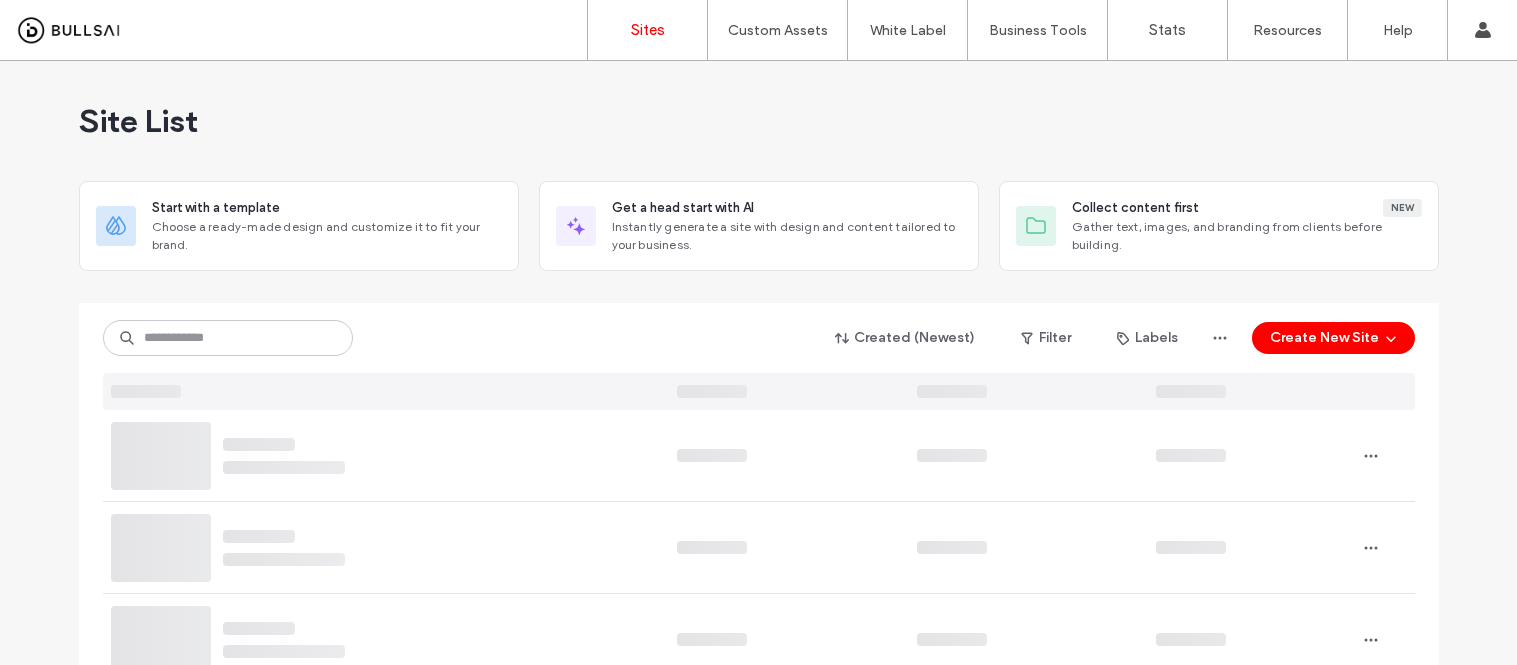 scroll, scrollTop: 0, scrollLeft: 0, axis: both 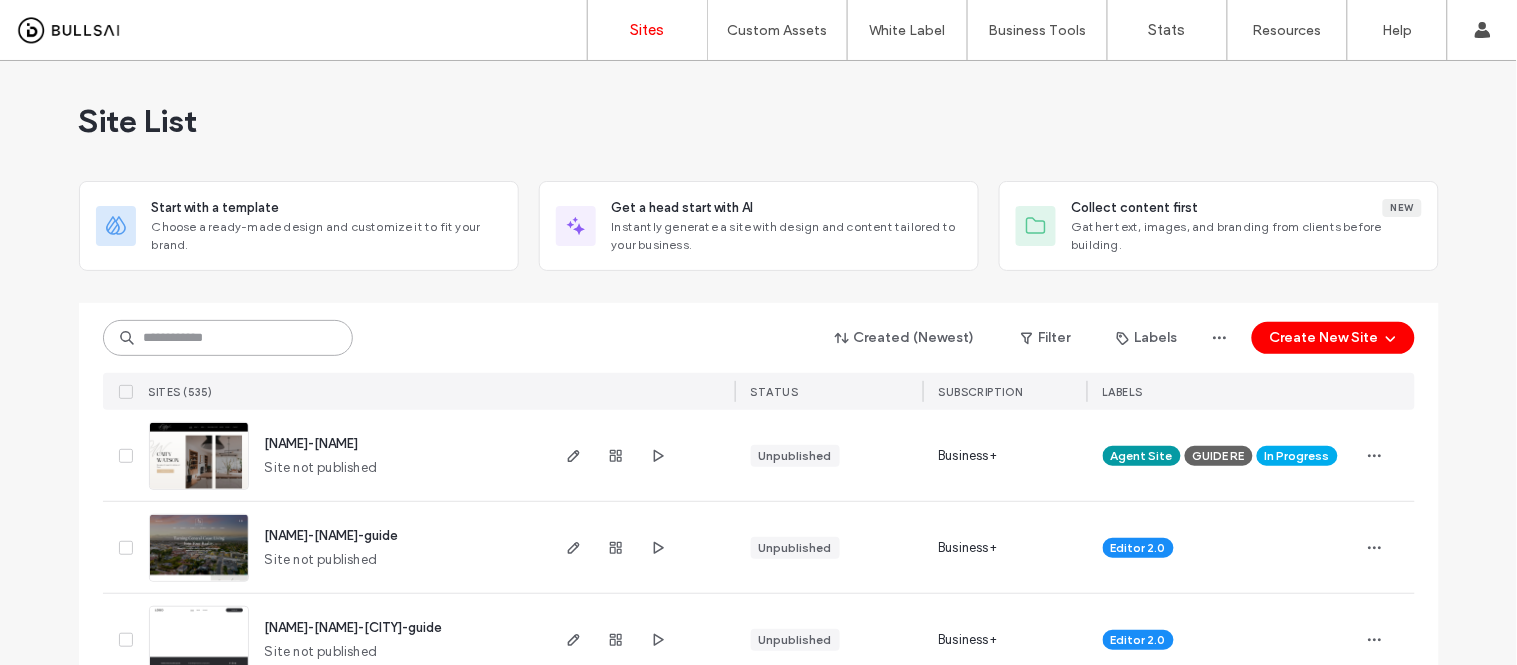 click at bounding box center [228, 338] 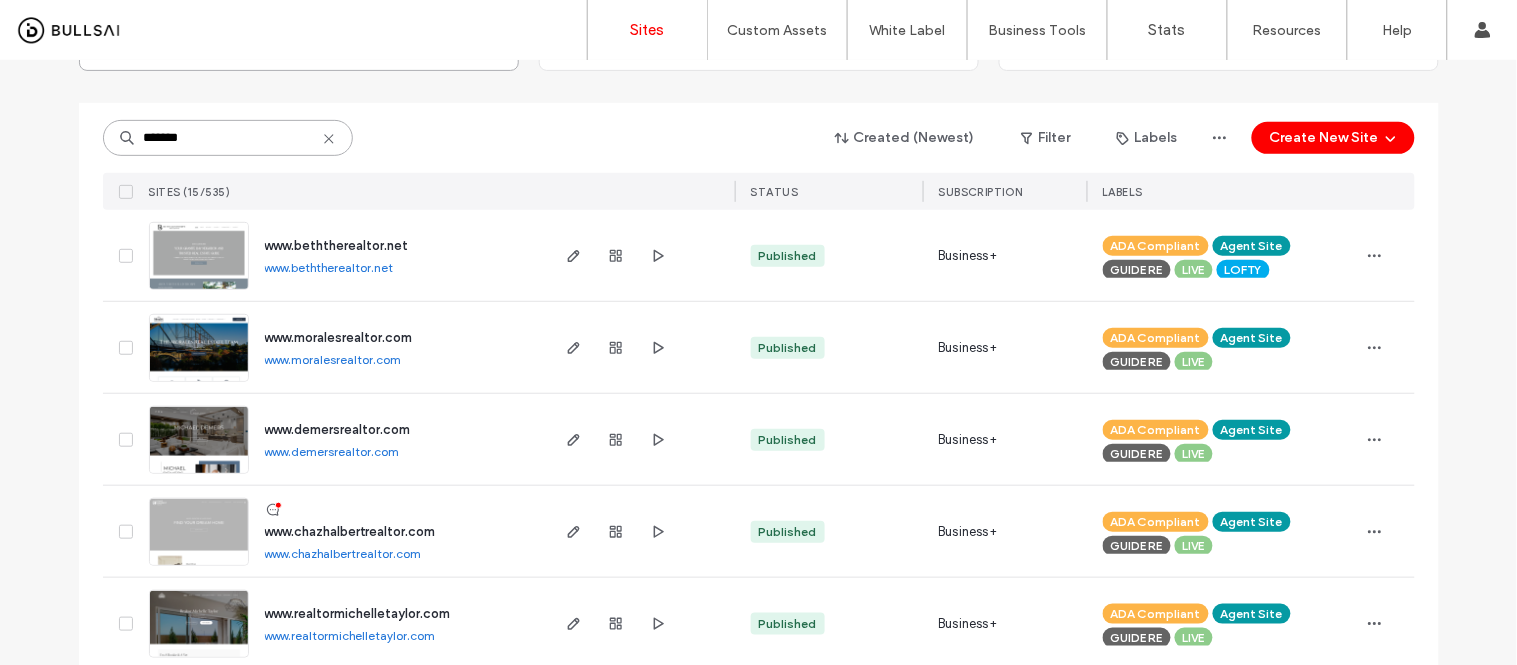 scroll, scrollTop: 0, scrollLeft: 0, axis: both 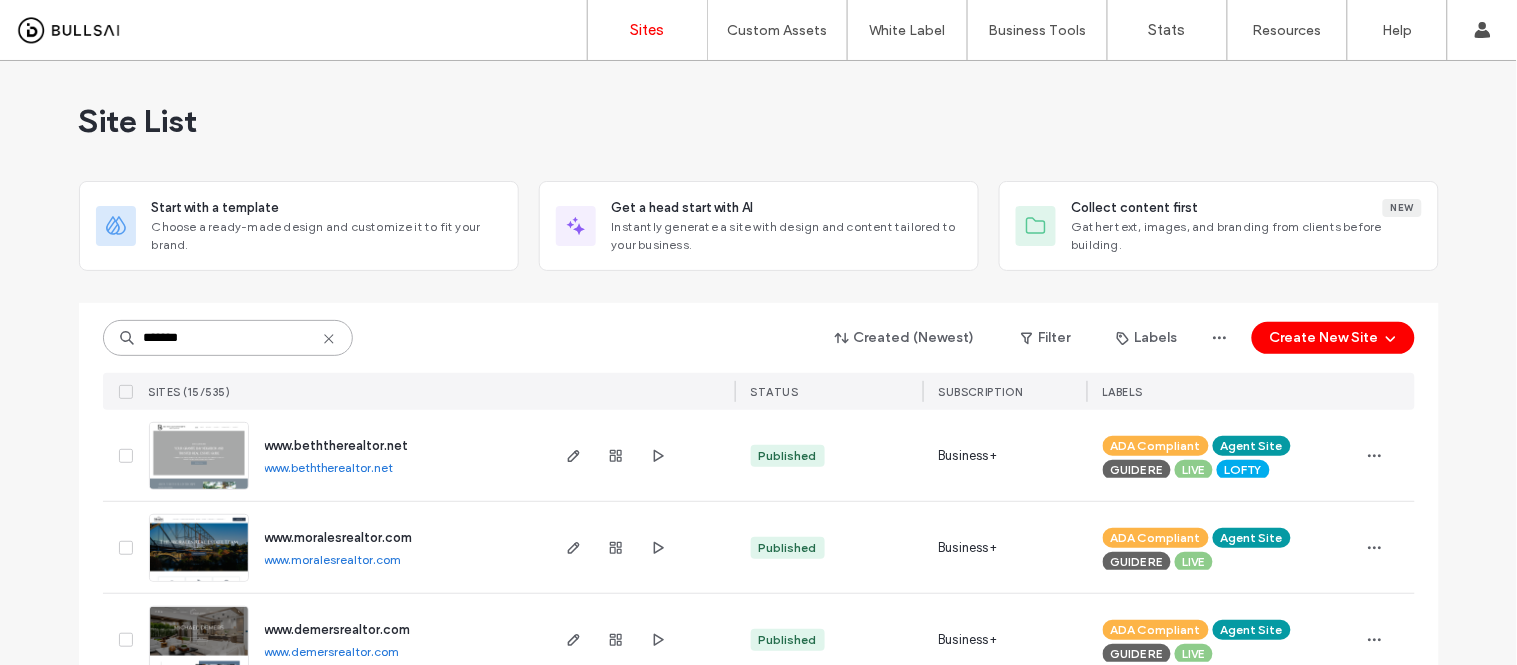 click on "*******" at bounding box center (228, 338) 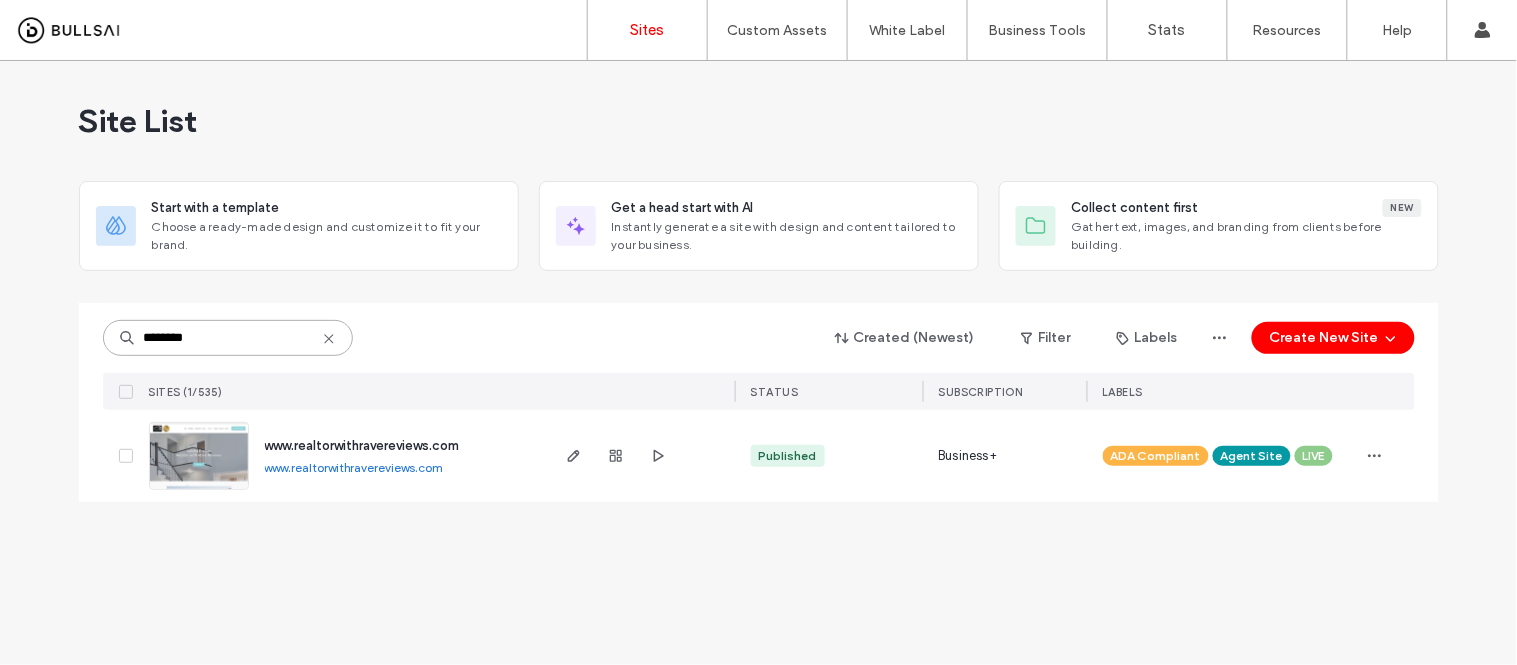 type on "********" 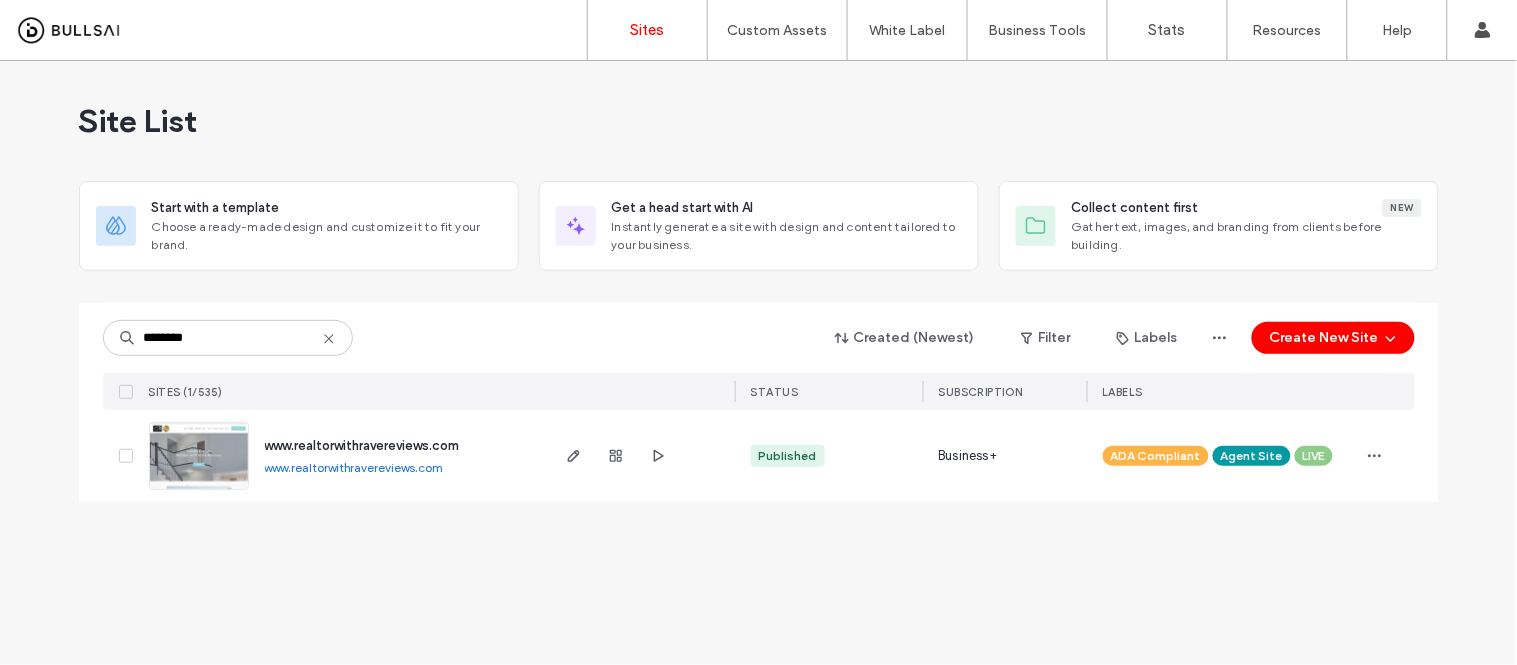 click on "www.realtorwithravereviews.com" at bounding box center [354, 467] 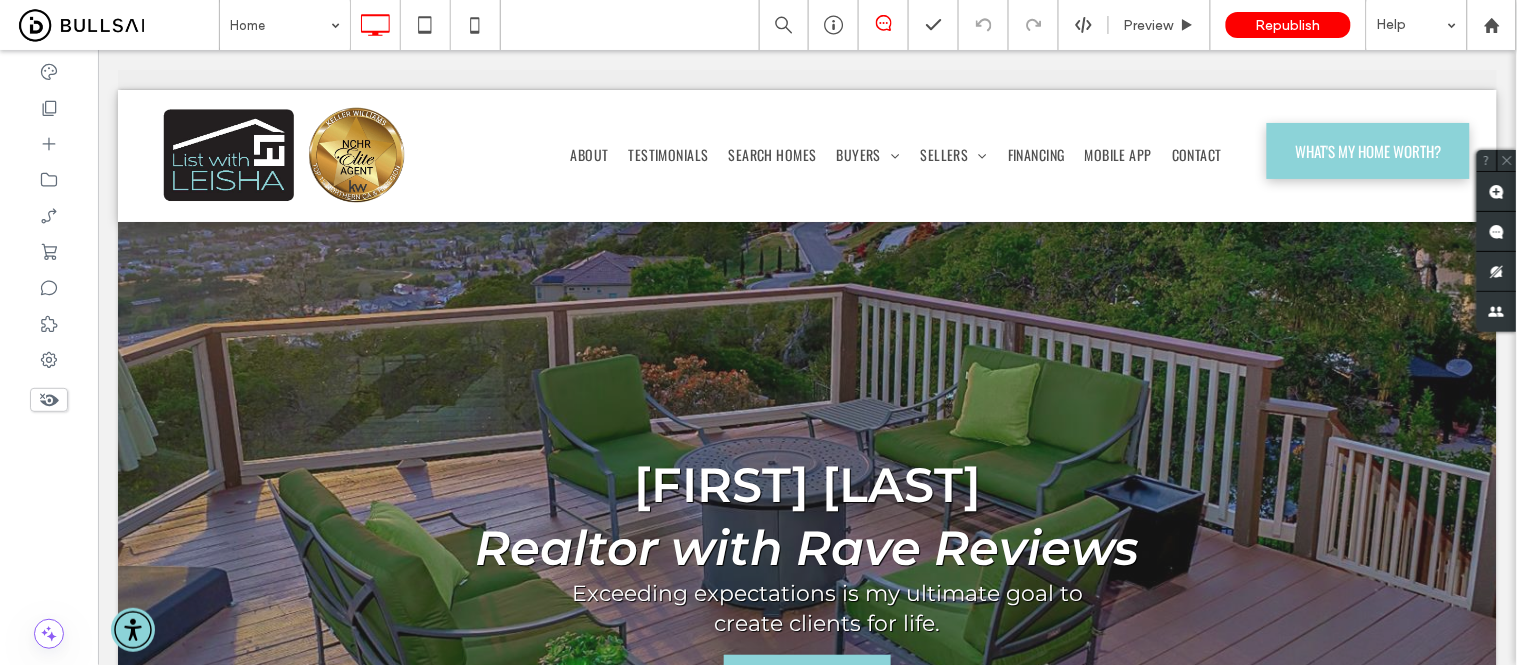 scroll, scrollTop: 0, scrollLeft: 0, axis: both 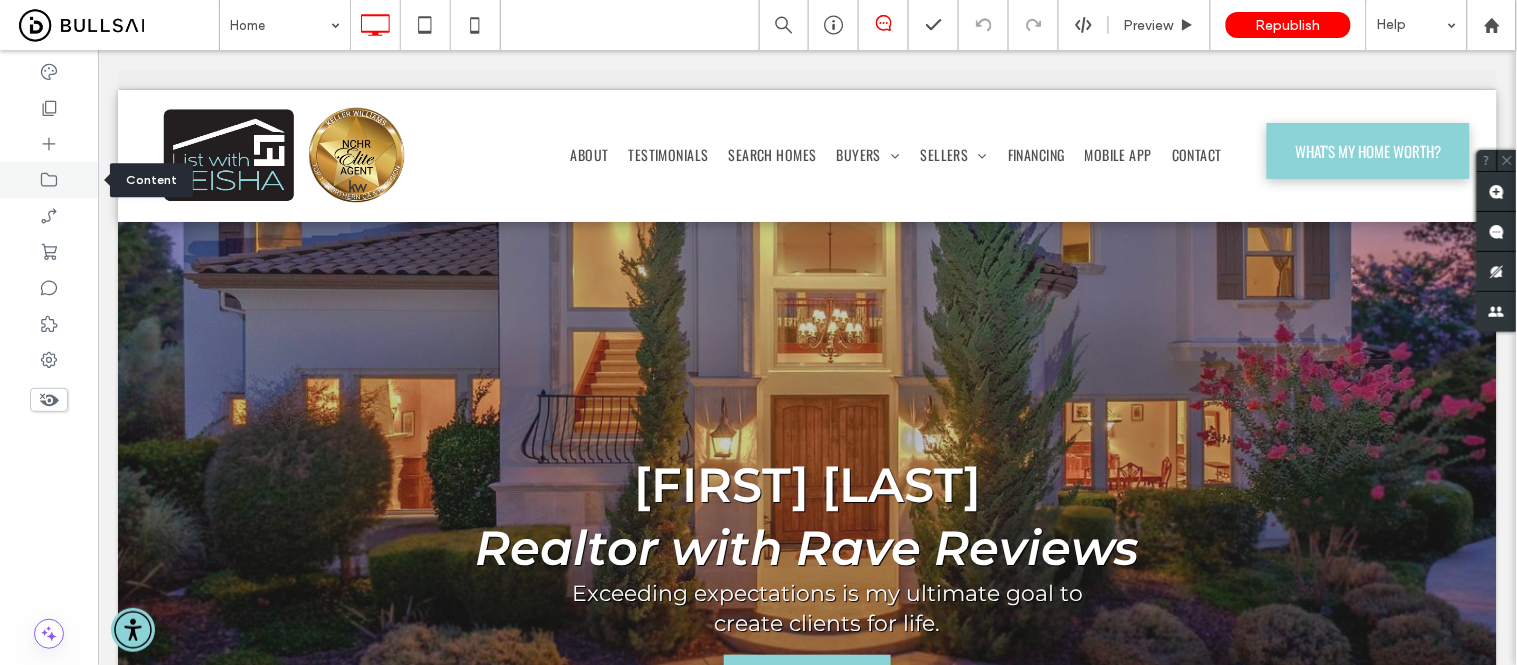 click 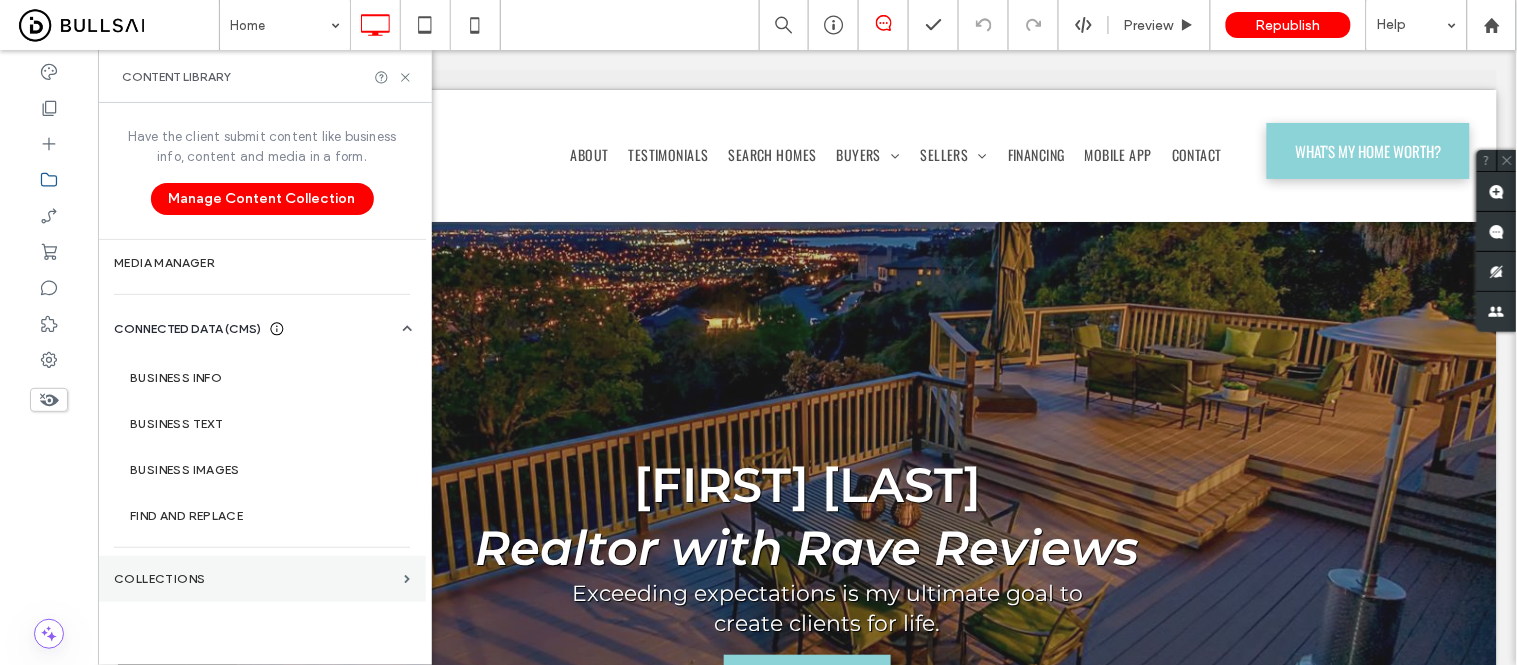 click on "Collections" at bounding box center [262, 579] 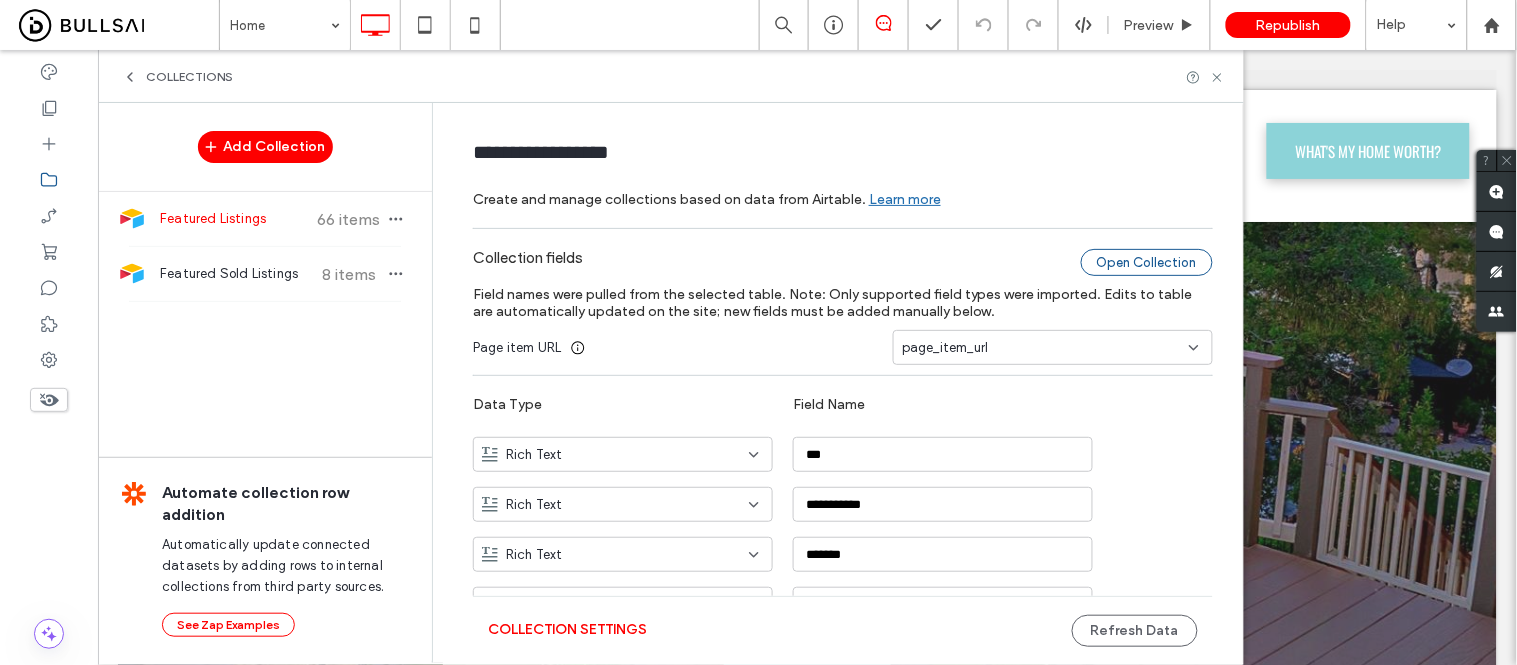click on "Open Collection" at bounding box center [1147, 262] 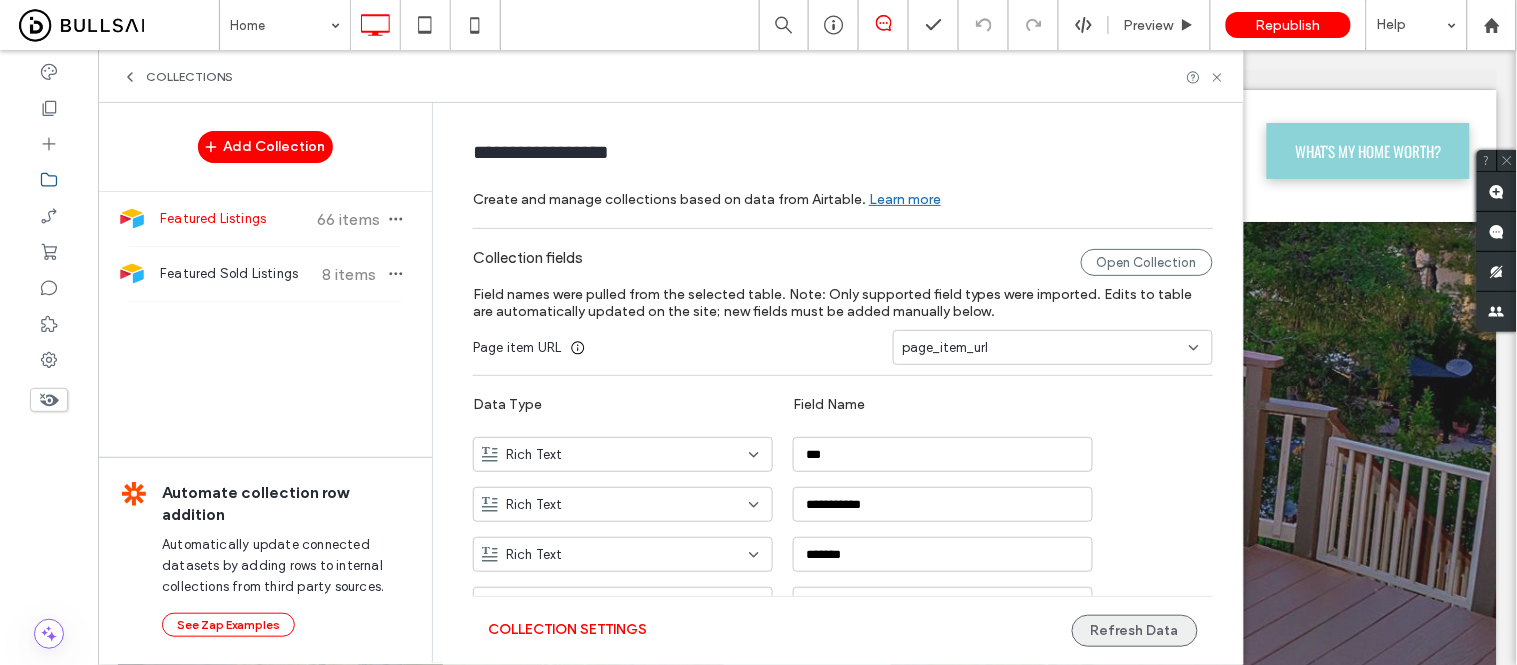 click on "Refresh Data" at bounding box center (1135, 631) 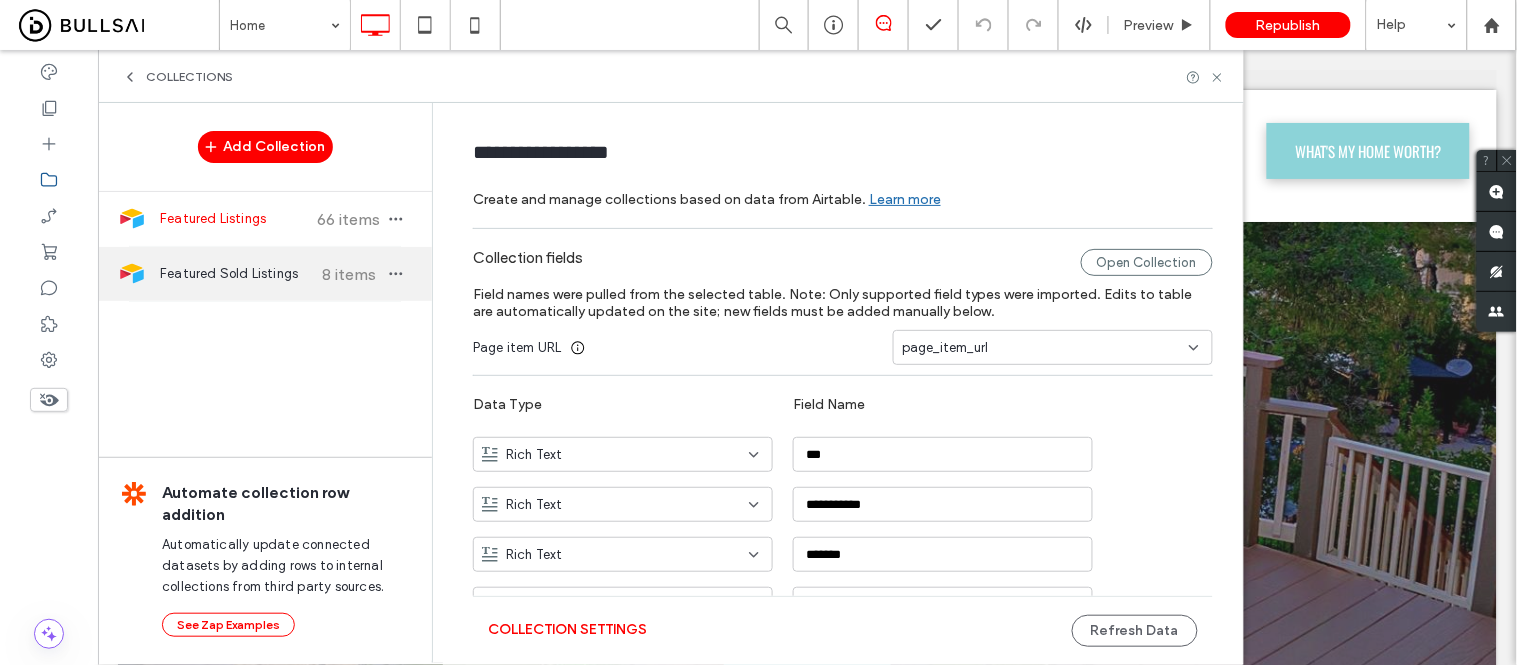 click on "Featured Sold Listings 8 items" at bounding box center [265, 274] 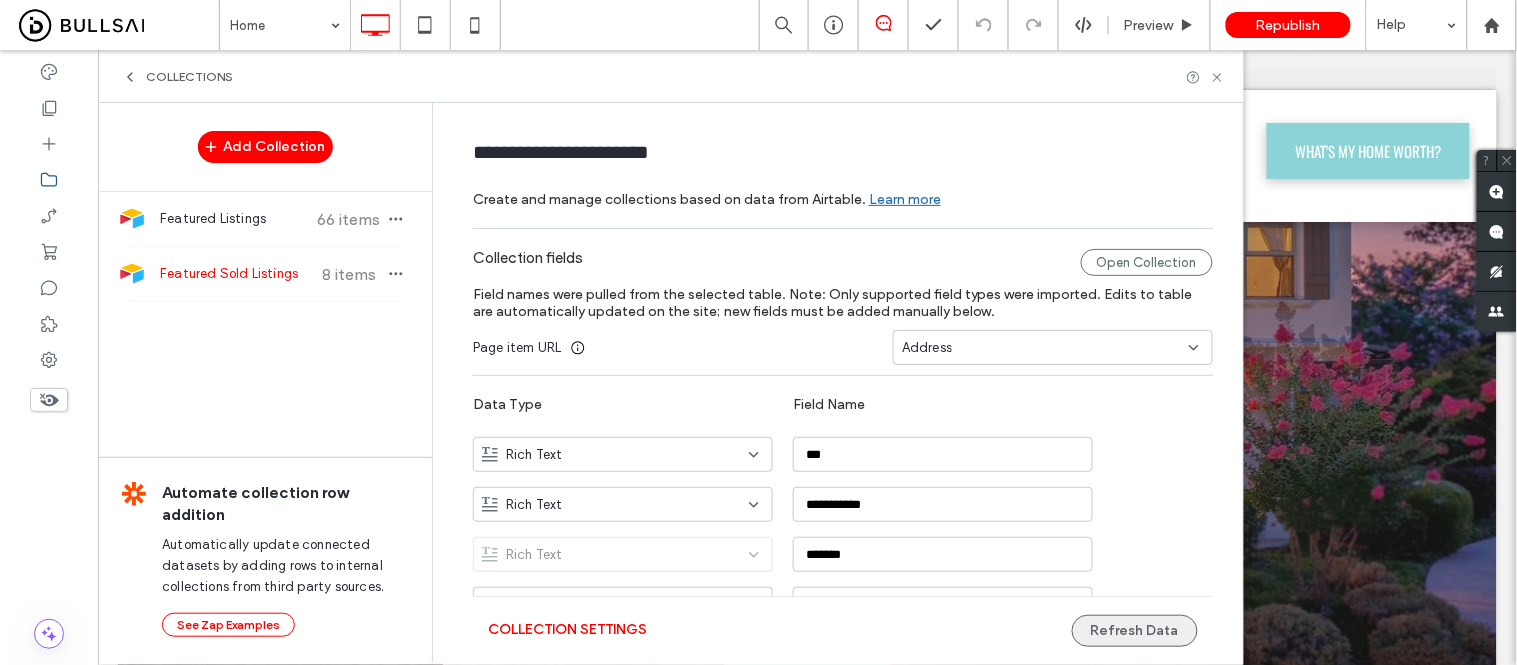 click on "Refresh Data" at bounding box center [1135, 631] 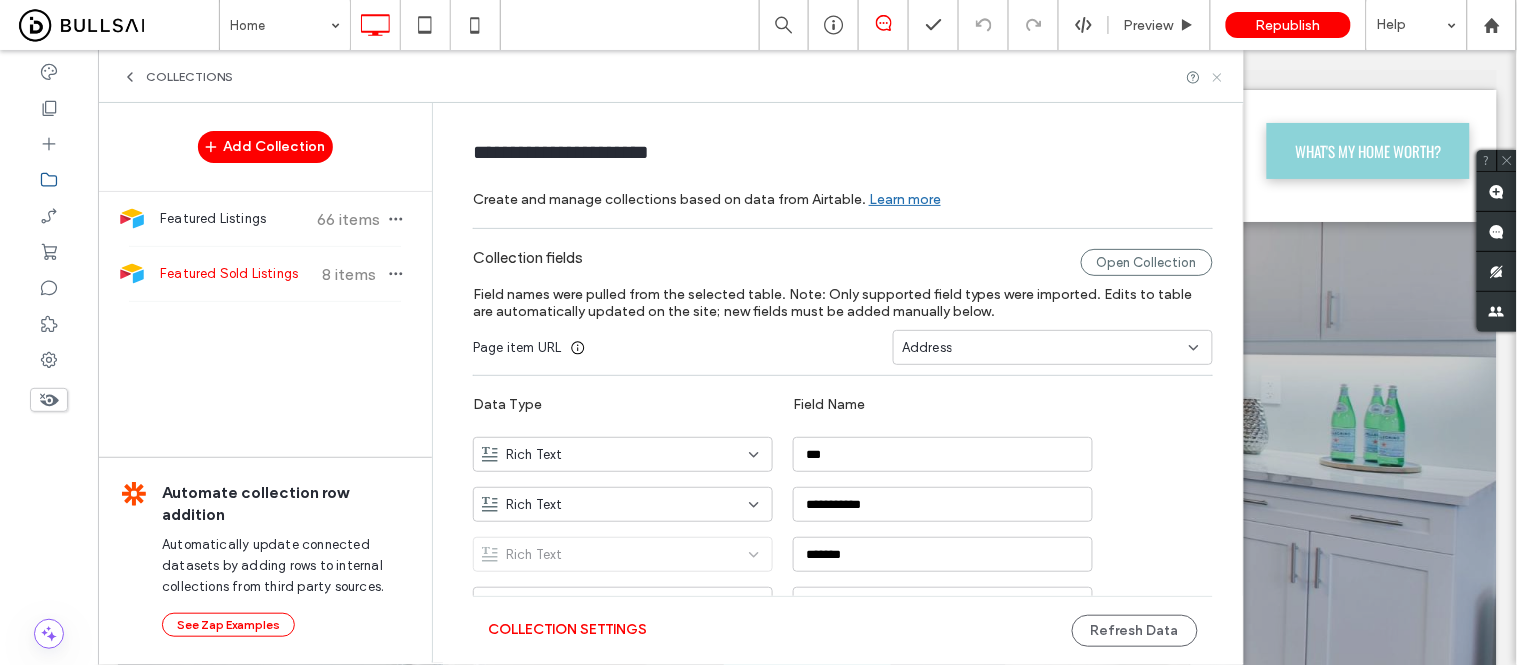 click 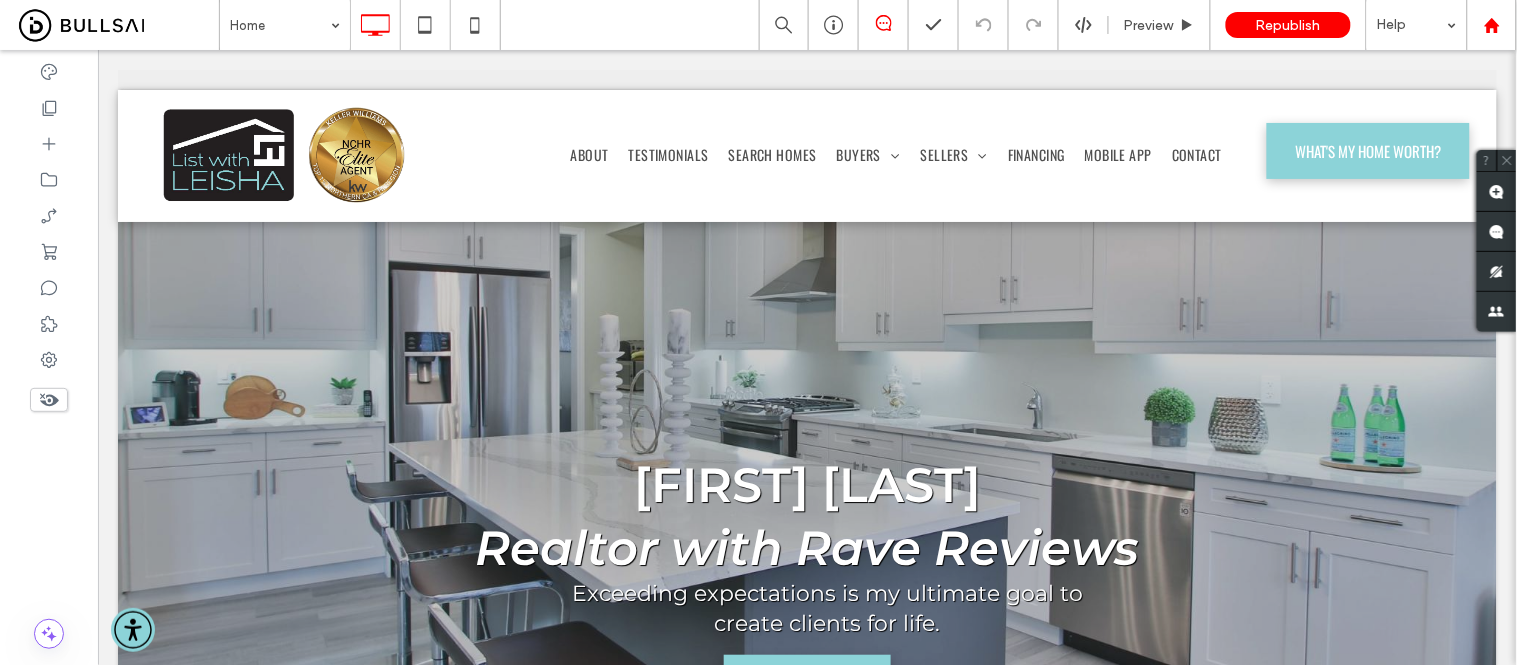 click at bounding box center (1492, 25) 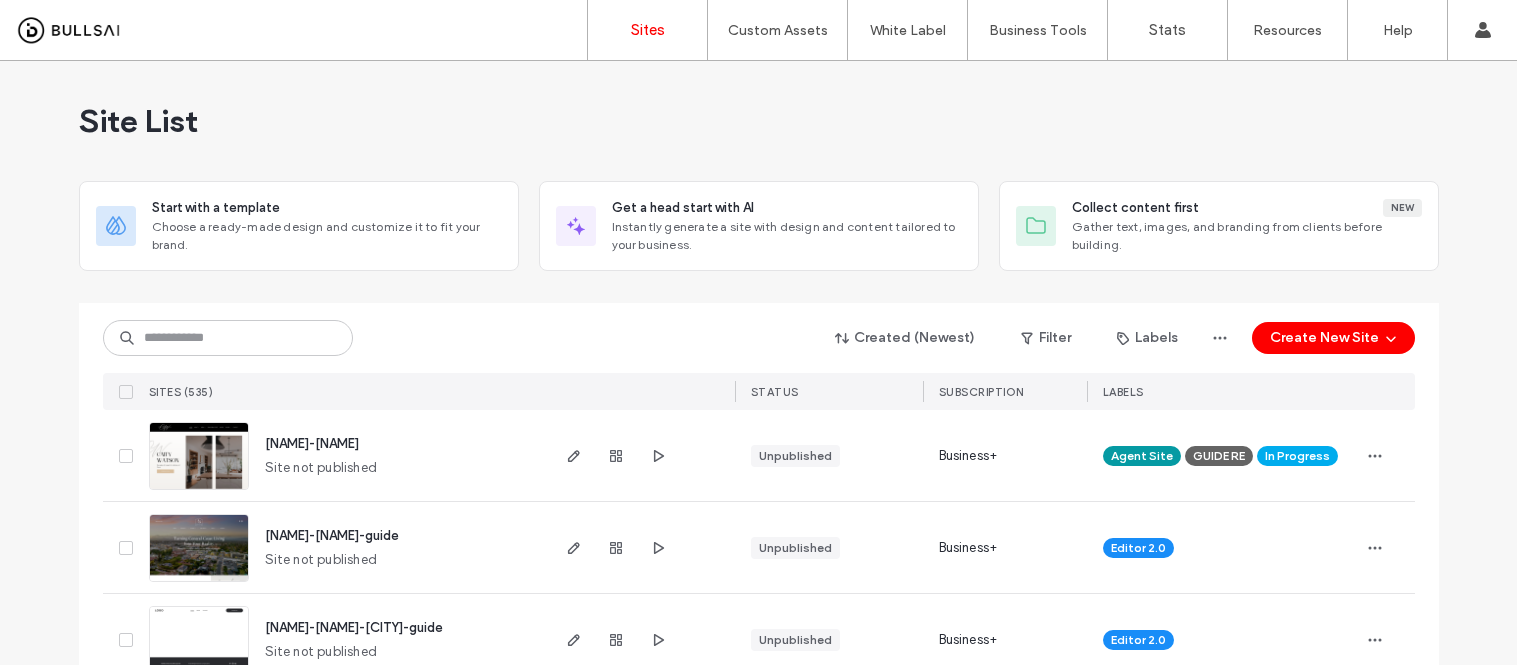 scroll, scrollTop: 0, scrollLeft: 0, axis: both 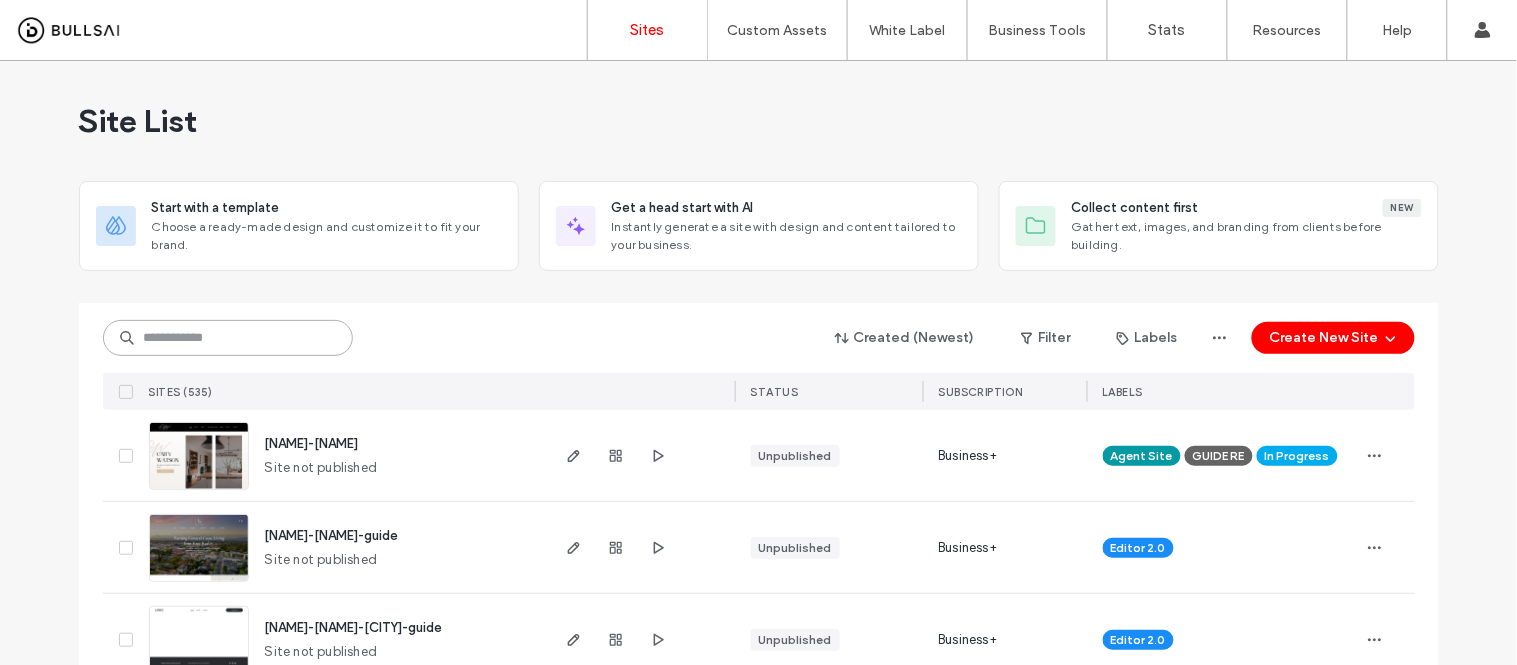 click at bounding box center (228, 338) 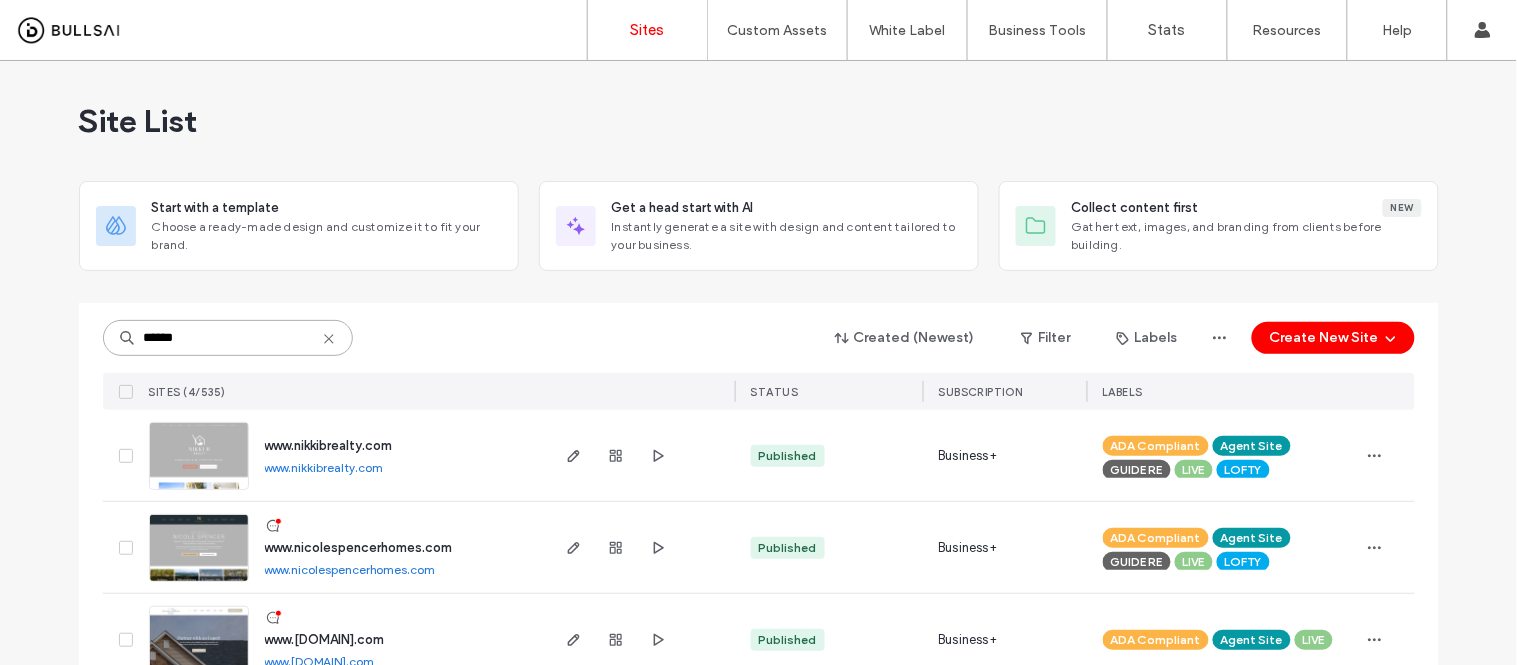 type on "******" 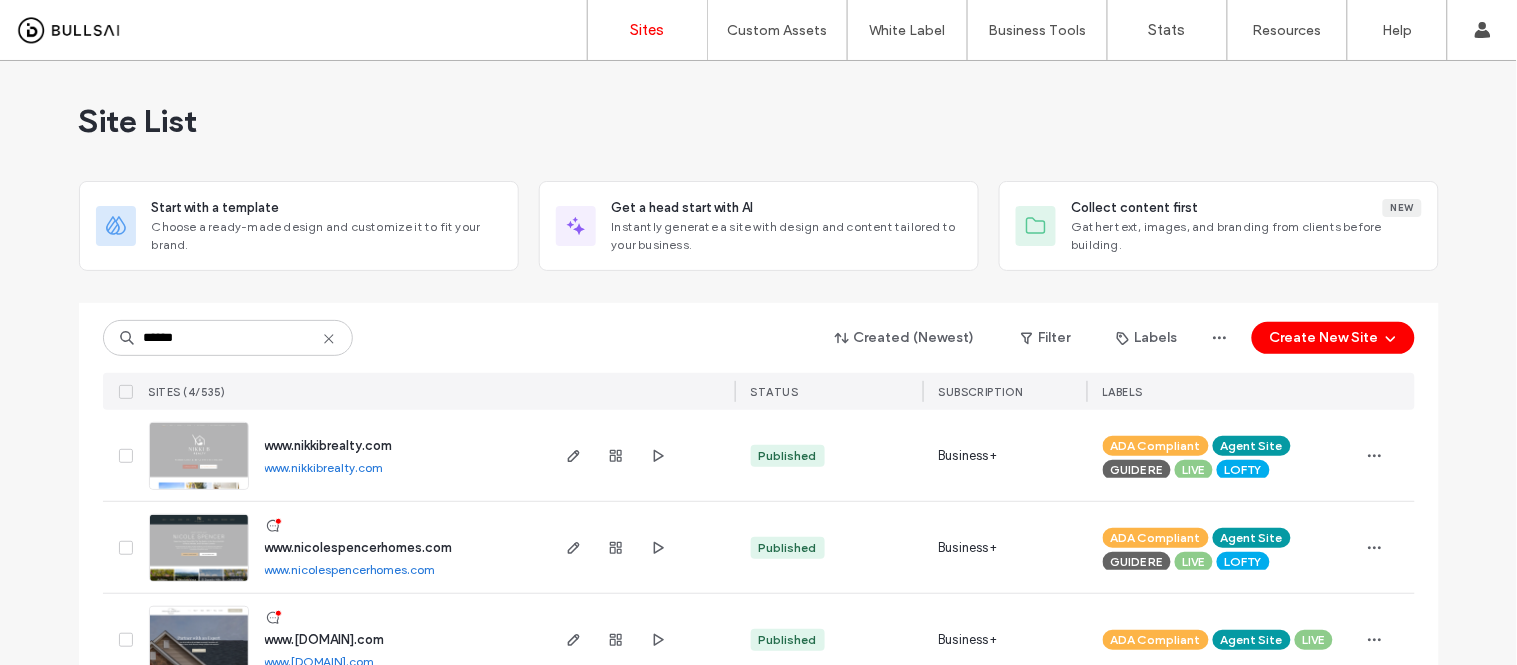 click on "www.nicolespencerhomes.com" at bounding box center (350, 569) 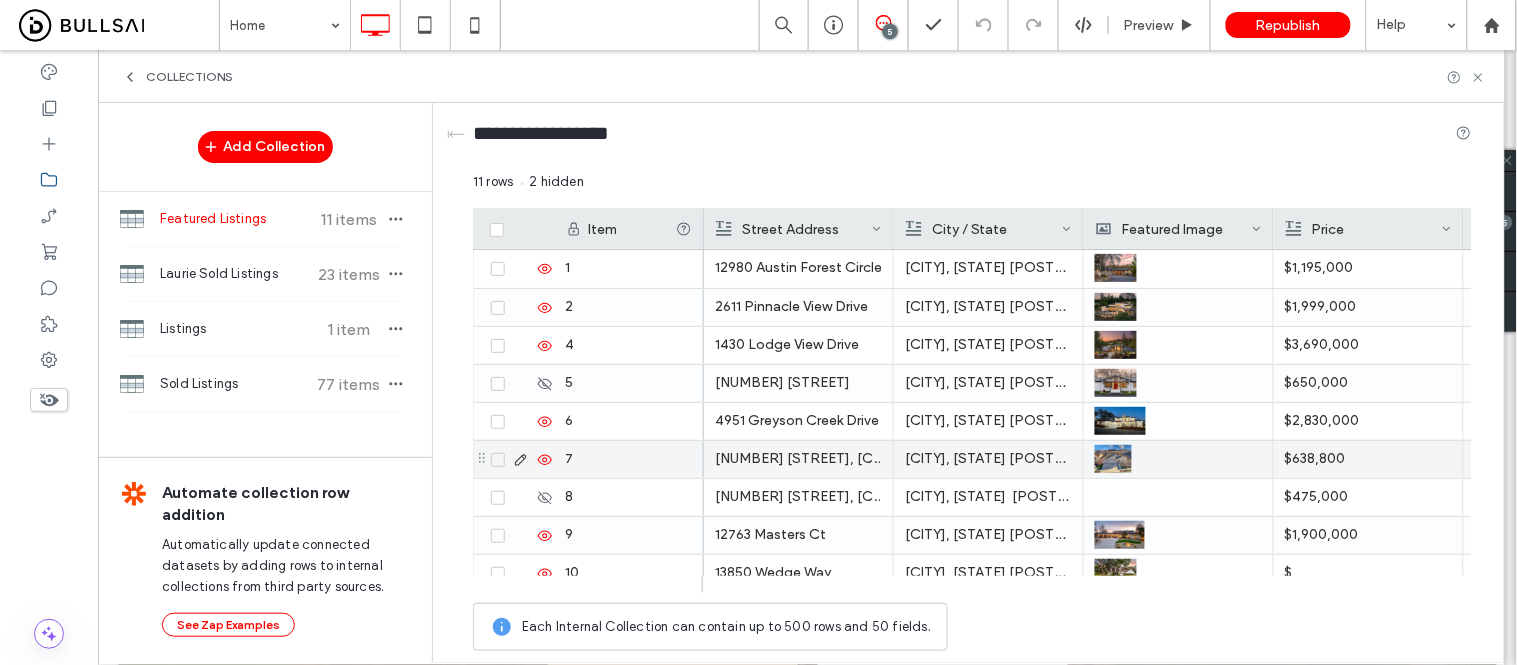 scroll, scrollTop: 0, scrollLeft: 0, axis: both 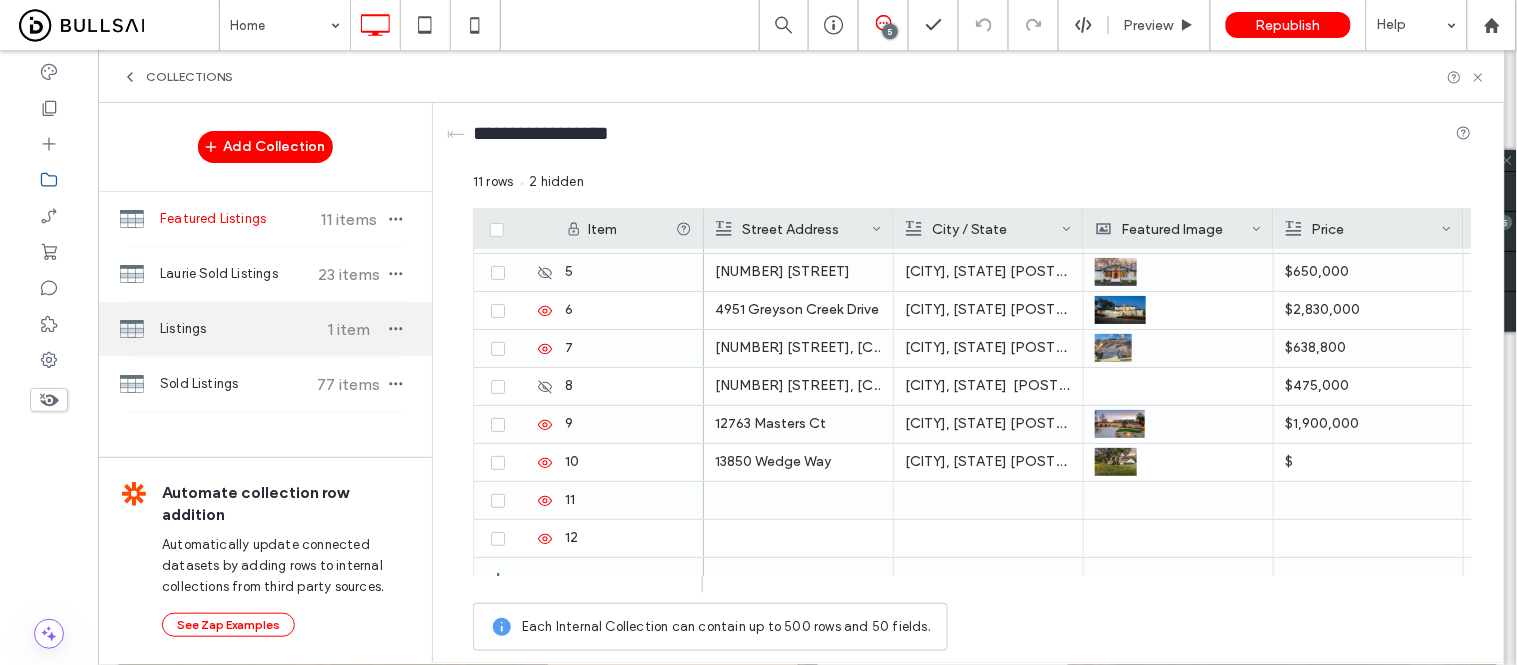 click on "Listings" at bounding box center (234, 329) 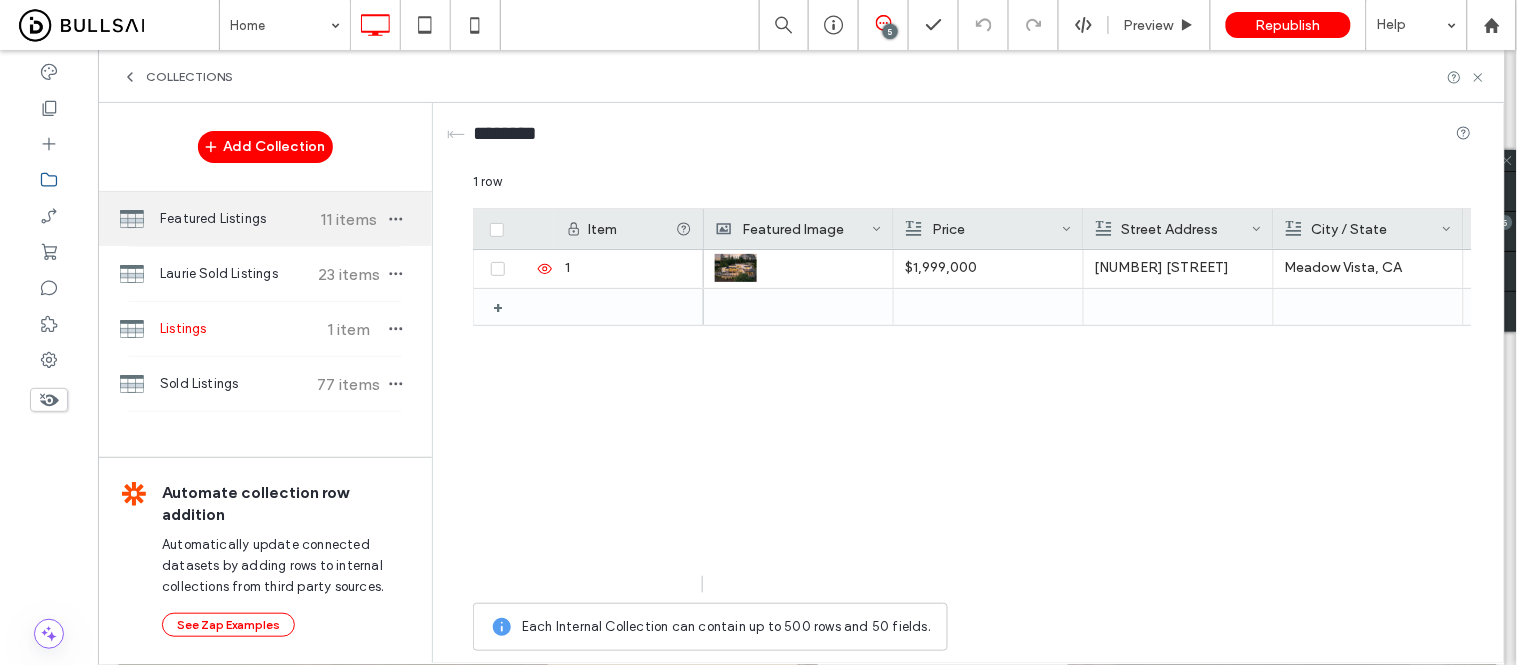 click on "Featured Listings" at bounding box center (234, 219) 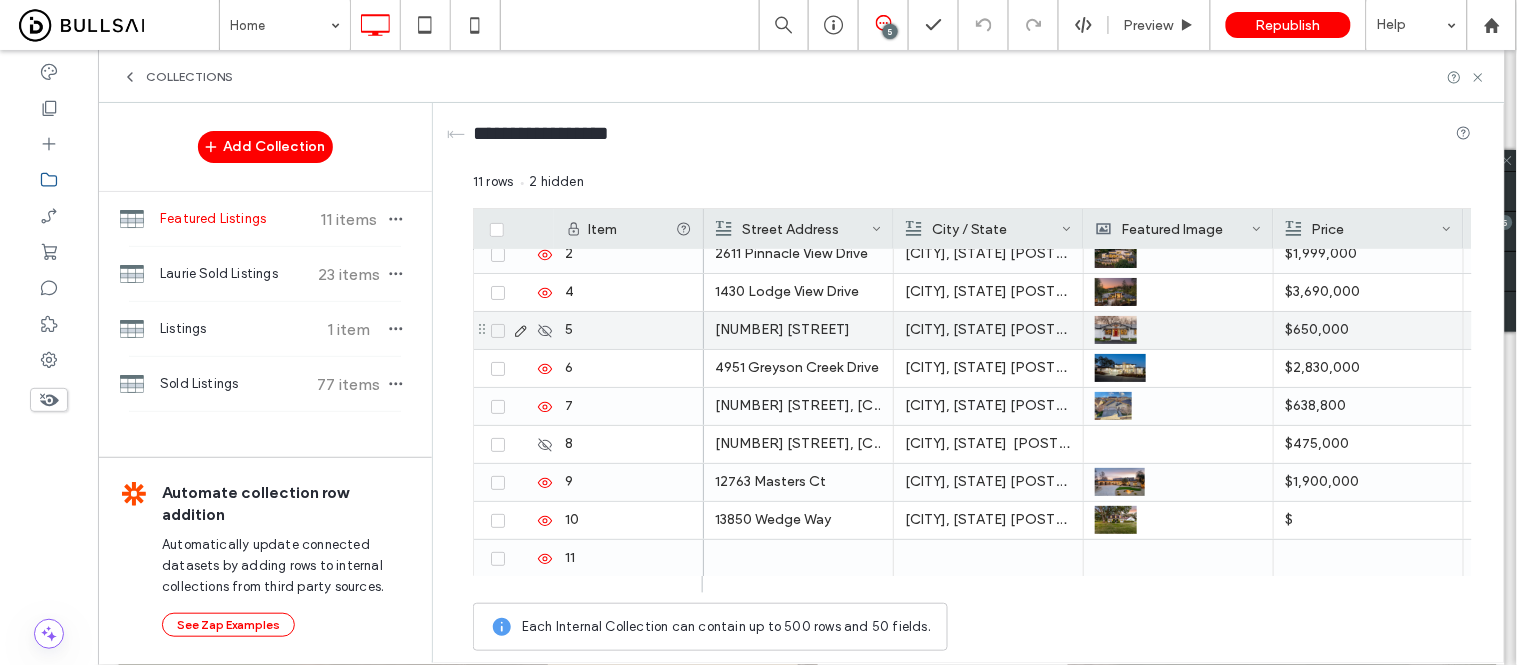 scroll, scrollTop: 0, scrollLeft: 0, axis: both 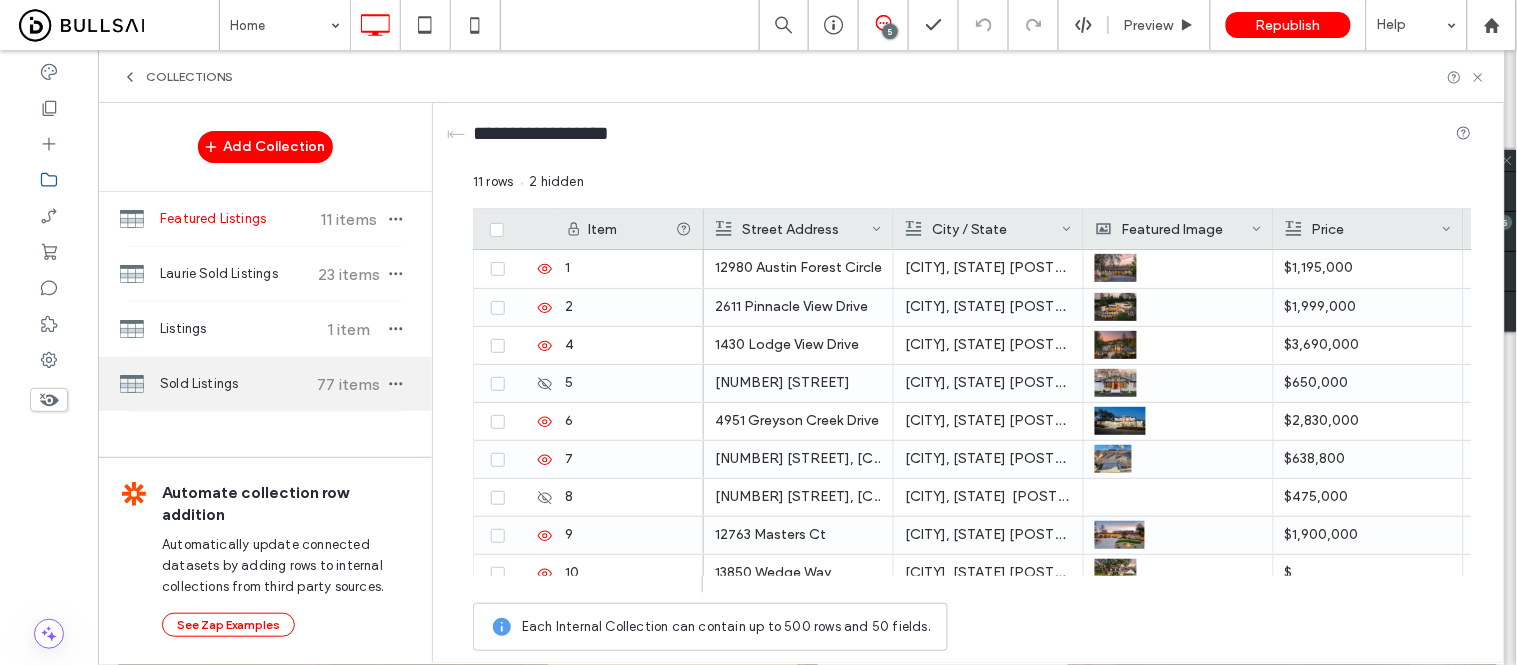 click on "Sold Listings" at bounding box center [234, 384] 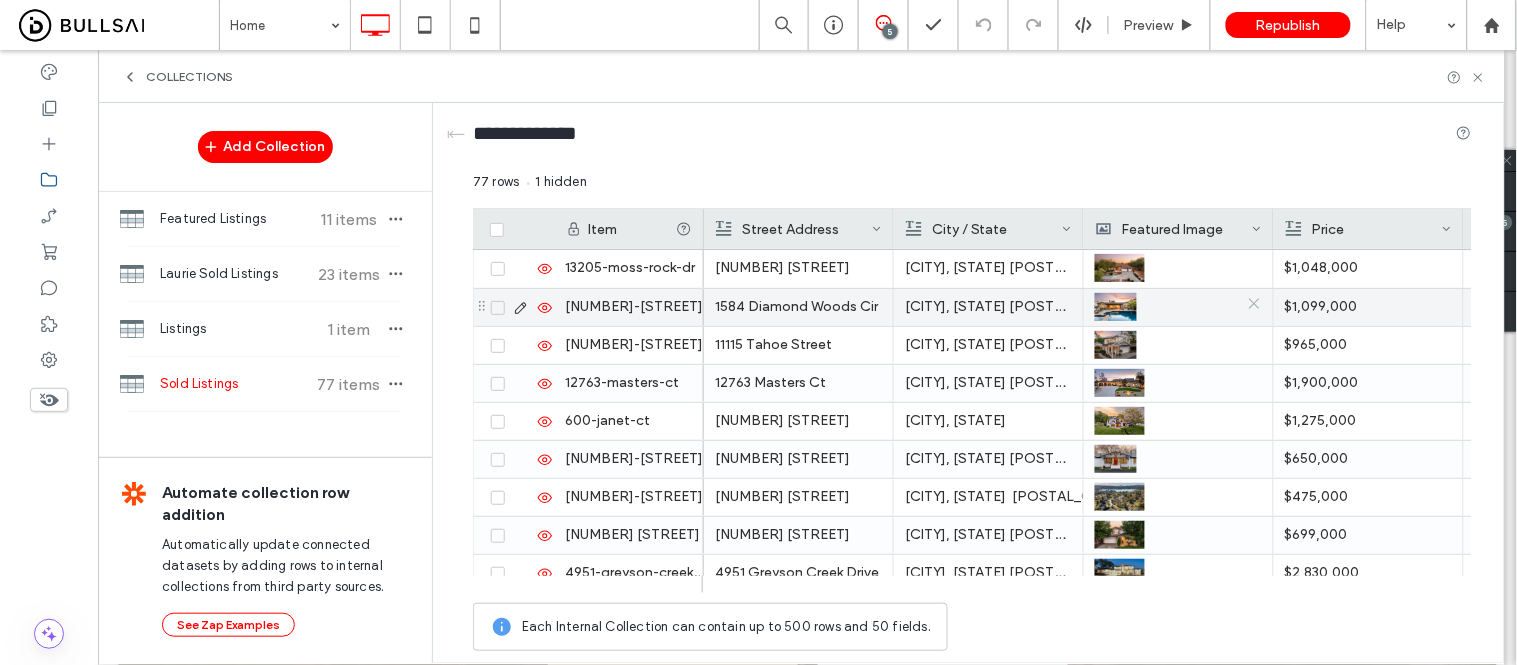 click at bounding box center (1254, 307) 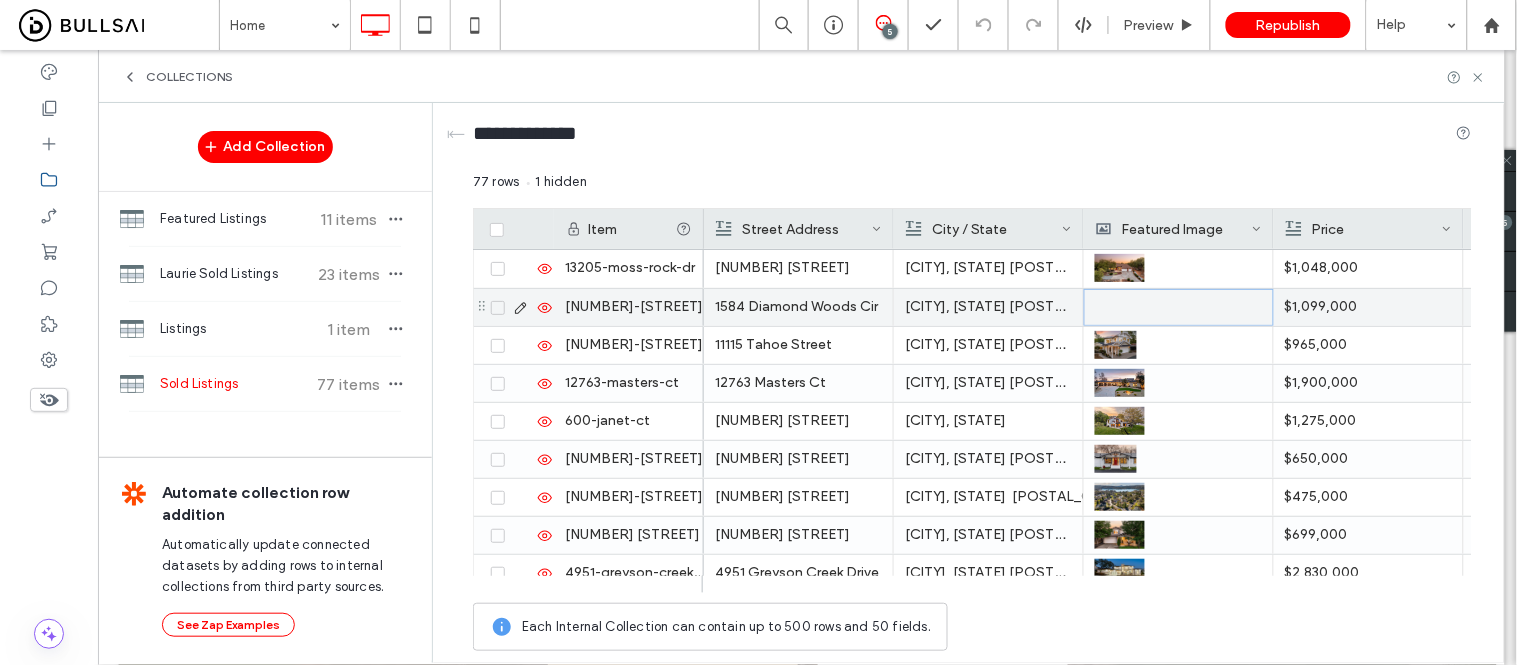 click at bounding box center (1179, 307) 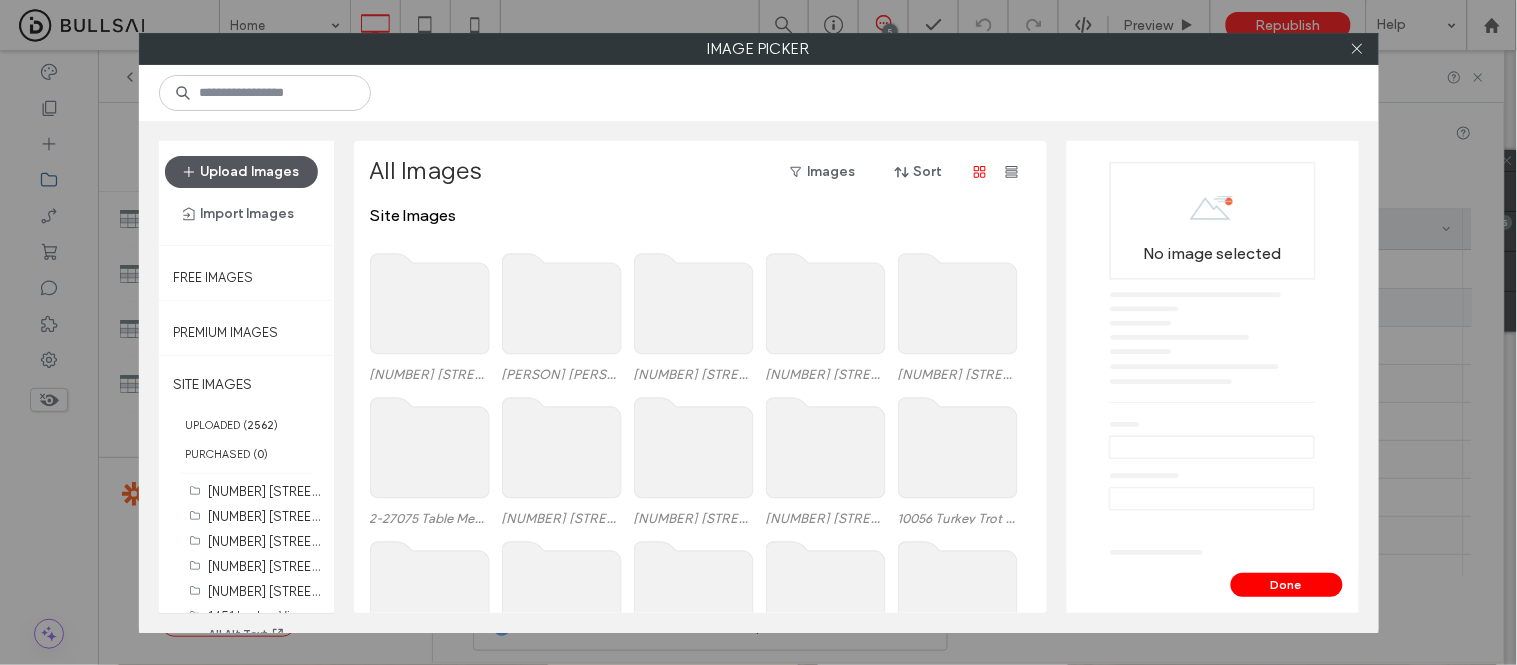 click on "Upload Images" at bounding box center [241, 172] 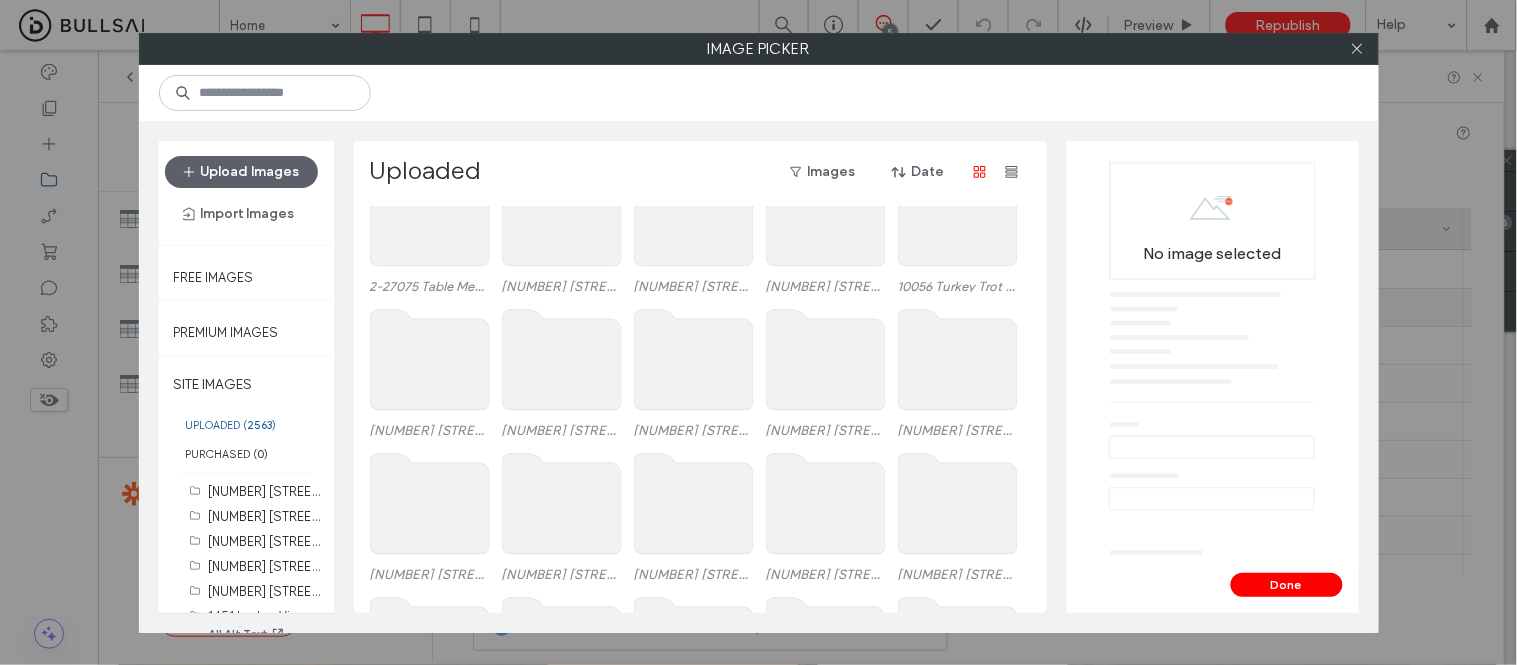 scroll, scrollTop: 666, scrollLeft: 0, axis: vertical 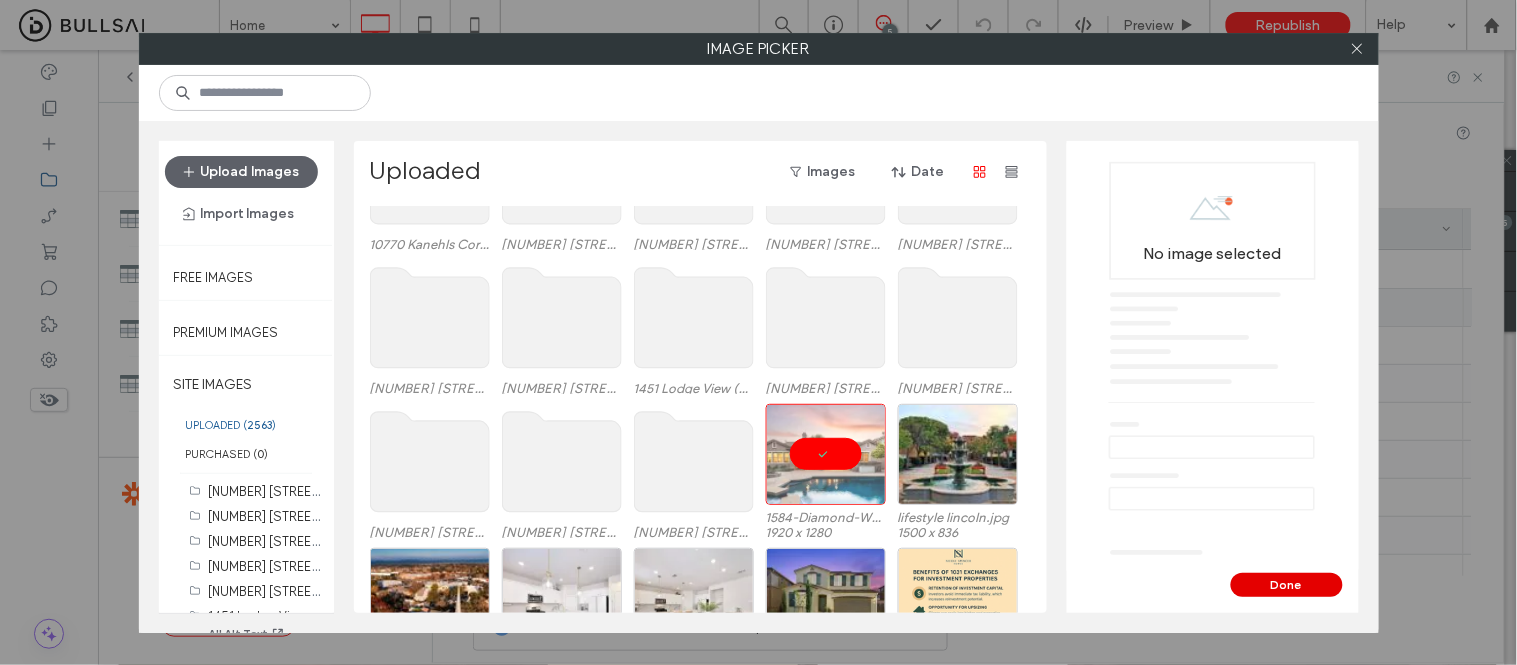 click on "Done" at bounding box center [1287, 585] 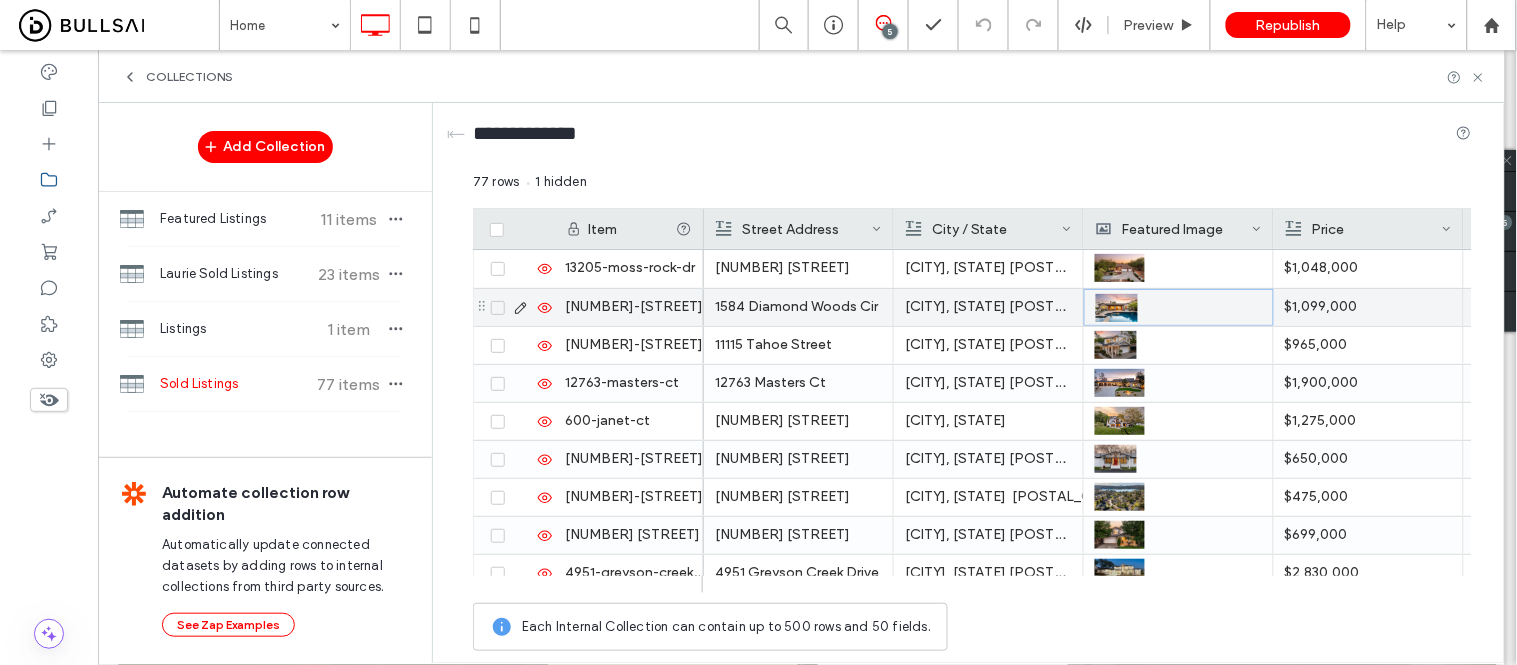 scroll, scrollTop: 0, scrollLeft: 321, axis: horizontal 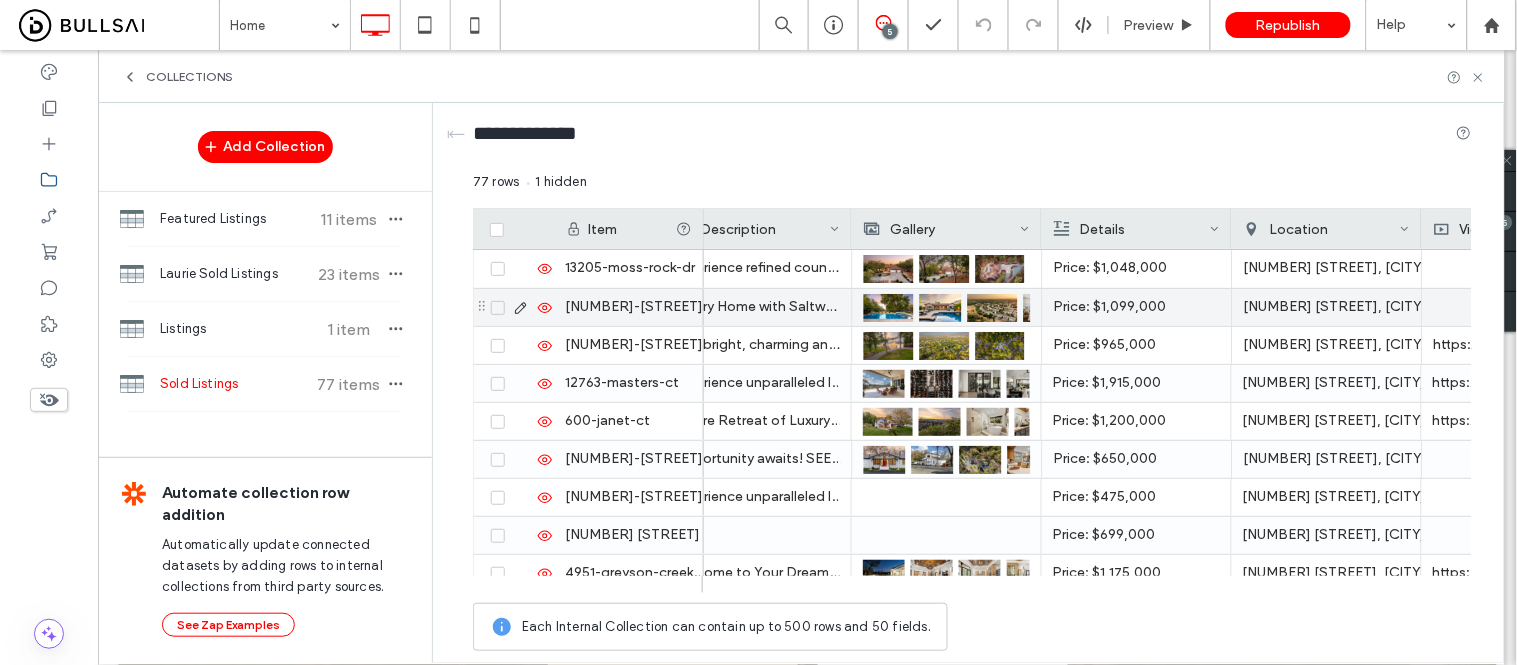 click at bounding box center [888, 308] 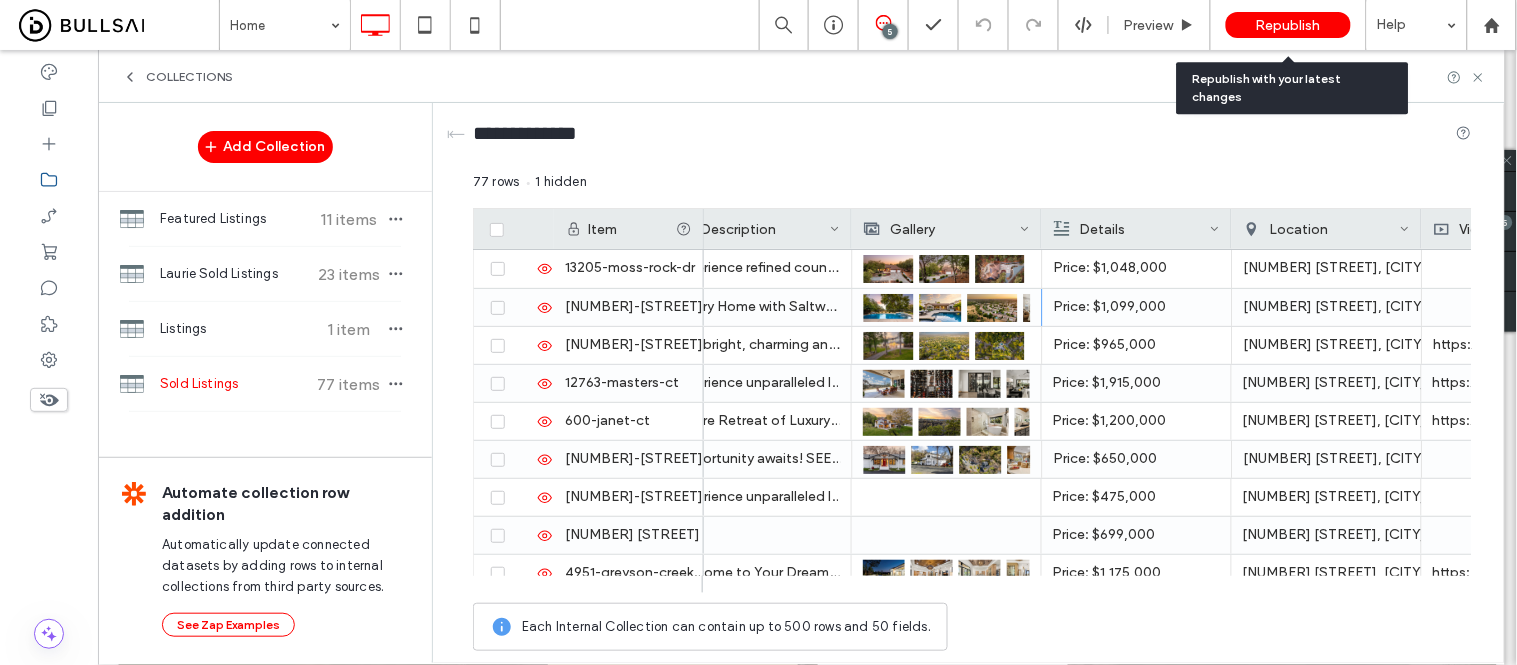 click on "Republish" at bounding box center [1288, 25] 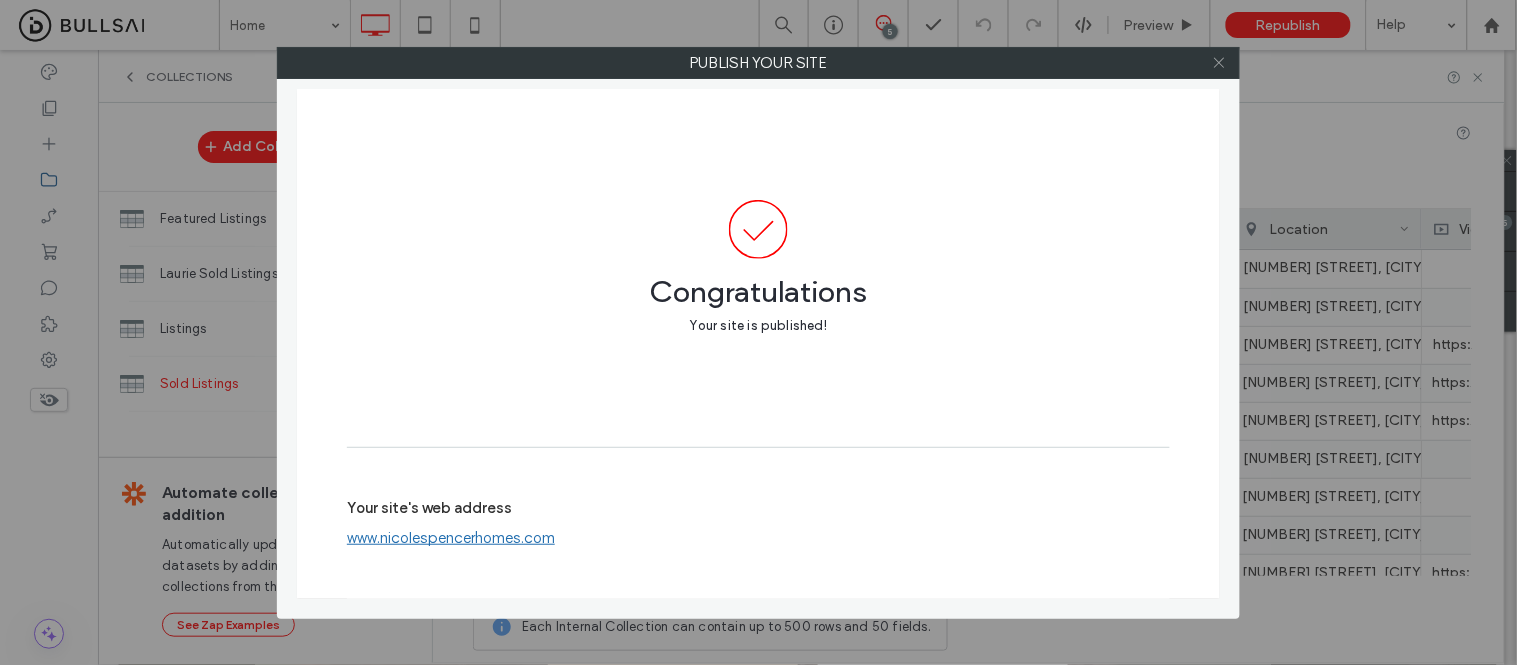 click 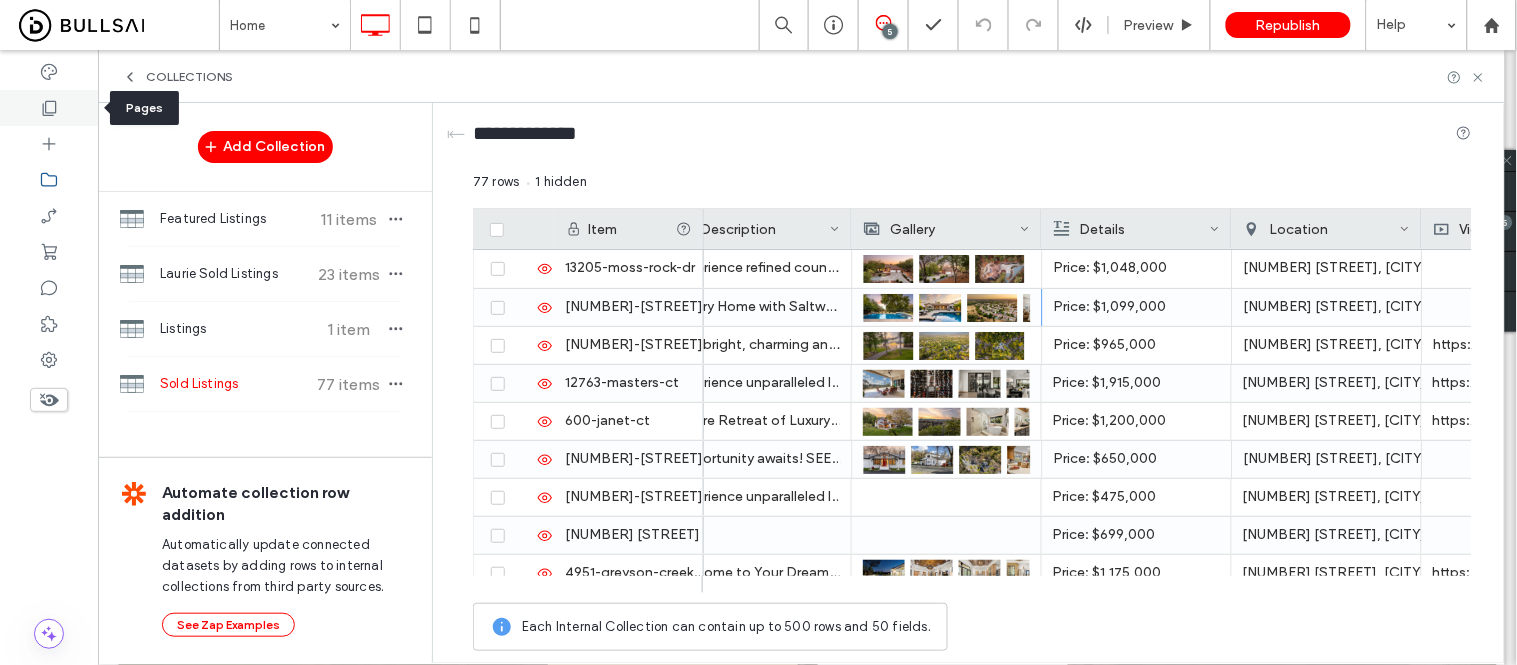 click 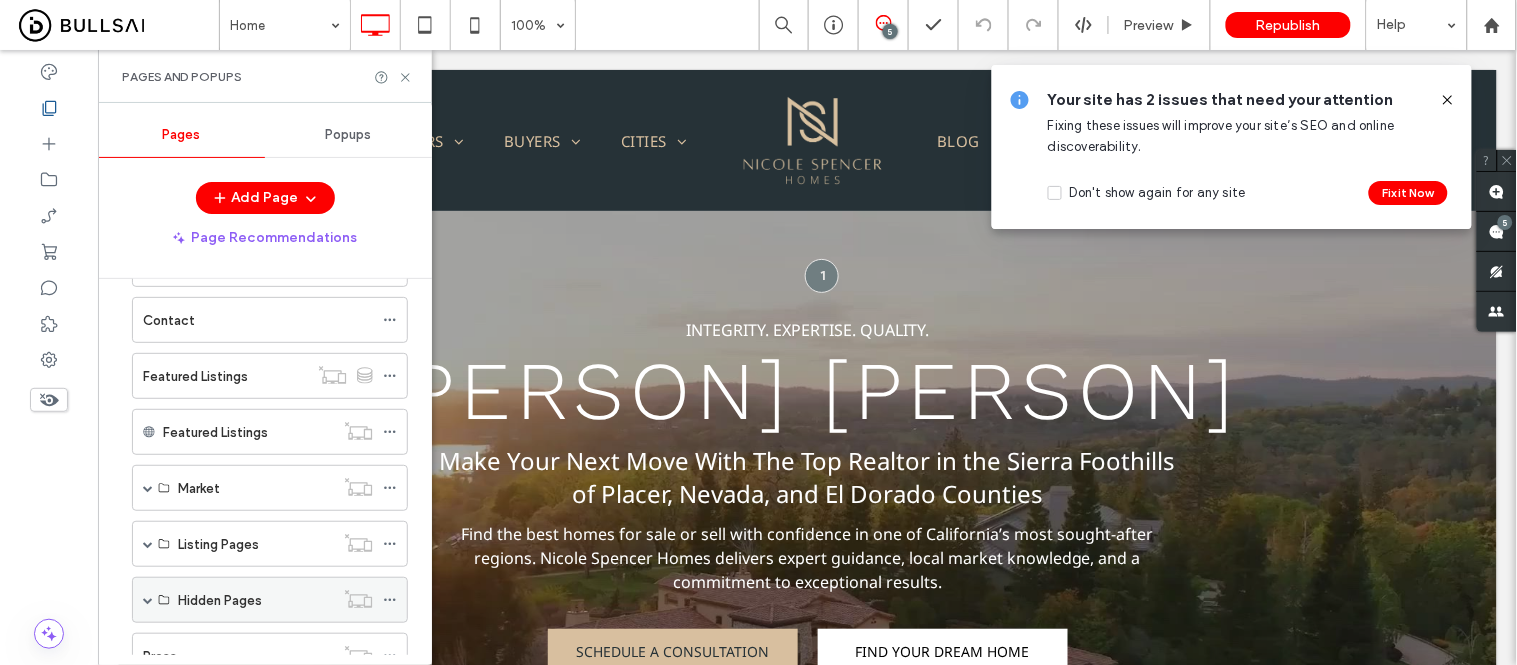 scroll, scrollTop: 596, scrollLeft: 0, axis: vertical 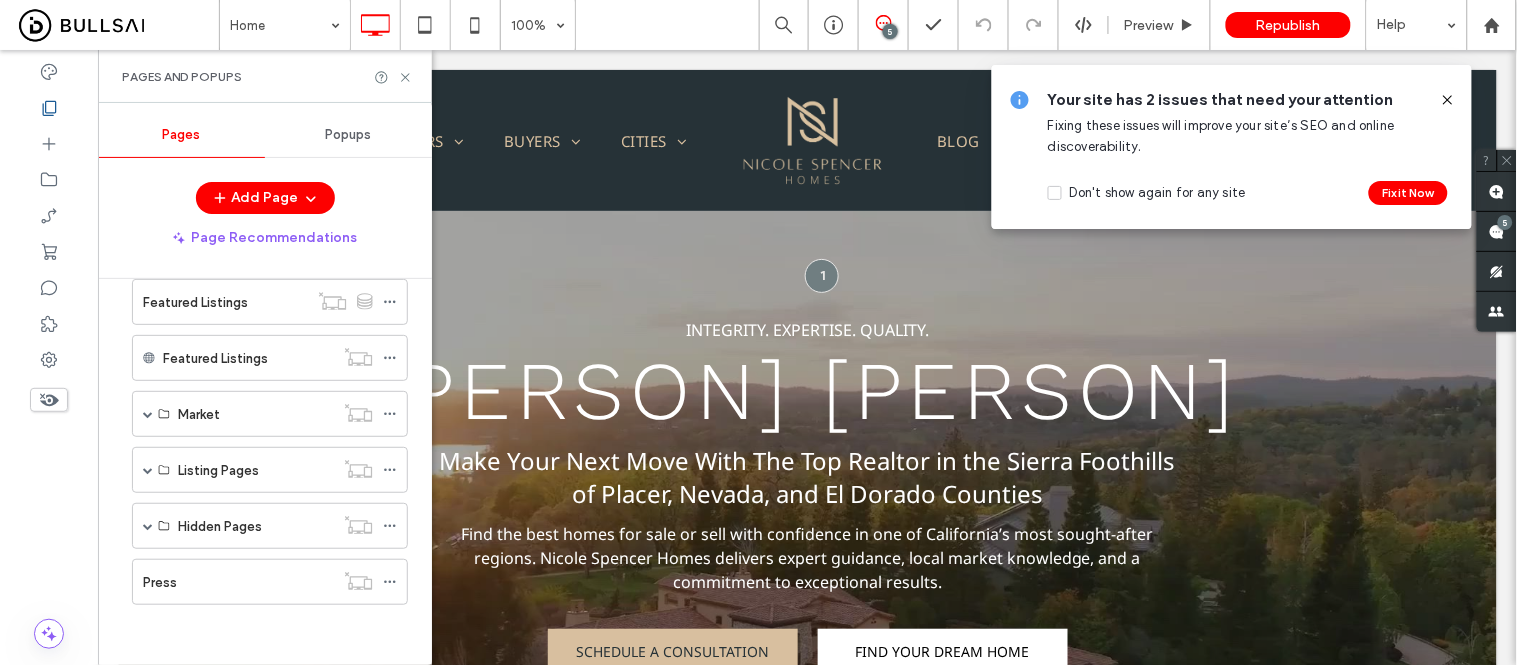 click at bounding box center (148, 470) 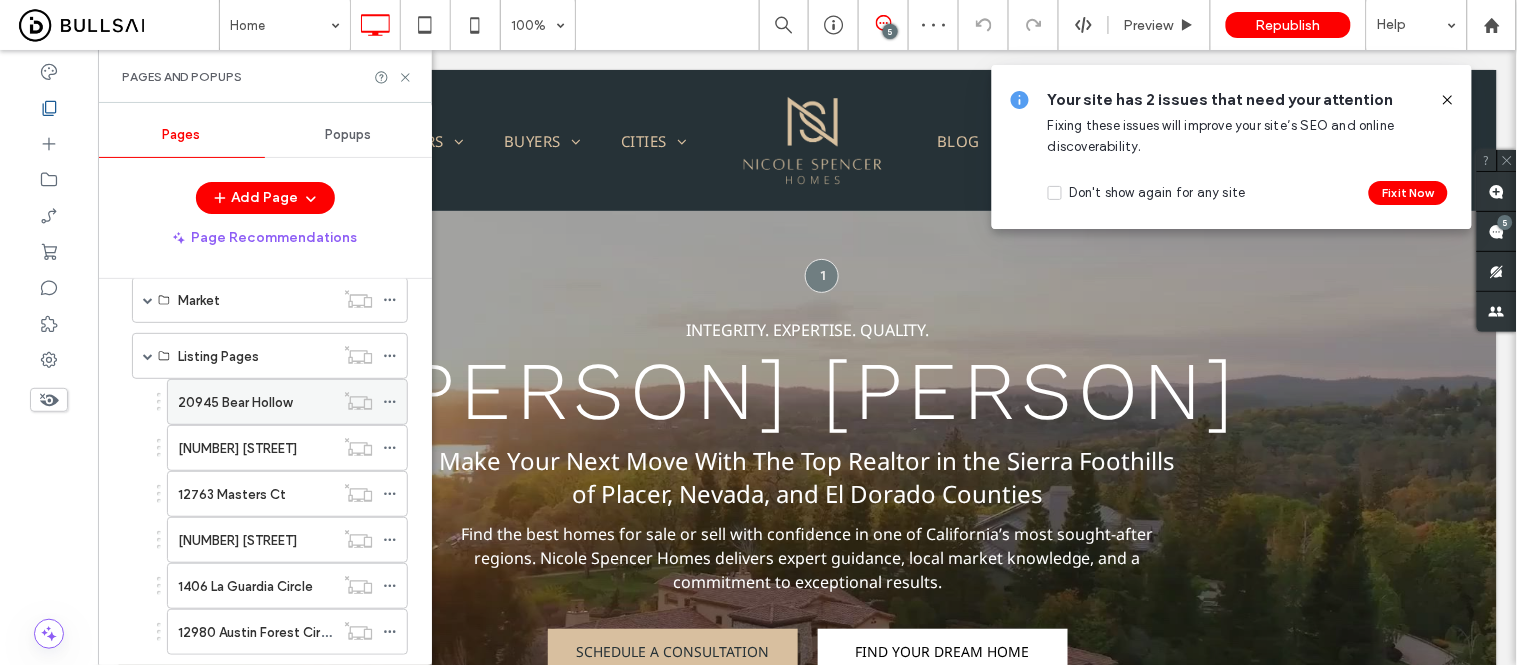 scroll, scrollTop: 818, scrollLeft: 0, axis: vertical 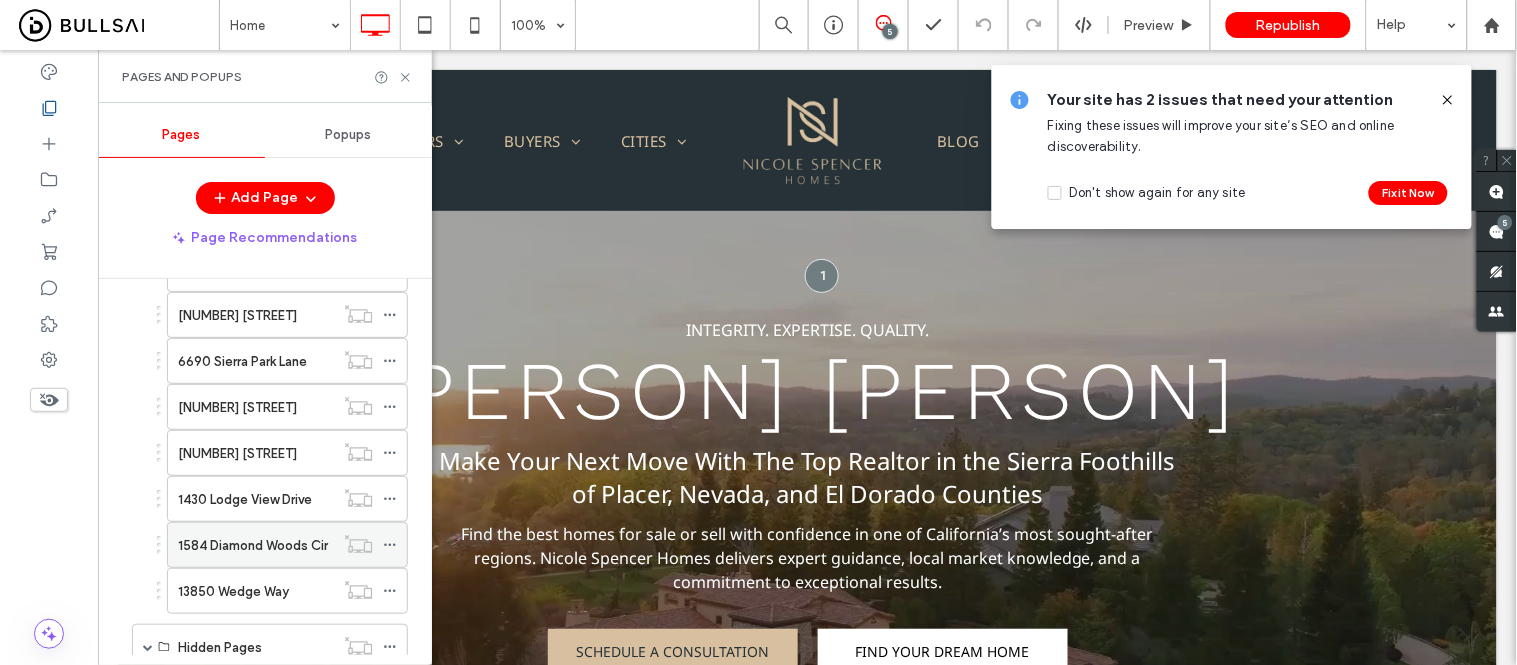 click on "1584 Diamond Woods Cir" at bounding box center [253, 545] 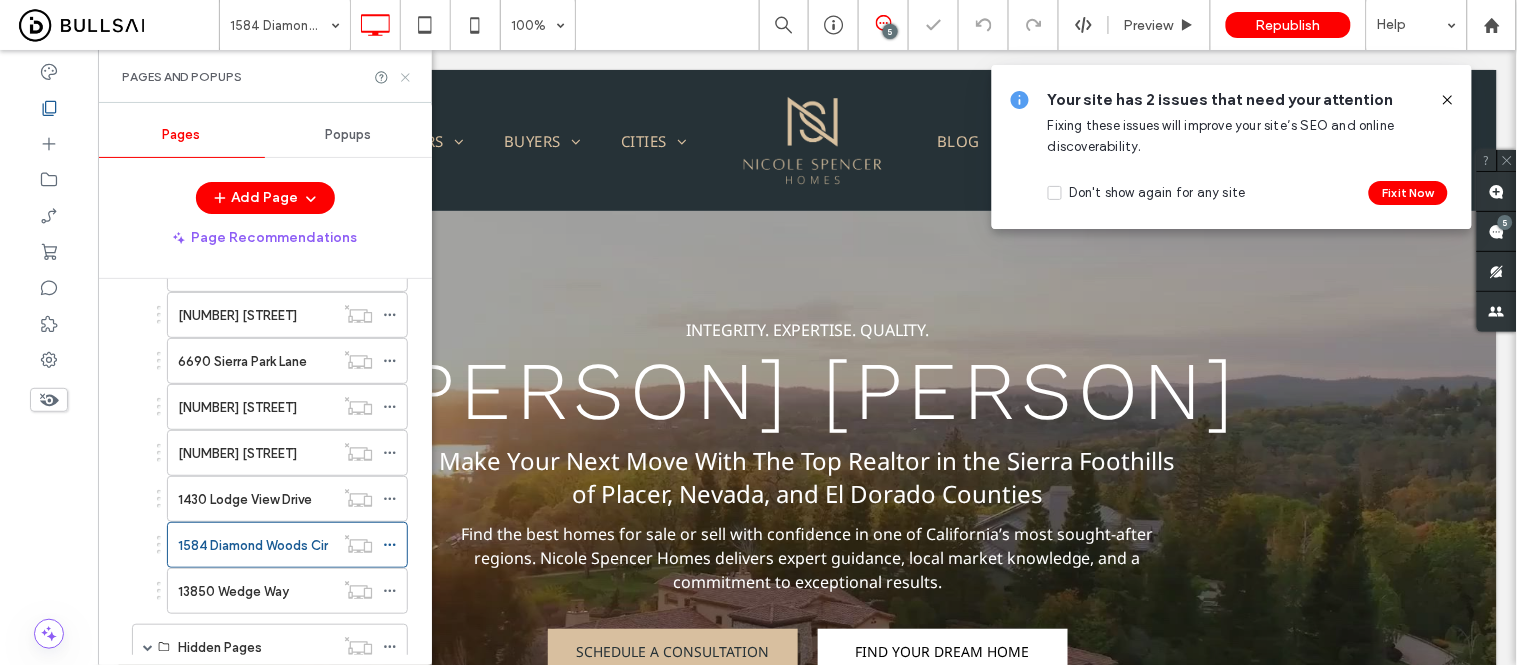 click 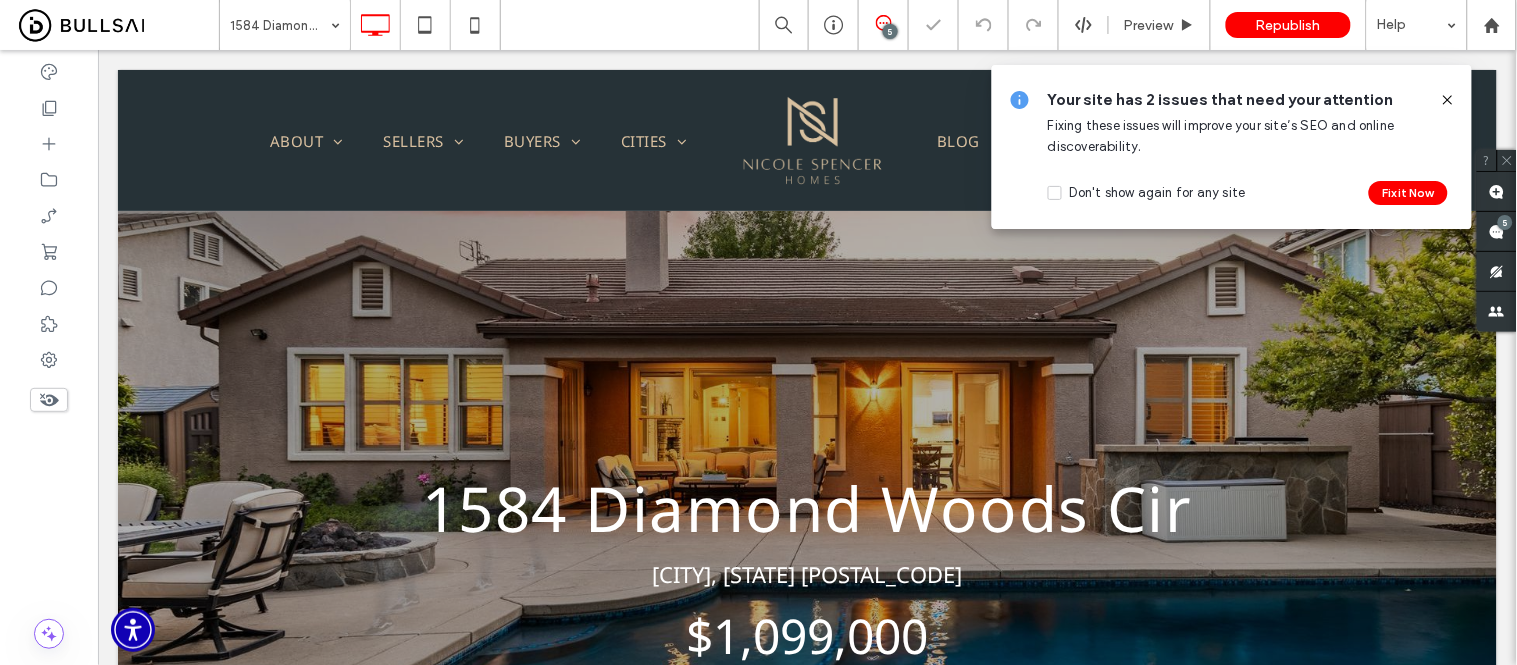 scroll, scrollTop: 0, scrollLeft: 0, axis: both 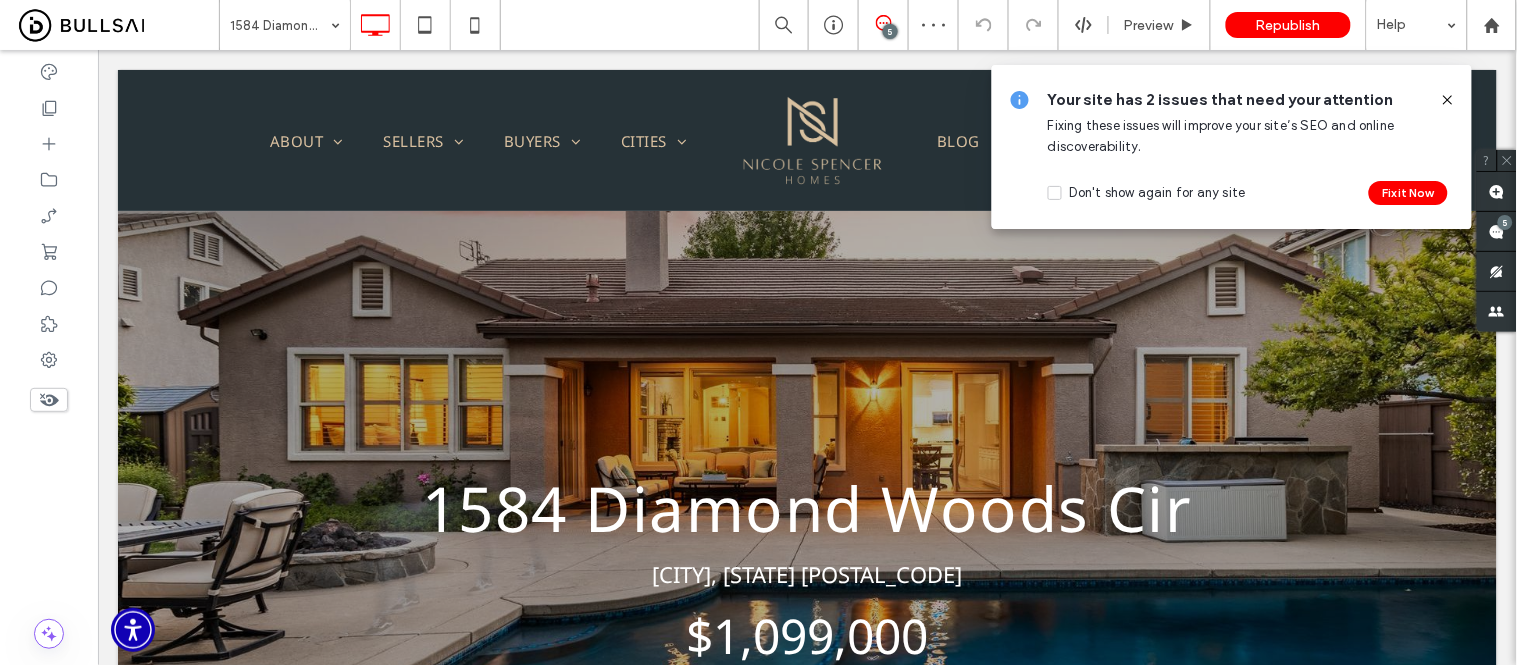click 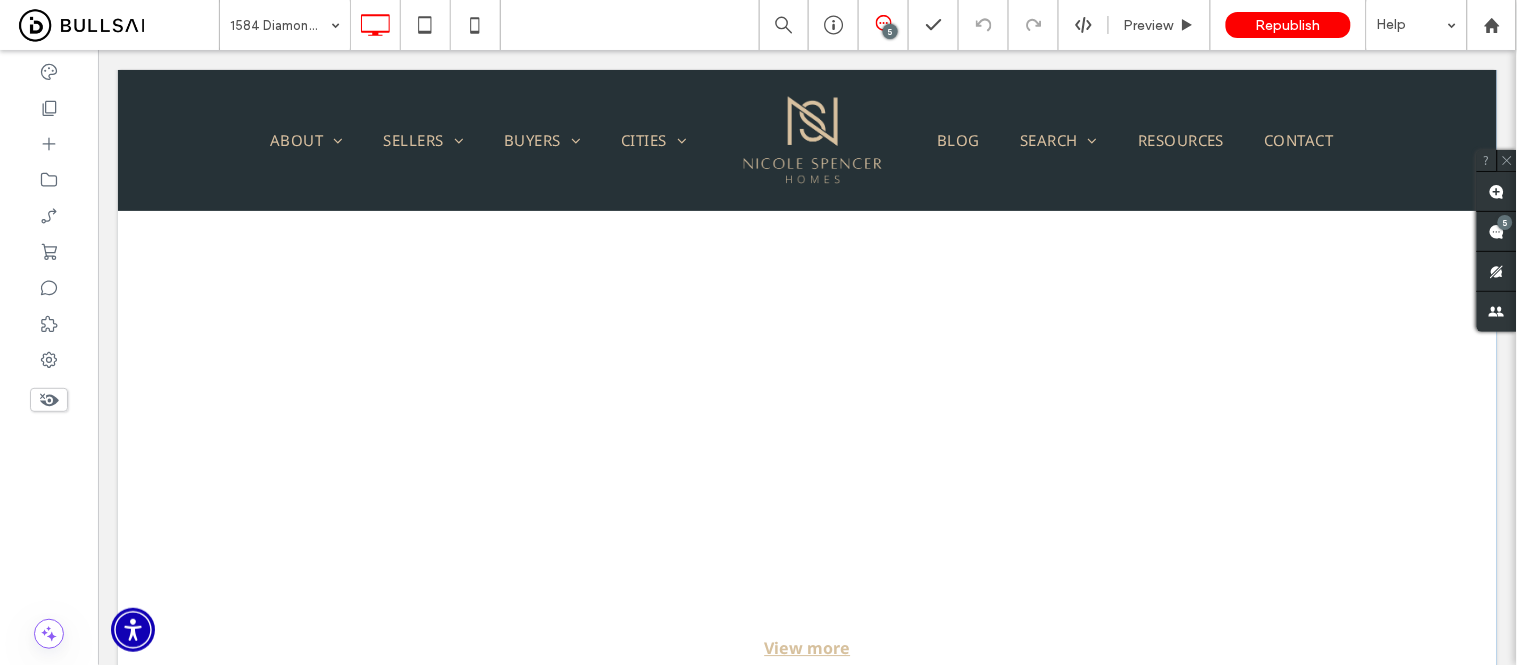 scroll, scrollTop: 2888, scrollLeft: 0, axis: vertical 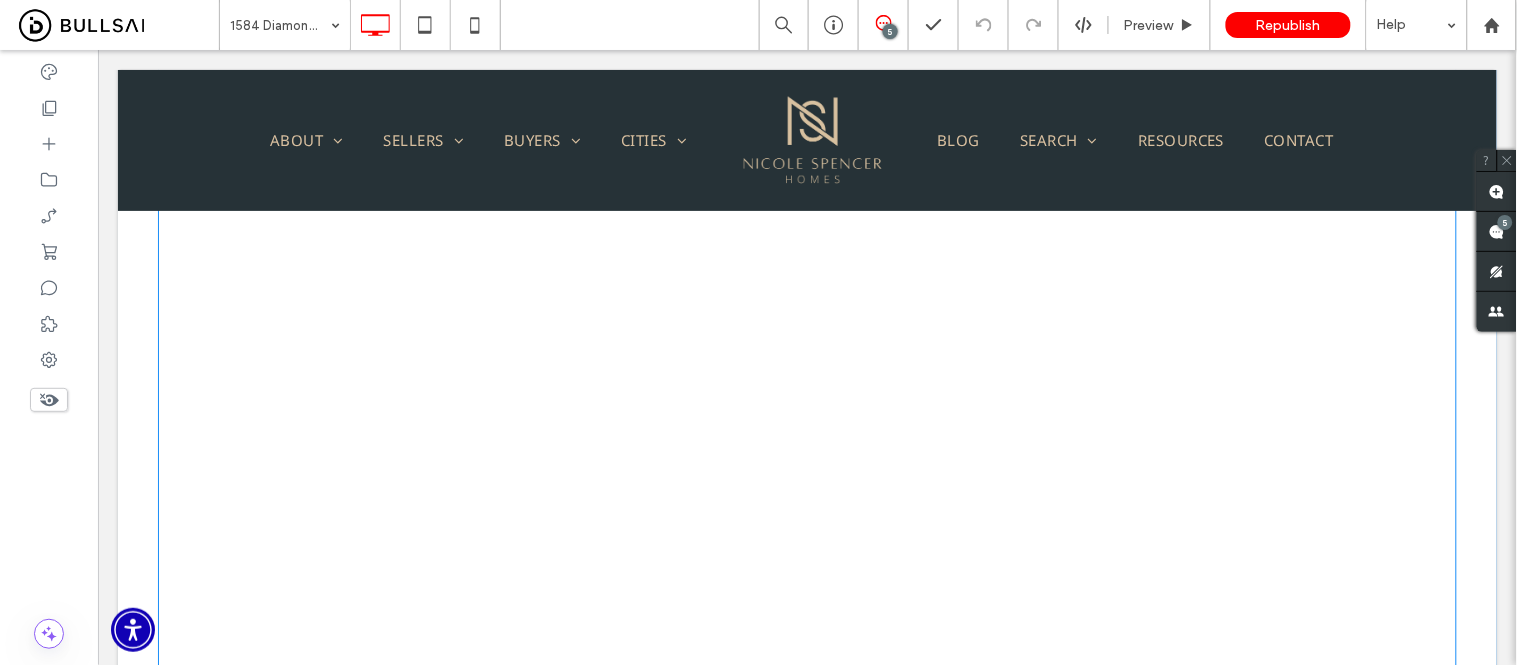 click at bounding box center (645, 374) 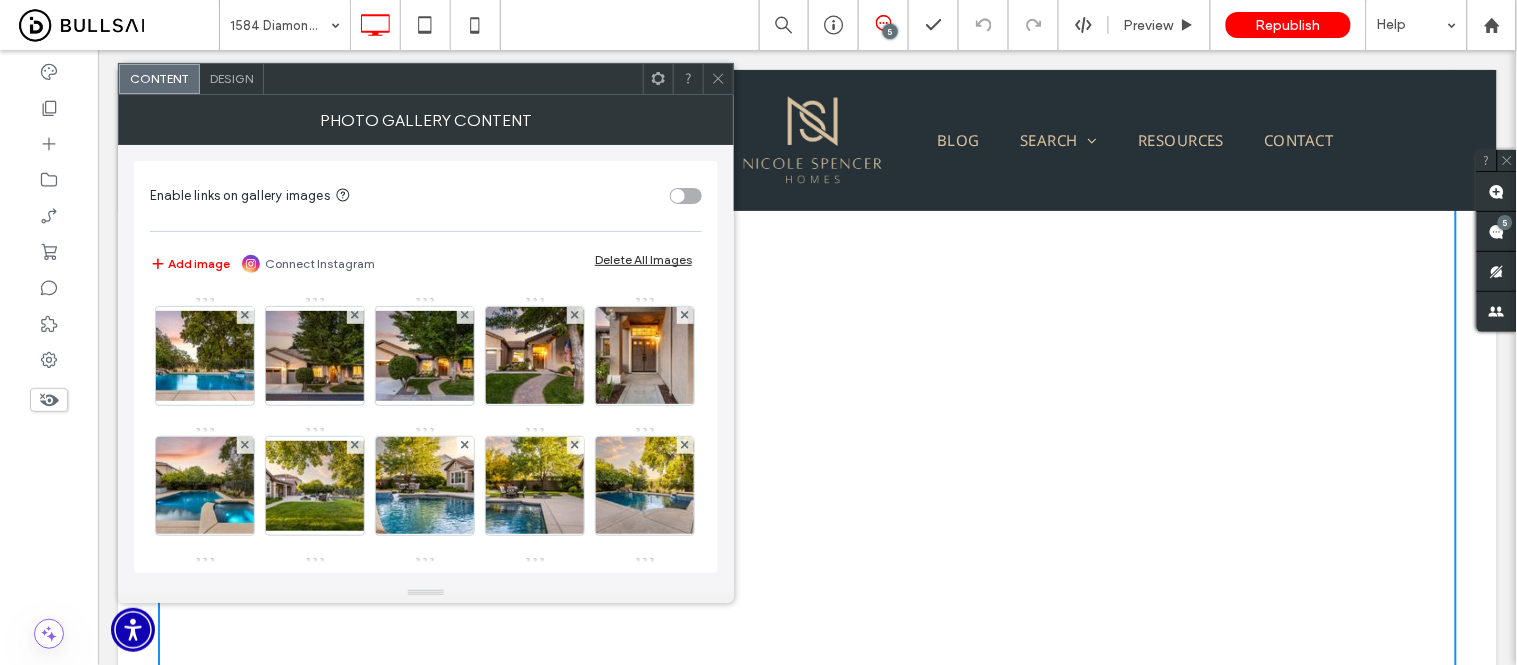 scroll, scrollTop: 444, scrollLeft: 0, axis: vertical 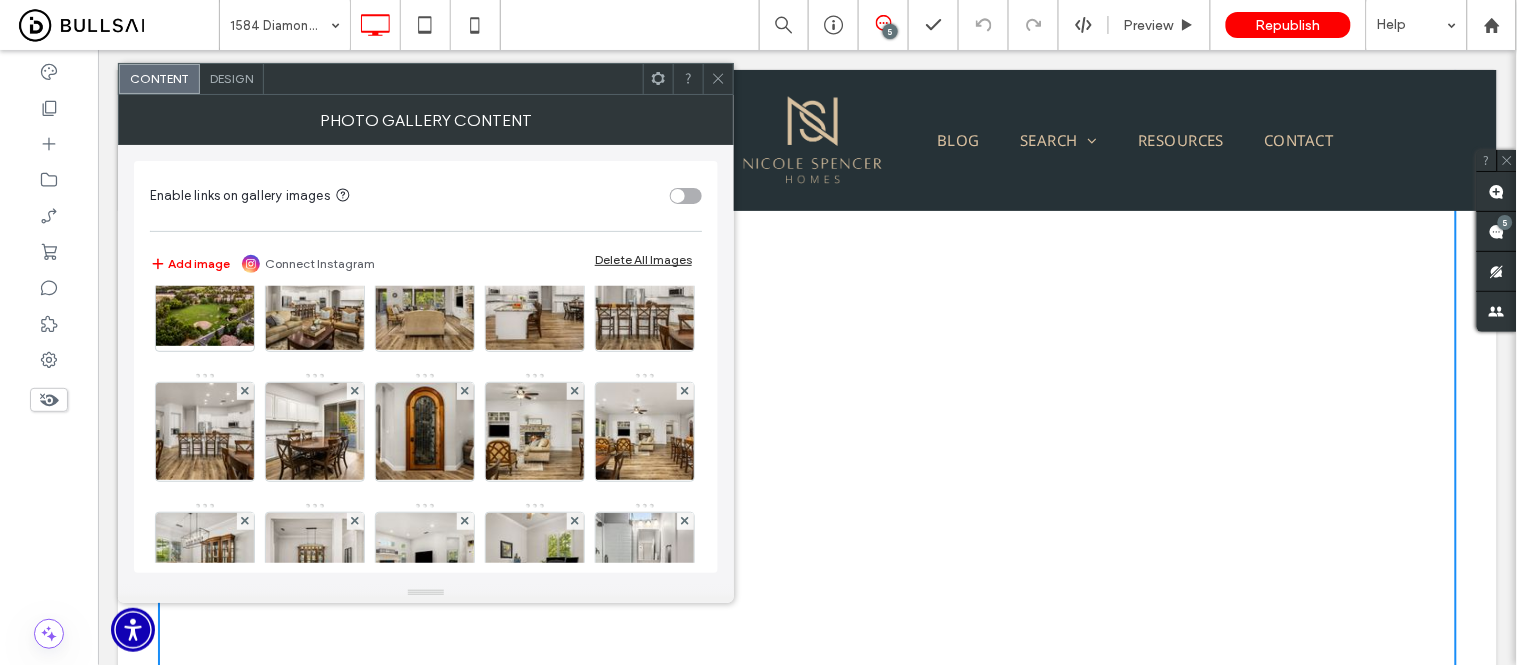 drag, startPoint x: 720, startPoint y: 84, endPoint x: 636, endPoint y: 62, distance: 86.833176 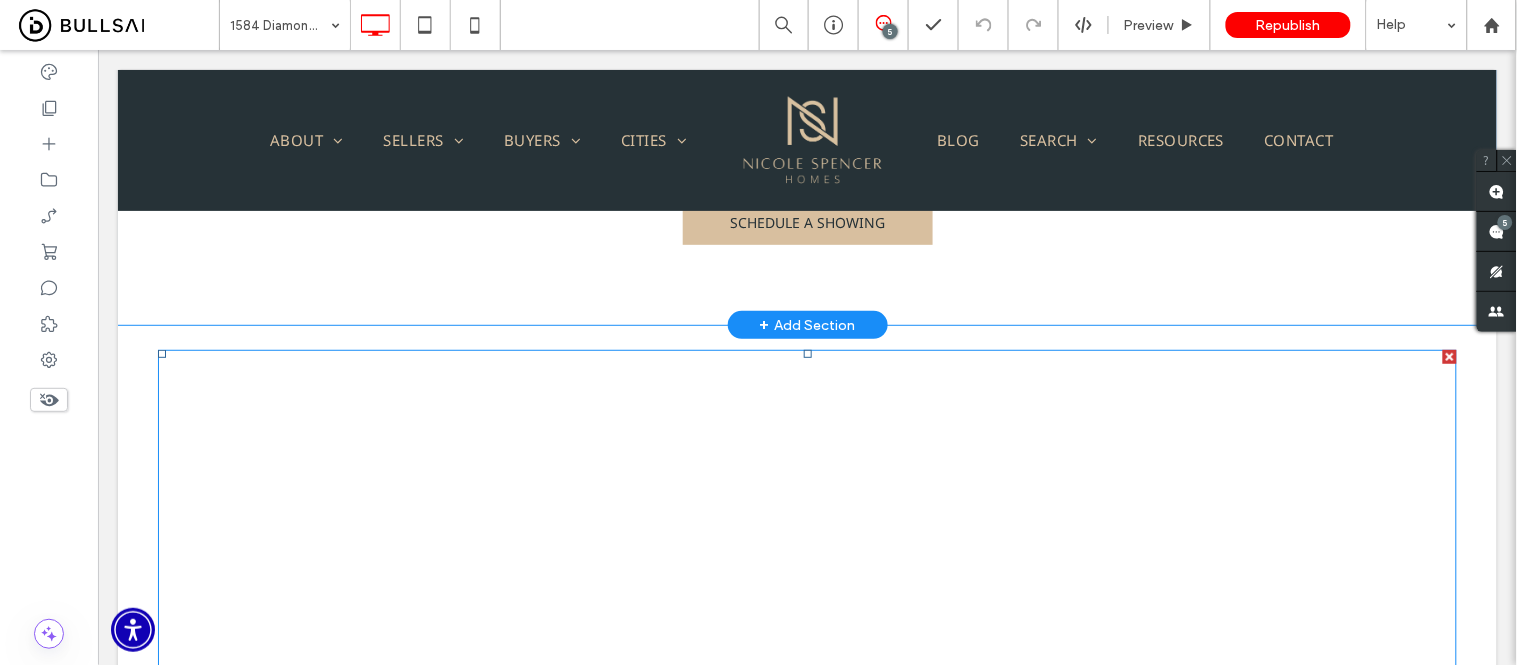 scroll, scrollTop: 2111, scrollLeft: 0, axis: vertical 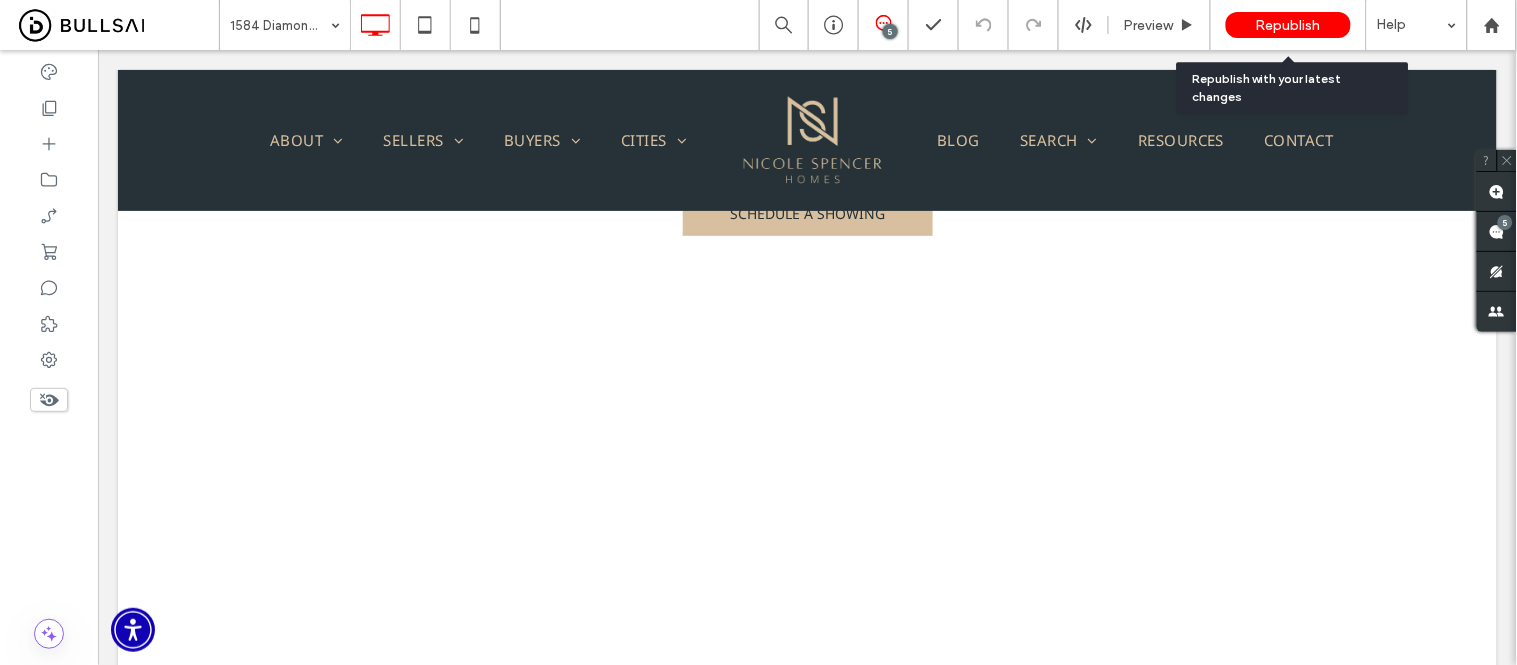 click on "Republish" at bounding box center [1288, 25] 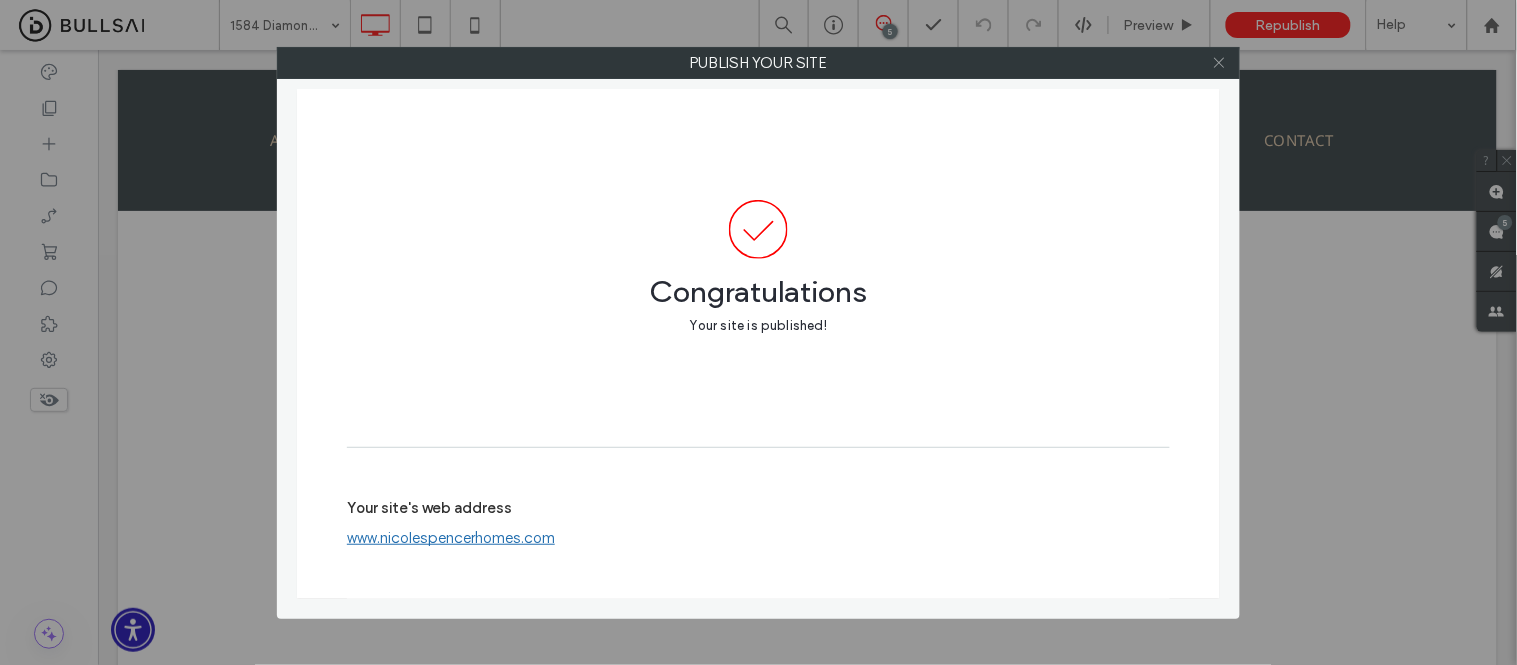 click 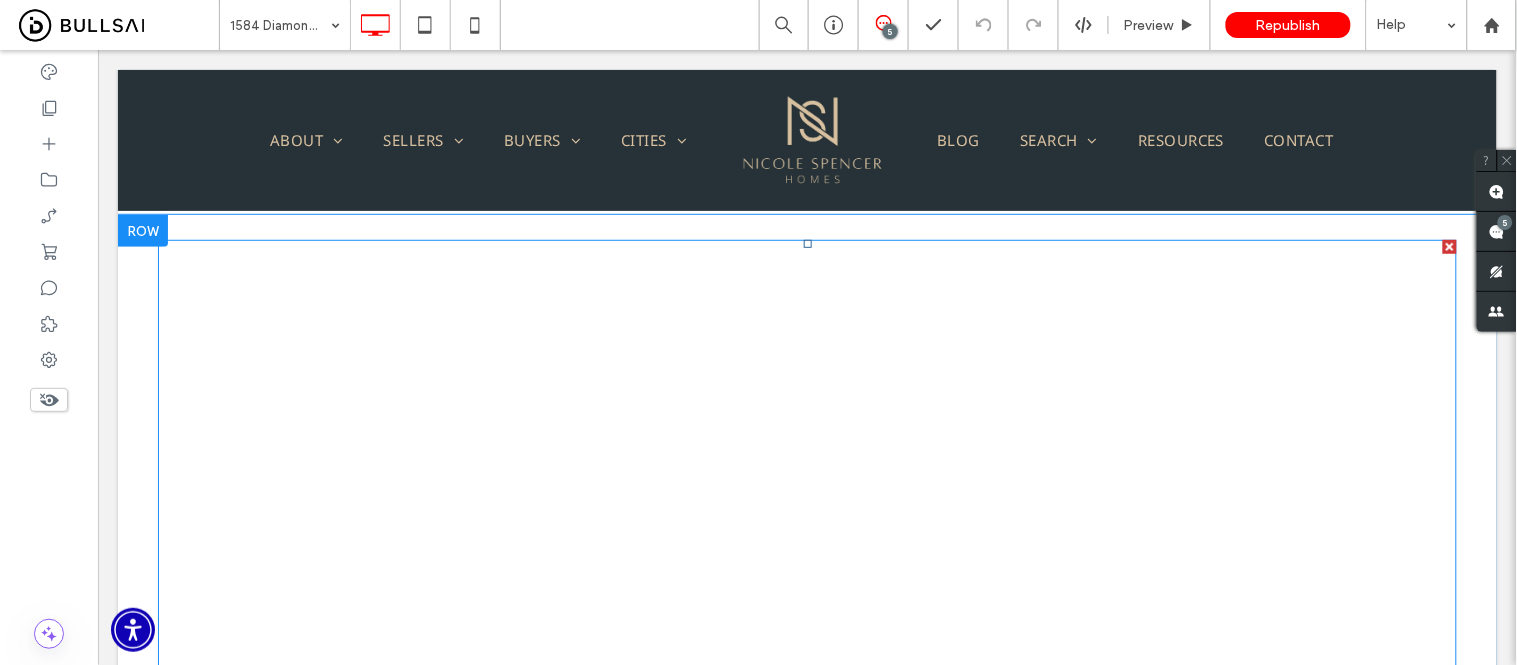 scroll, scrollTop: 2111, scrollLeft: 0, axis: vertical 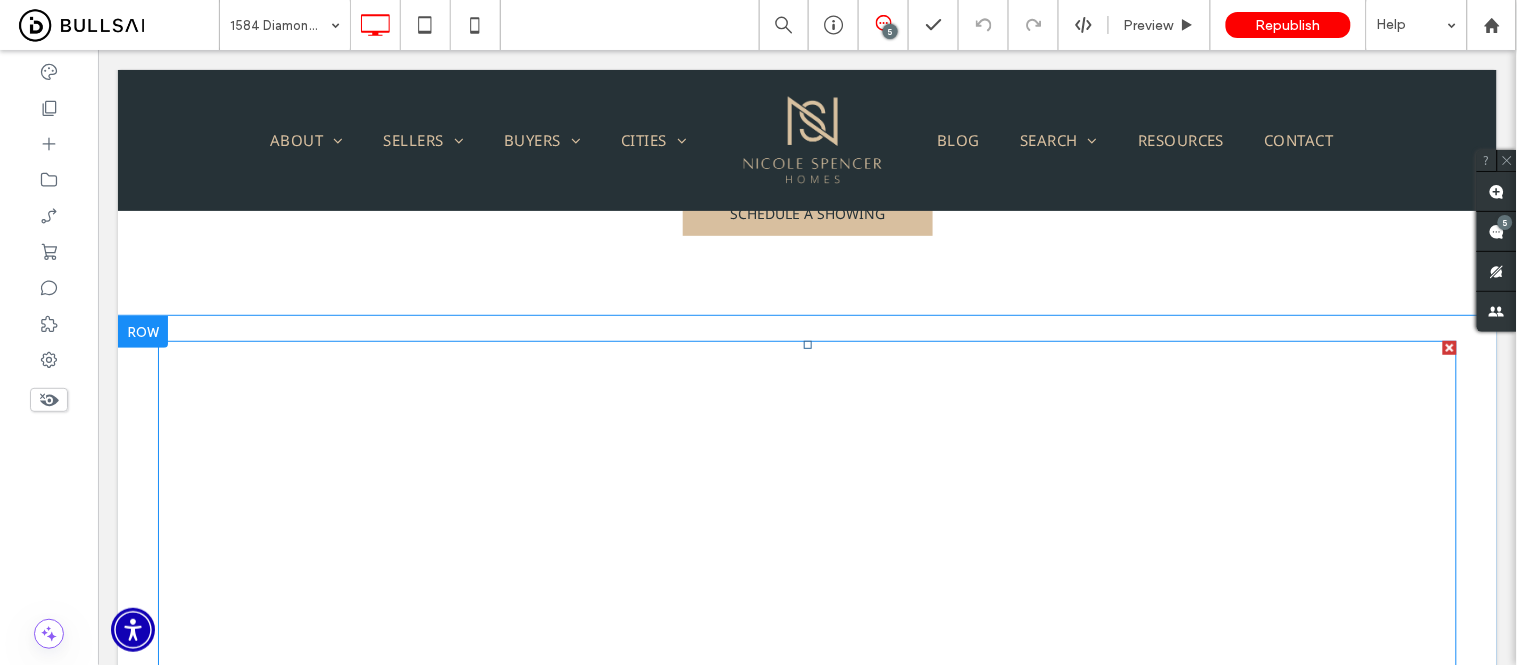 click at bounding box center [645, 504] 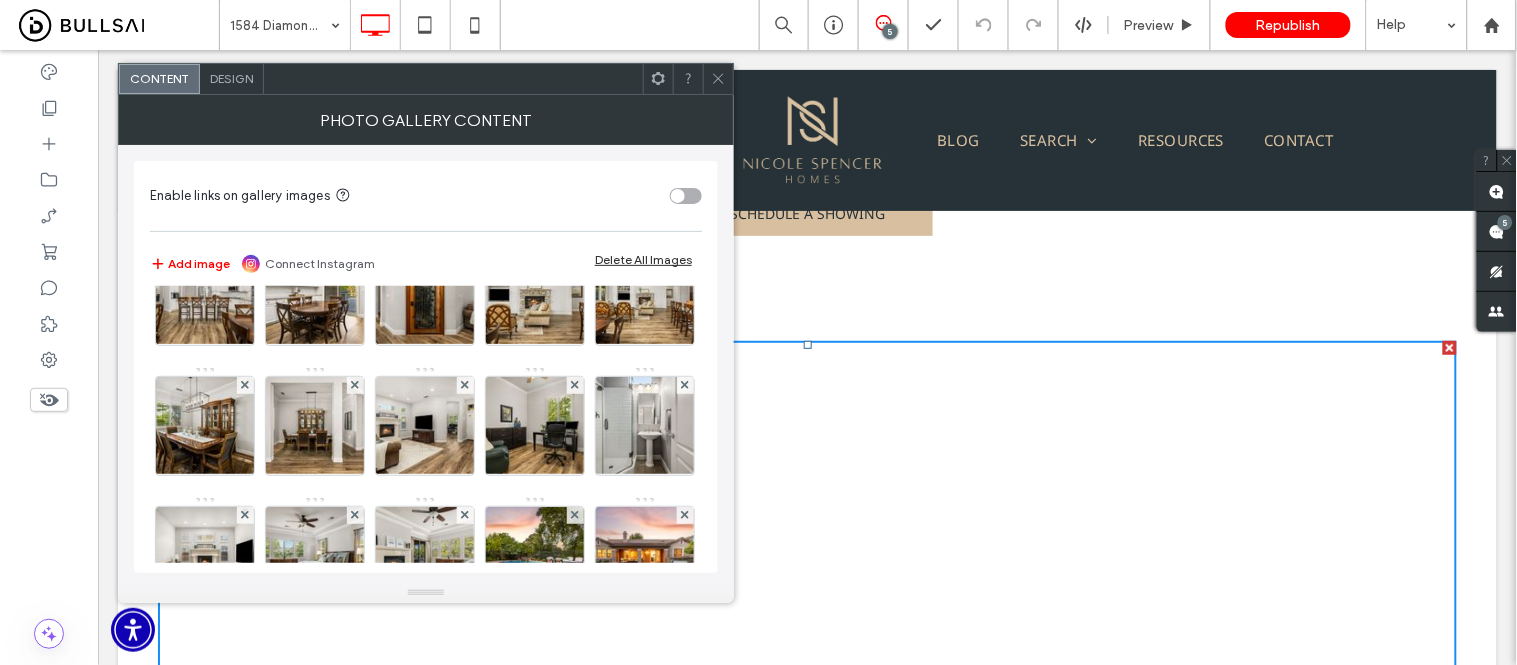 scroll, scrollTop: 530, scrollLeft: 0, axis: vertical 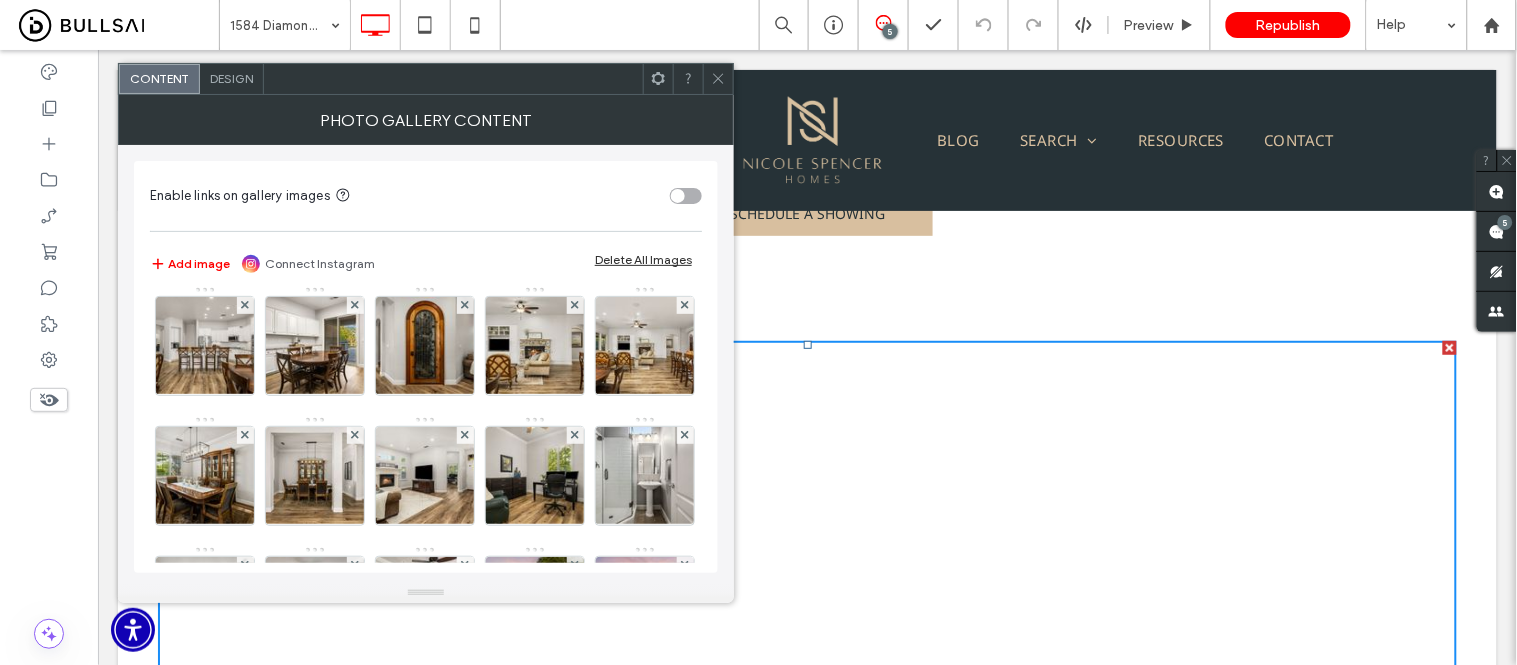 click on "Design" at bounding box center [231, 78] 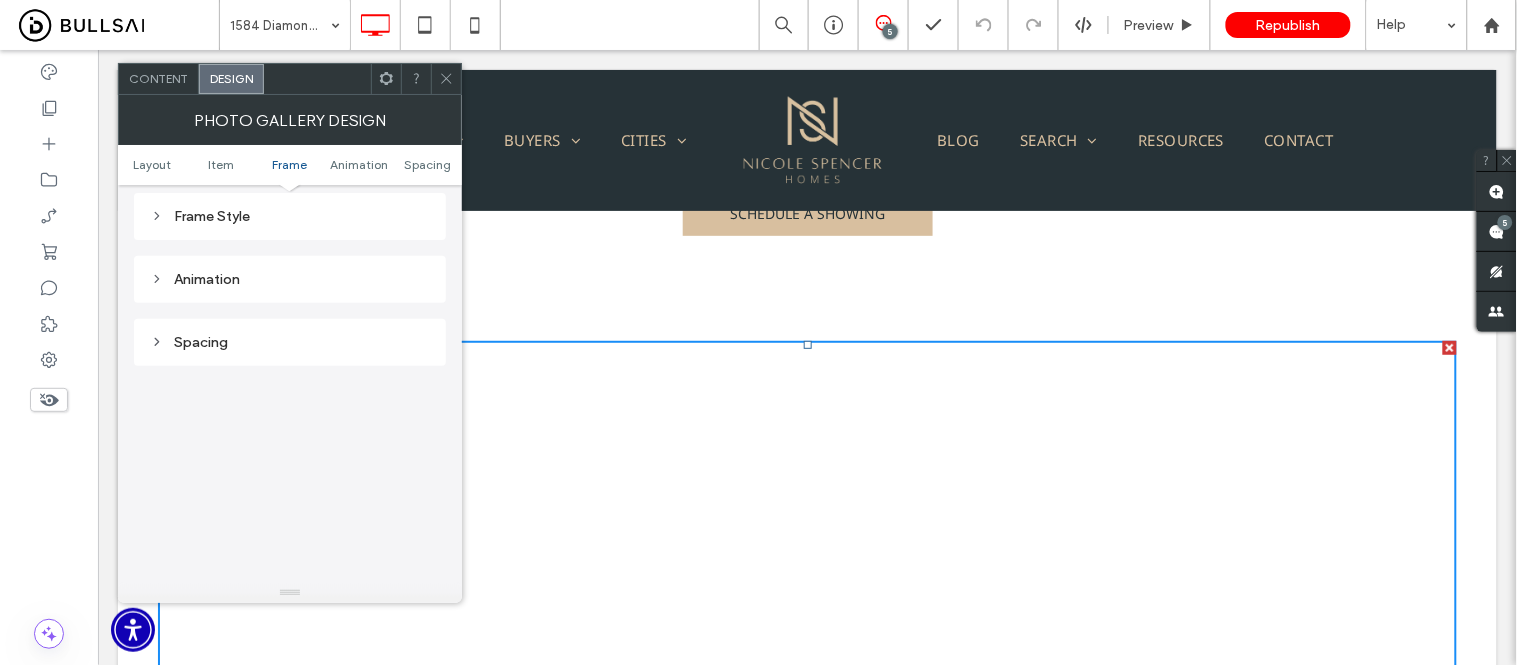 scroll, scrollTop: 555, scrollLeft: 0, axis: vertical 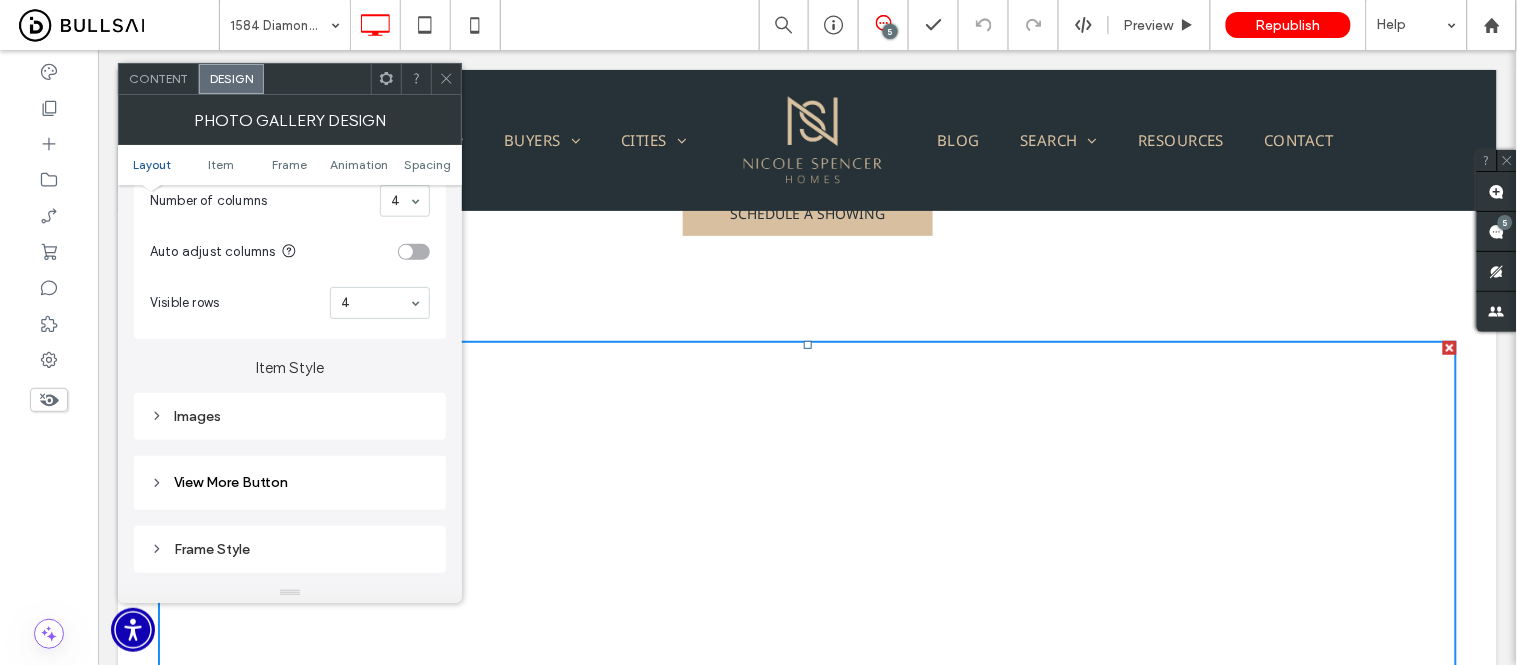 click on "Content" at bounding box center (158, 78) 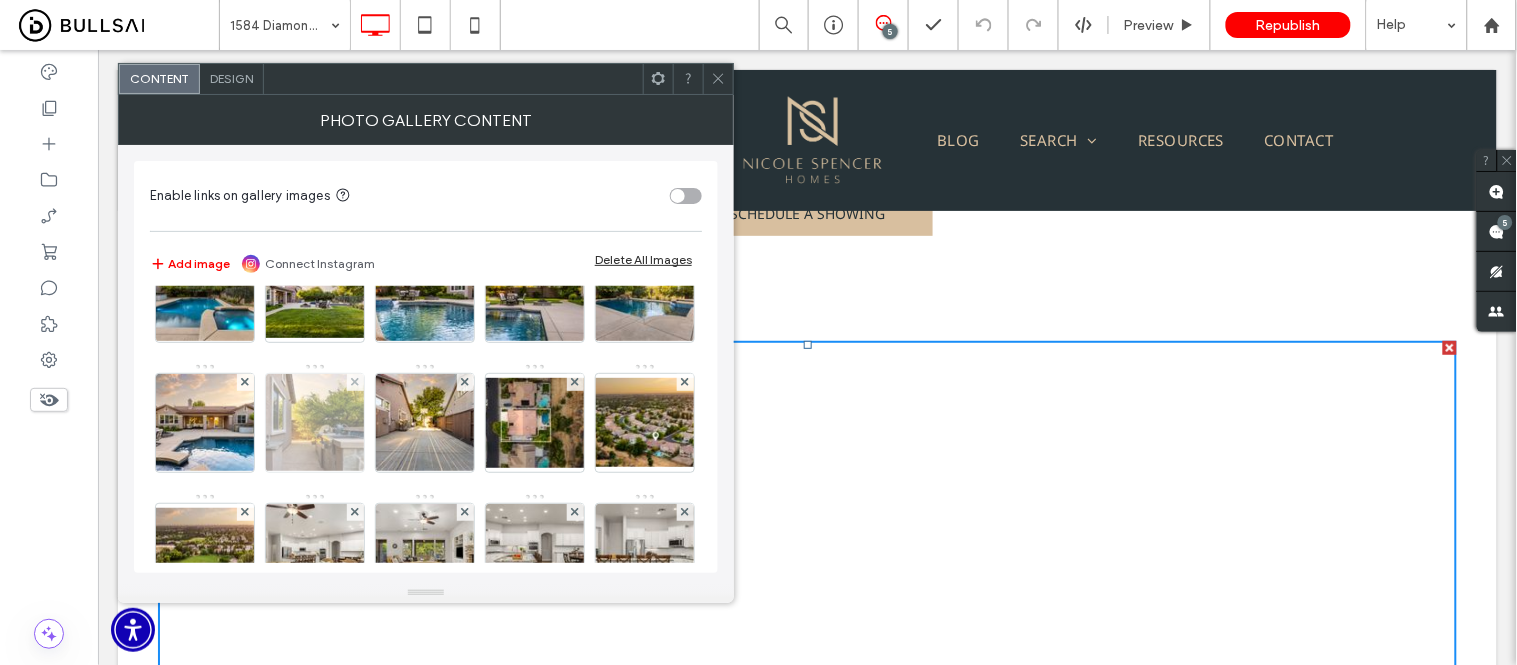 scroll, scrollTop: 0, scrollLeft: 0, axis: both 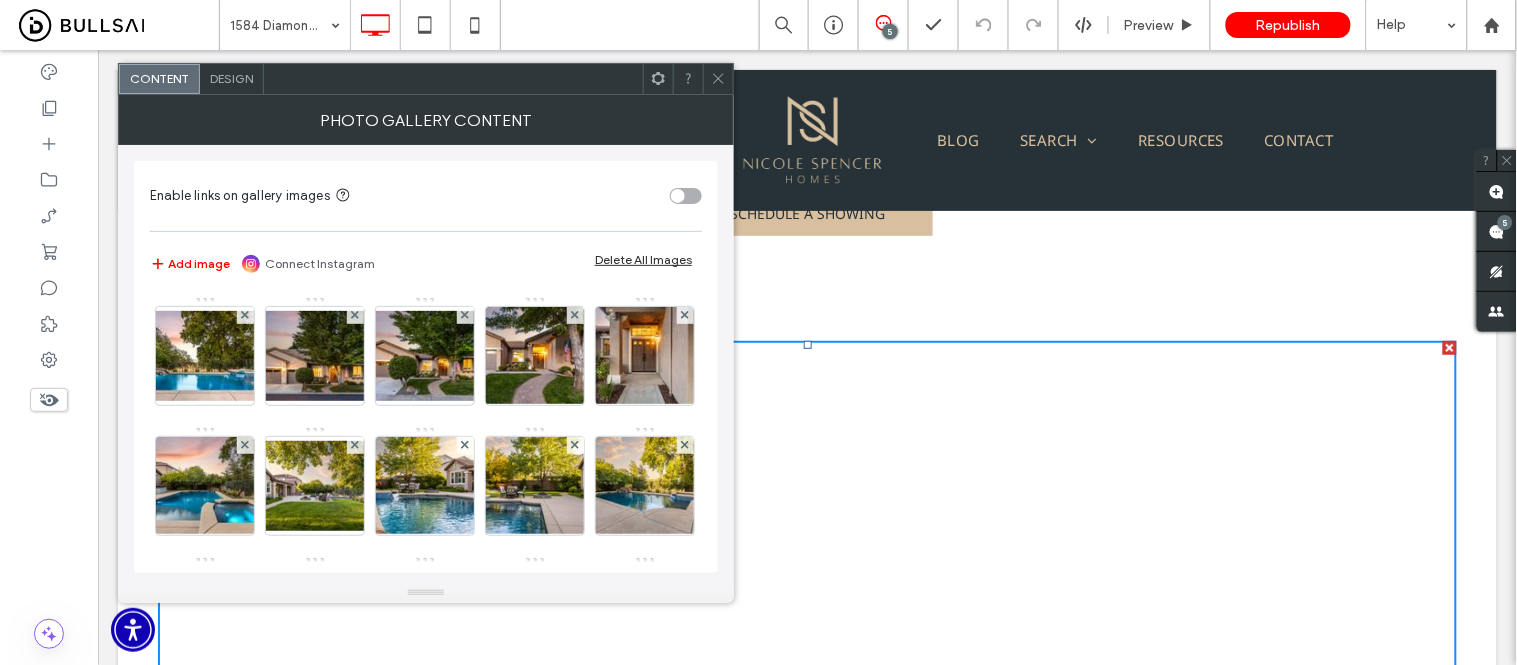 click 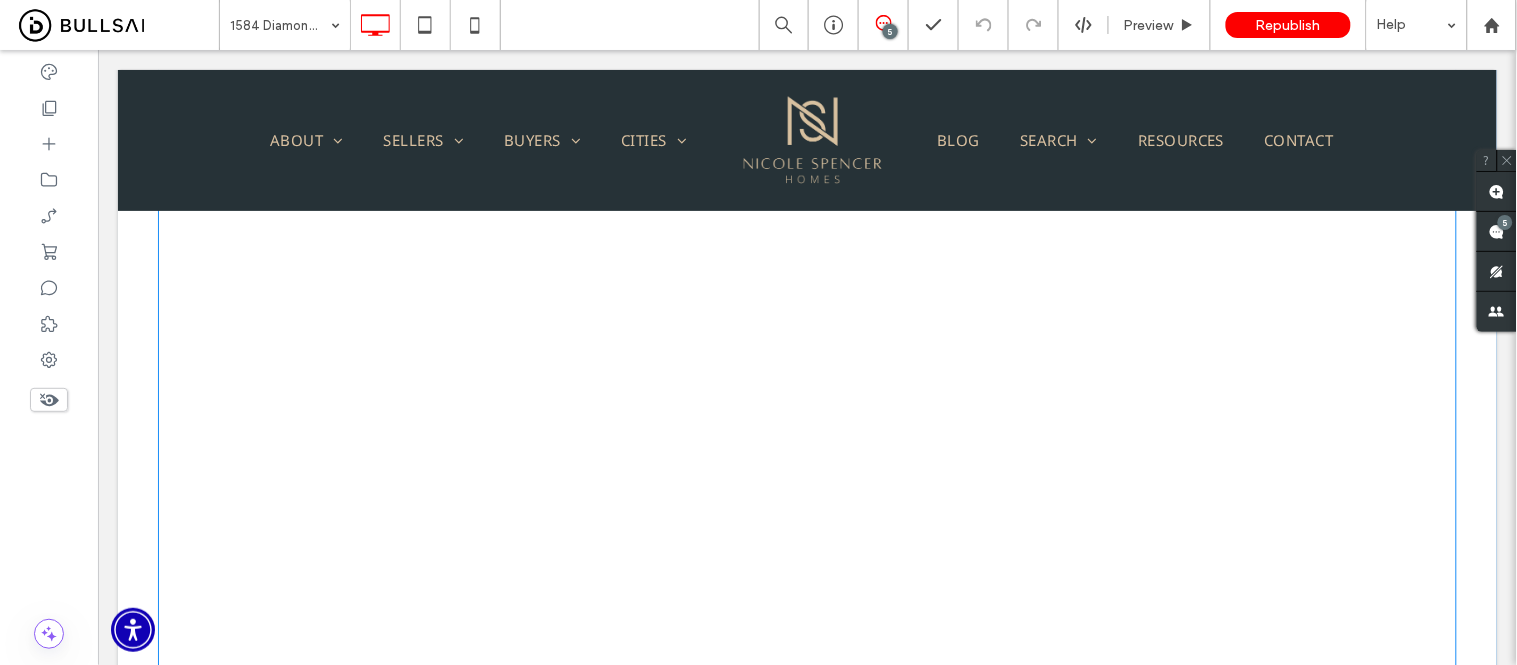 scroll, scrollTop: 2444, scrollLeft: 0, axis: vertical 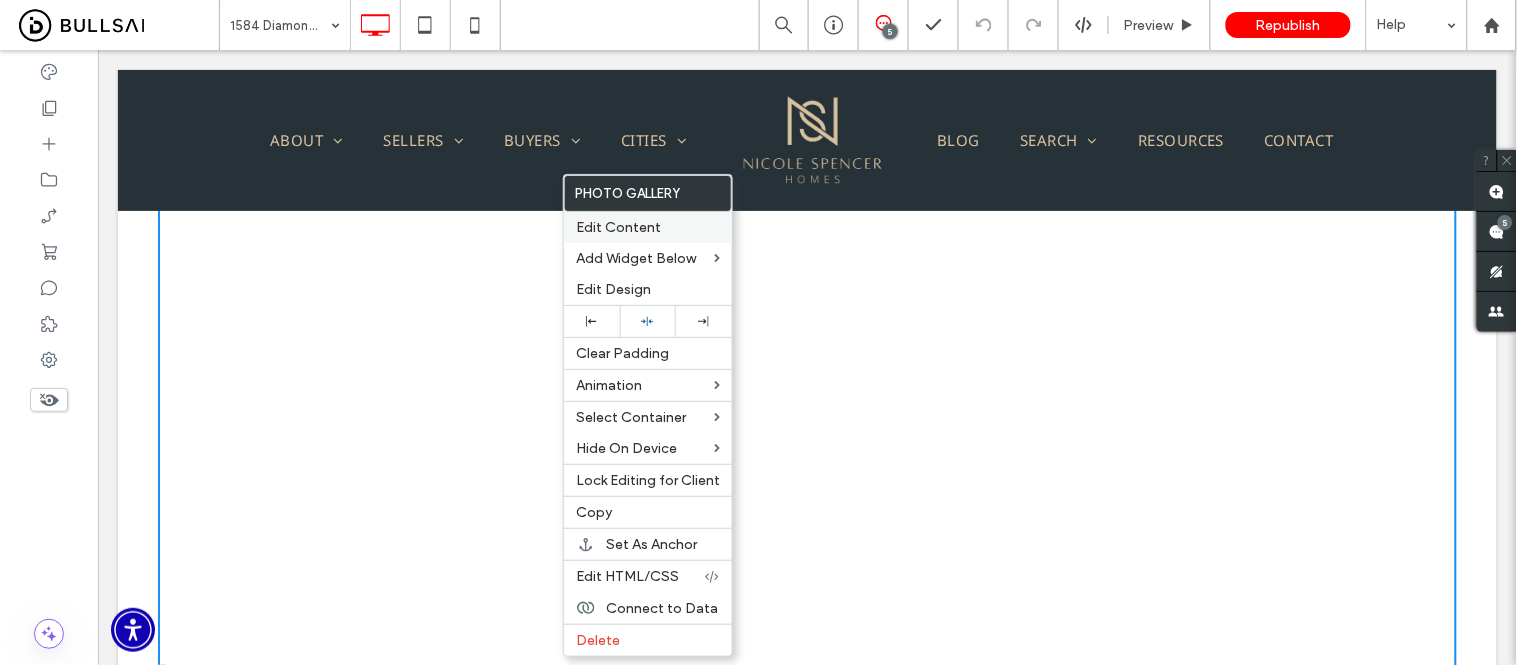 click on "Edit Content" at bounding box center [618, 227] 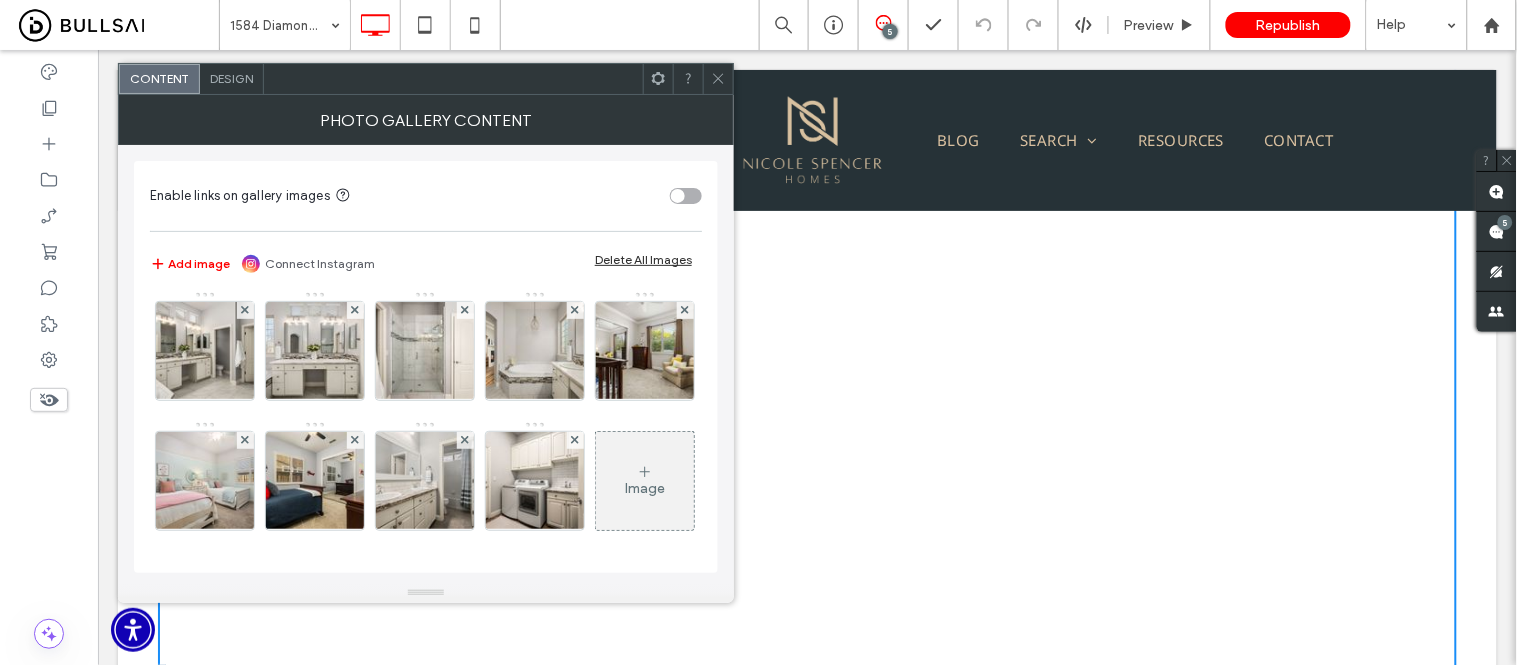 scroll, scrollTop: 1307, scrollLeft: 0, axis: vertical 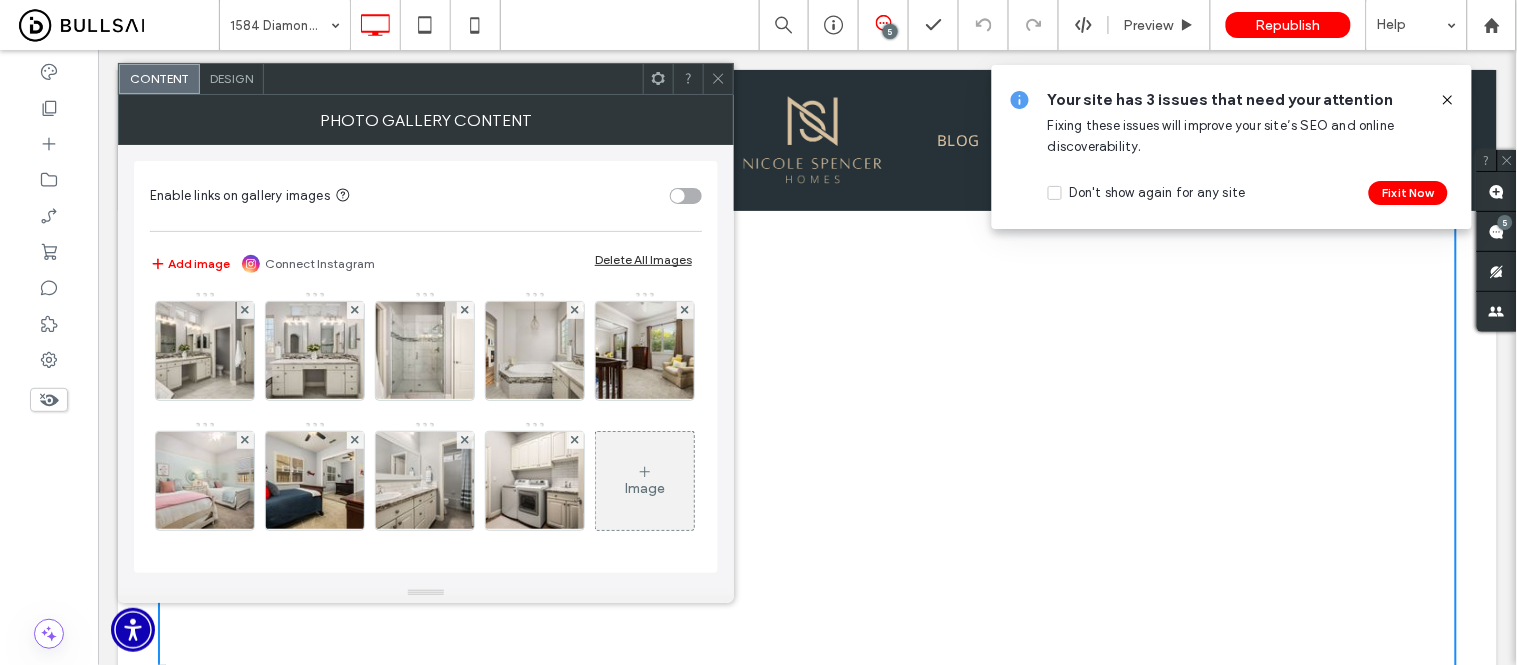 click 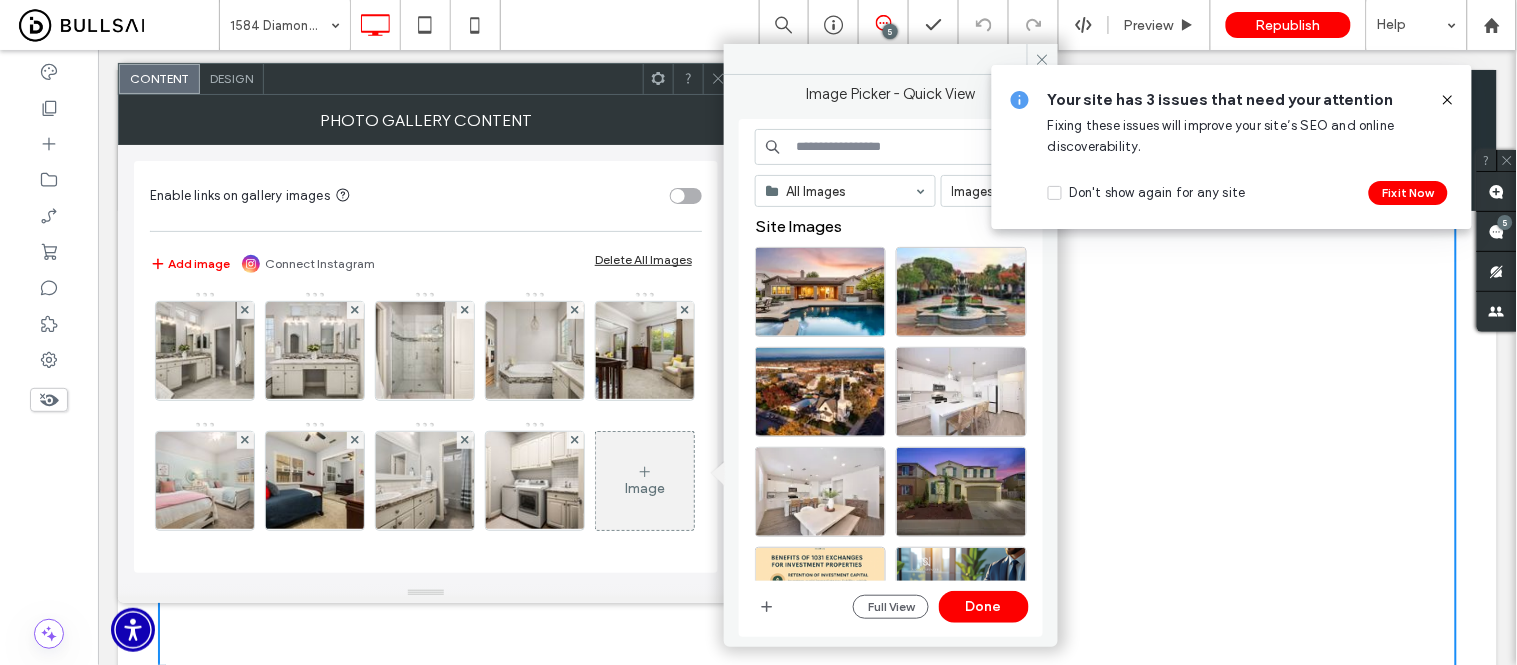 drag, startPoint x: 1448, startPoint y: 101, endPoint x: 1300, endPoint y: 74, distance: 150.44267 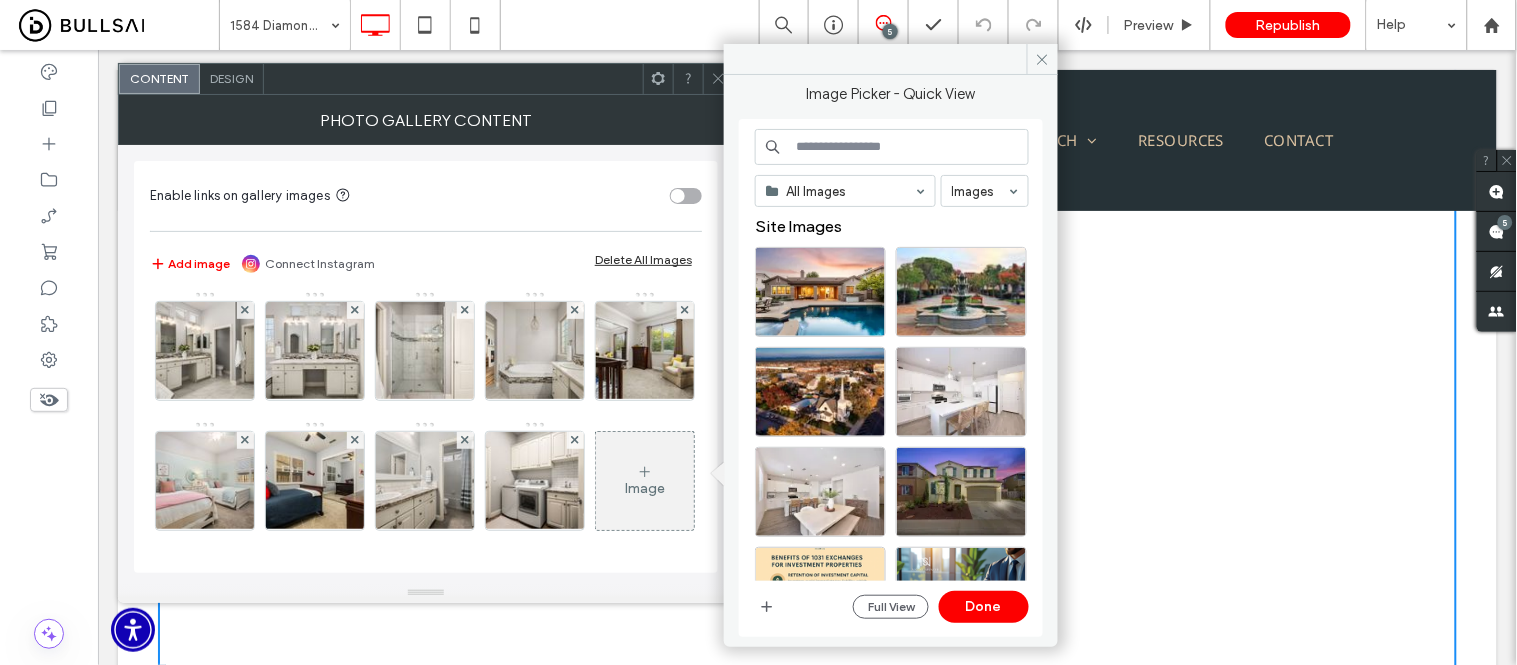 click at bounding box center (892, 147) 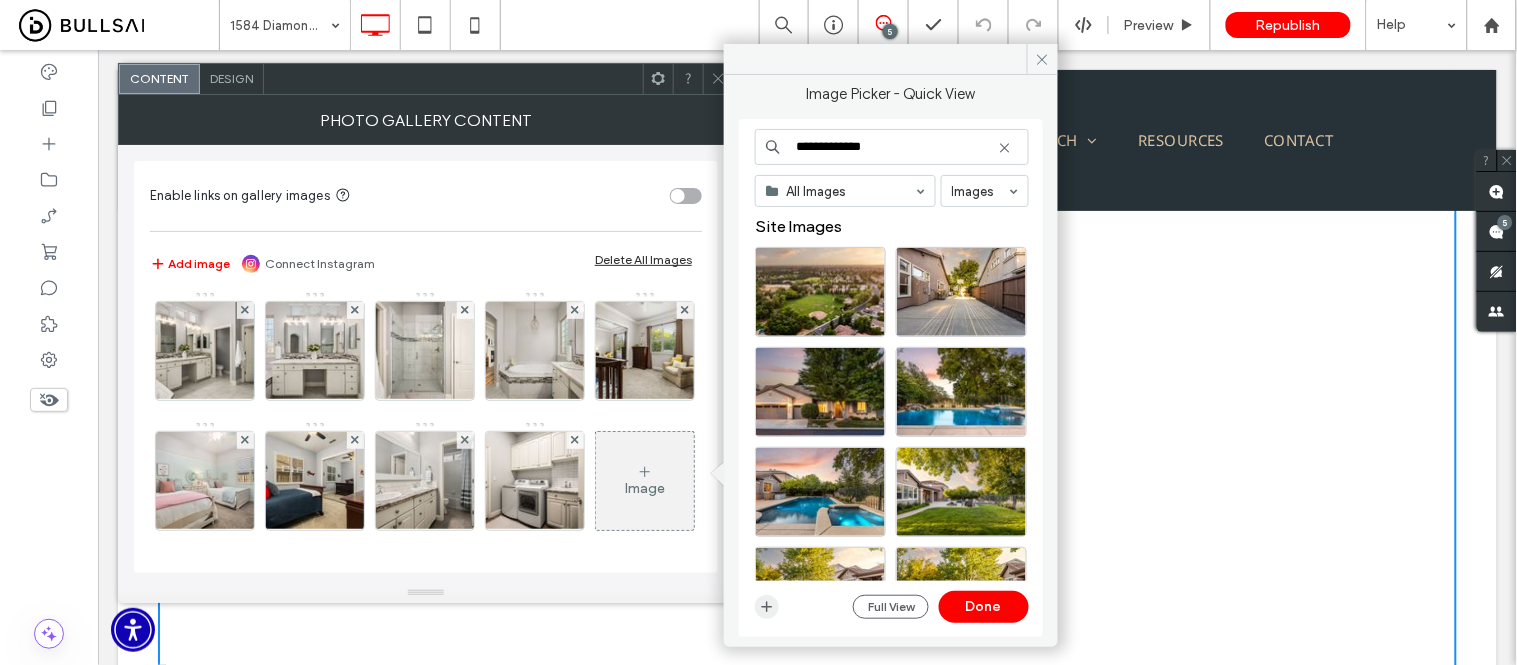 type on "**********" 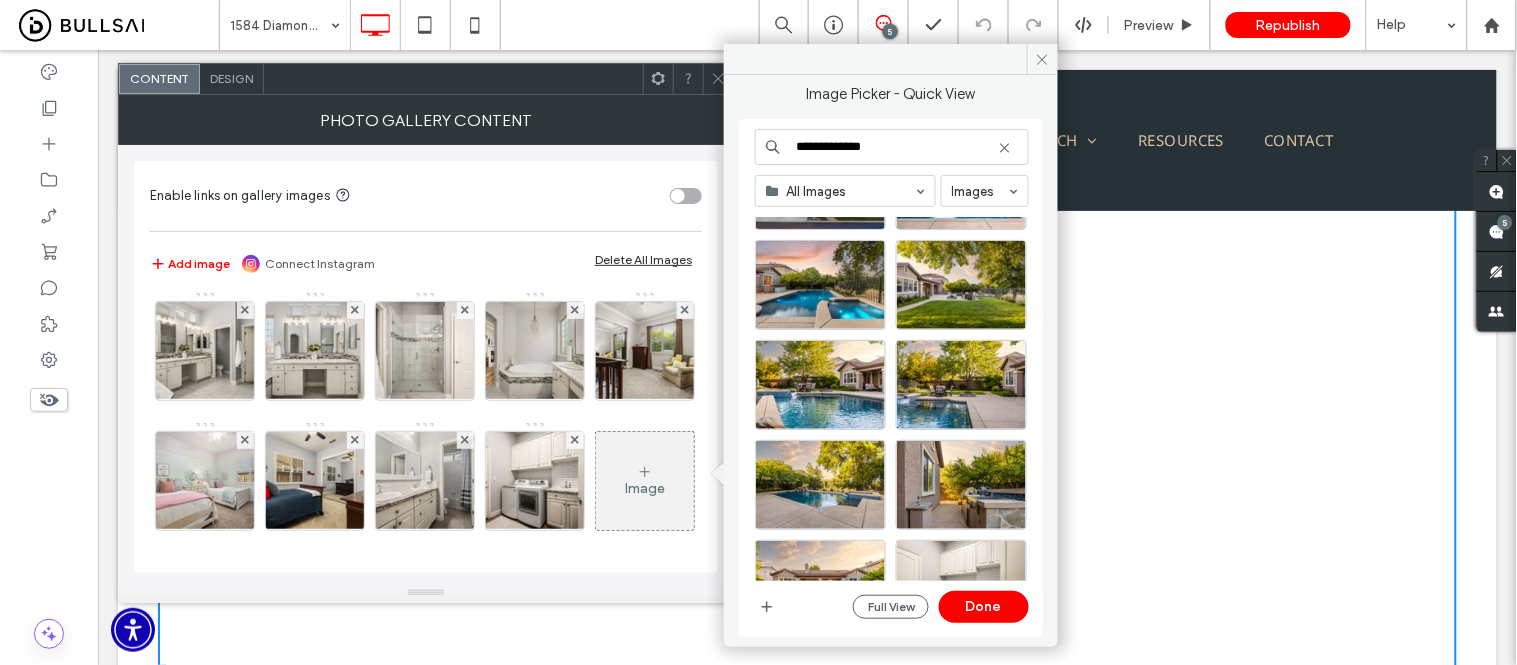 scroll, scrollTop: 222, scrollLeft: 0, axis: vertical 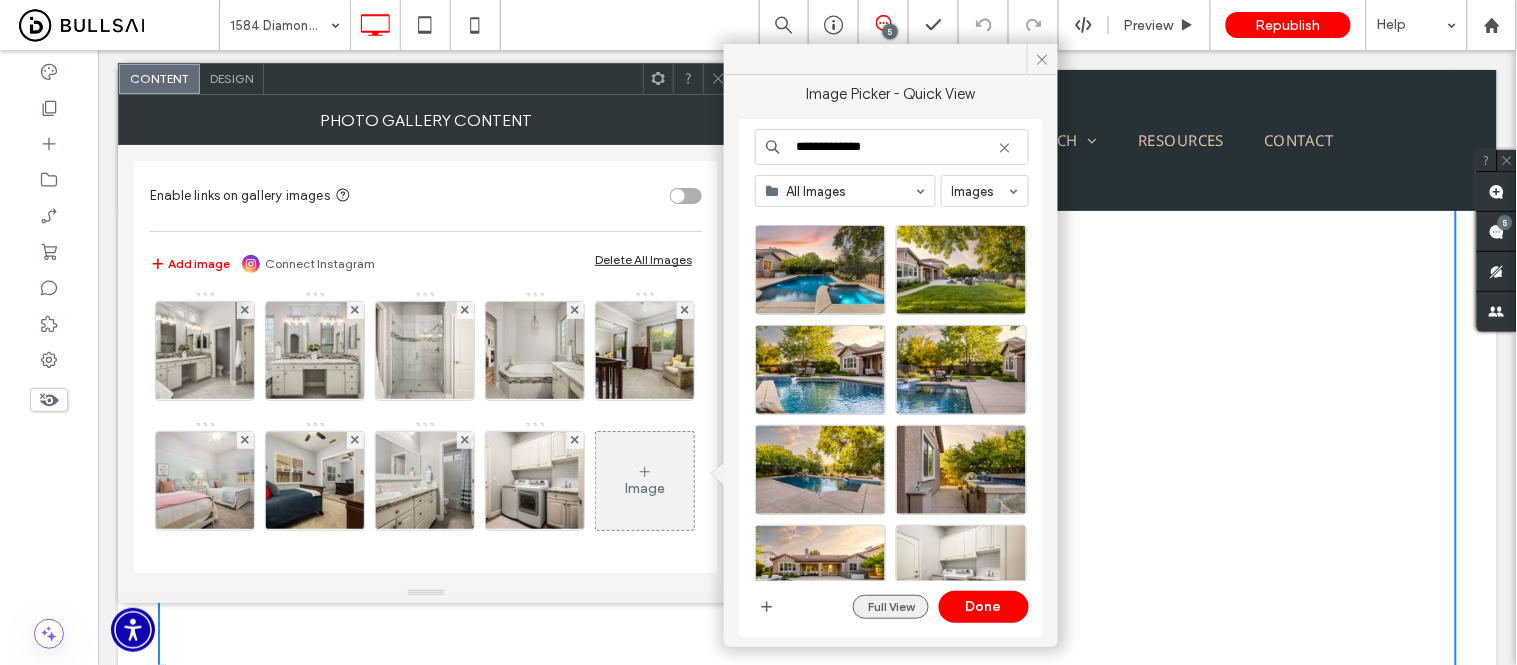 click on "Full View" at bounding box center [891, 607] 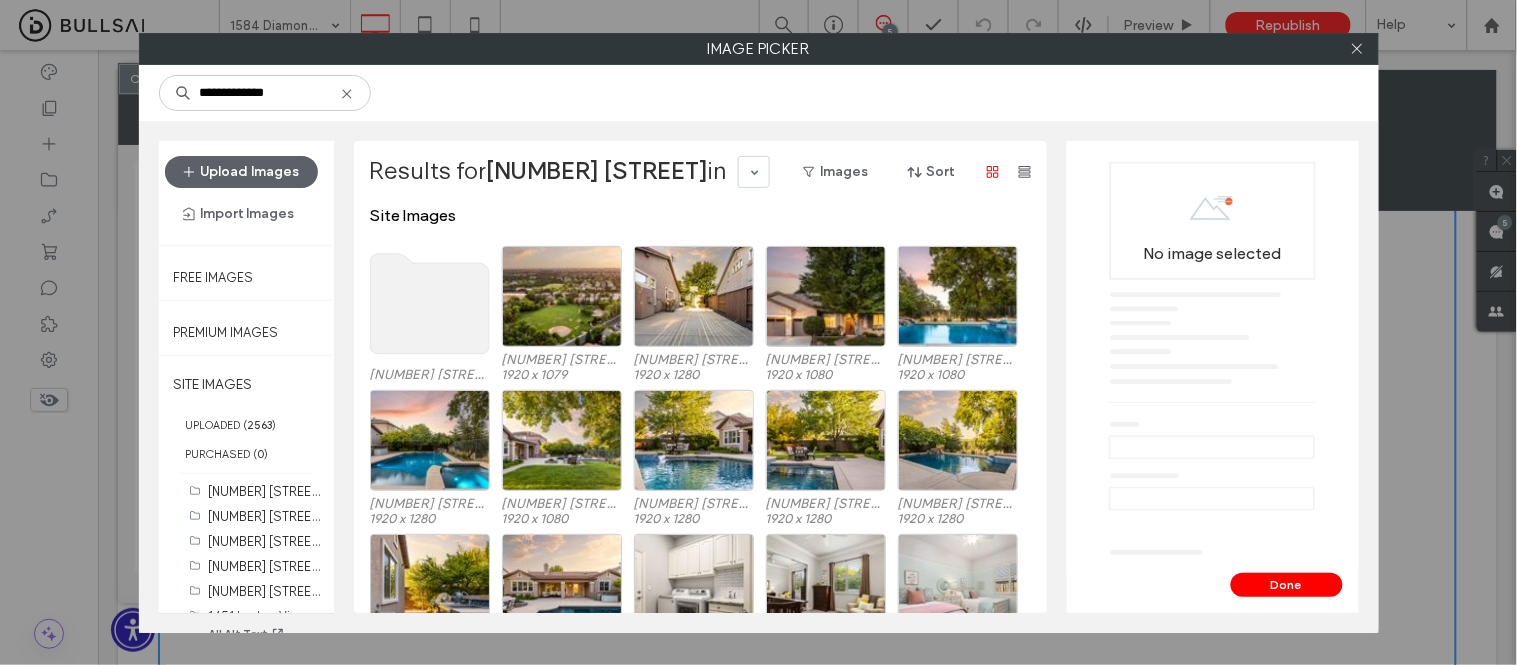 click 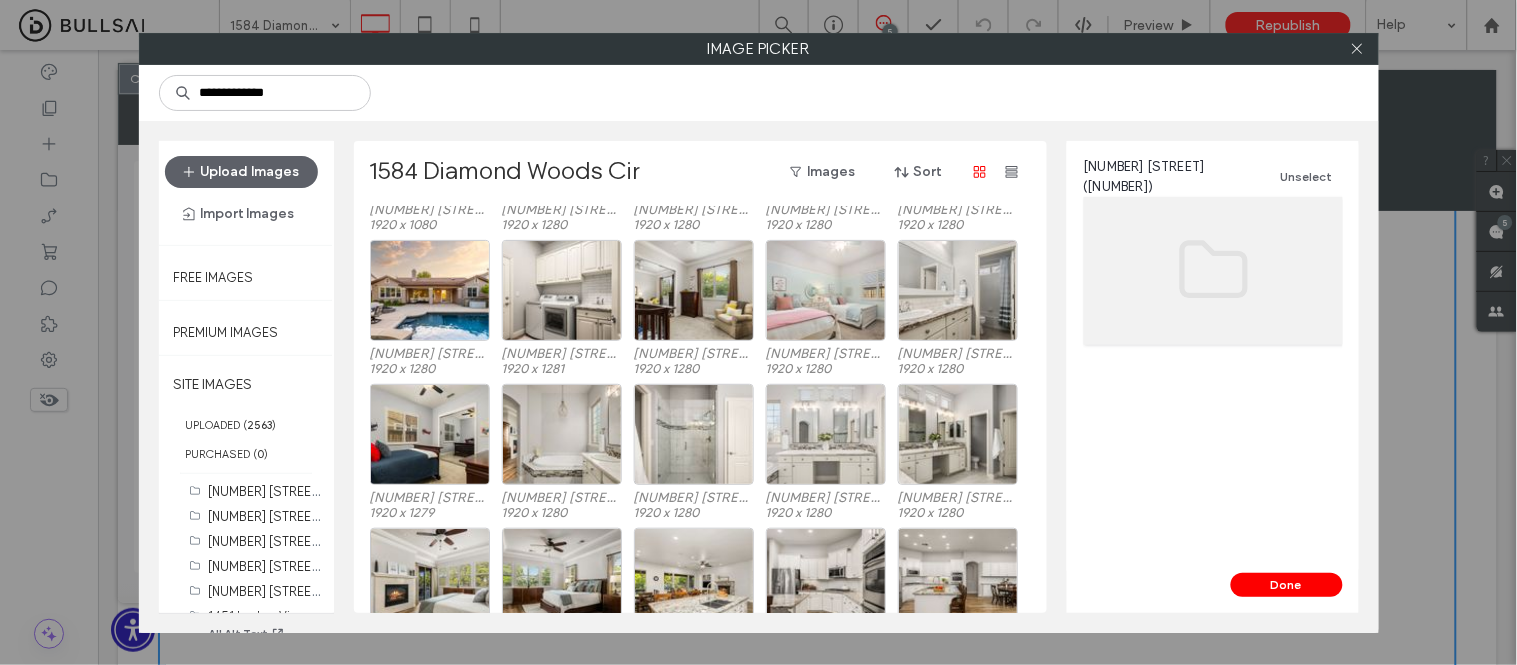 scroll, scrollTop: 0, scrollLeft: 0, axis: both 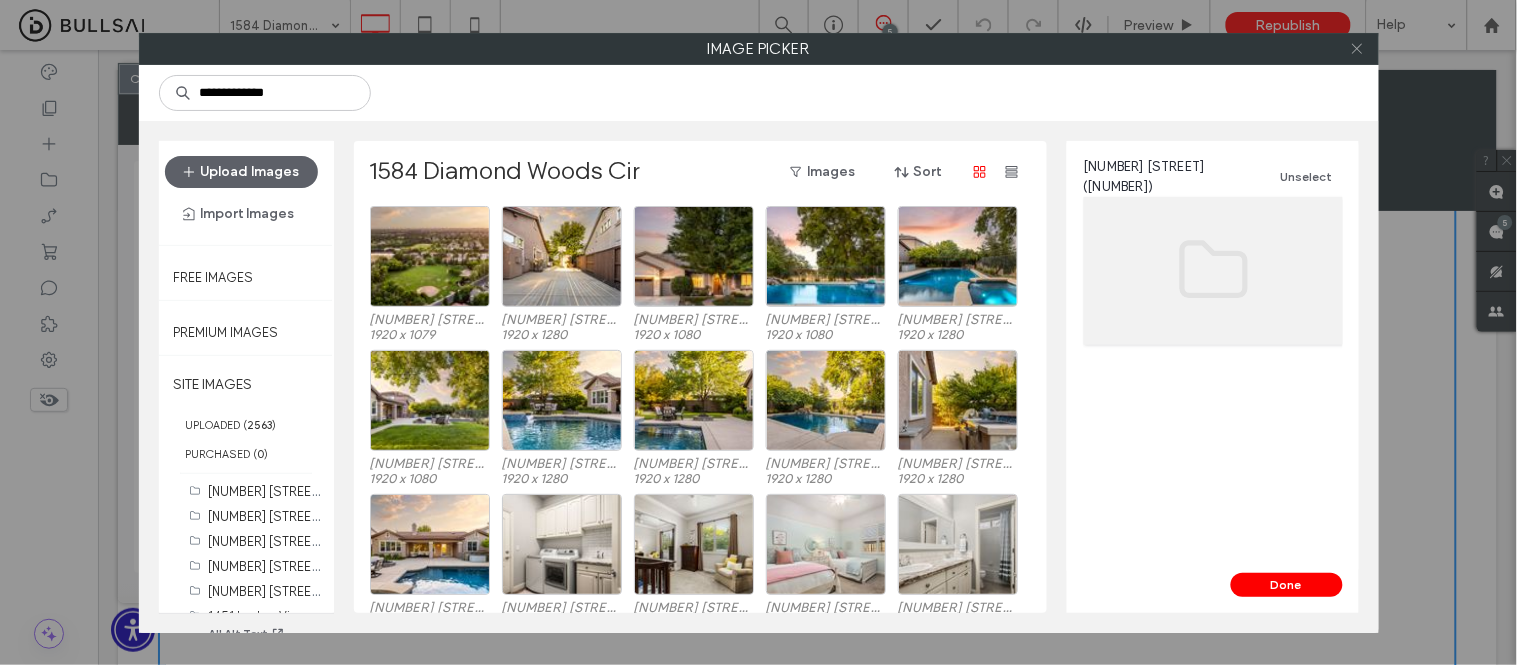 click 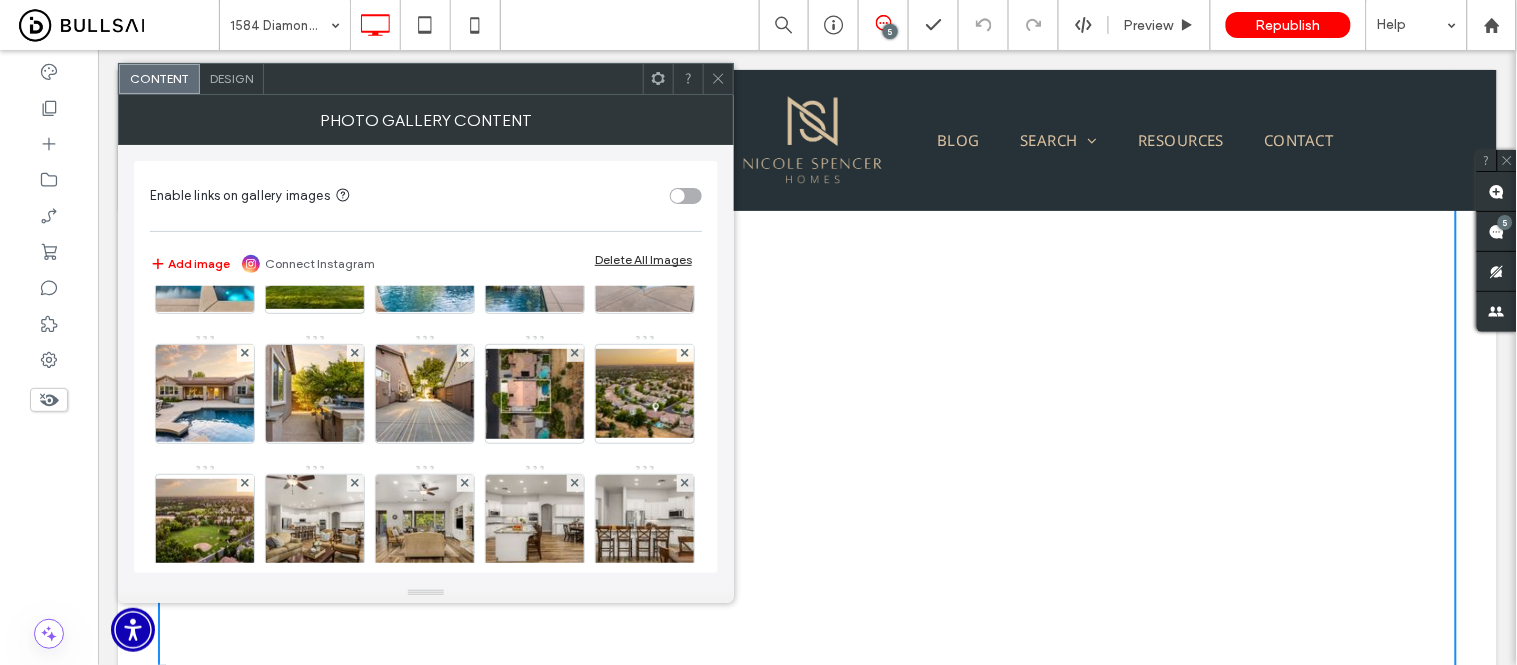 scroll, scrollTop: 111, scrollLeft: 0, axis: vertical 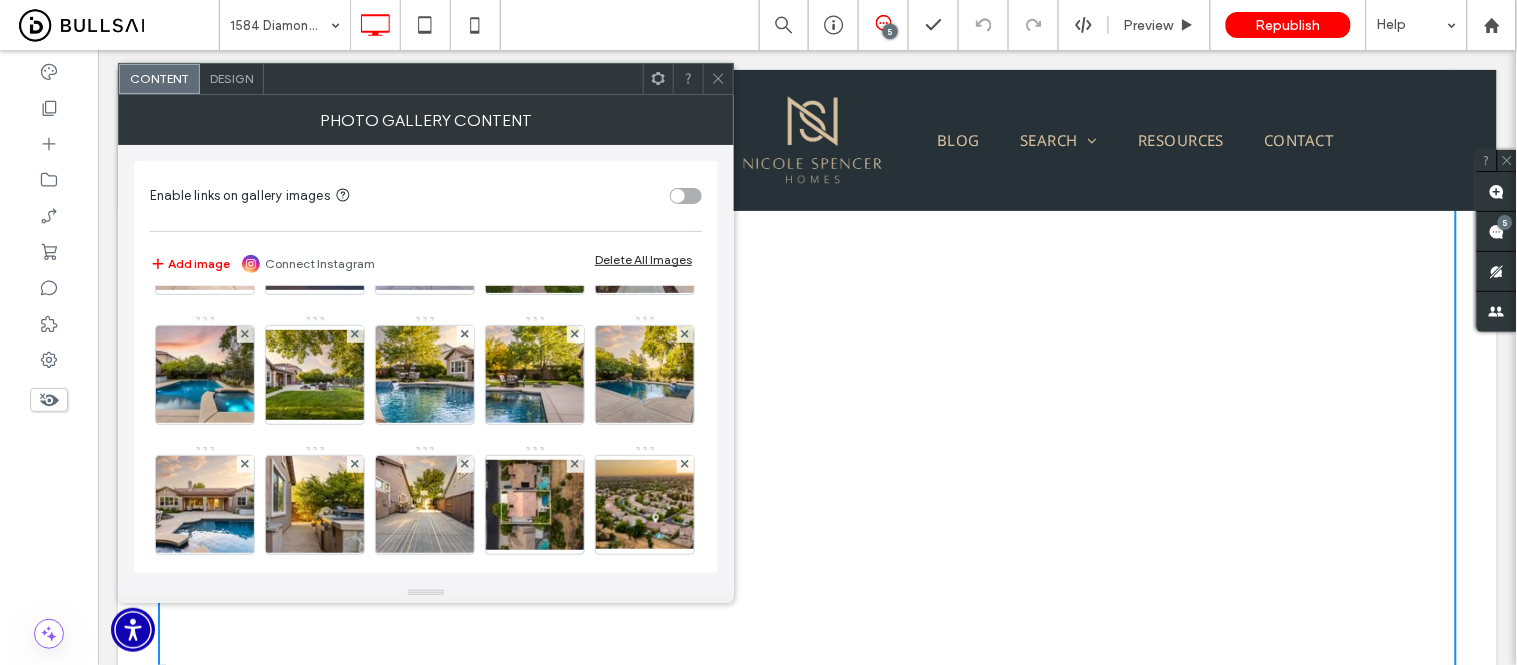 click on "Delete All Images" at bounding box center (643, 259) 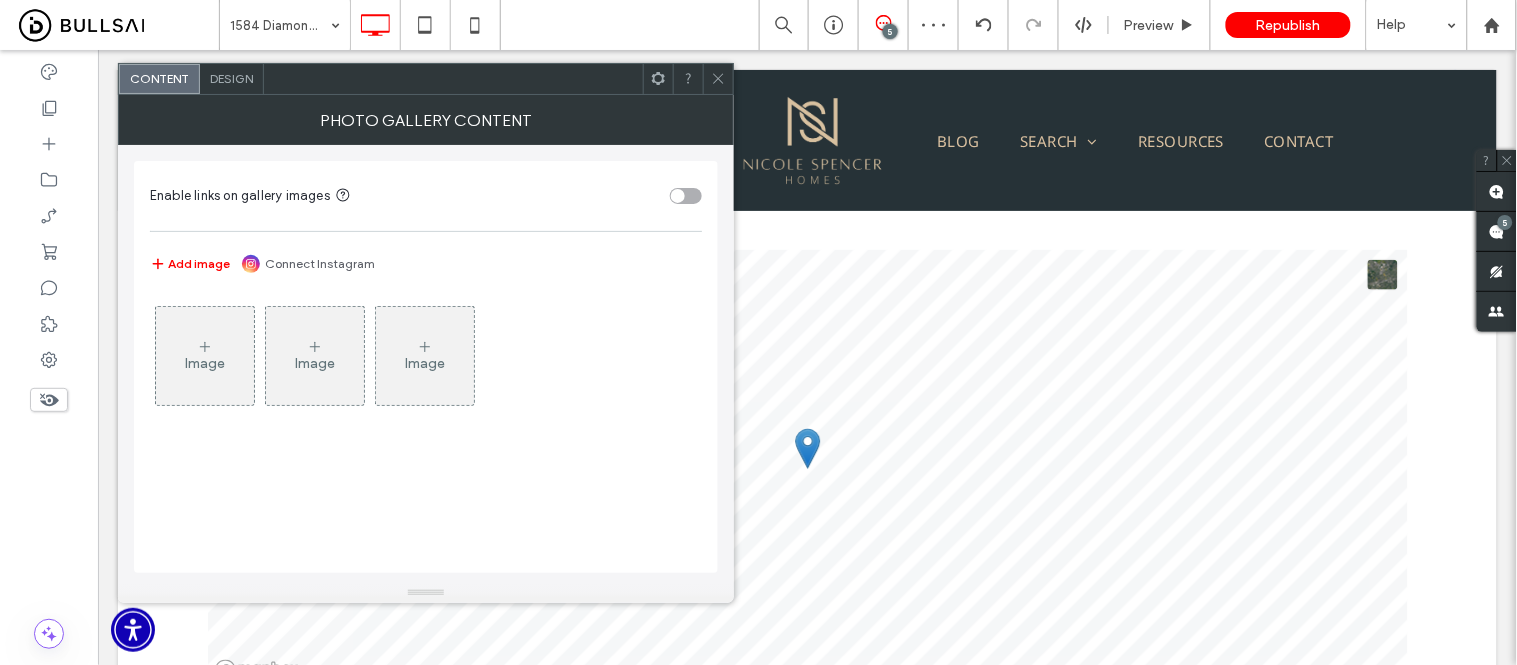 click on "Image Image Image" at bounding box center [426, 424] 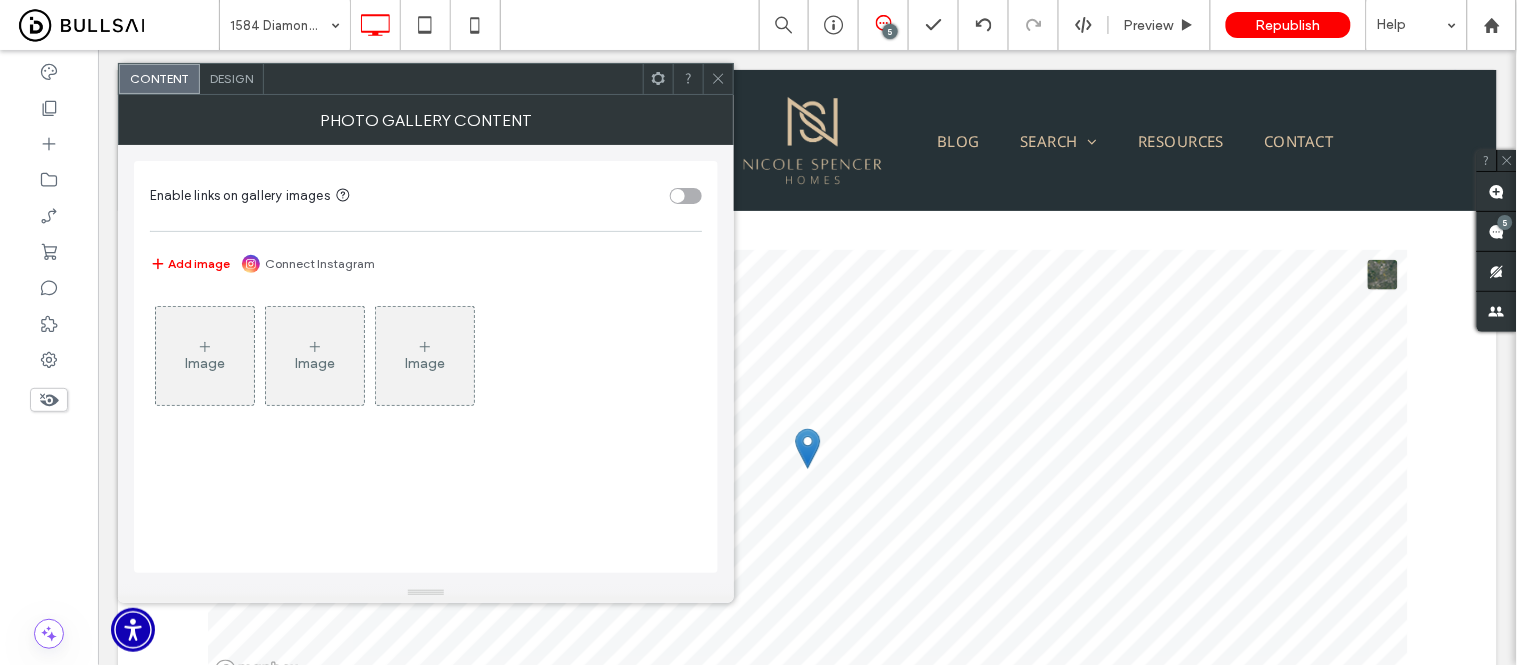 click on "Design" at bounding box center [231, 78] 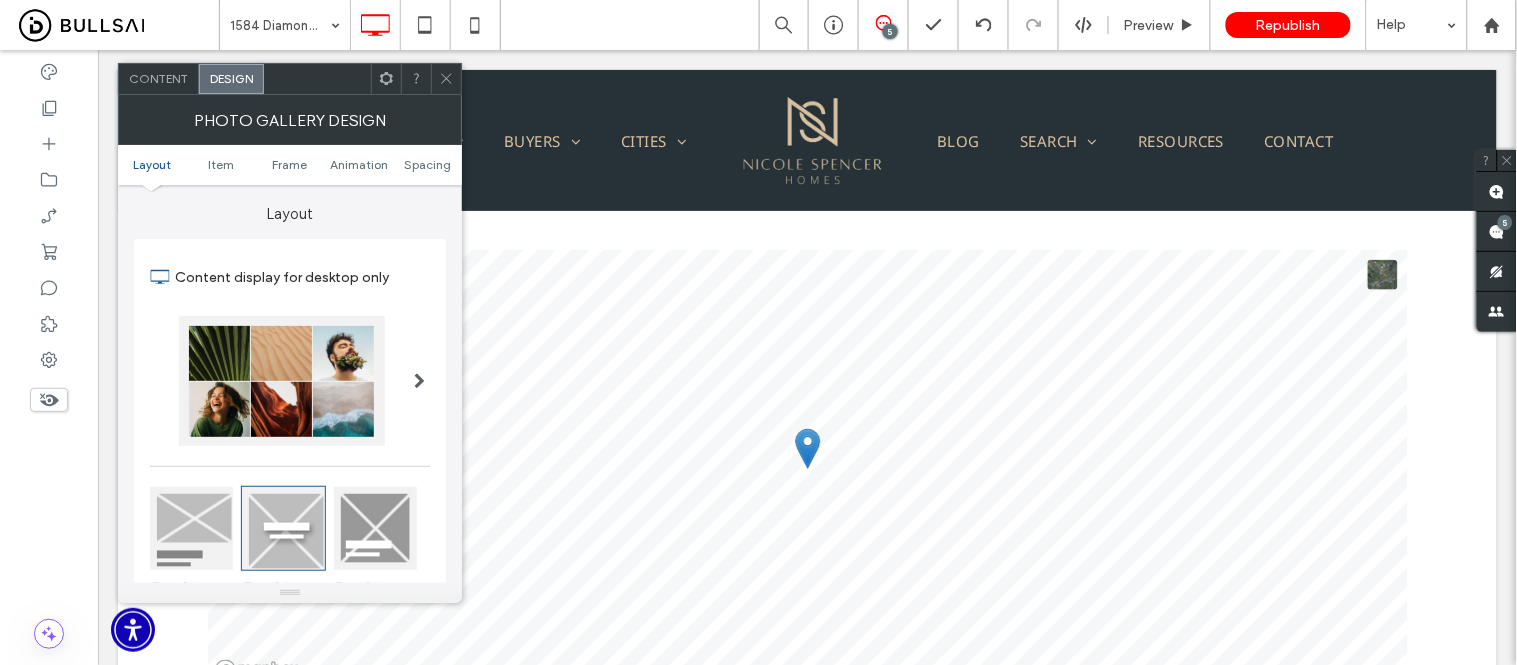 click on "Content" at bounding box center (158, 78) 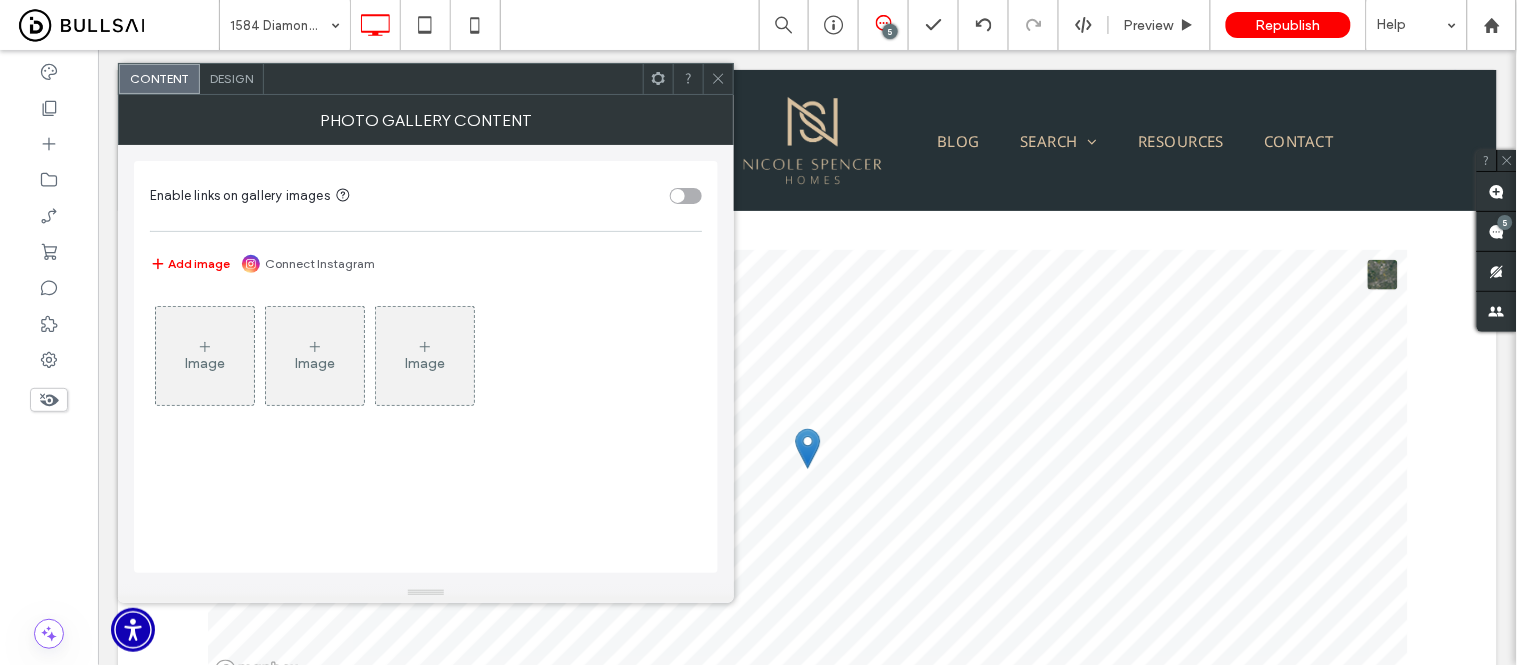 click on "Image" at bounding box center (205, 356) 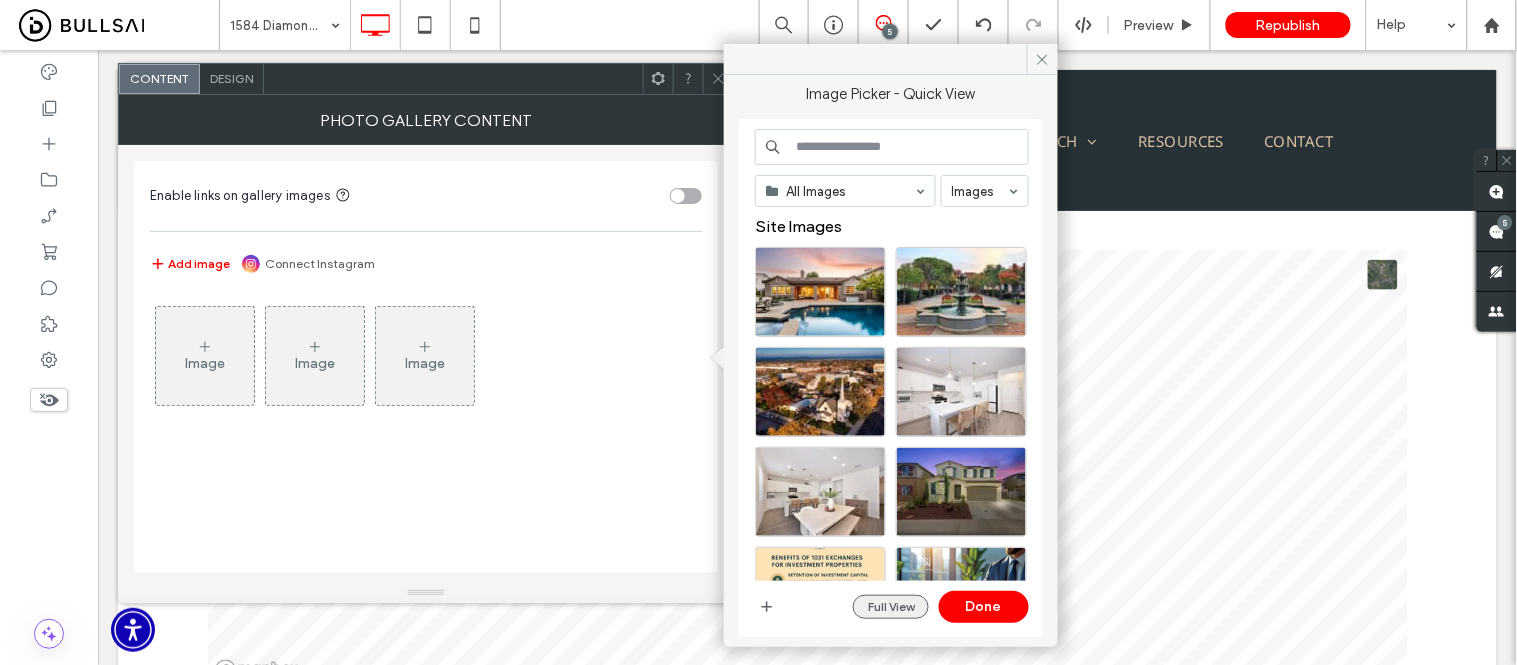 click on "Full View" at bounding box center [891, 607] 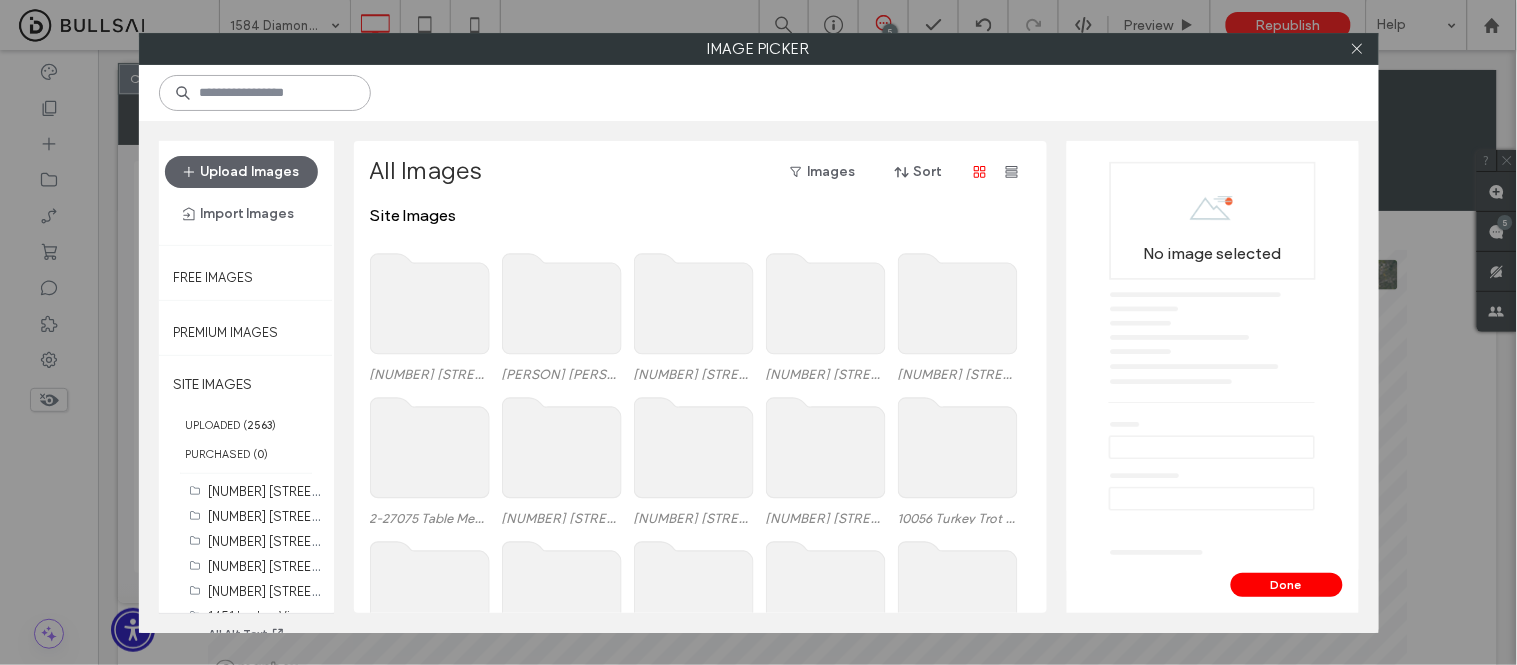 click at bounding box center [265, 93] 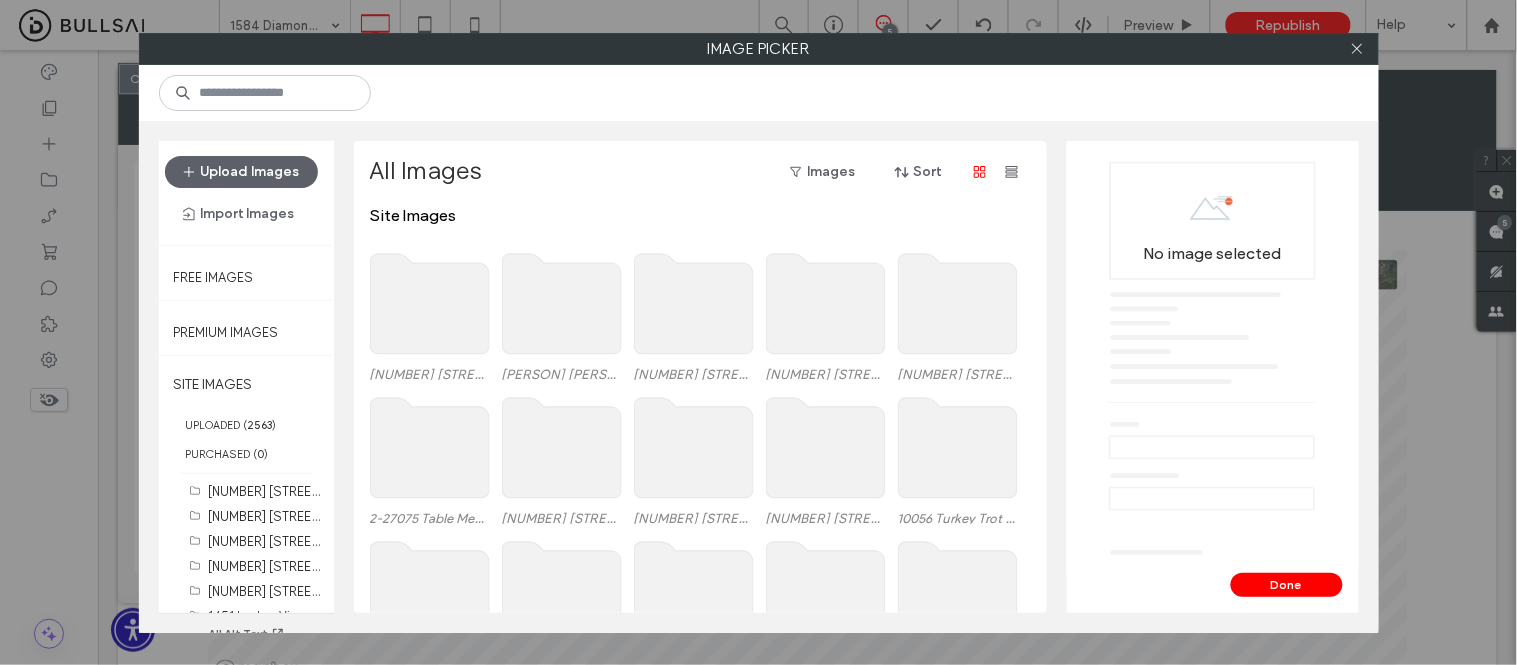 click 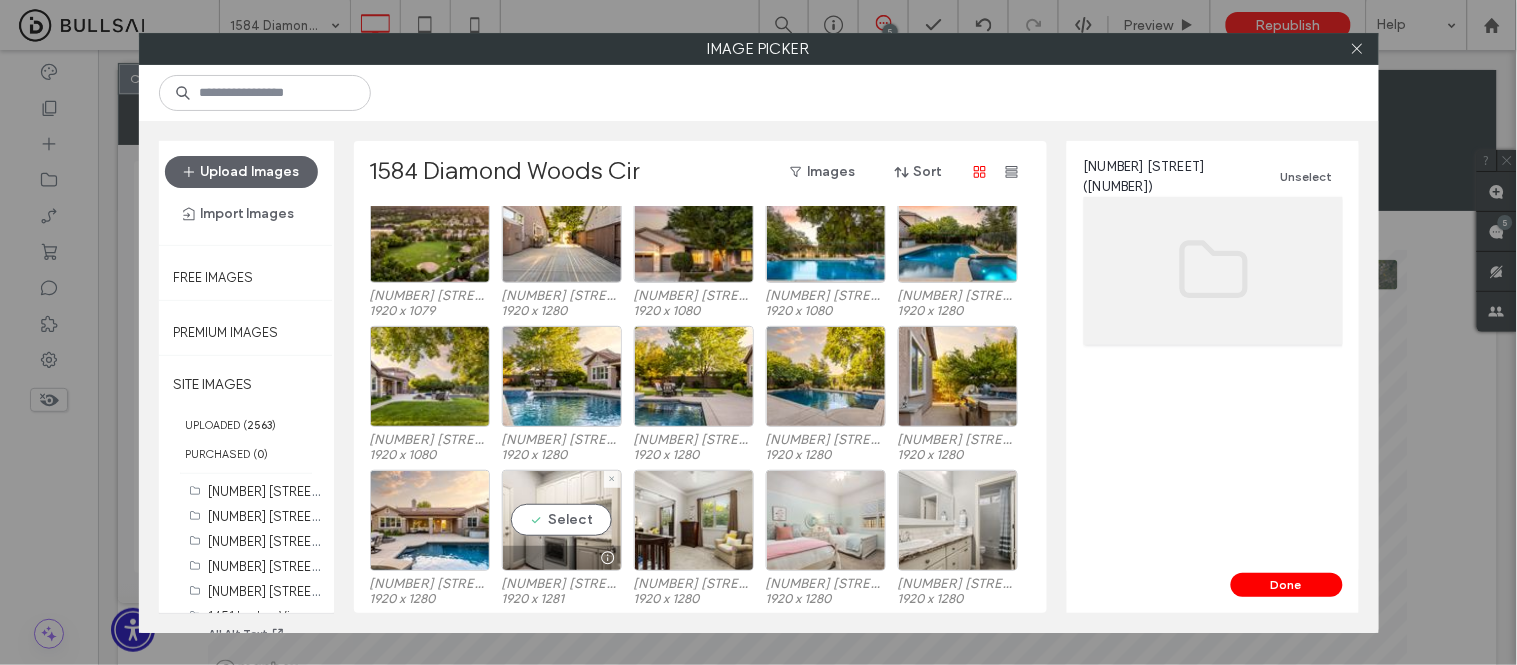 scroll, scrollTop: 0, scrollLeft: 0, axis: both 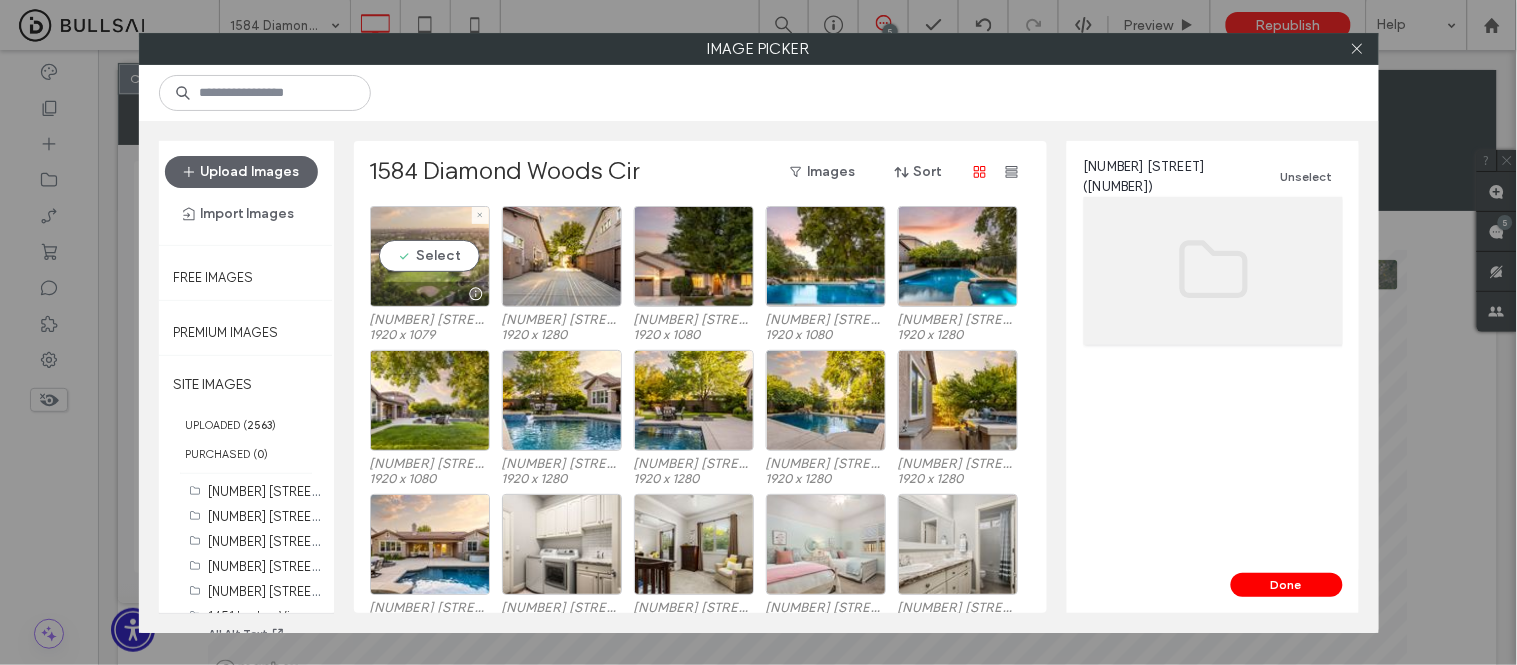 click on "Select" at bounding box center [430, 256] 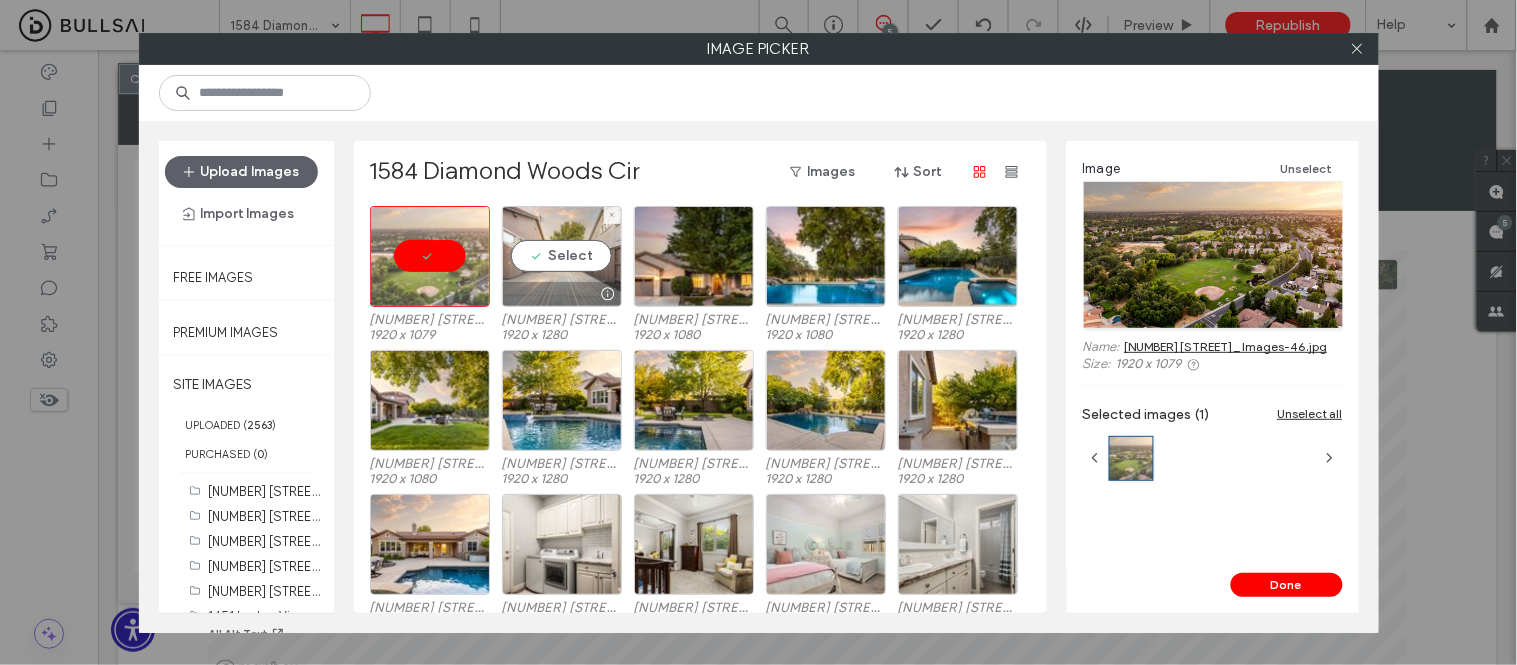 click on "Select" at bounding box center [562, 256] 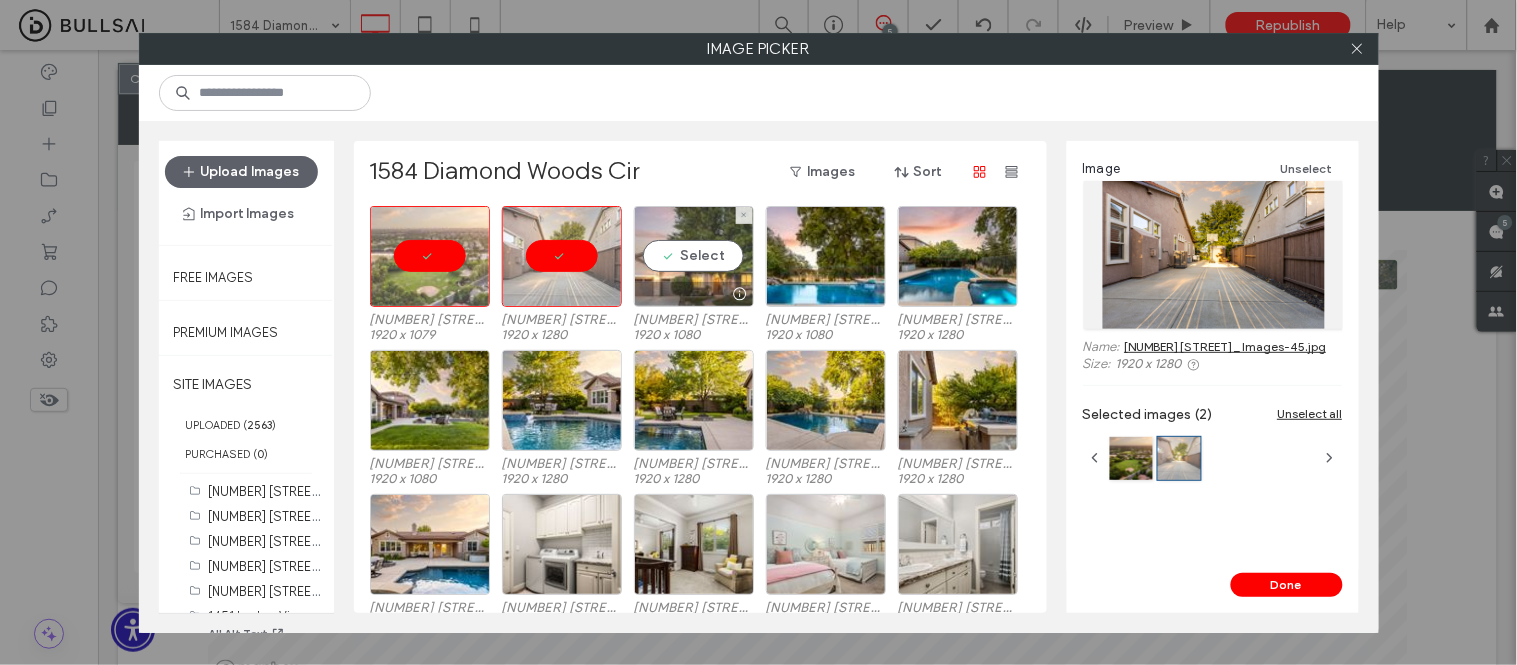 click on "Select" at bounding box center [694, 256] 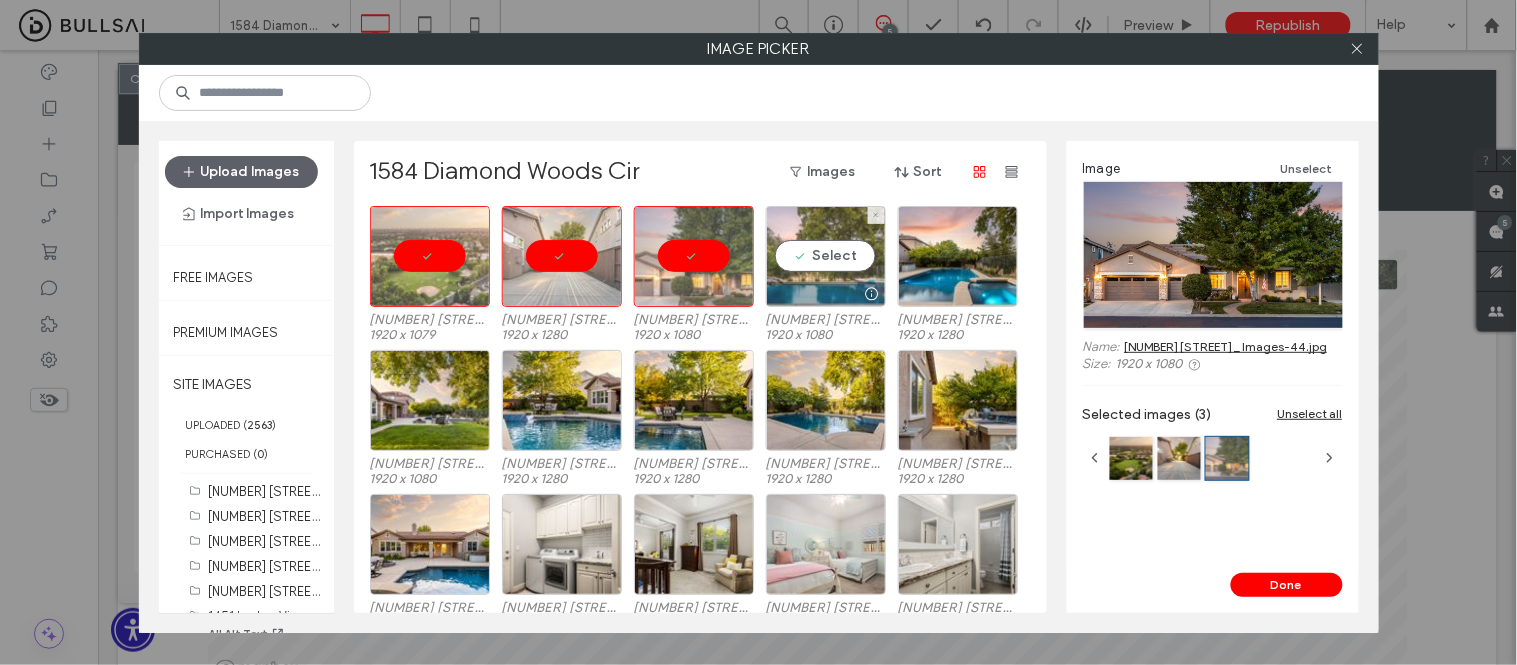 click on "Select" at bounding box center [826, 256] 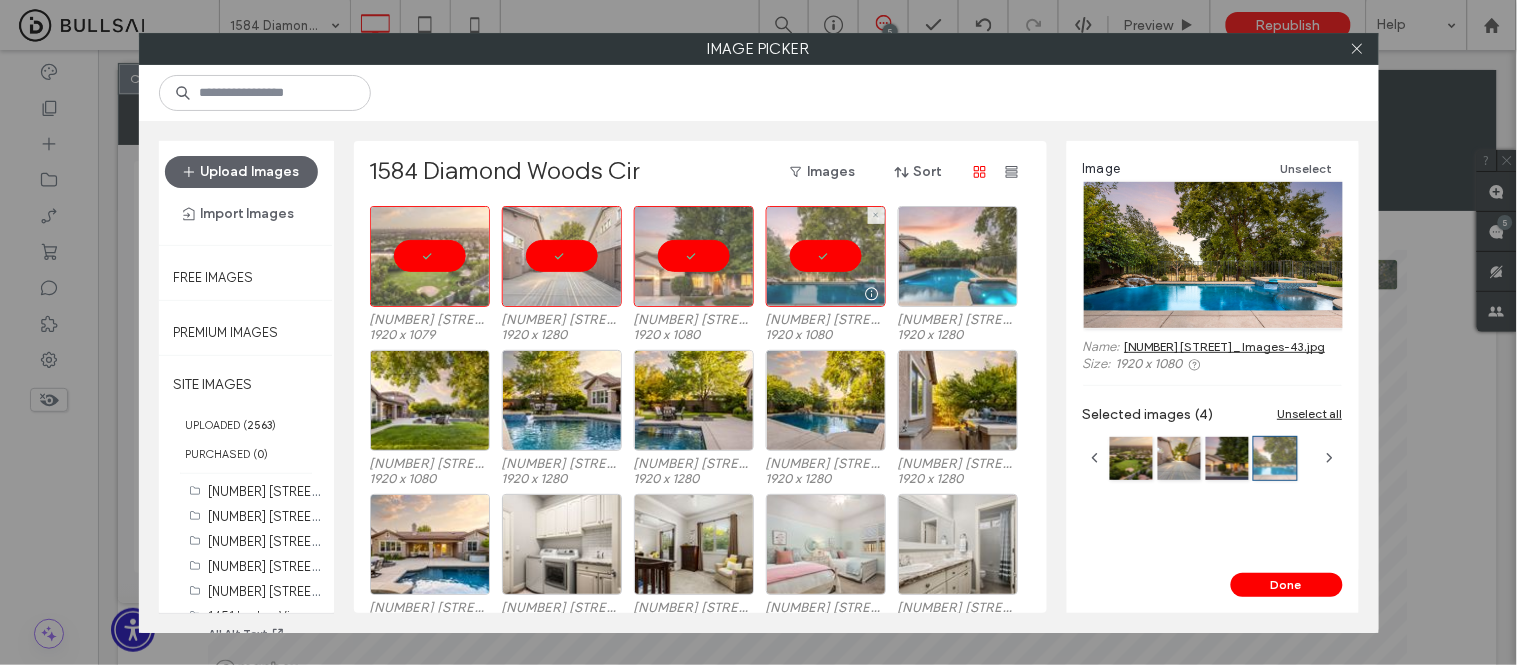 click at bounding box center [958, 256] 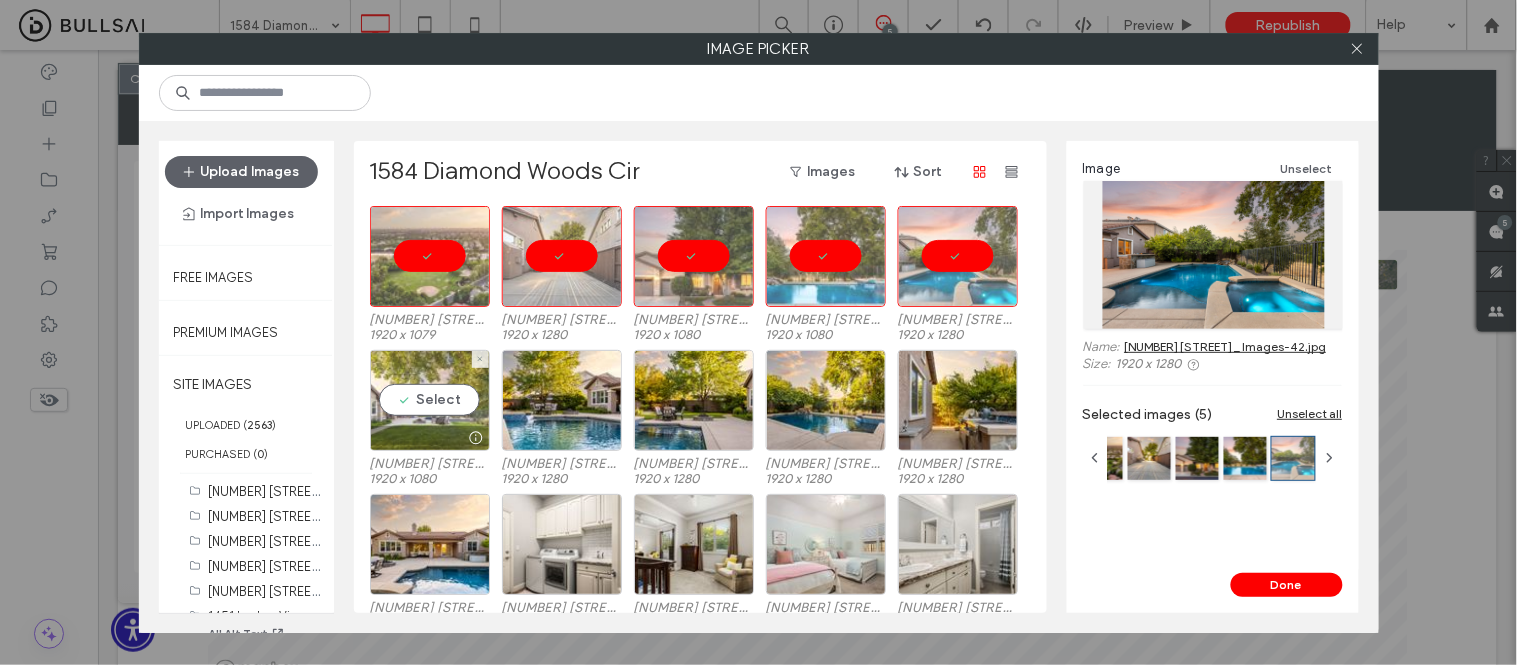 click on "Select" at bounding box center (430, 400) 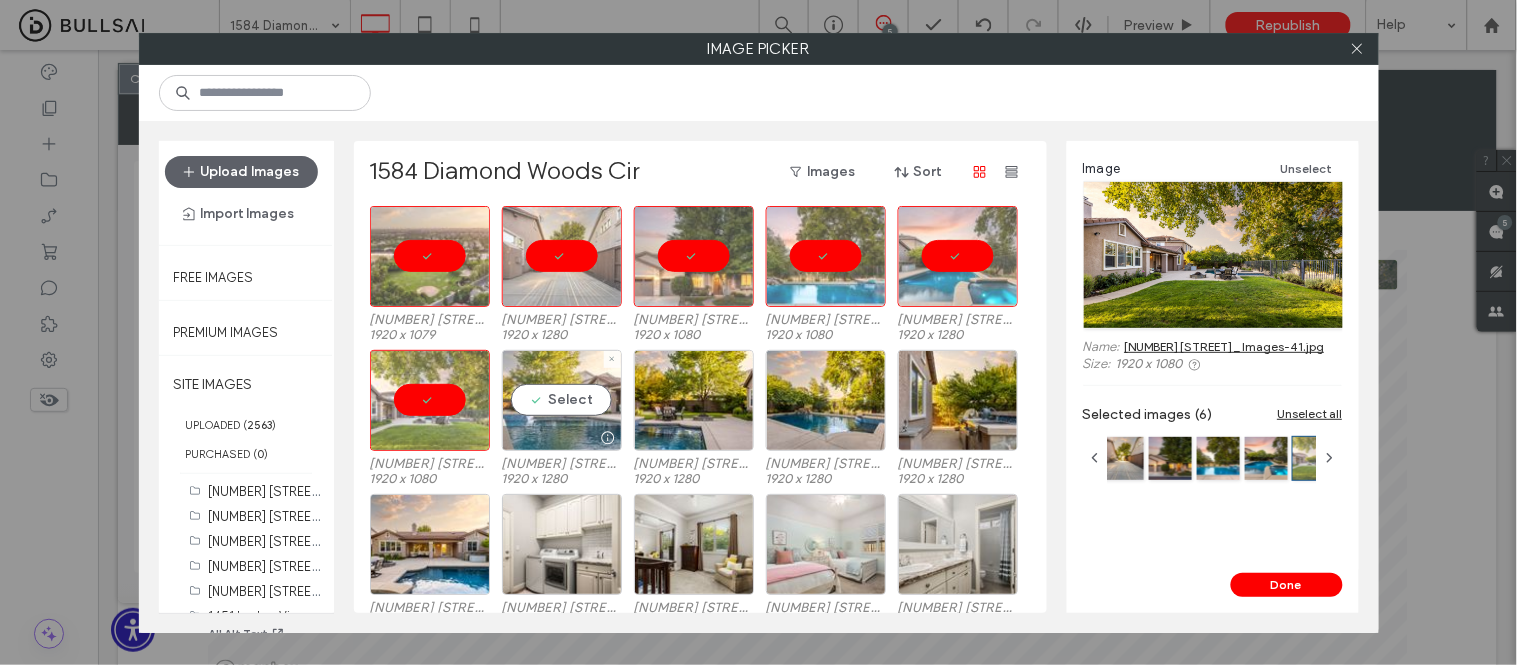 click on "Select" at bounding box center (562, 400) 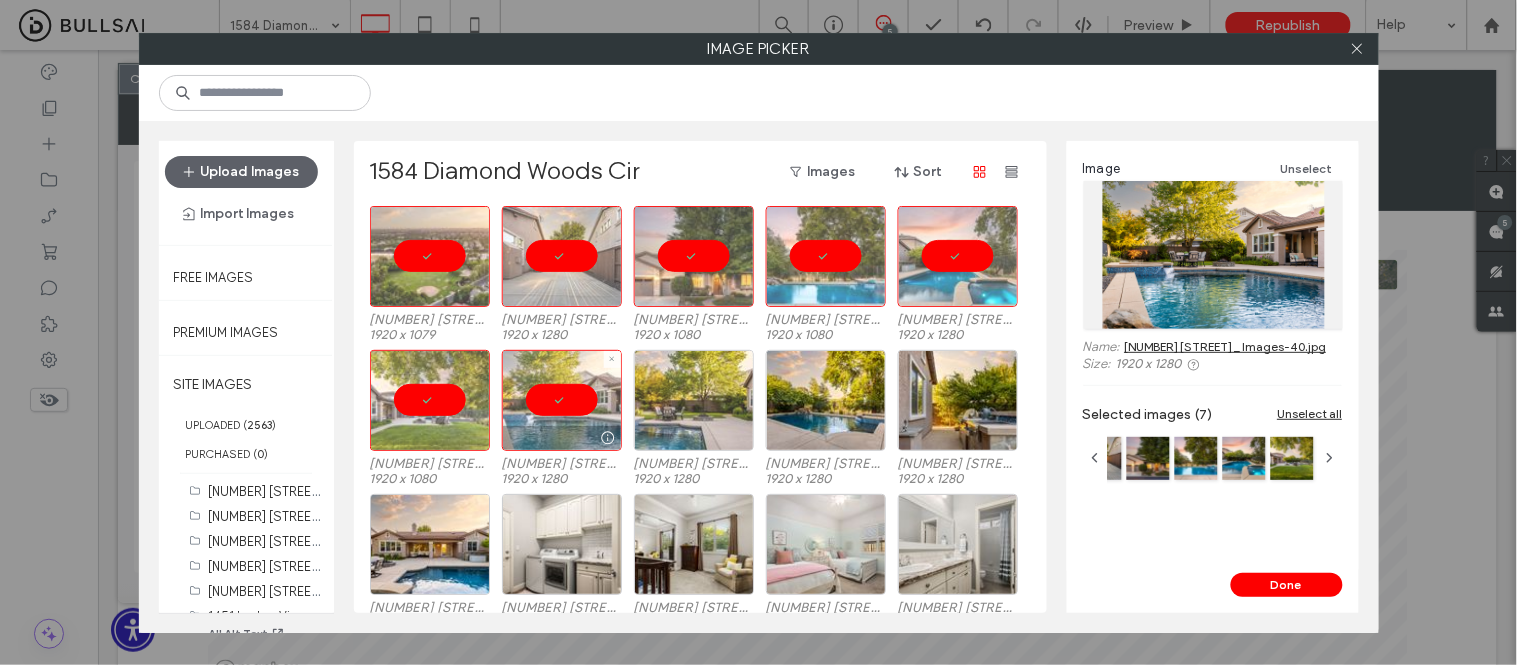 click at bounding box center (694, 400) 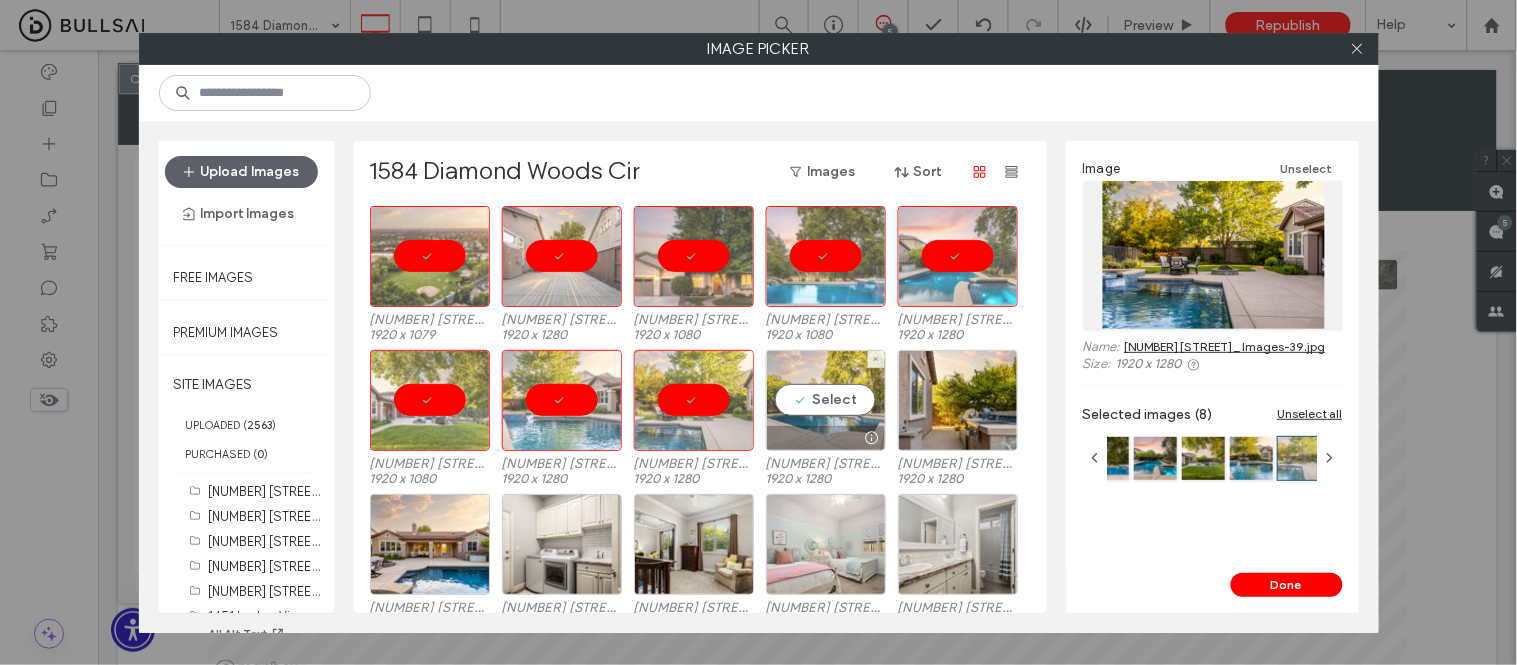 click on "Select" at bounding box center [826, 400] 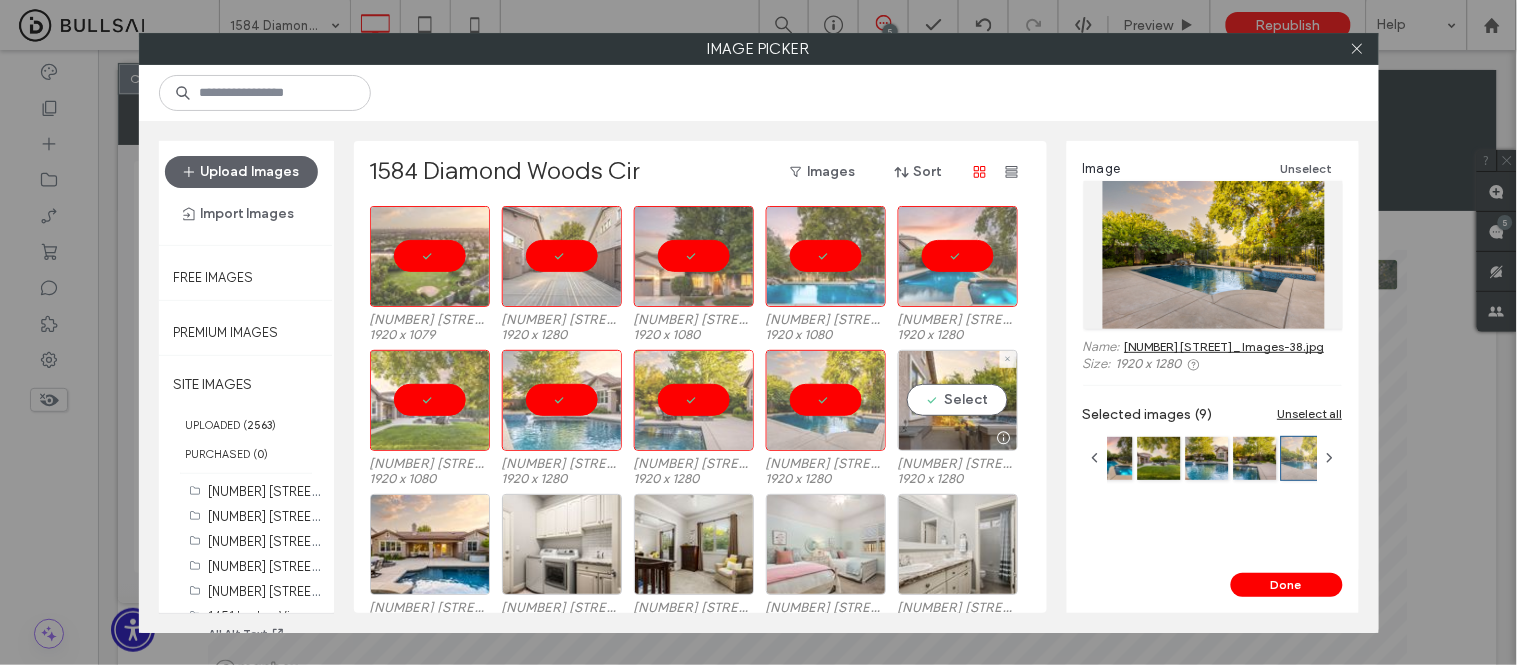 click on "Select" at bounding box center [958, 400] 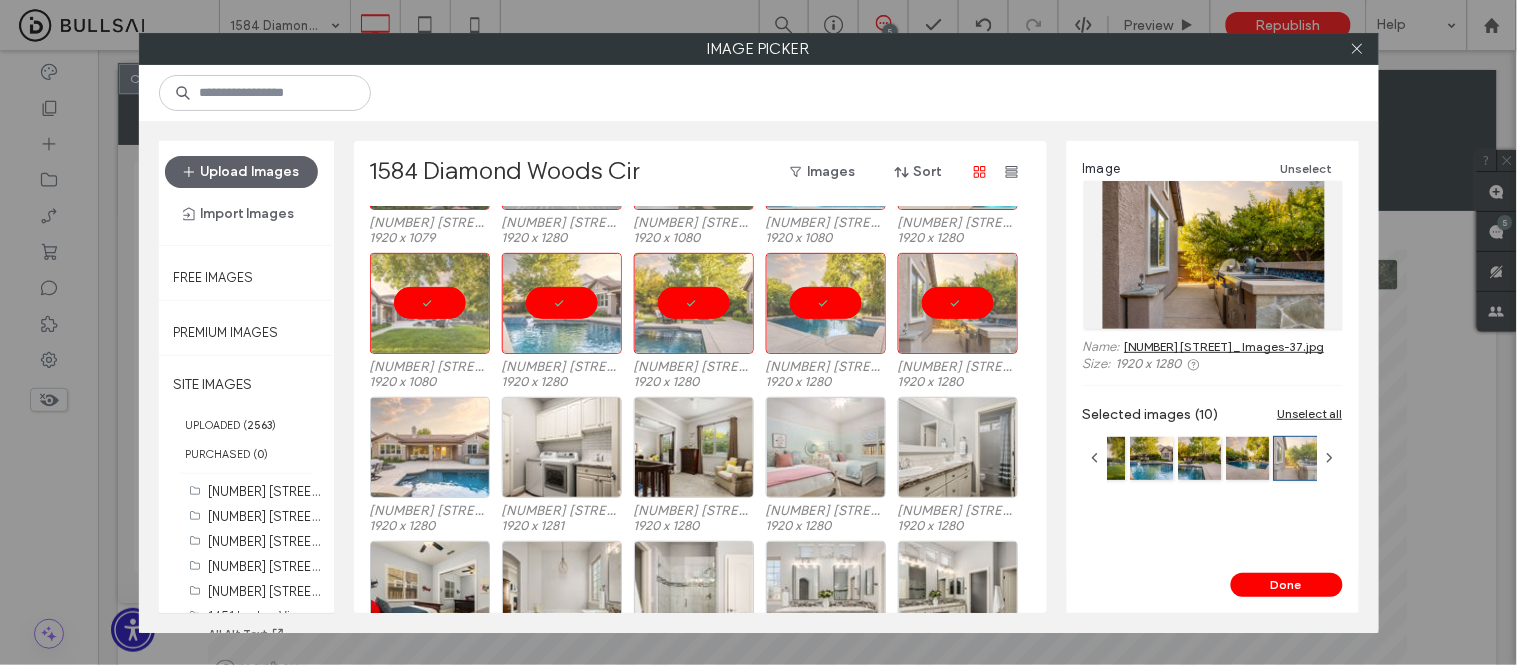 scroll, scrollTop: 111, scrollLeft: 0, axis: vertical 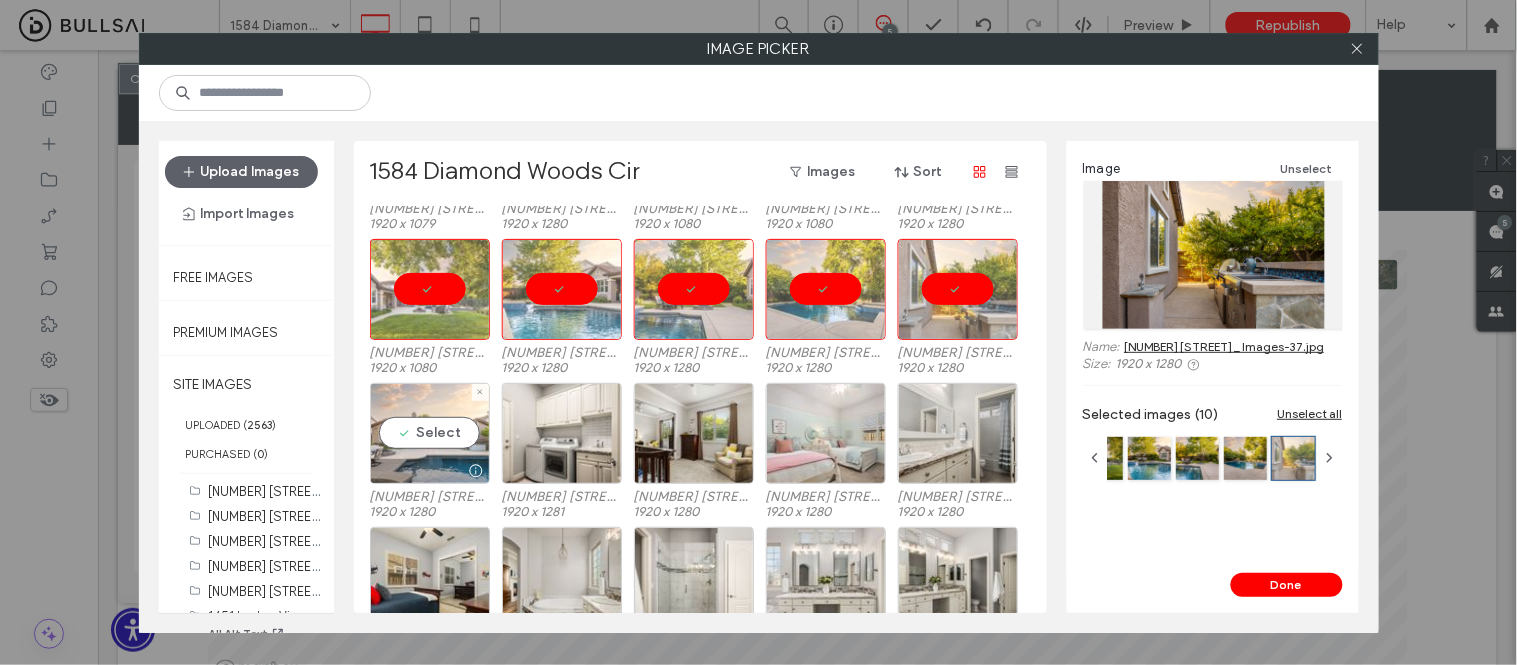 click on "Select" at bounding box center (430, 433) 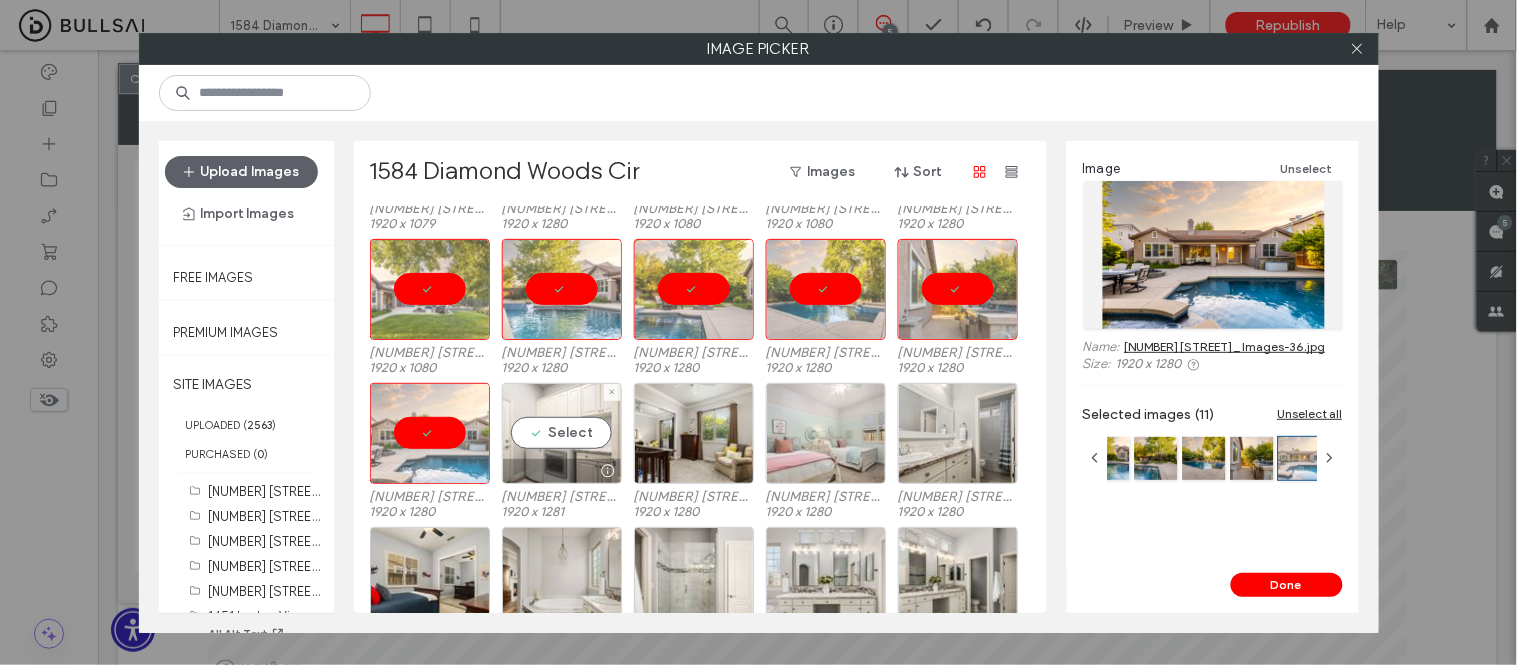 click on "Select" at bounding box center [562, 433] 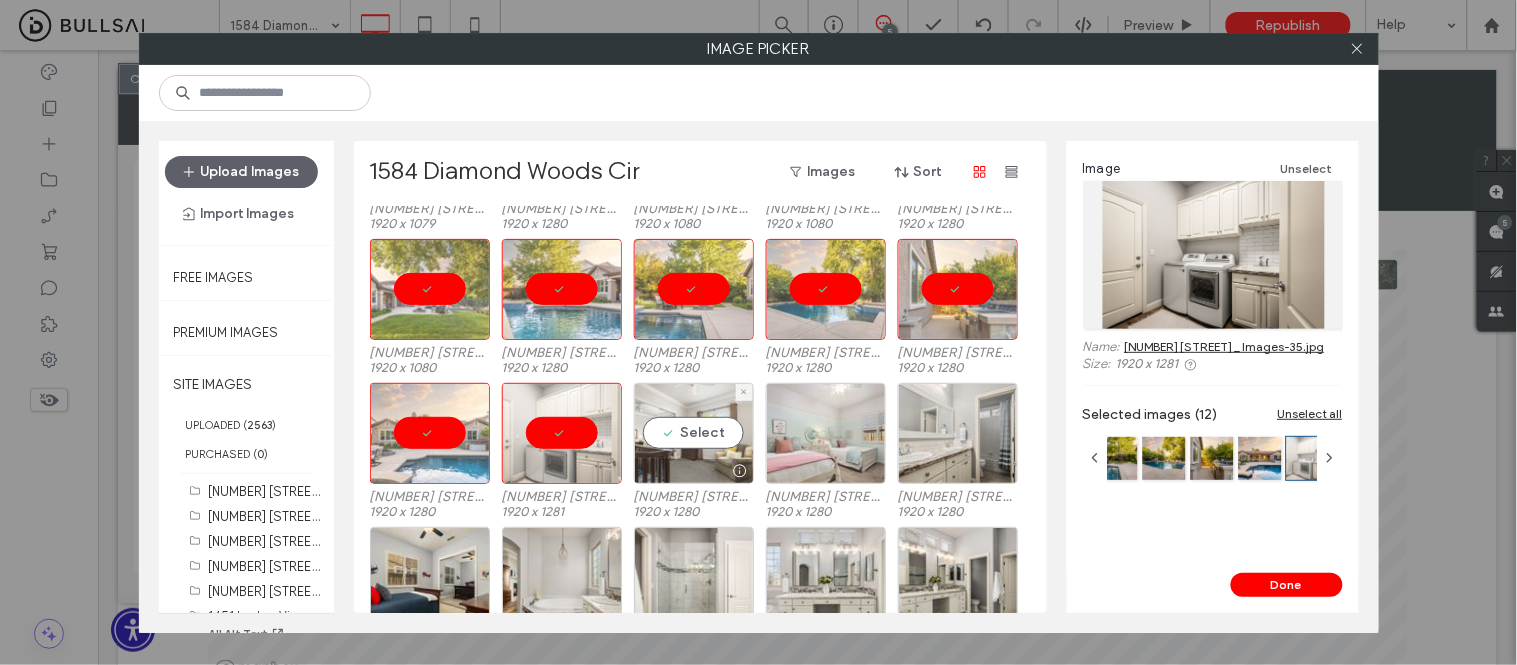 click on "Select" at bounding box center (694, 433) 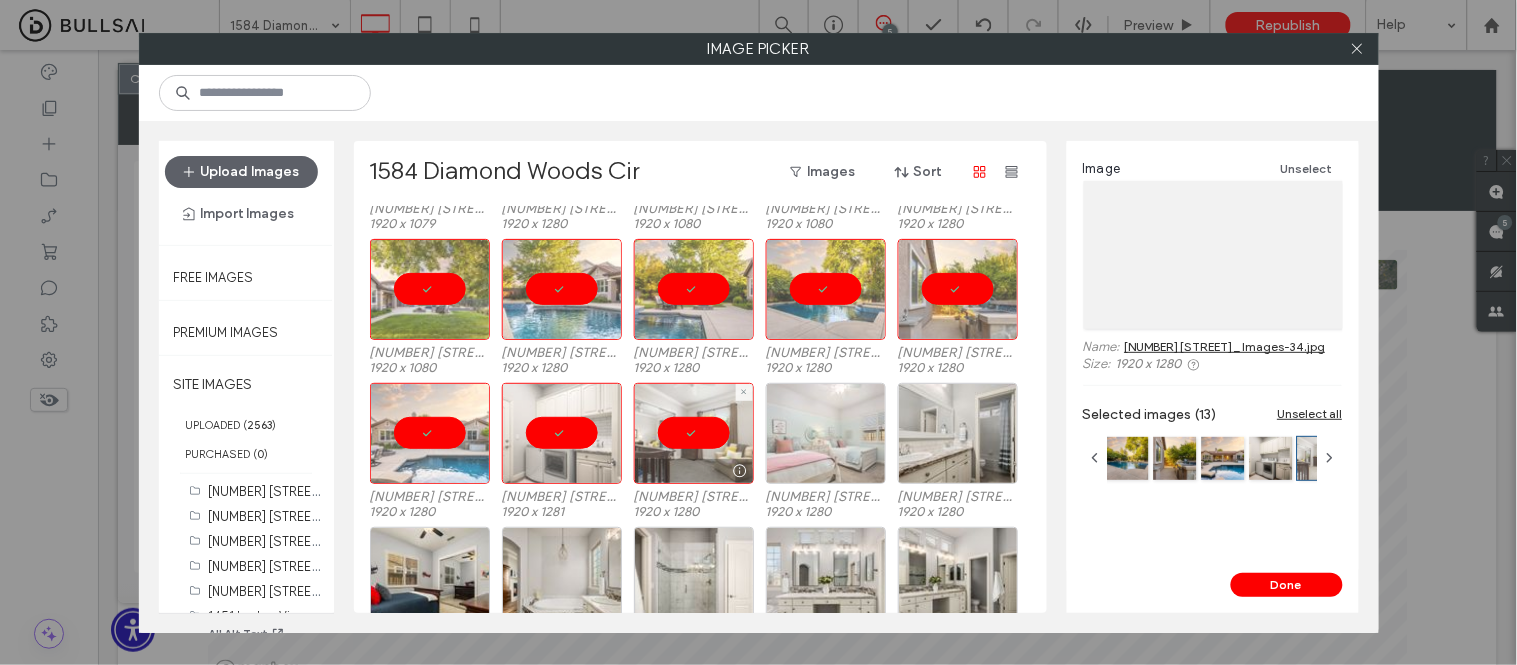 click at bounding box center [826, 433] 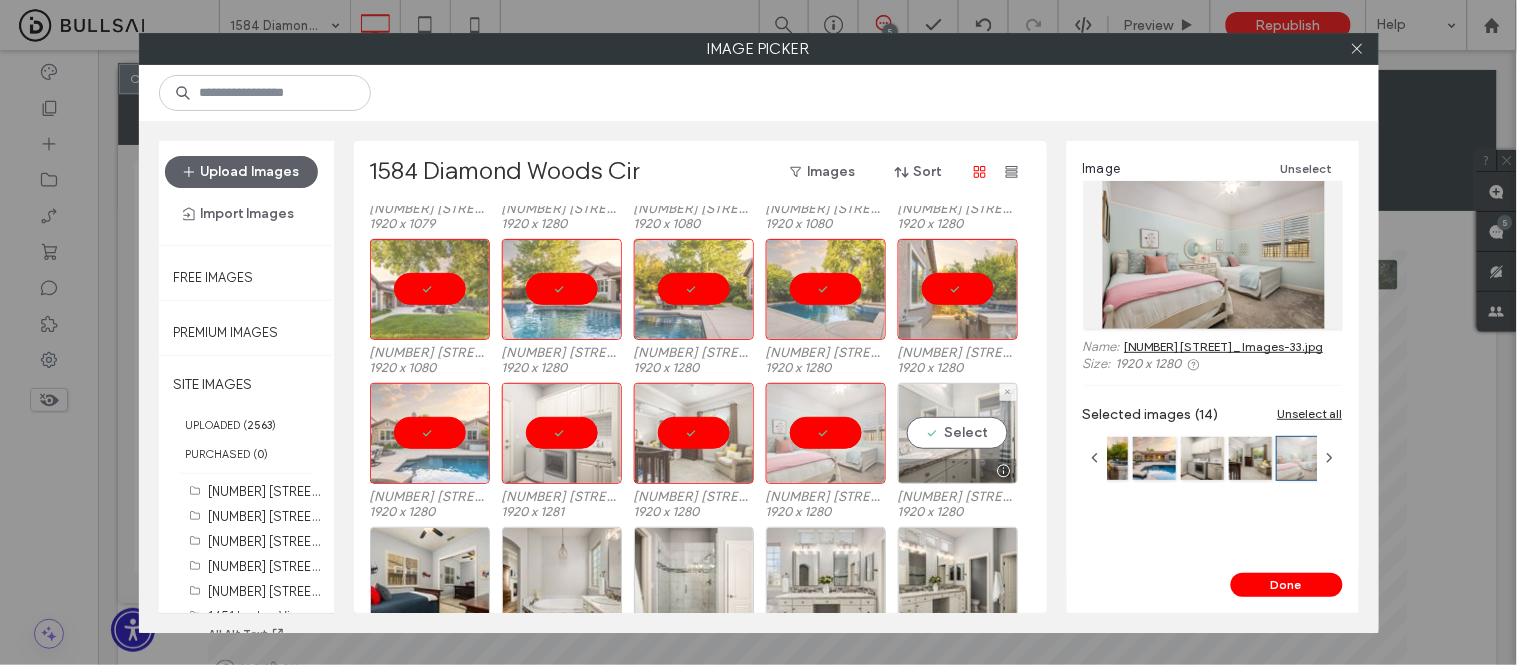 click on "Select" at bounding box center (958, 433) 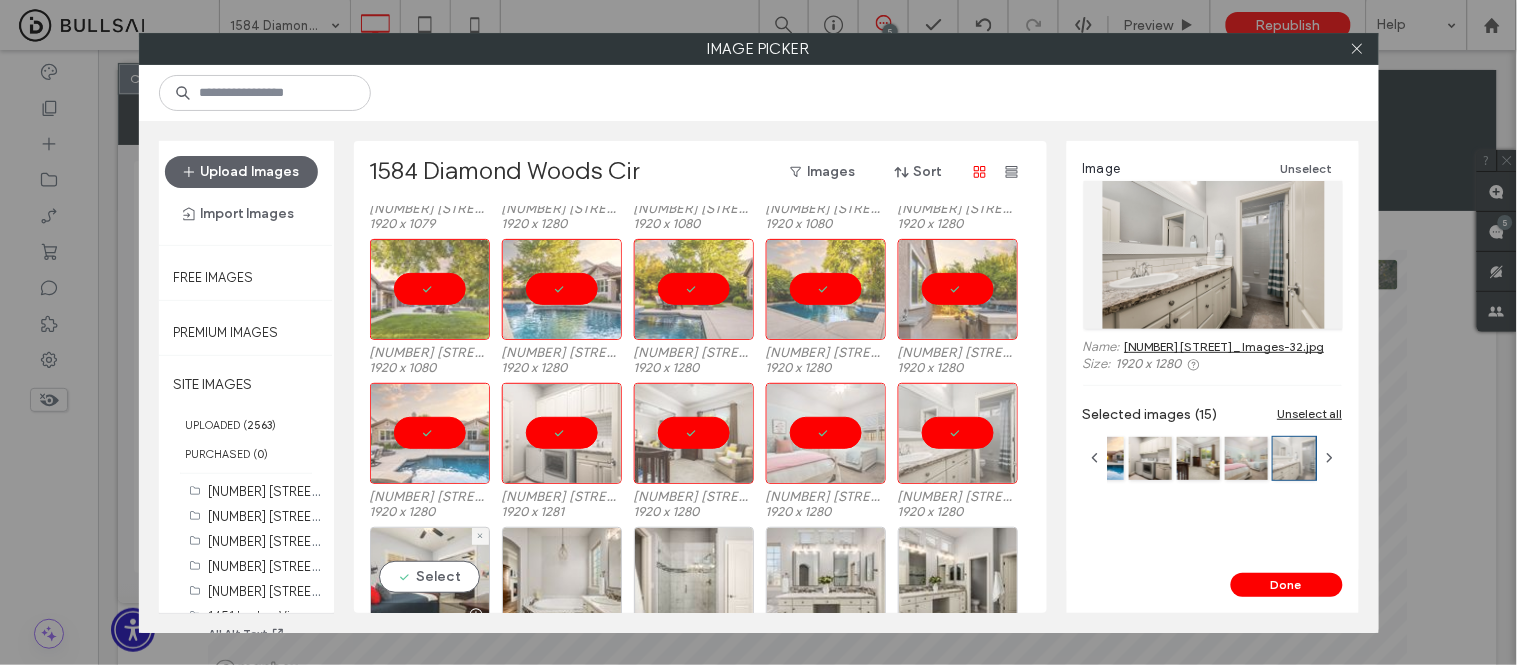 click on "Select" at bounding box center (430, 577) 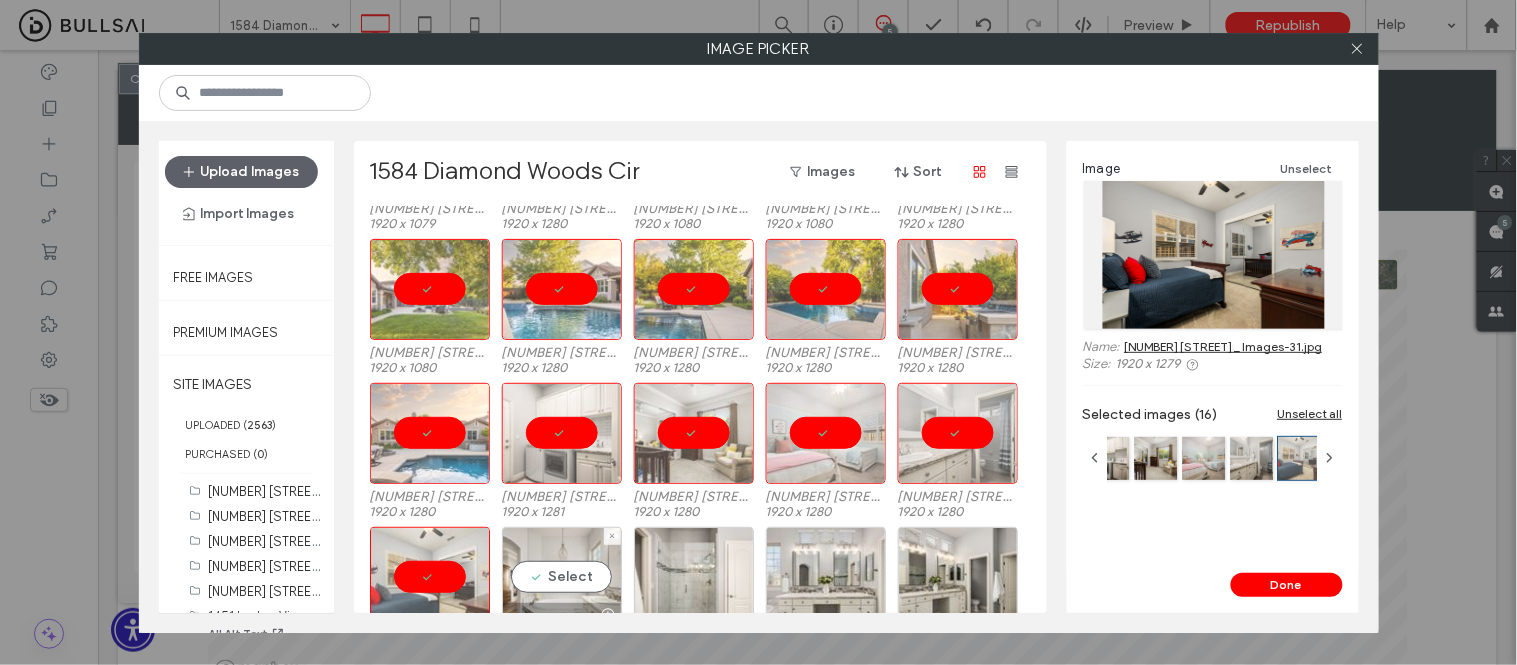 click on "Select" at bounding box center (562, 577) 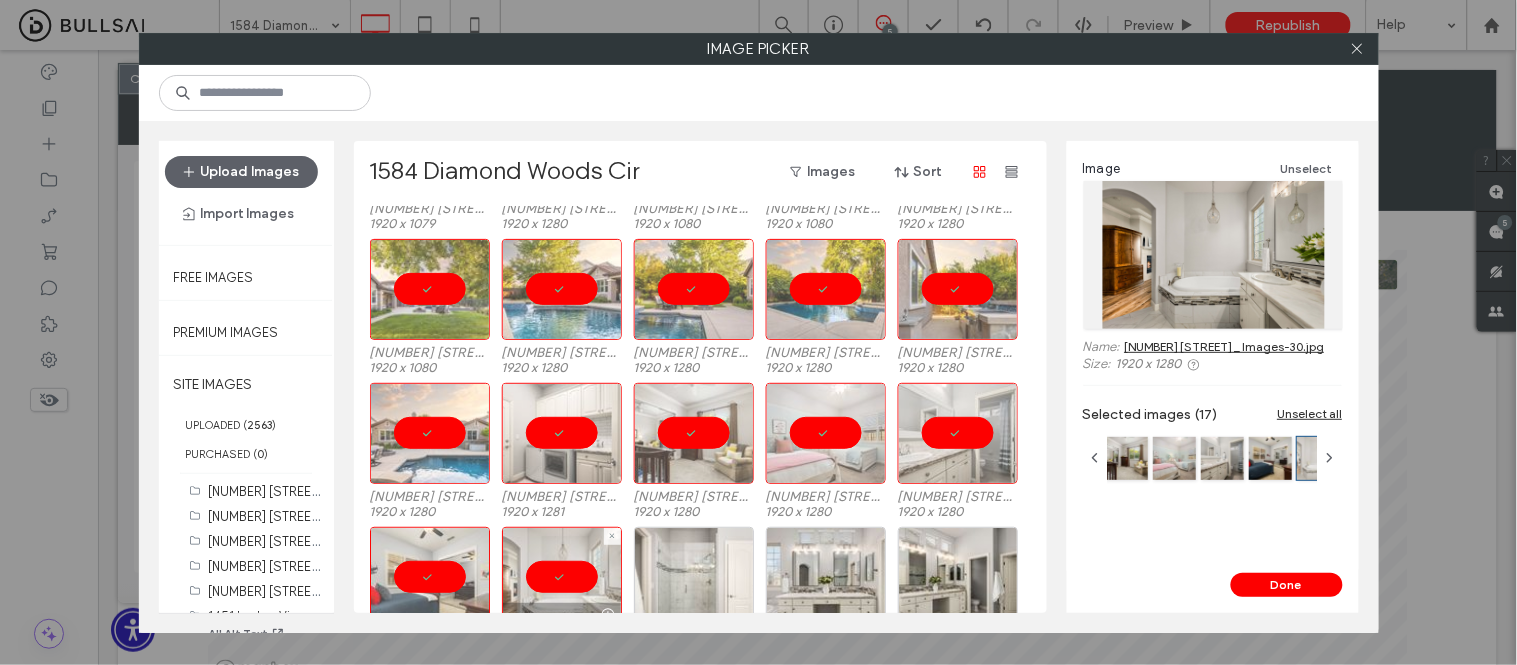 click at bounding box center [694, 577] 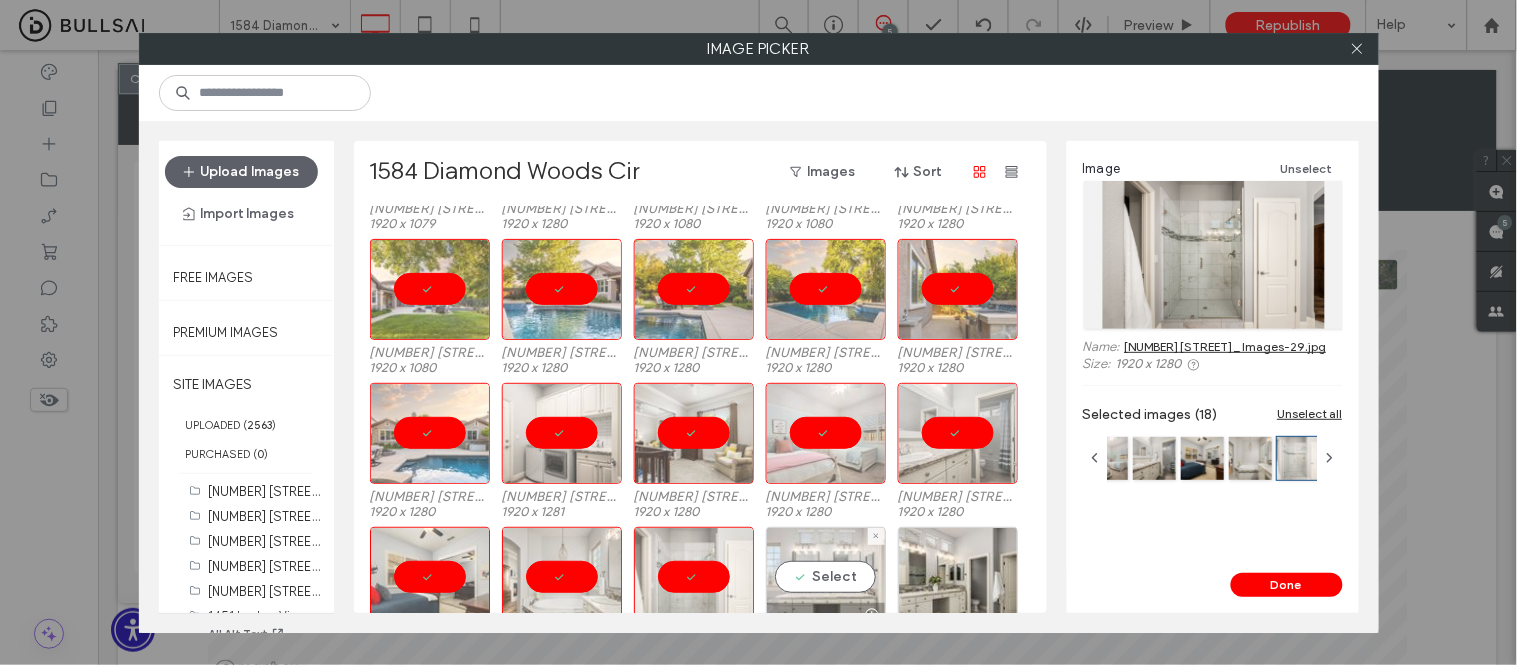 click on "Select" at bounding box center (826, 577) 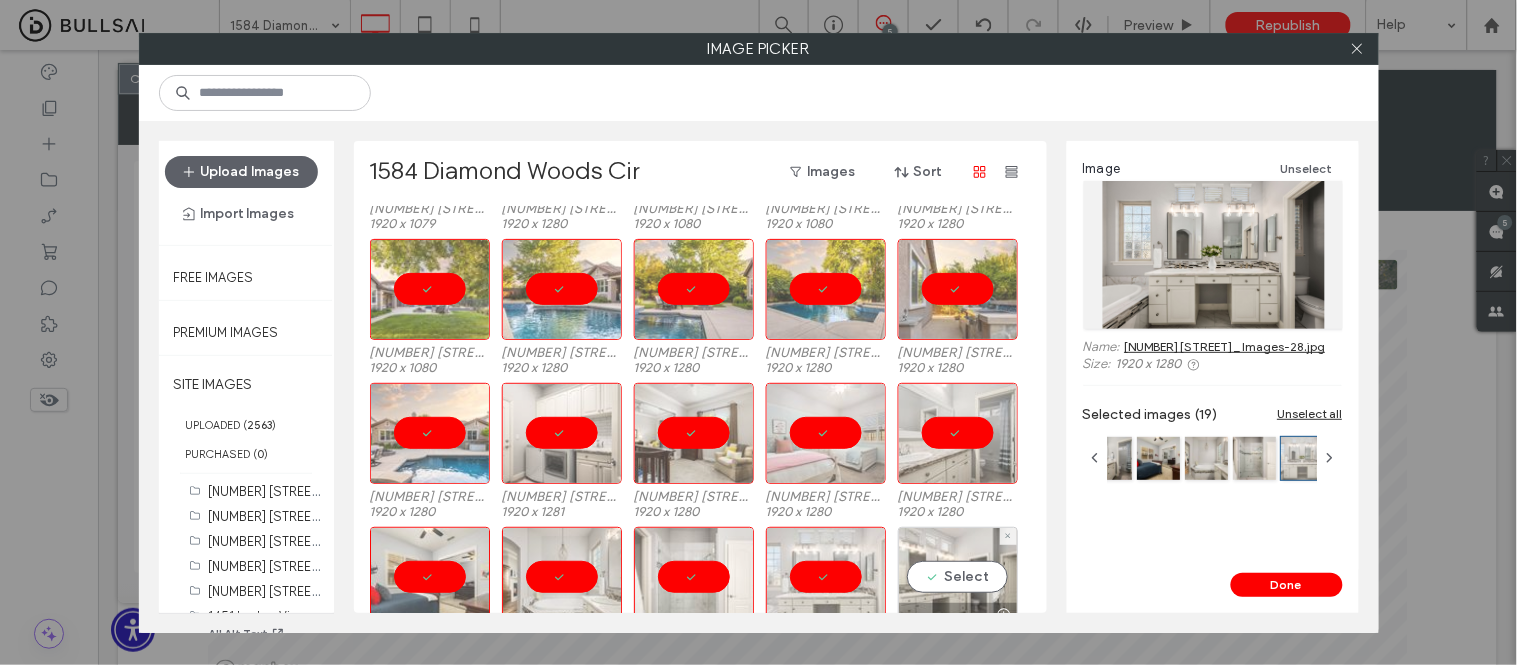 drag, startPoint x: 963, startPoint y: 562, endPoint x: 952, endPoint y: 550, distance: 16.27882 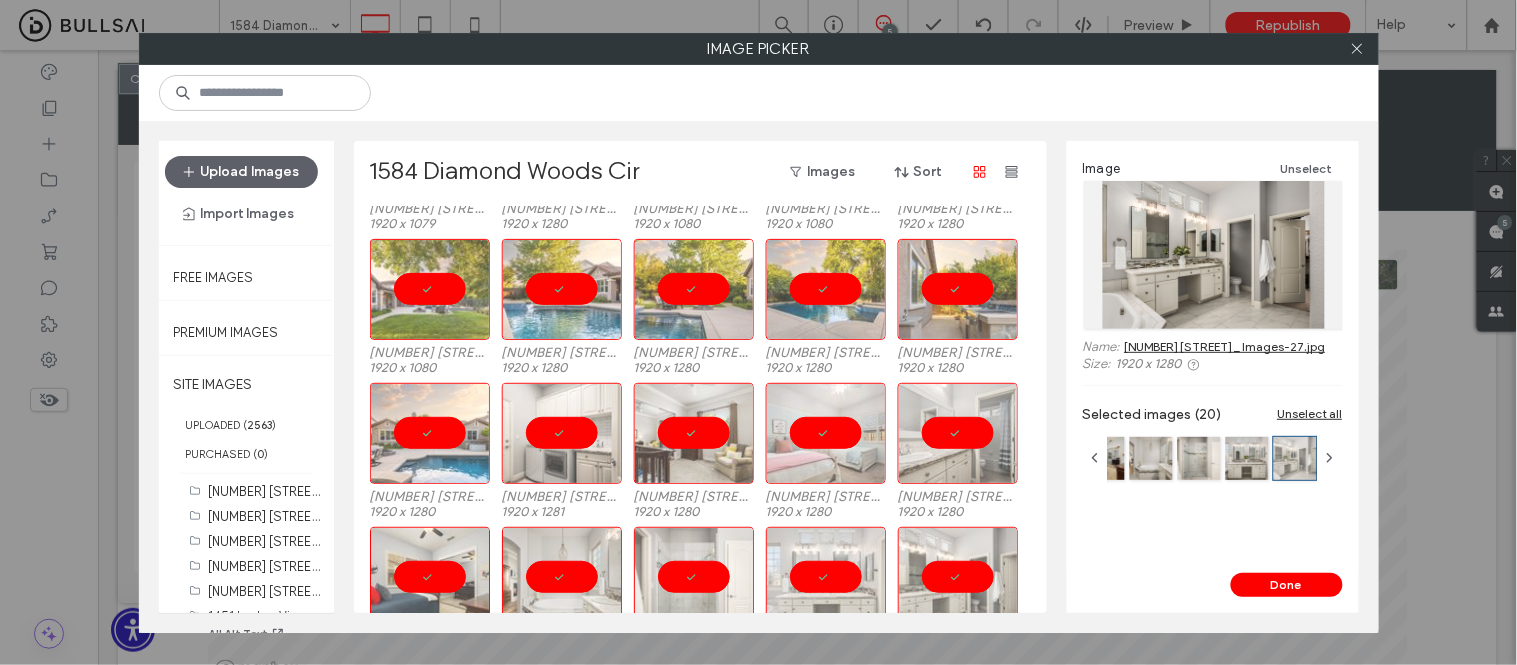 scroll, scrollTop: 444, scrollLeft: 0, axis: vertical 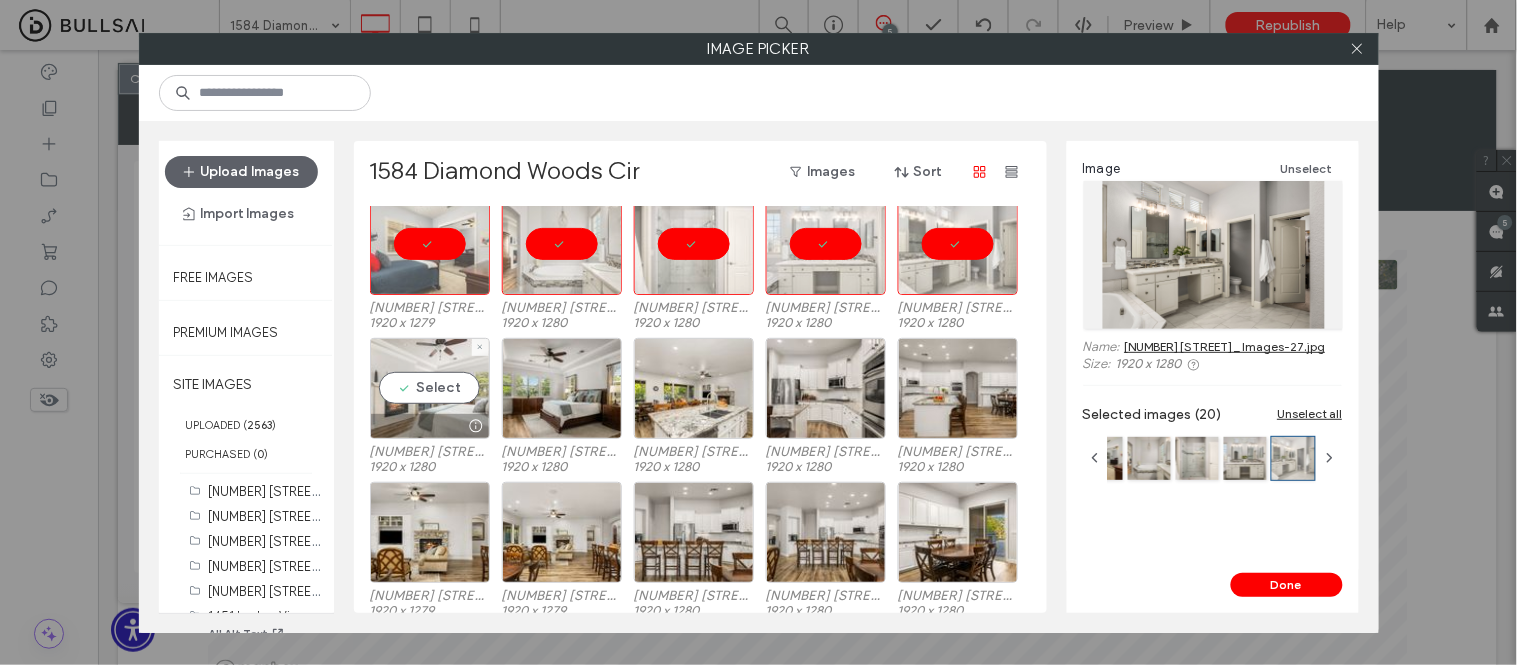 click on "Select" at bounding box center (430, 388) 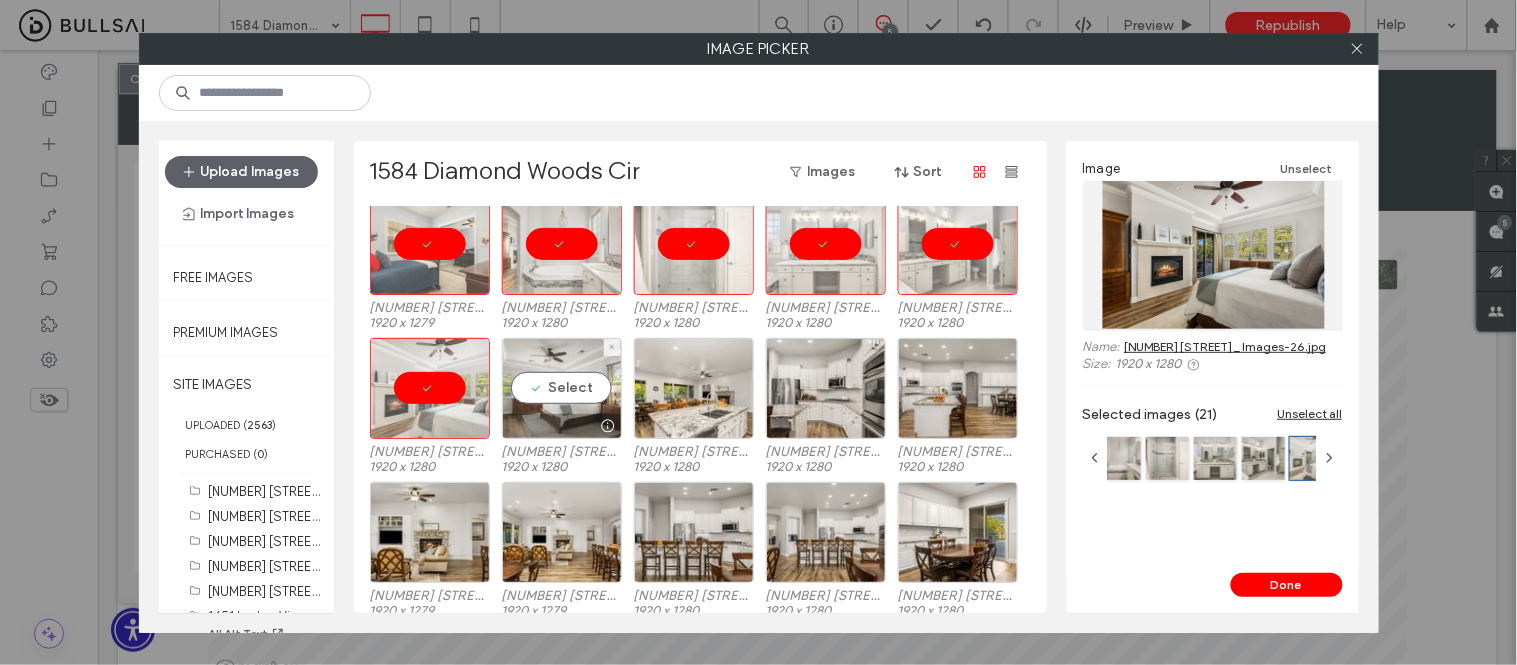 click on "Select" at bounding box center [562, 388] 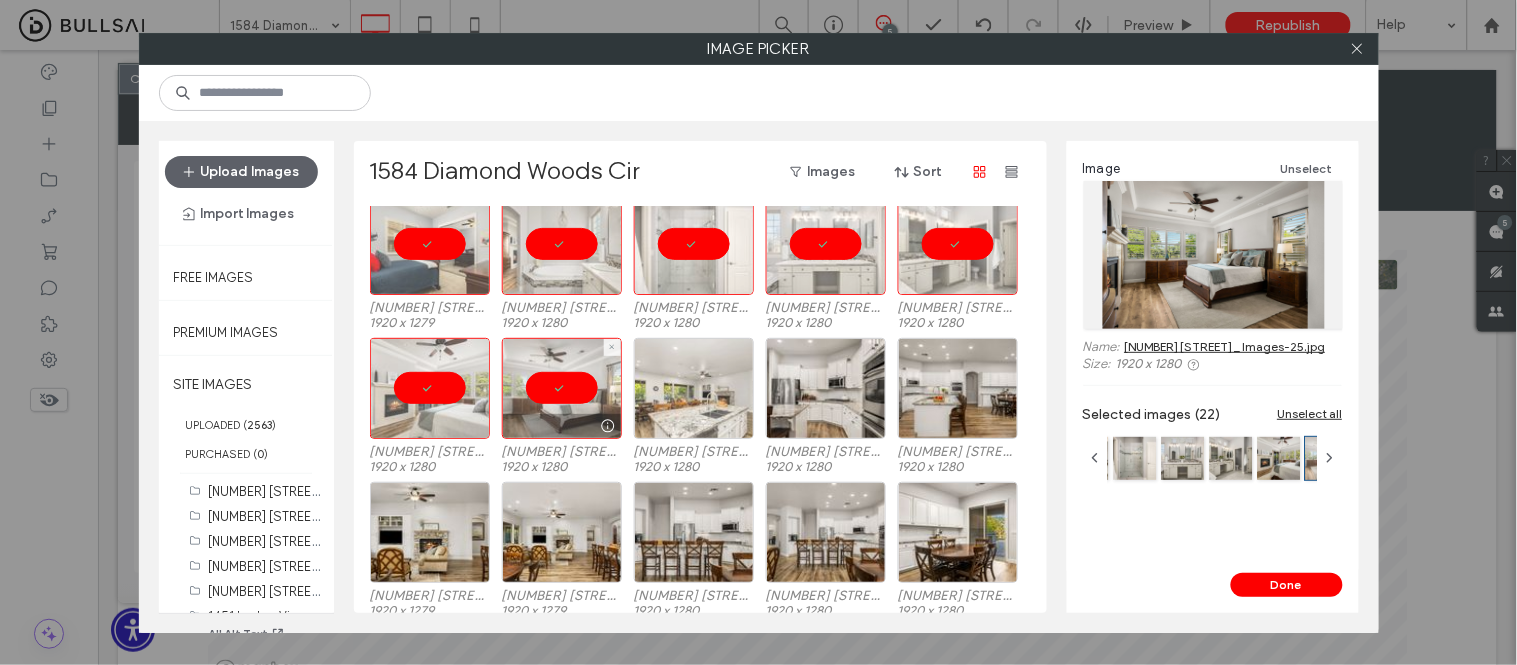 click at bounding box center [694, 388] 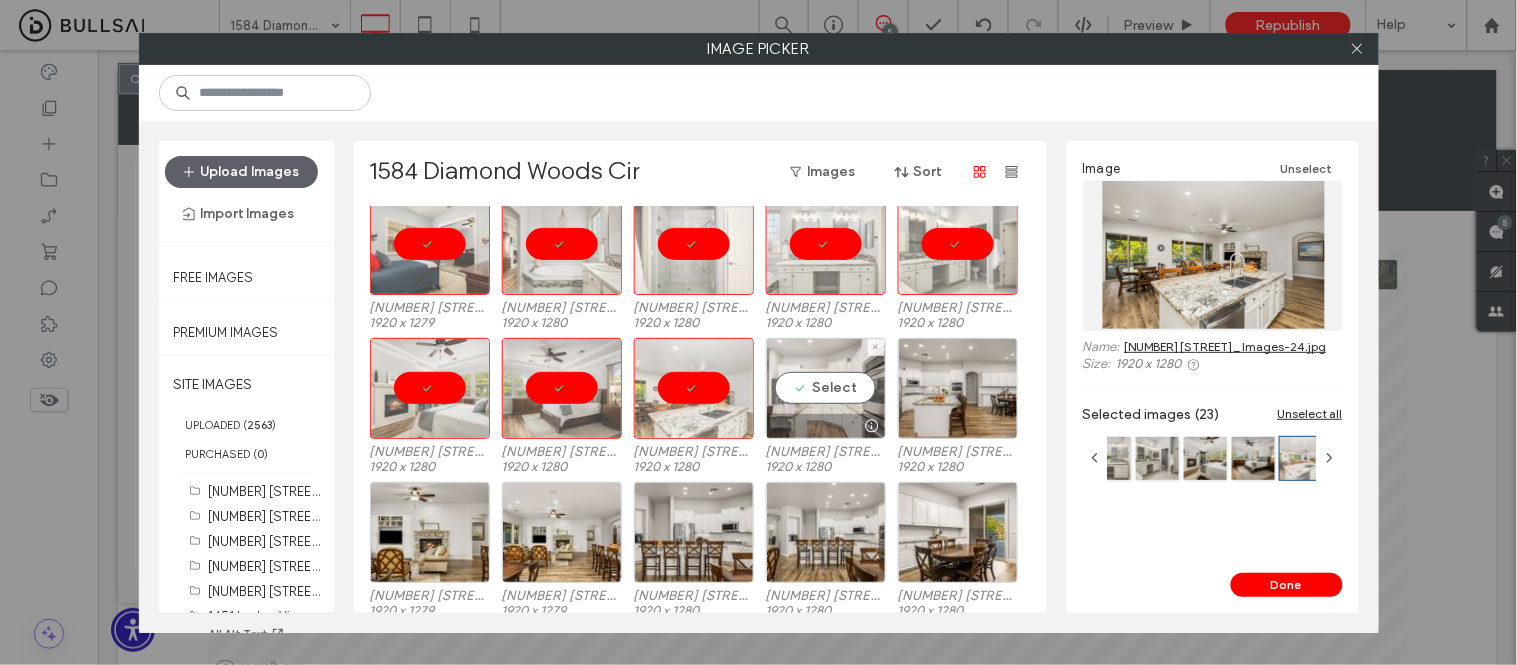 click on "Select" at bounding box center [826, 388] 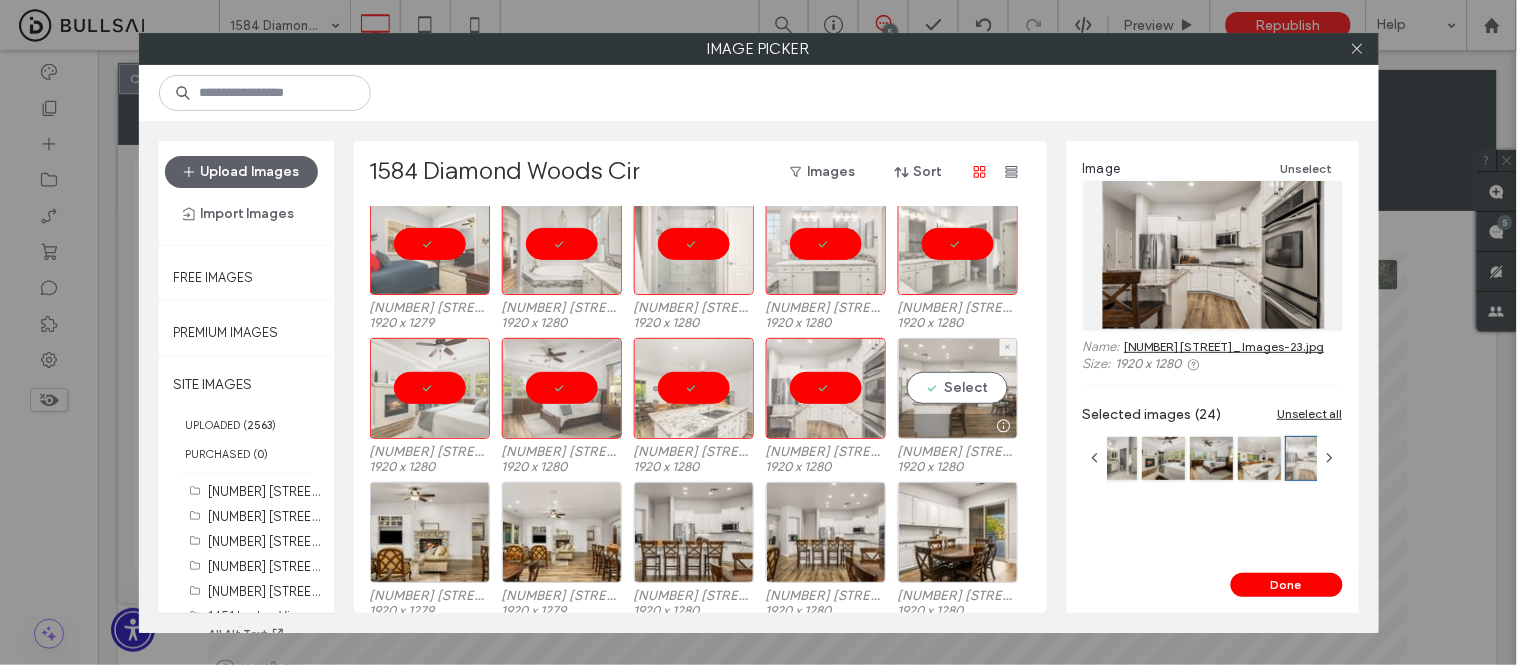 click on "Select" at bounding box center (958, 388) 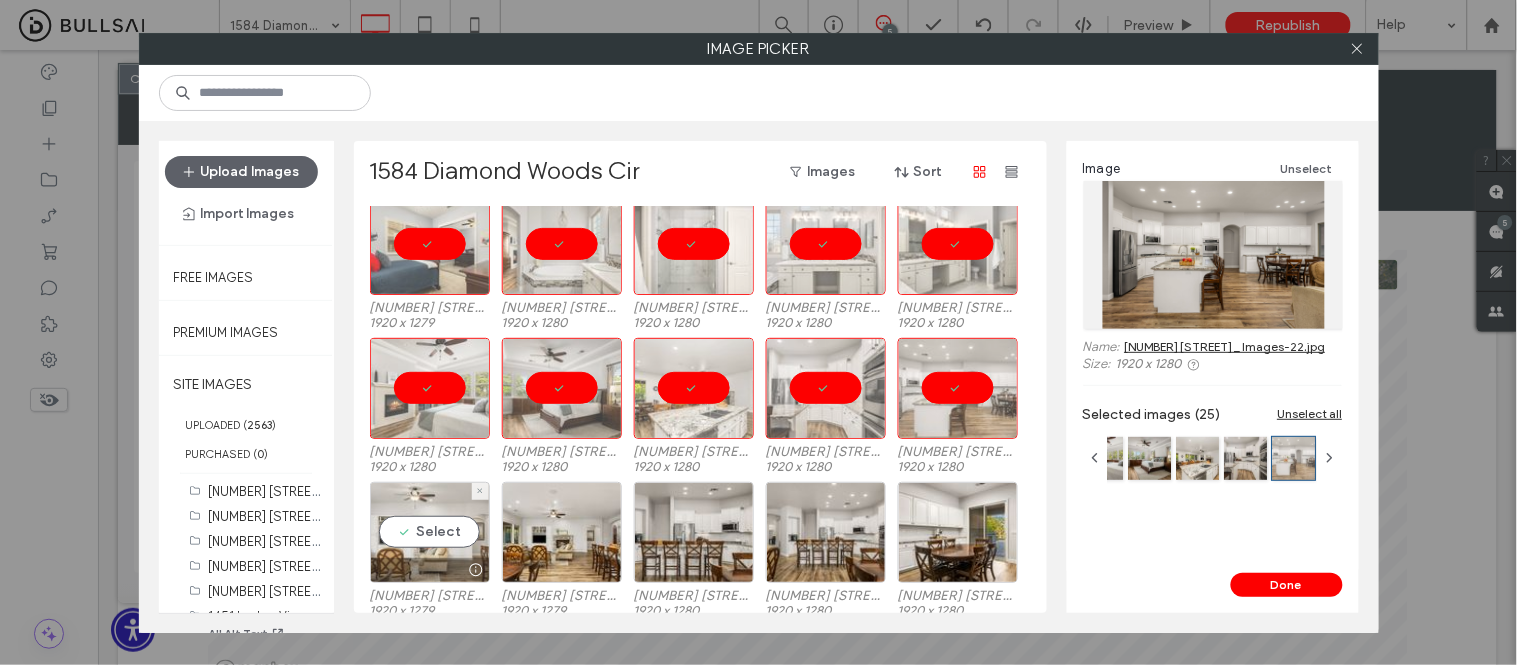 click on "Select" at bounding box center [430, 532] 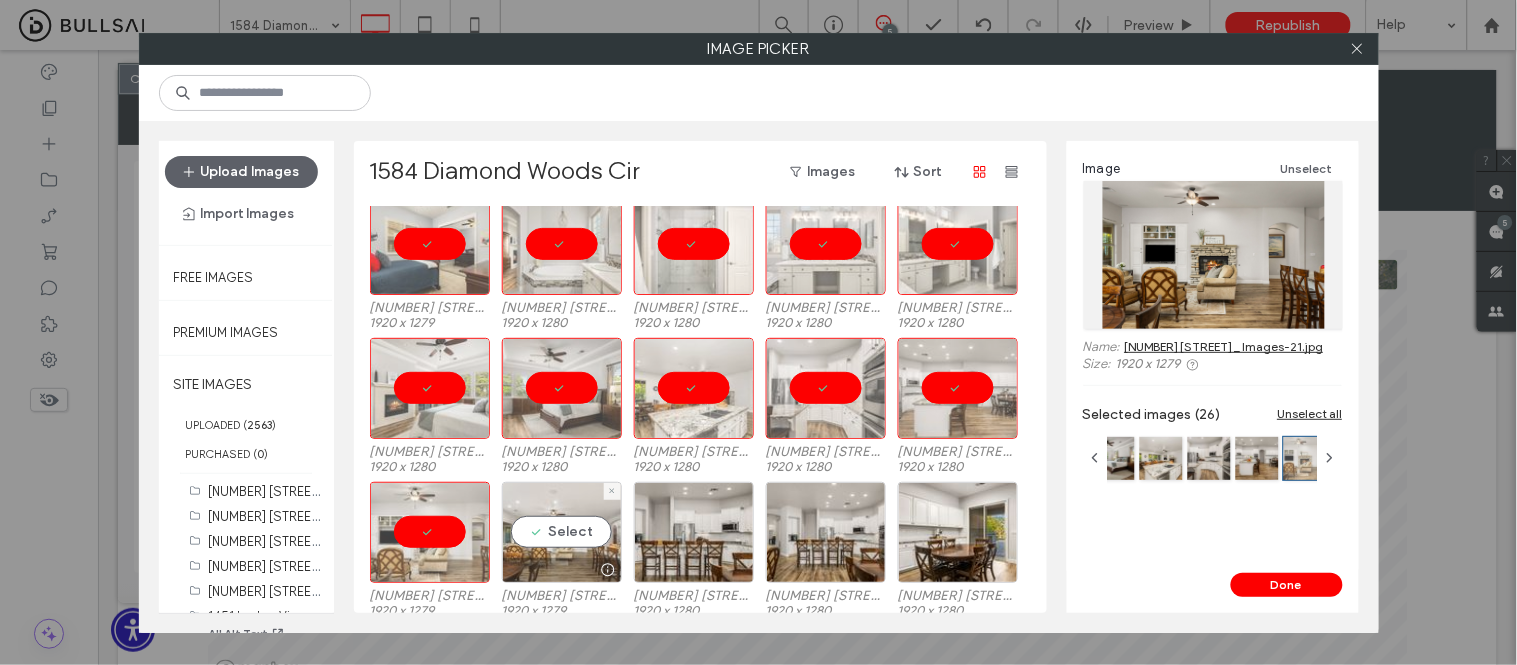 click on "Select" at bounding box center [562, 532] 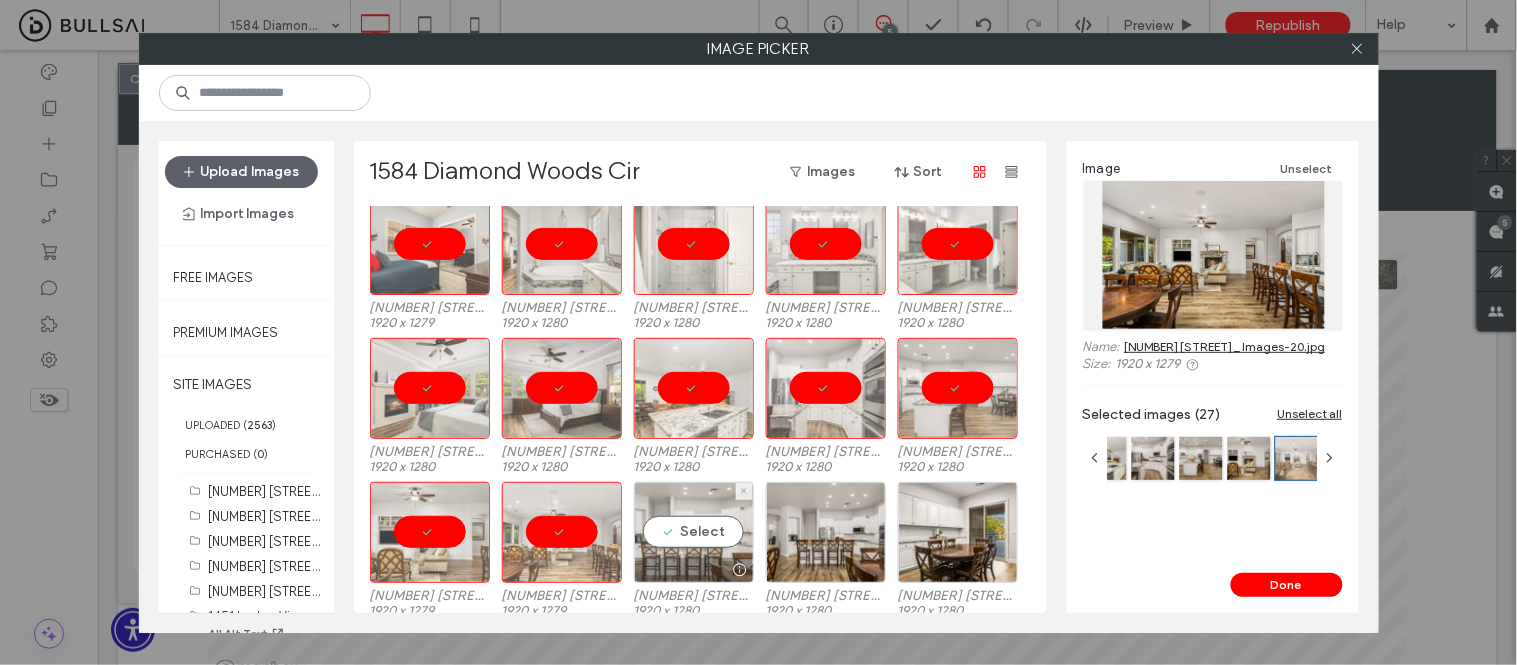 click on "Select" at bounding box center [694, 532] 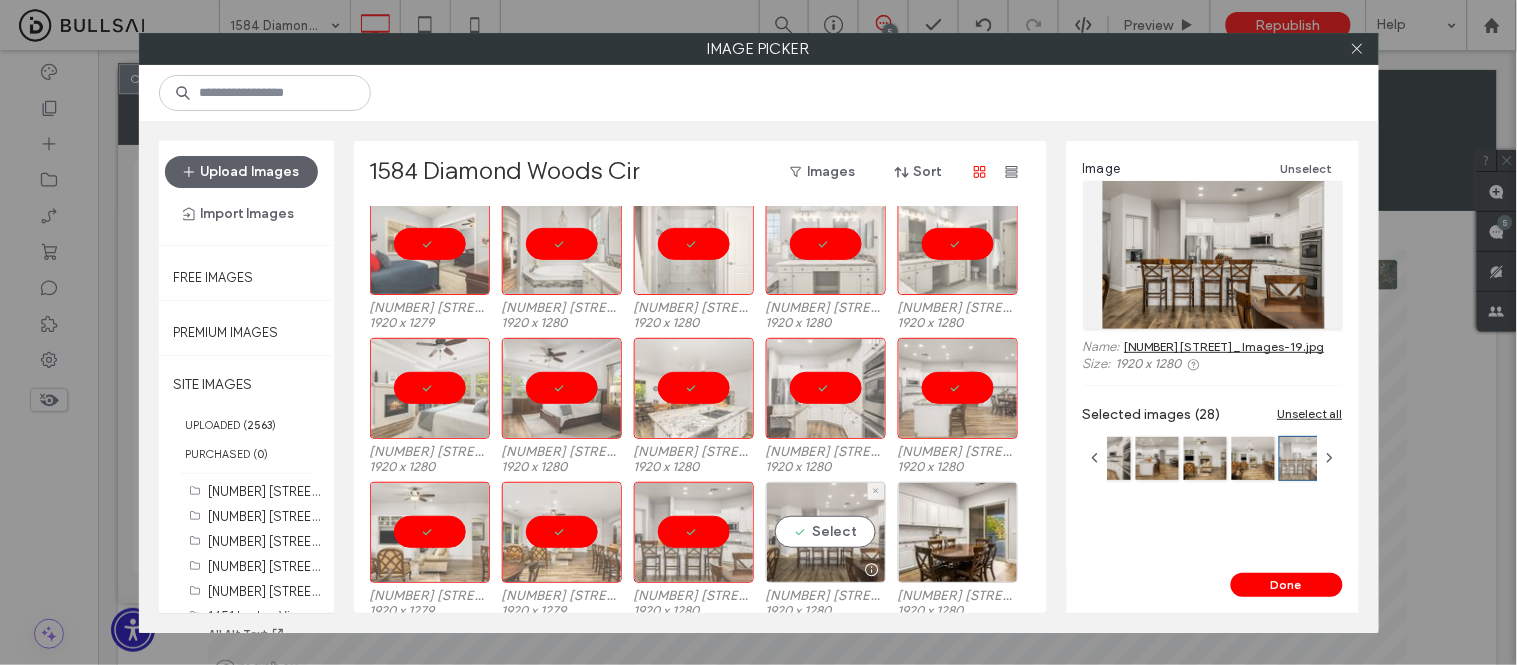click on "Select" at bounding box center (826, 532) 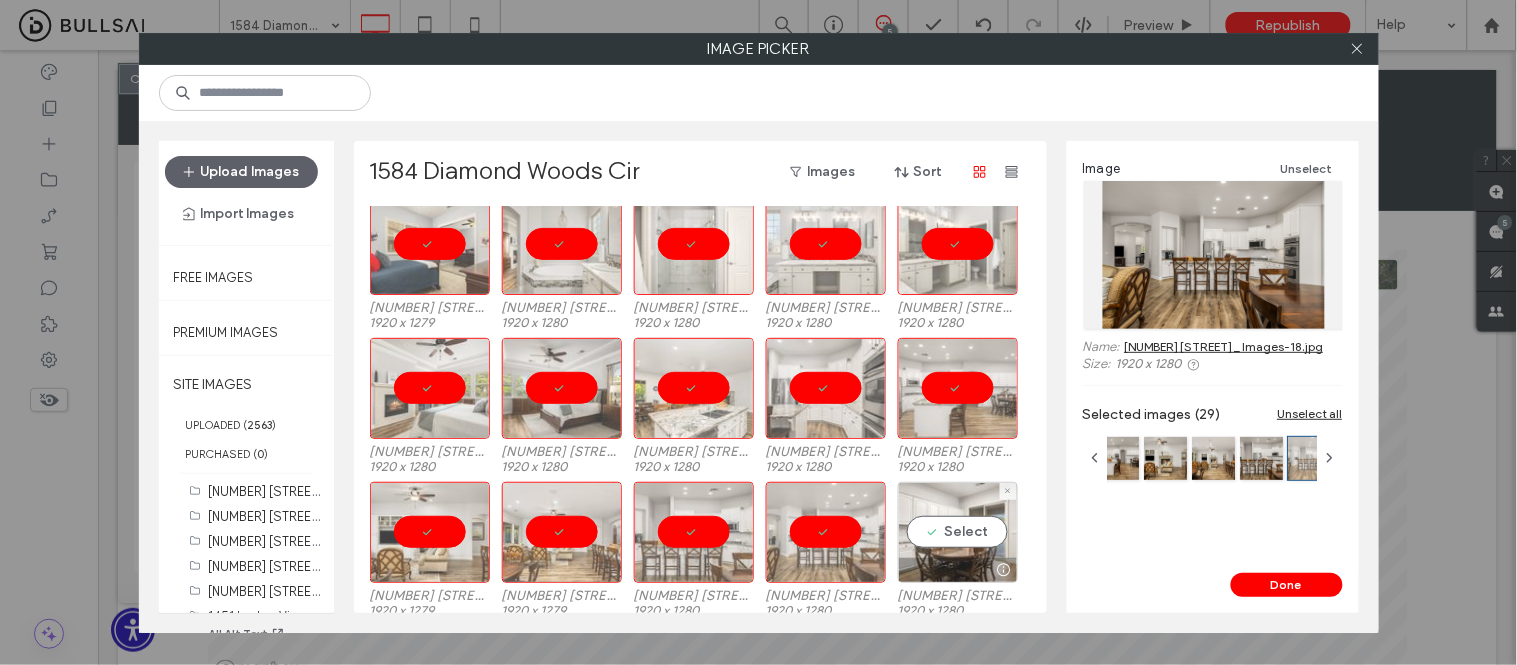 click on "Select" at bounding box center (958, 532) 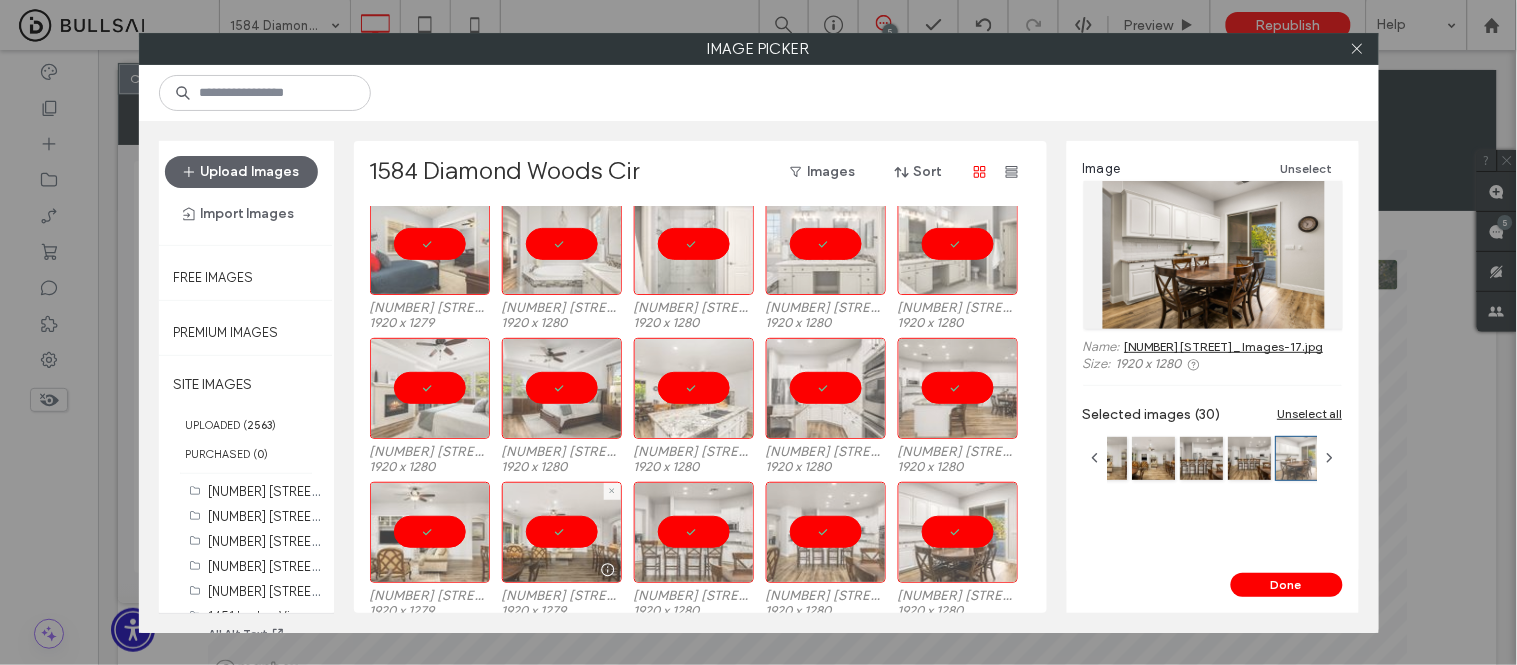 scroll, scrollTop: 666, scrollLeft: 0, axis: vertical 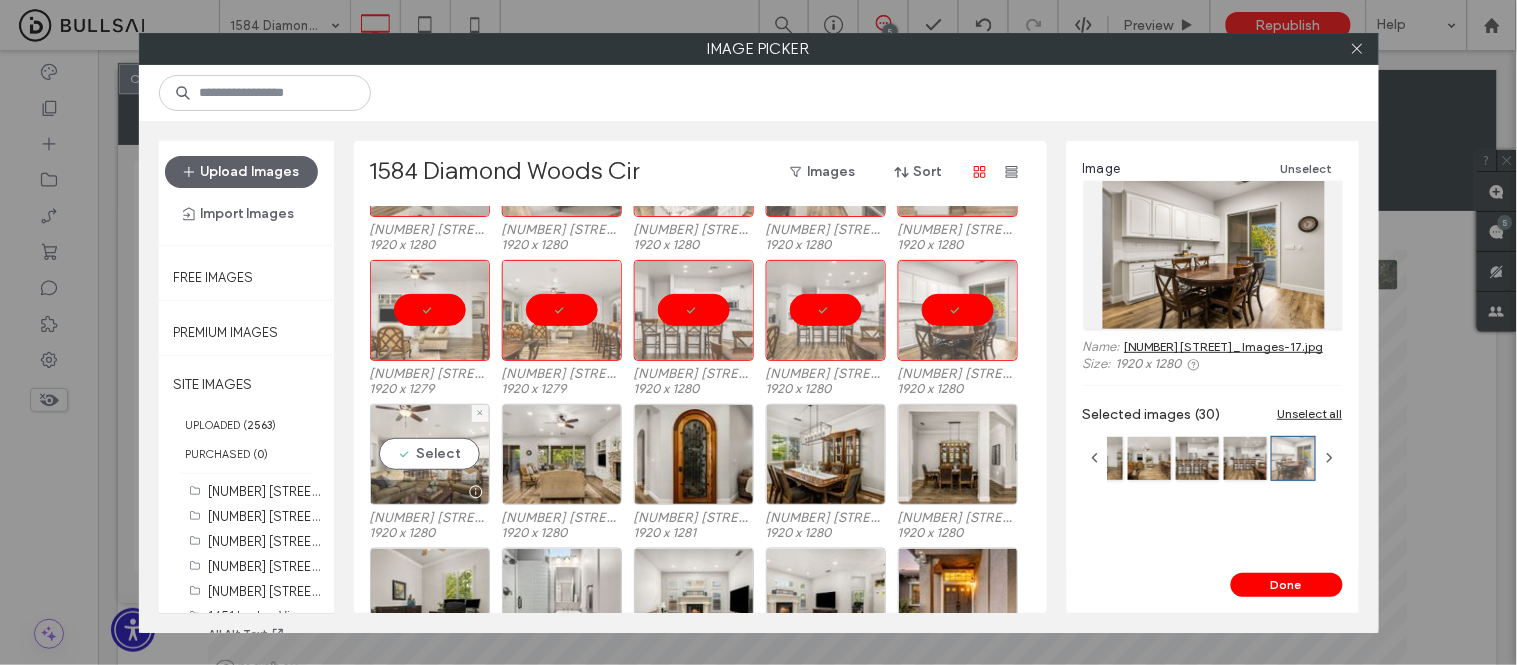 click on "Select" at bounding box center [430, 454] 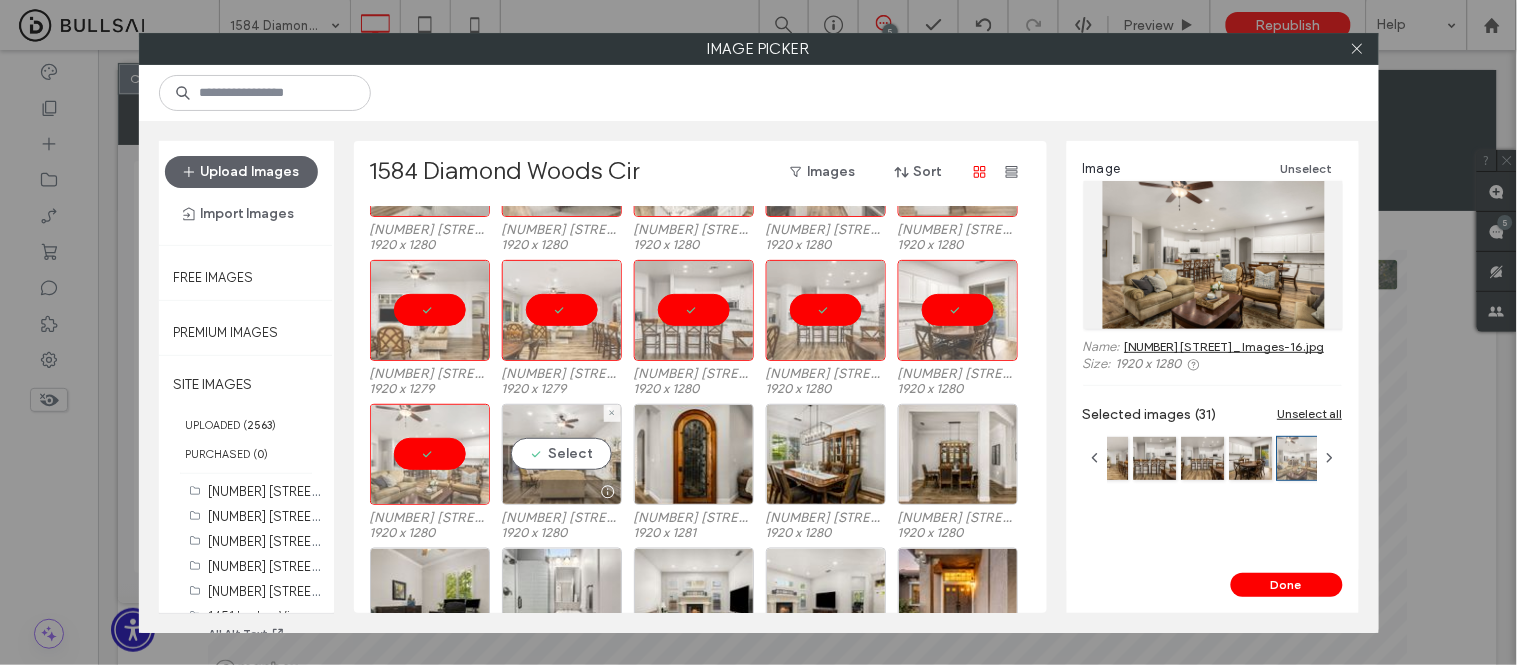 click on "Select" at bounding box center [562, 454] 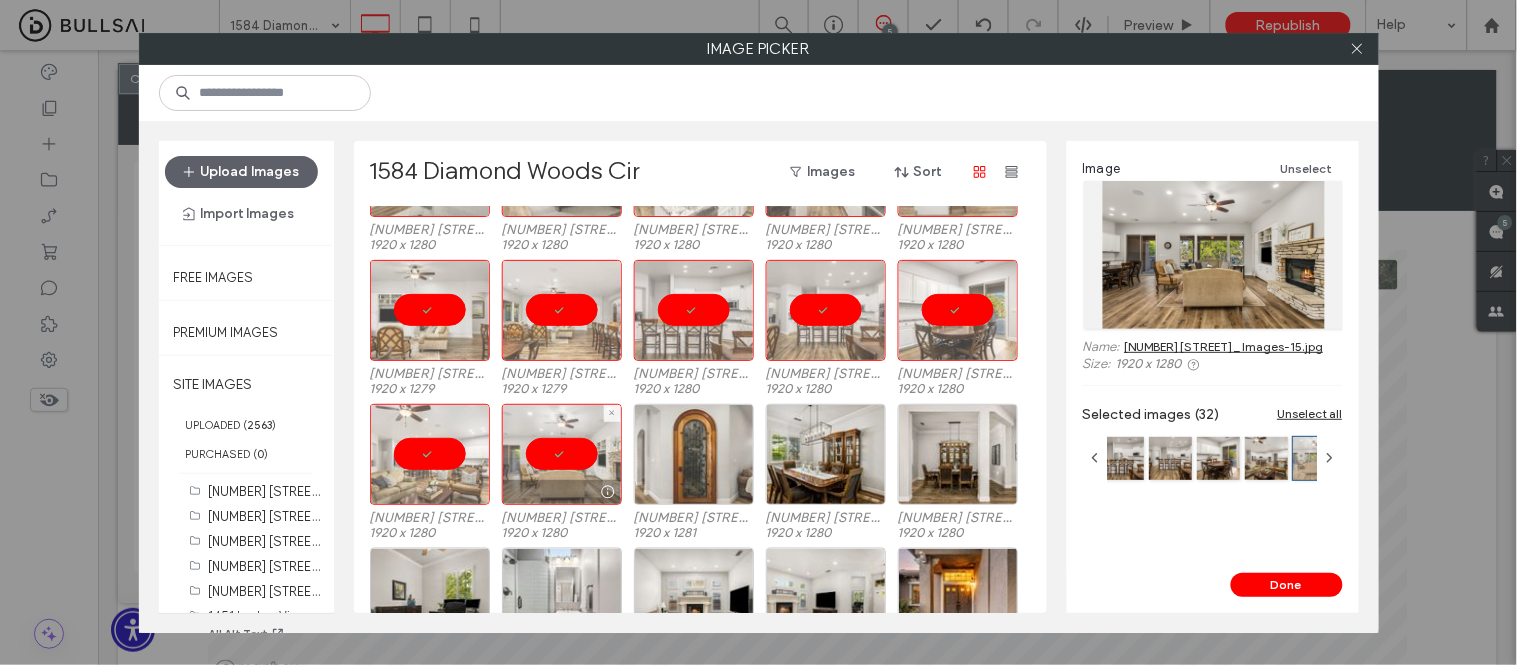 click at bounding box center [694, 454] 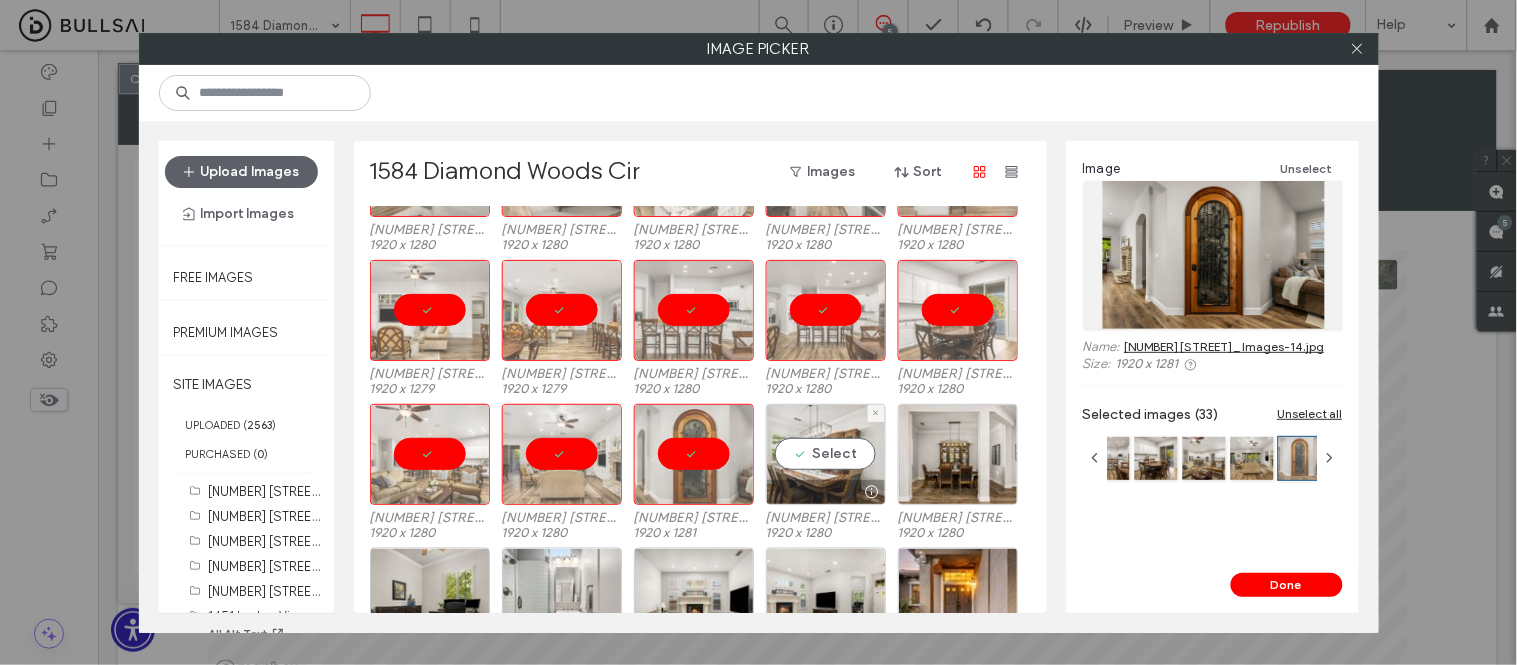 click on "Select" at bounding box center [826, 454] 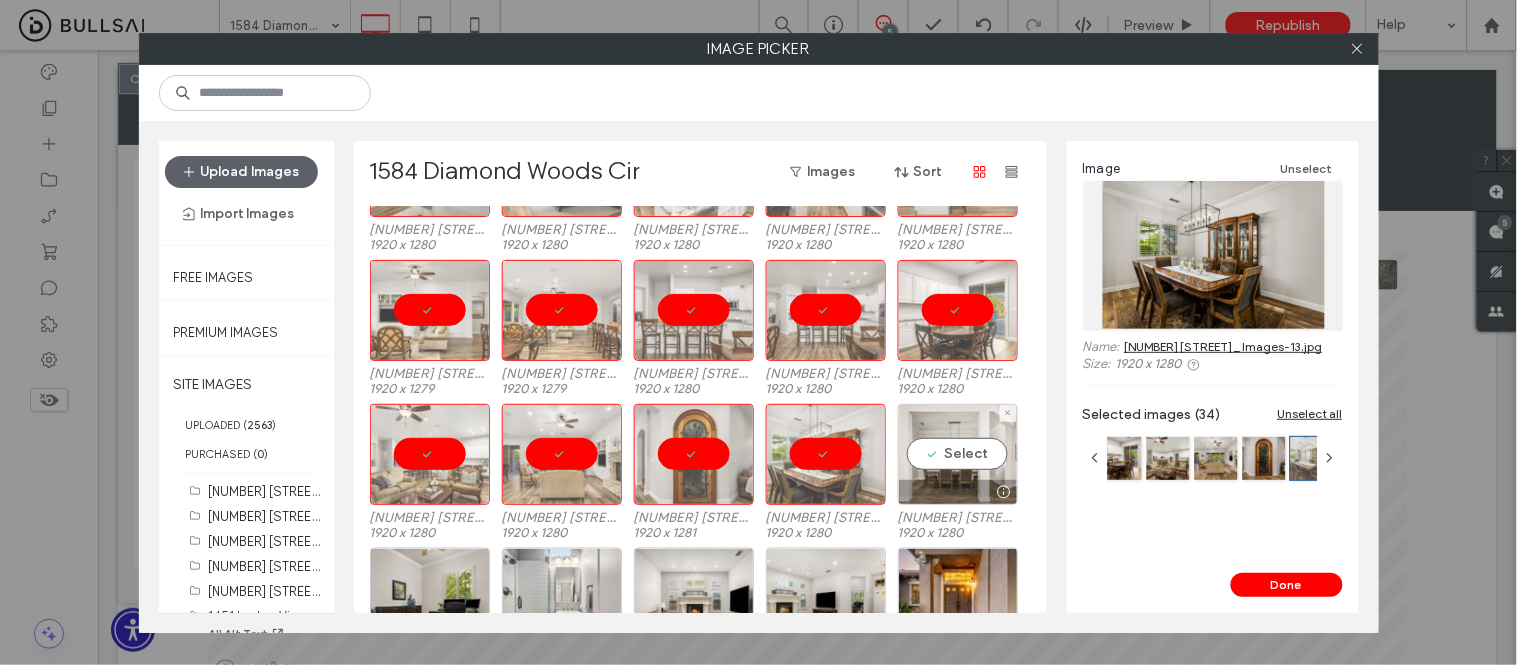 click on "Select" at bounding box center (958, 454) 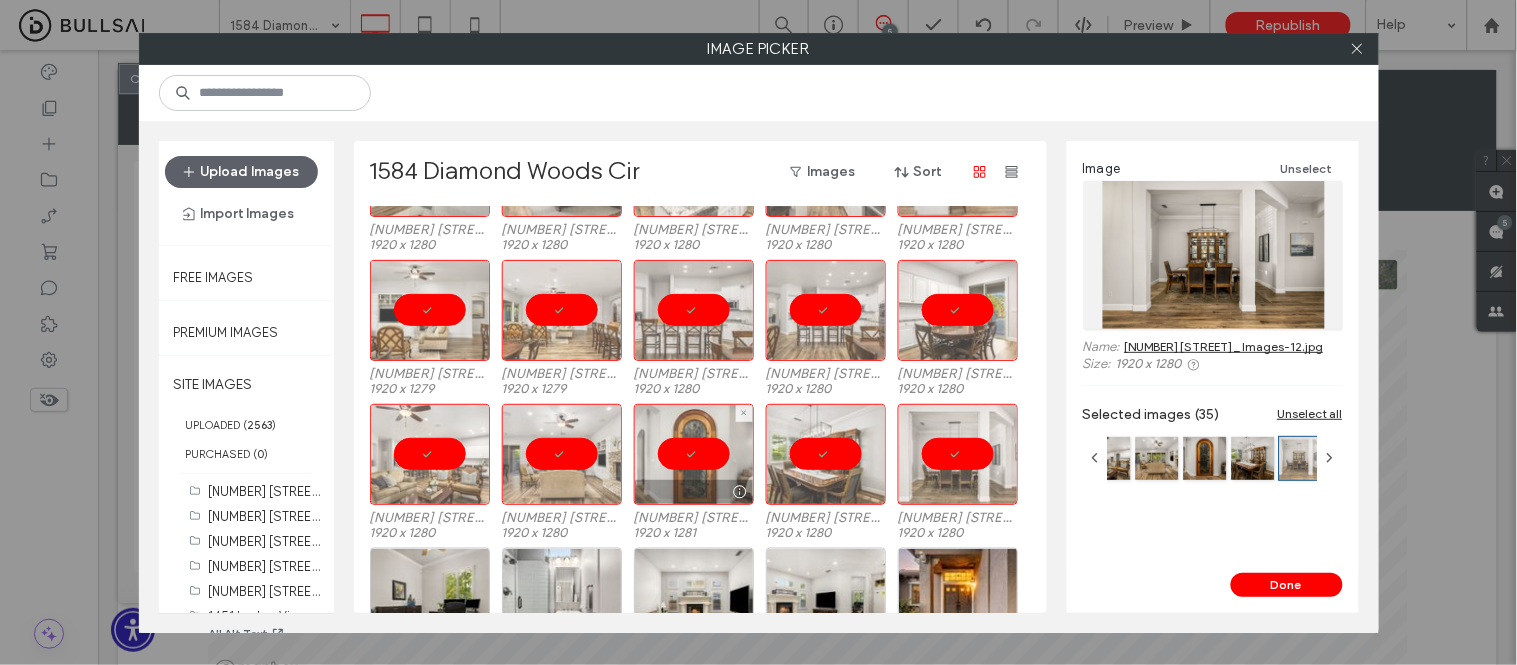 scroll, scrollTop: 888, scrollLeft: 0, axis: vertical 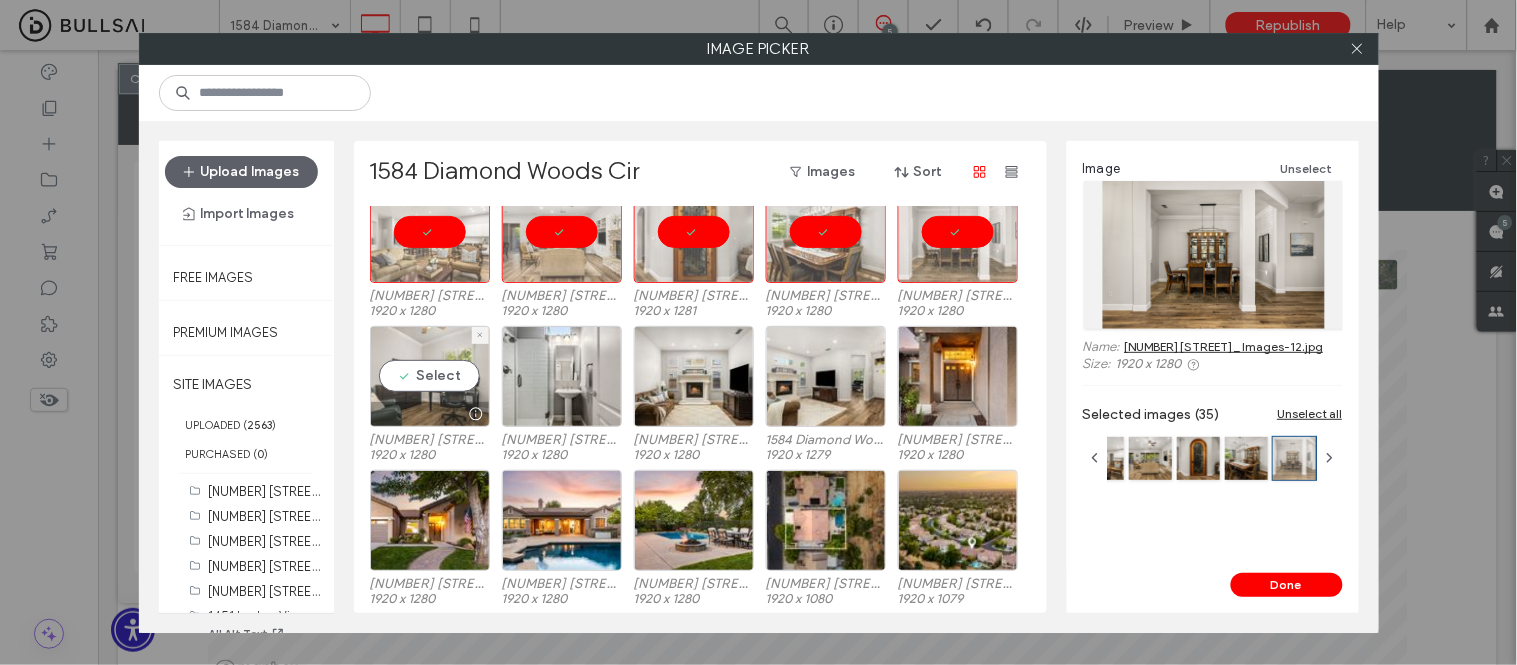 click on "Select" at bounding box center (430, 376) 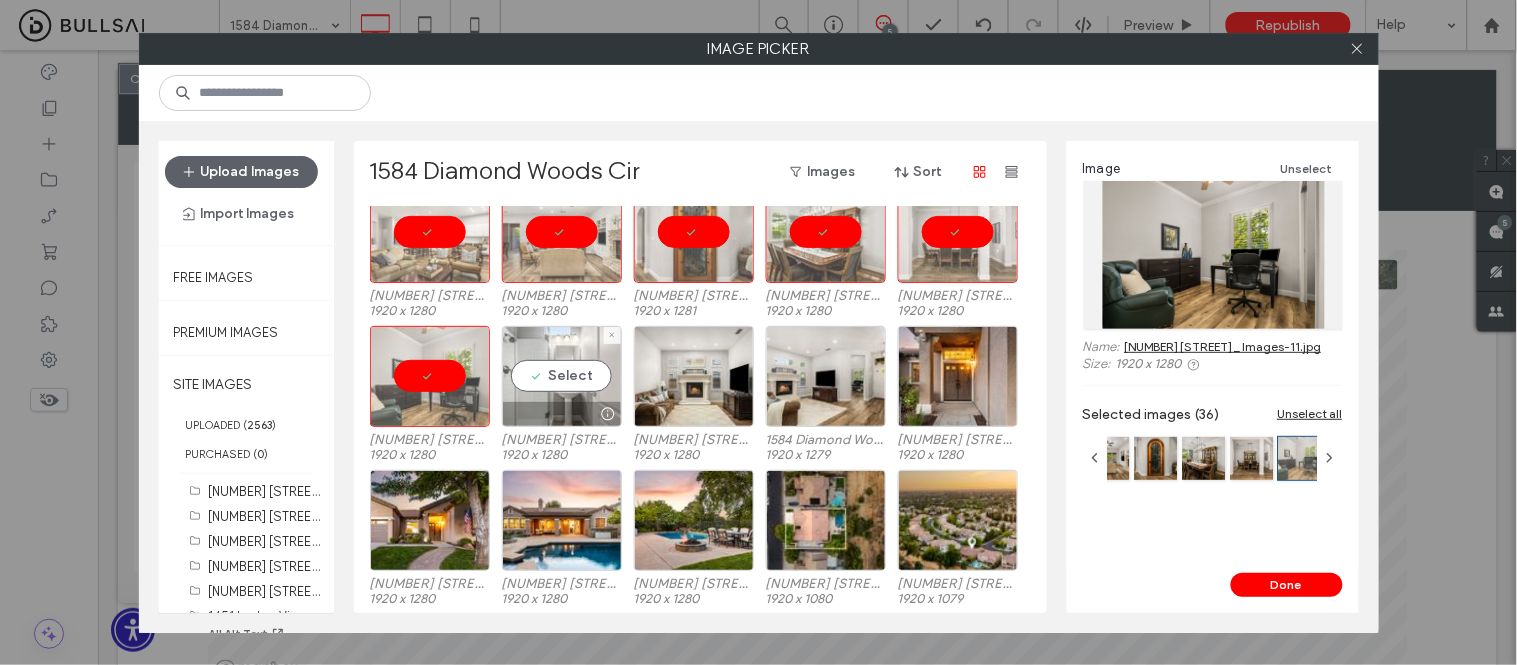 click on "Select" at bounding box center (562, 376) 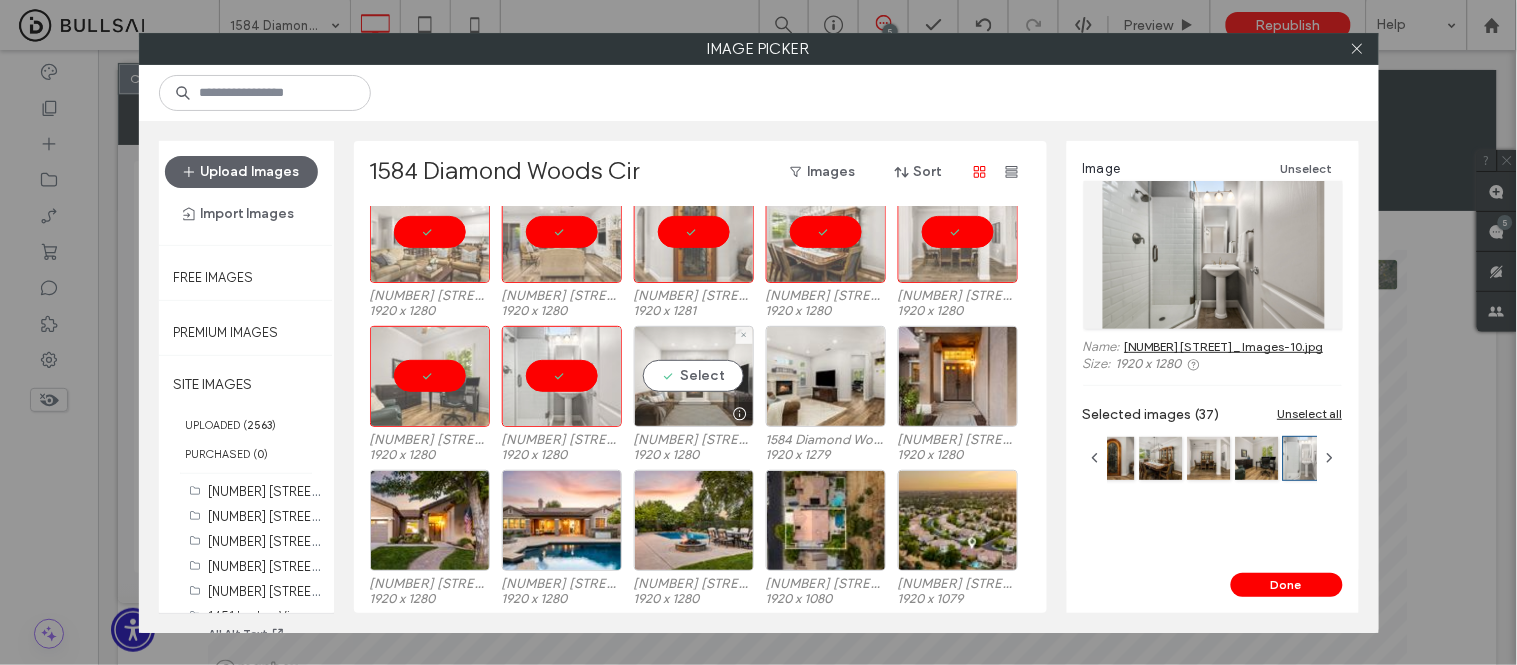 click on "Select" at bounding box center (694, 376) 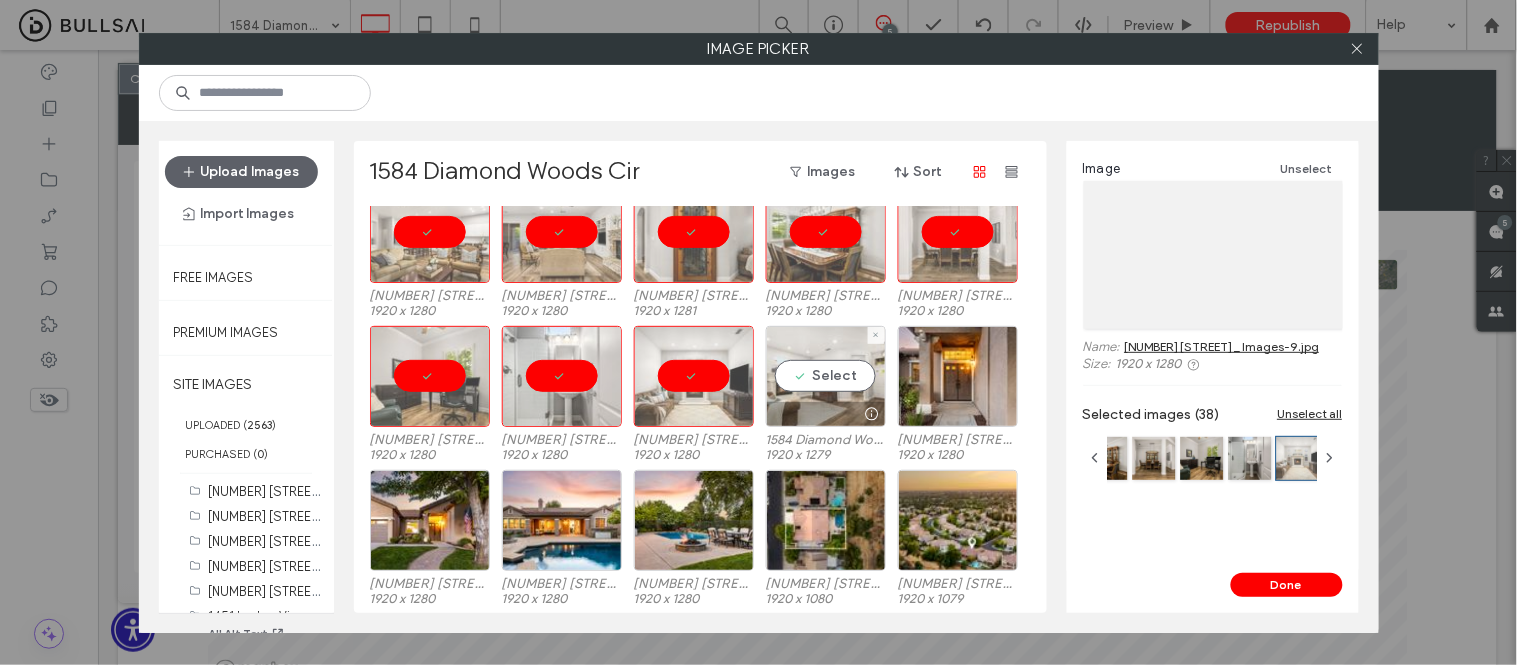 click on "Select" at bounding box center (826, 376) 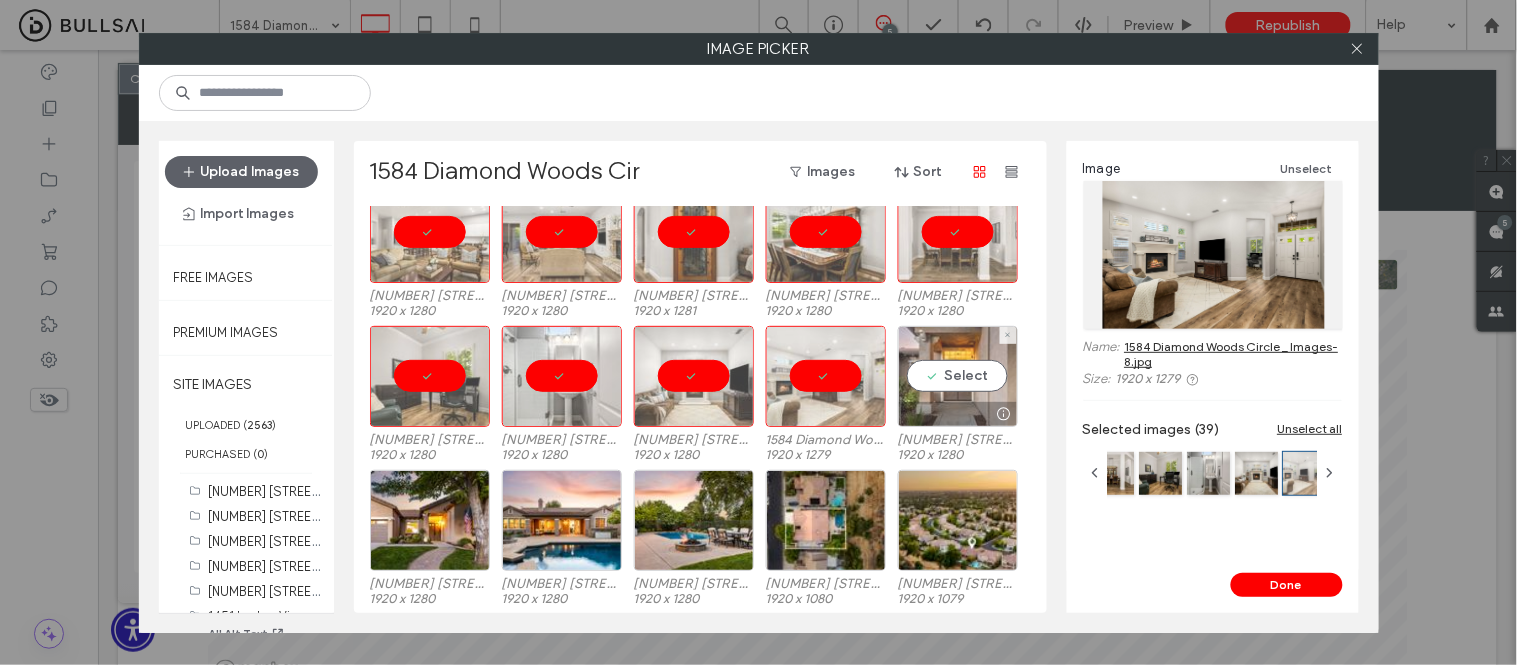 click on "Select" at bounding box center [958, 376] 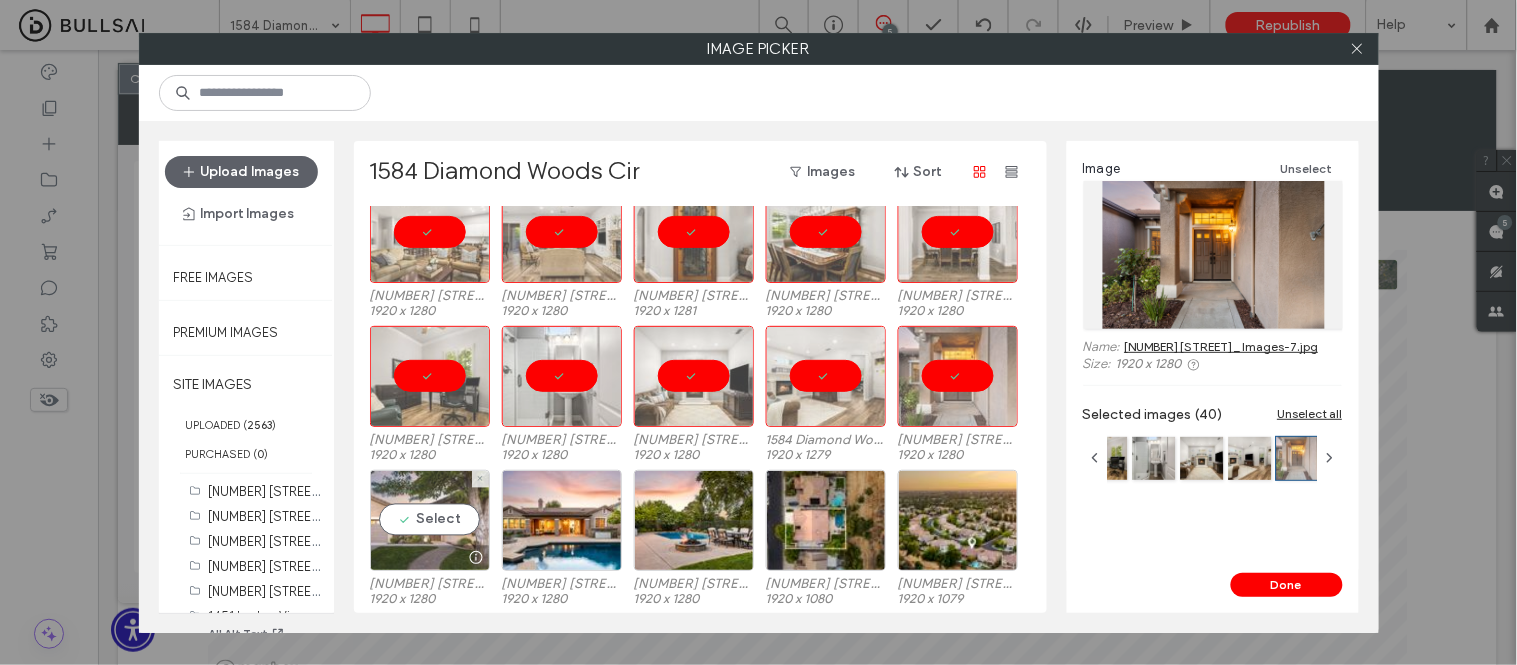 click on "Select" at bounding box center (430, 520) 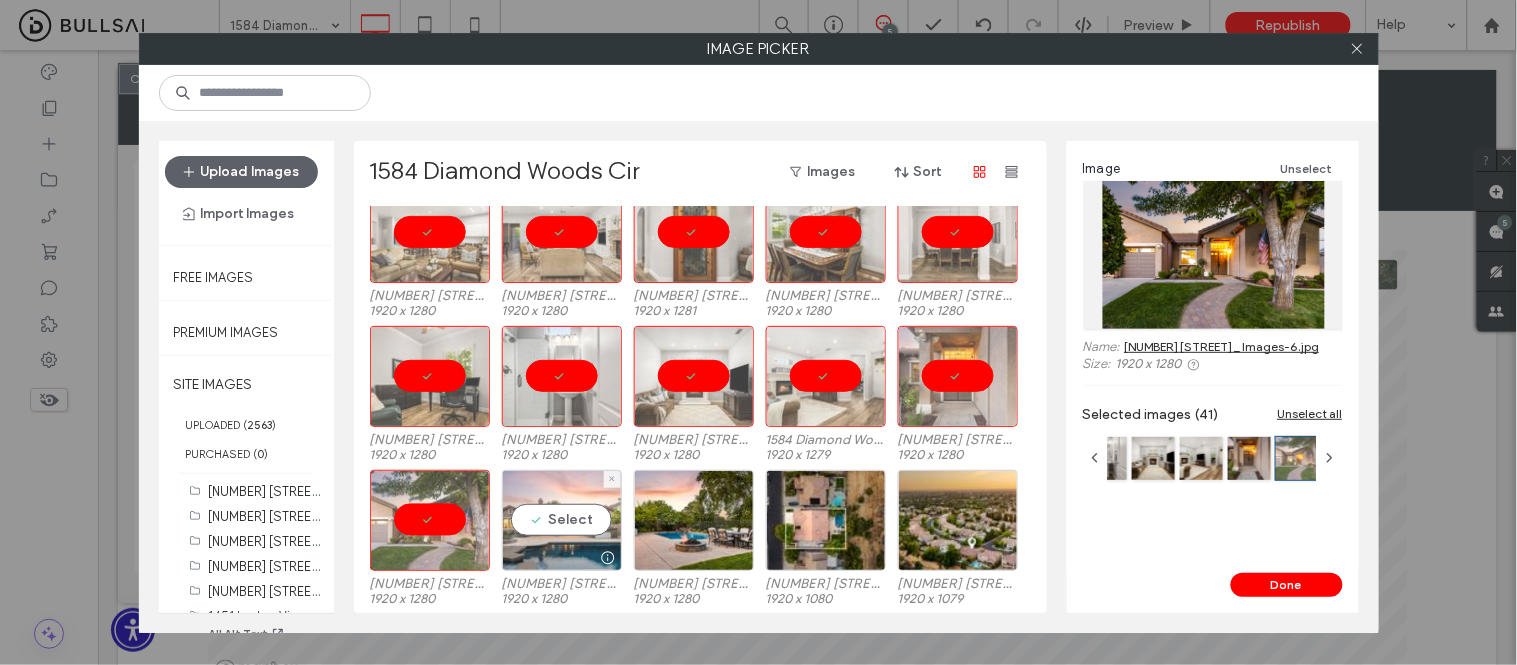 click on "Select" at bounding box center [562, 520] 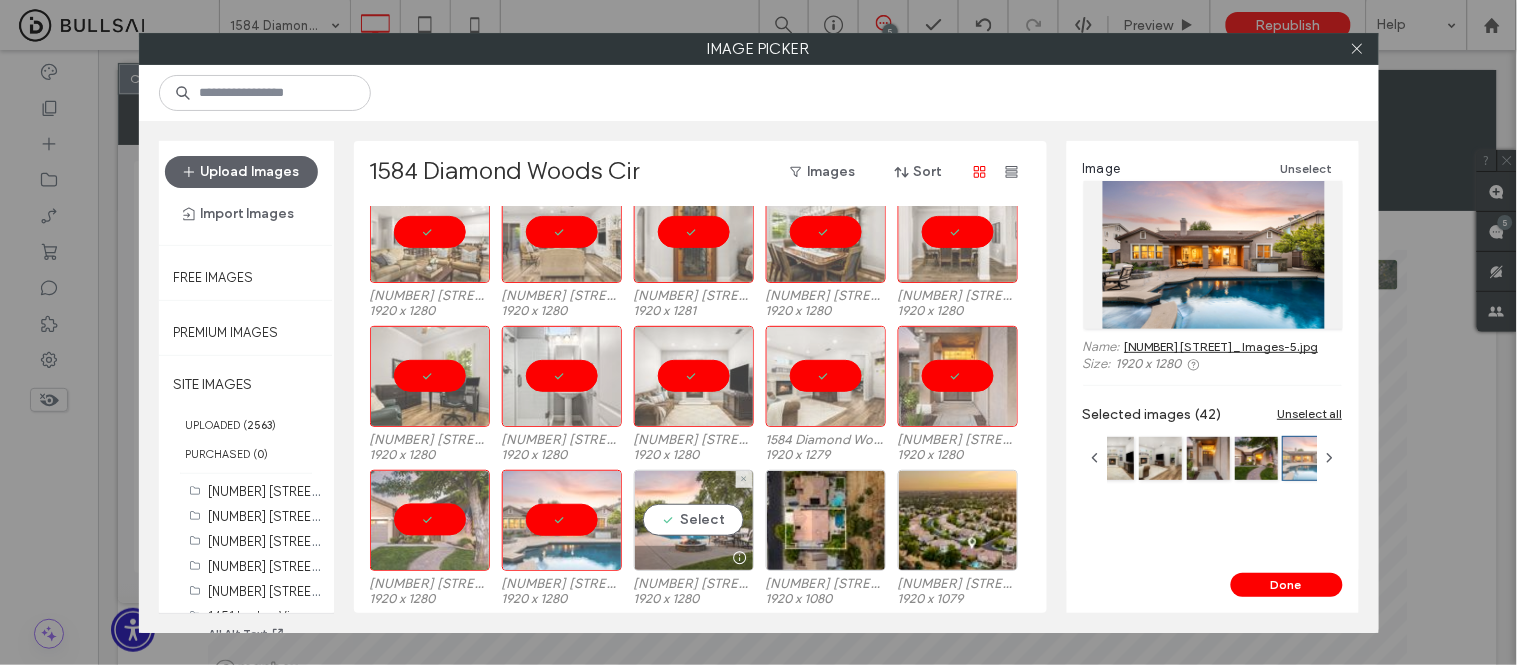 click on "Select" at bounding box center [694, 520] 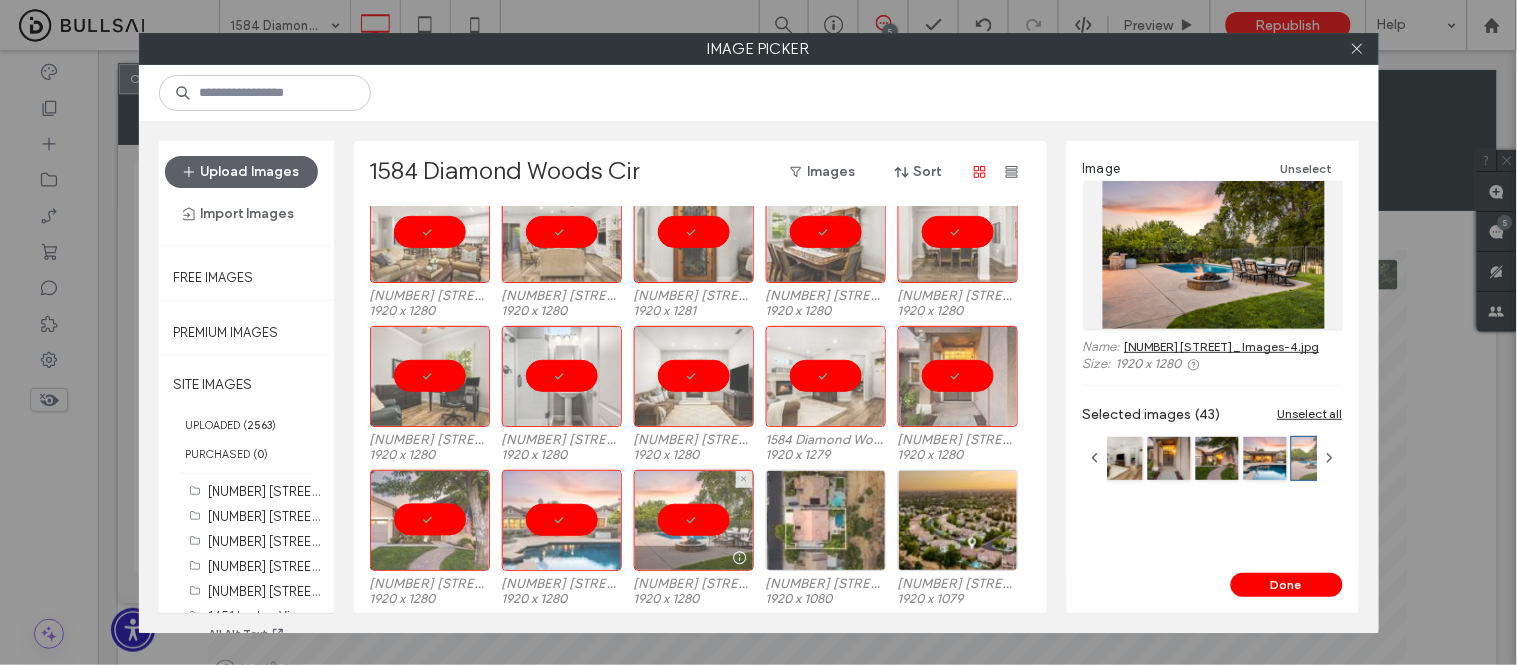 click at bounding box center (826, 520) 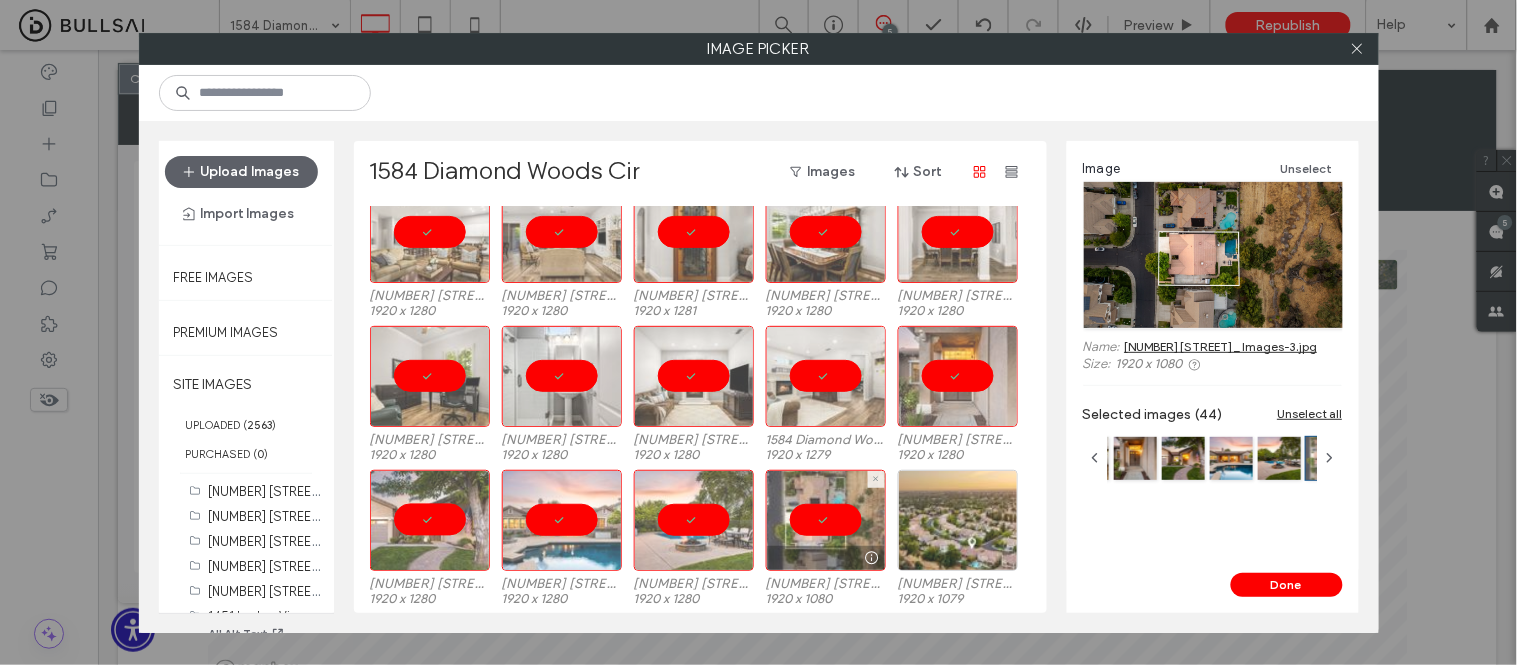 click at bounding box center (958, 520) 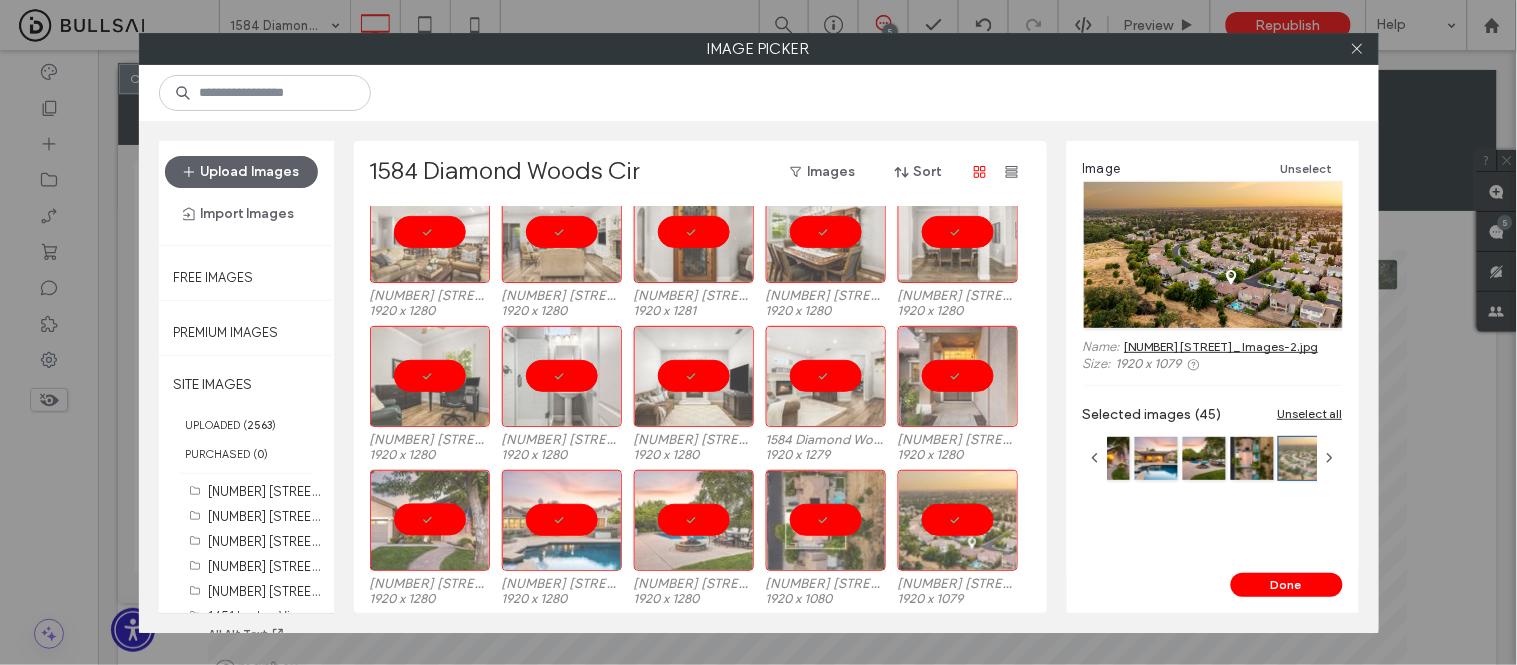 scroll, scrollTop: 1032, scrollLeft: 0, axis: vertical 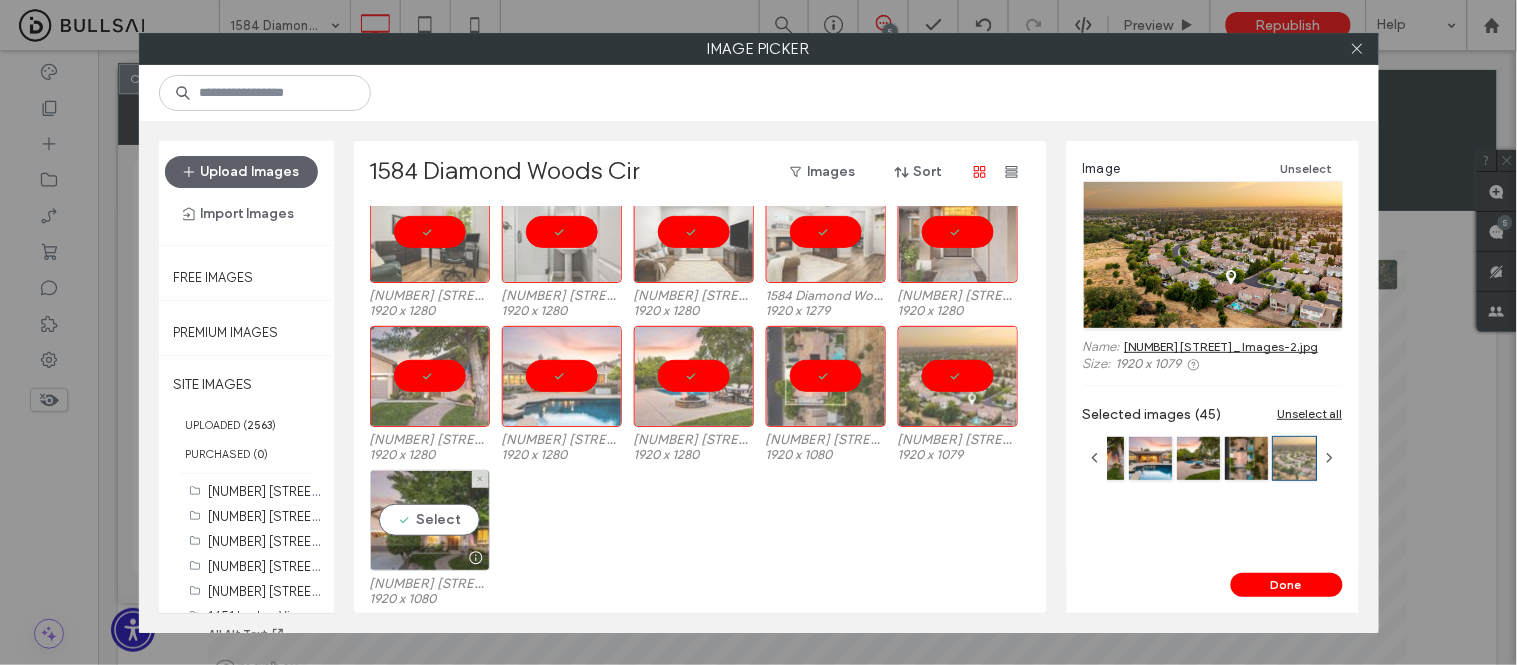 click on "Select" at bounding box center [430, 520] 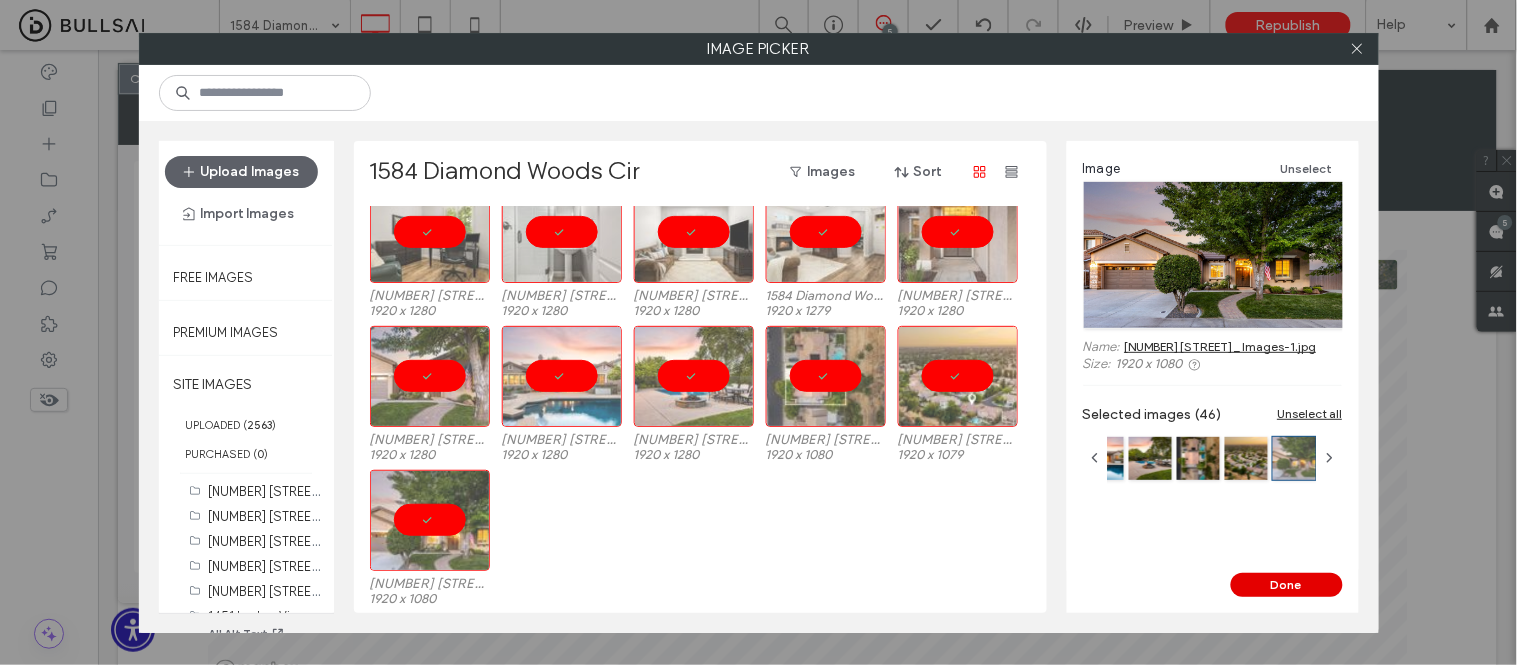 click on "Done" at bounding box center (1287, 585) 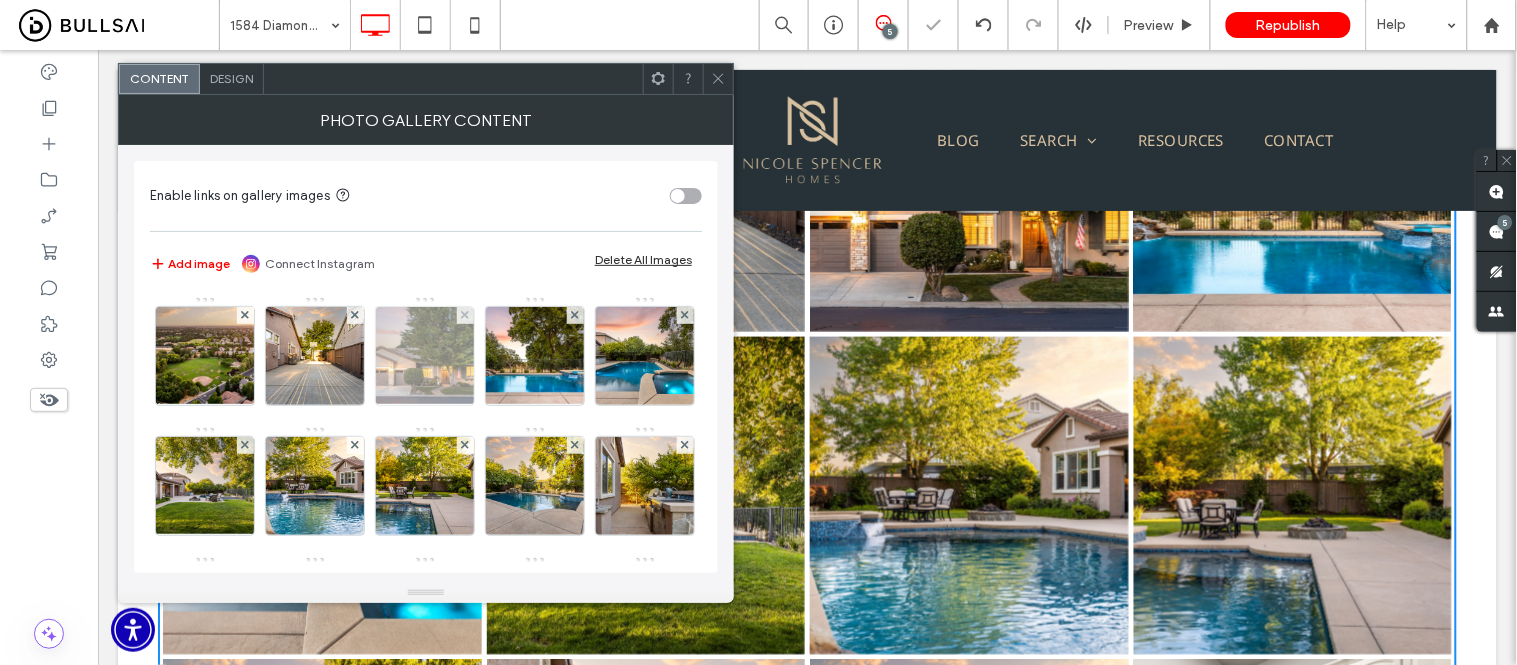 scroll, scrollTop: 3678, scrollLeft: 0, axis: vertical 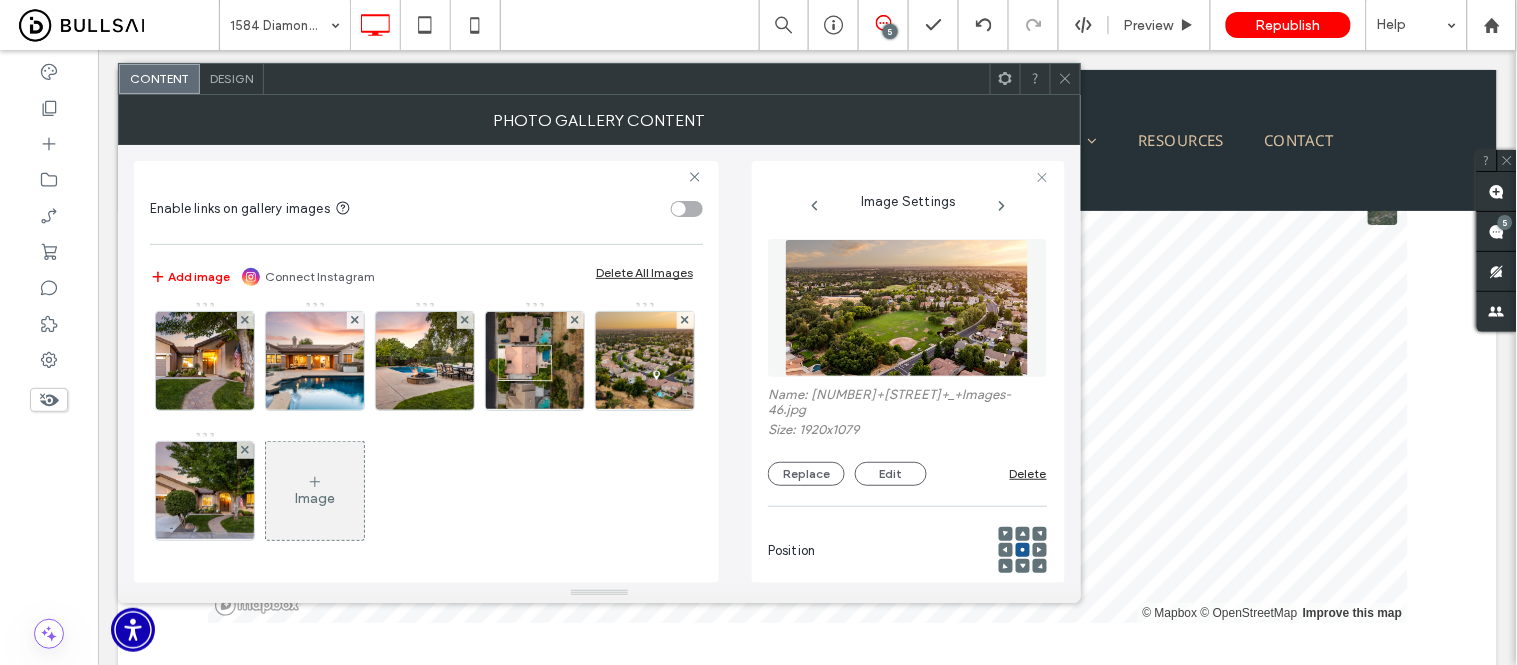 click 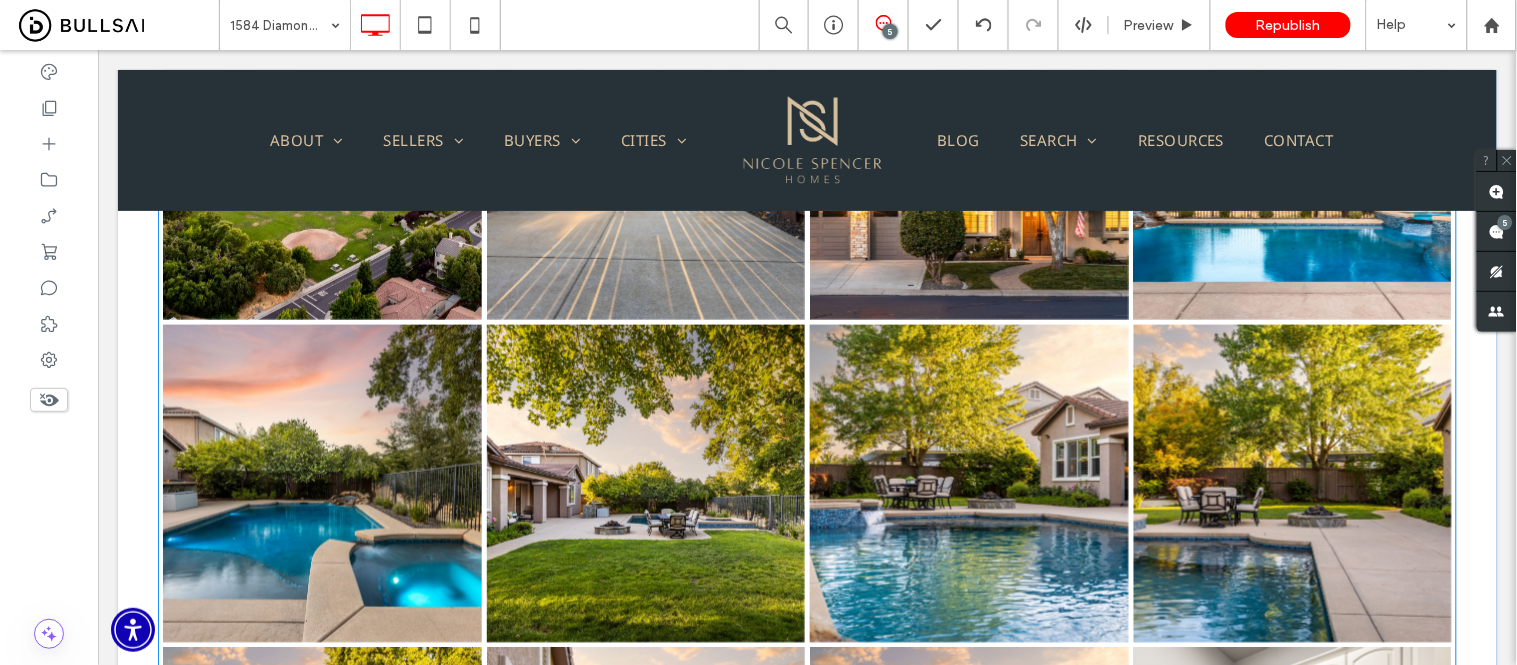 scroll, scrollTop: 2123, scrollLeft: 0, axis: vertical 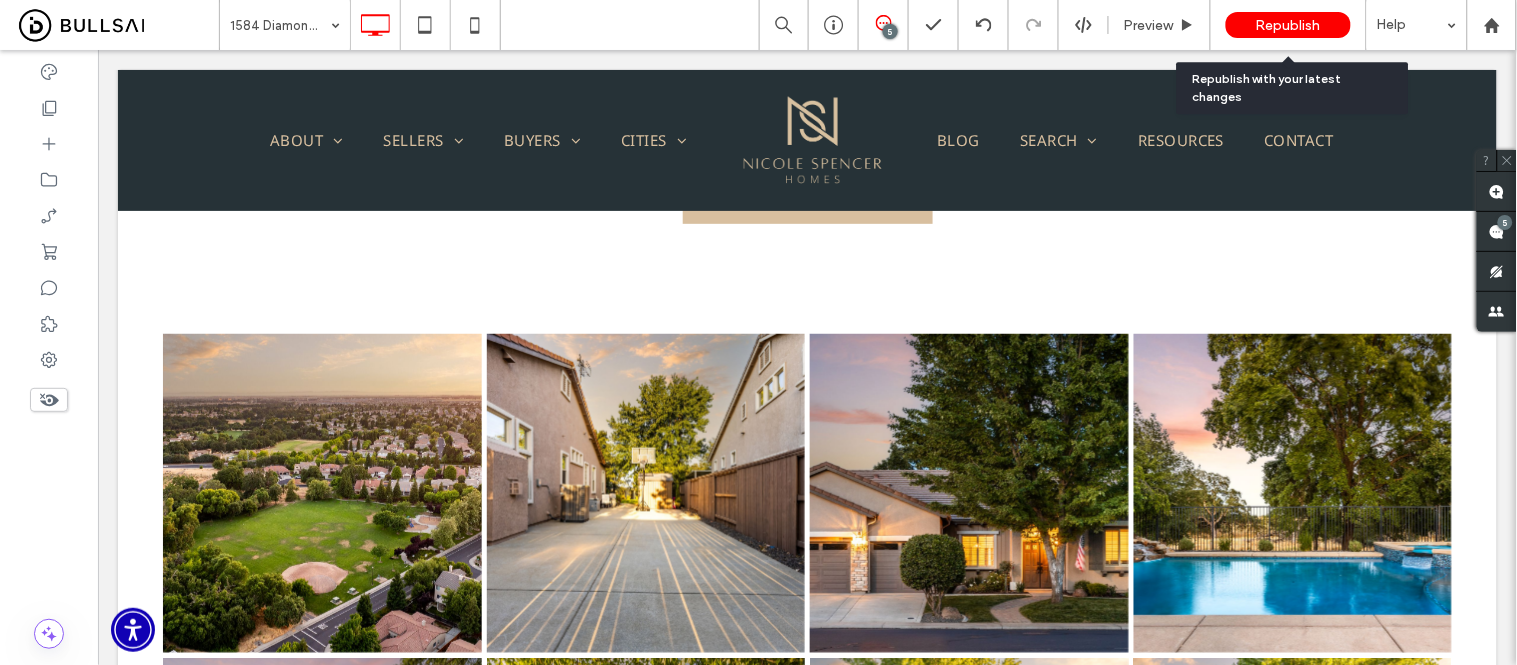 click on "Republish" at bounding box center [1288, 25] 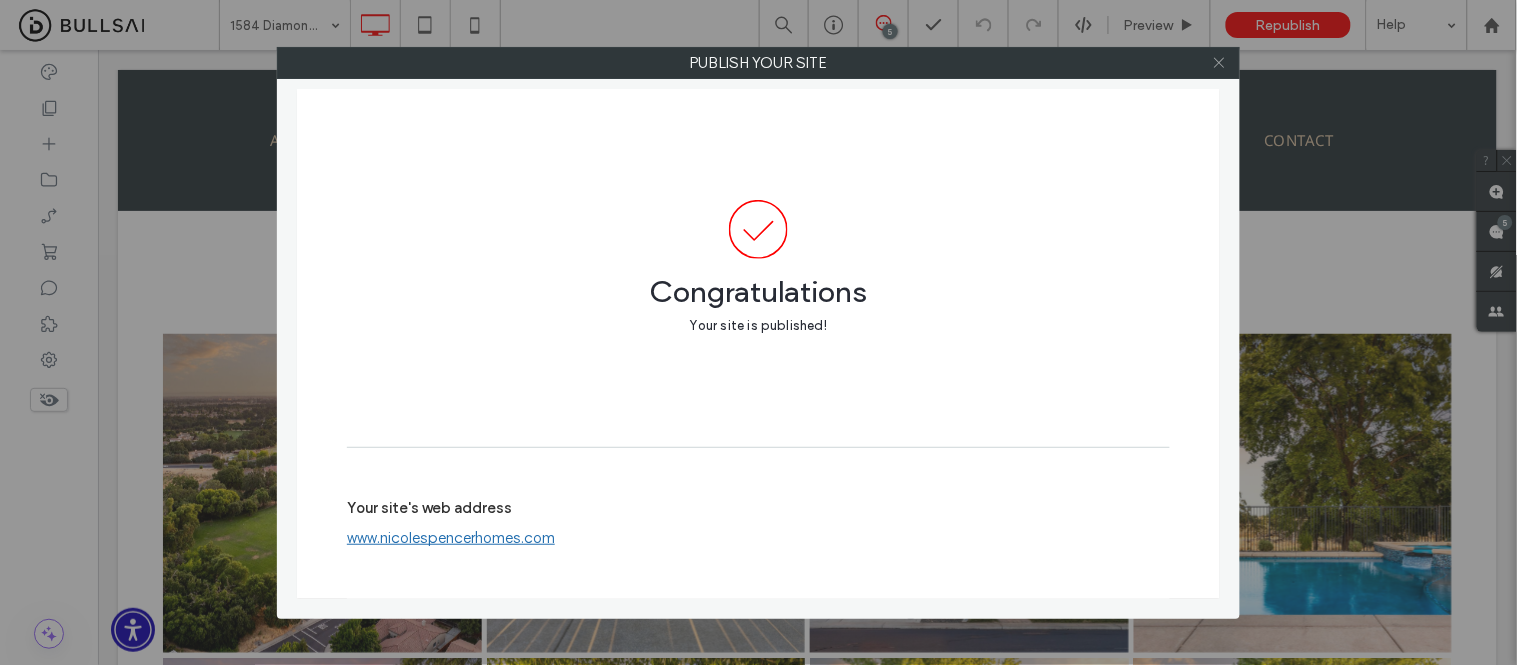 click 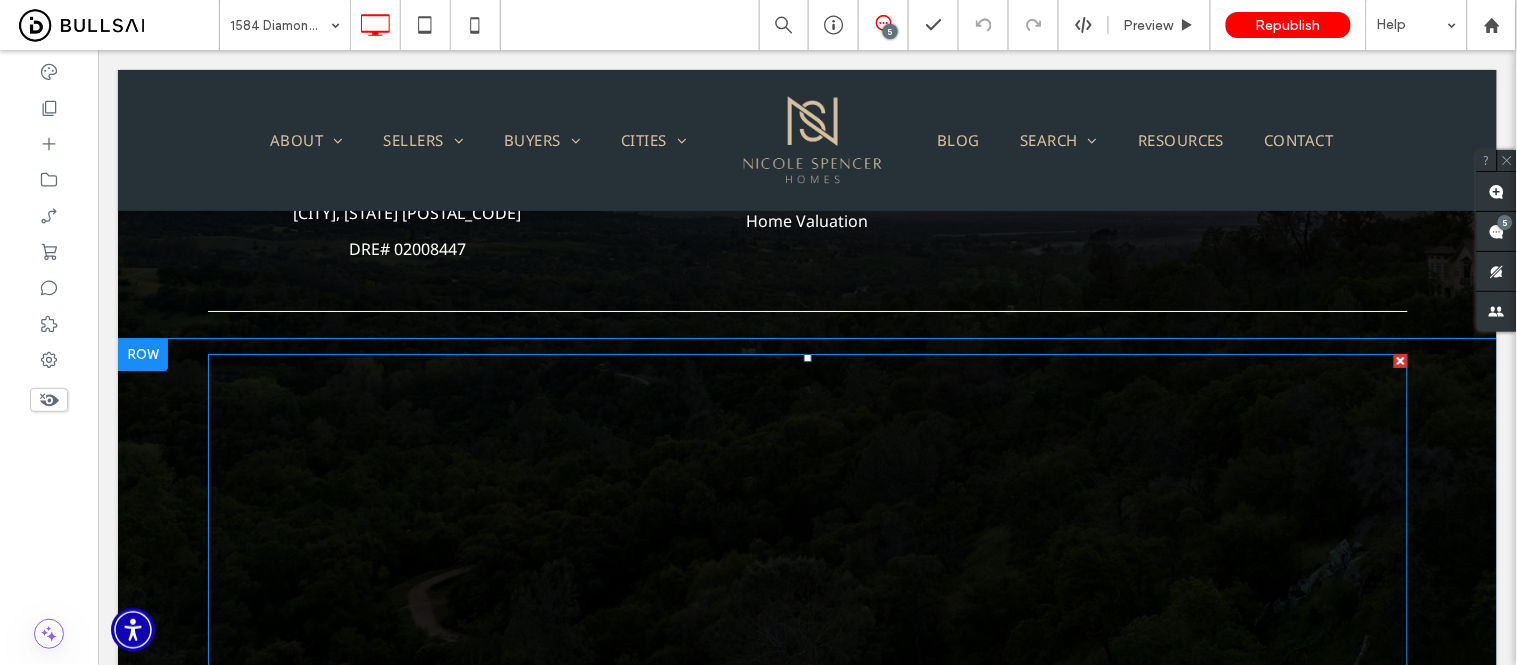 scroll, scrollTop: 5678, scrollLeft: 0, axis: vertical 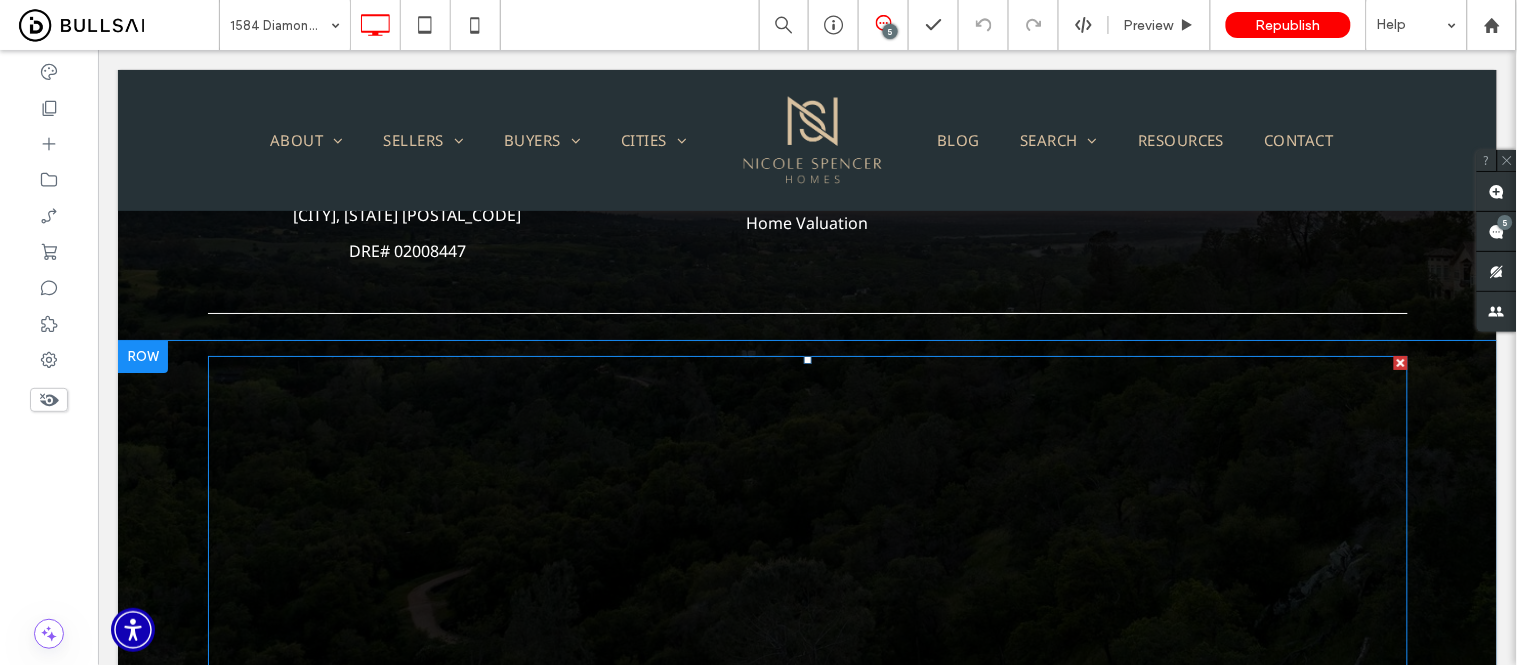 click at bounding box center [956, 540] 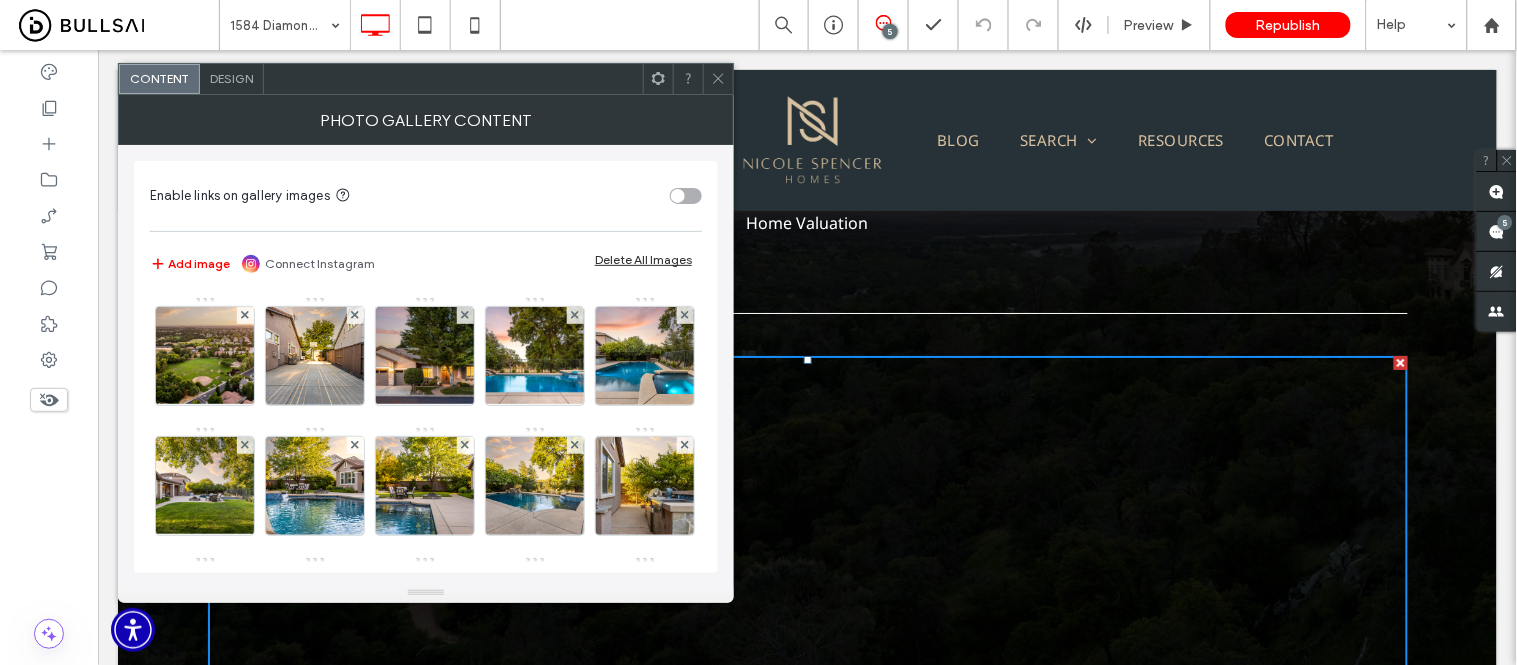 click 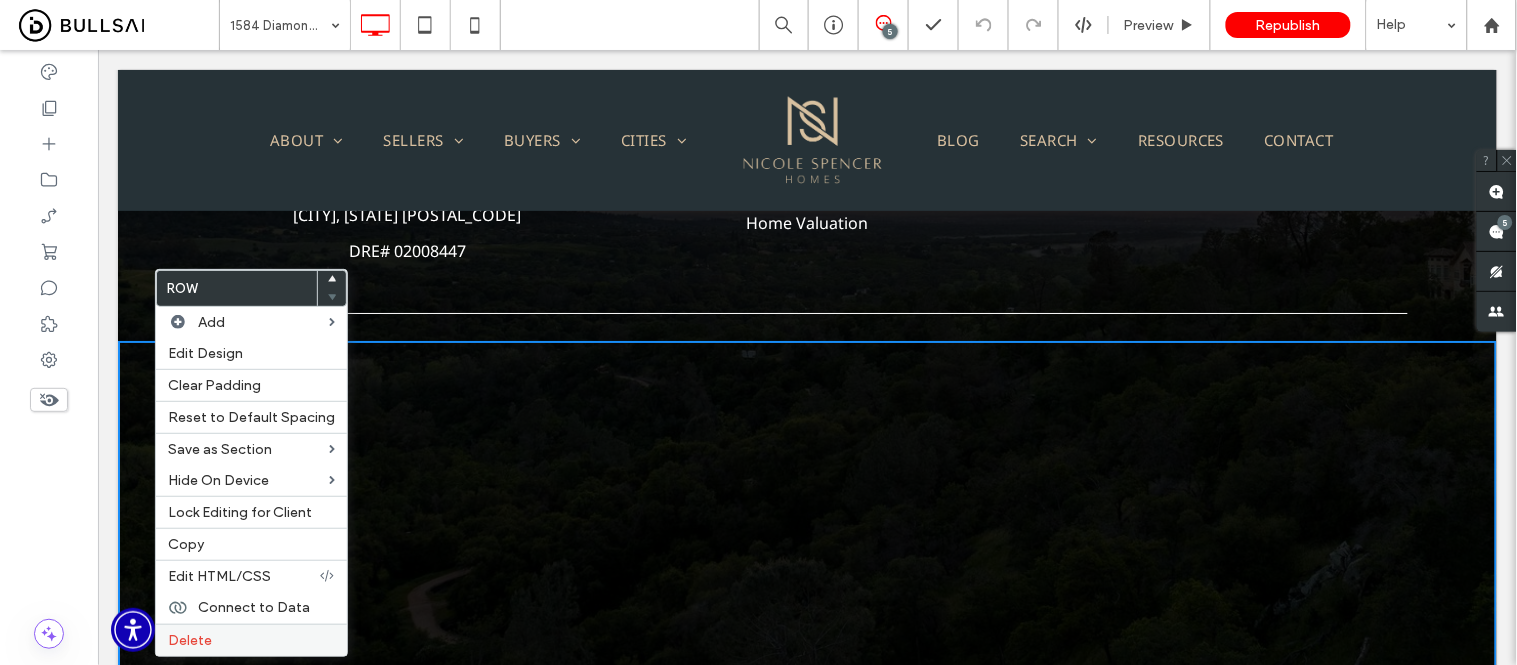 click on "Delete" at bounding box center (190, 640) 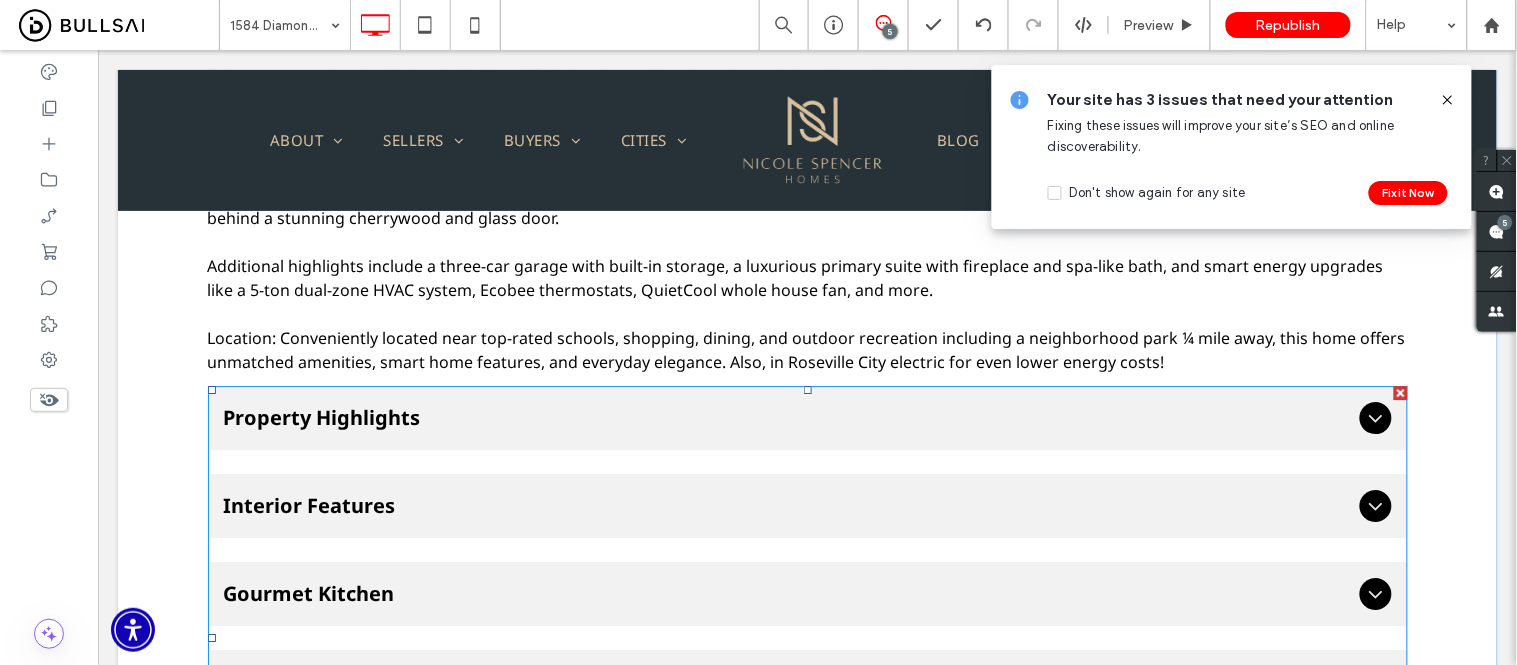 scroll, scrollTop: 1316, scrollLeft: 0, axis: vertical 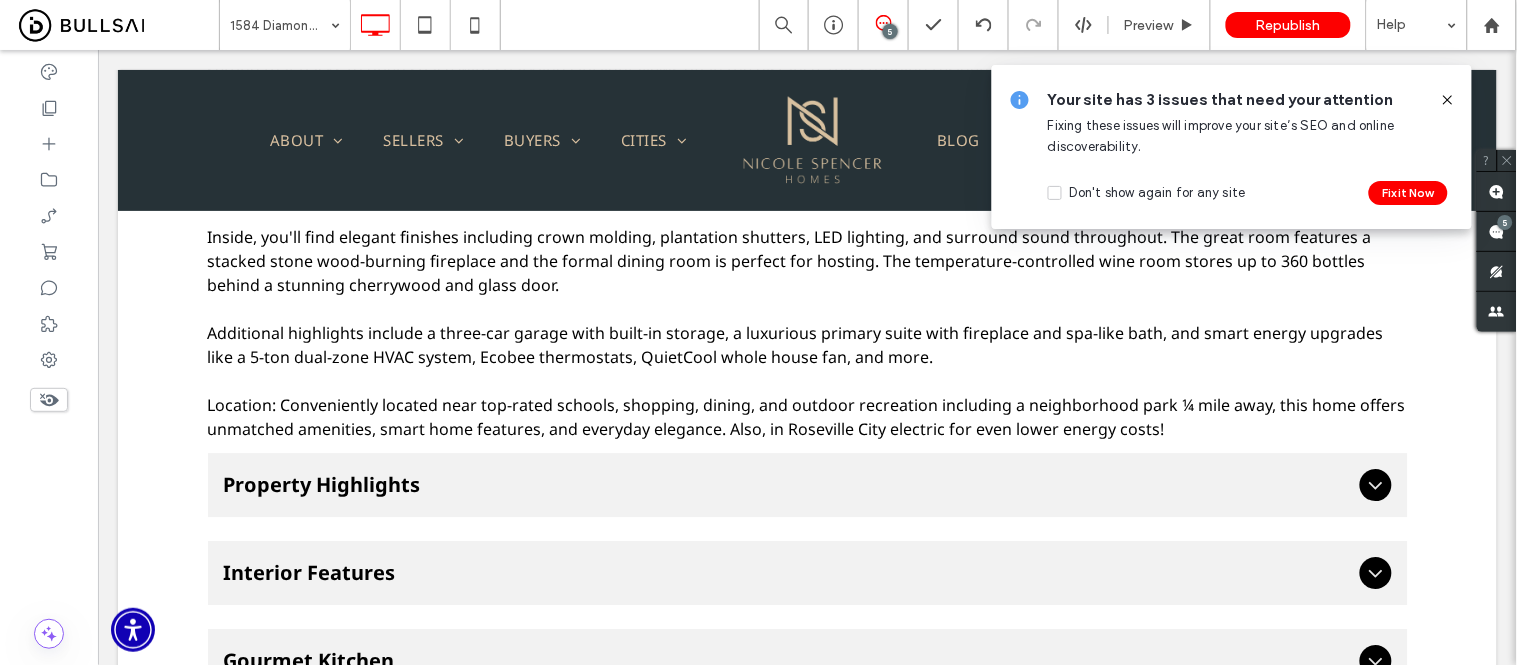 click 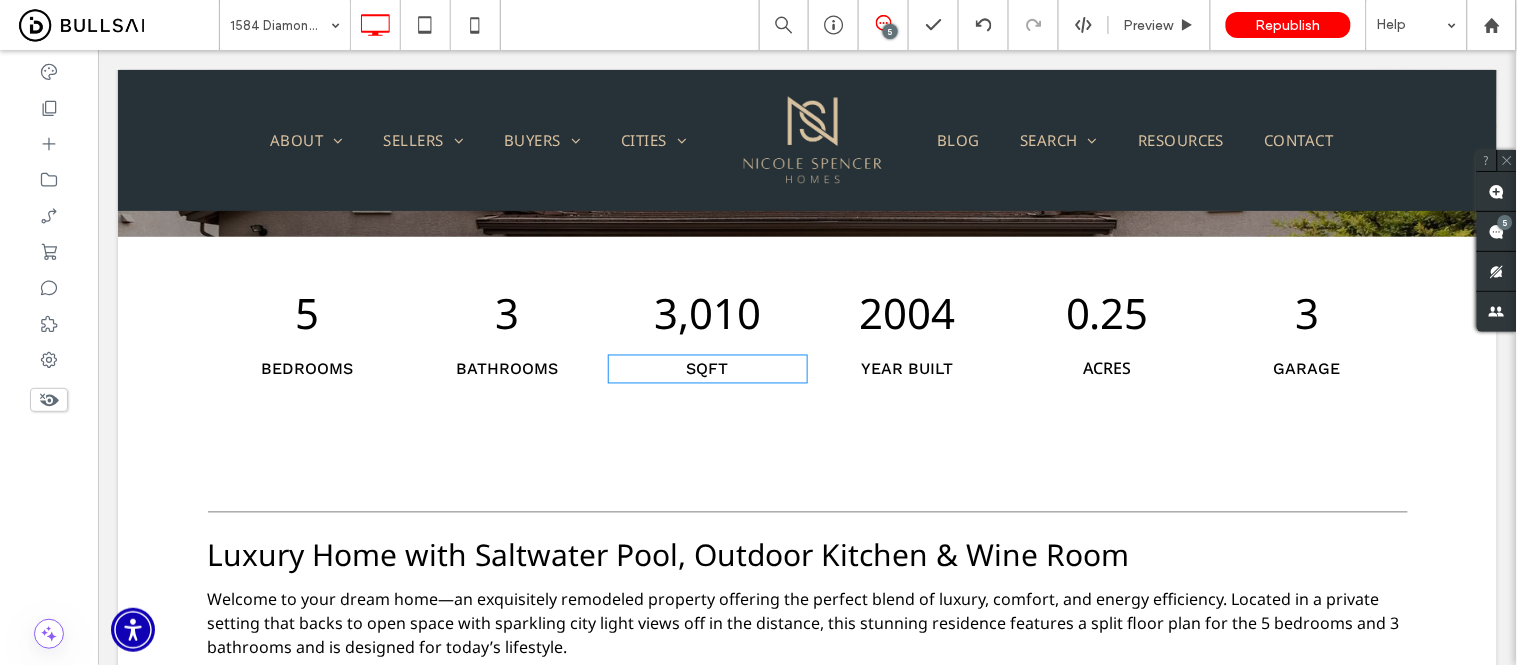 scroll, scrollTop: 427, scrollLeft: 0, axis: vertical 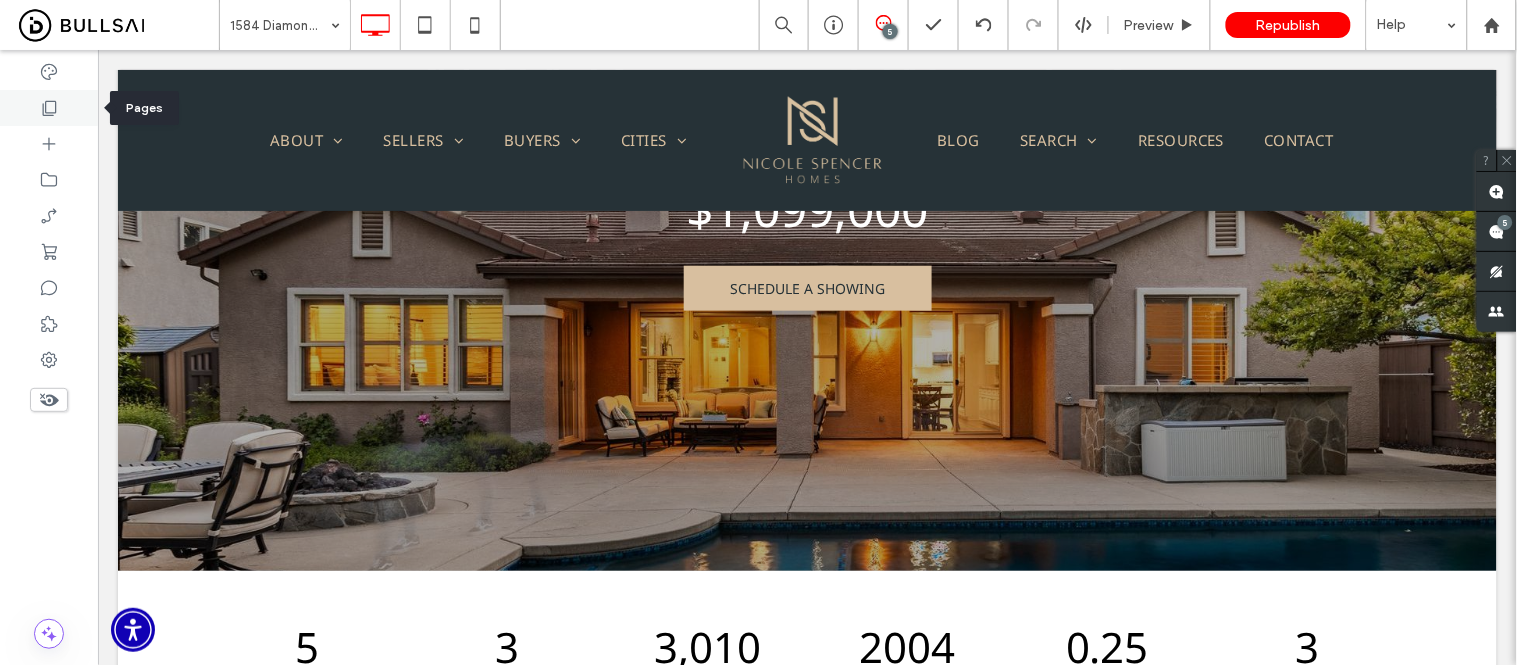 click 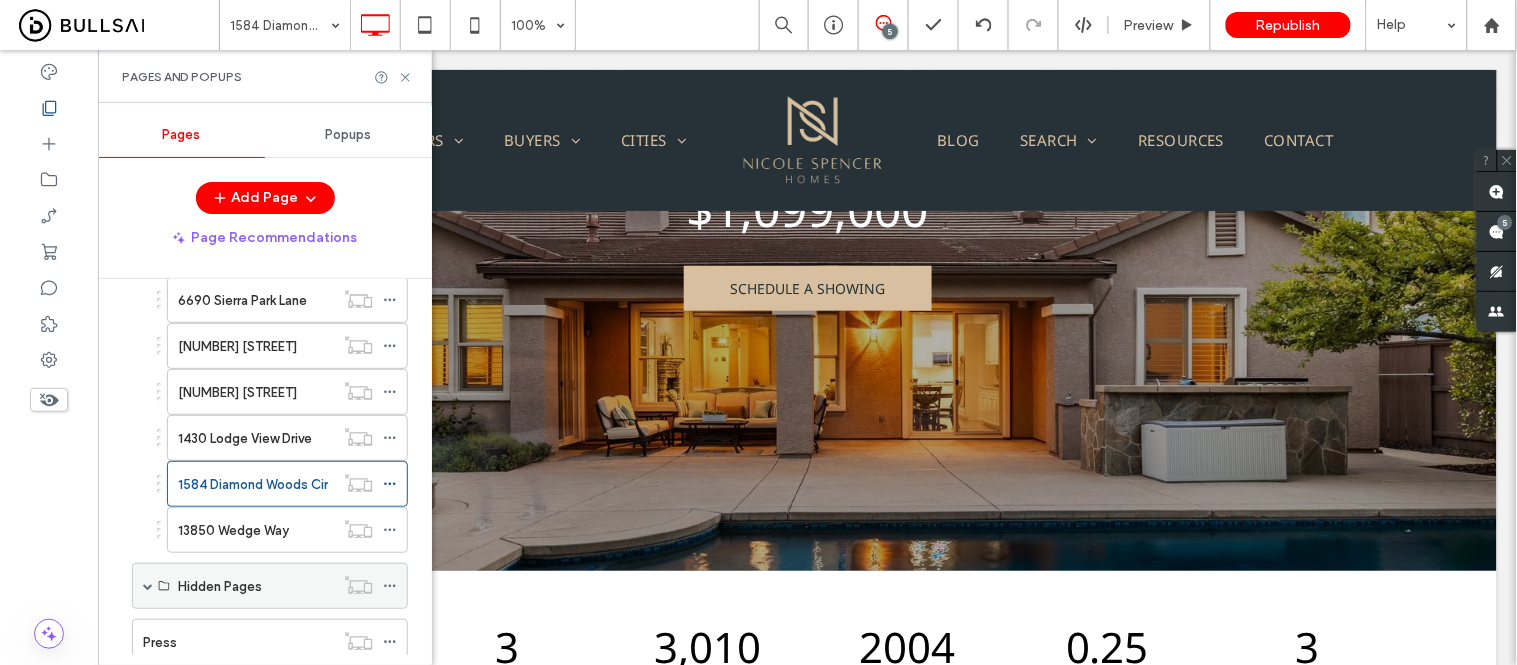 scroll, scrollTop: 1555, scrollLeft: 0, axis: vertical 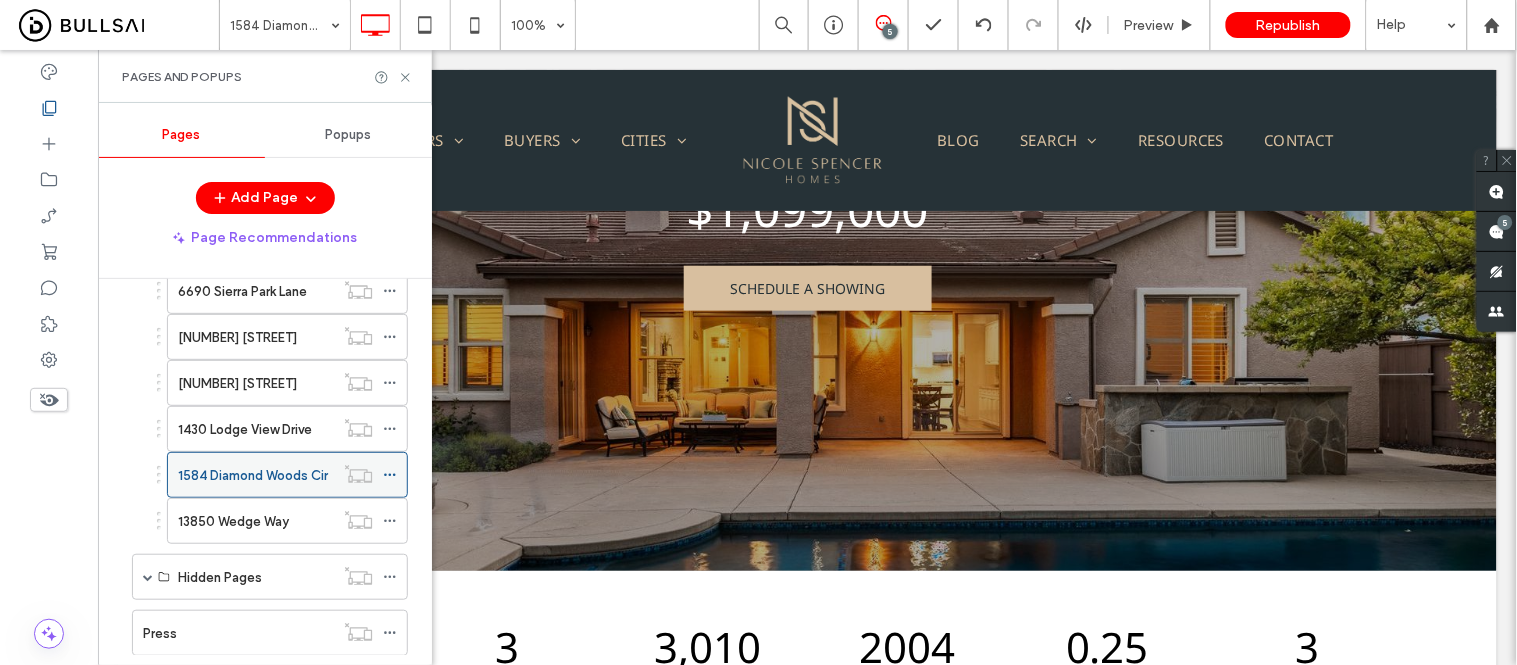click 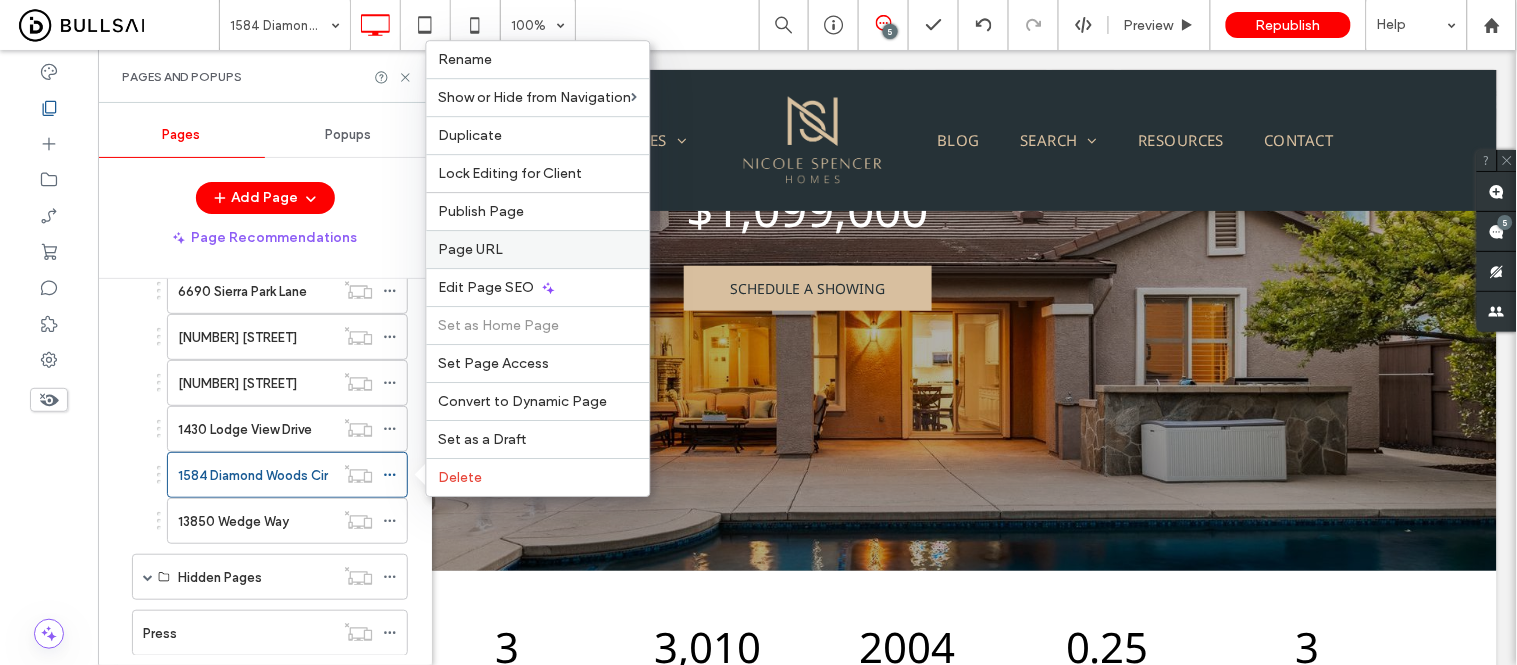 click on "Page URL" at bounding box center [538, 249] 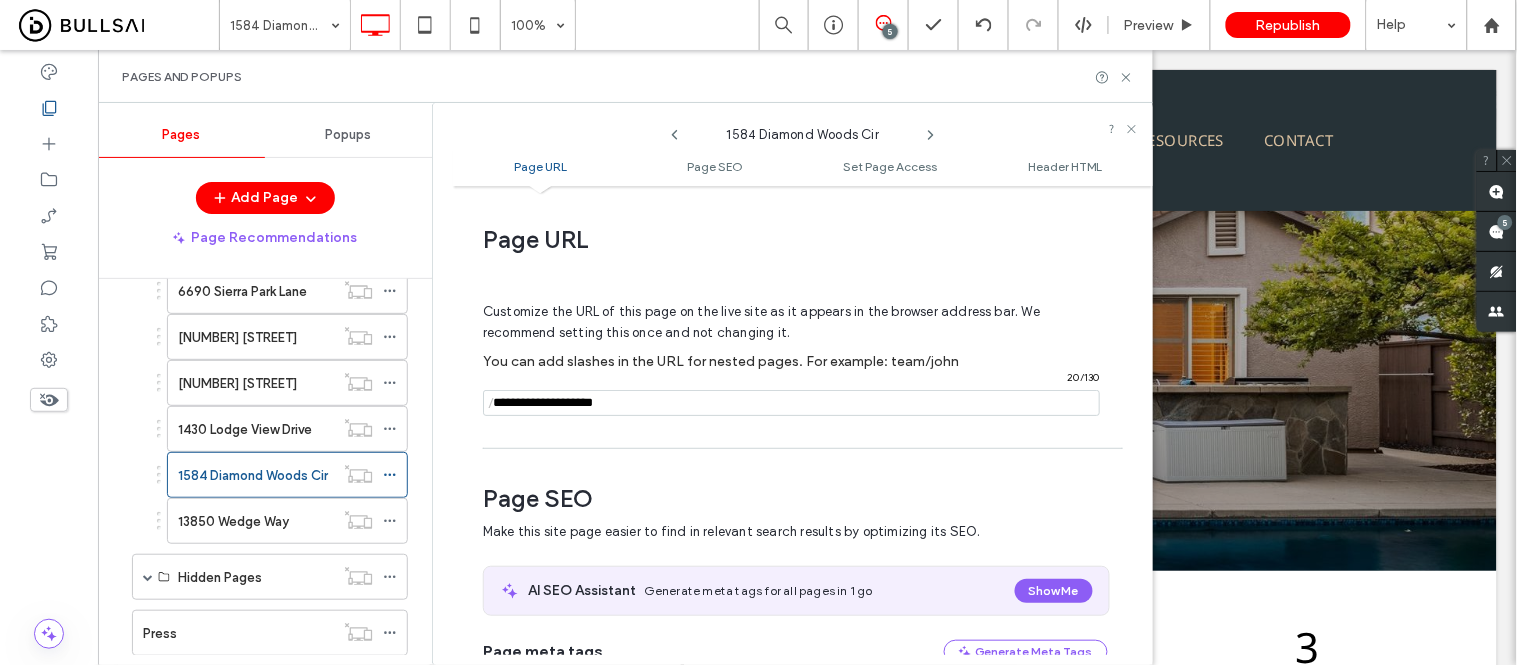 scroll, scrollTop: 10, scrollLeft: 0, axis: vertical 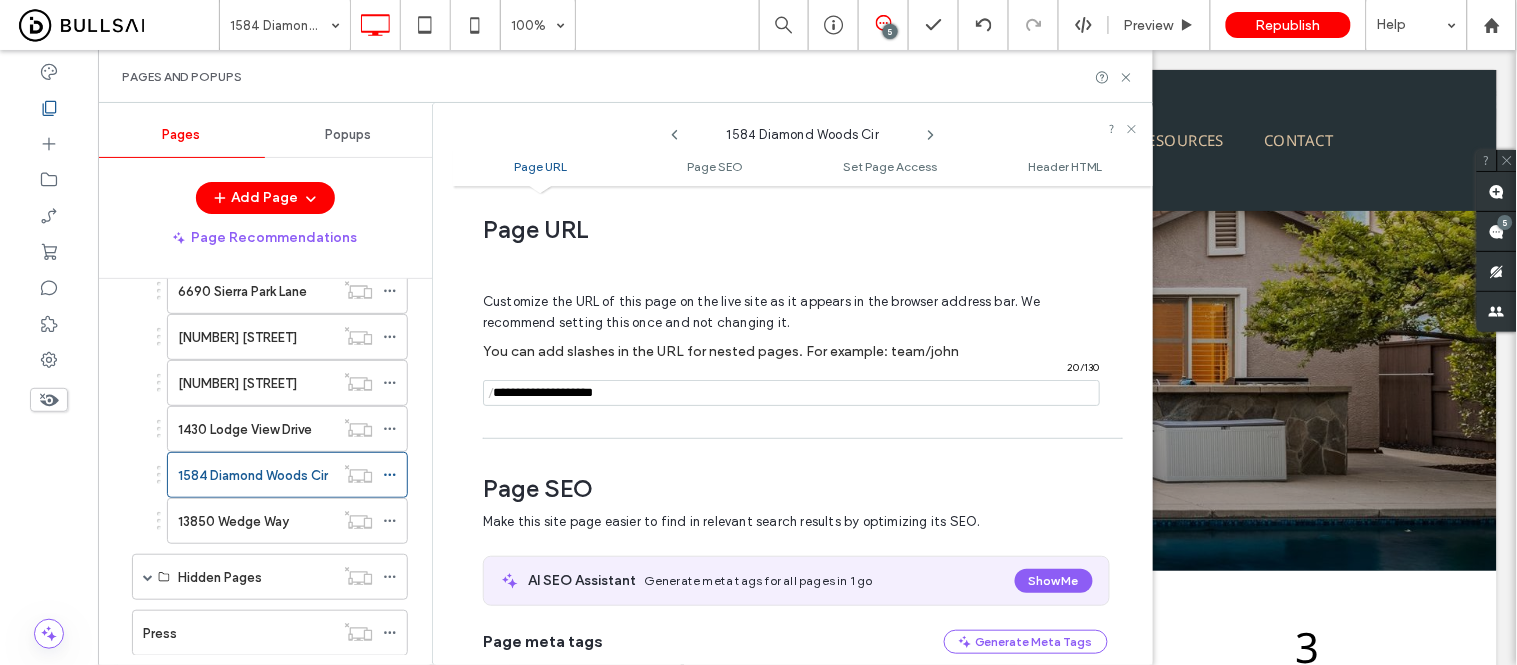drag, startPoint x: 670, startPoint y: 395, endPoint x: 494, endPoint y: 394, distance: 176.00284 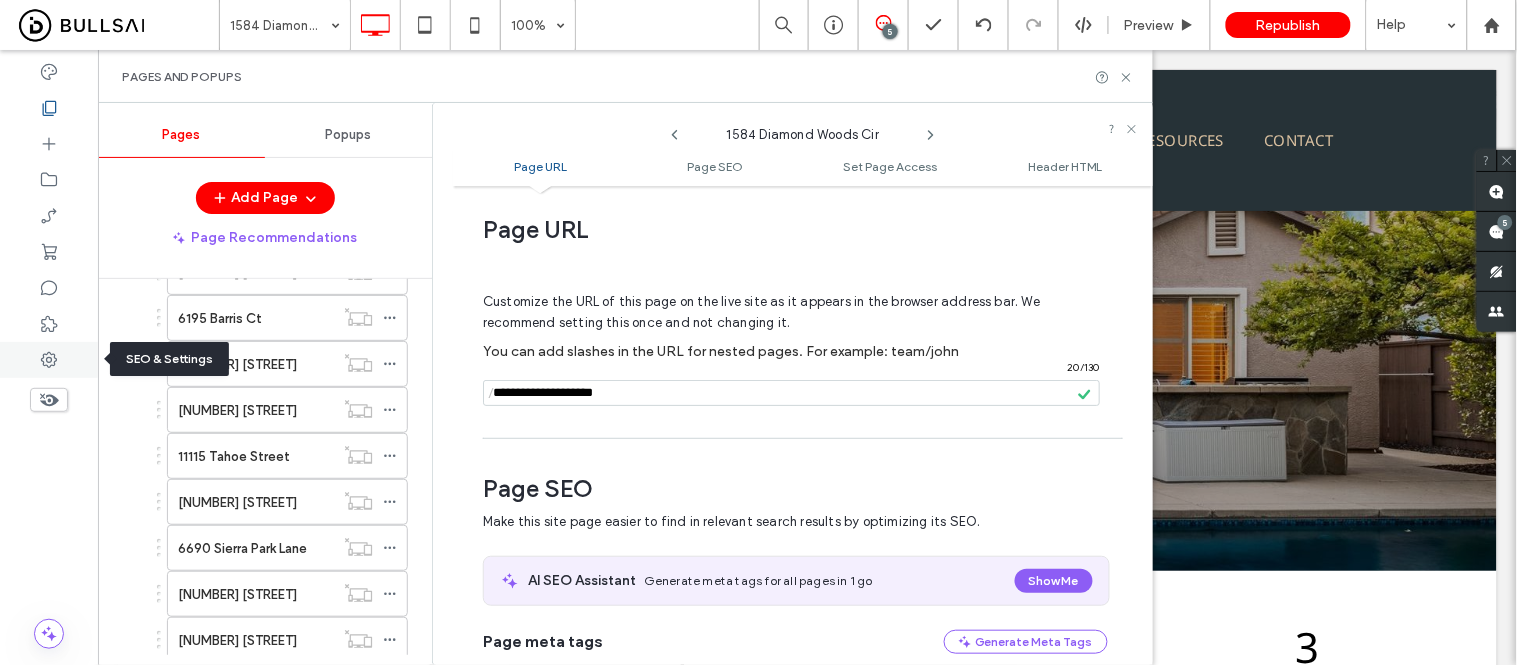 scroll, scrollTop: 1111, scrollLeft: 0, axis: vertical 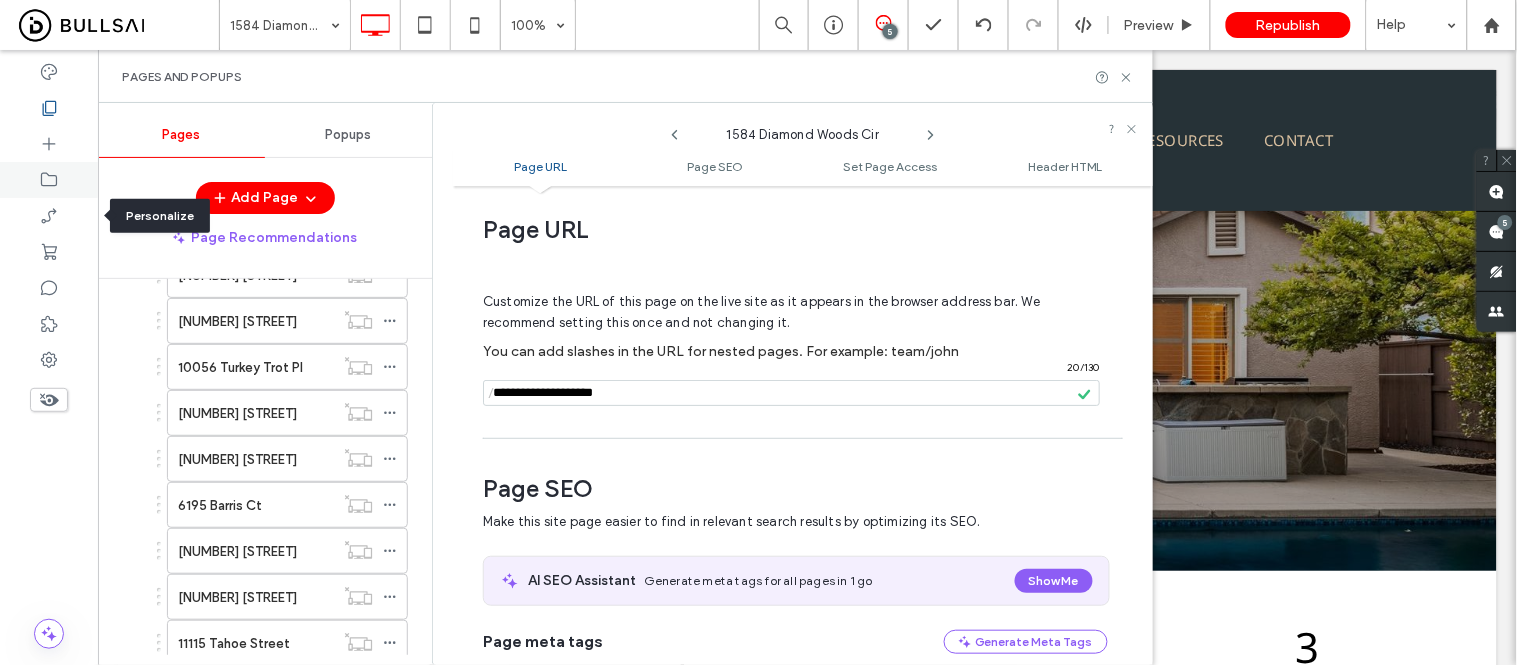click at bounding box center (49, 180) 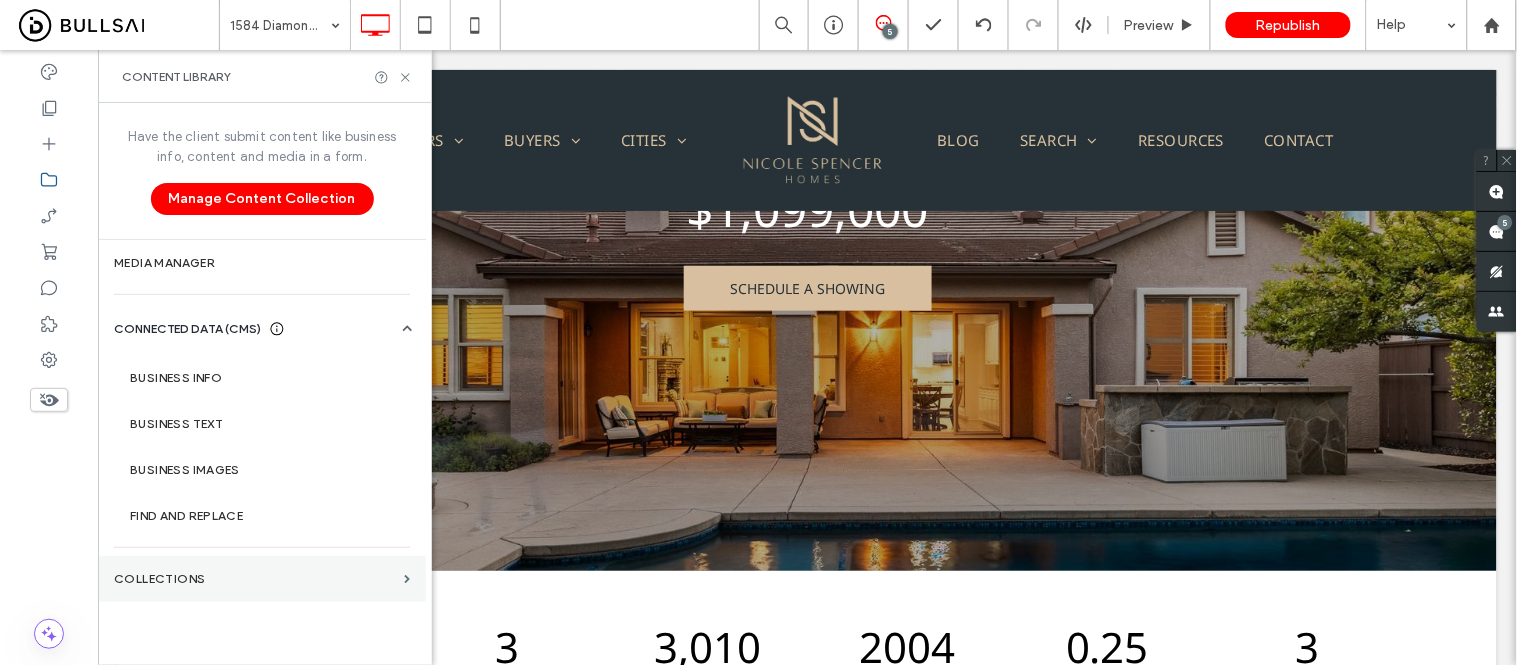 click on "Collections" at bounding box center (255, 579) 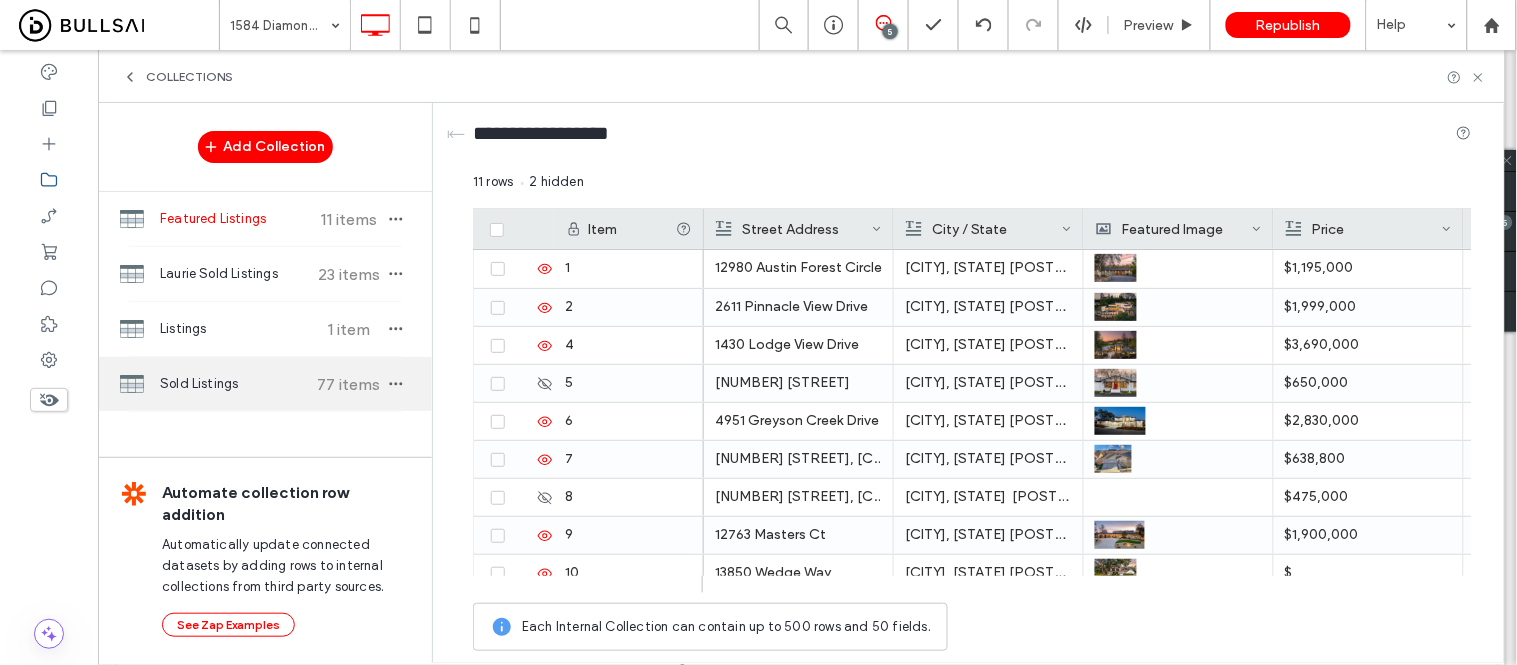 click on "Sold Listings" at bounding box center (234, 384) 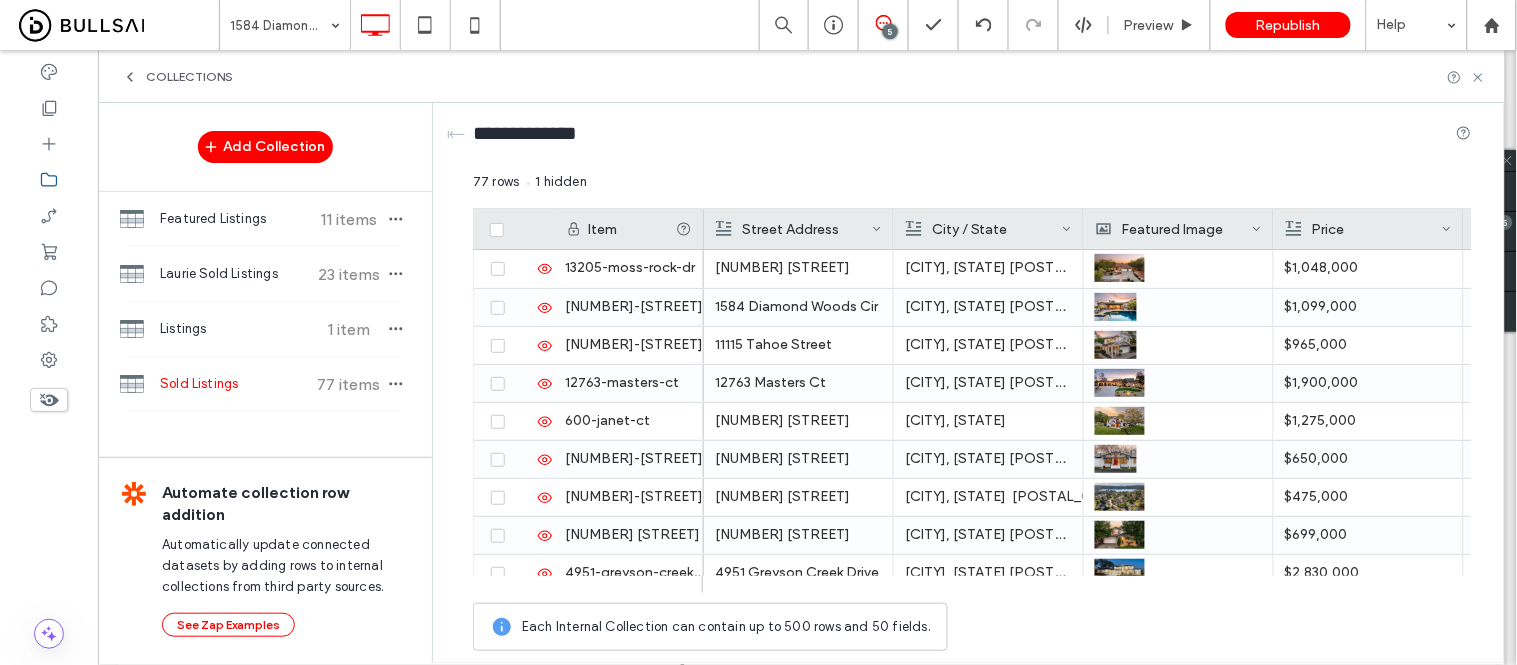 scroll, scrollTop: 0, scrollLeft: 293, axis: horizontal 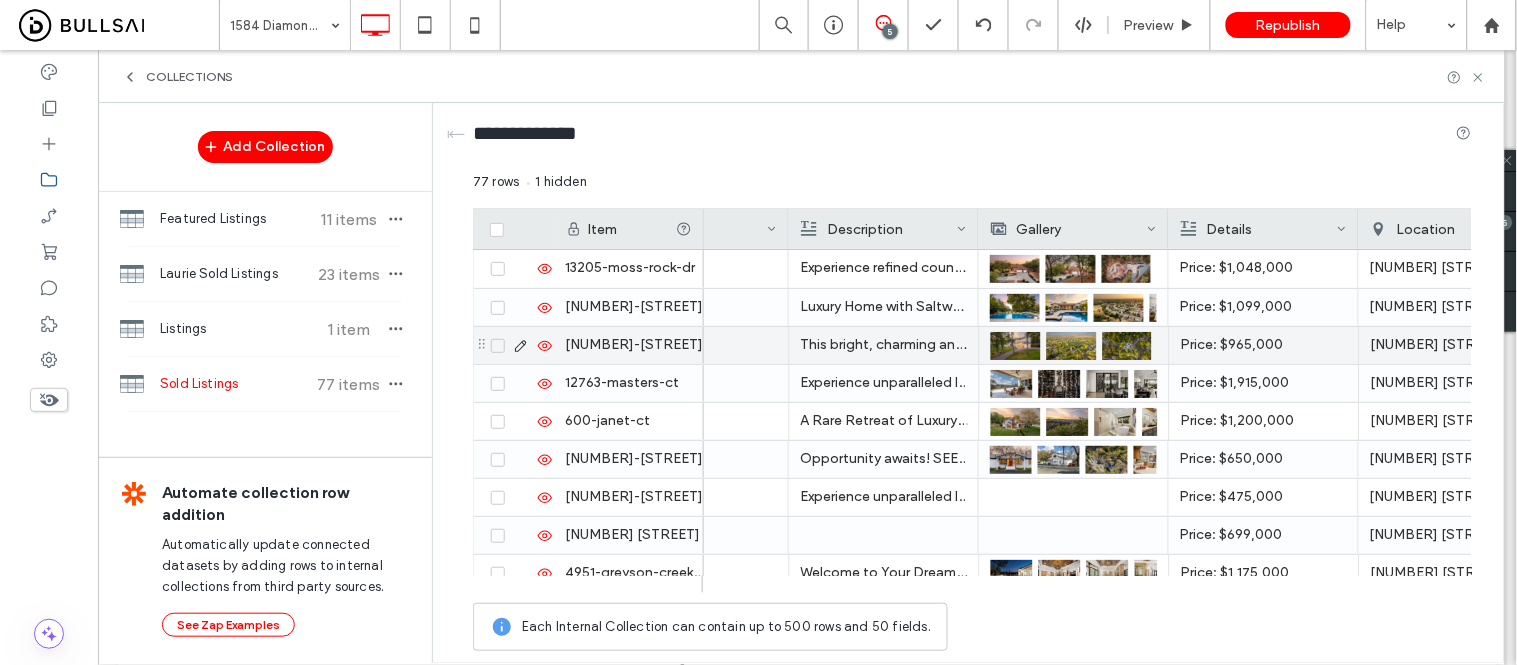 click at bounding box center [1015, 308] 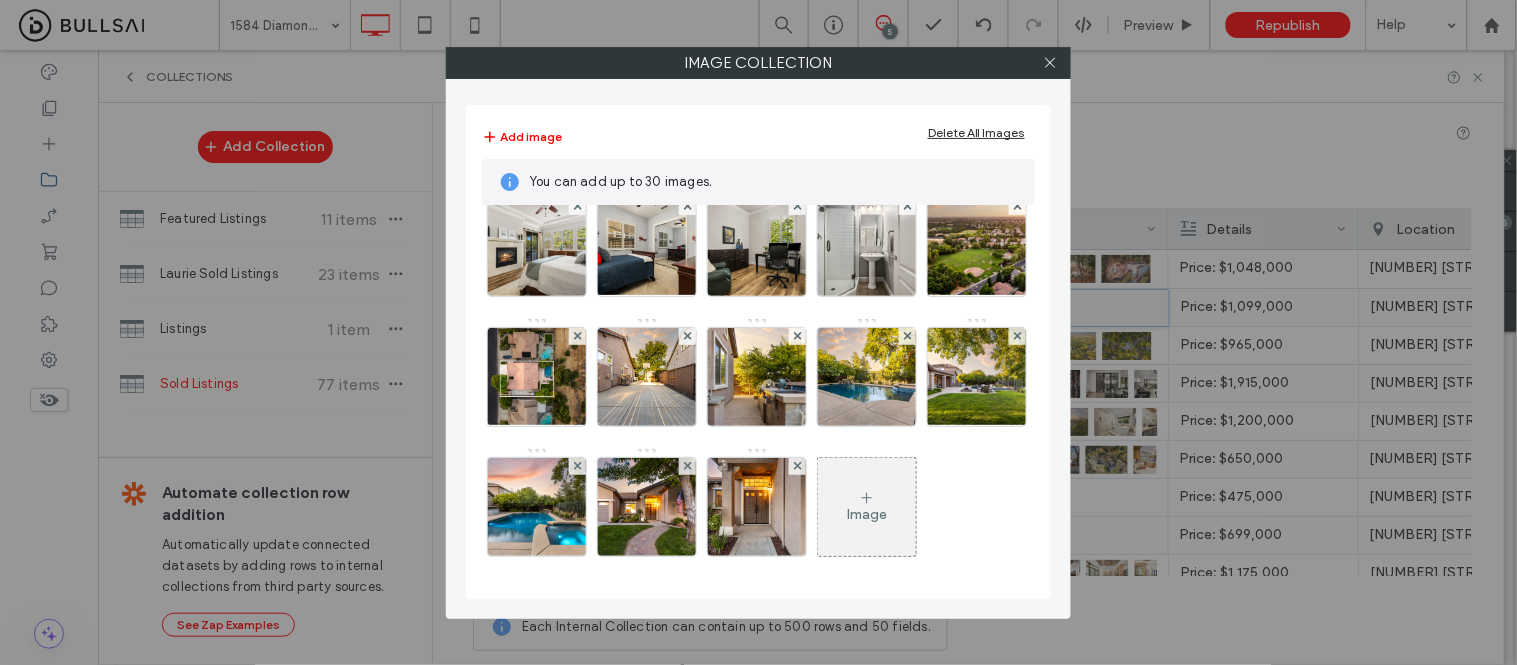 scroll, scrollTop: 235, scrollLeft: 0, axis: vertical 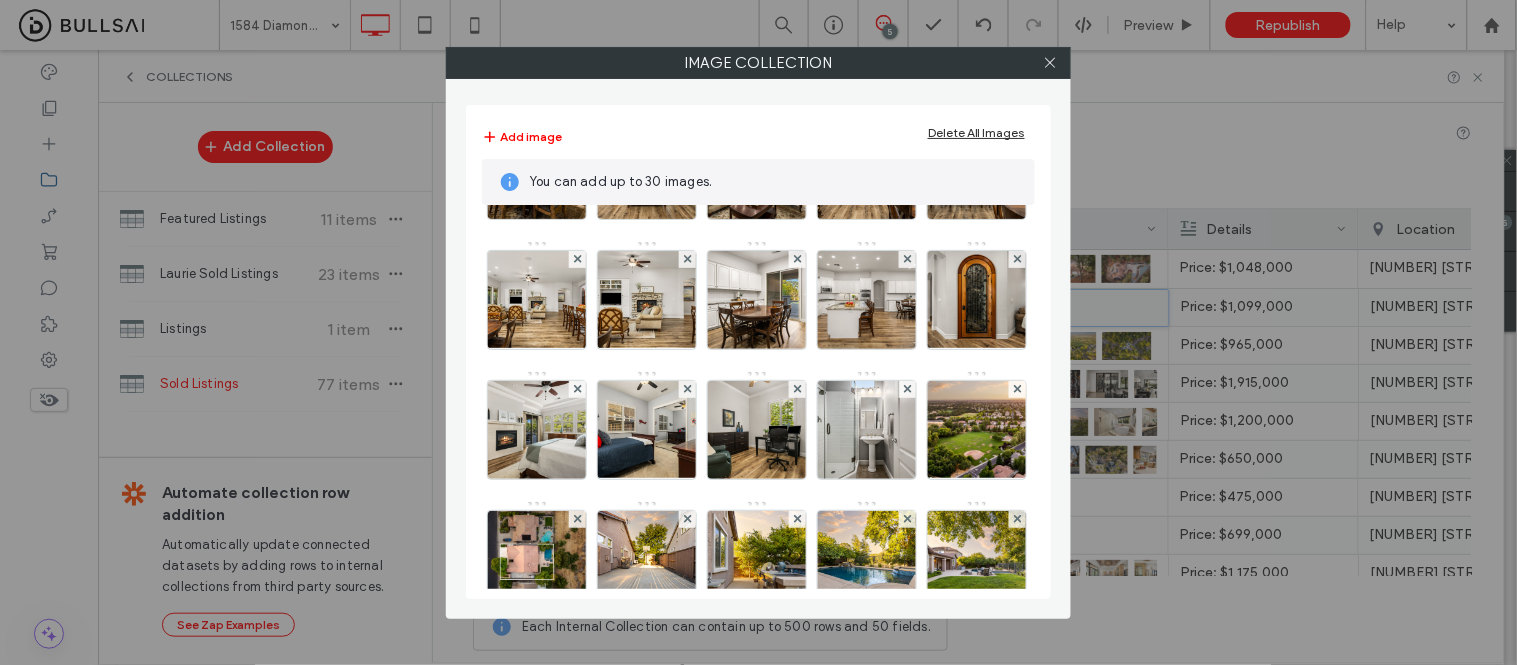 click on "Delete All Images" at bounding box center [976, 132] 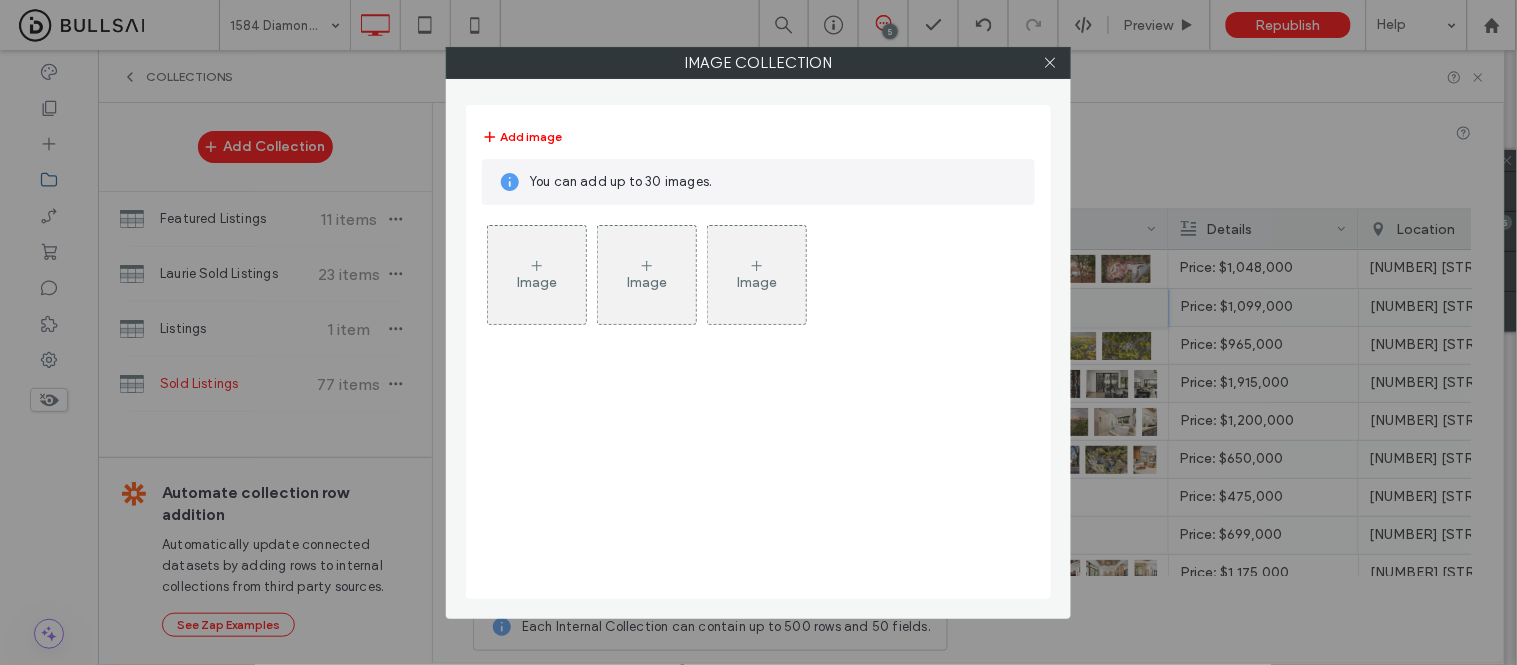 scroll, scrollTop: 0, scrollLeft: 0, axis: both 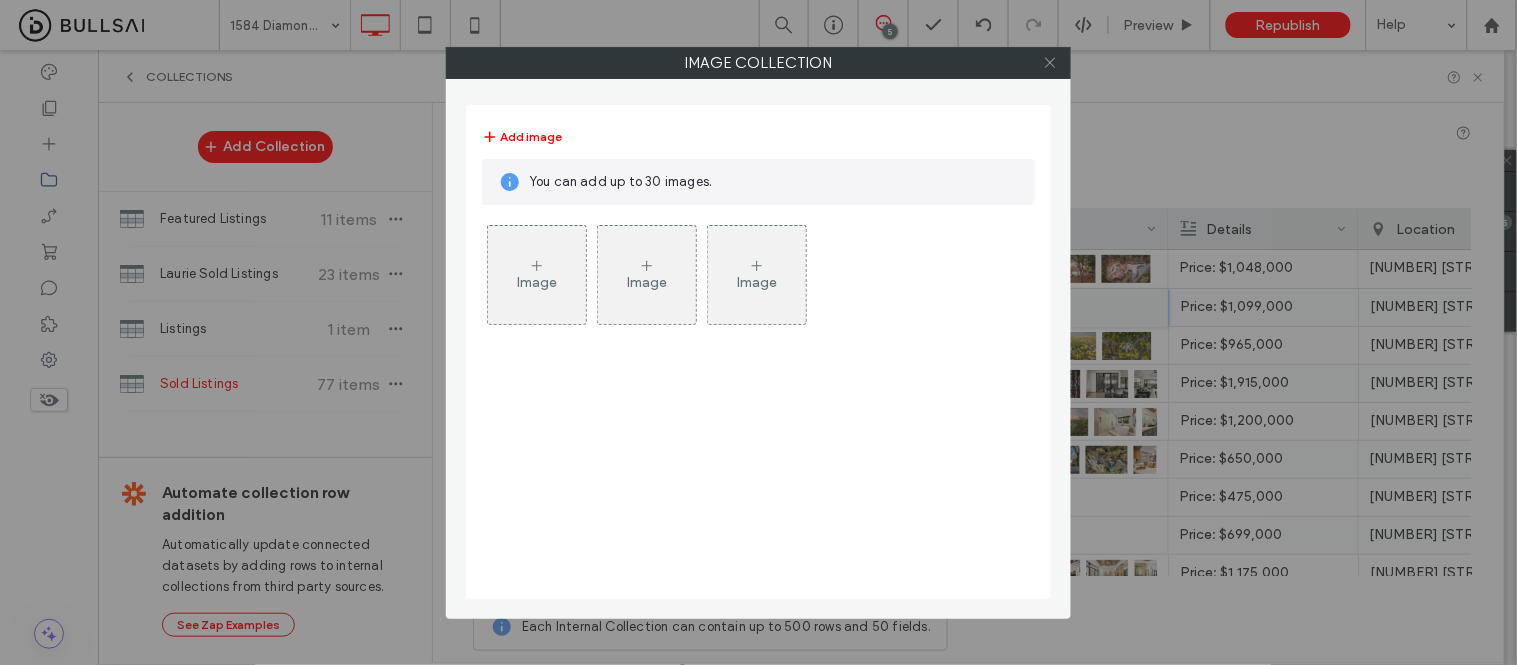 click 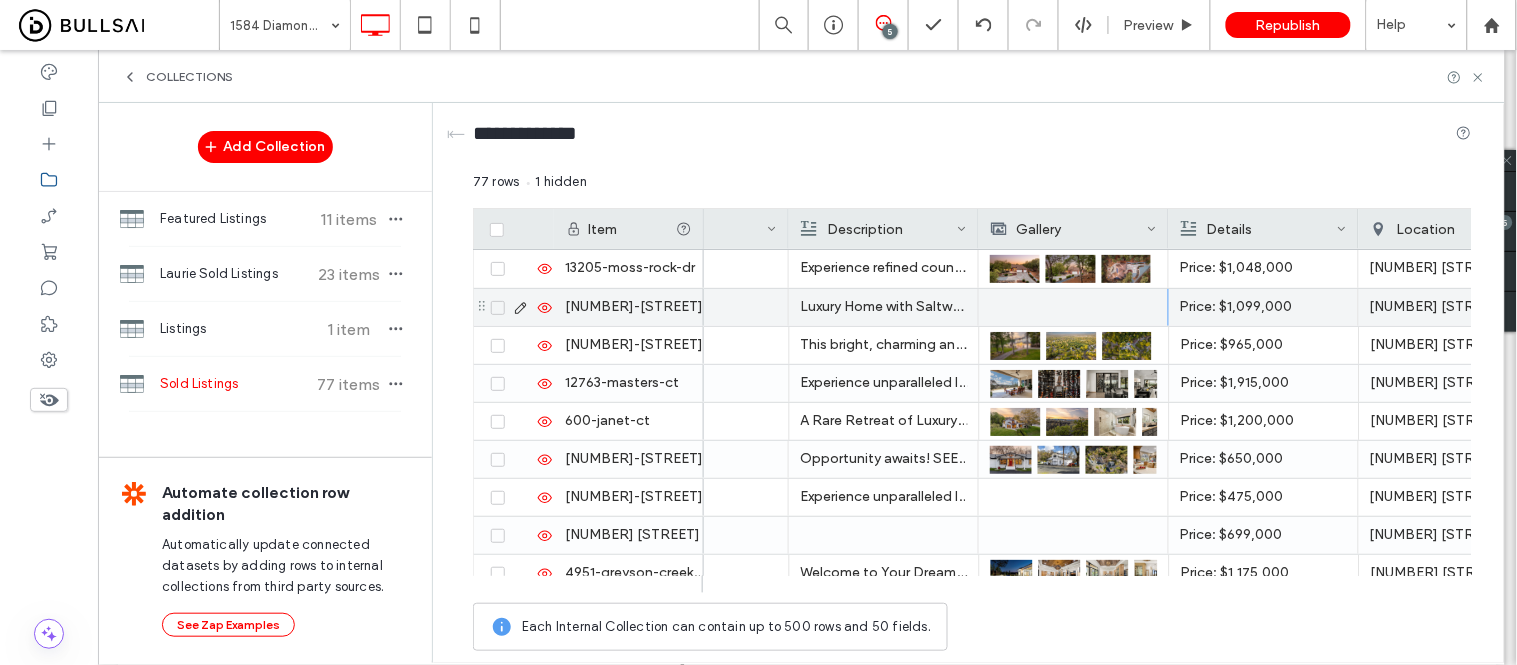 click at bounding box center (1073, 307) 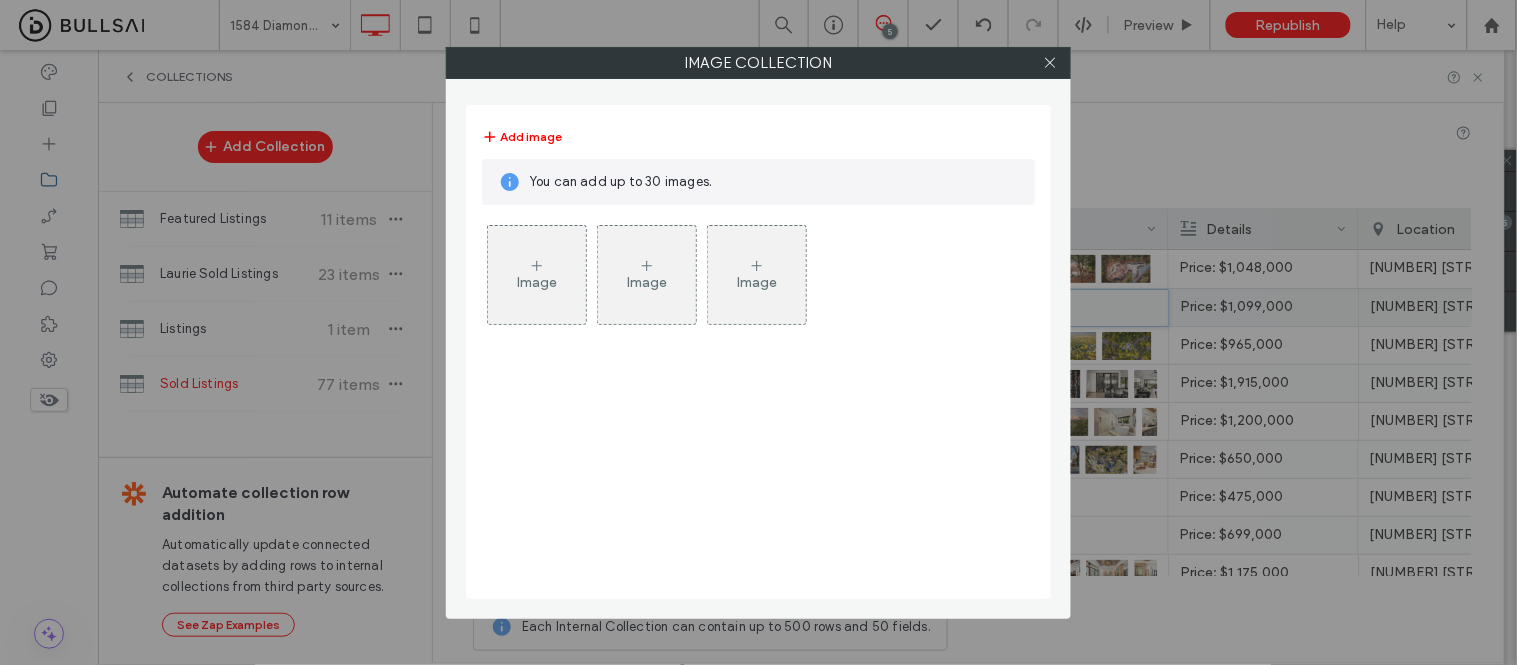 click 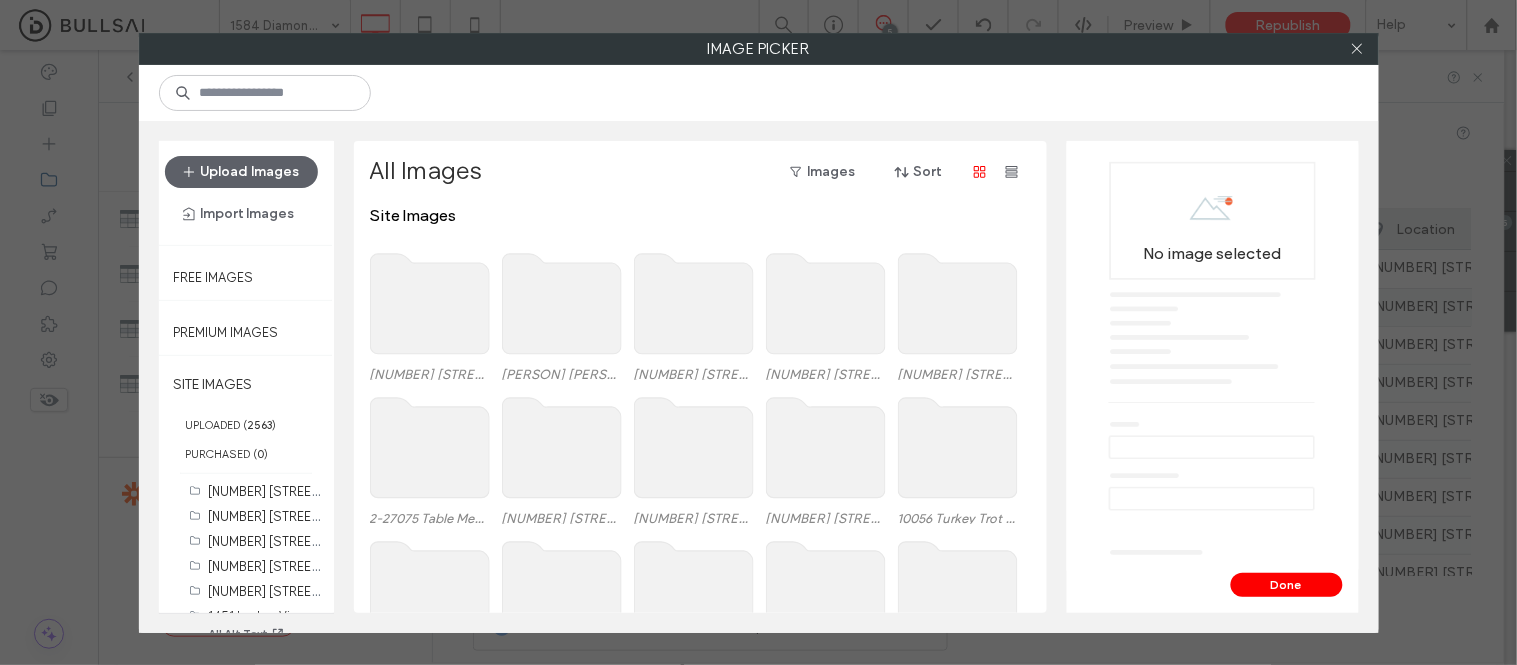 click 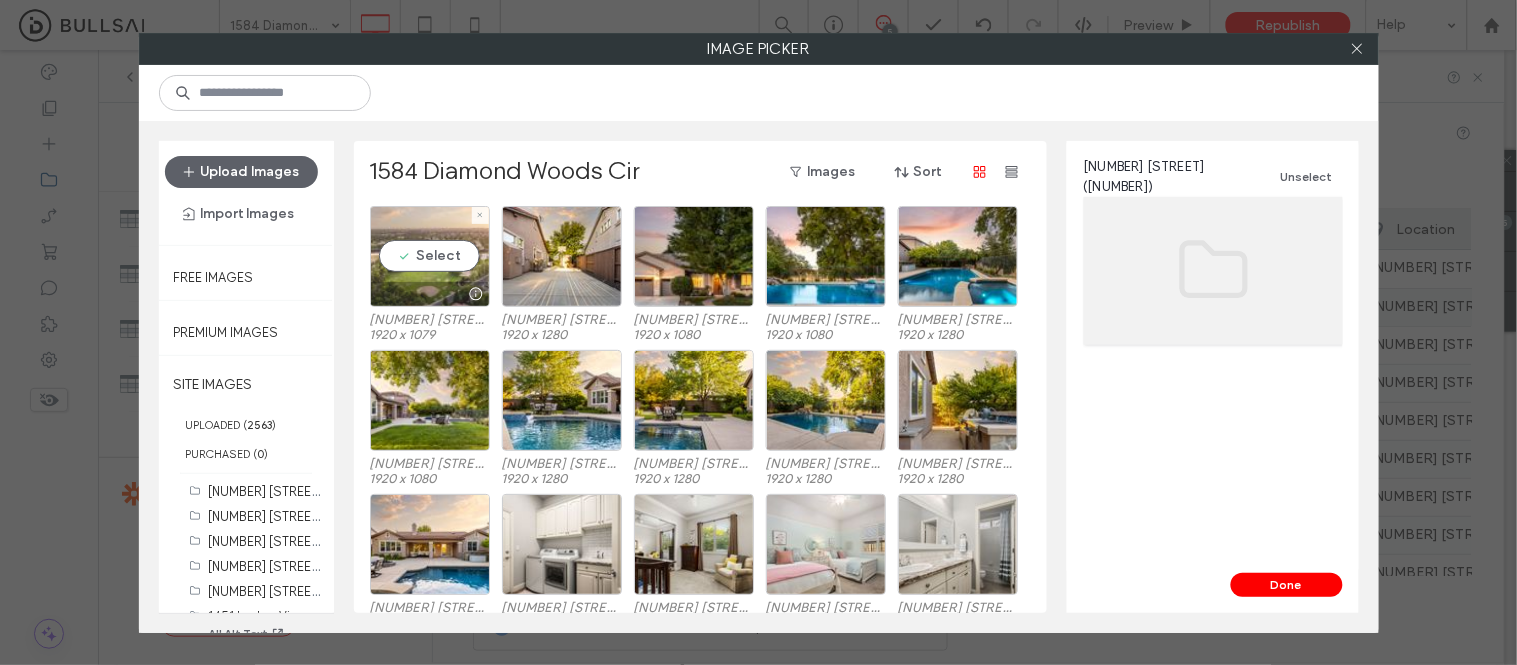 click on "Select" at bounding box center [430, 256] 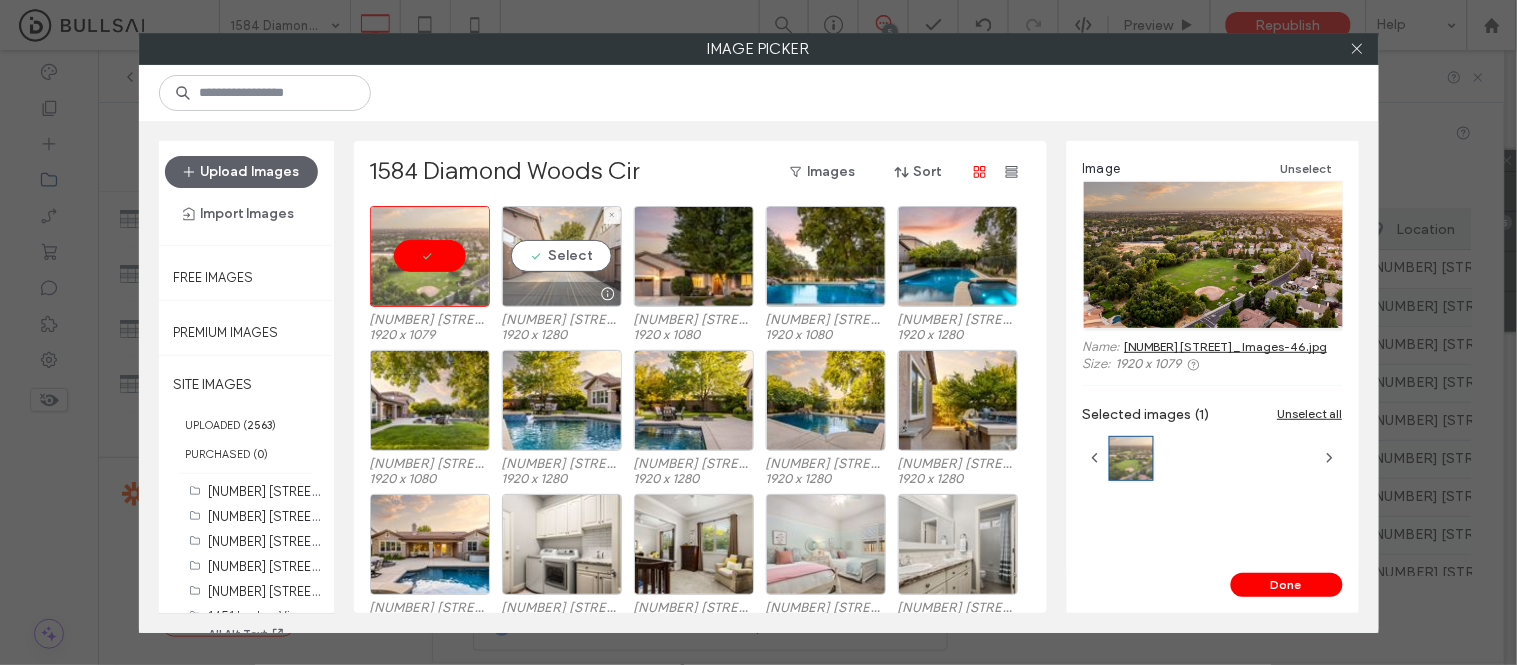 click on "Select" at bounding box center [562, 256] 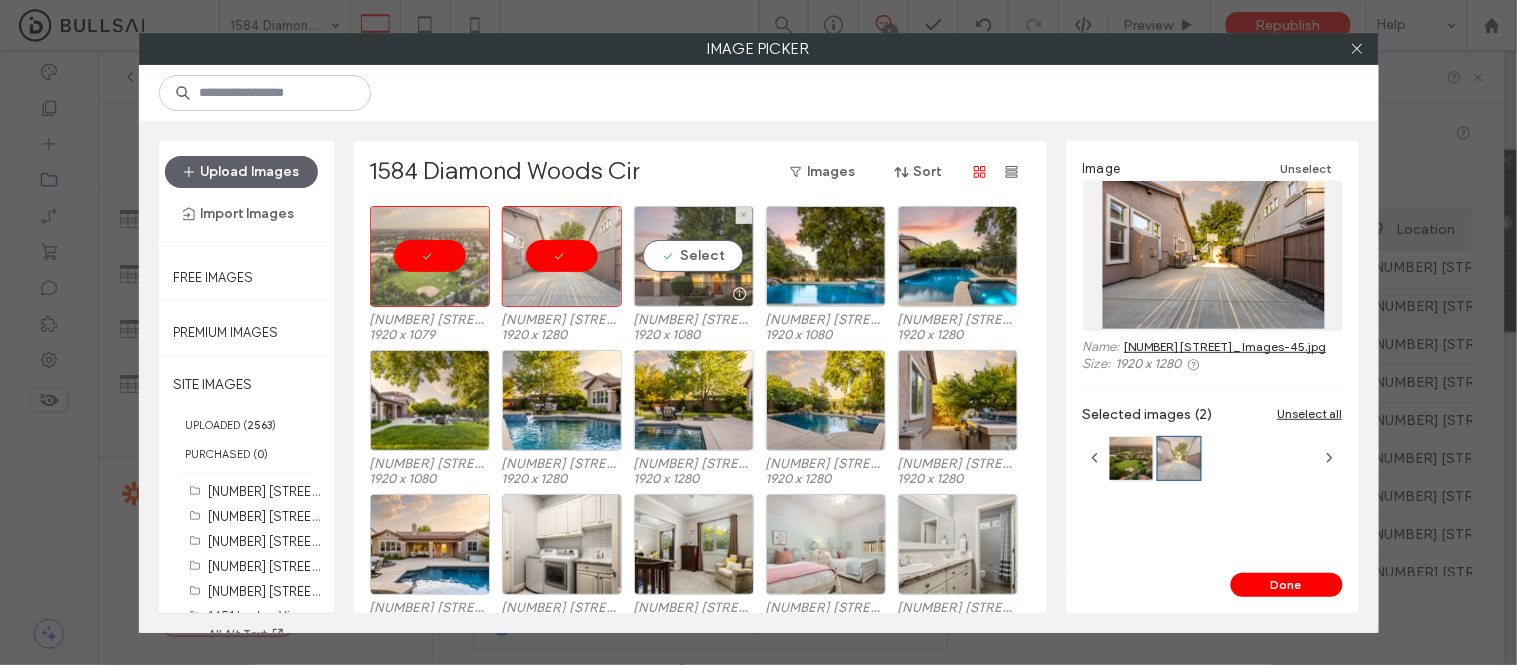 click on "Select" at bounding box center [694, 256] 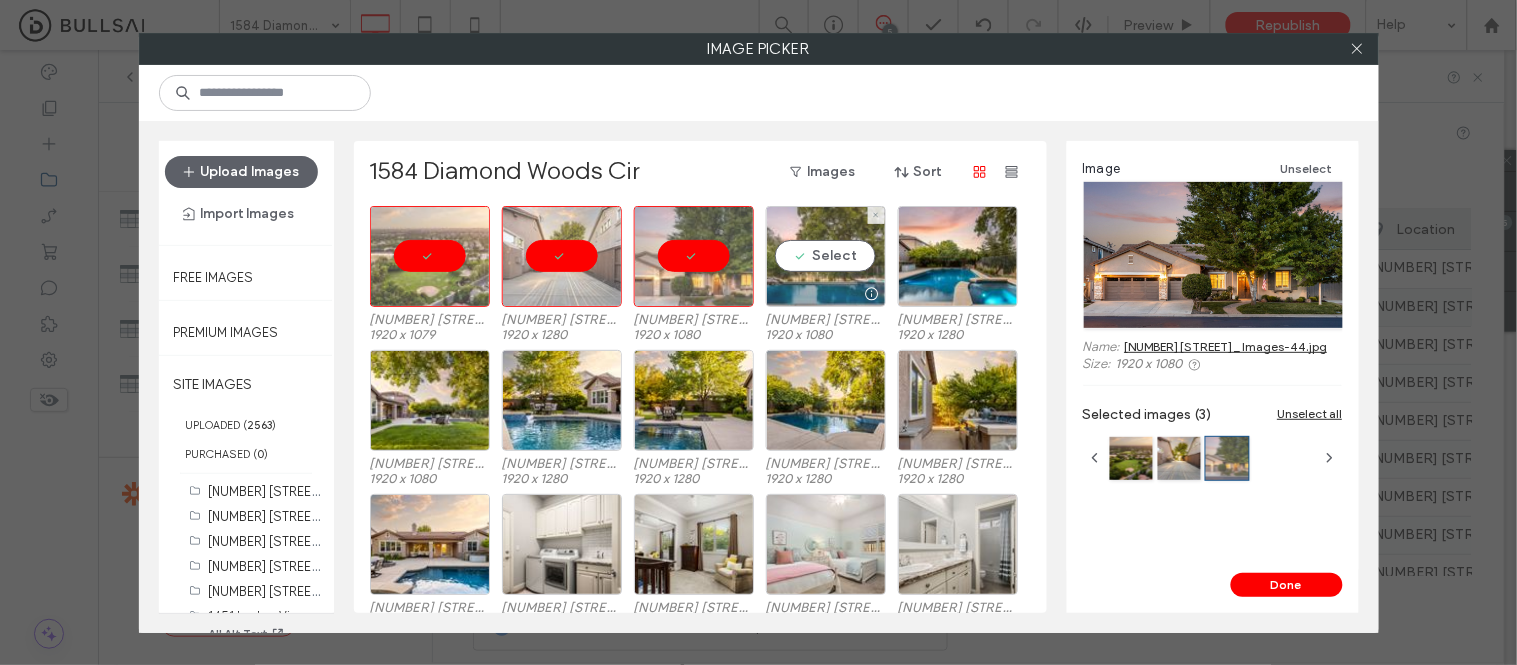 click on "Select" at bounding box center (826, 256) 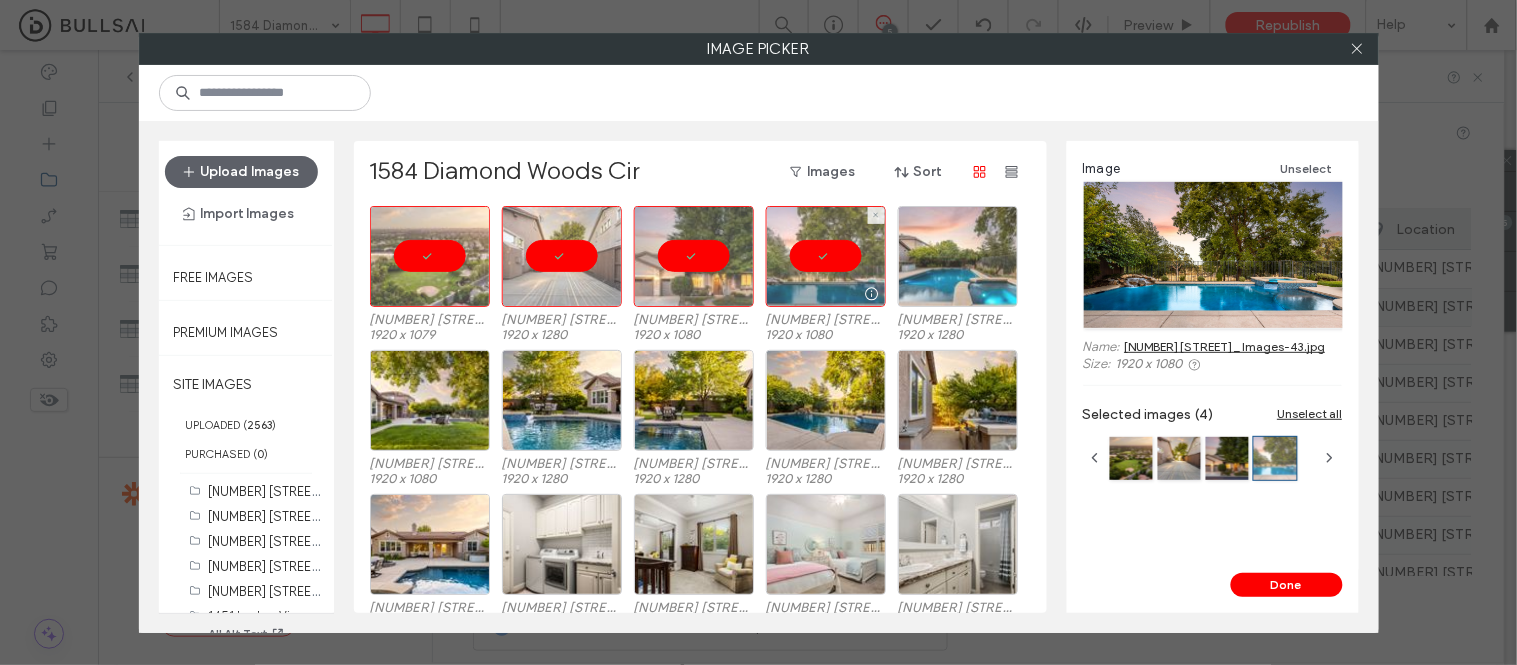 click at bounding box center (958, 256) 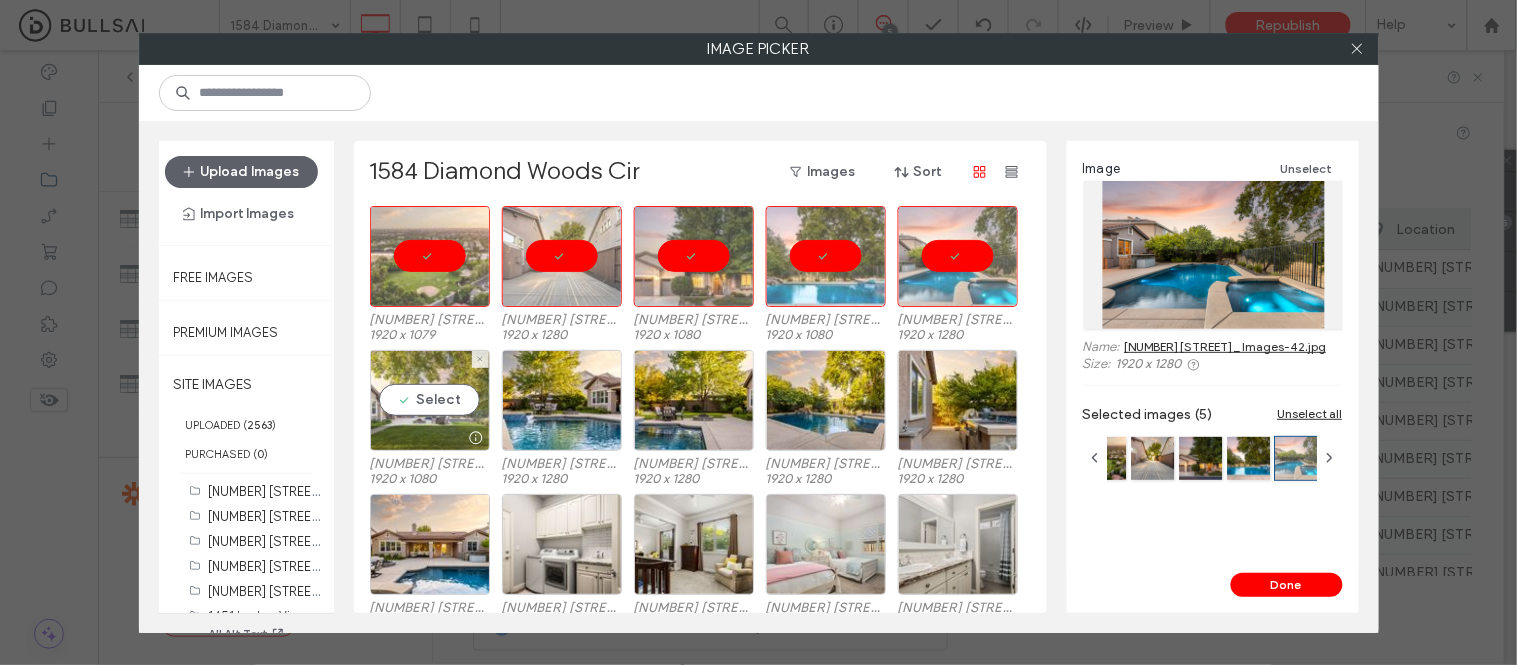 click on "Select" at bounding box center [430, 400] 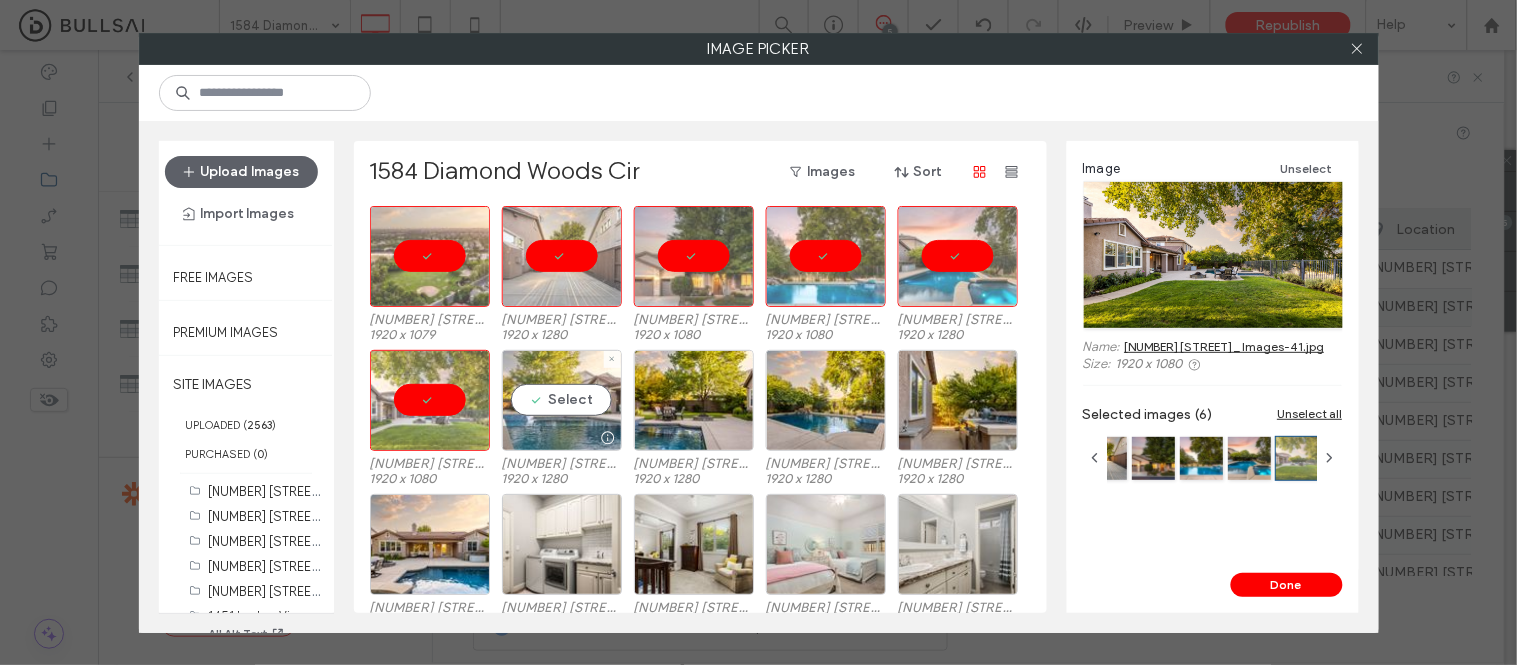 click on "Select" at bounding box center [562, 400] 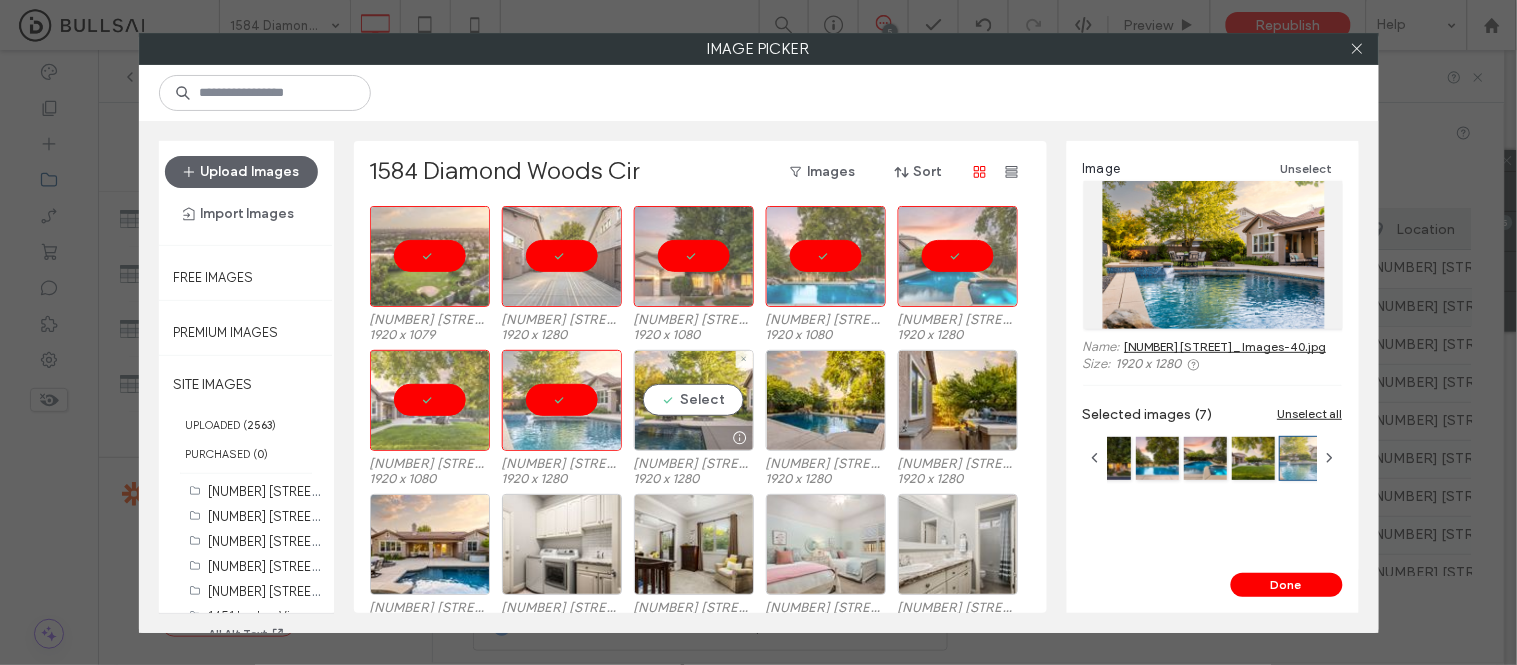 click on "Select" at bounding box center [694, 400] 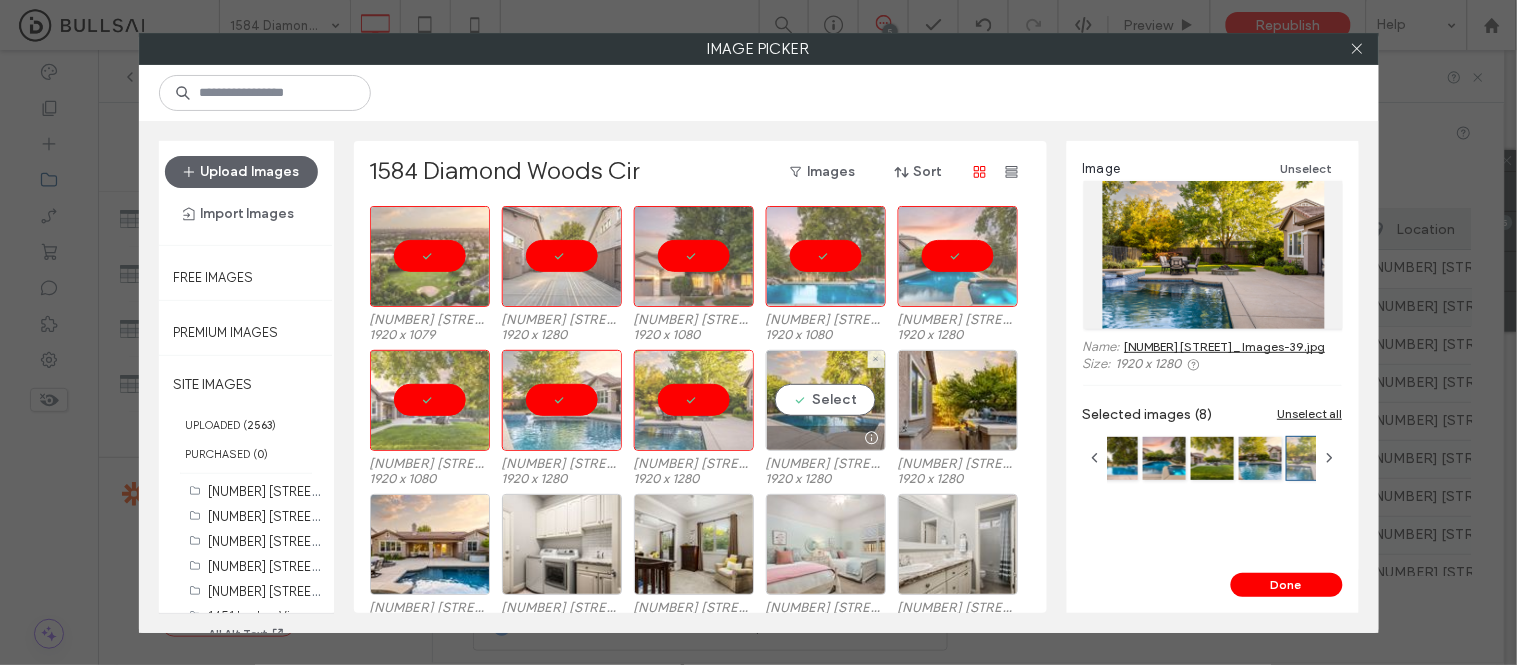 click on "Select" at bounding box center [826, 400] 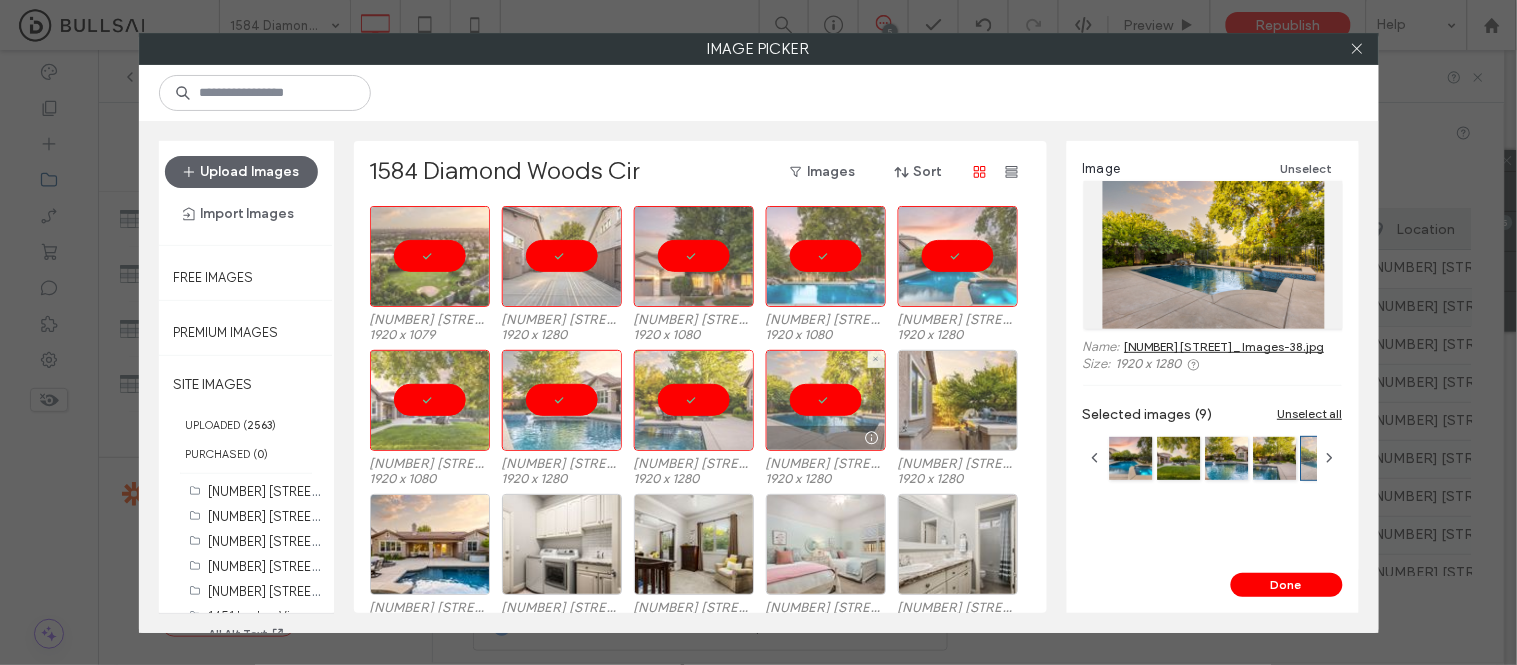click at bounding box center (958, 400) 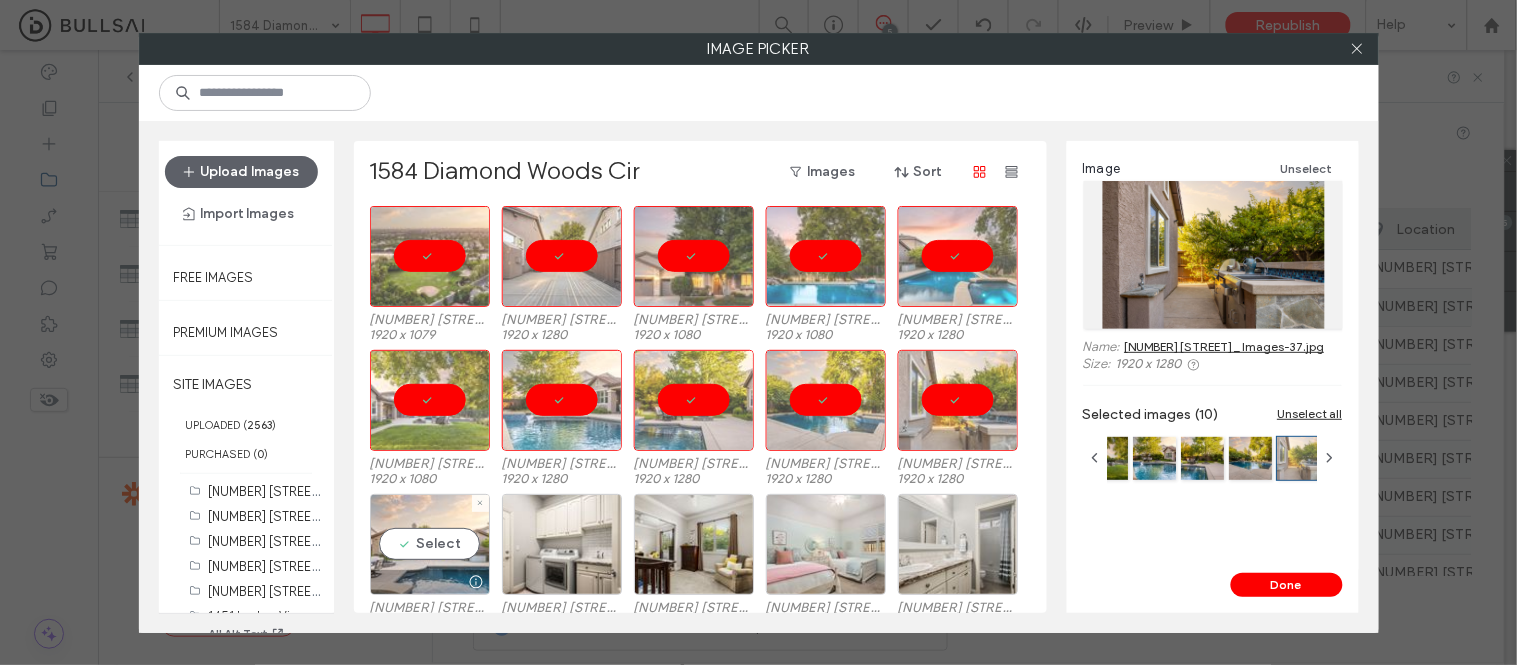 click on "Select" at bounding box center [430, 544] 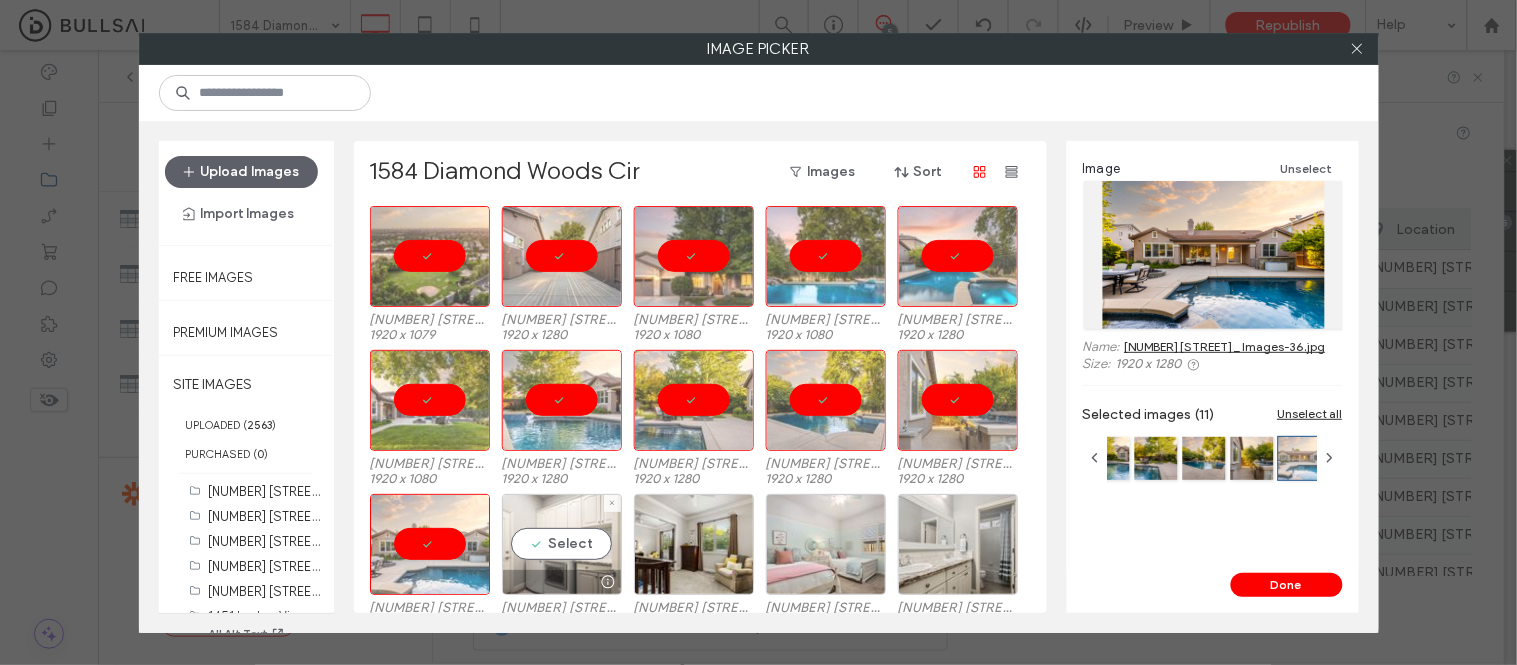 click on "Select" at bounding box center (562, 544) 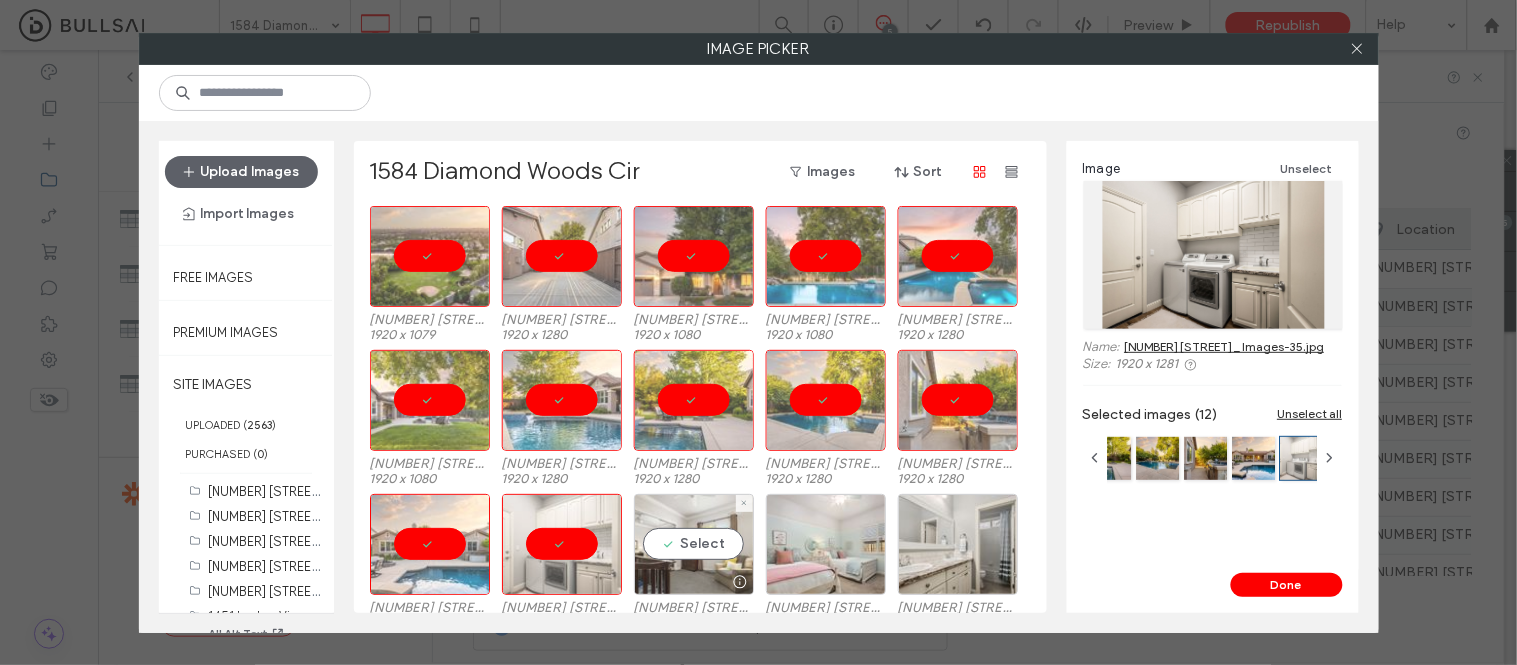 click on "Select" at bounding box center (694, 544) 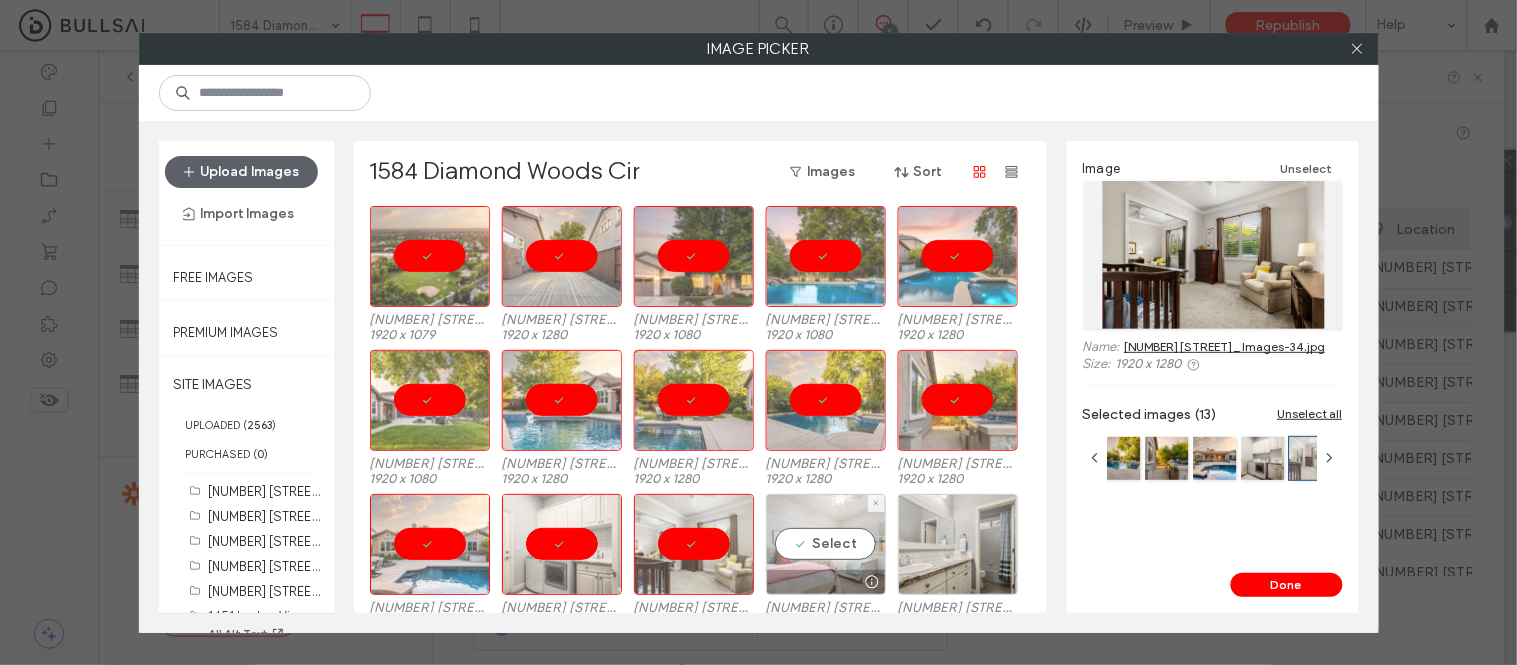 click on "Select" at bounding box center (826, 544) 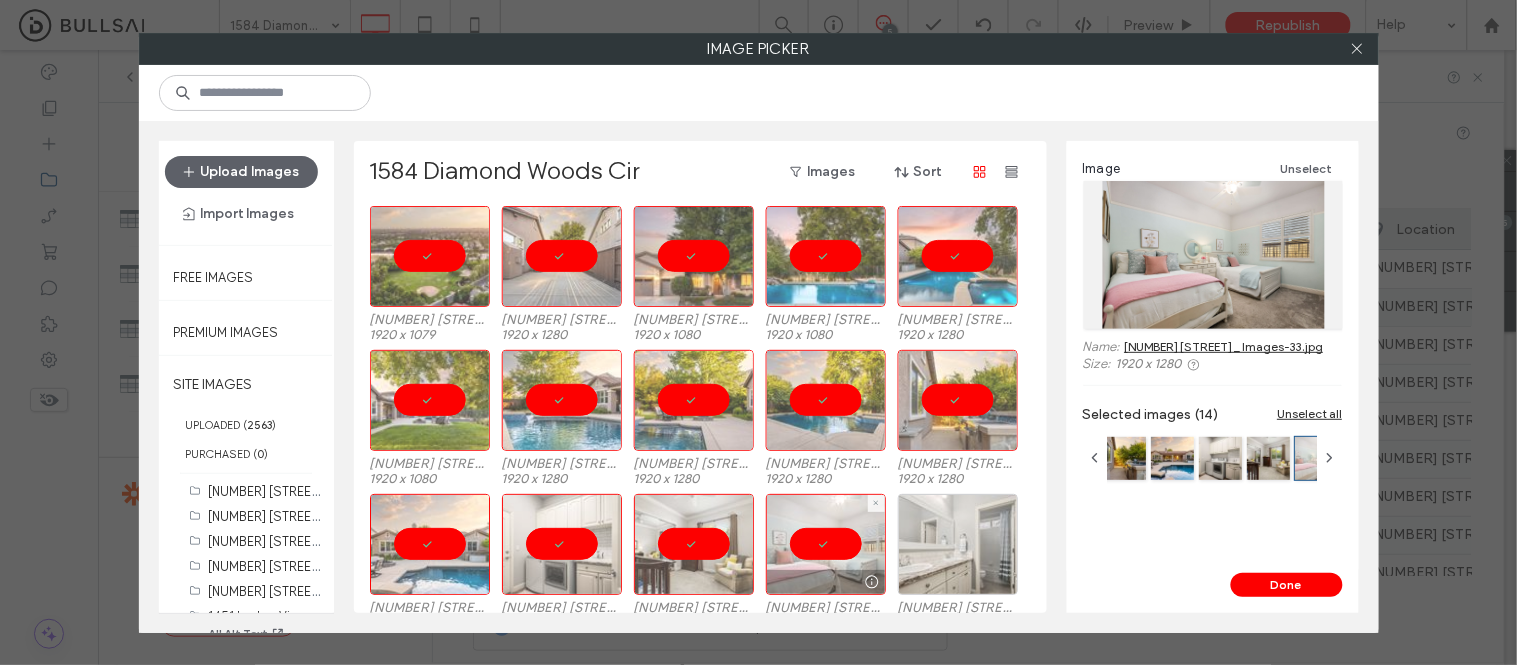 click at bounding box center (958, 544) 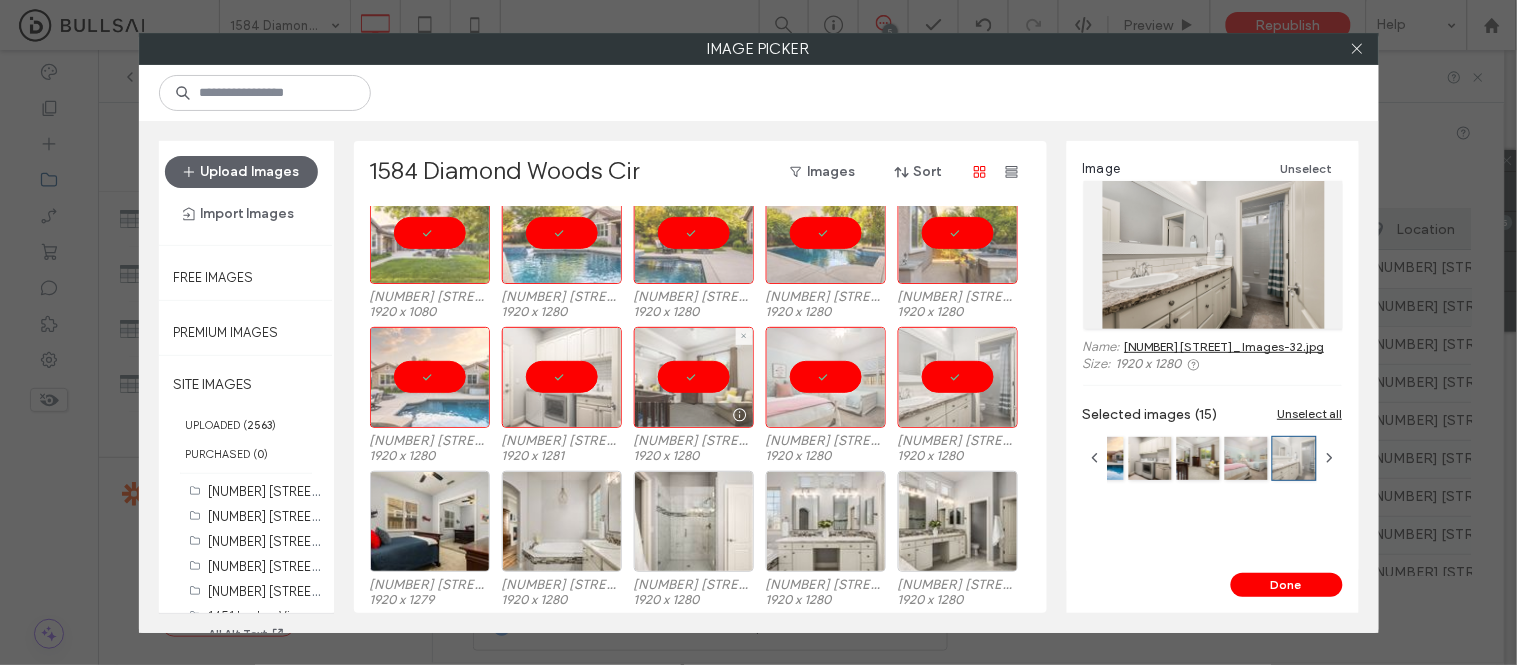 scroll, scrollTop: 168, scrollLeft: 0, axis: vertical 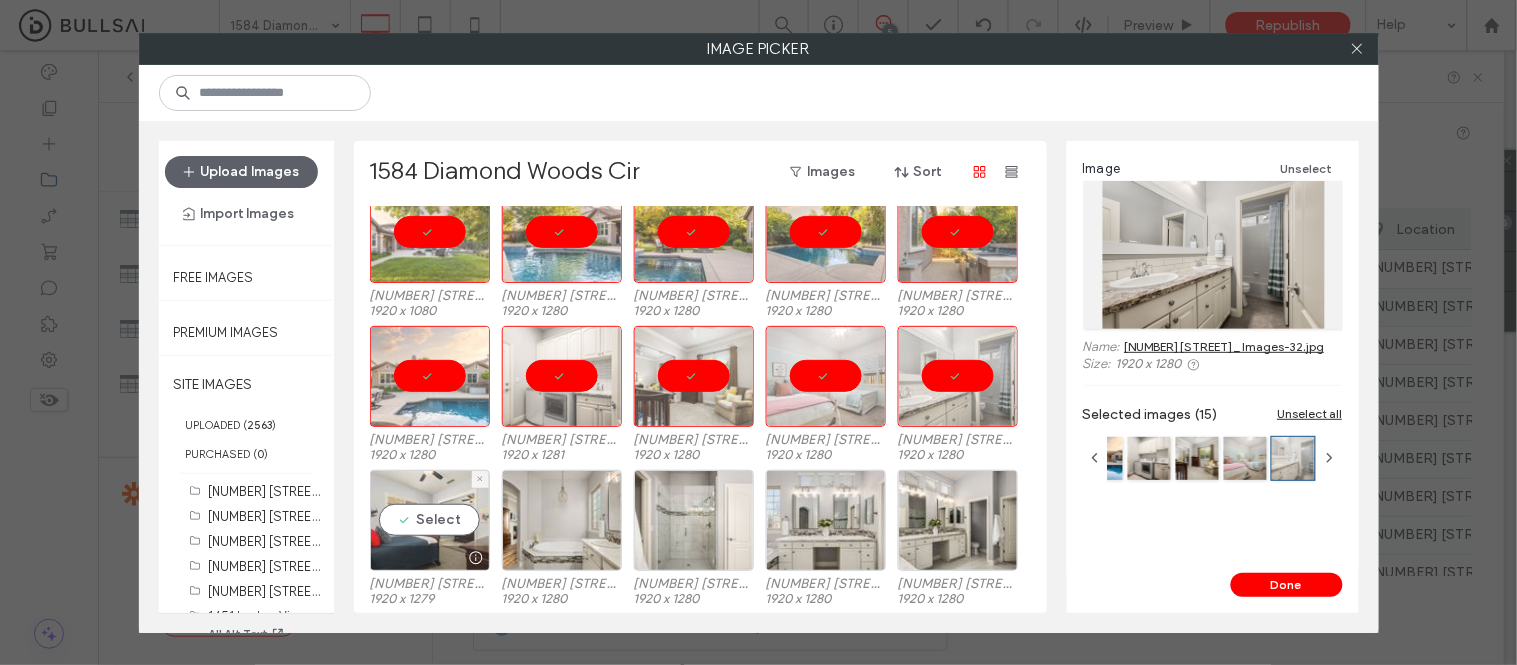 click on "Select" at bounding box center [430, 520] 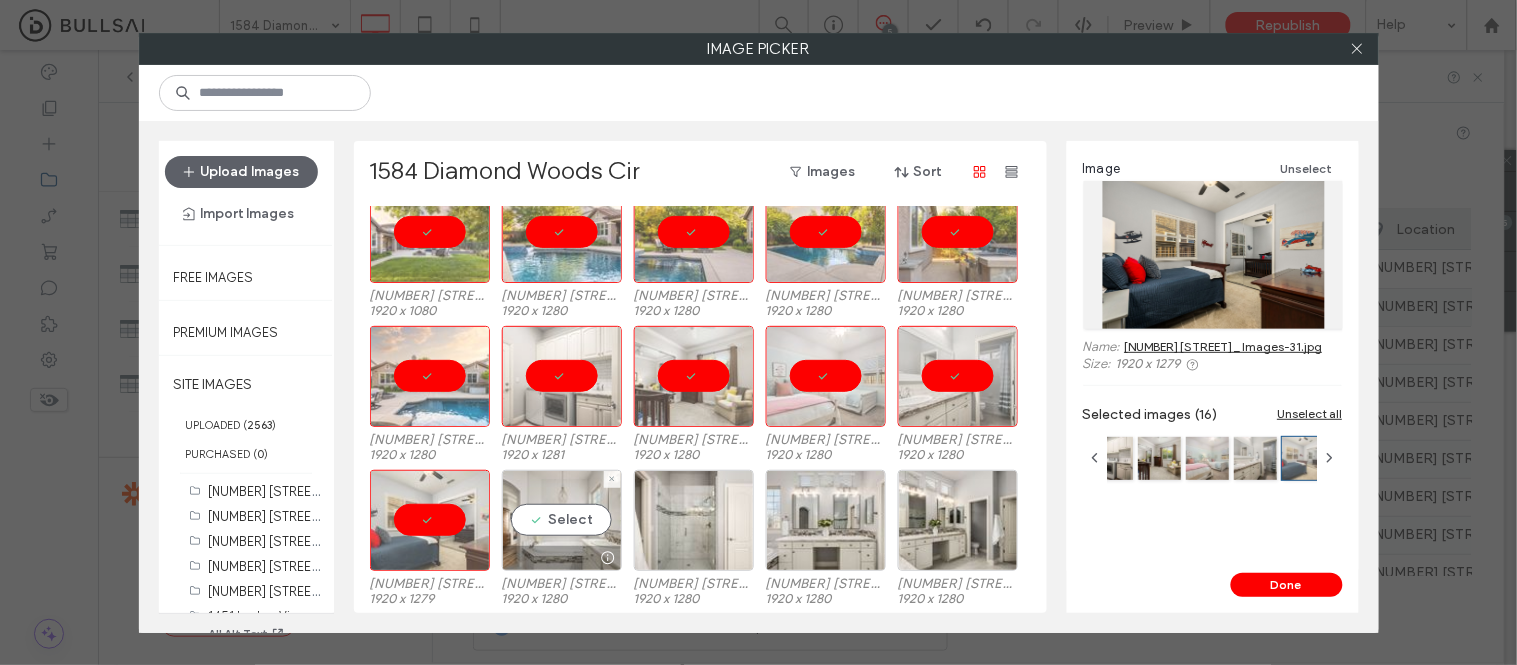 click on "Select" at bounding box center (562, 520) 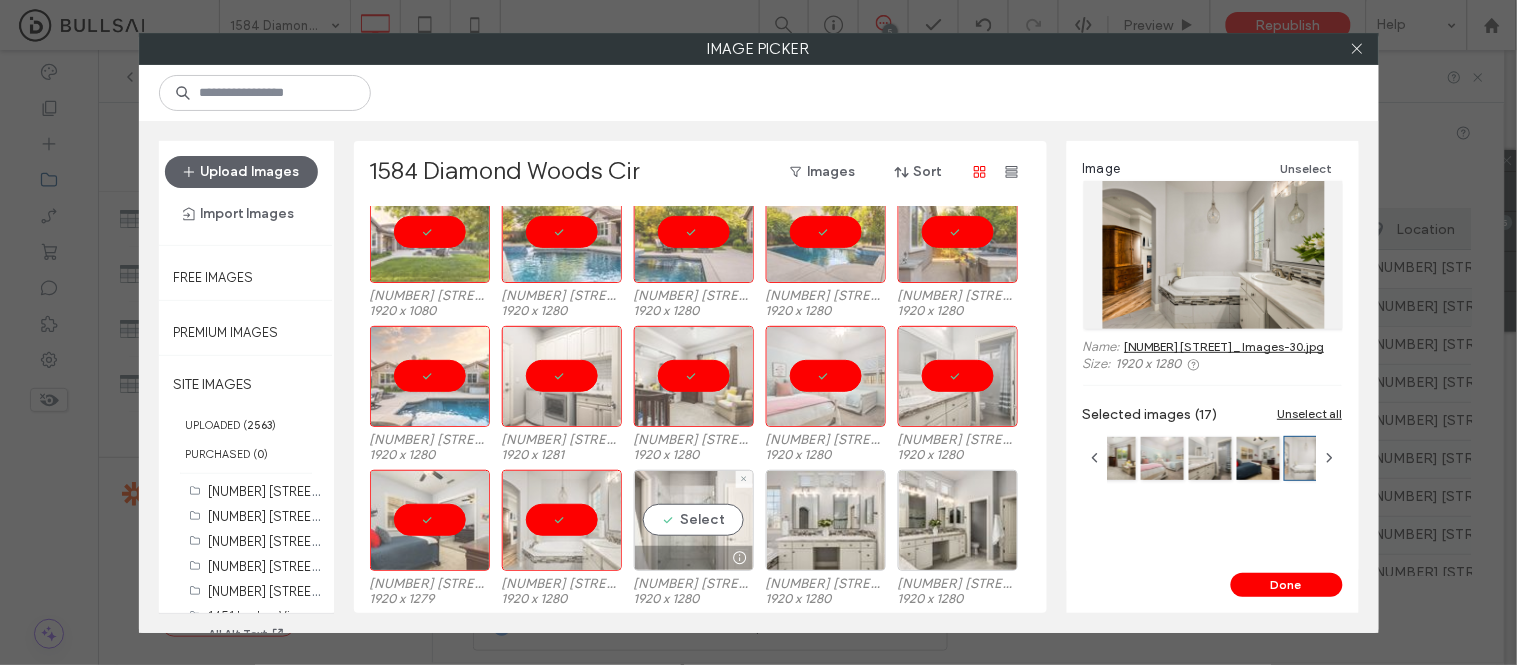 click on "Select" at bounding box center (694, 520) 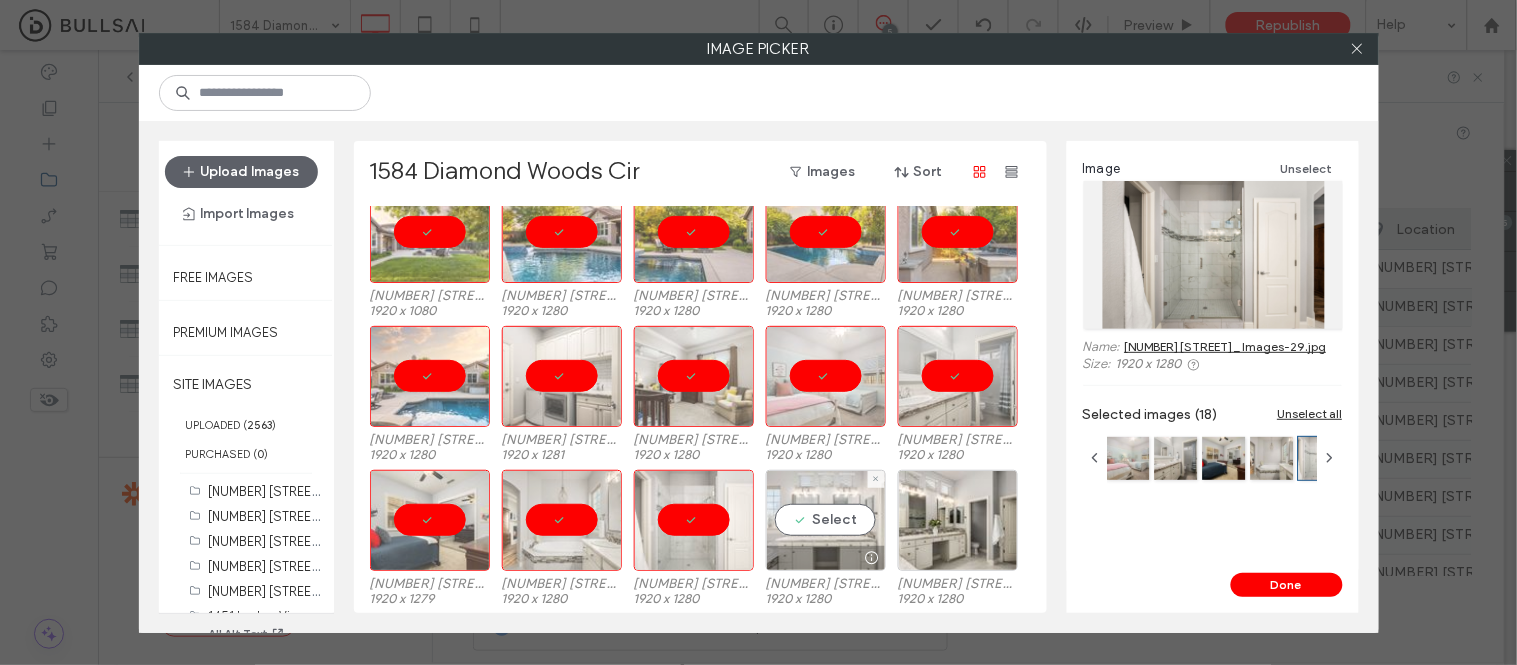 click on "Select" at bounding box center [826, 520] 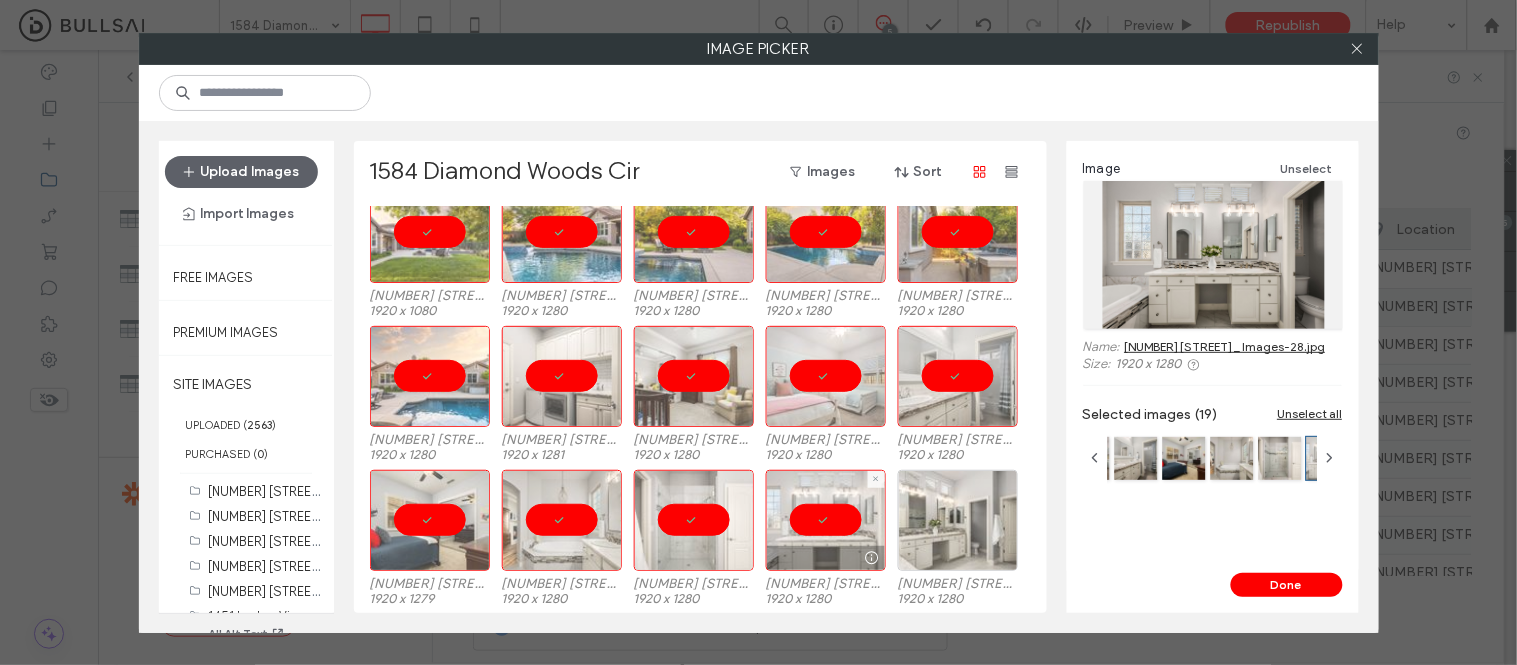 click at bounding box center (958, 520) 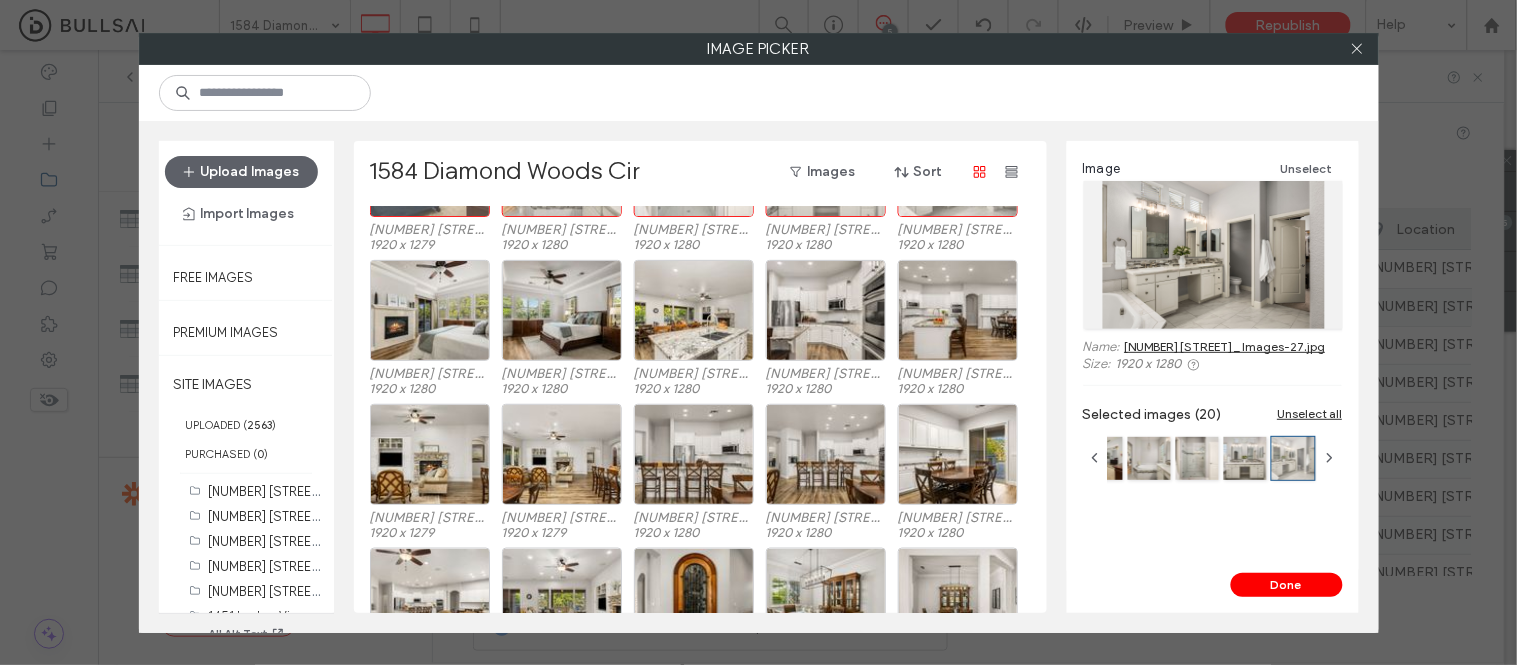 scroll, scrollTop: 411, scrollLeft: 0, axis: vertical 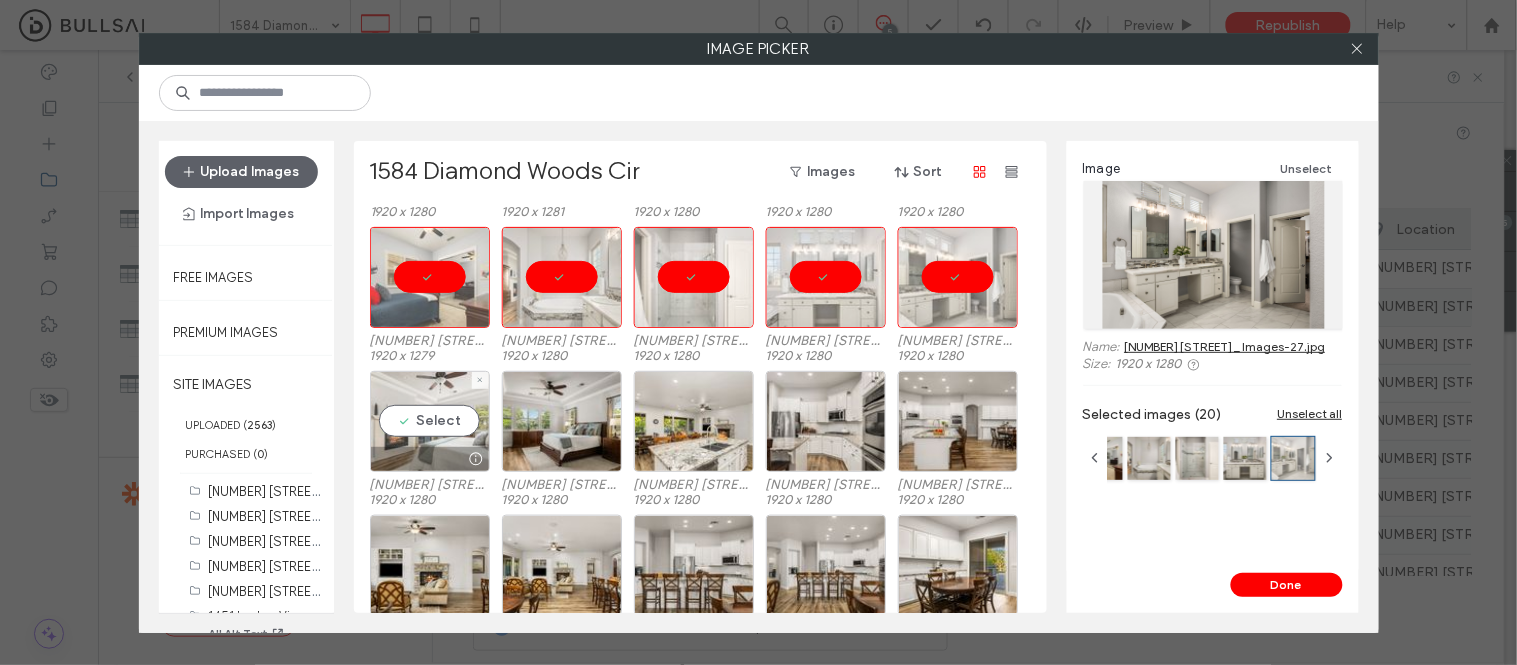 click on "Select" at bounding box center (430, 421) 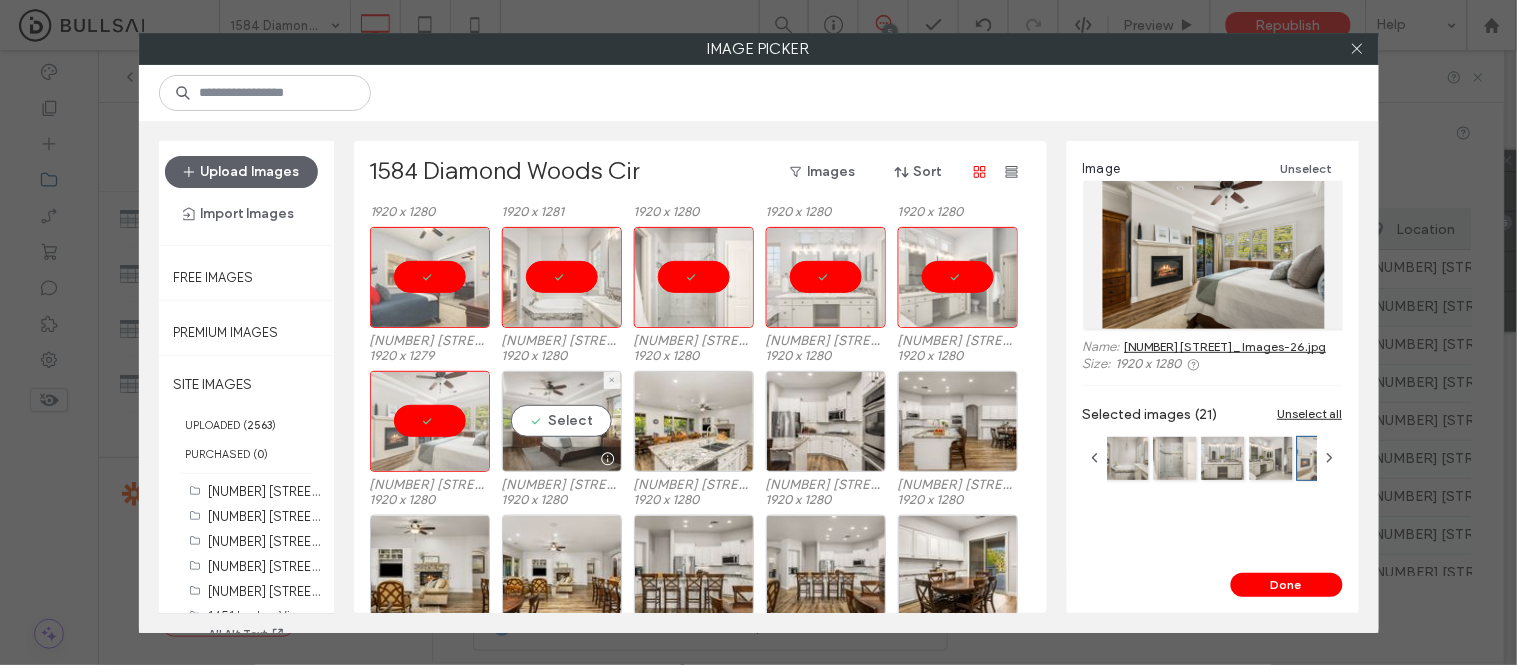 click on "Select" at bounding box center [562, 421] 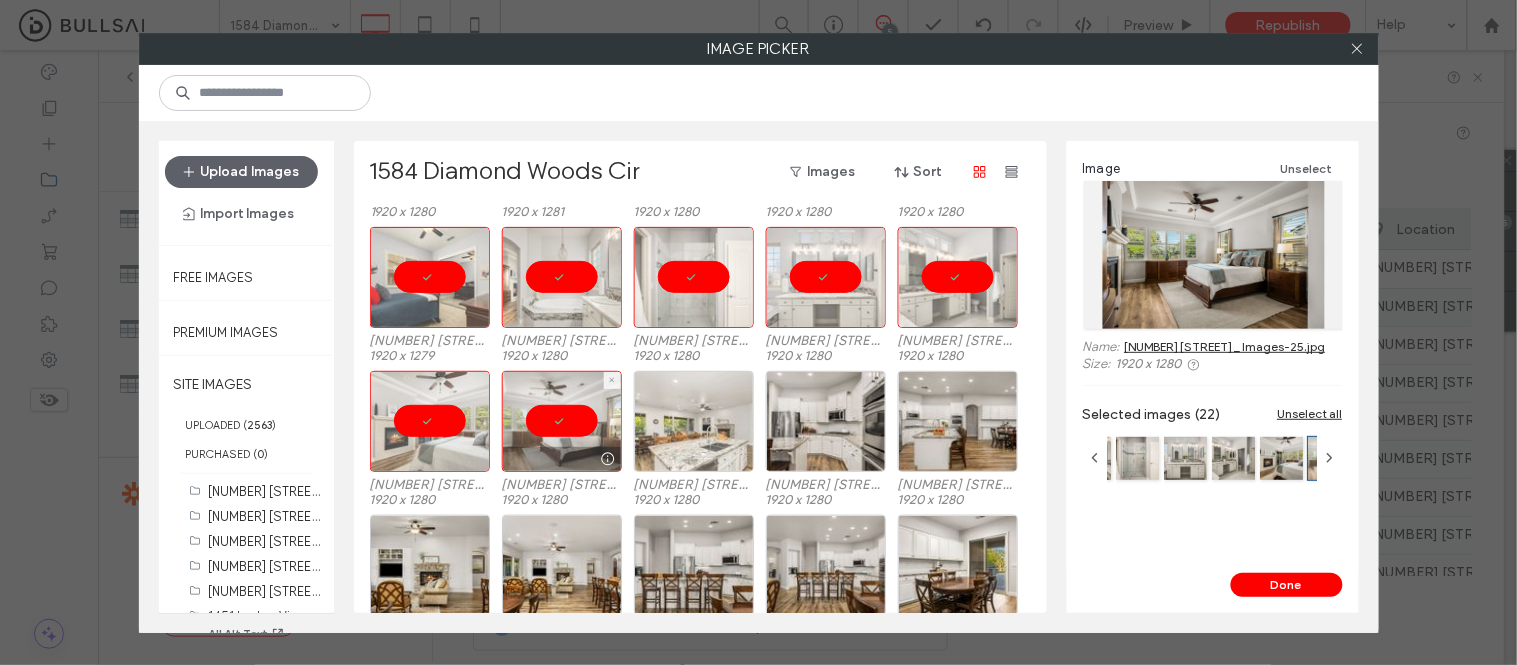 click at bounding box center [694, 421] 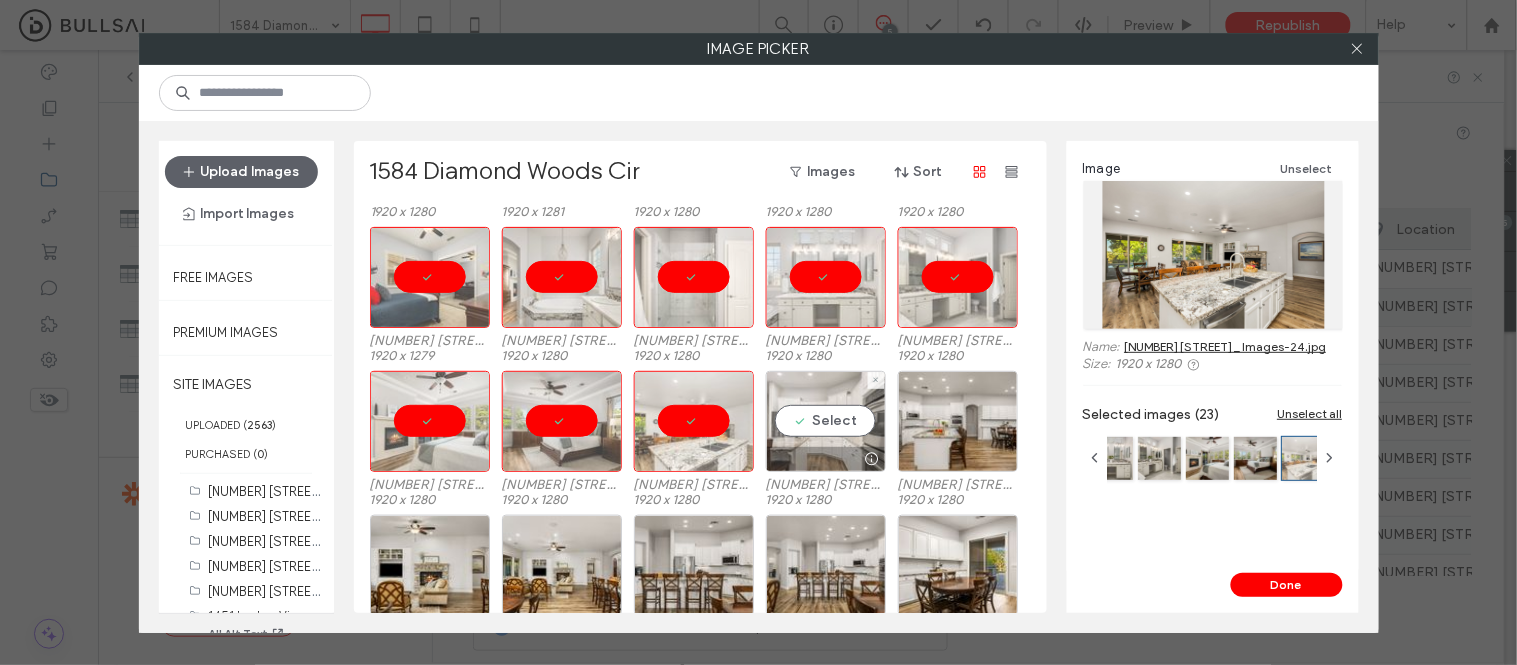 click on "Select" at bounding box center (826, 421) 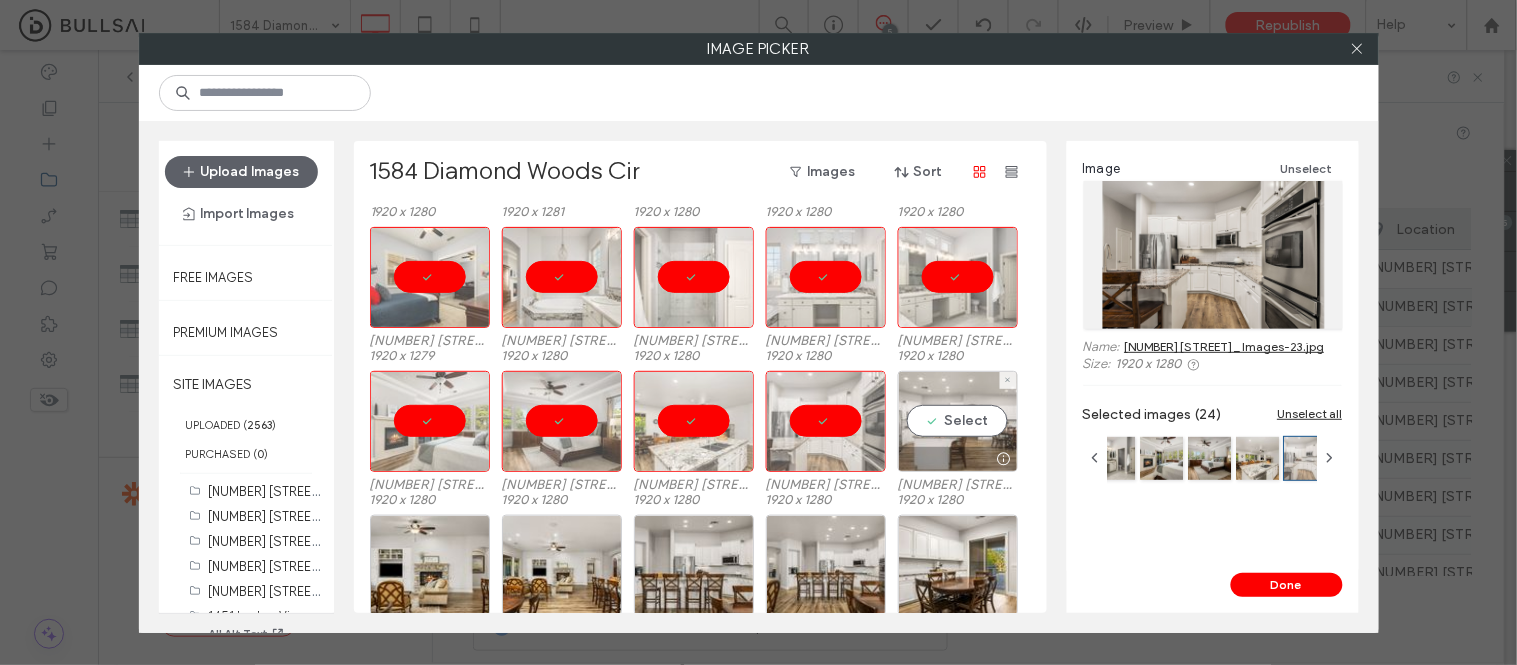 click on "Select" at bounding box center (958, 421) 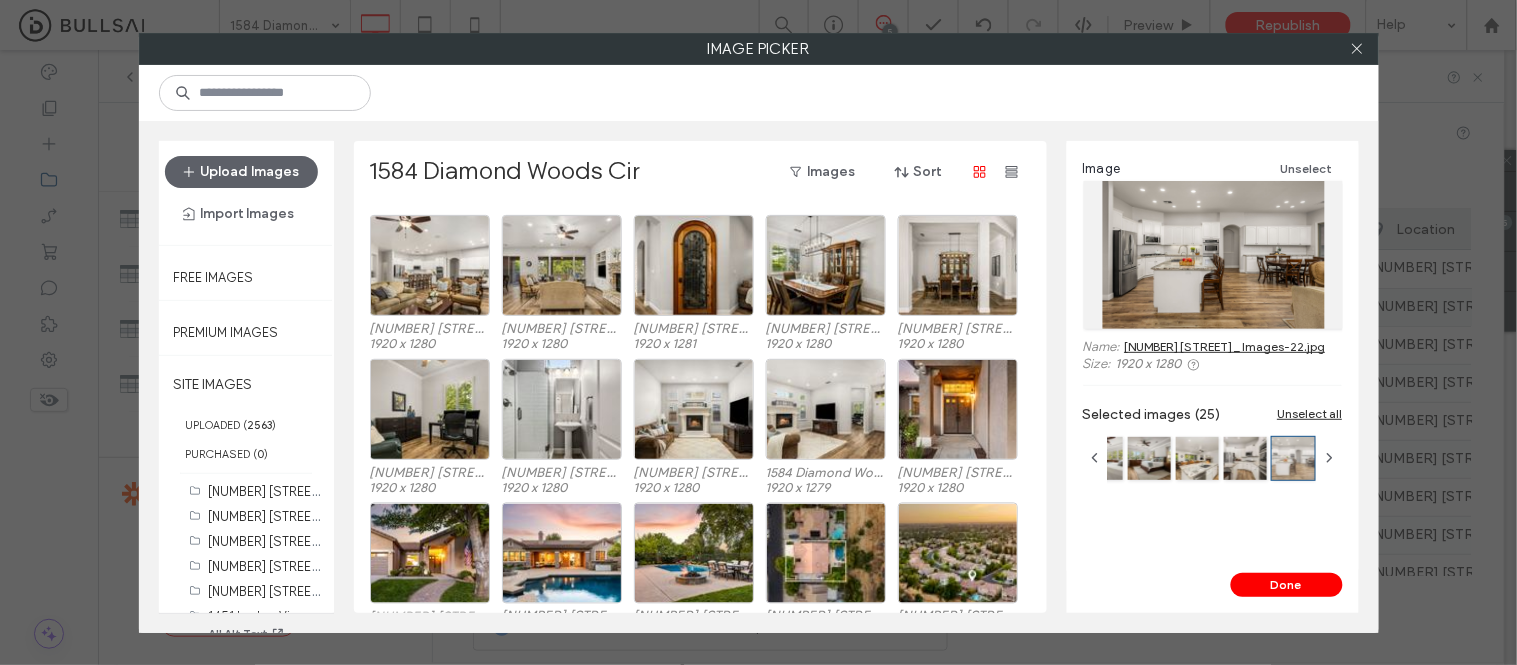 scroll, scrollTop: 1032, scrollLeft: 0, axis: vertical 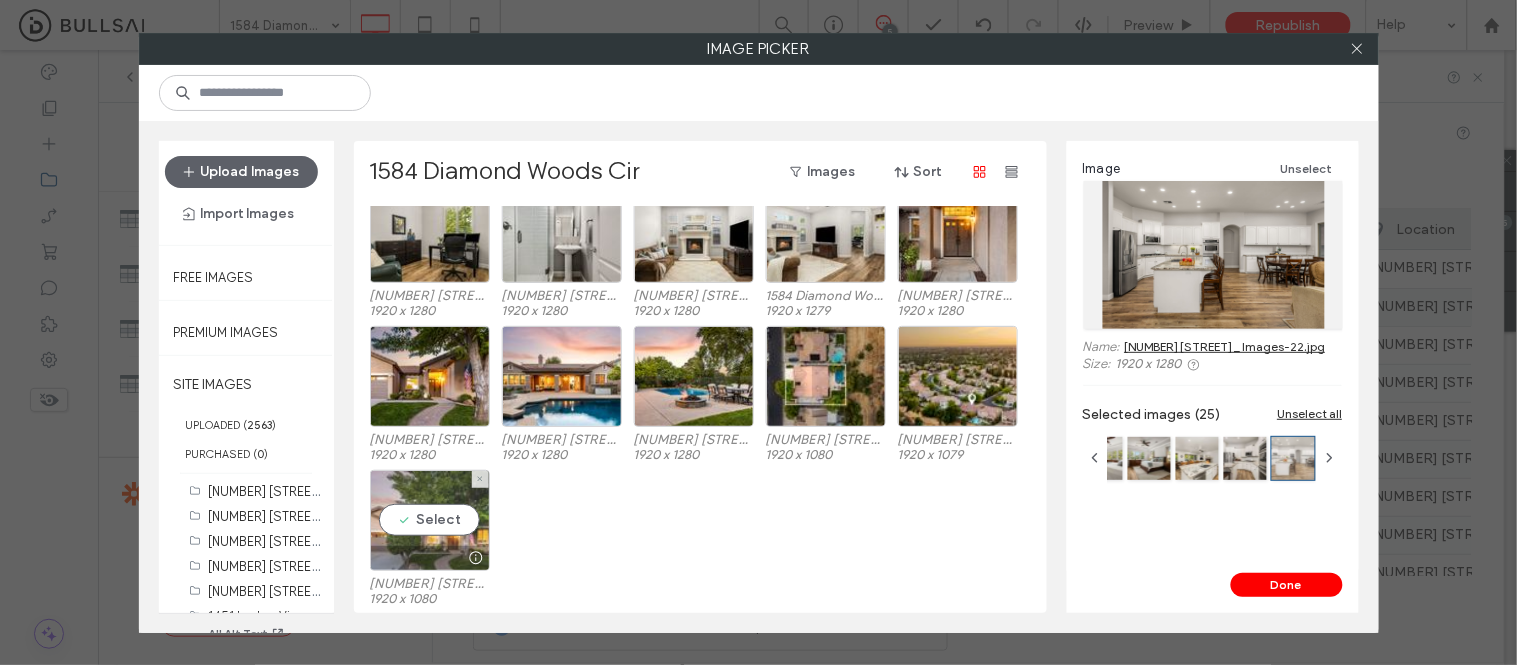 click on "Select" at bounding box center (430, 520) 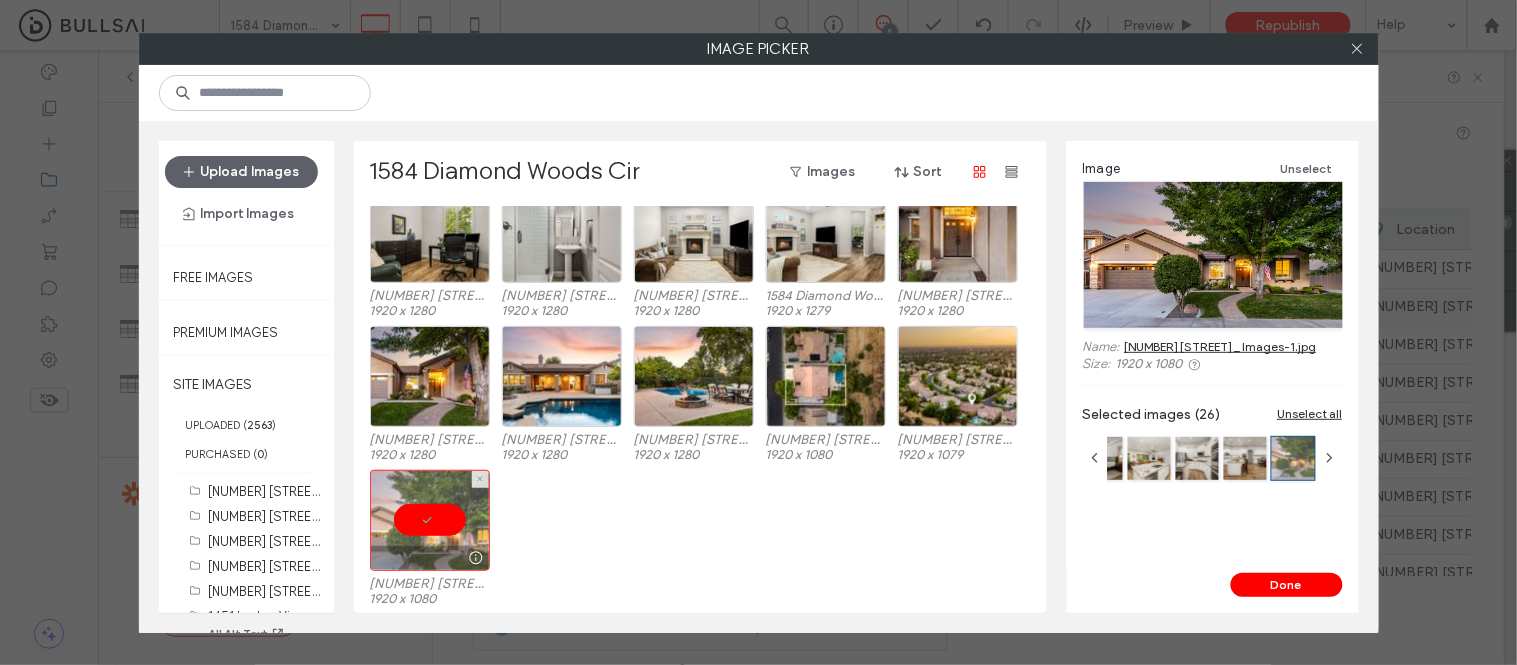 click at bounding box center (430, 520) 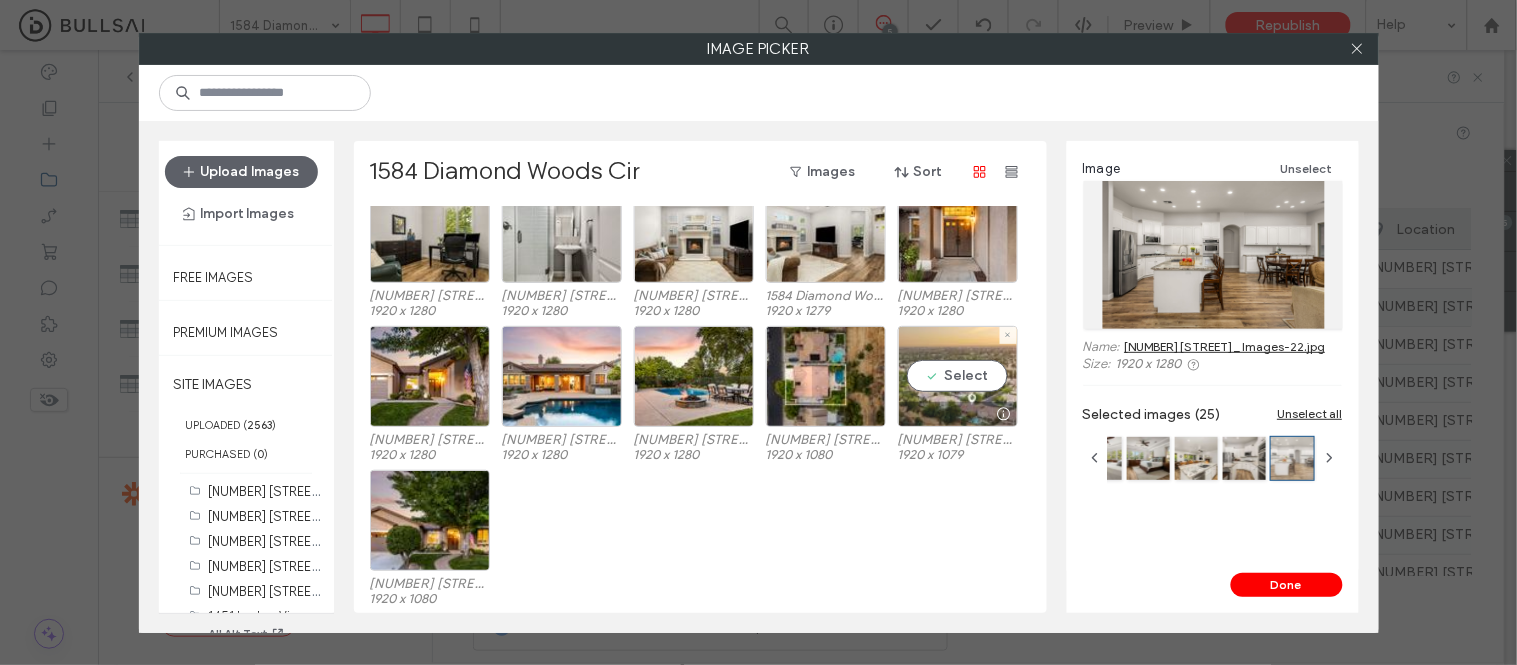 click on "Select" at bounding box center (958, 376) 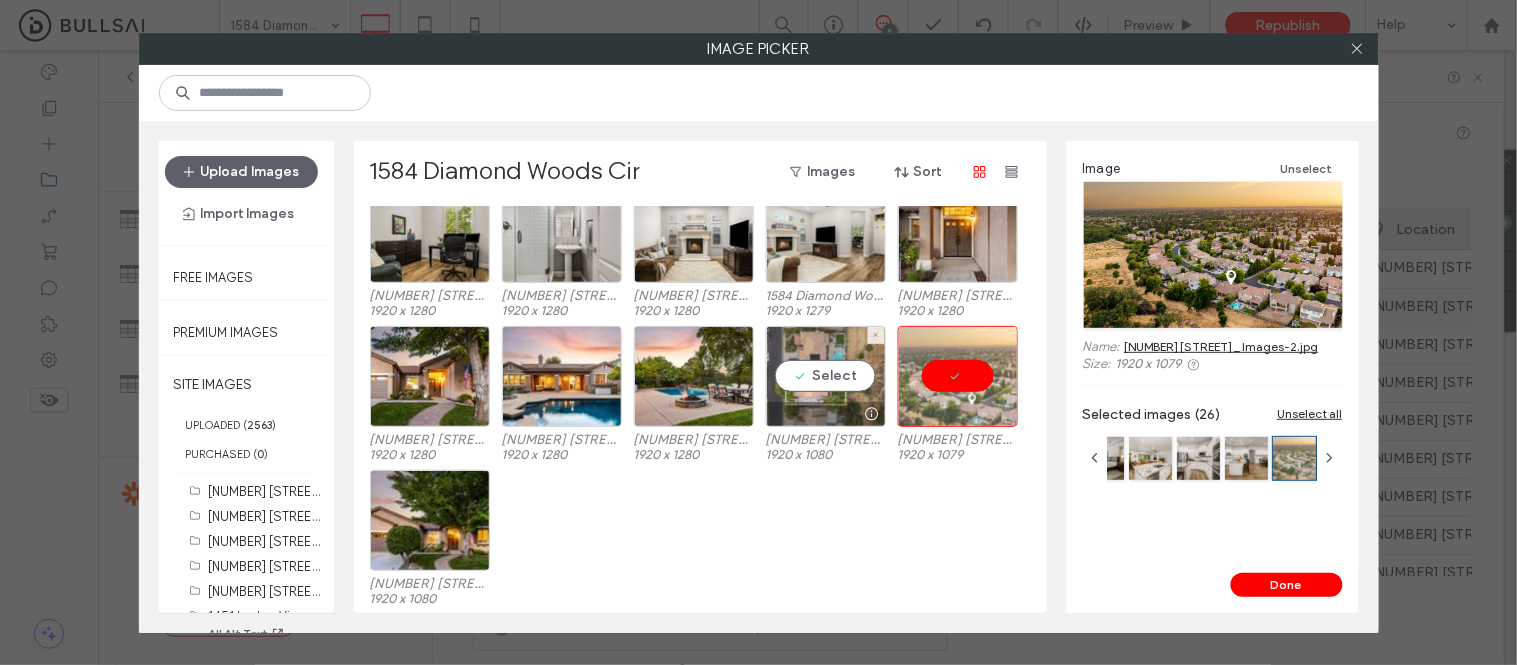 click on "Select" at bounding box center (826, 376) 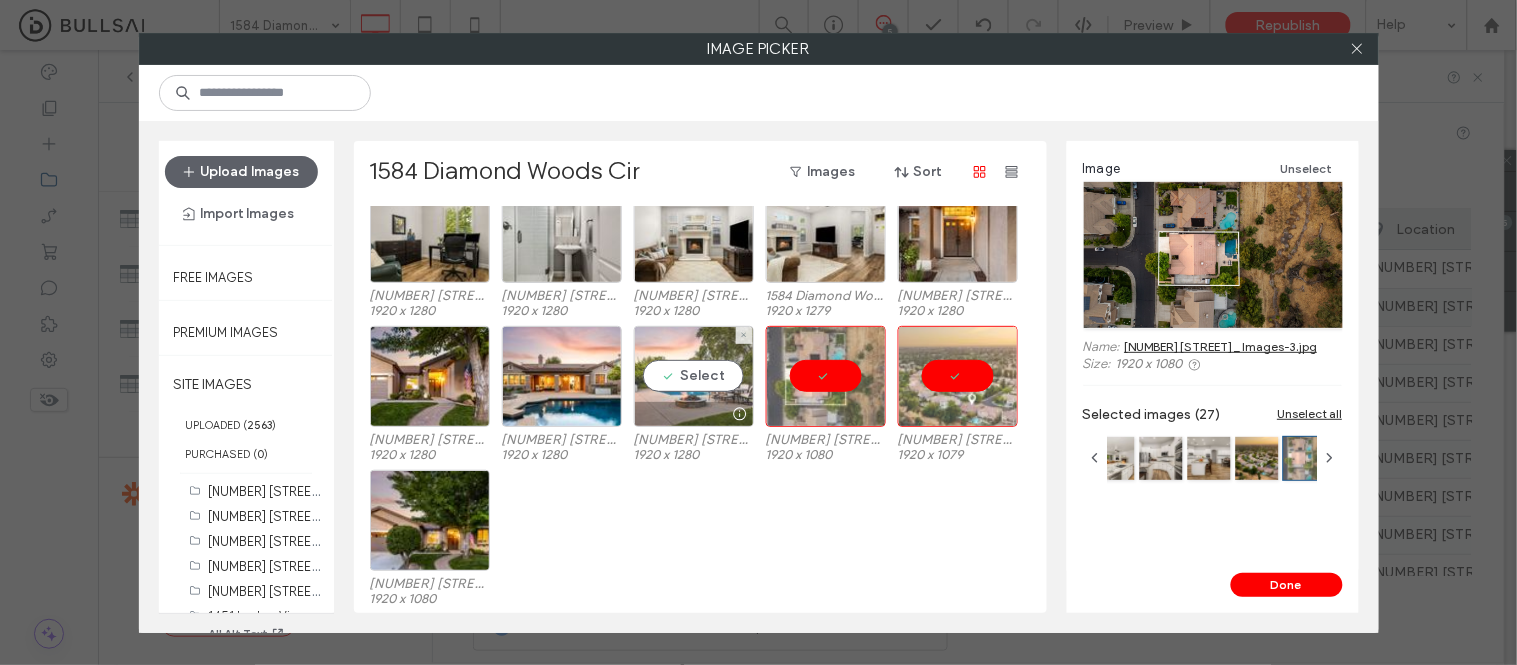 click on "Select" at bounding box center [694, 376] 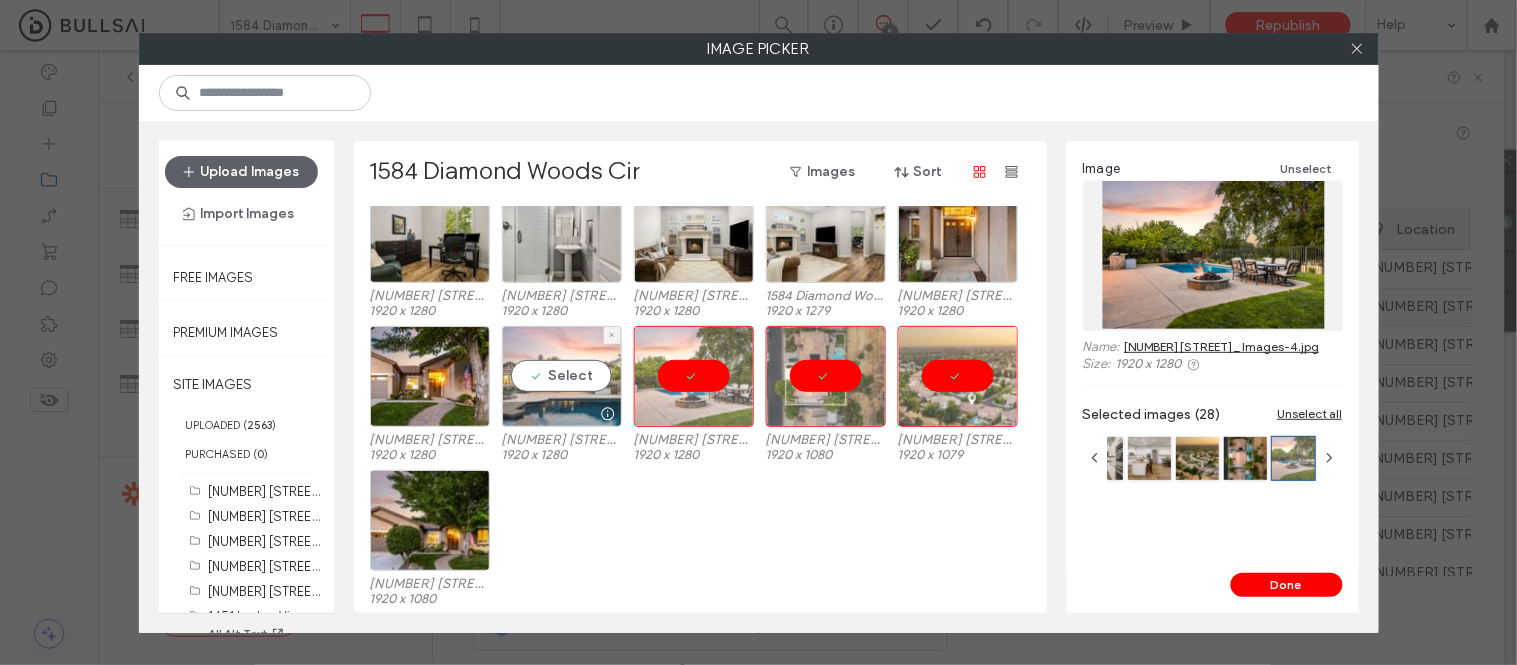 click on "Select" at bounding box center [562, 376] 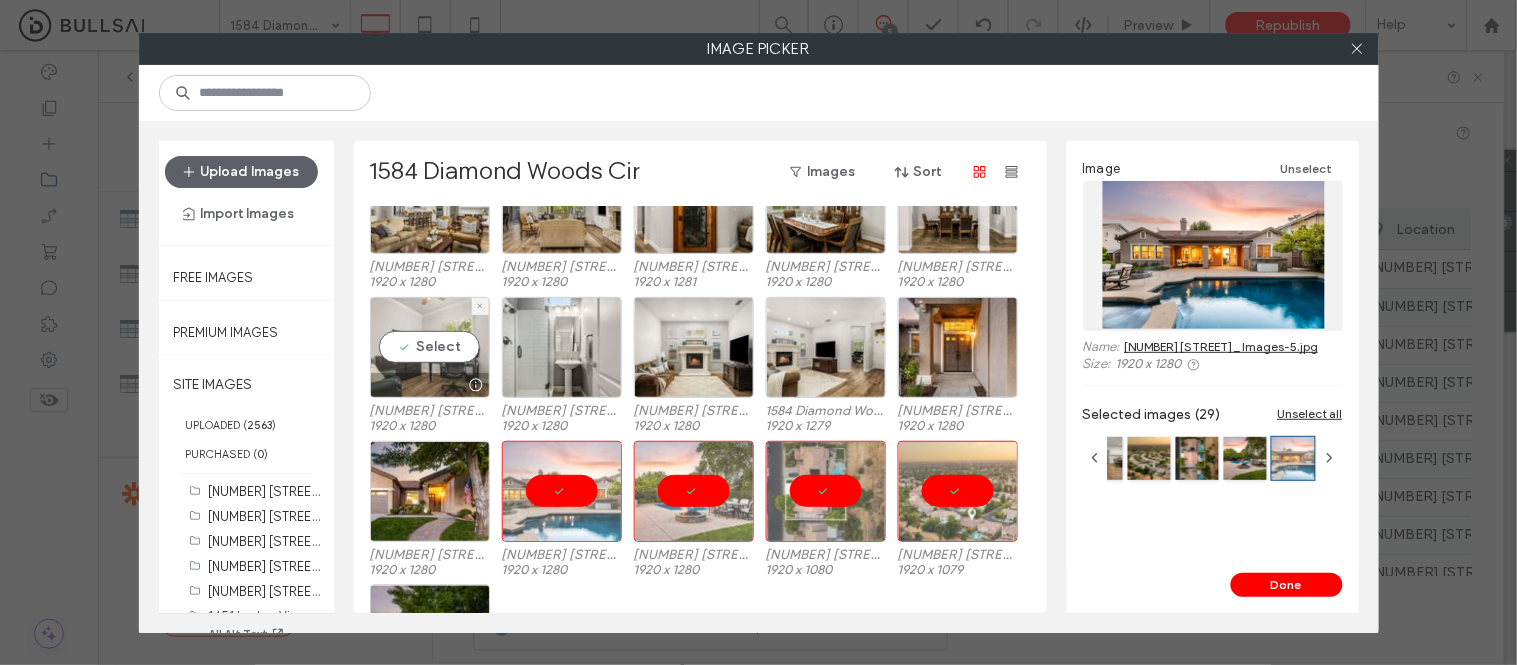 scroll, scrollTop: 921, scrollLeft: 0, axis: vertical 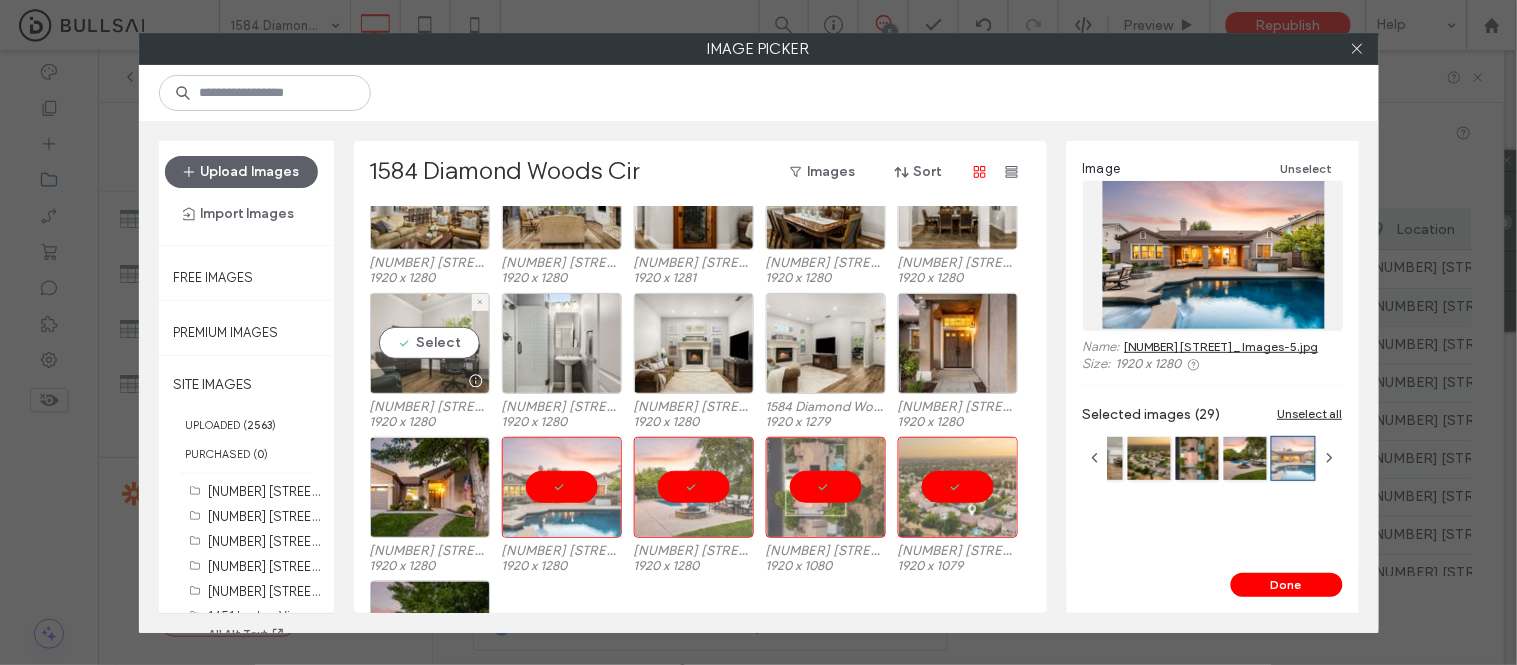 click on "Select" at bounding box center [430, 343] 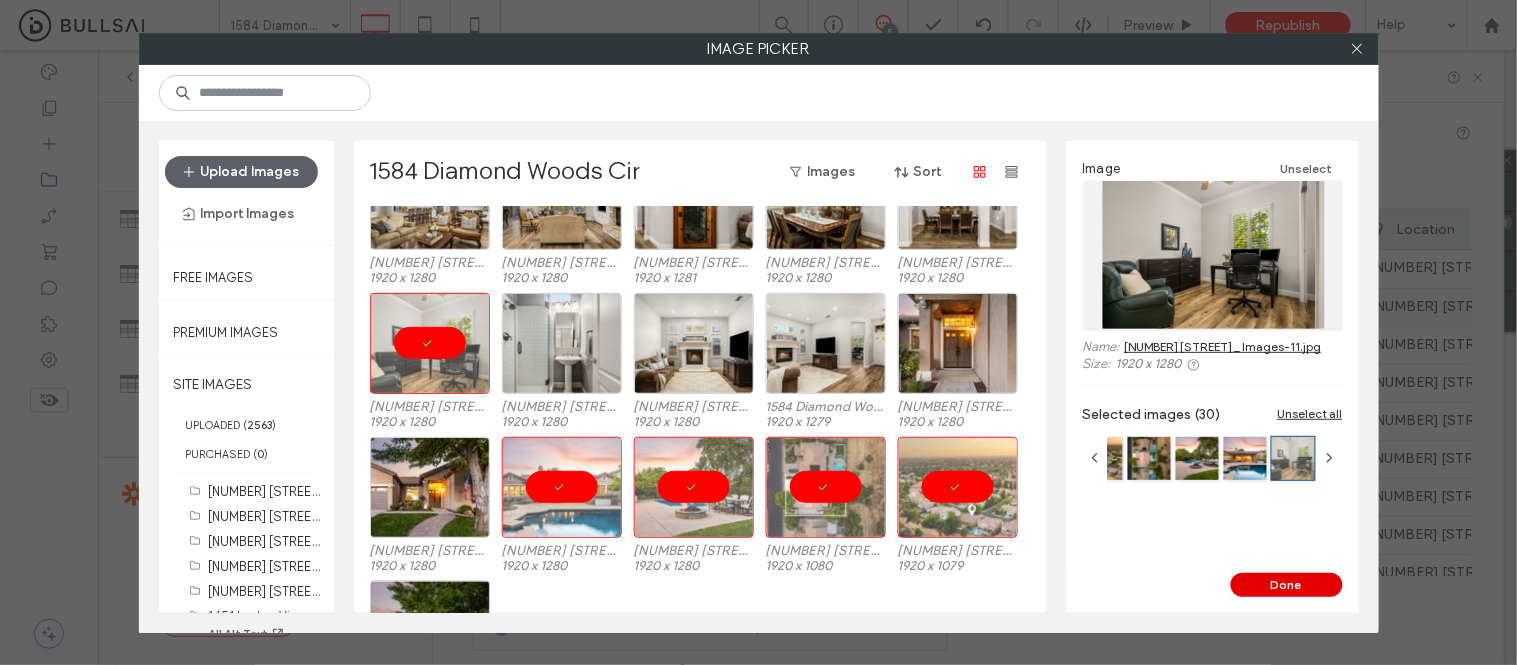 click on "Done" at bounding box center (1287, 585) 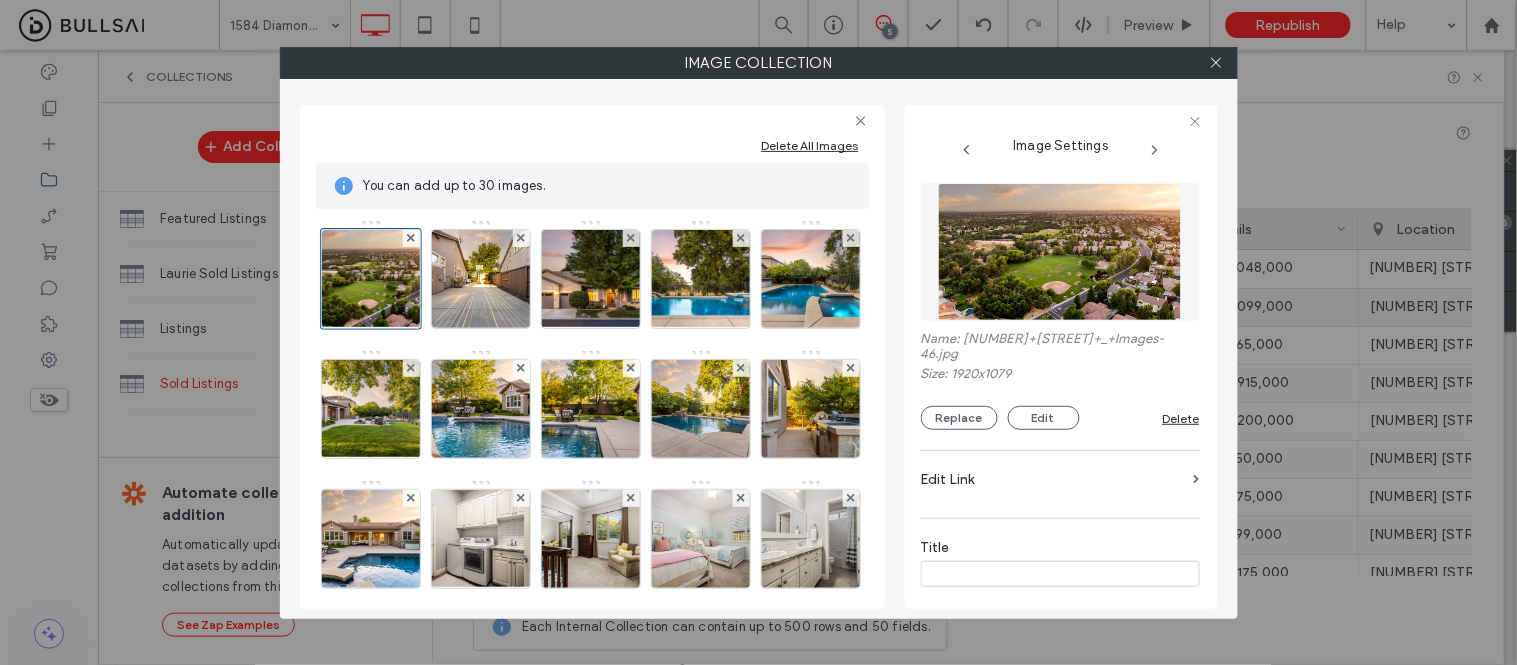 click at bounding box center [1217, 63] 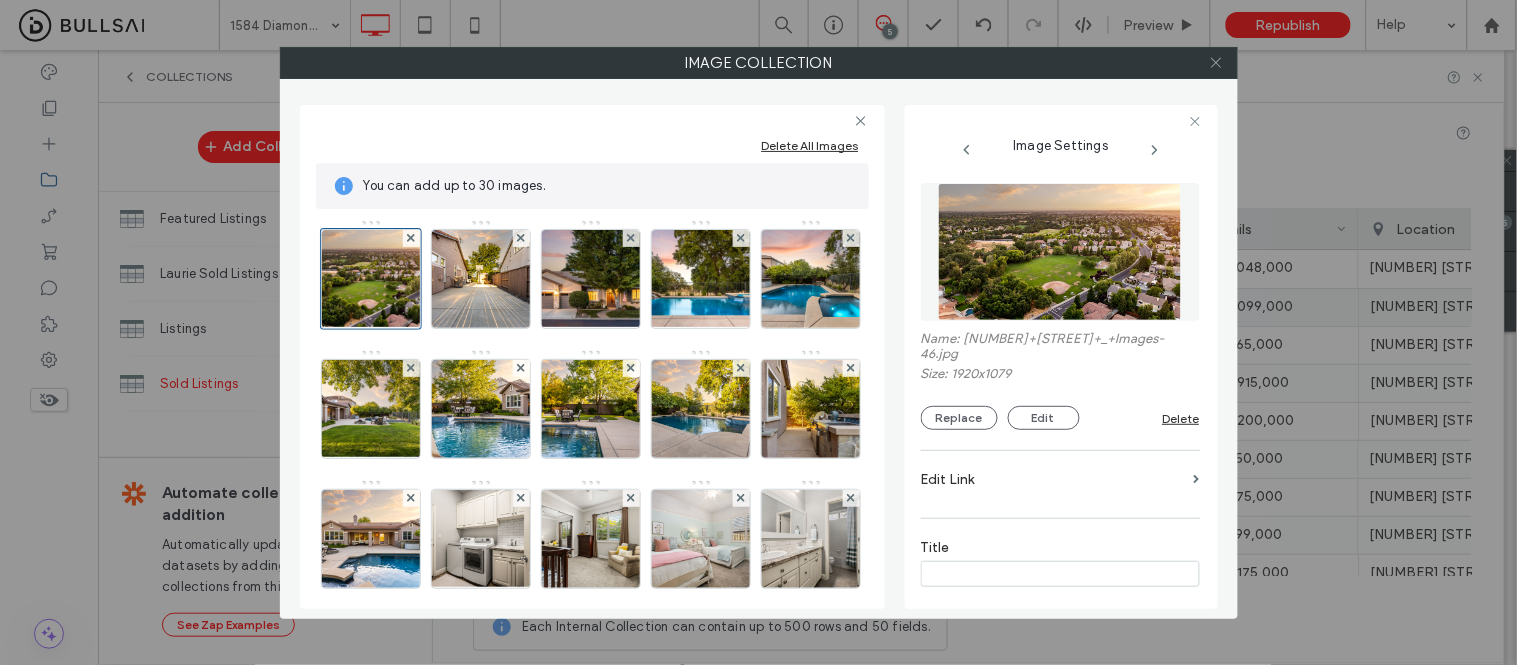 click 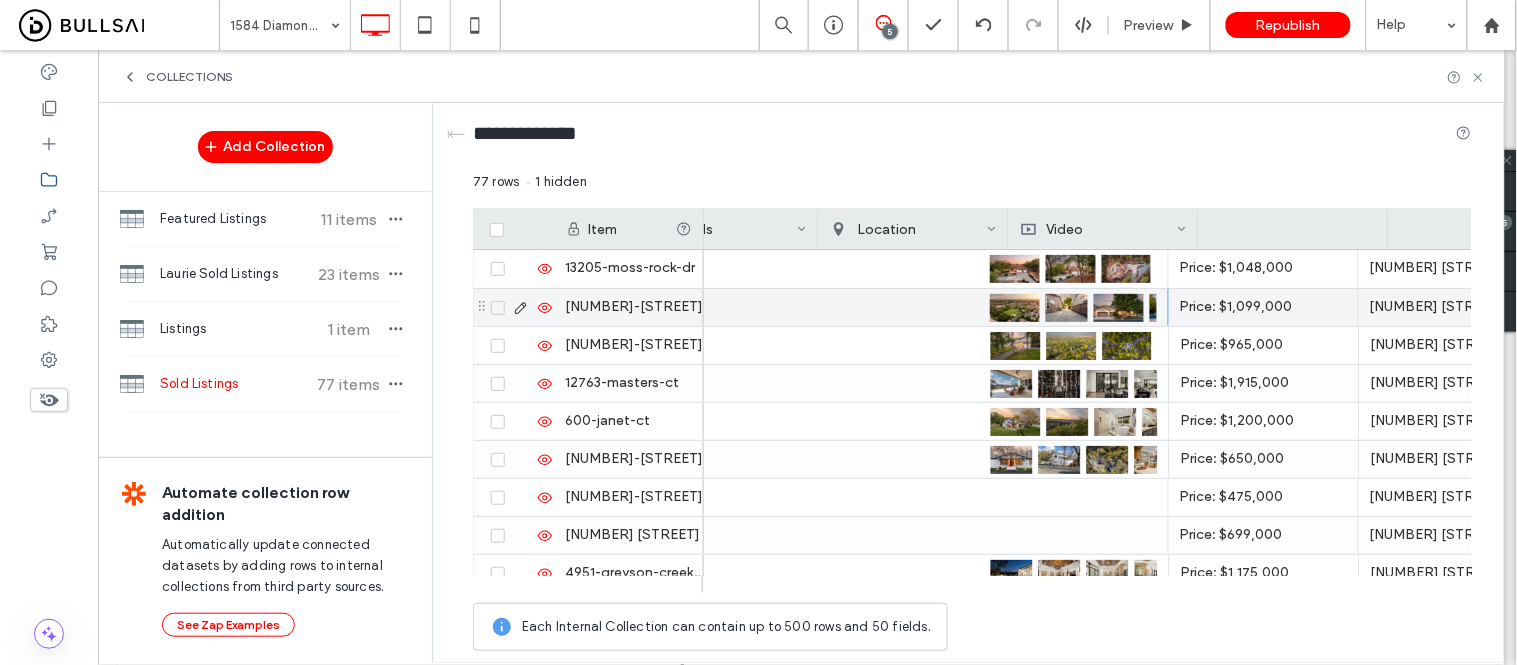 scroll, scrollTop: 0, scrollLeft: 2158, axis: horizontal 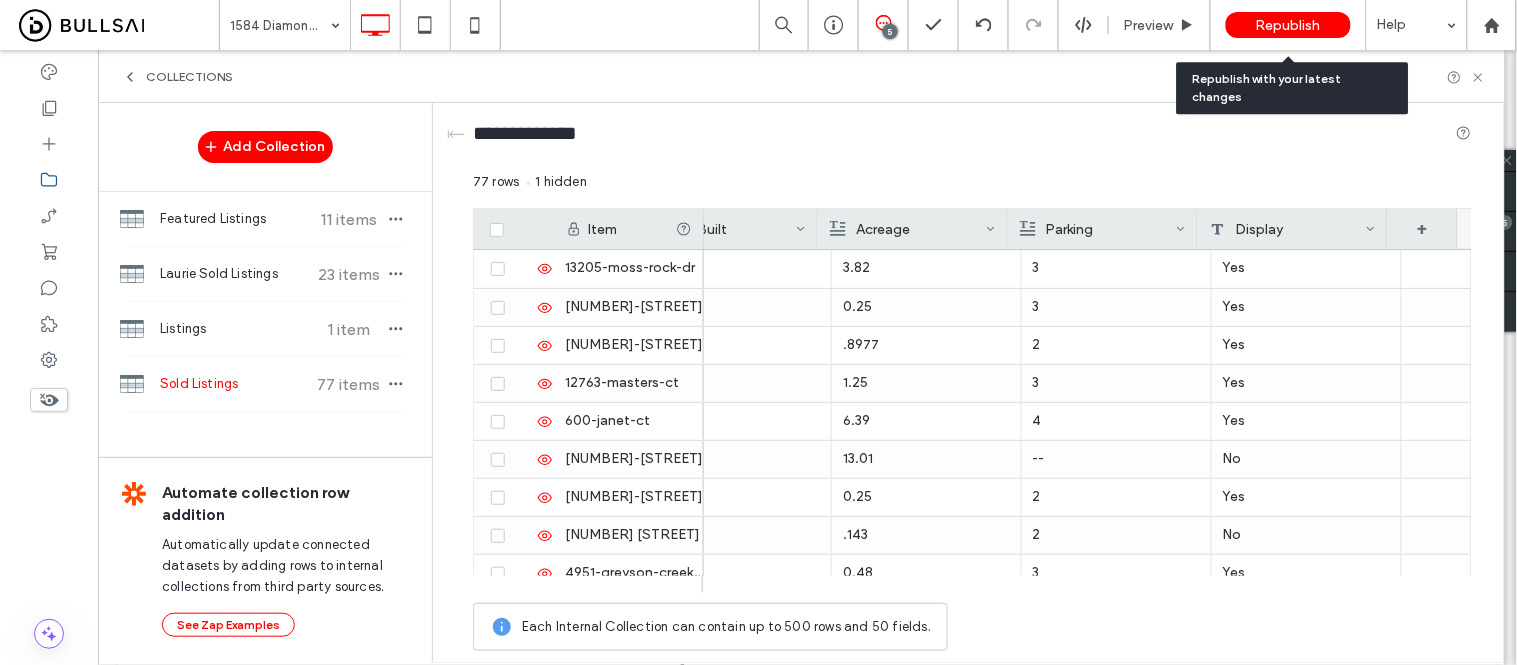 click on "Republish" at bounding box center [1288, 25] 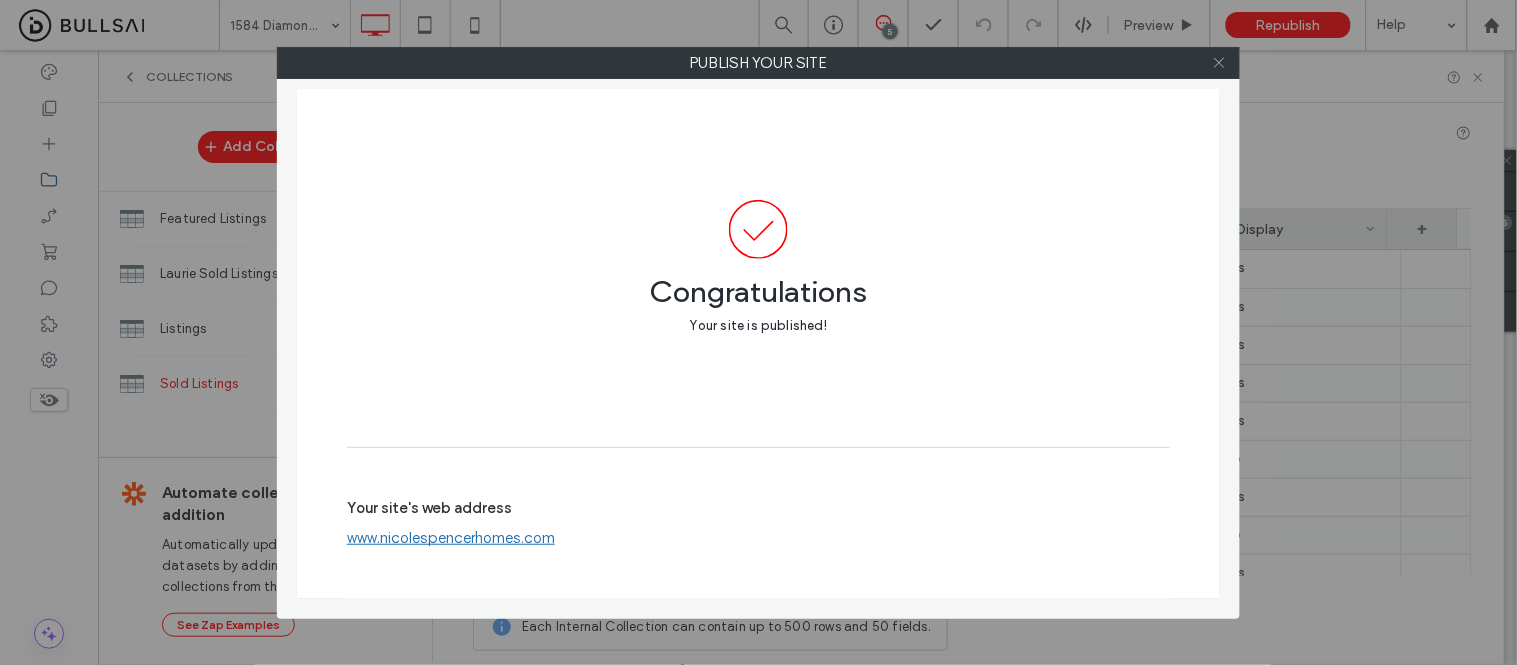 click 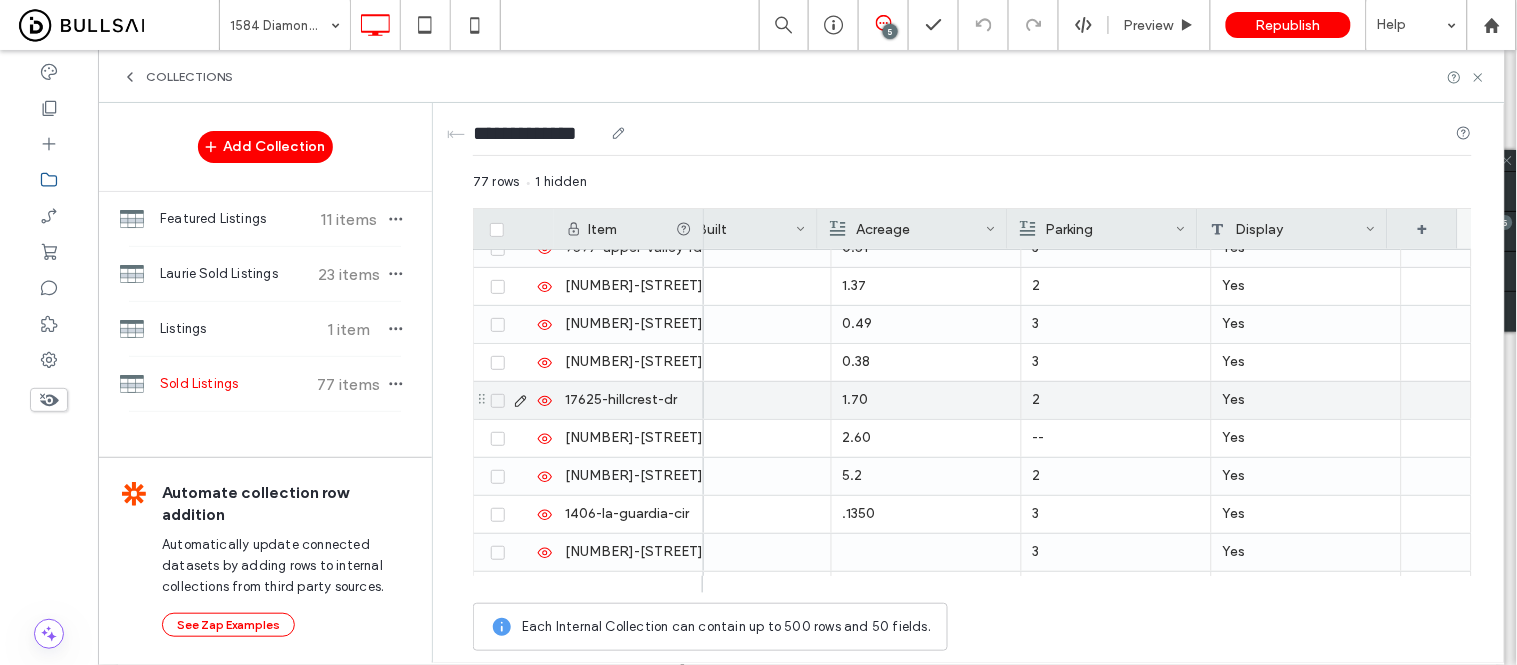 scroll, scrollTop: 2304, scrollLeft: 0, axis: vertical 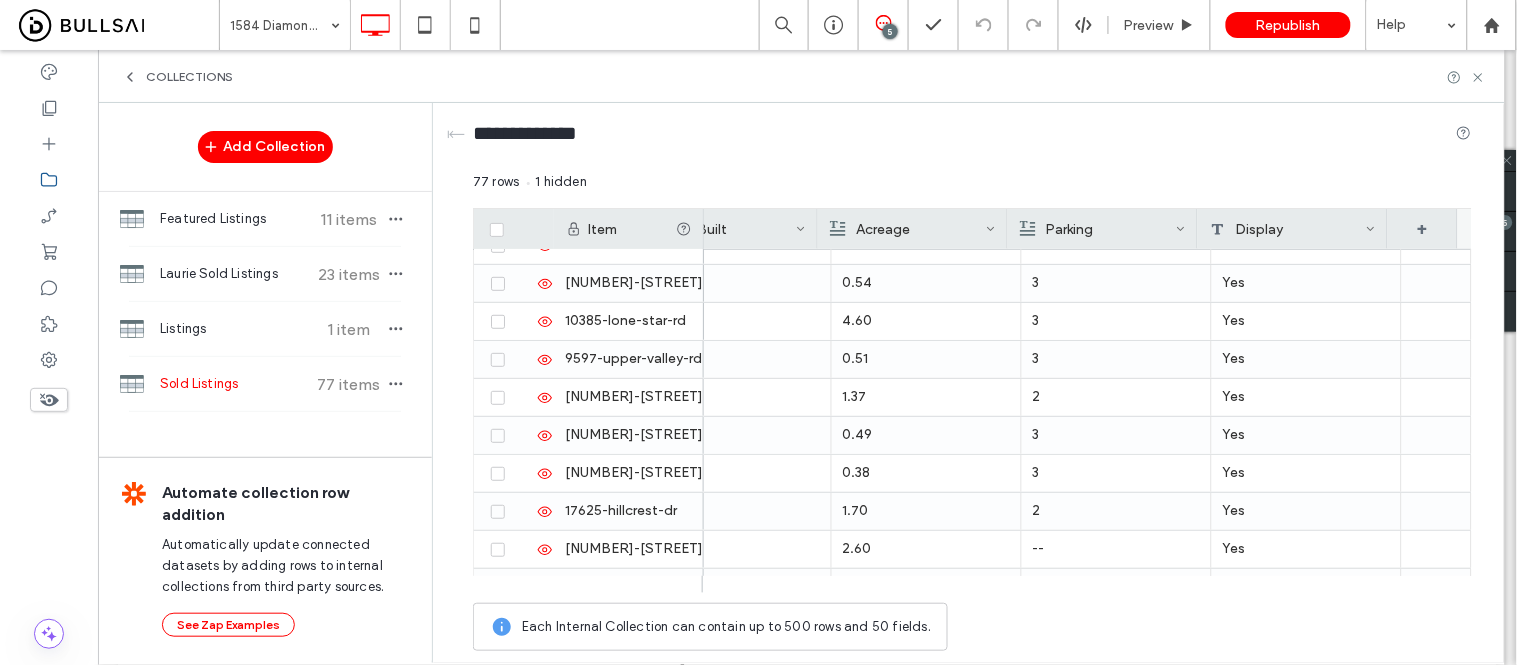 click on "Collections" at bounding box center [801, 76] 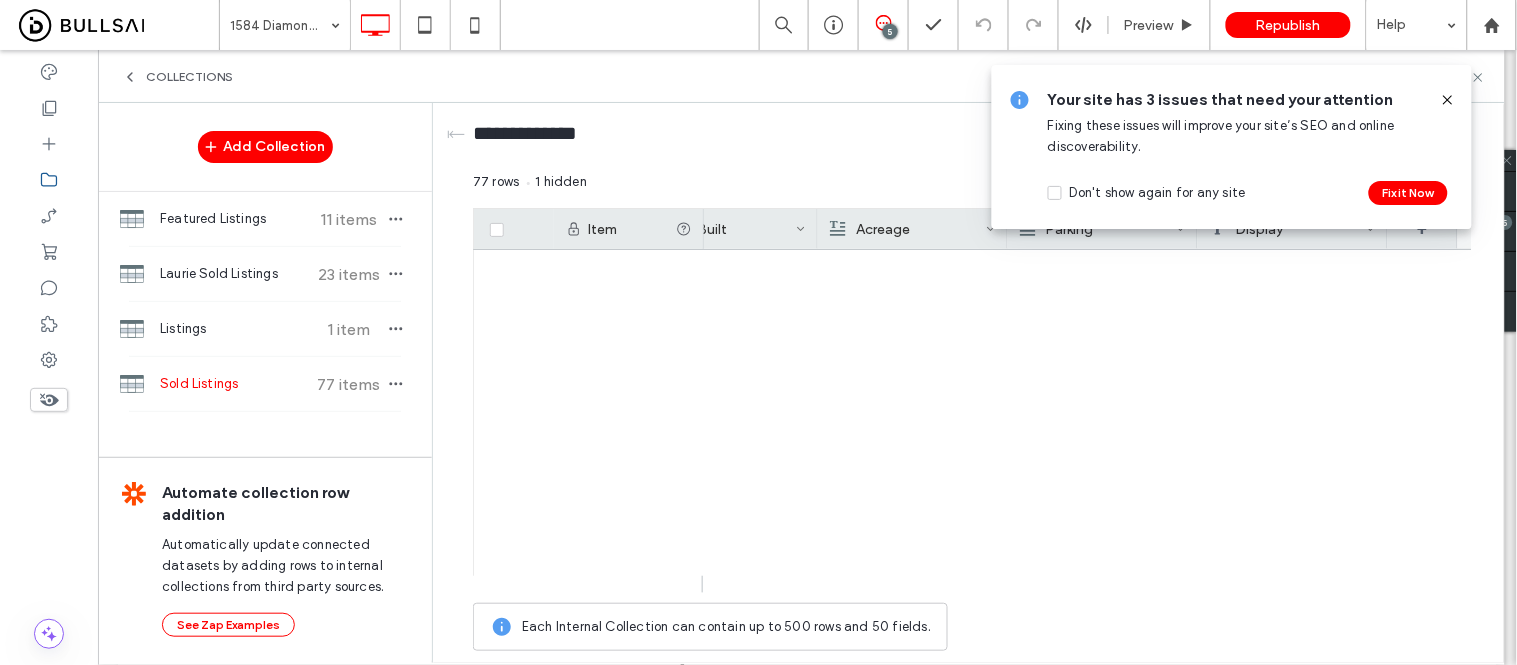 scroll, scrollTop: 0, scrollLeft: 0, axis: both 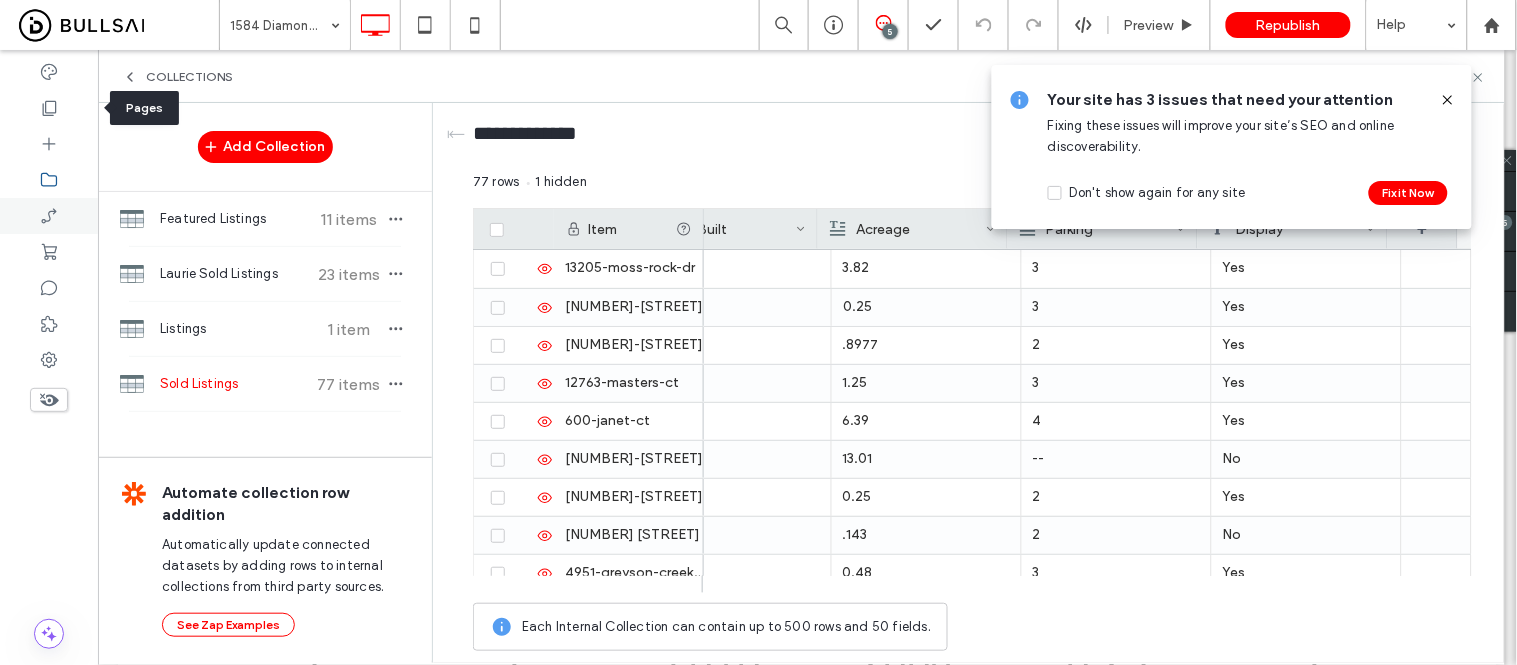 drag, startPoint x: 42, startPoint y: 114, endPoint x: 66, endPoint y: 215, distance: 103.81233 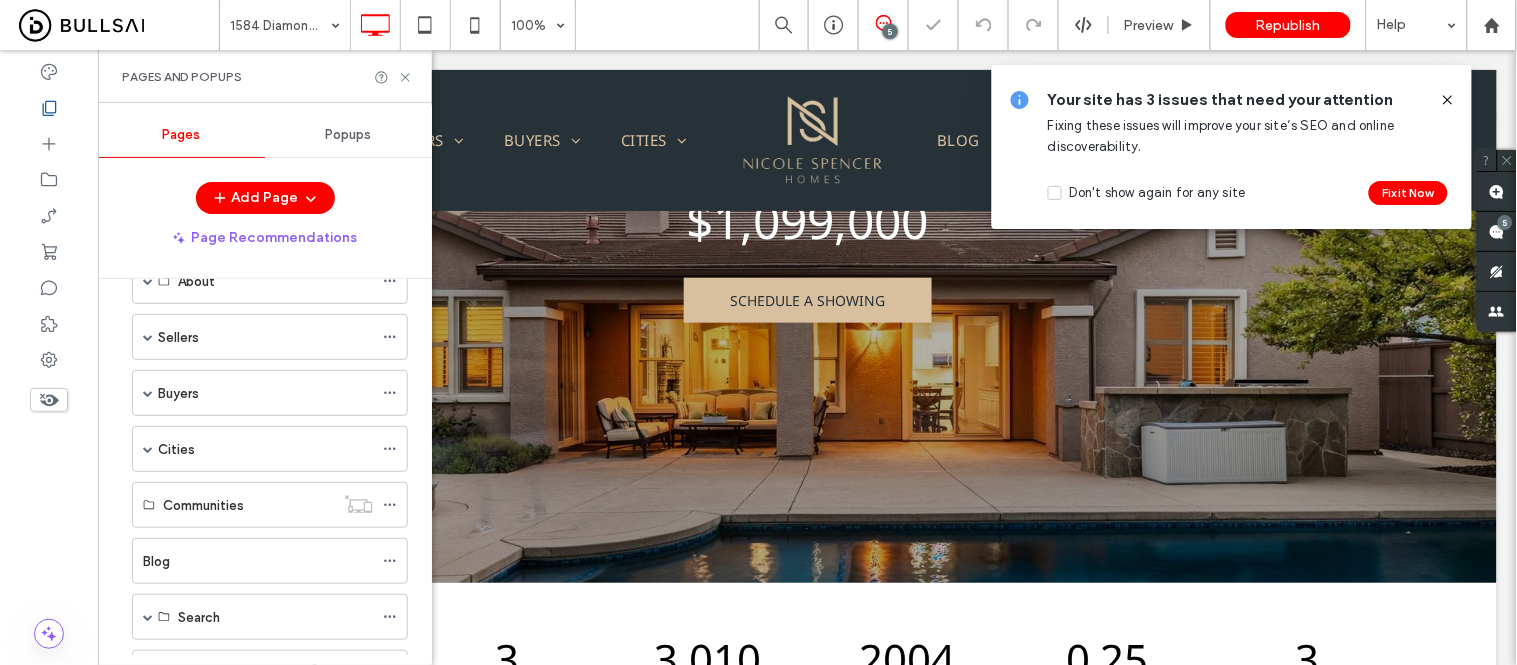 scroll, scrollTop: 555, scrollLeft: 0, axis: vertical 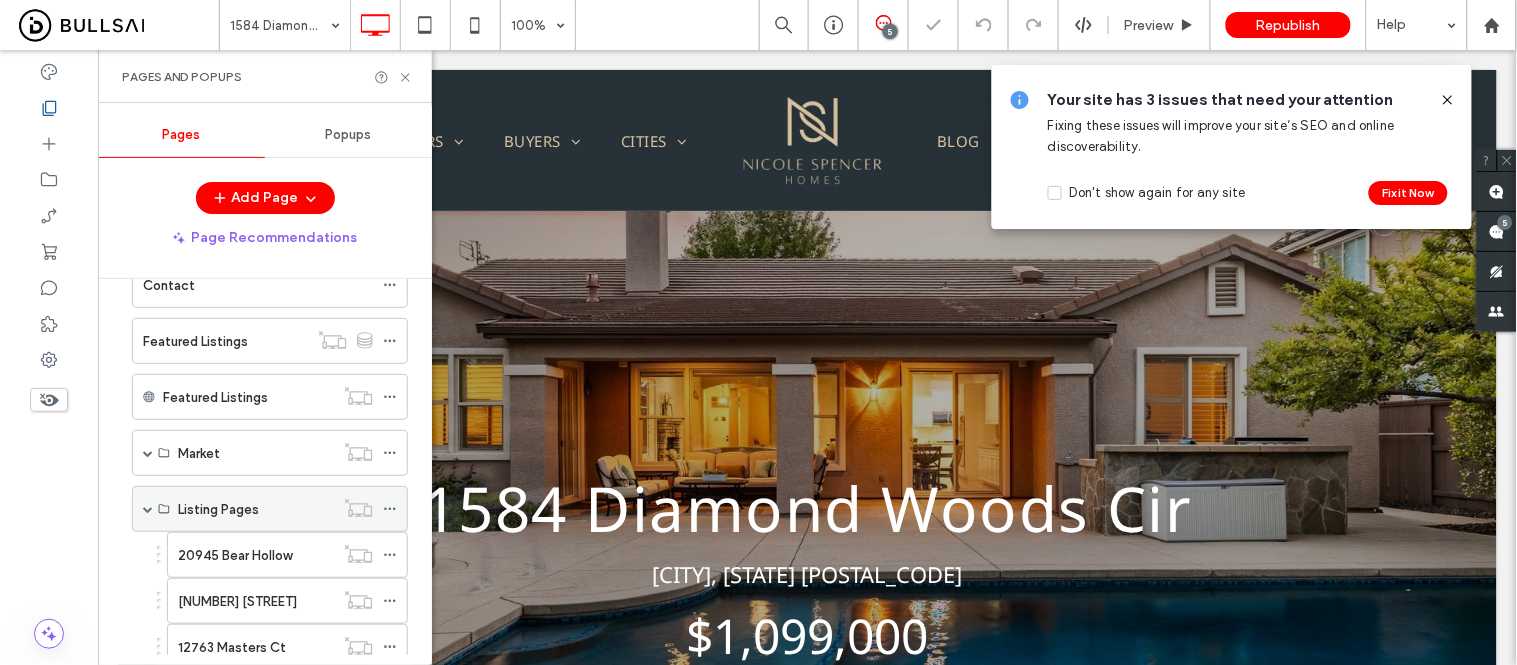 click at bounding box center (148, 509) 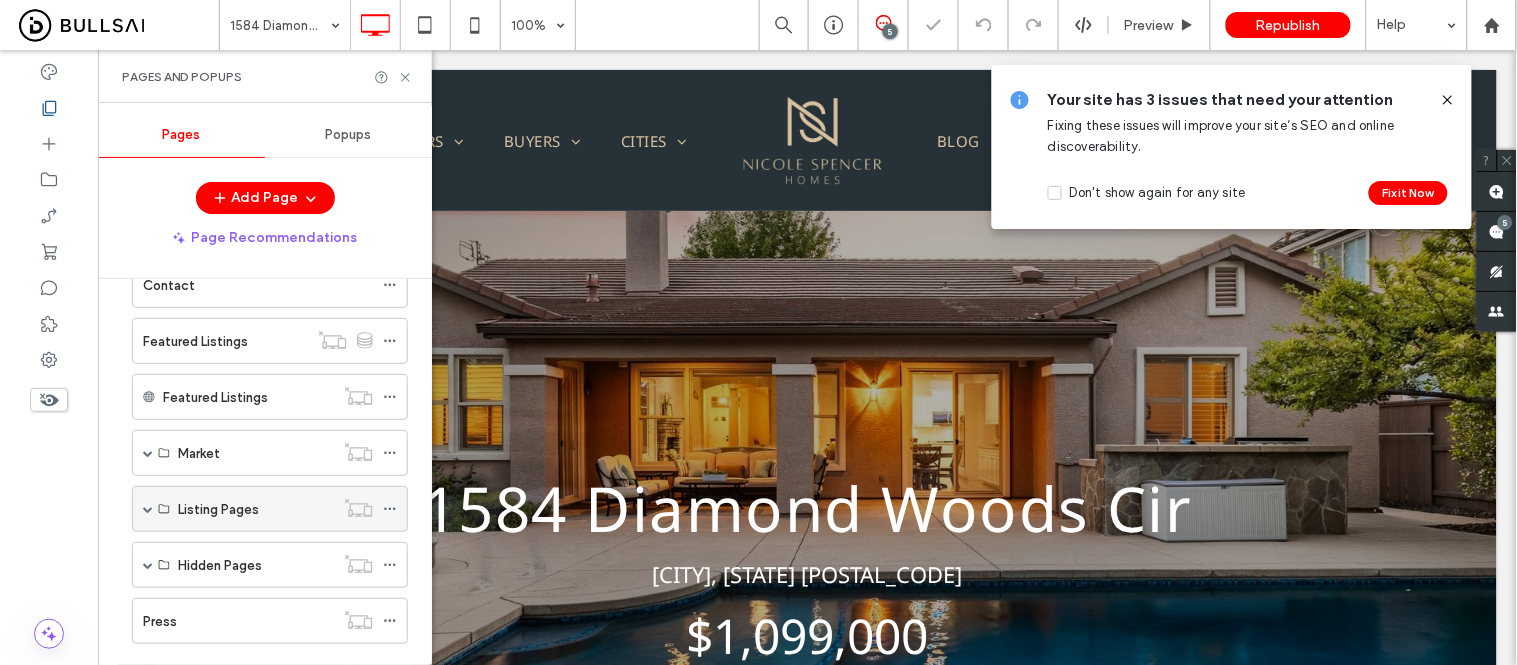 scroll, scrollTop: 0, scrollLeft: 0, axis: both 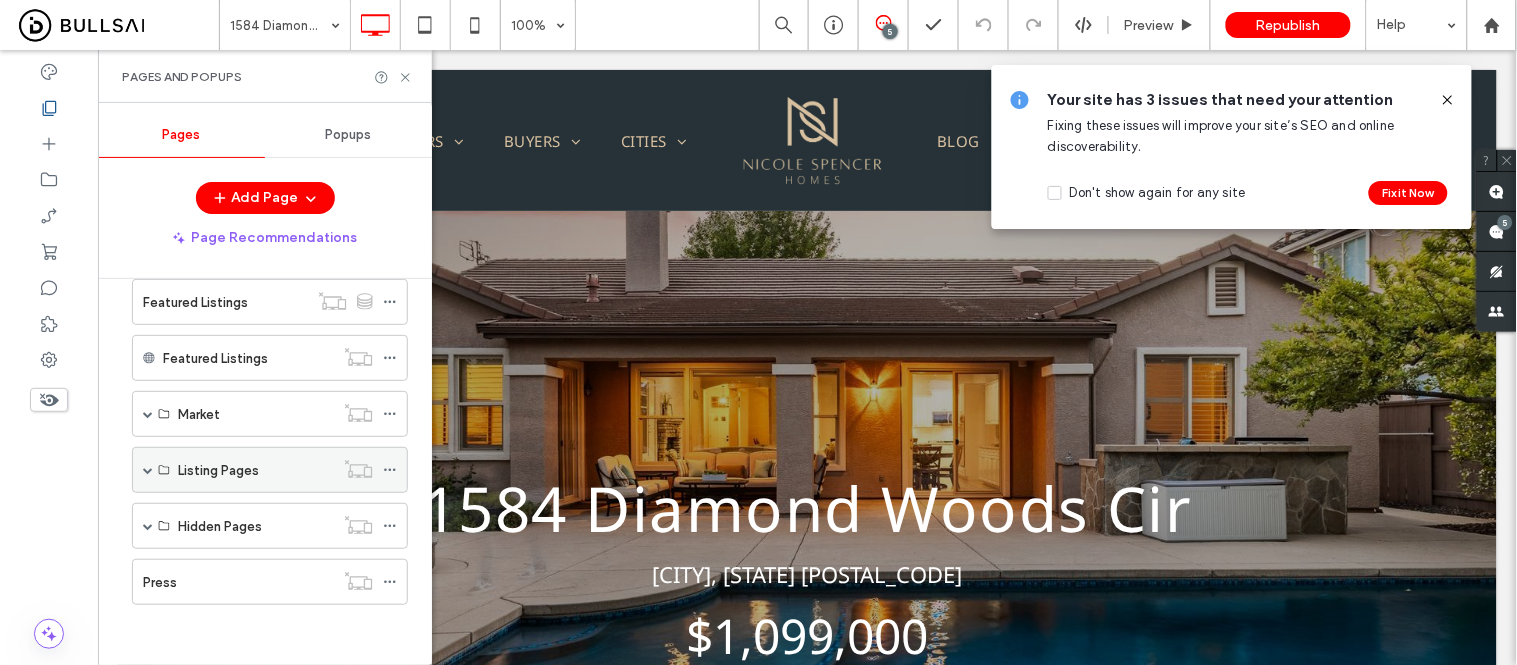 click at bounding box center [148, 470] 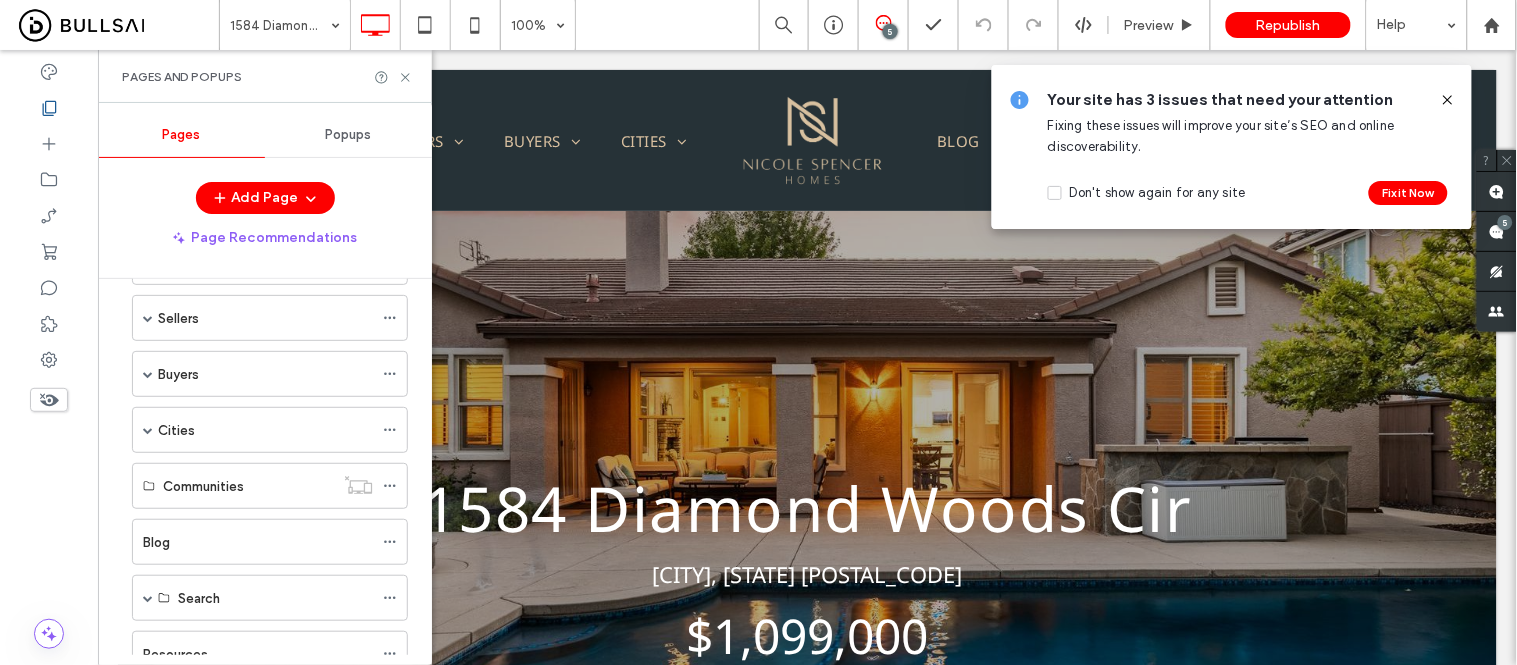 scroll, scrollTop: 0, scrollLeft: 0, axis: both 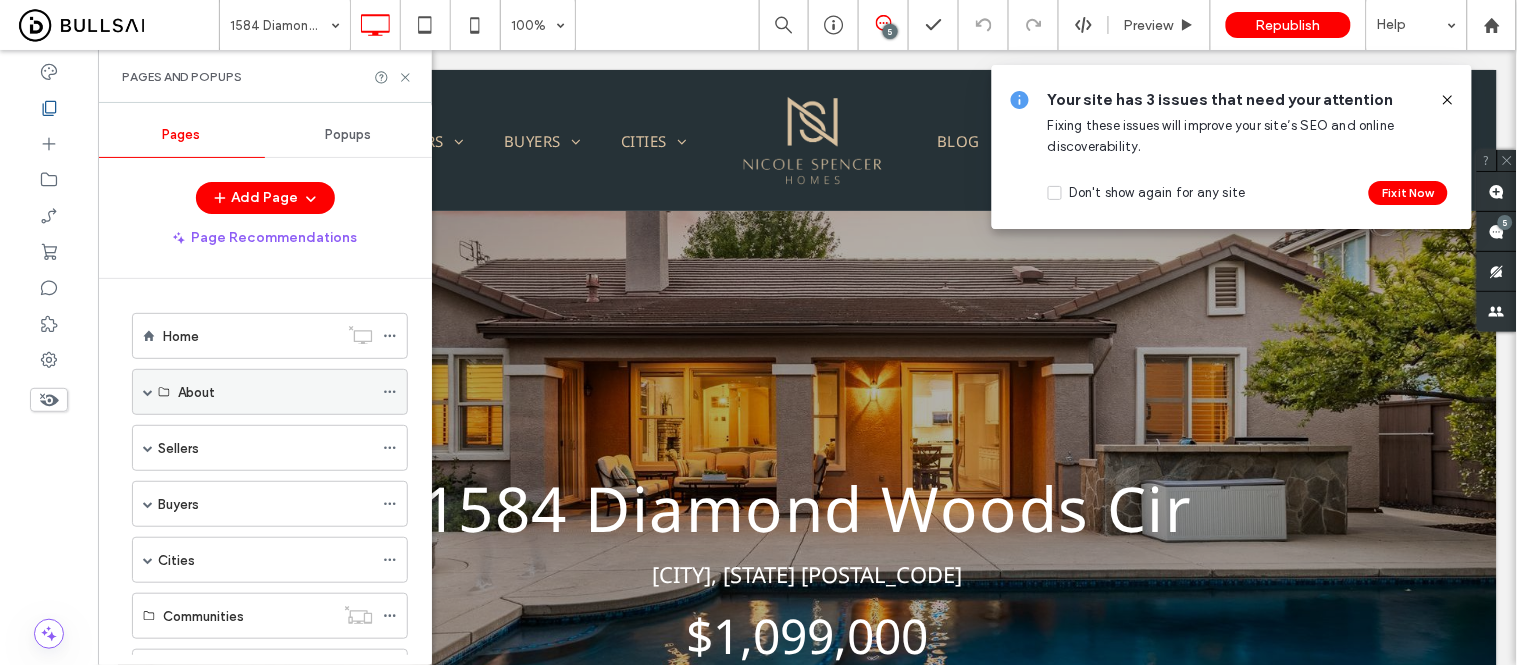 click at bounding box center (148, 392) 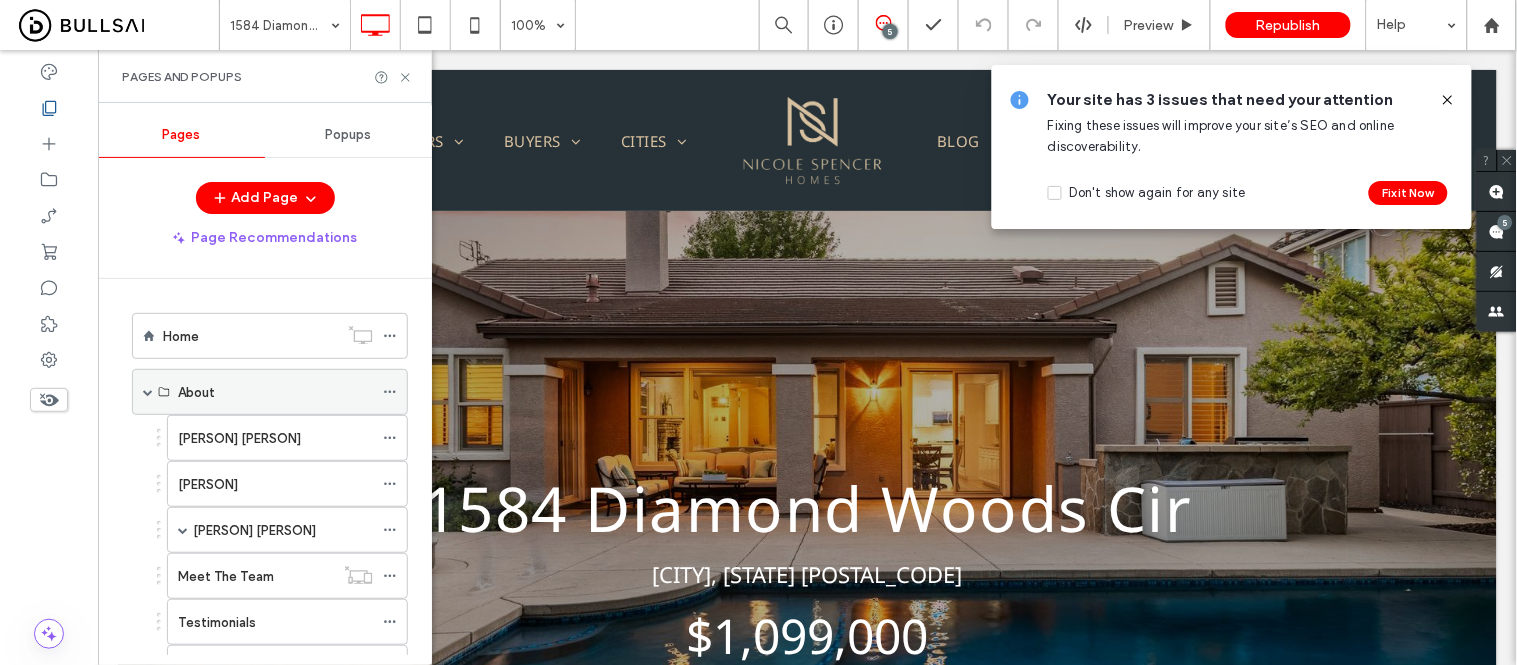 click at bounding box center [148, 392] 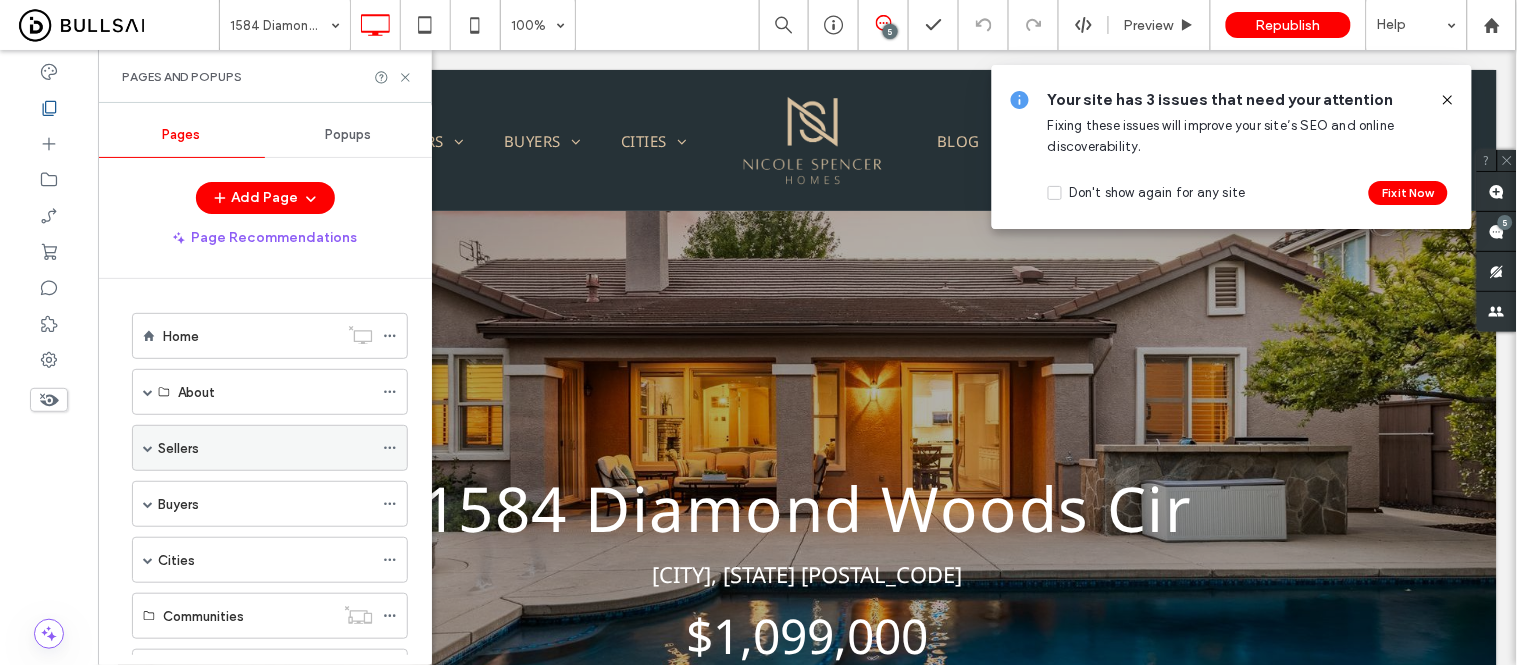 click at bounding box center (148, 448) 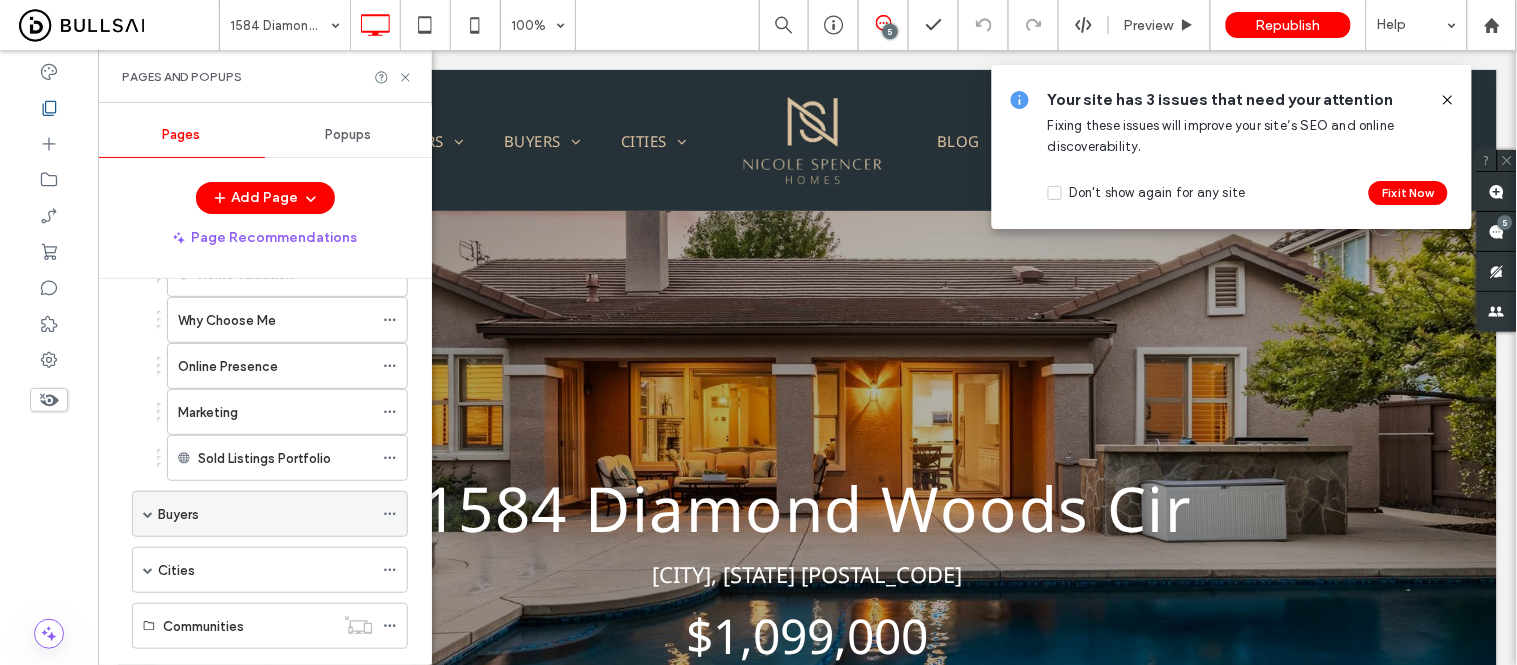 scroll, scrollTop: 222, scrollLeft: 0, axis: vertical 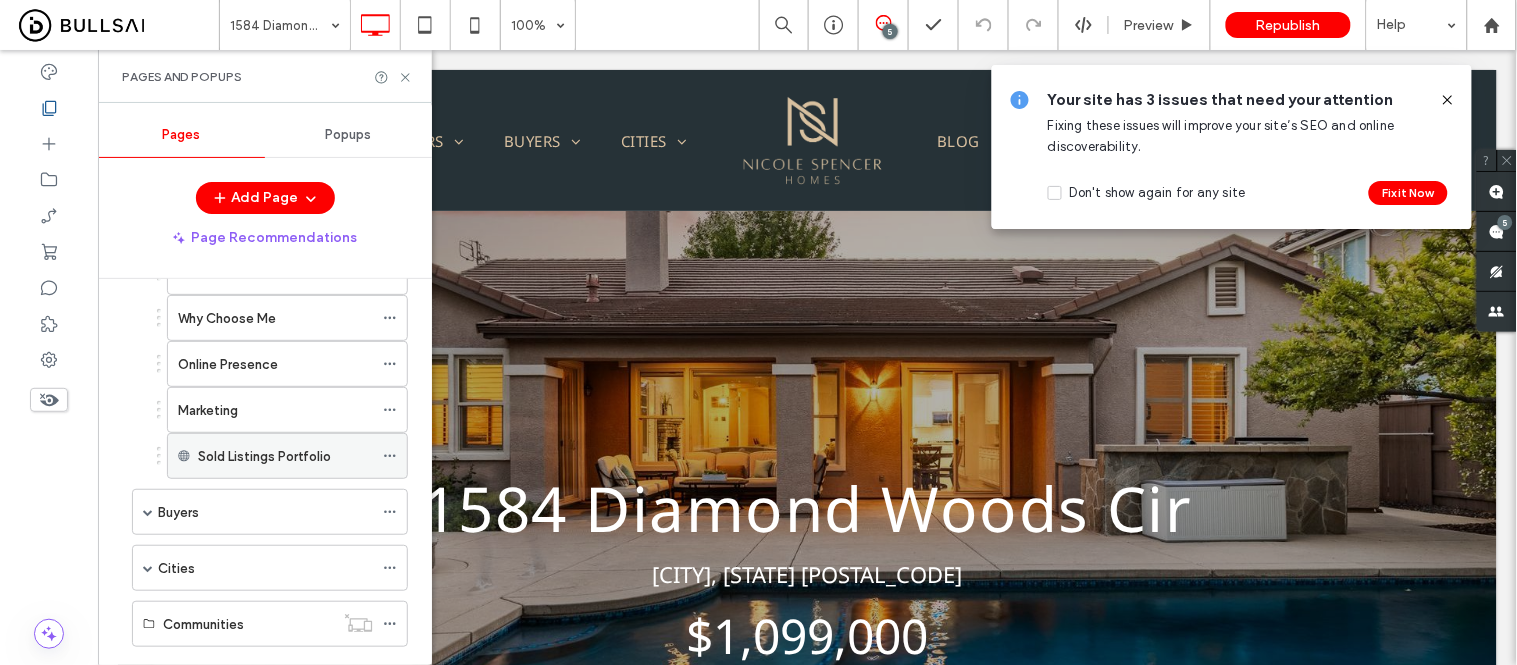 click on "Sold Listings Portfolio" at bounding box center (264, 456) 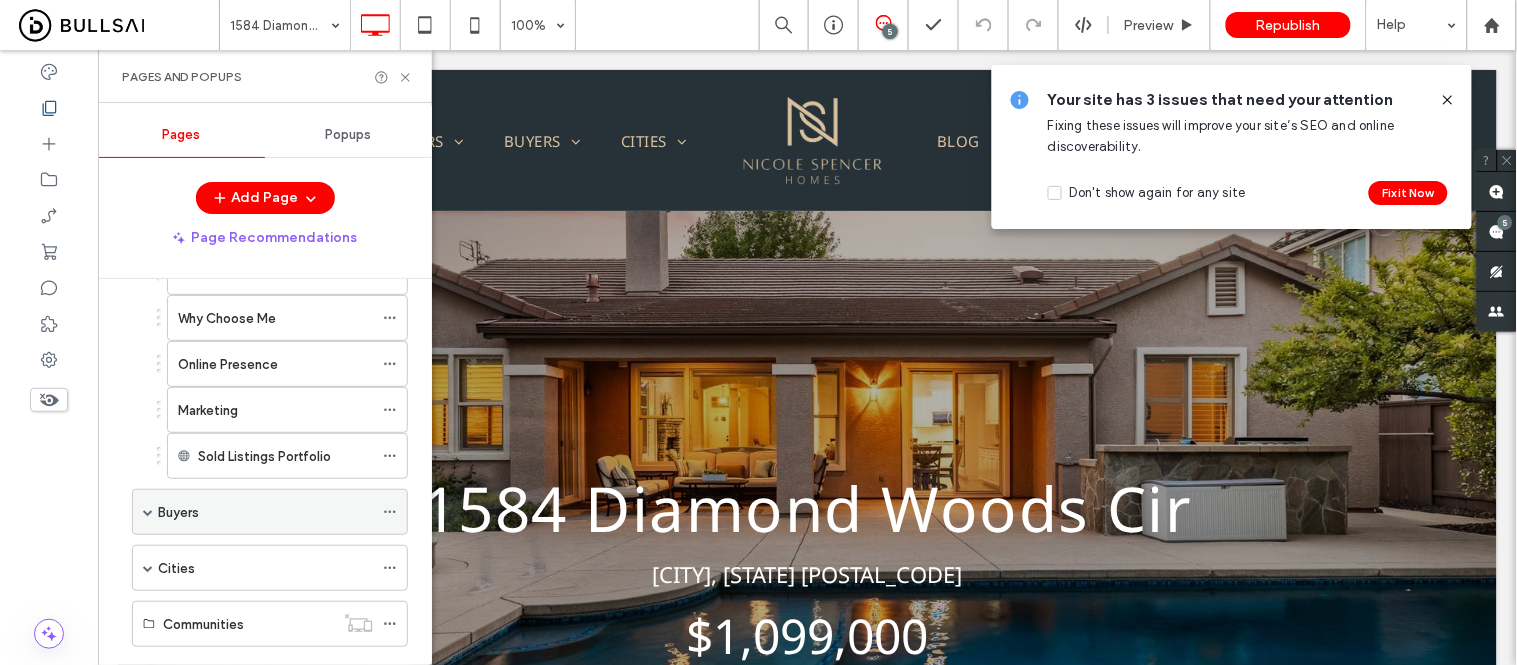 click at bounding box center (148, 512) 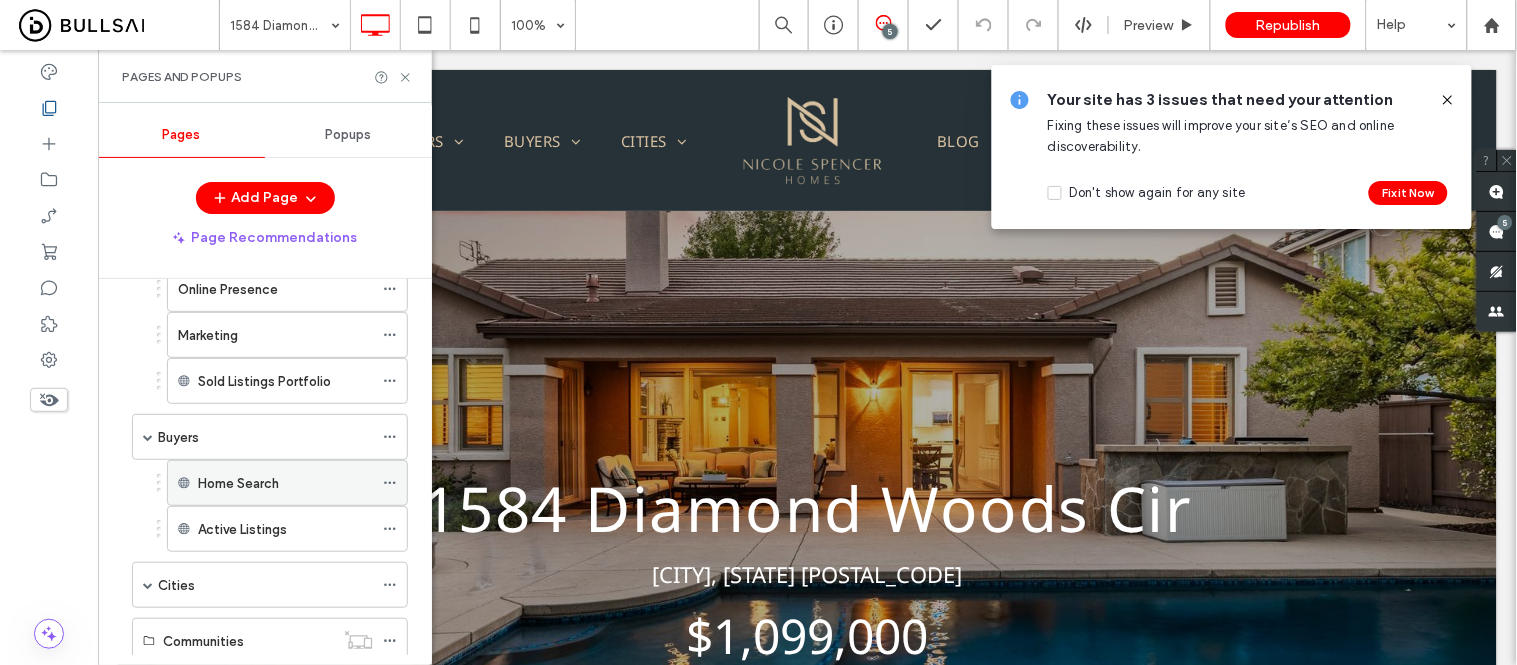 scroll, scrollTop: 333, scrollLeft: 0, axis: vertical 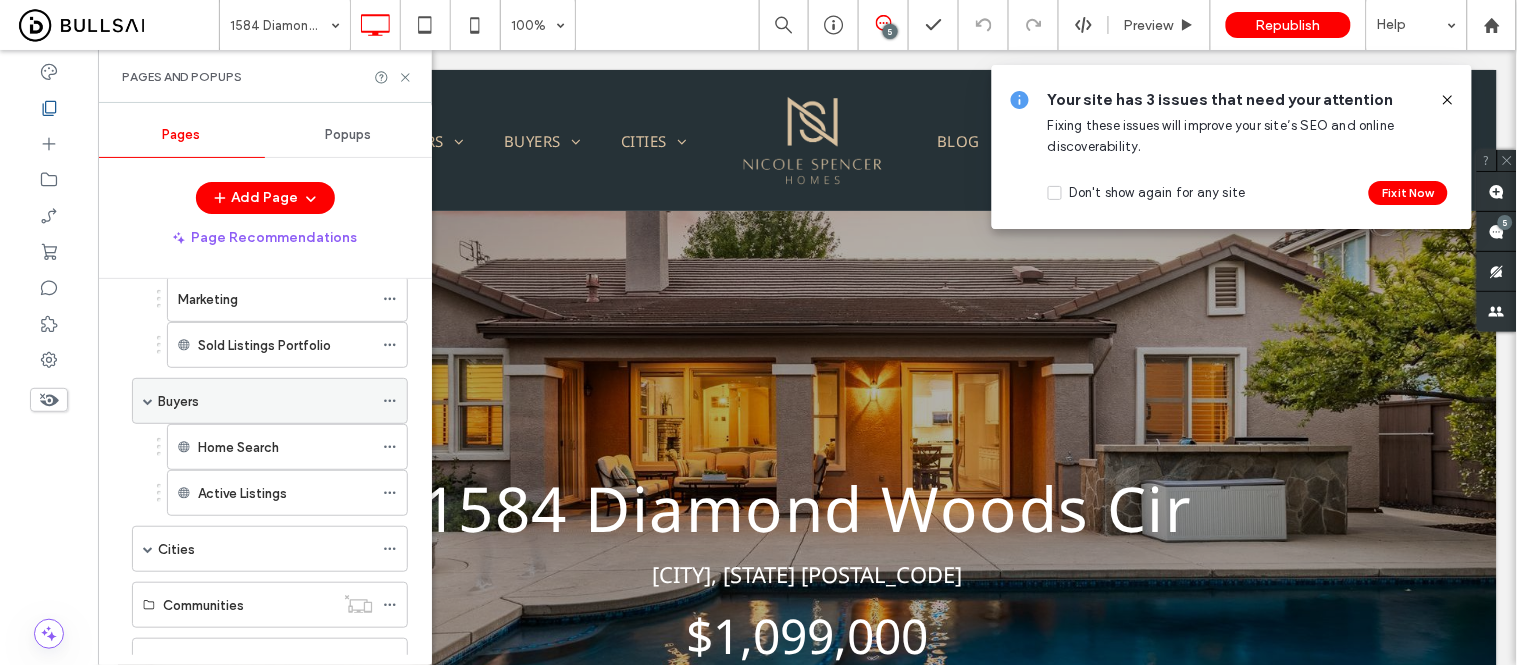 click at bounding box center (148, 401) 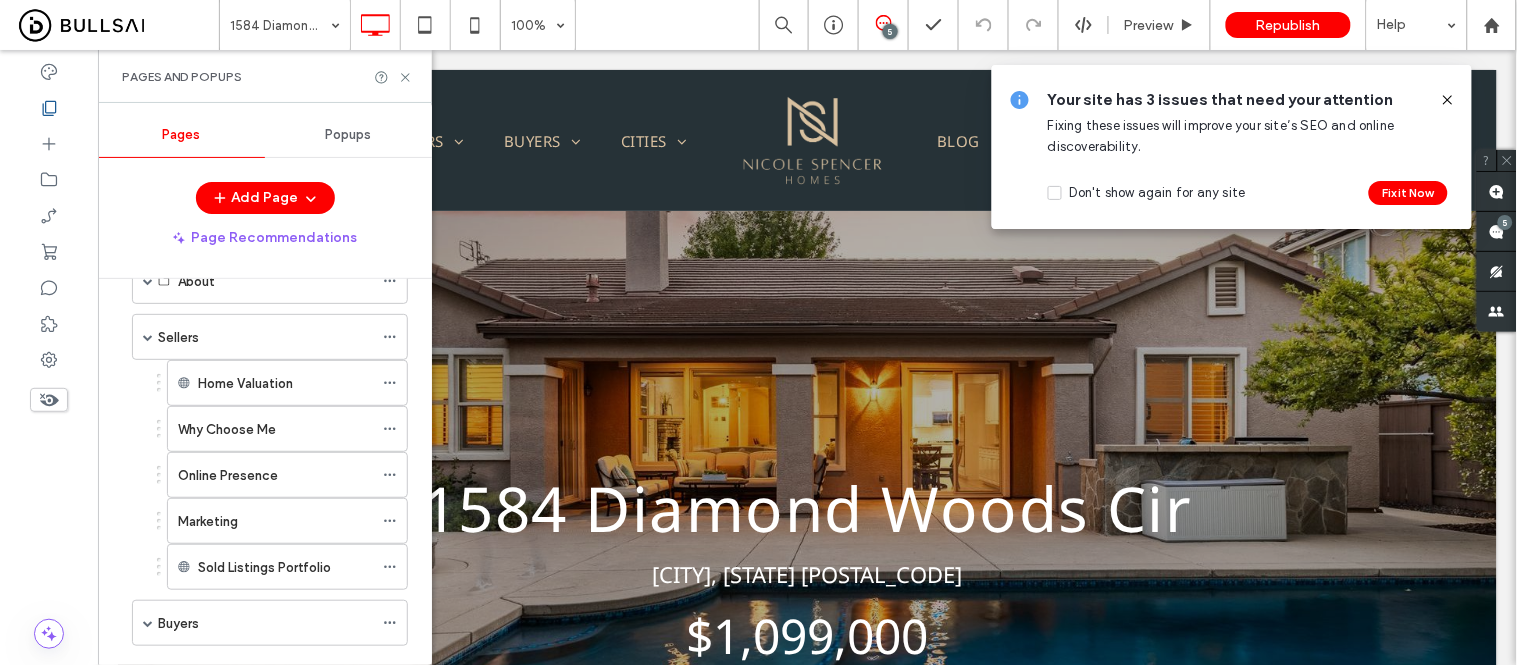 scroll, scrollTop: 0, scrollLeft: 0, axis: both 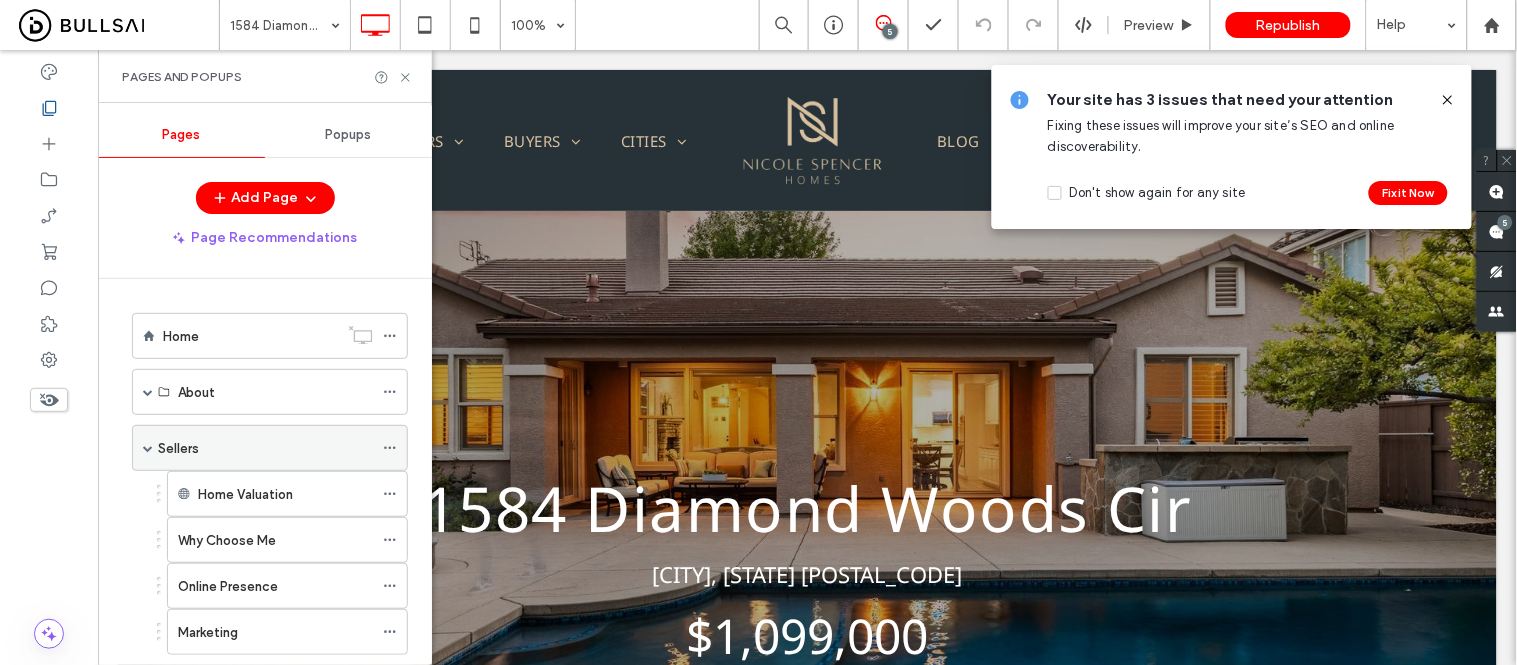 click at bounding box center [148, 448] 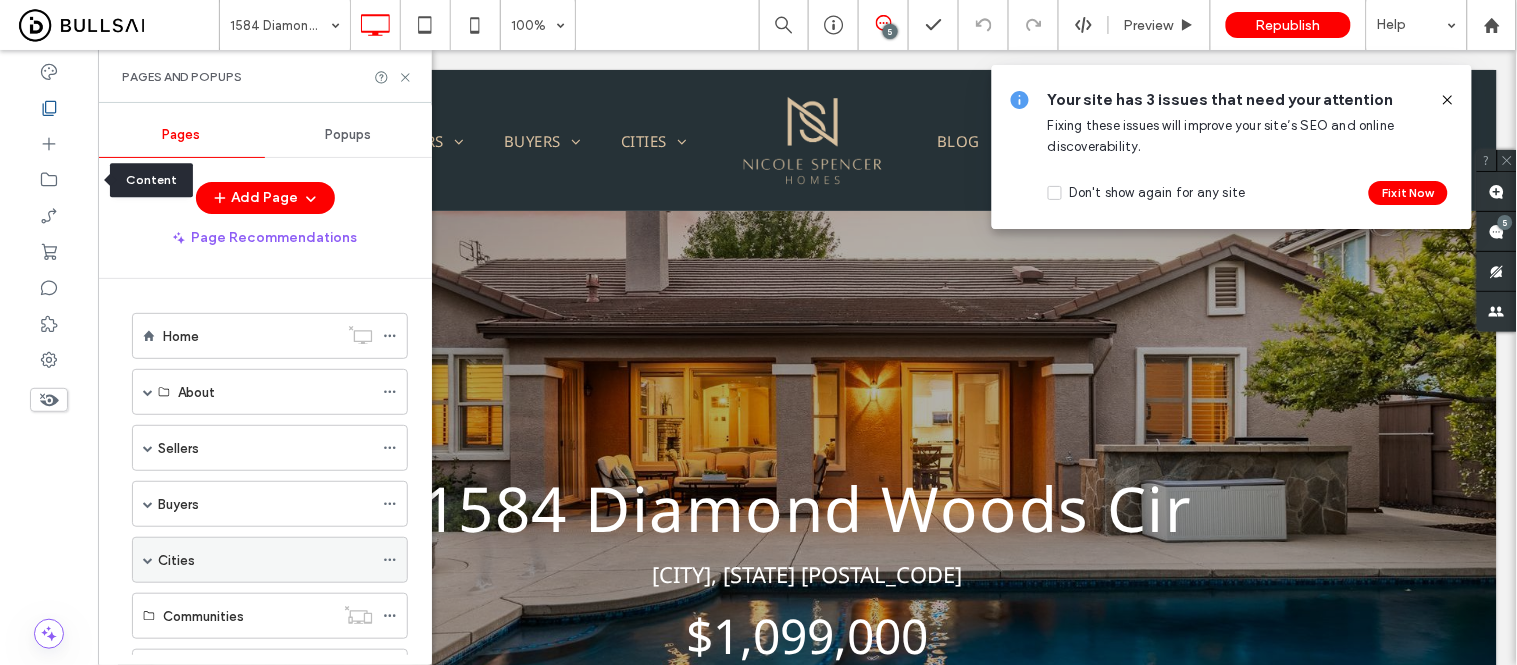drag, startPoint x: 55, startPoint y: 168, endPoint x: 257, endPoint y: 567, distance: 447.21918 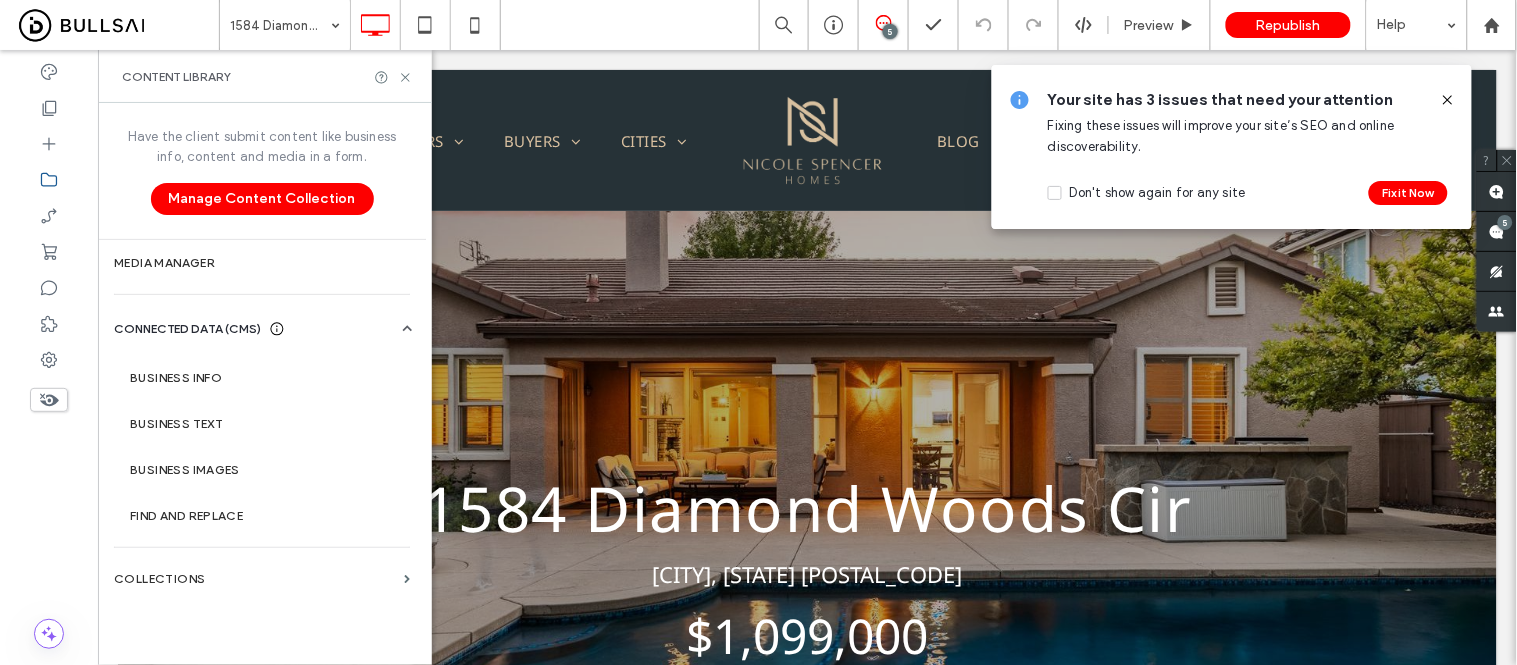 click on "Have the client submit content like business info, content and media in a form. Manage Content Collection Media Manager CONNECTED DATA (CMS) Business Info Business Text Business Images Find and Replace Collections" at bounding box center (262, 382) 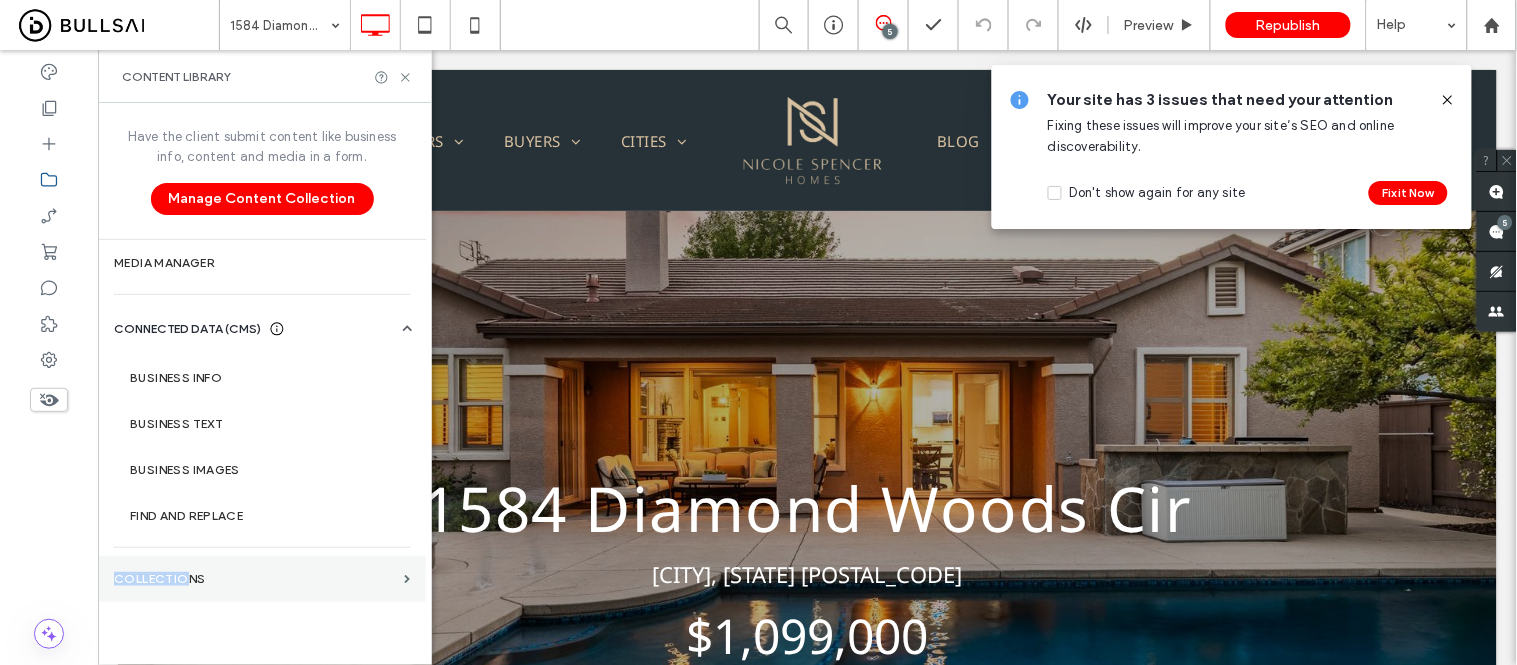 click on "Collections" at bounding box center [255, 579] 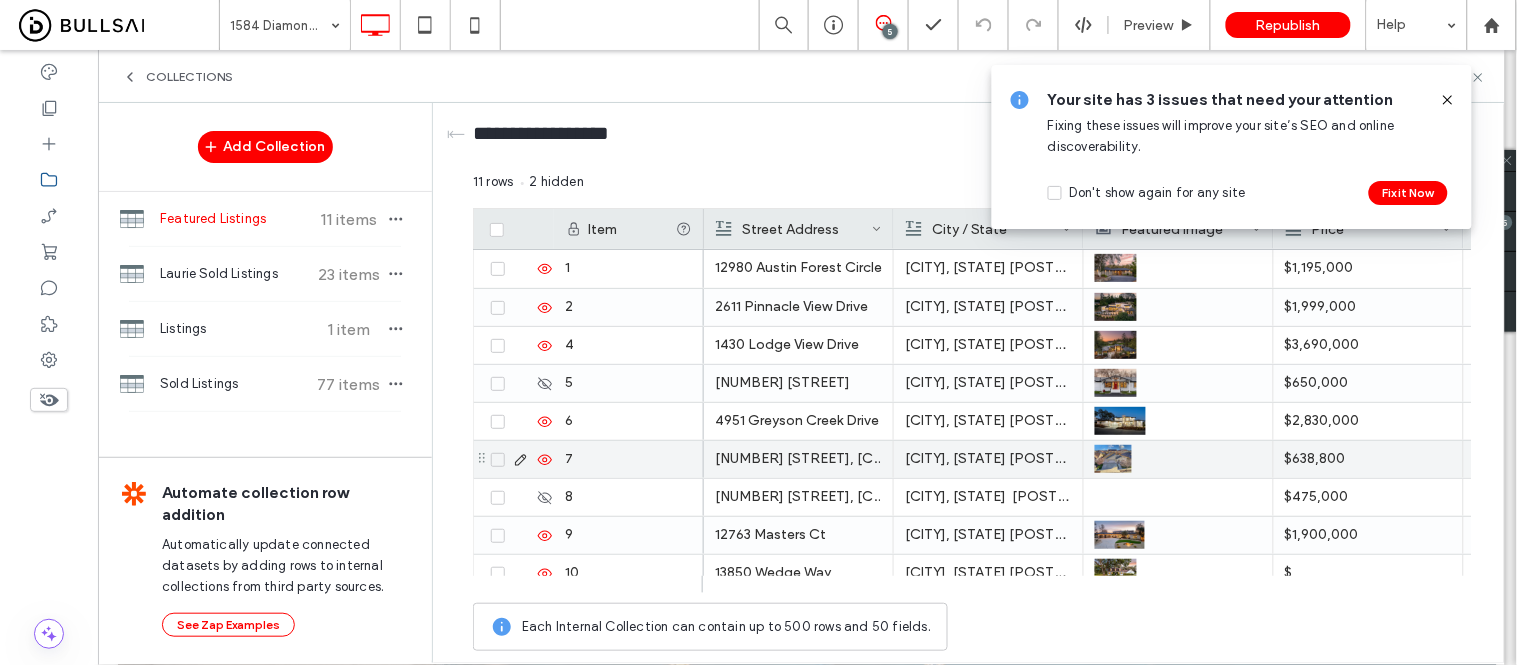 scroll, scrollTop: 130, scrollLeft: 0, axis: vertical 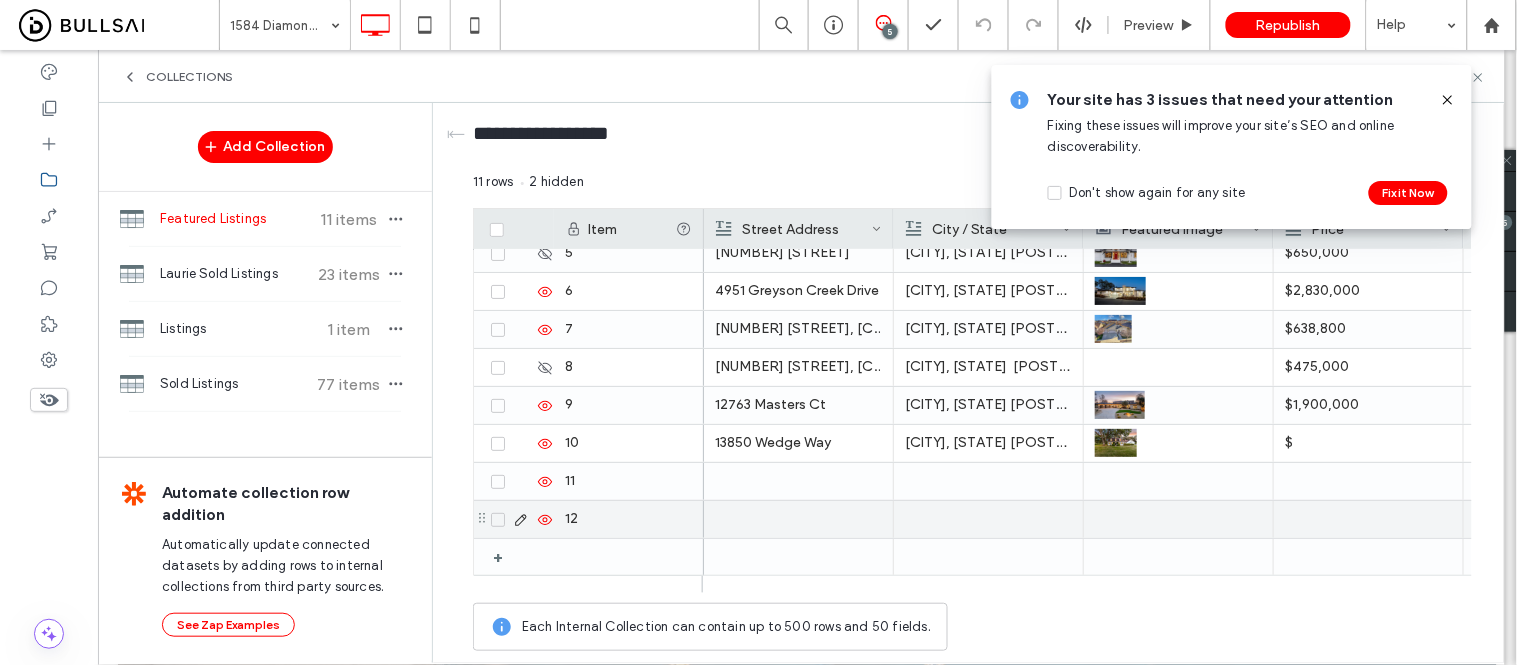 drag, startPoint x: 498, startPoint y: 523, endPoint x: 501, endPoint y: 491, distance: 32.140316 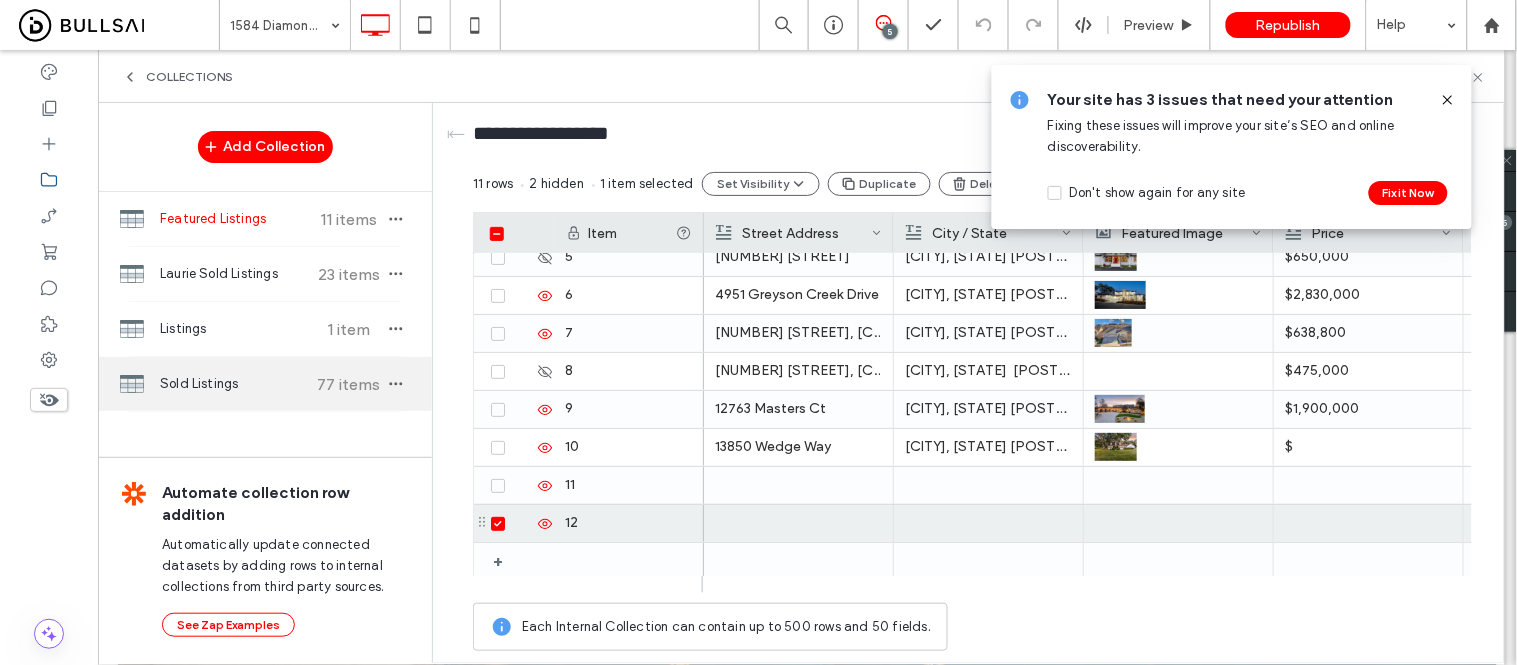 click on "Sold Listings" at bounding box center [234, 384] 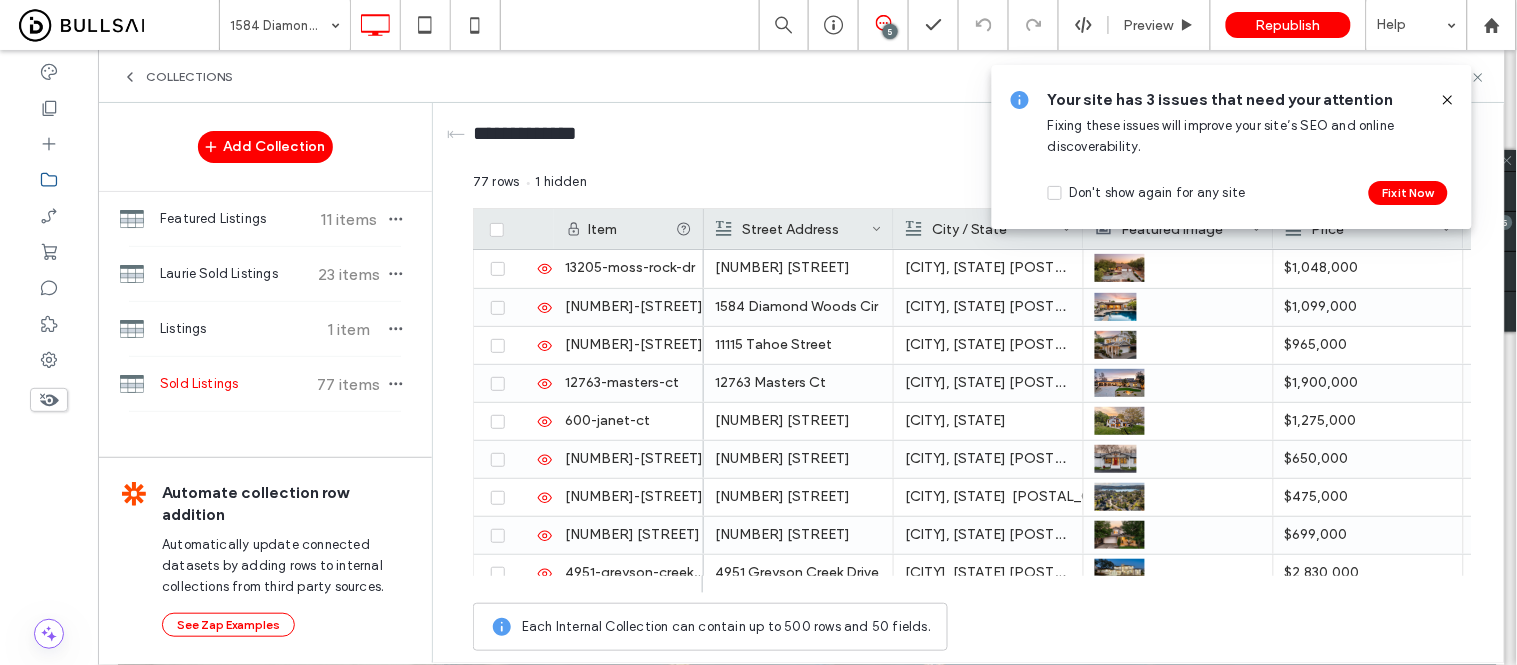 drag, startPoint x: 1453, startPoint y: 101, endPoint x: 828, endPoint y: 360, distance: 676.53973 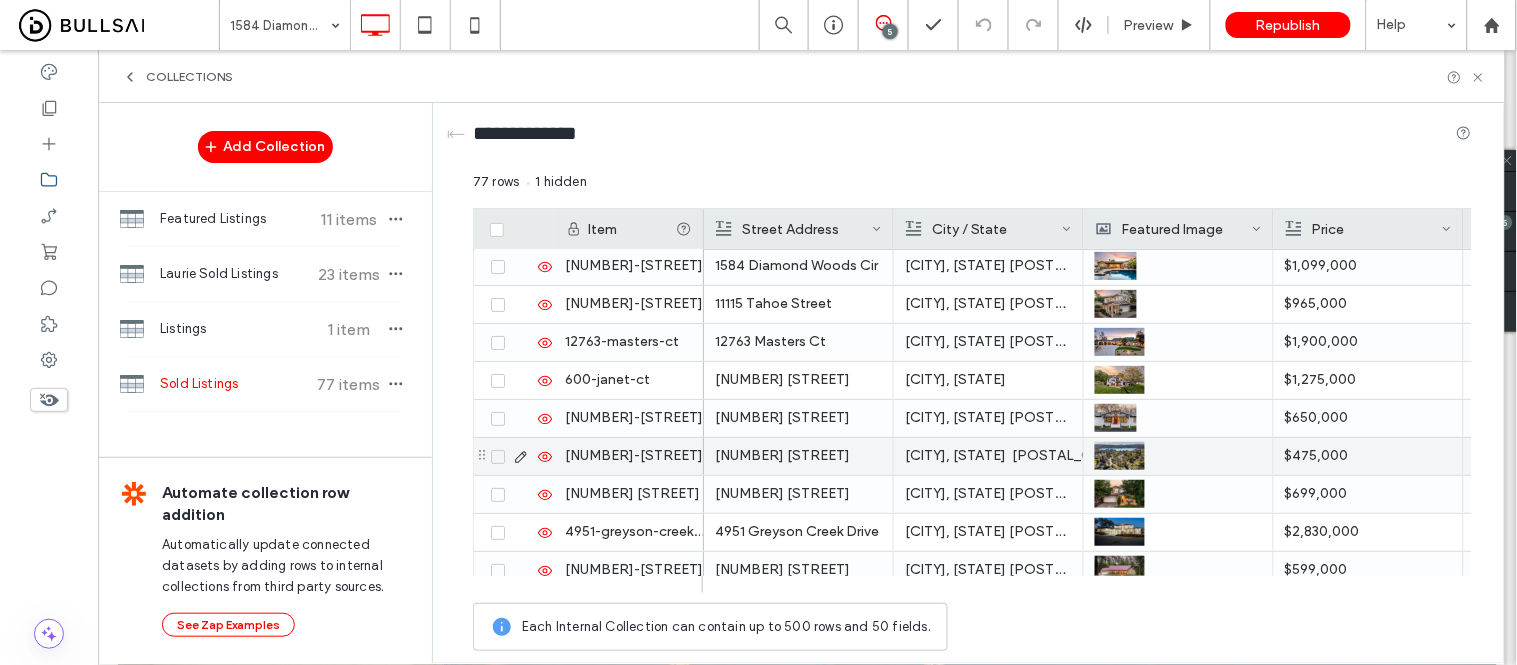 scroll, scrollTop: 0, scrollLeft: 0, axis: both 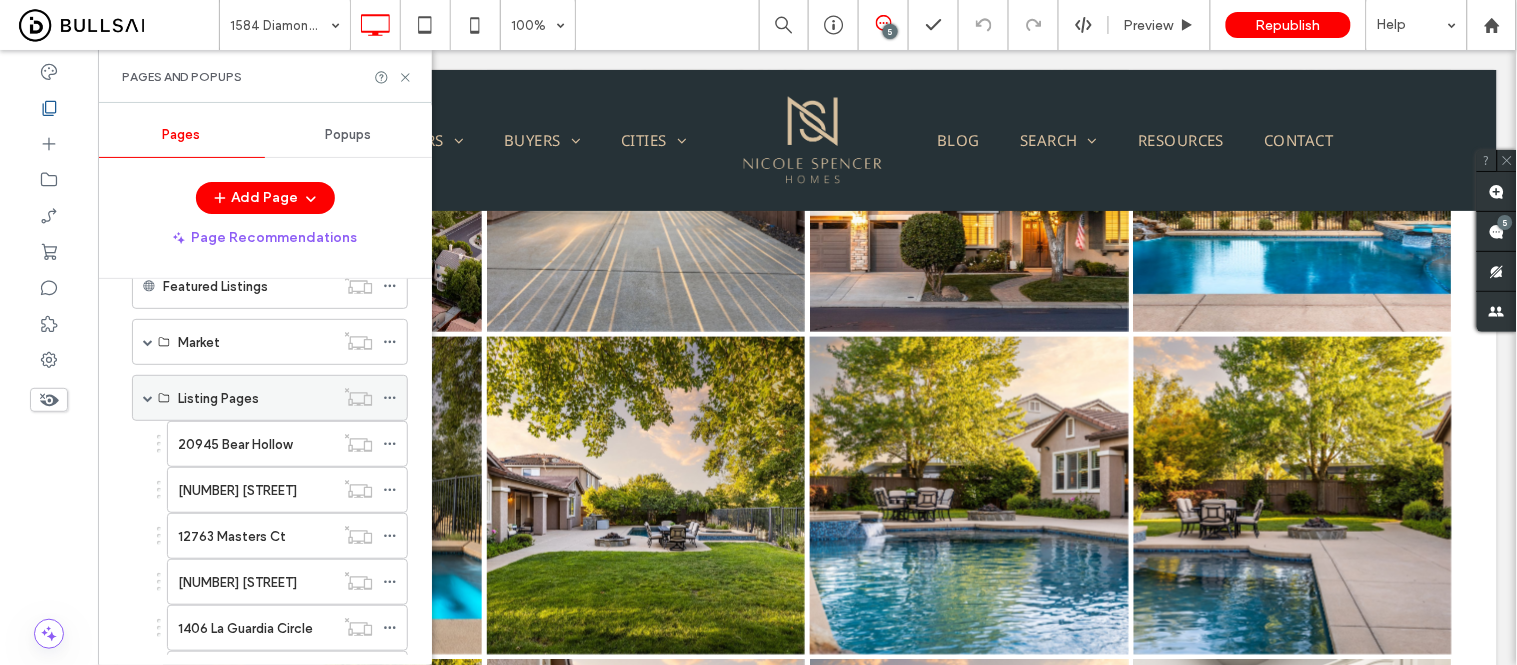 click at bounding box center (148, 398) 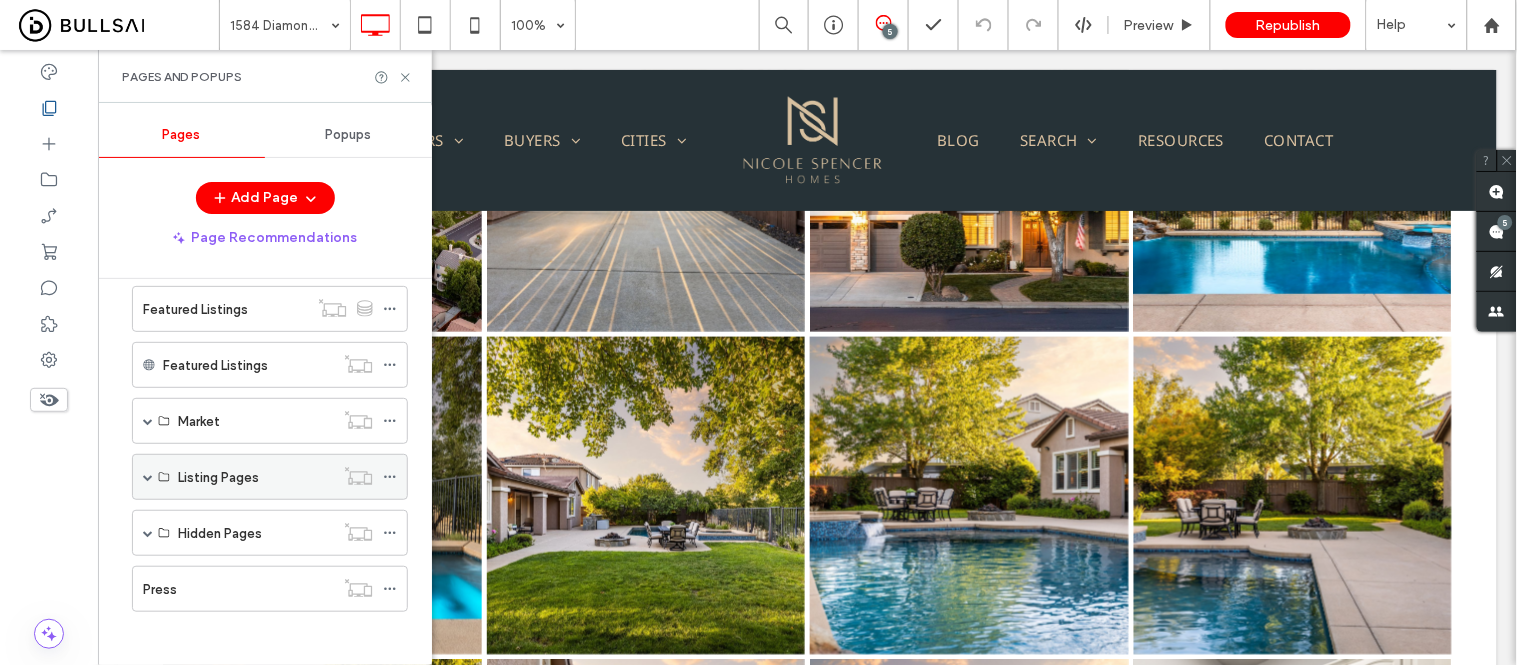 scroll, scrollTop: 596, scrollLeft: 0, axis: vertical 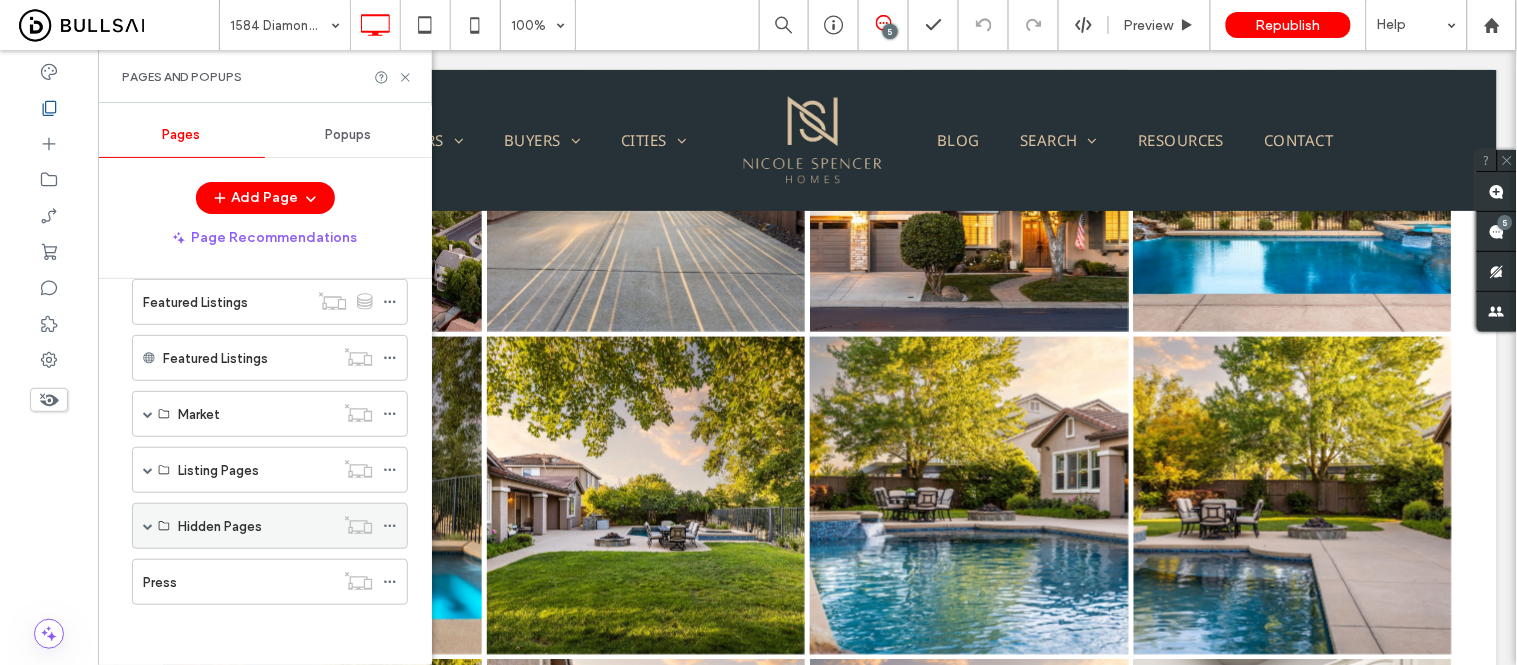 click at bounding box center (148, 526) 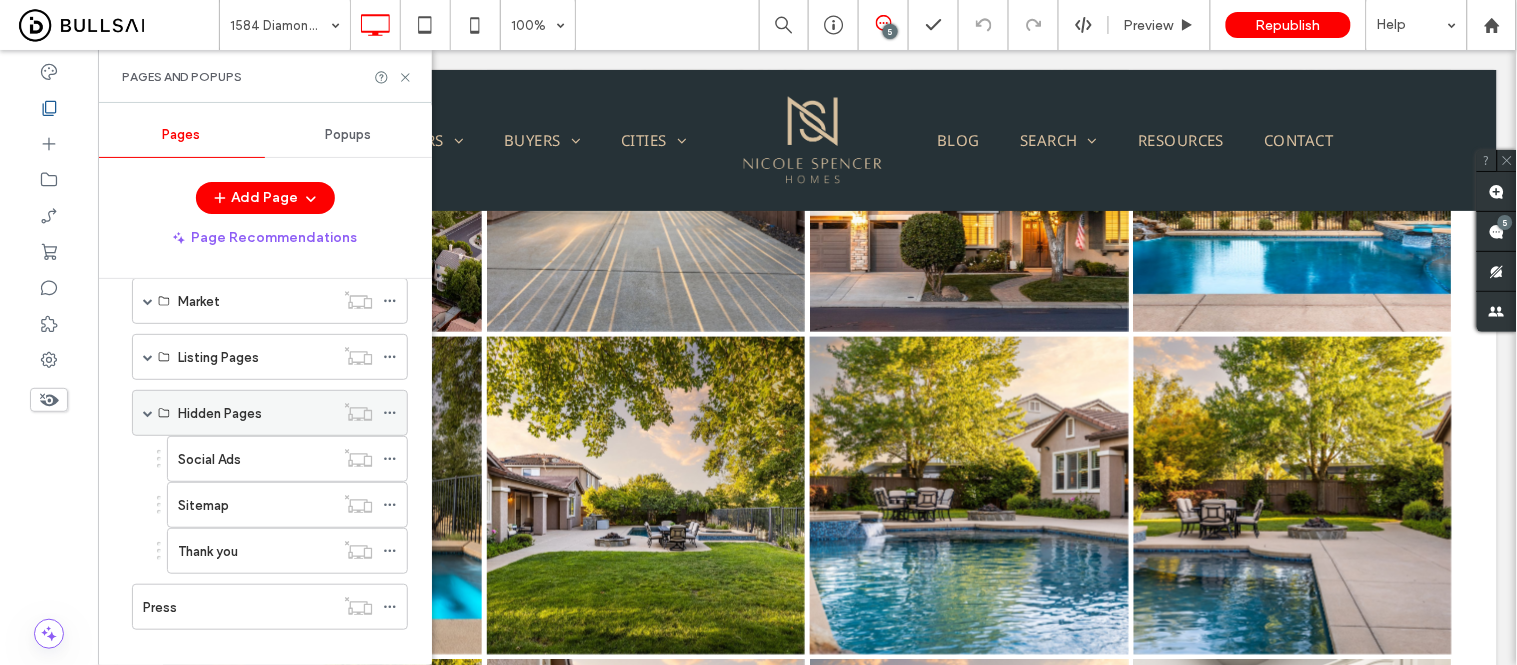 scroll, scrollTop: 735, scrollLeft: 0, axis: vertical 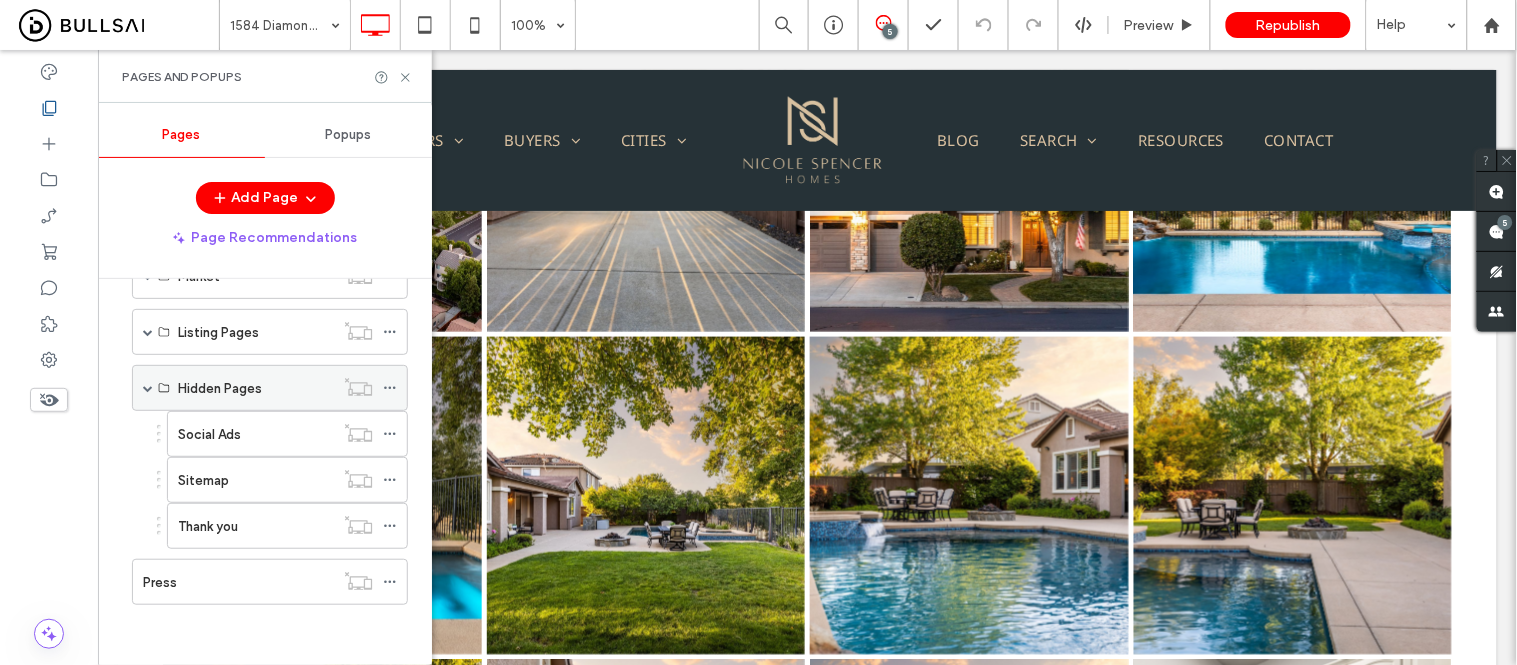 click on "Hidden Pages" at bounding box center (270, 388) 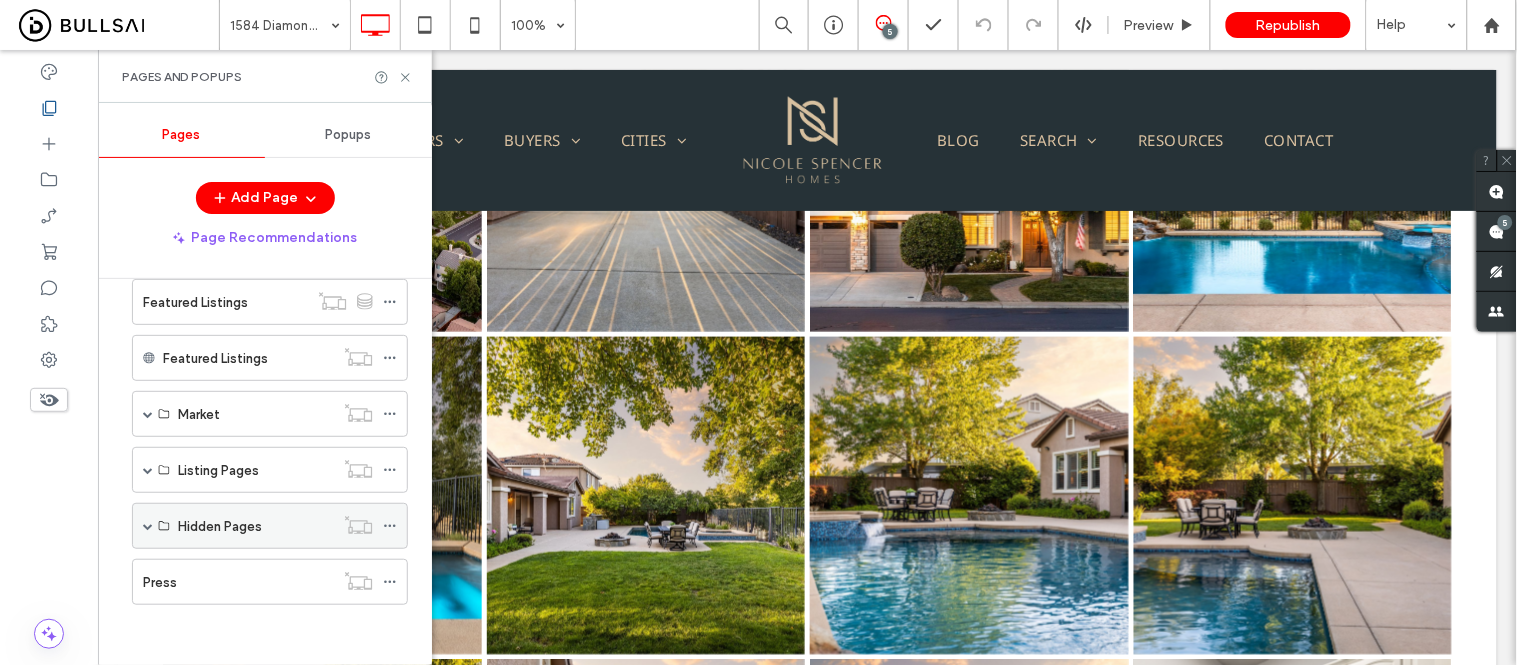 scroll, scrollTop: 596, scrollLeft: 0, axis: vertical 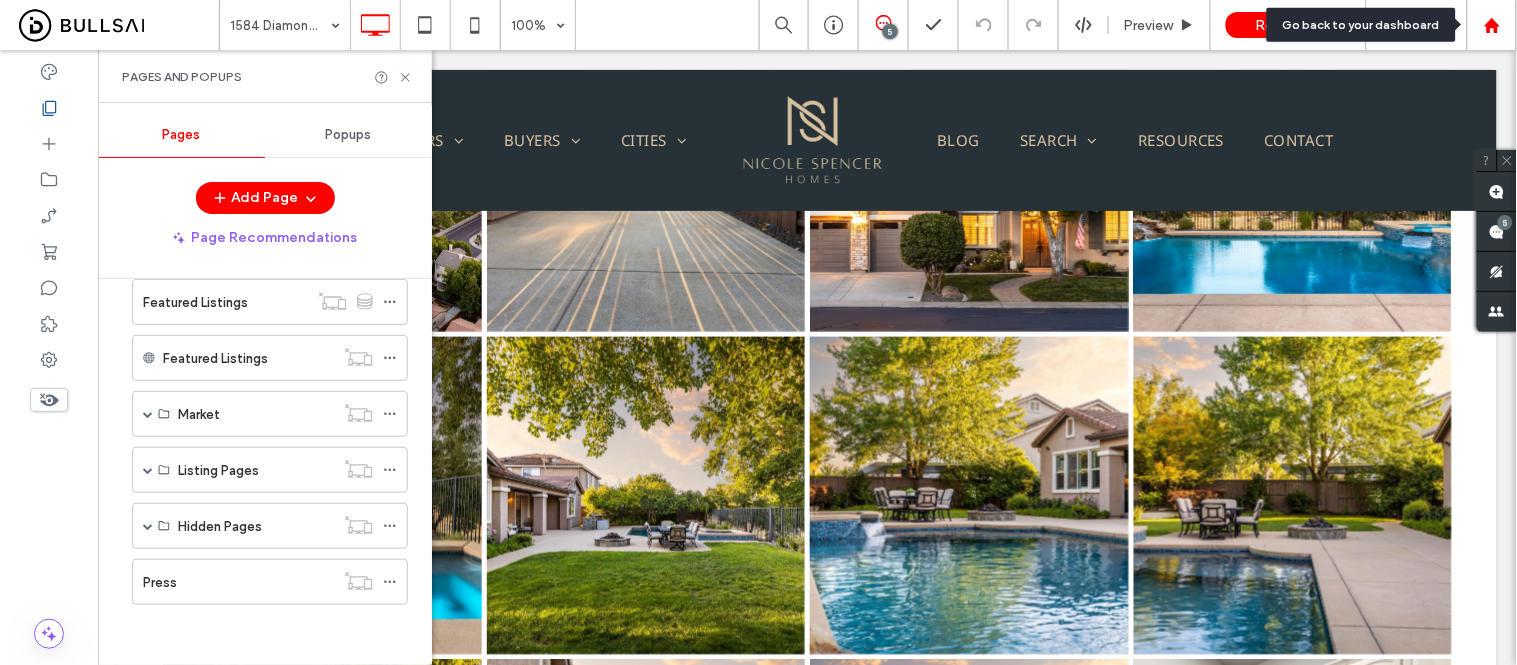 click 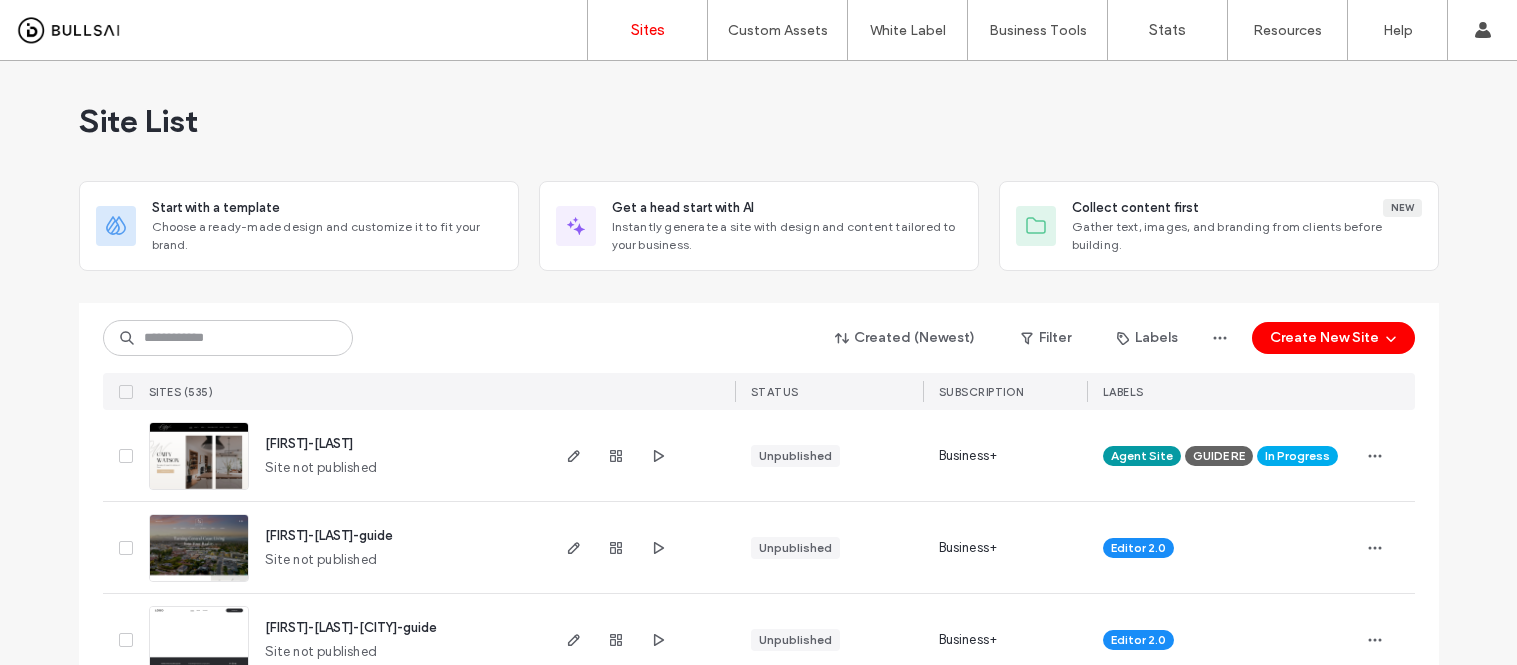 scroll, scrollTop: 0, scrollLeft: 0, axis: both 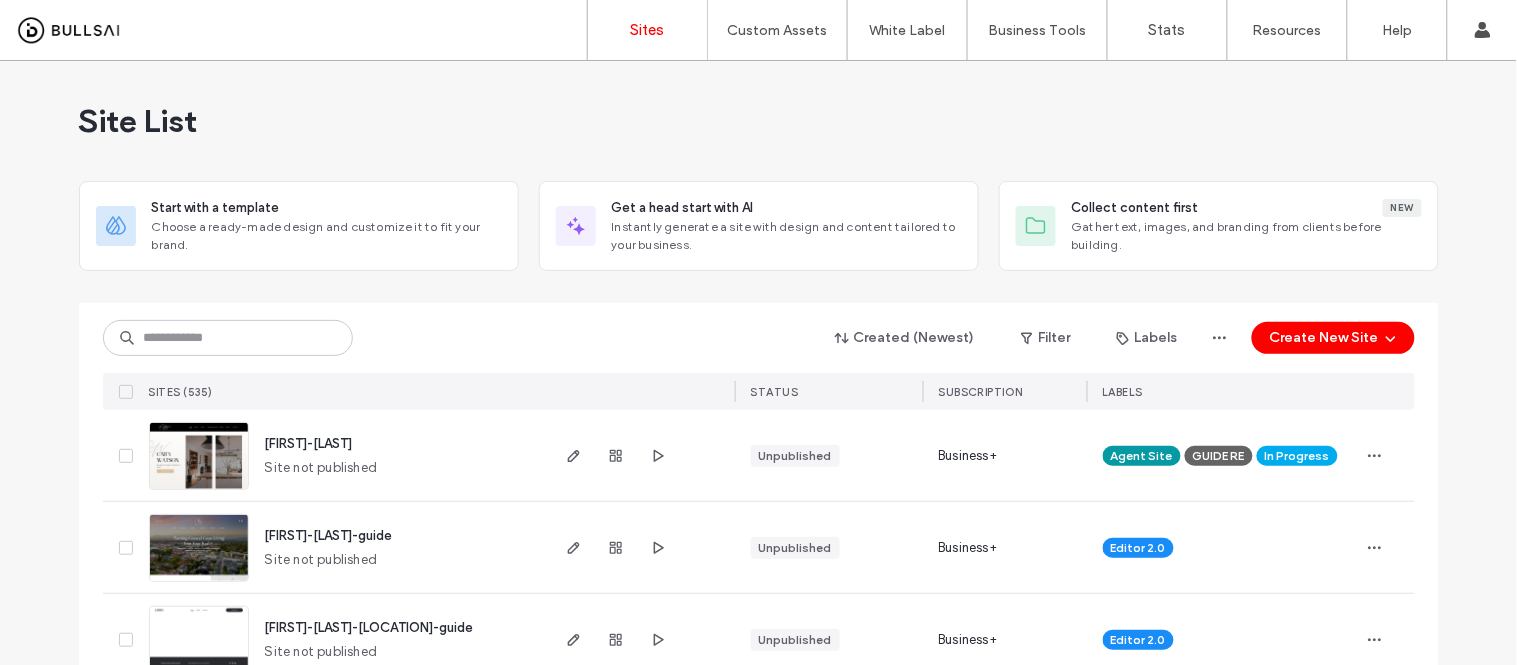 click on "Created (Newest) Filter Labels Create New Site" 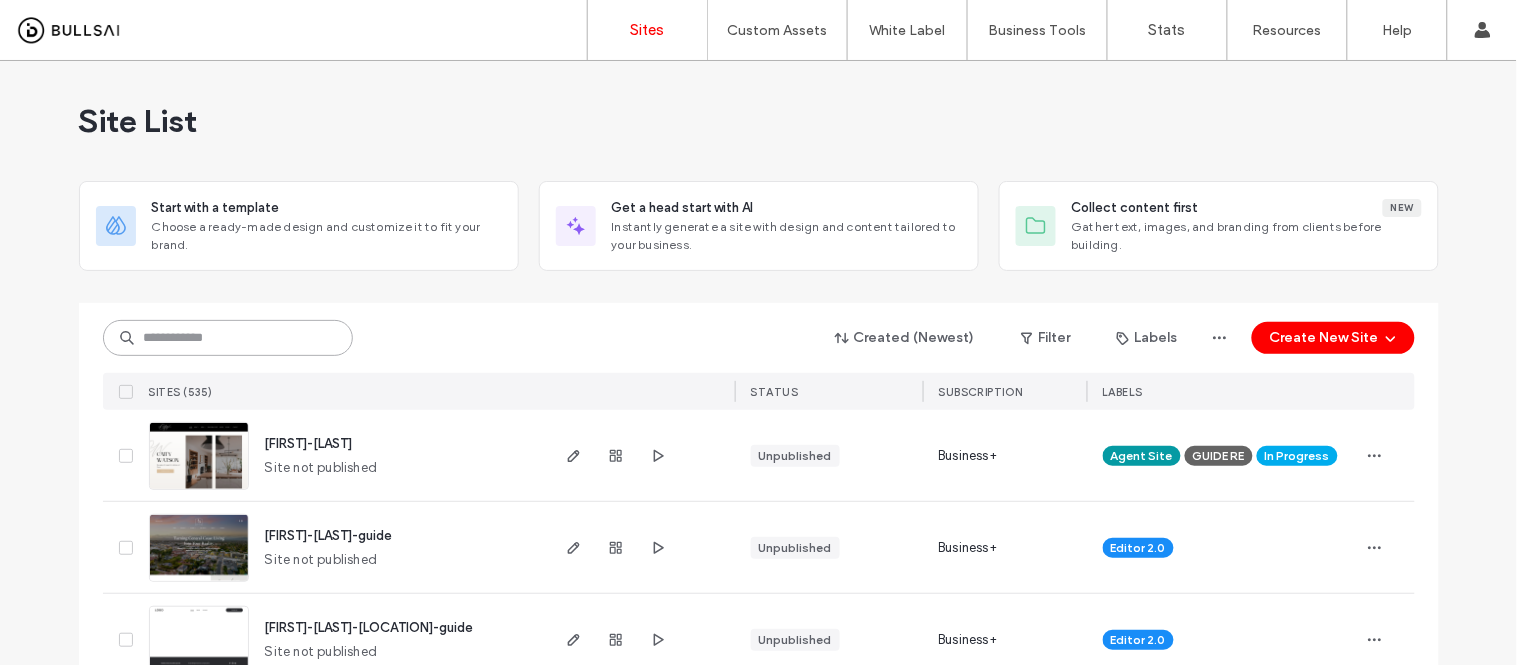 click 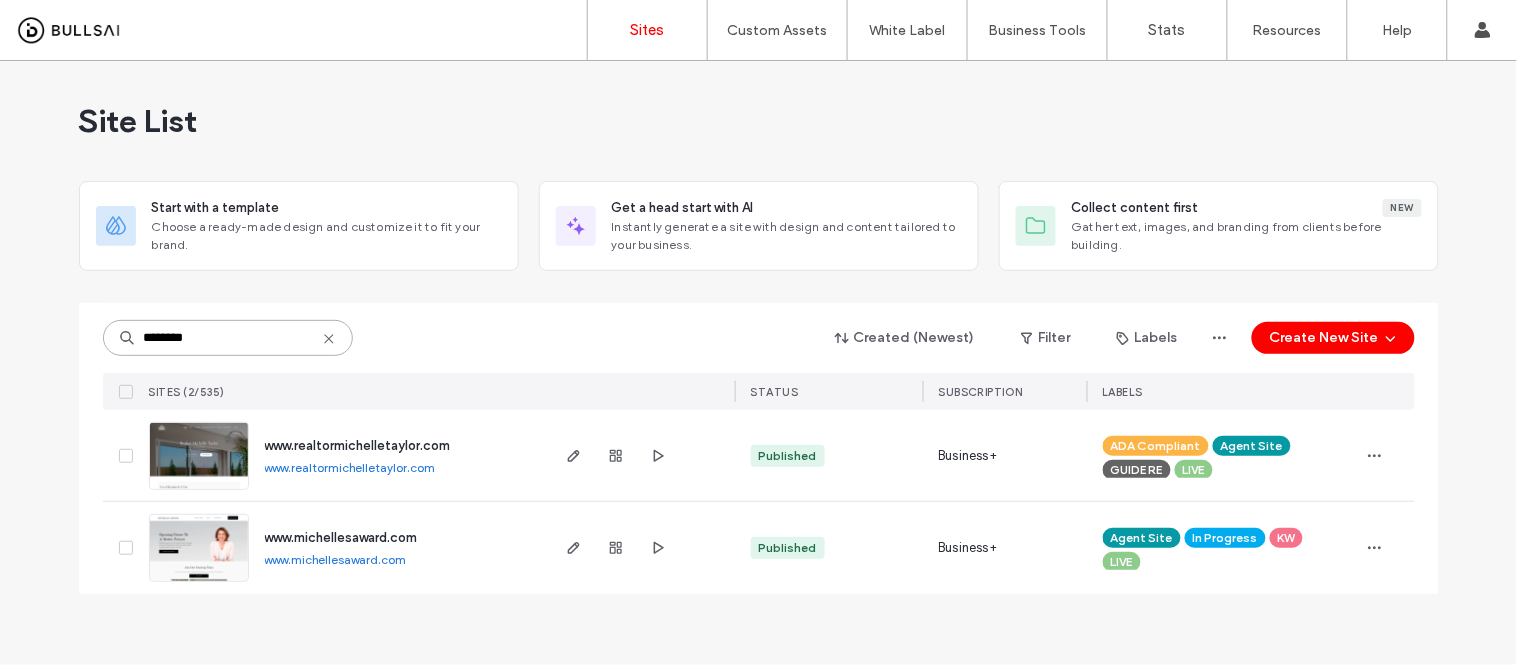 type on "********" 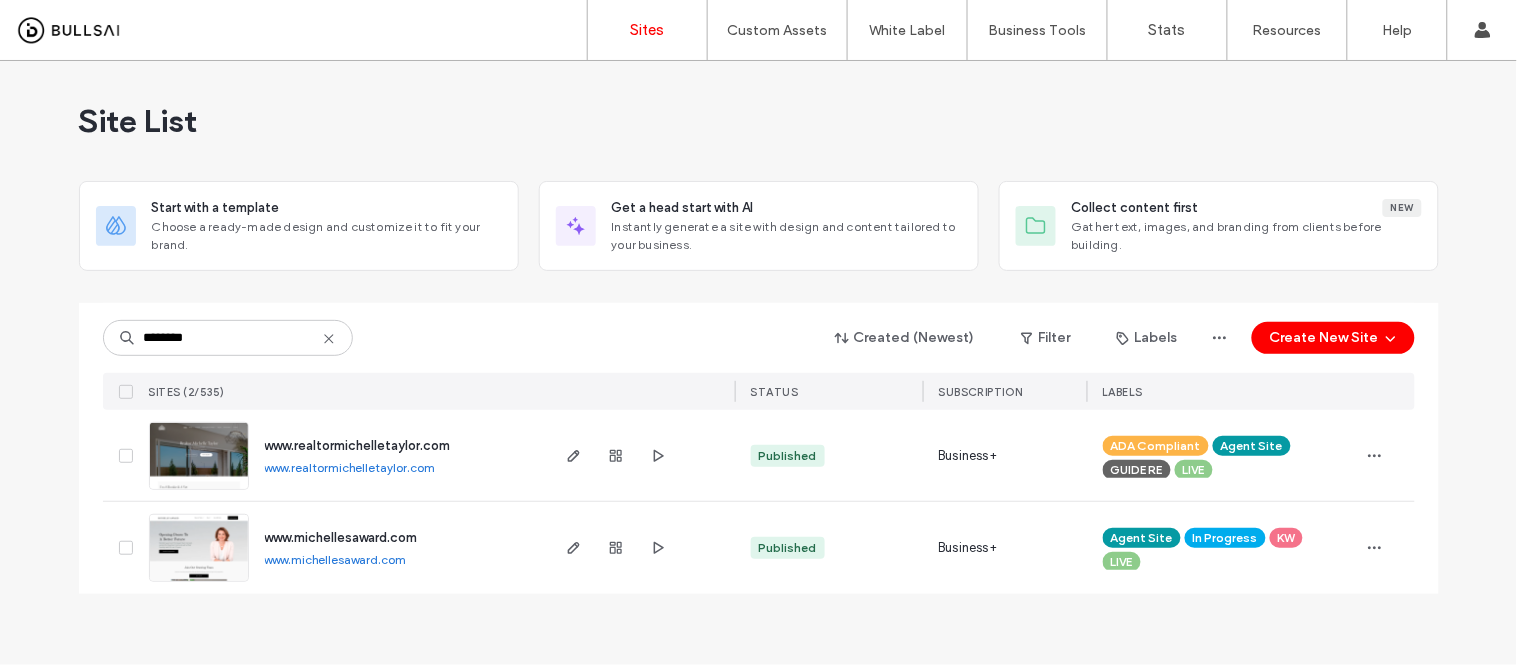 click on "www.realtormichelletaylor.com" 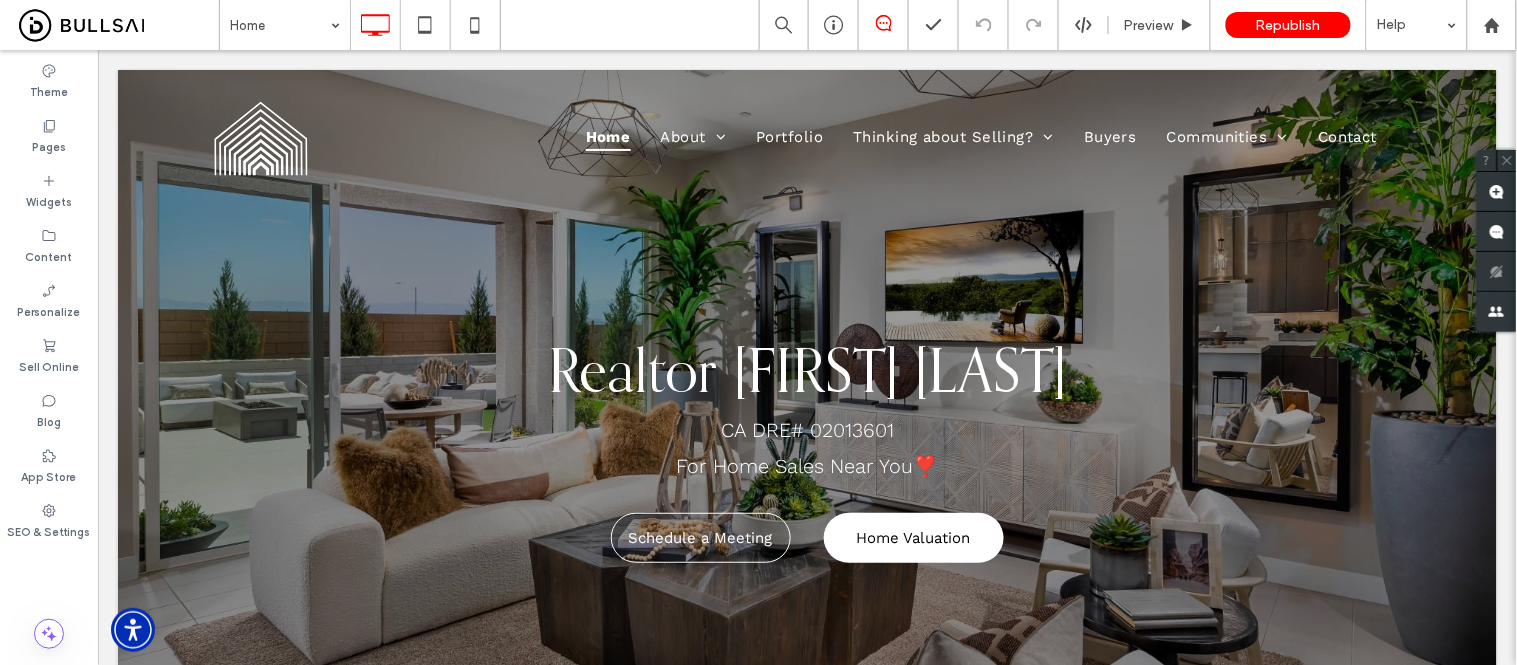 scroll, scrollTop: 0, scrollLeft: 0, axis: both 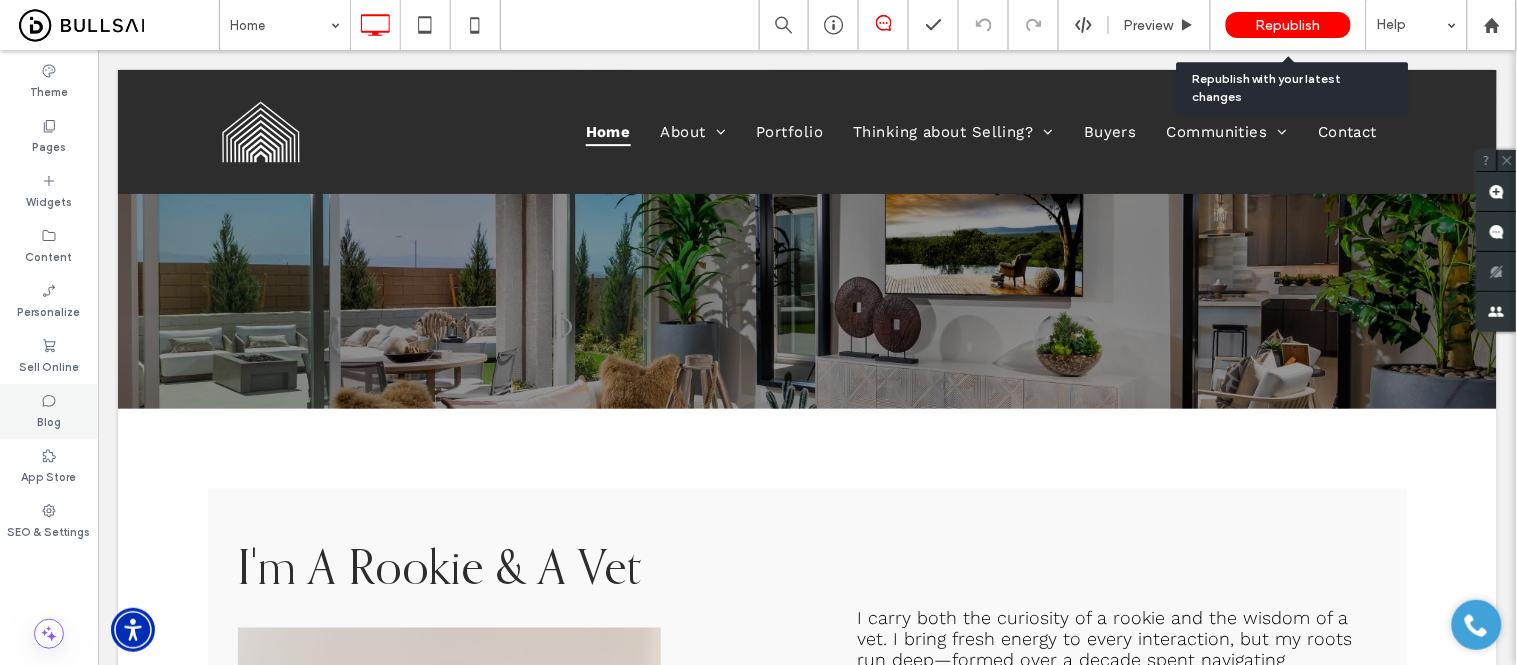 click 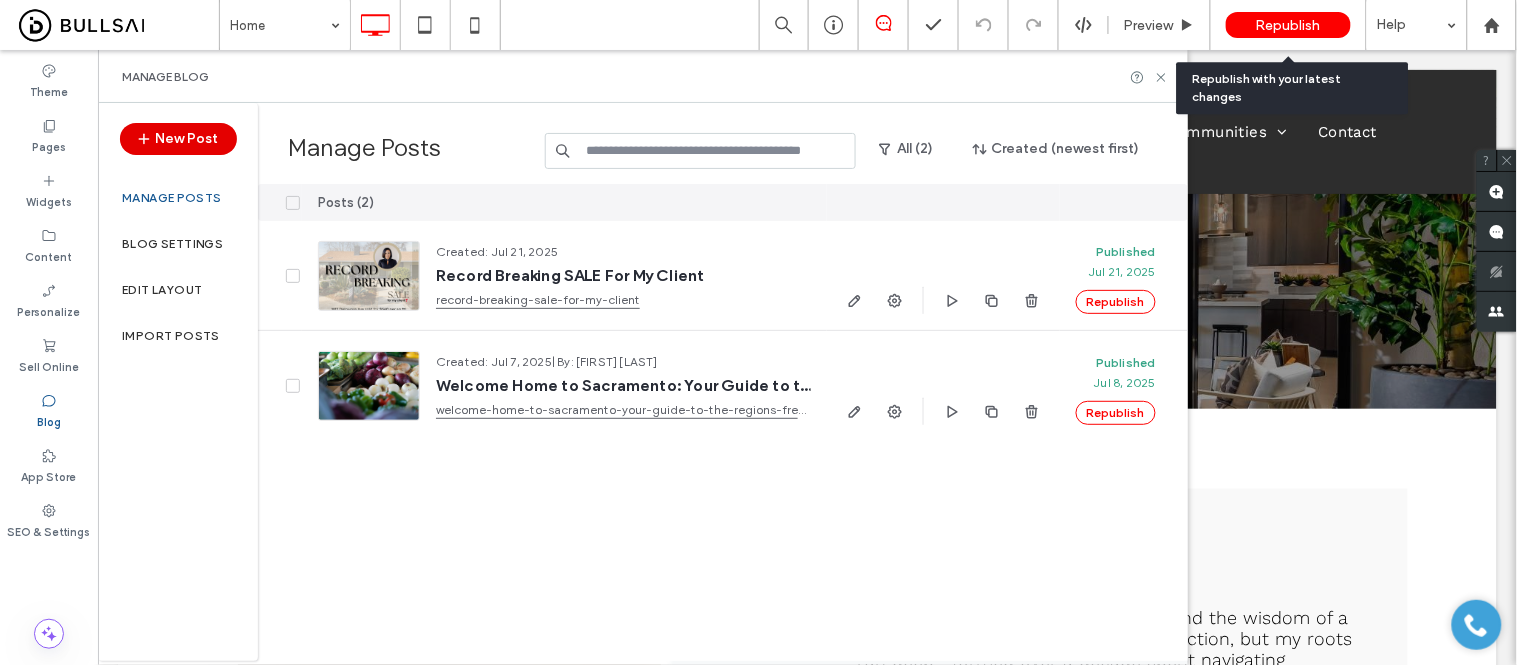 click on "New Post" at bounding box center (178, 139) 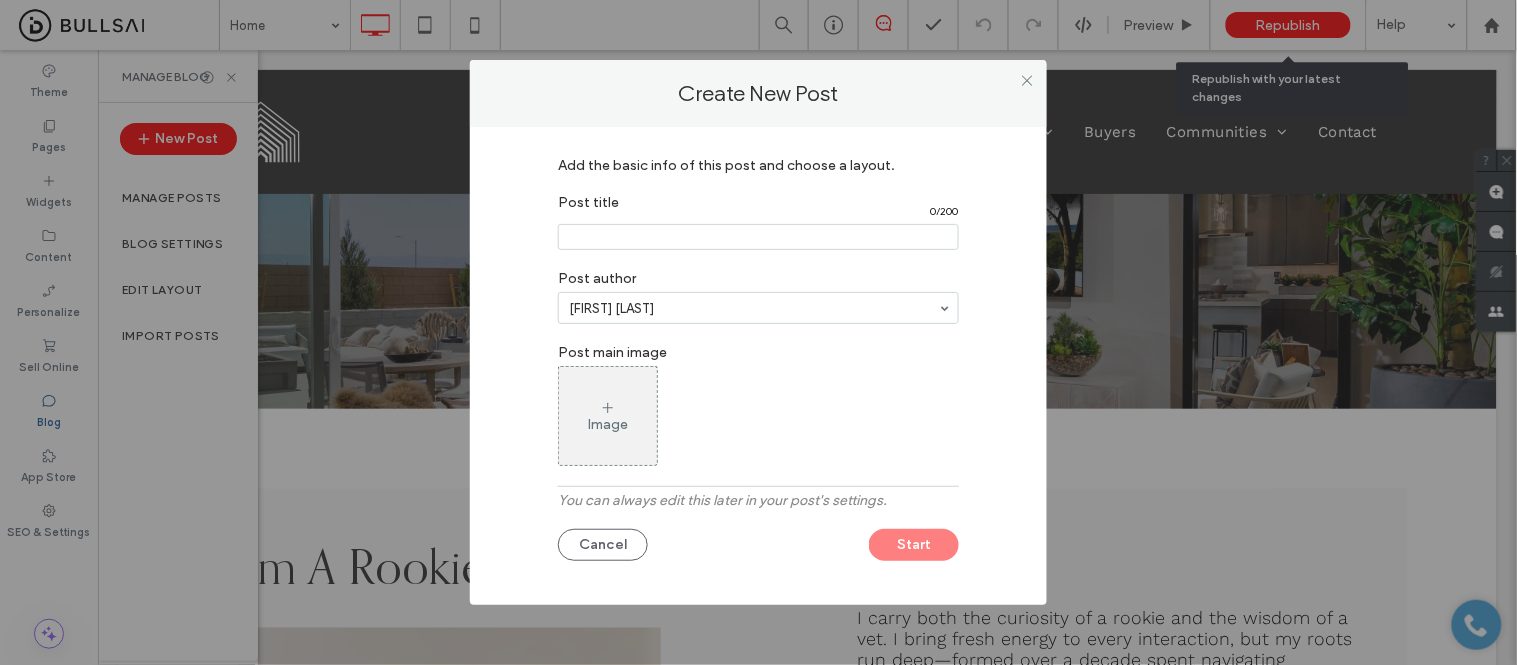 click at bounding box center (758, 237) 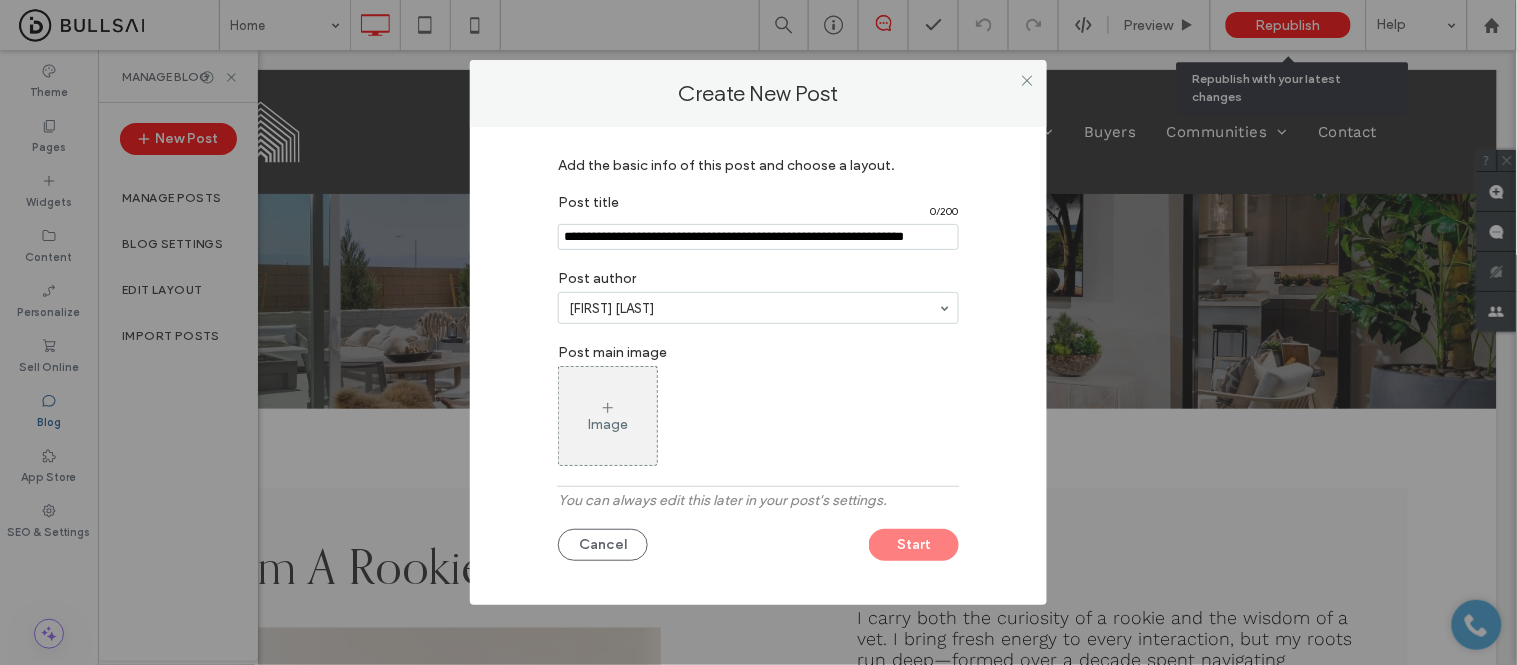 scroll, scrollTop: 0, scrollLeft: 71, axis: horizontal 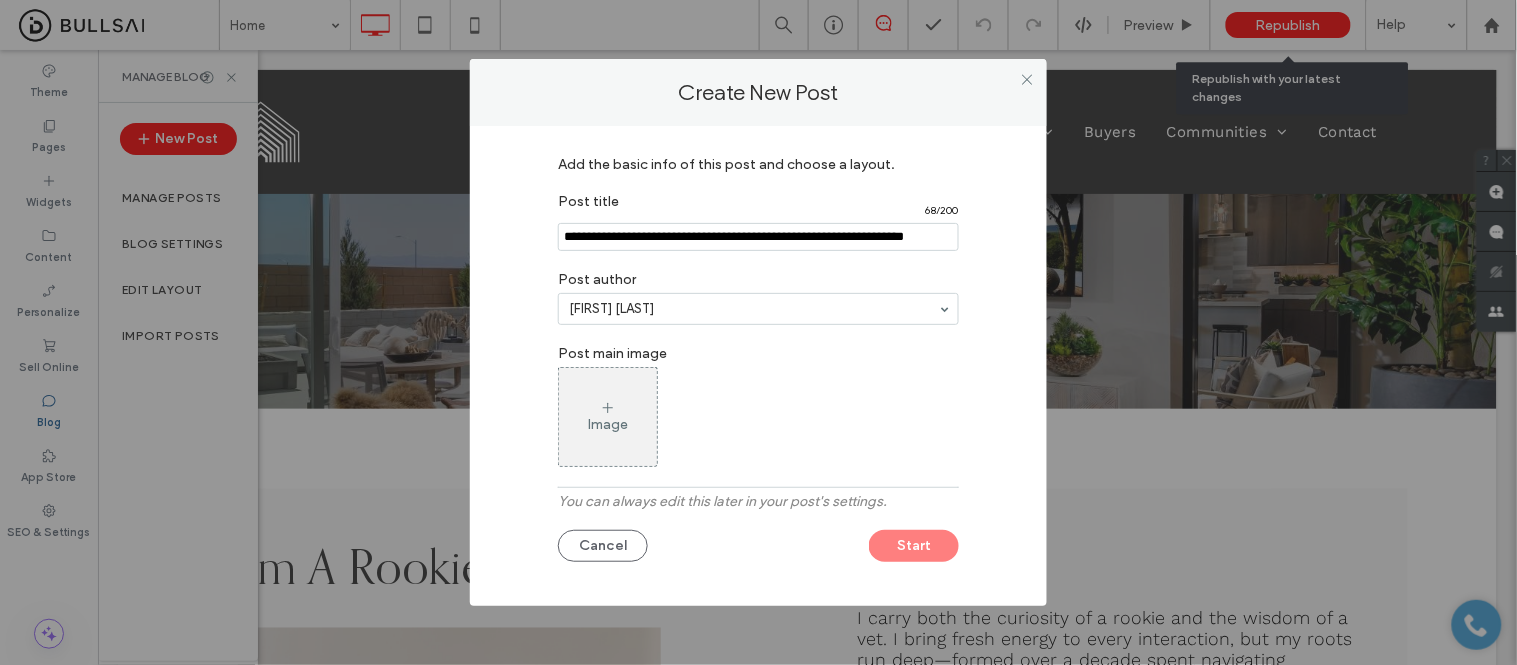 type on "**********" 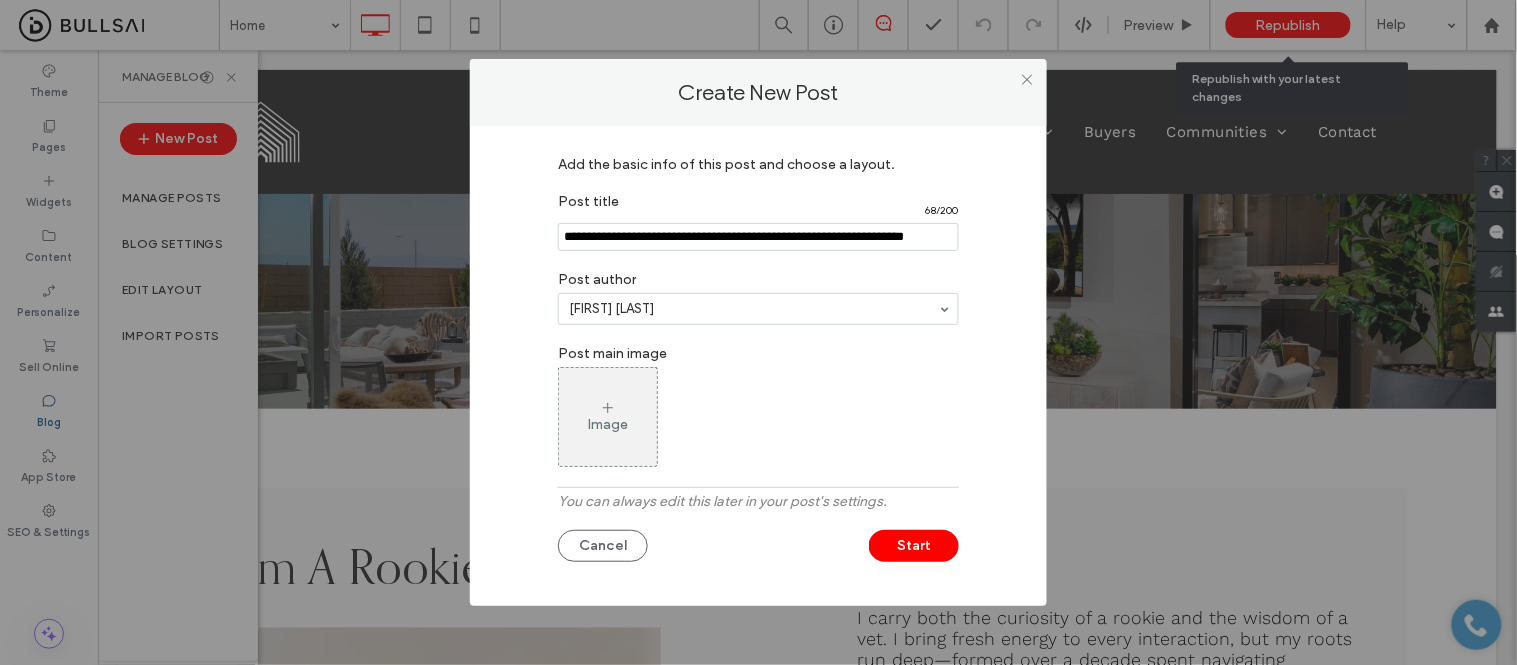 scroll, scrollTop: 0, scrollLeft: 0, axis: both 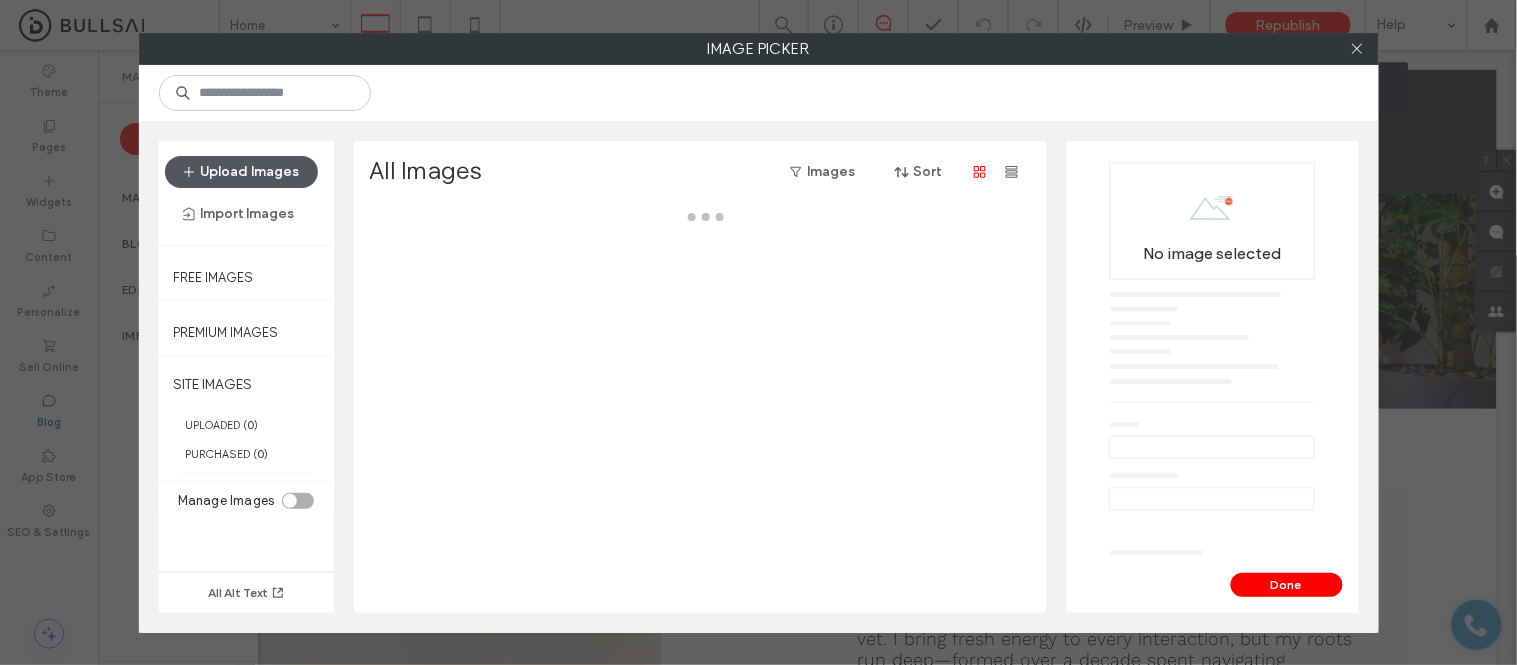 click on "Upload Images" at bounding box center [241, 172] 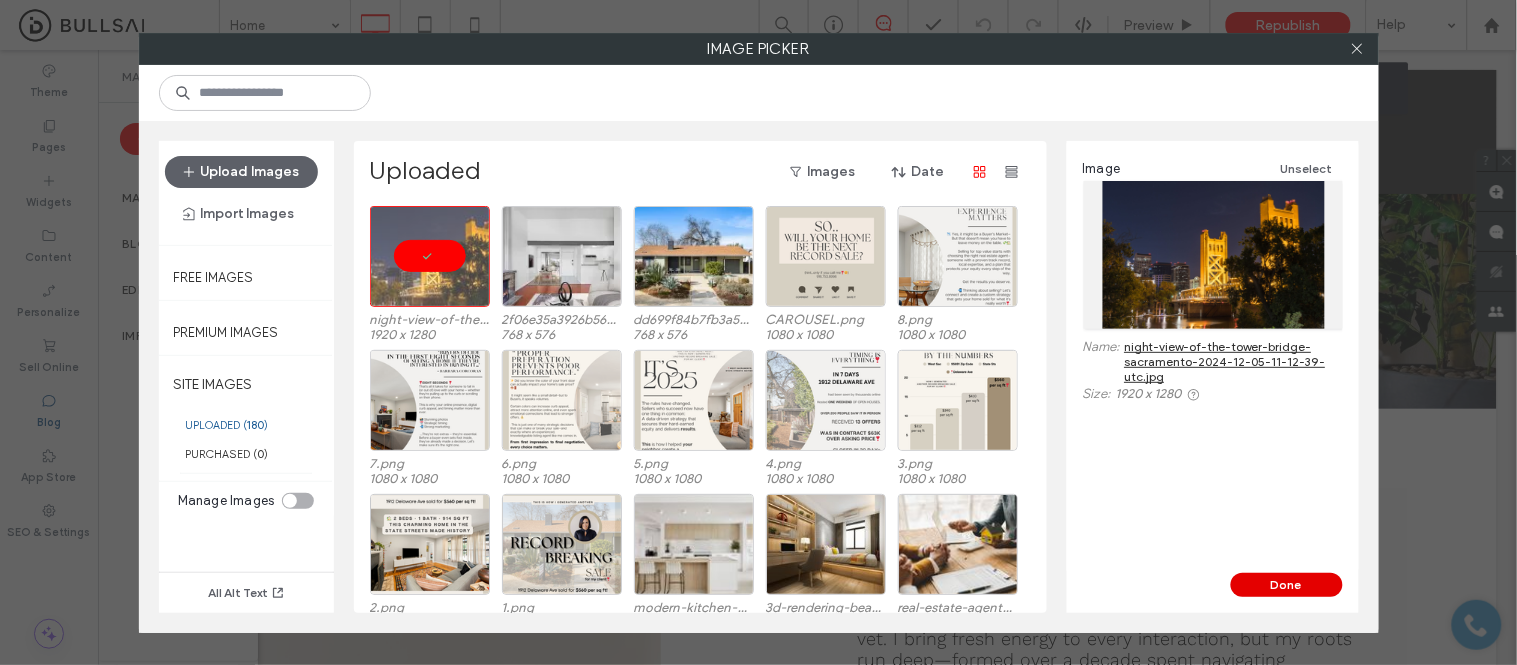 click on "Done" at bounding box center [1287, 585] 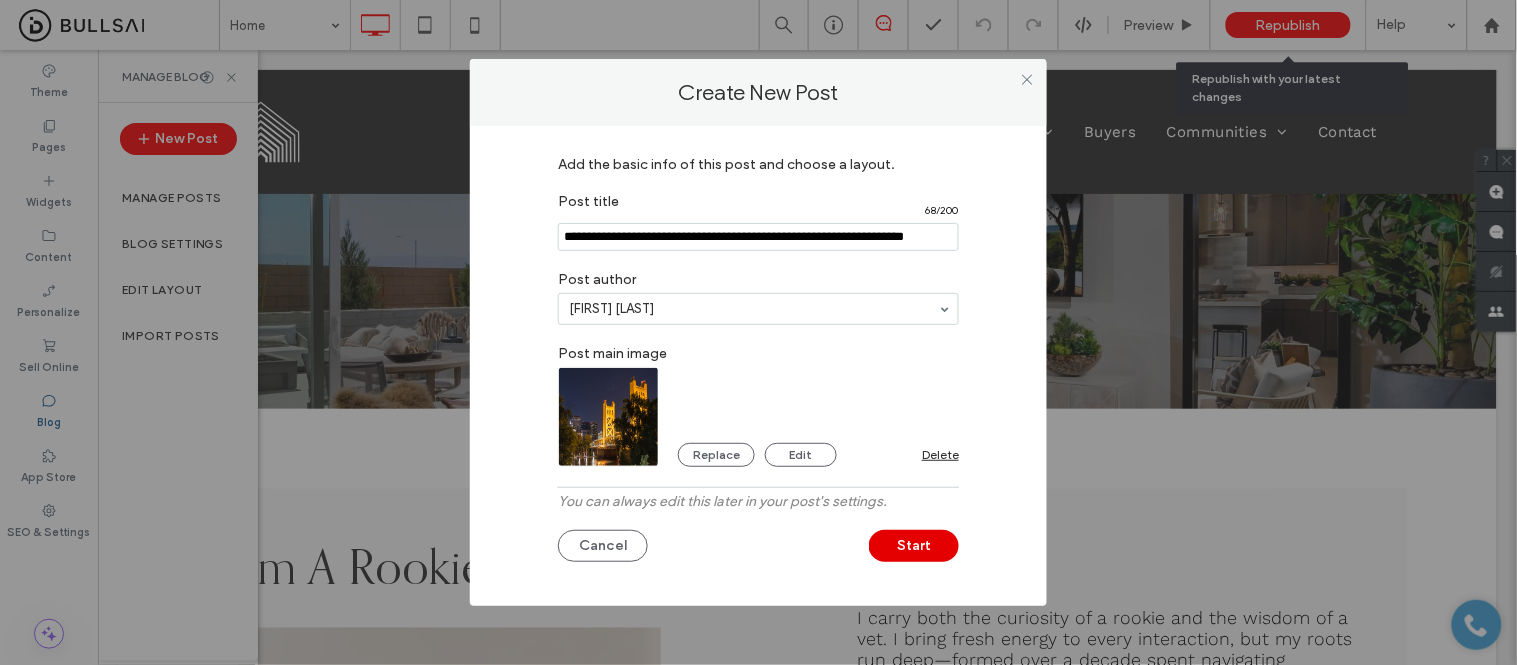 click on "Start" at bounding box center (914, 546) 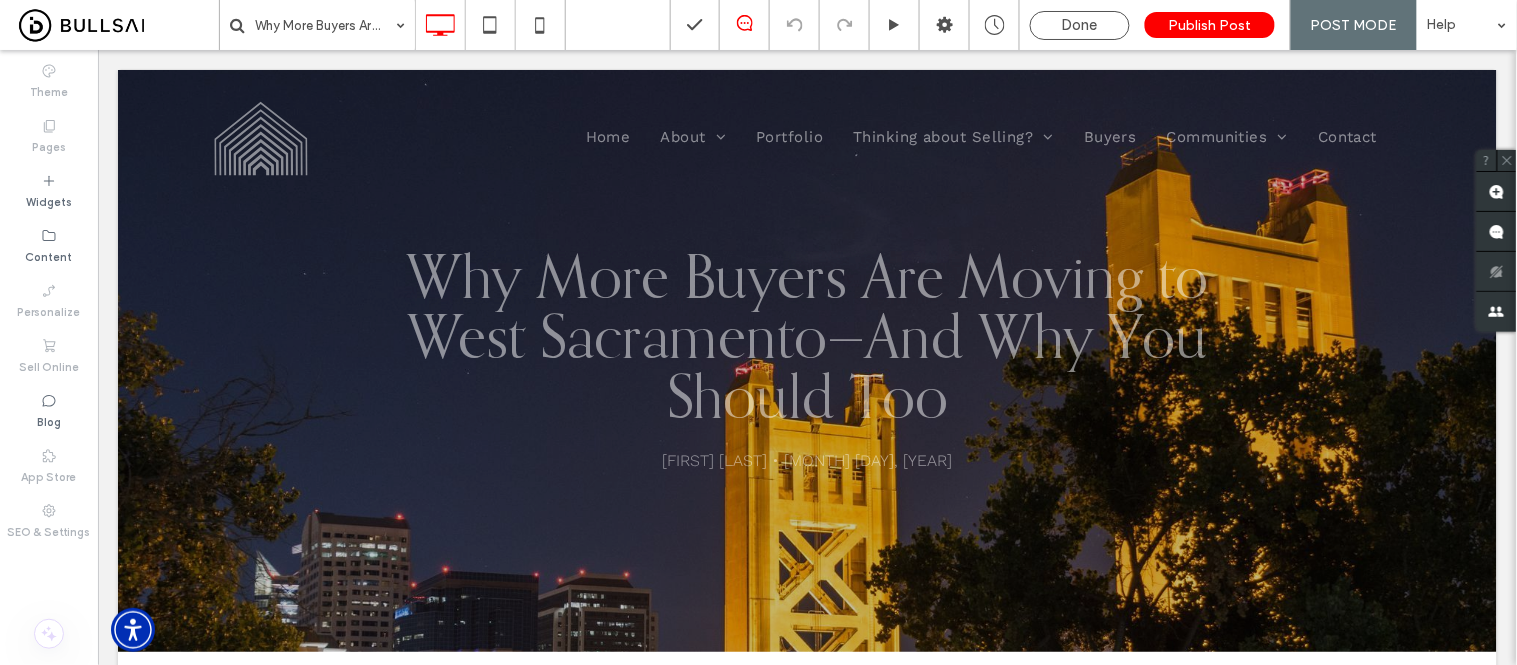 scroll, scrollTop: 0, scrollLeft: 0, axis: both 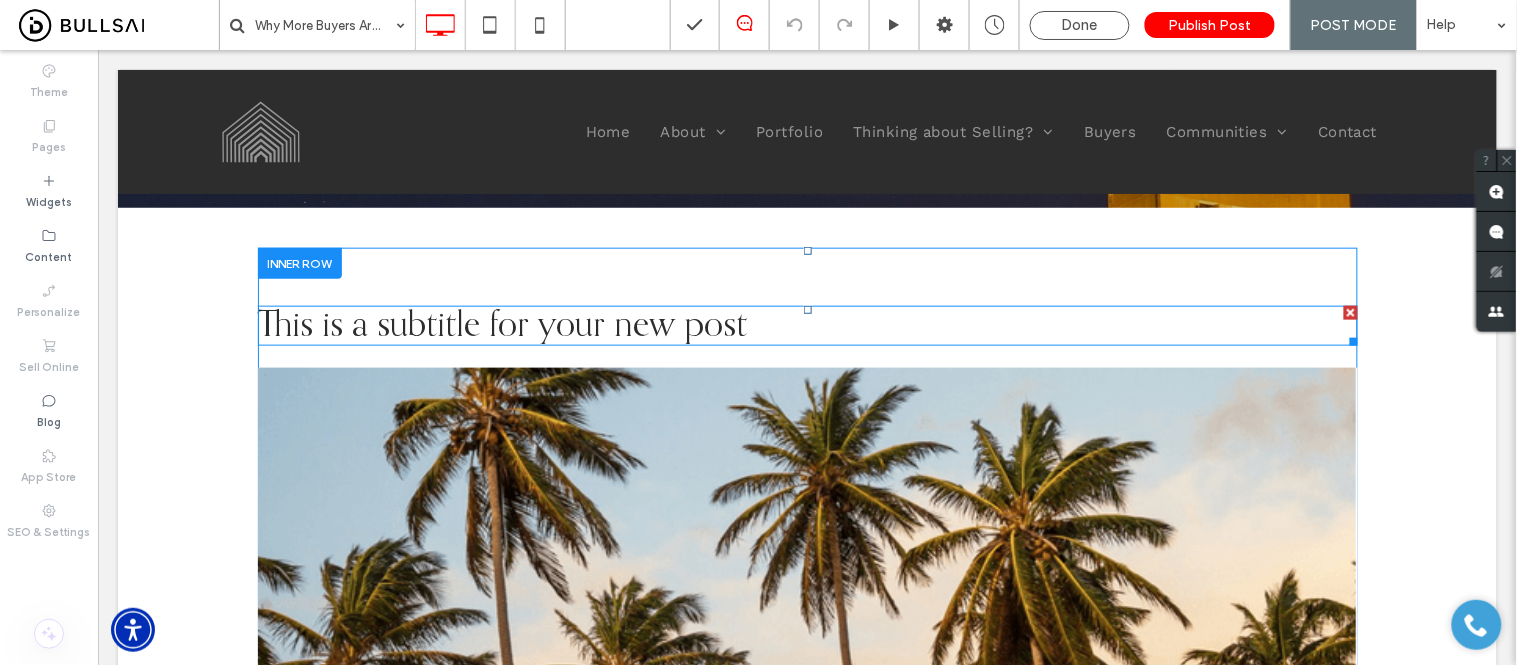 click at bounding box center (1350, 312) 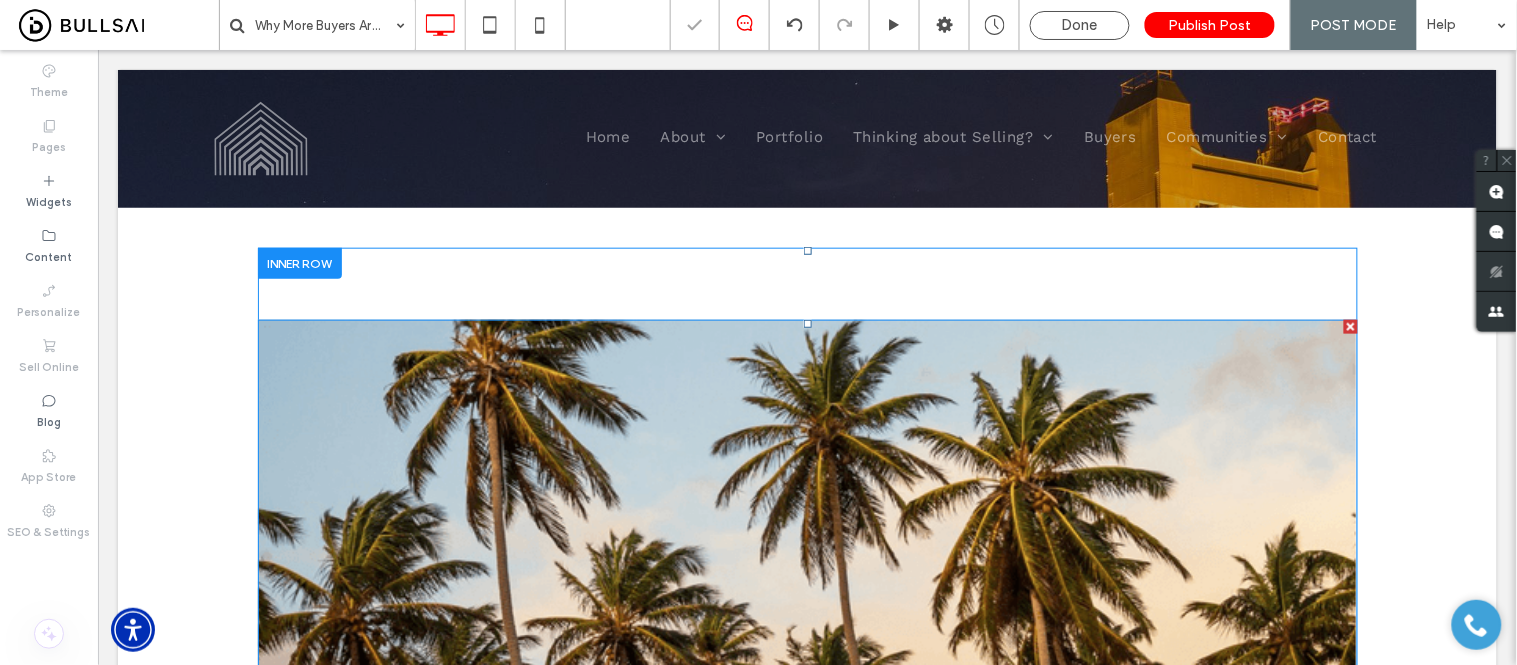 click at bounding box center [1350, 326] 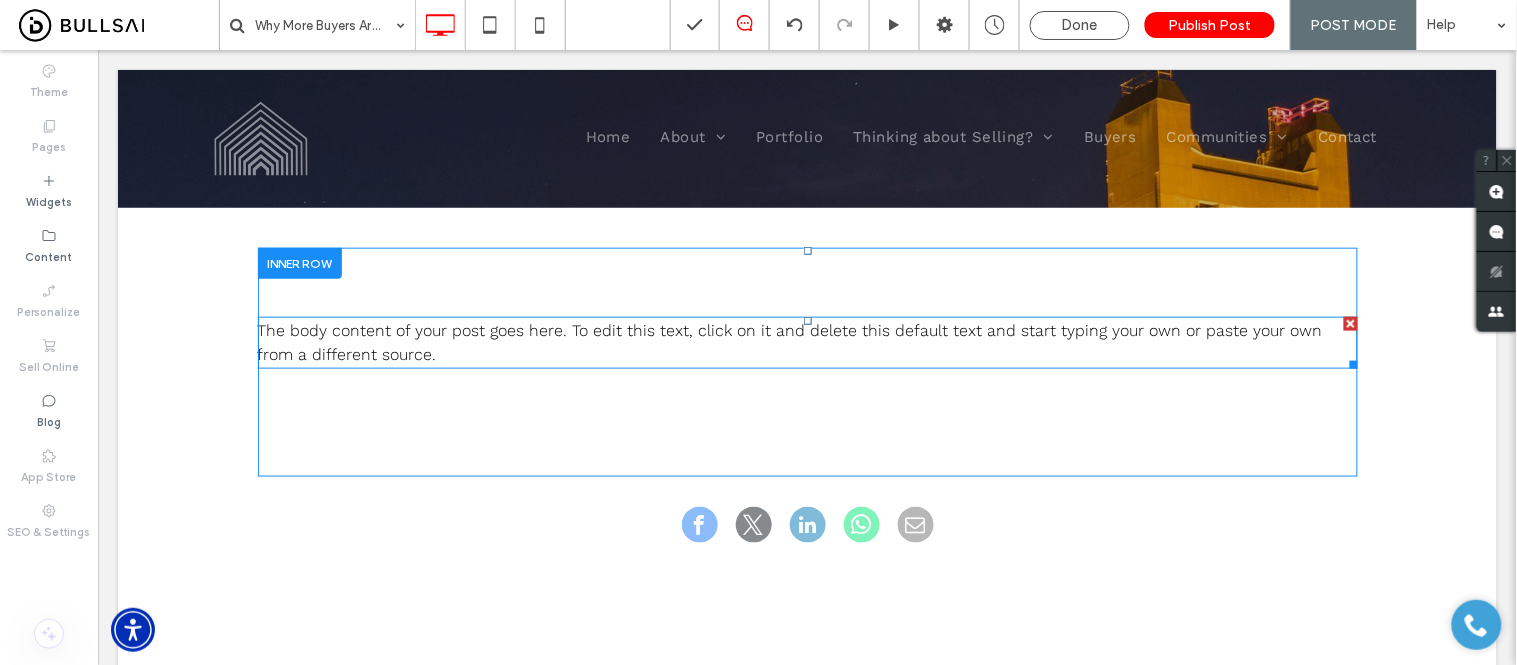 click on "The body content of your post goes here. To edit this text, click on it and delete this default text and start typing your own or paste your own from a different source." at bounding box center (789, 341) 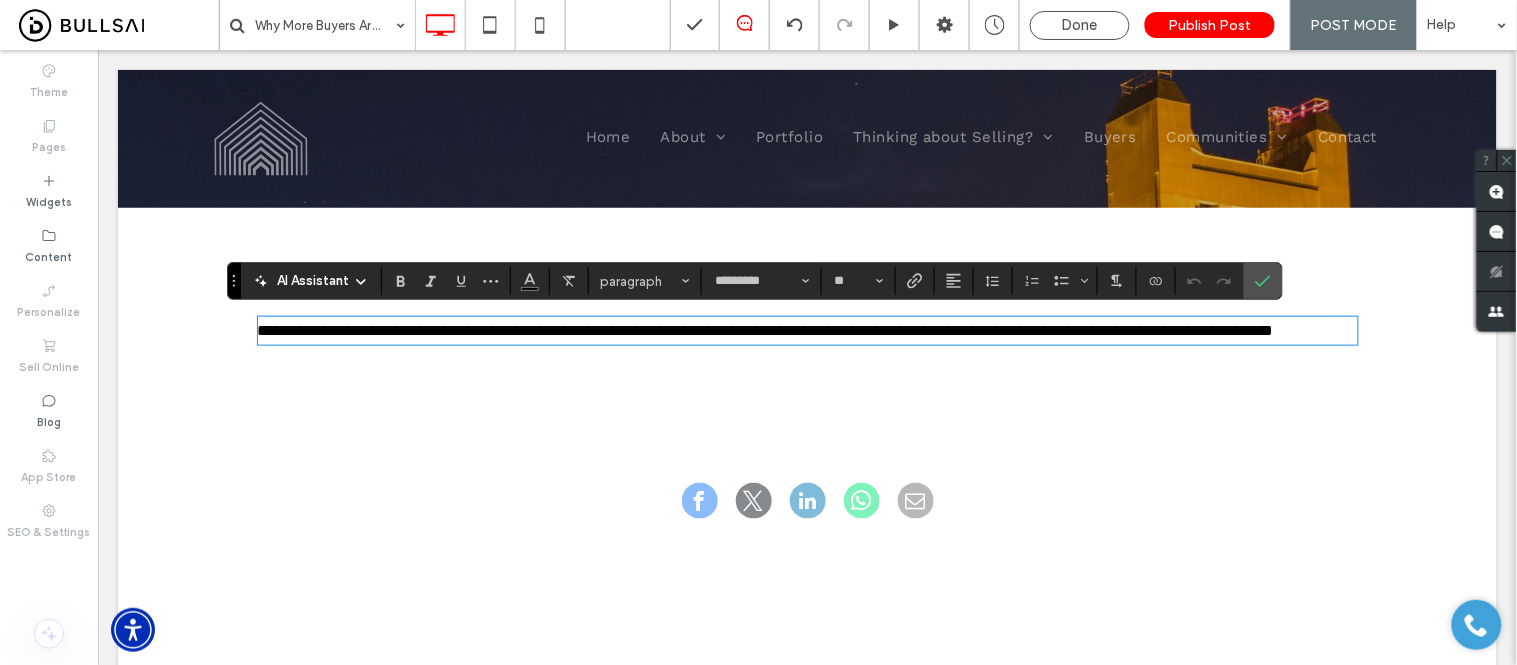 type on "*********" 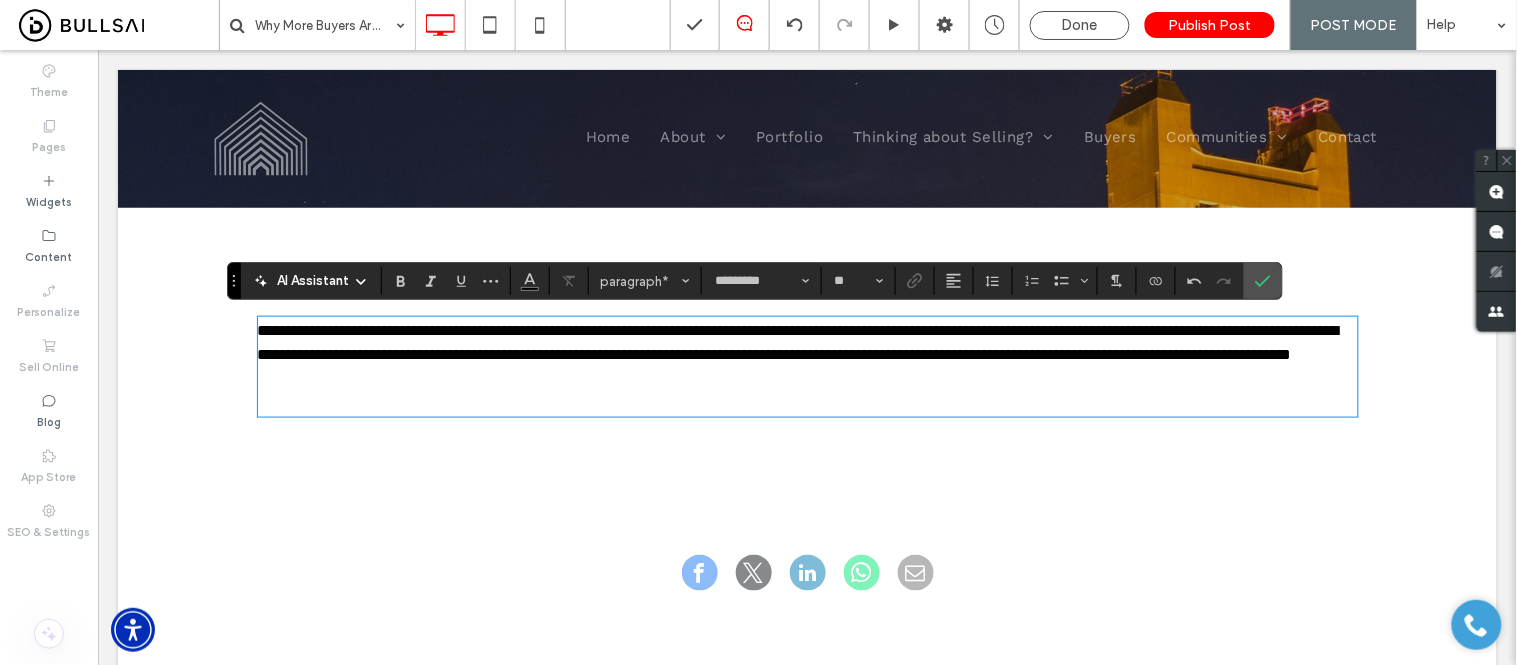click on "﻿" at bounding box center (807, 402) 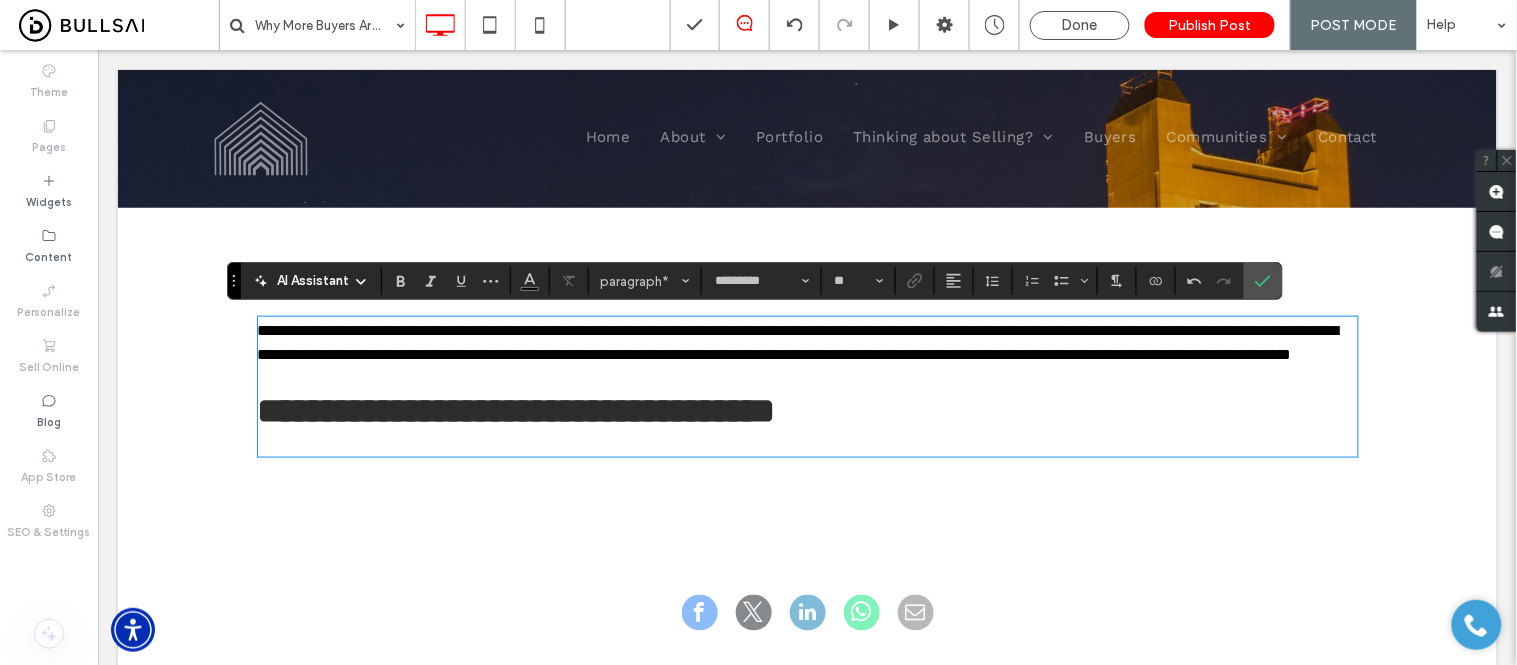 scroll, scrollTop: 0, scrollLeft: 0, axis: both 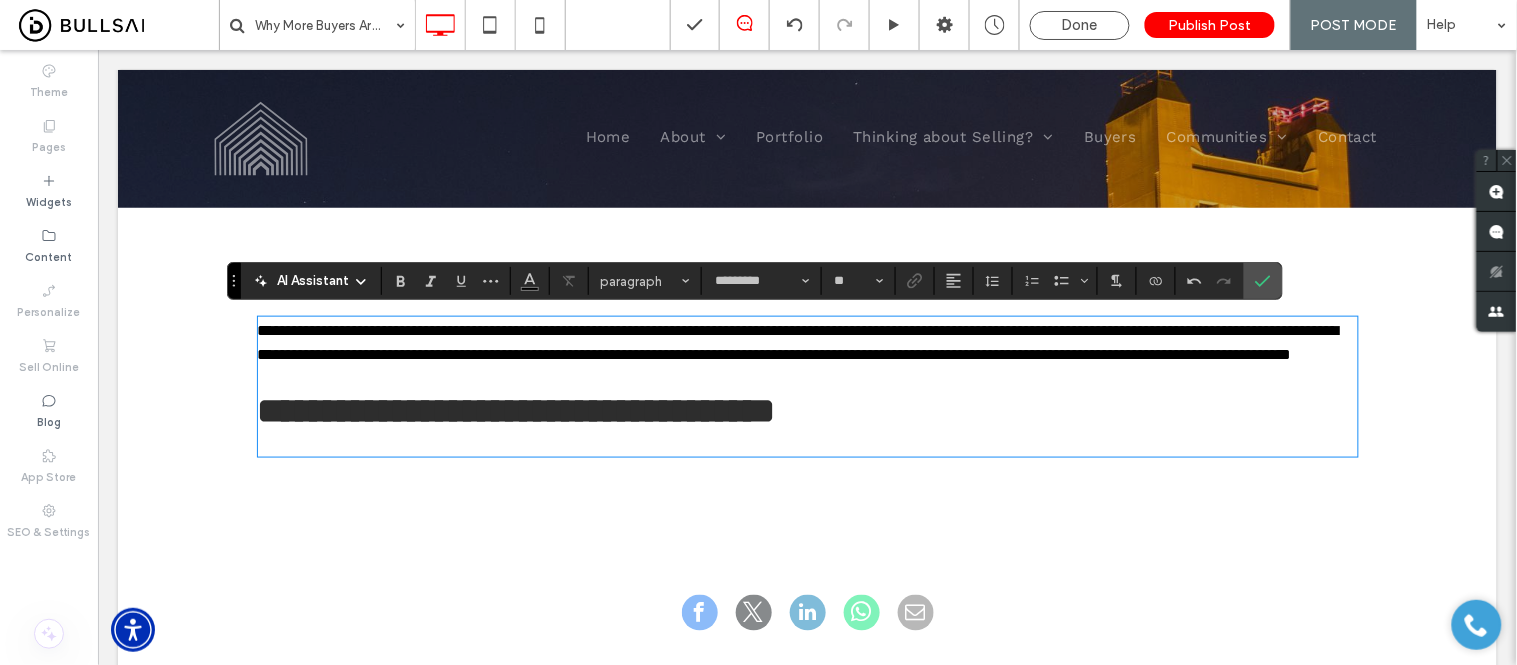 type on "**********" 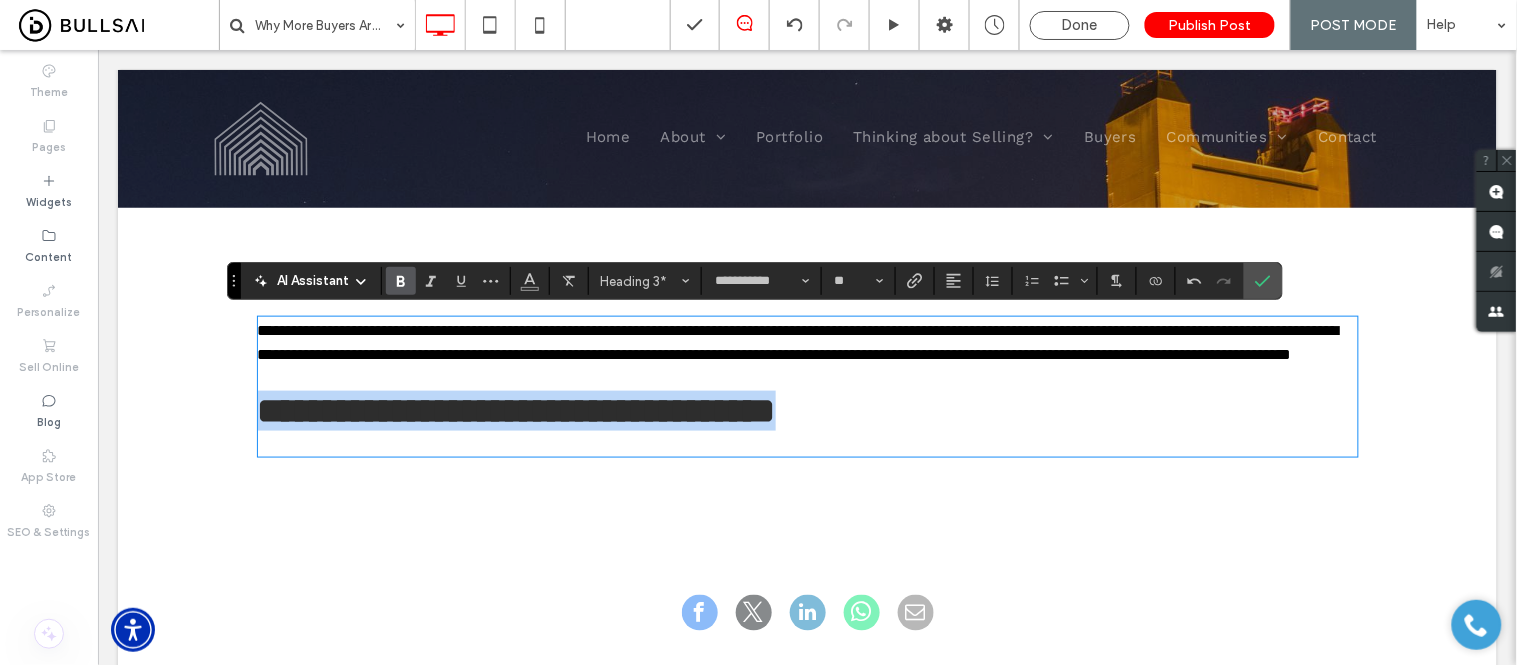 drag, startPoint x: 367, startPoint y: 430, endPoint x: 269, endPoint y: 422, distance: 98.32599 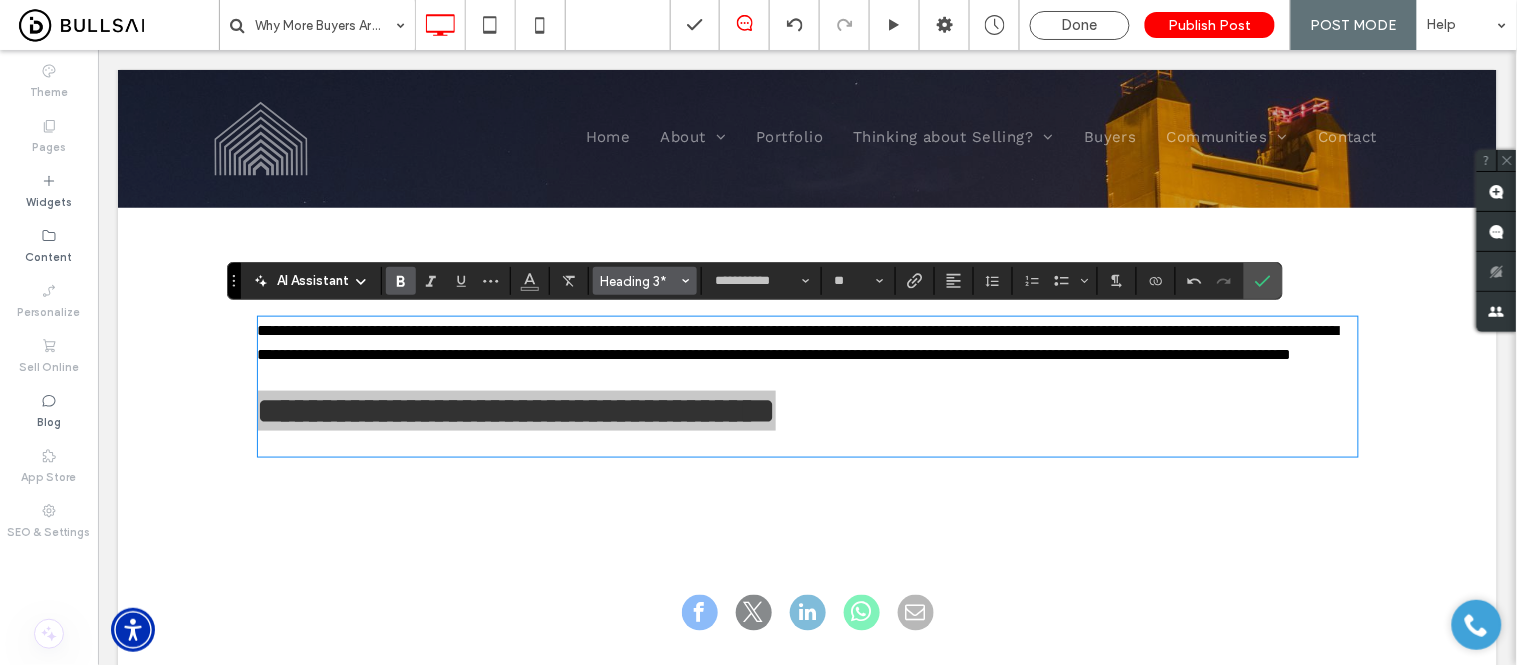 click on "Heading 3*" at bounding box center [645, 281] 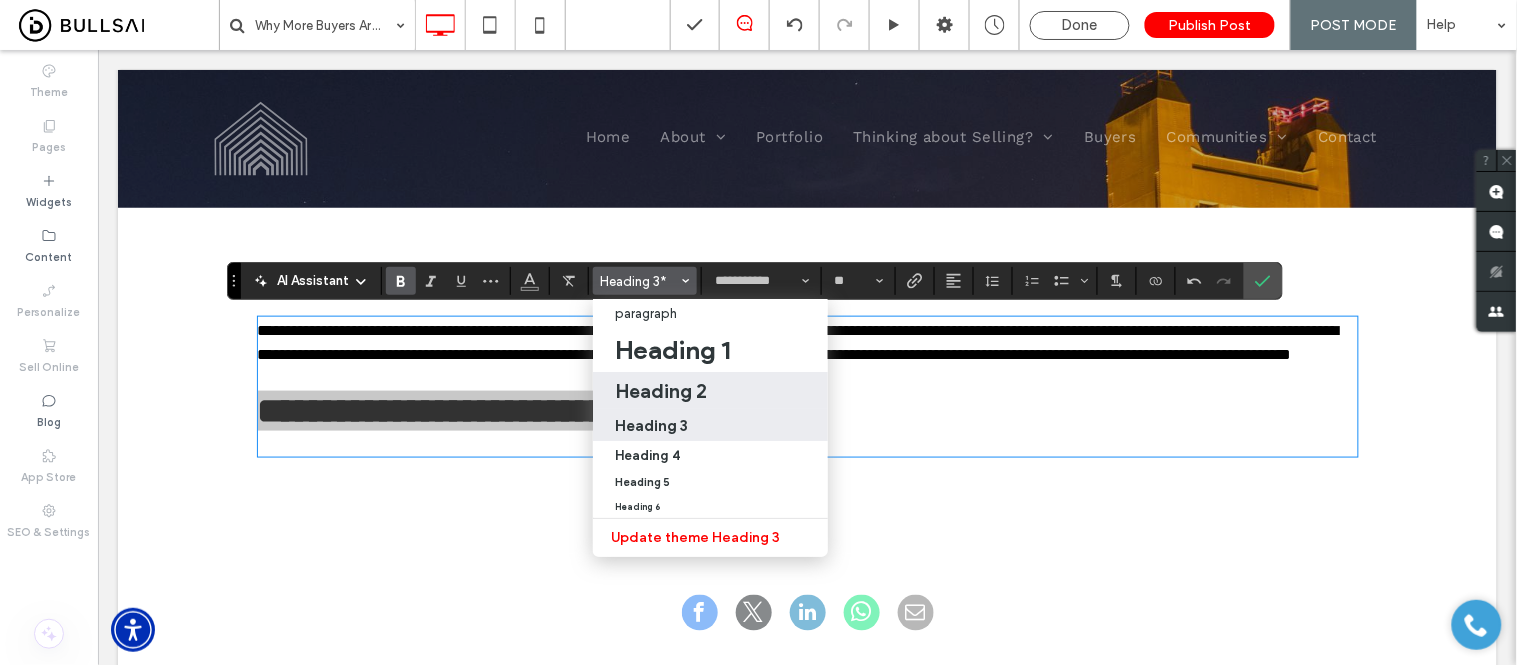 click on "Heading 2" at bounding box center [661, 391] 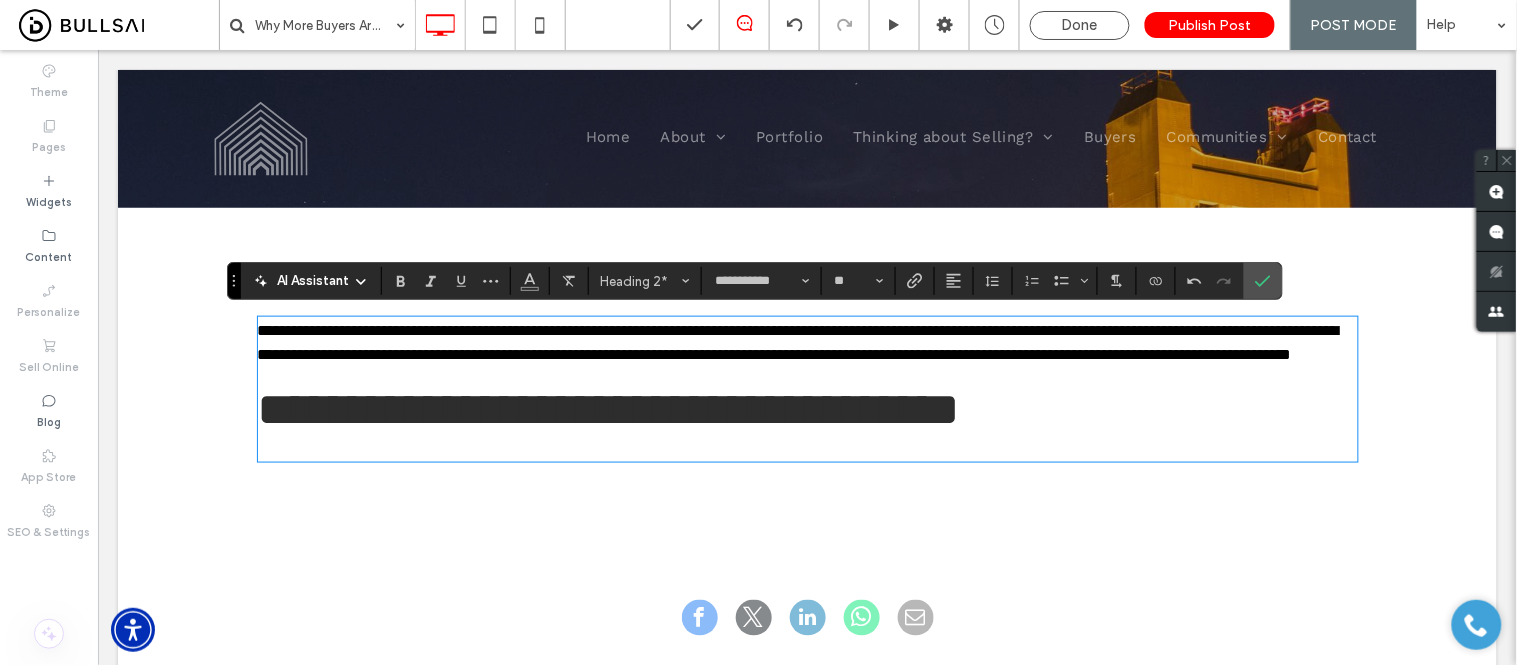 type on "**" 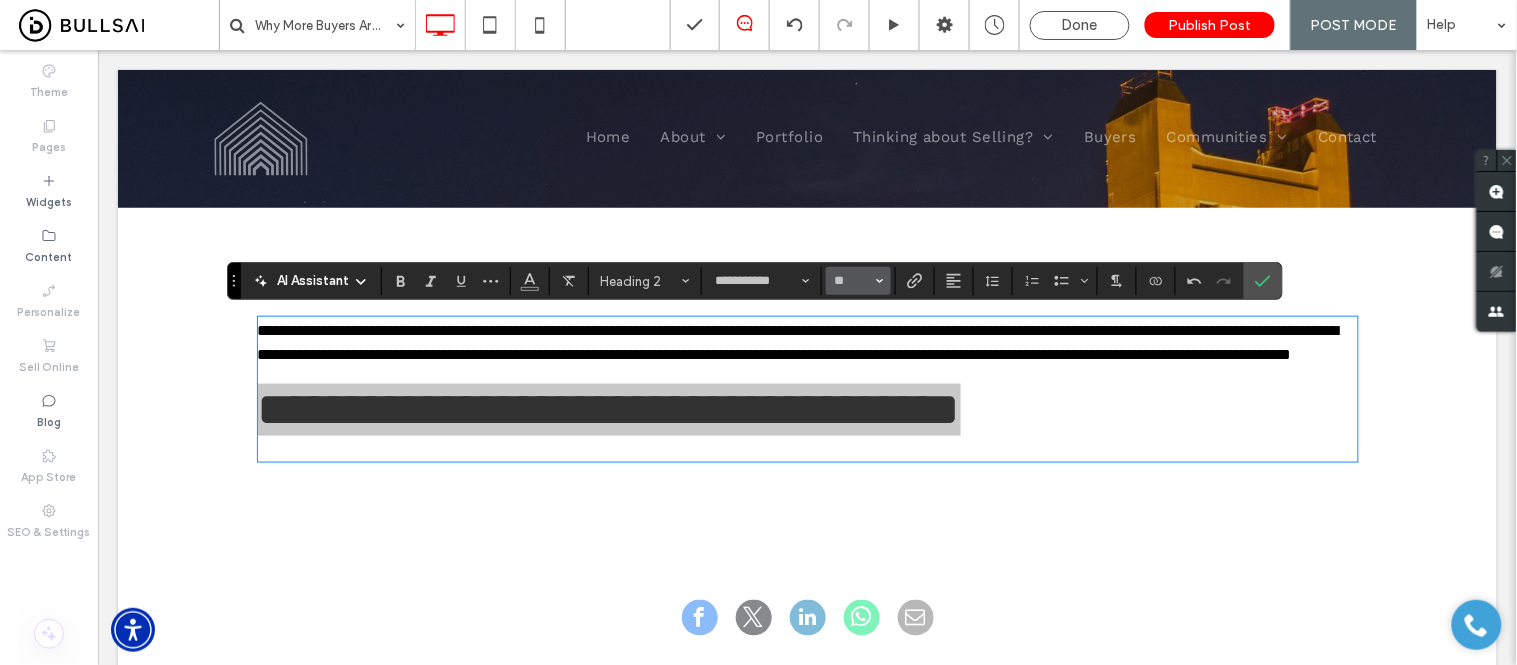 click 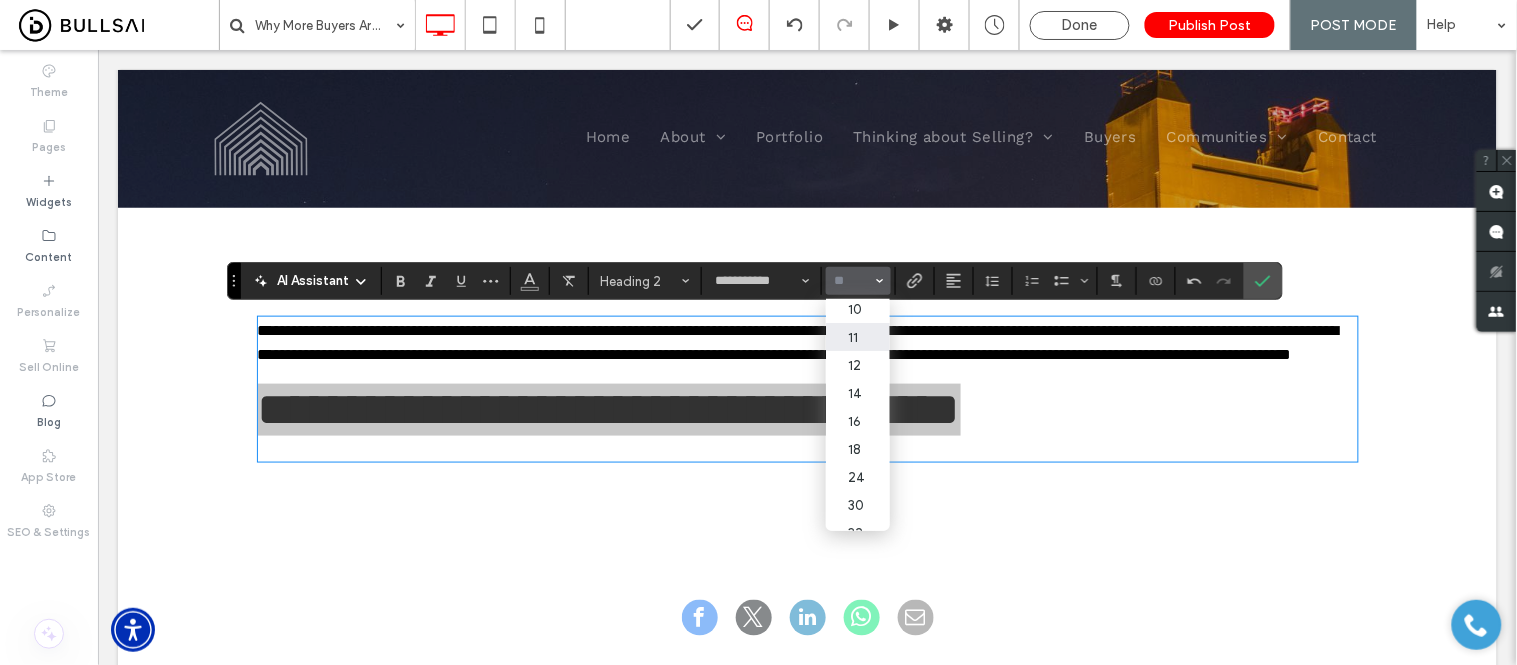 scroll, scrollTop: 111, scrollLeft: 0, axis: vertical 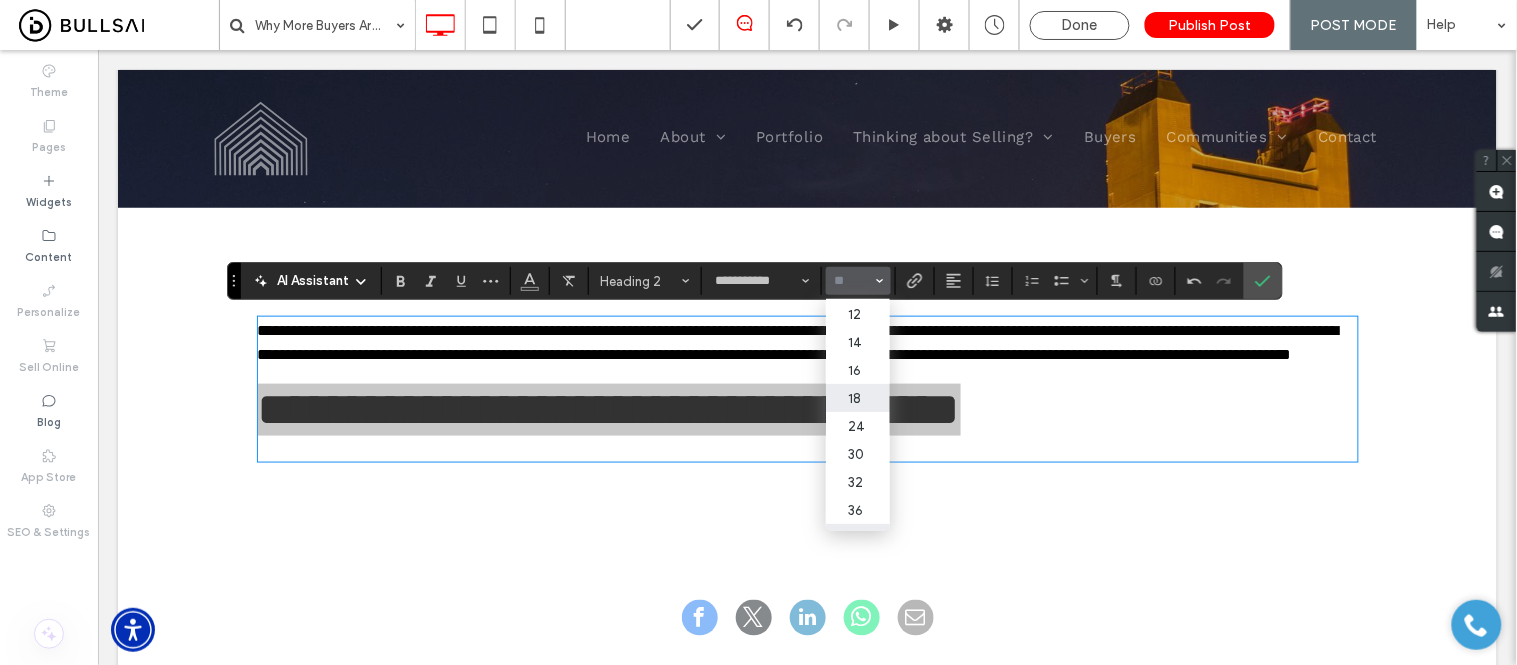 click on "18" at bounding box center (858, 398) 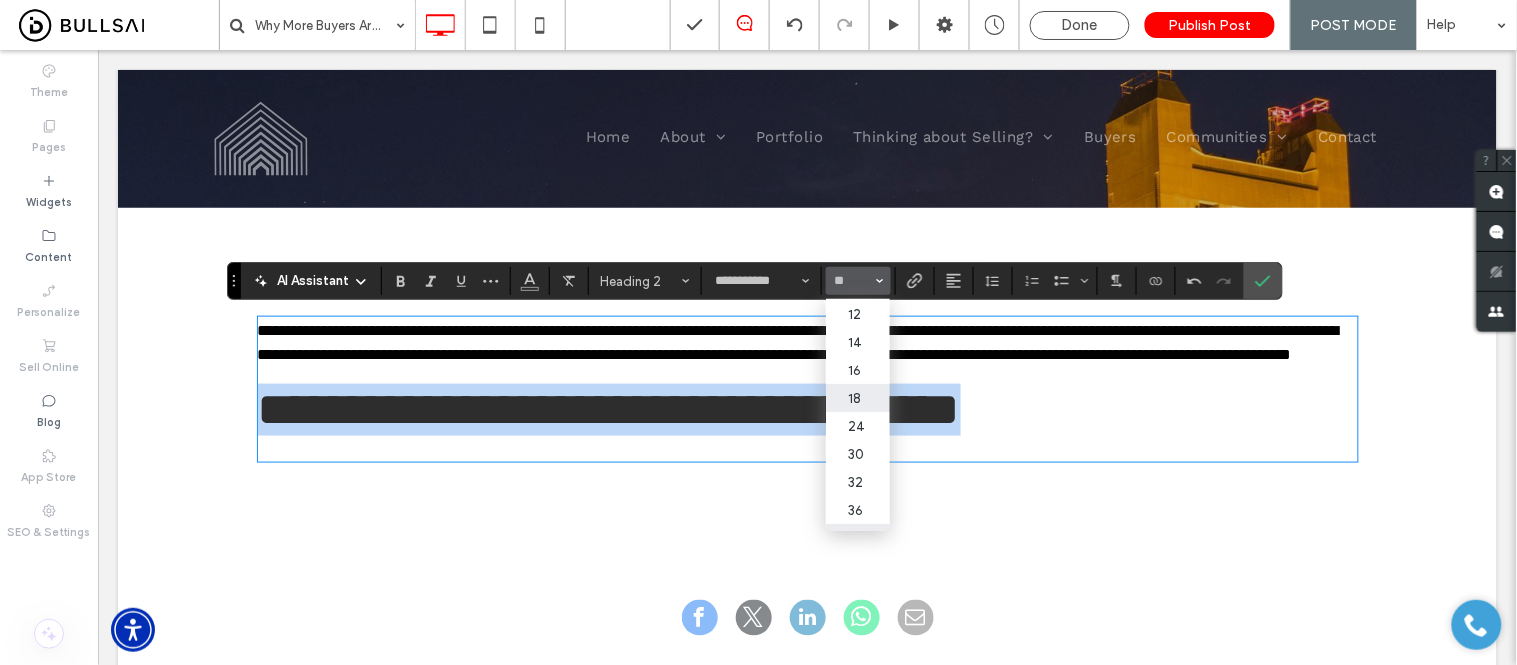type on "**" 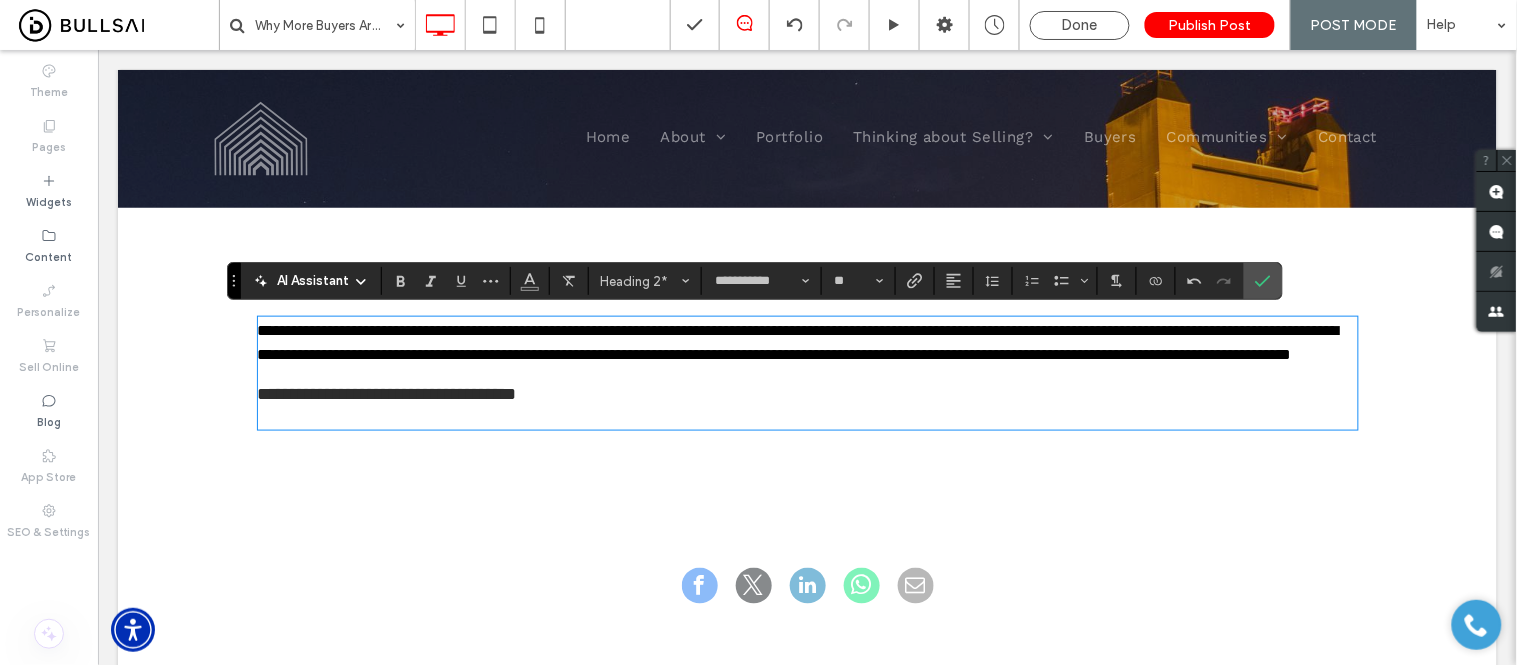type on "*********" 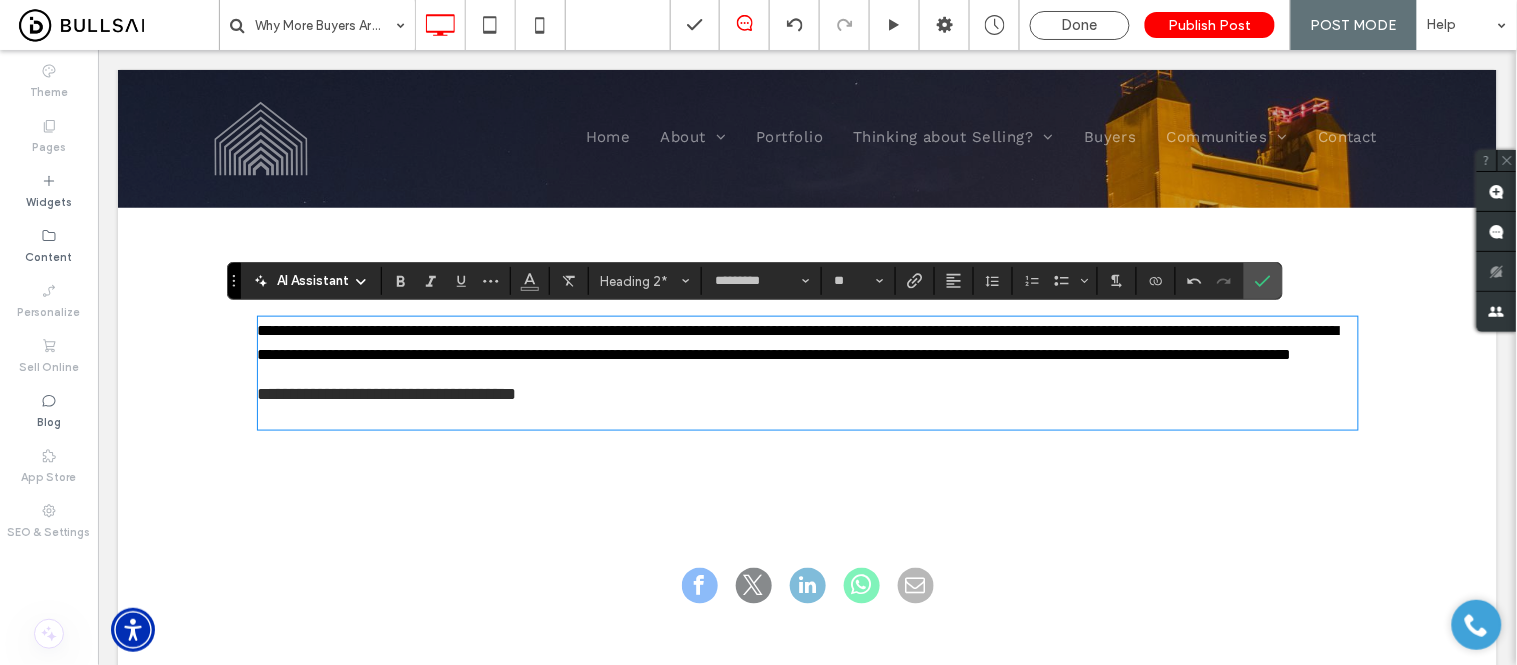 click on "**********" at bounding box center (807, 342) 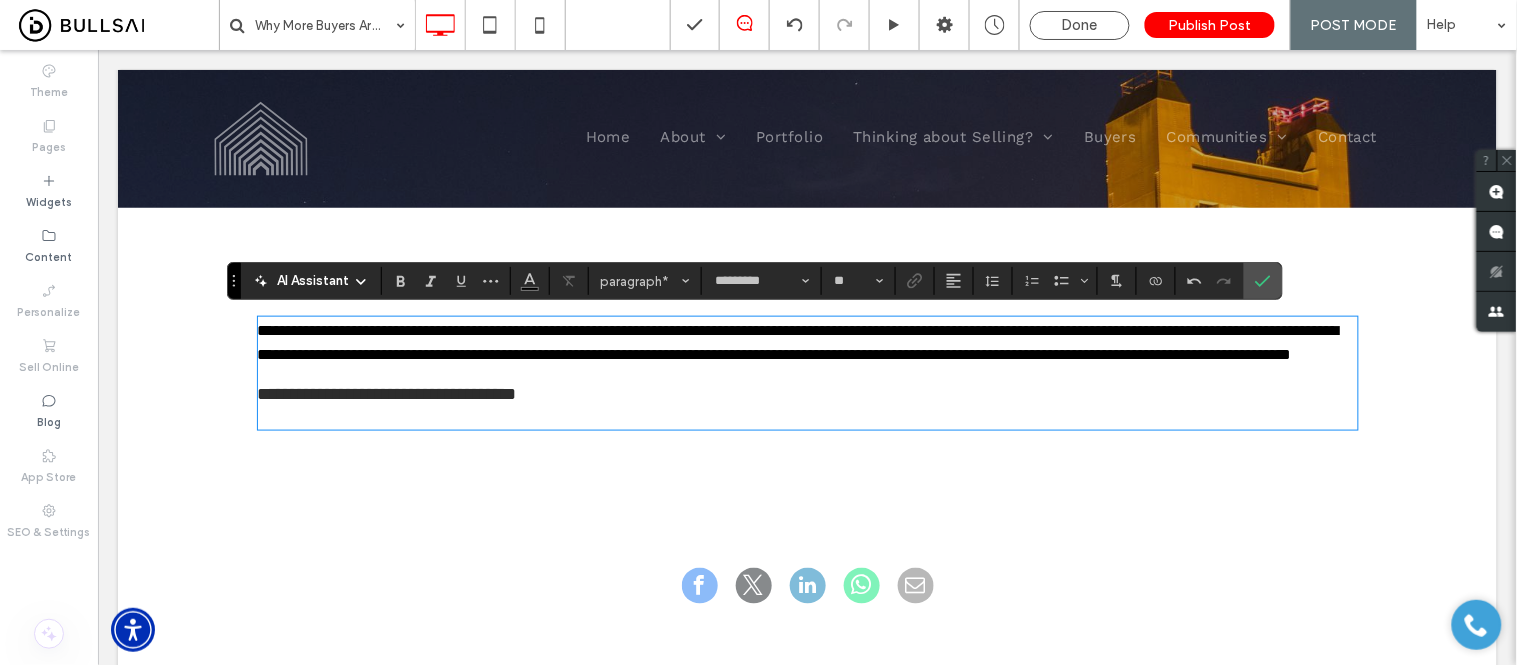 type on "**********" 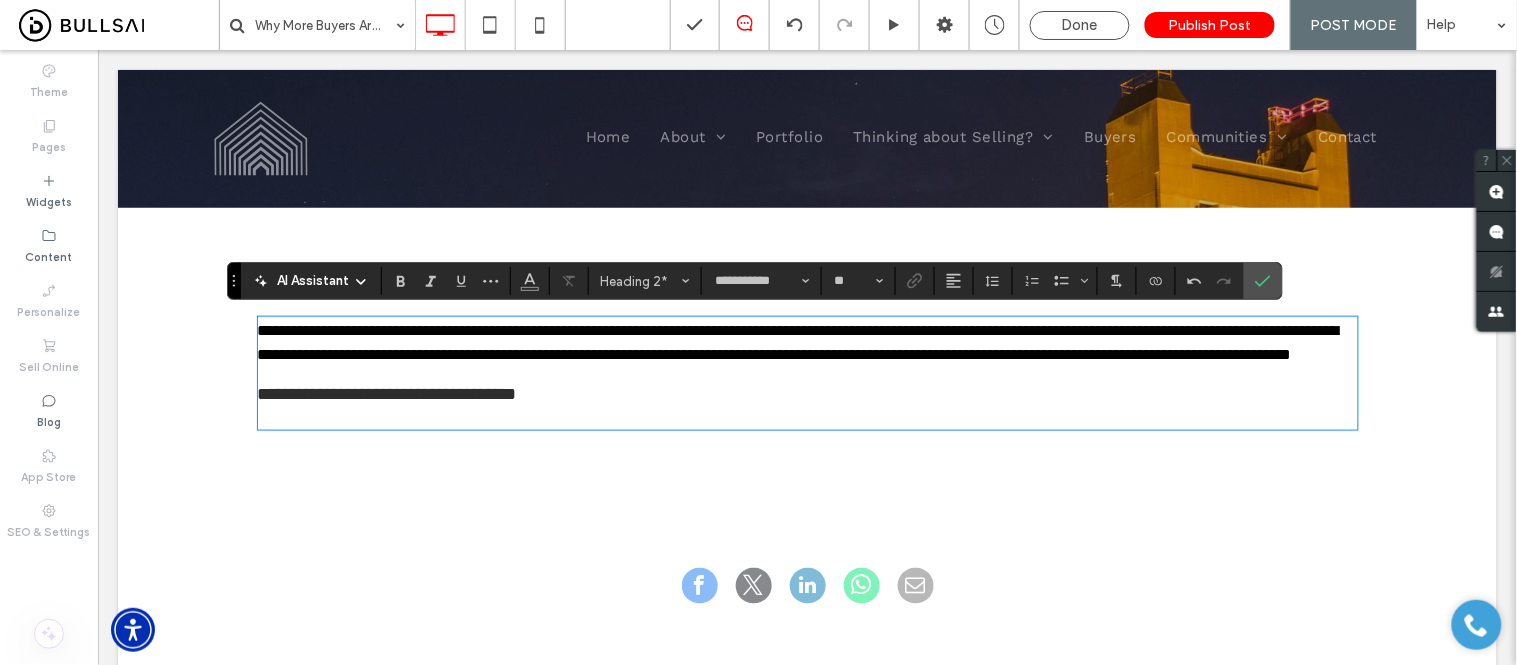 click on "**********" at bounding box center (807, 393) 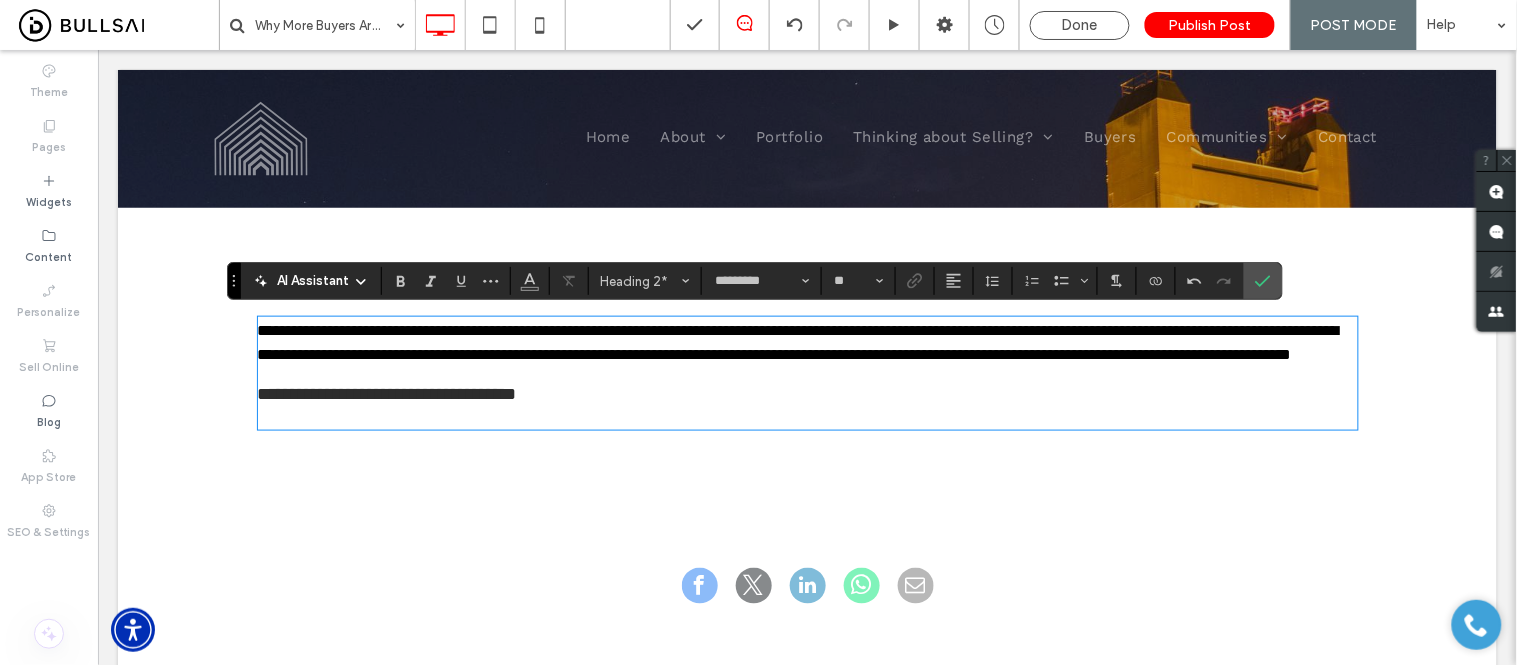 click on "**********" at bounding box center [797, 341] 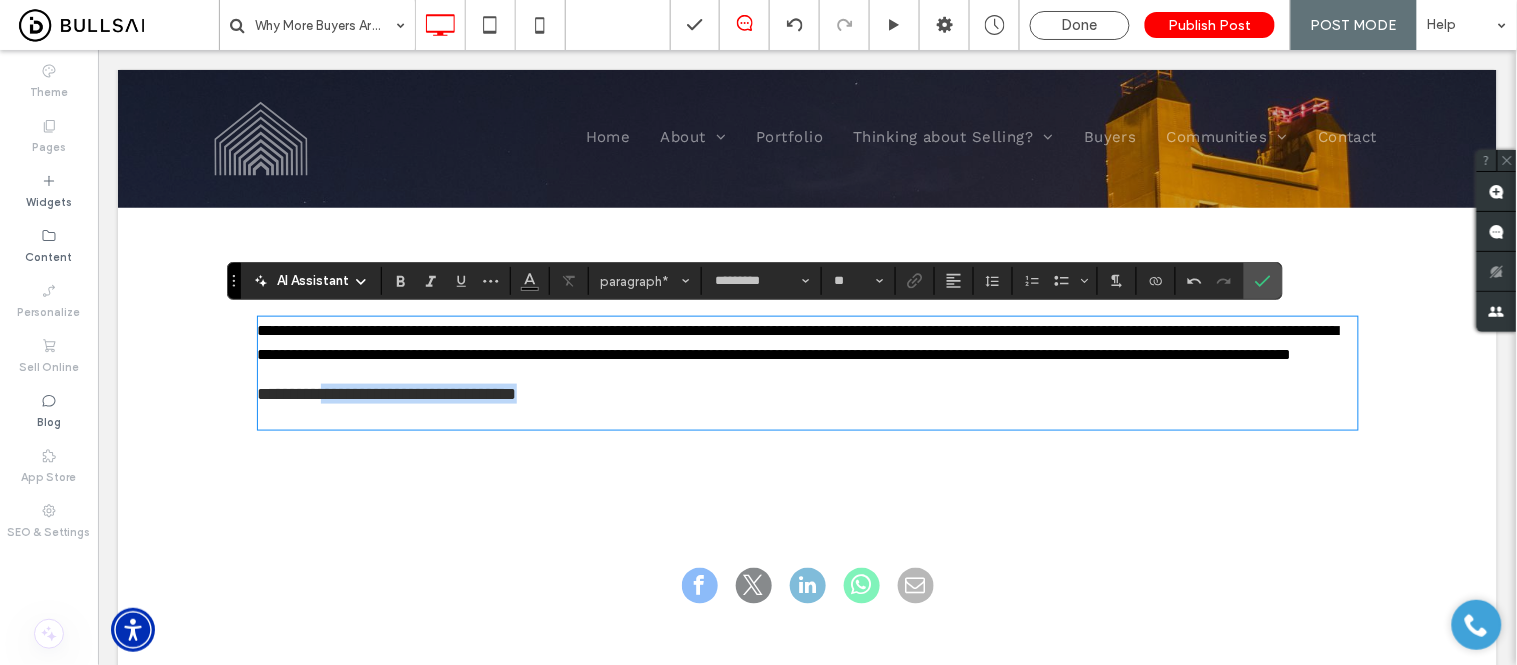 type 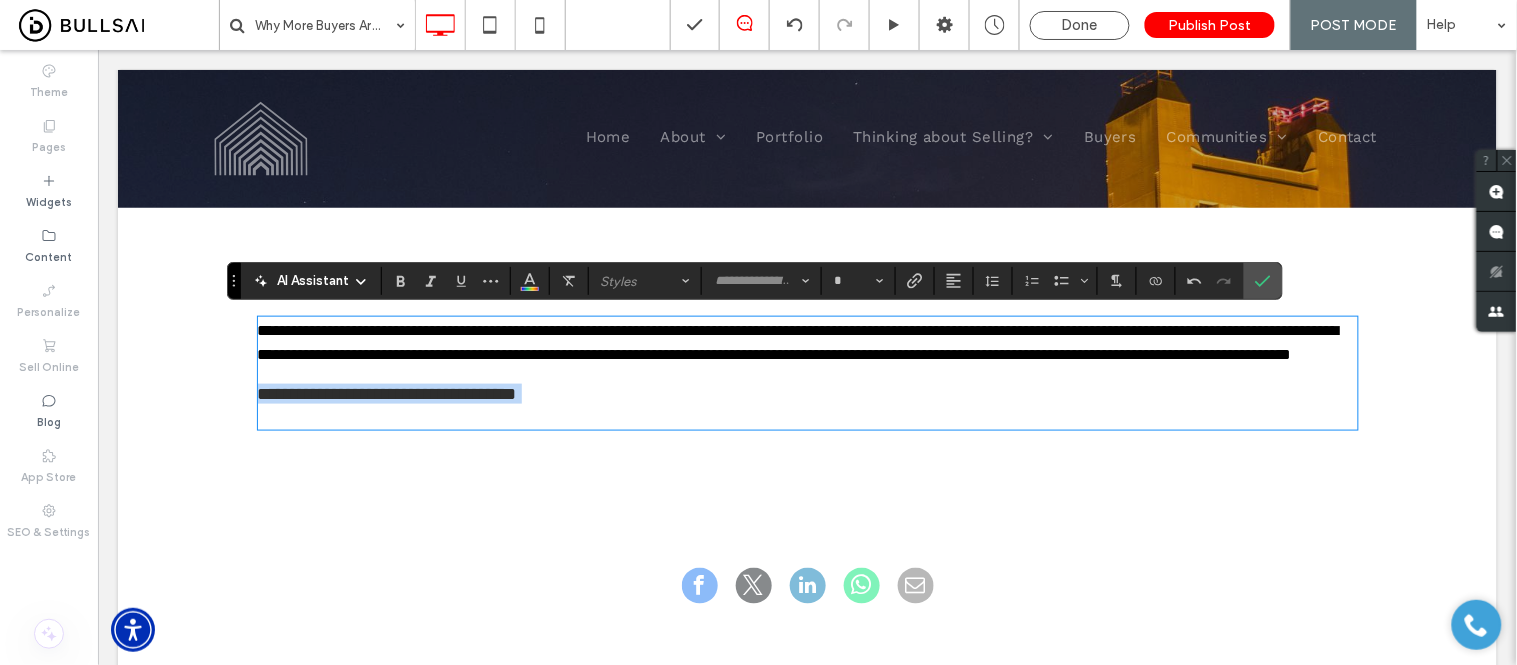 drag, startPoint x: 571, startPoint y: 429, endPoint x: 239, endPoint y: 427, distance: 332.006 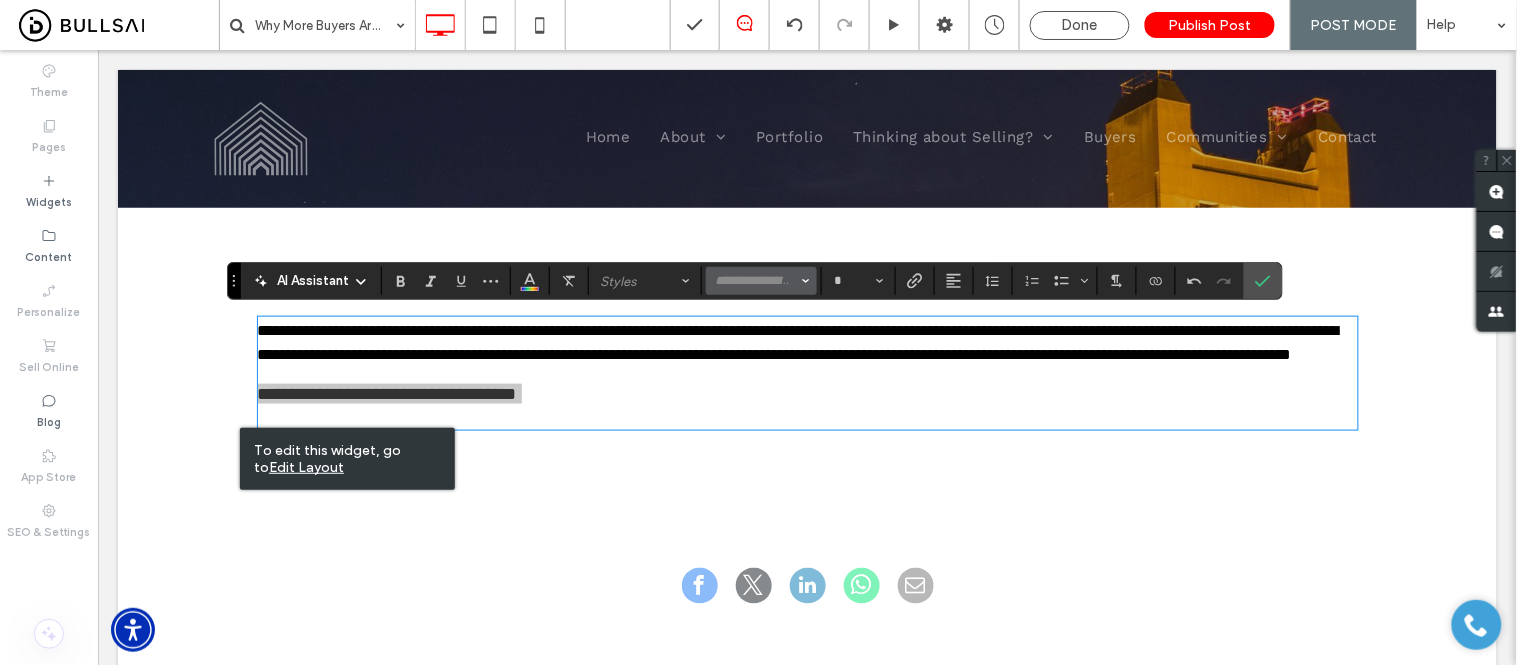click at bounding box center (761, 281) 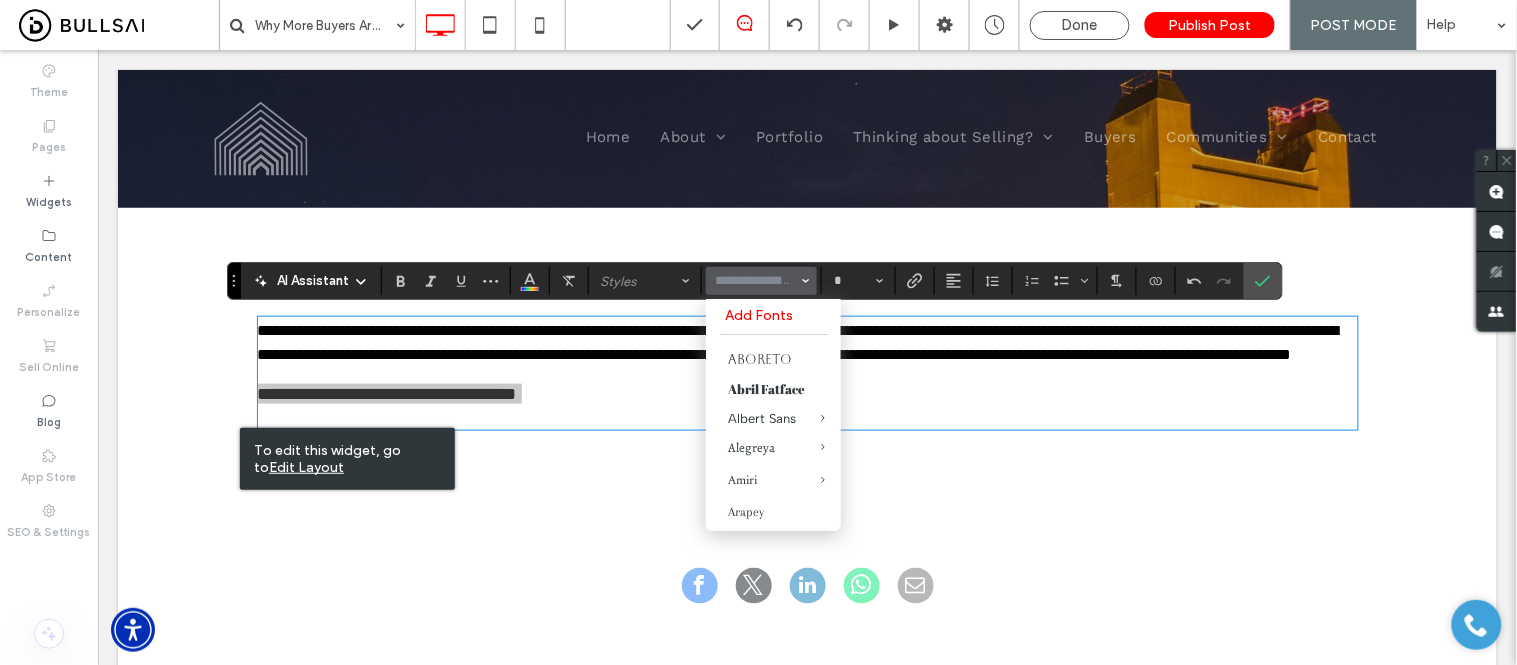 click at bounding box center [755, 281] 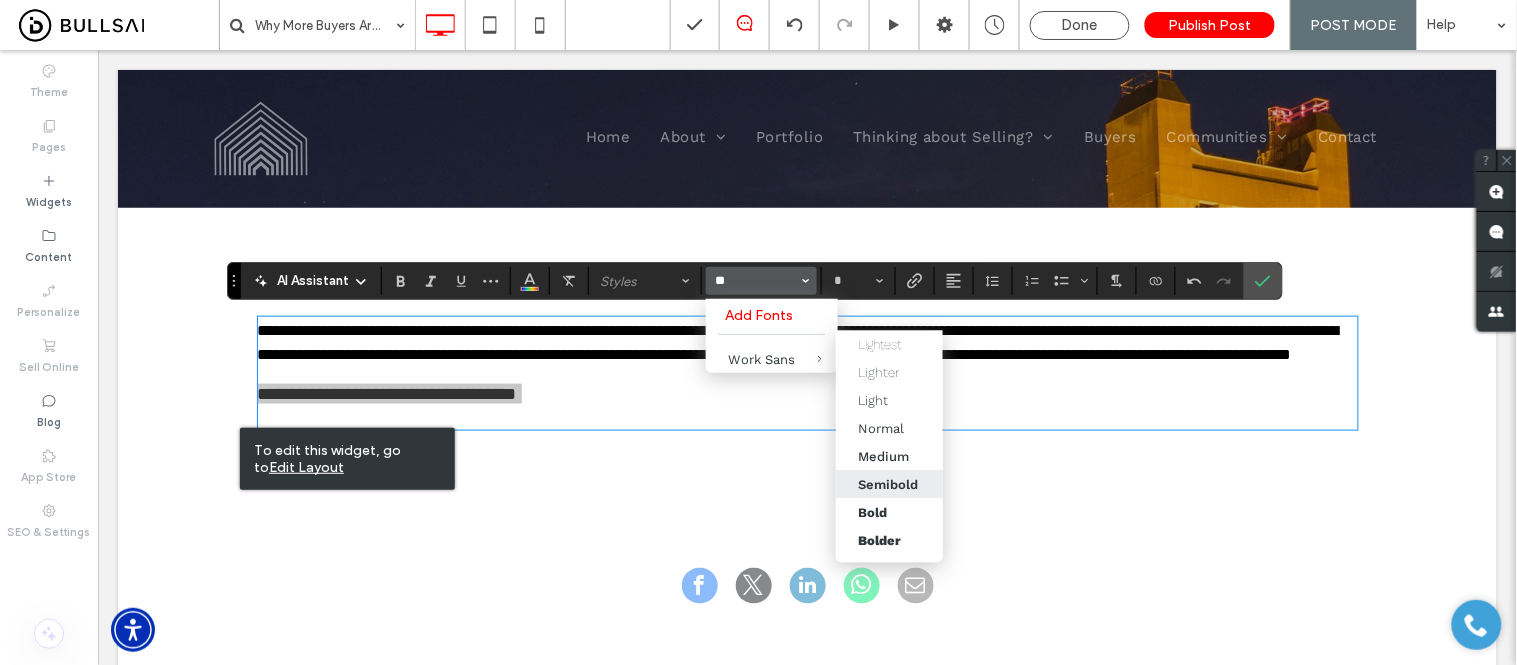 type on "**" 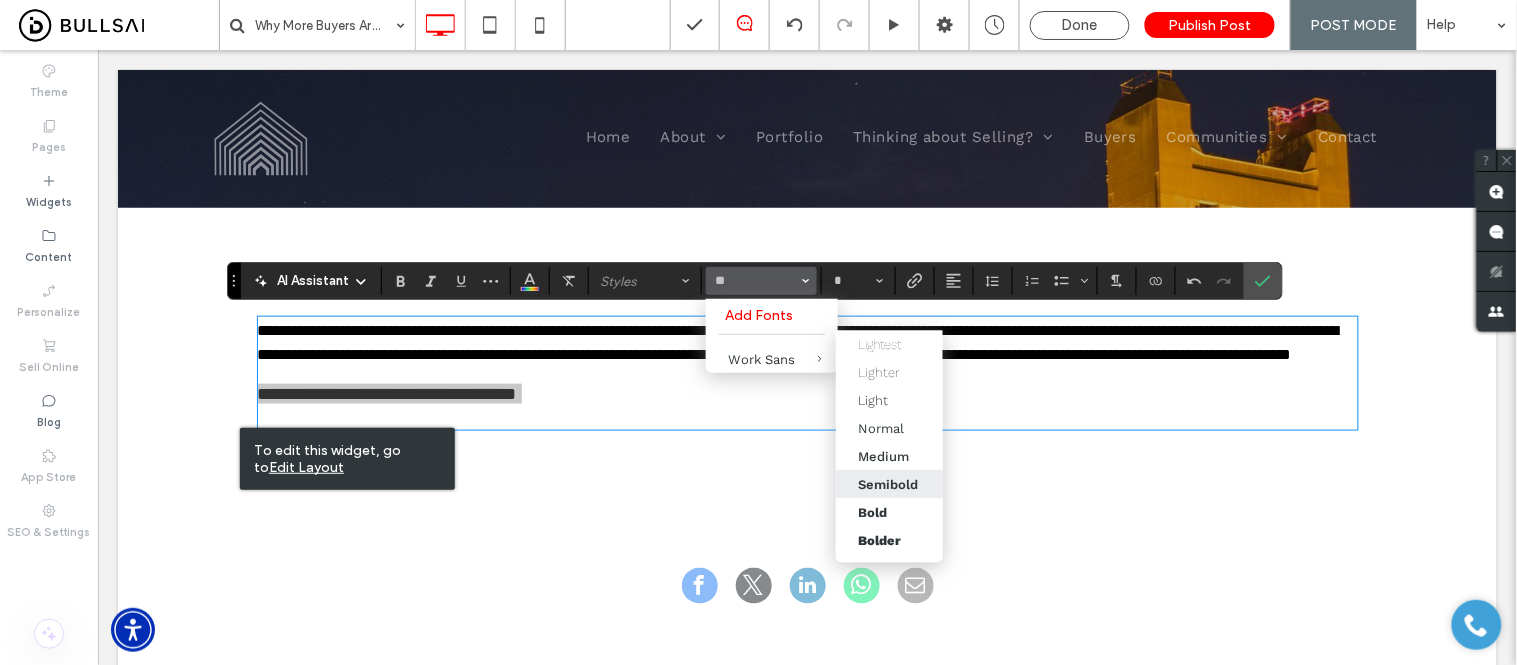 click on "Semibold" at bounding box center (888, 484) 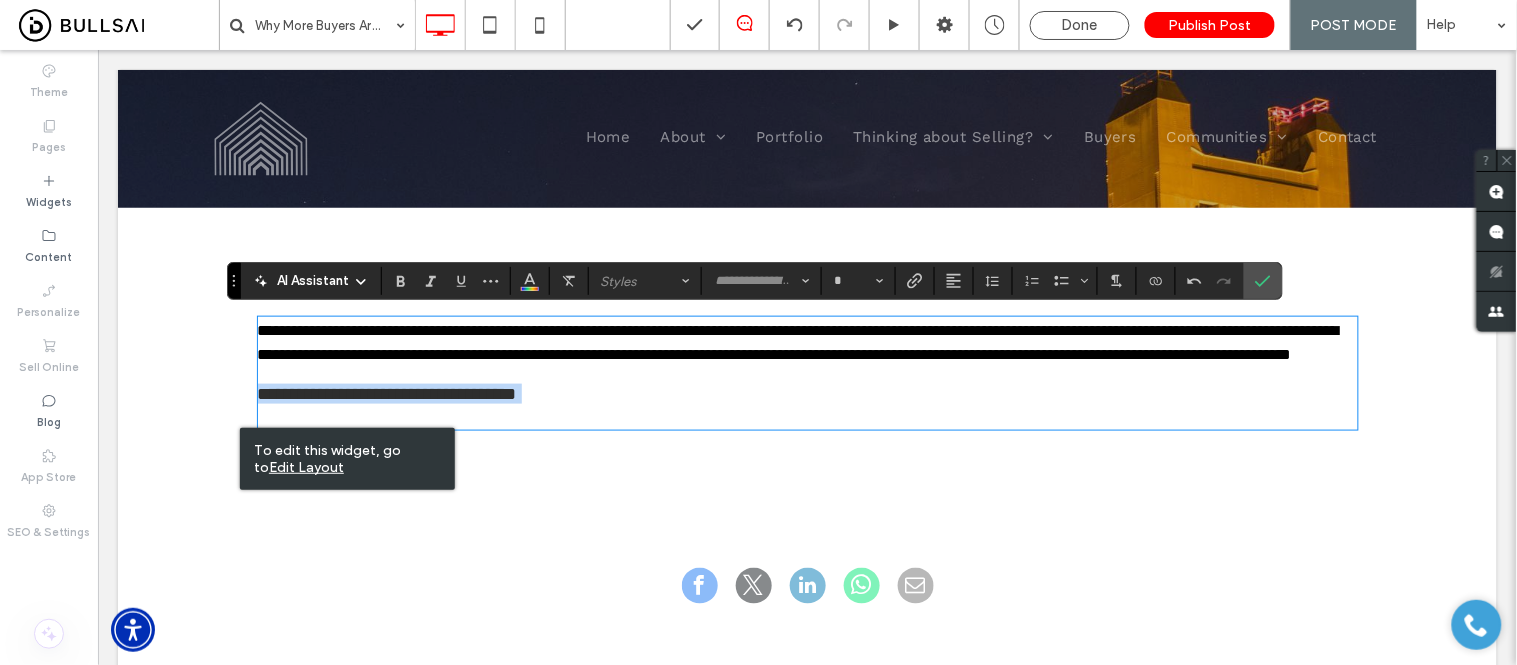type on "*********" 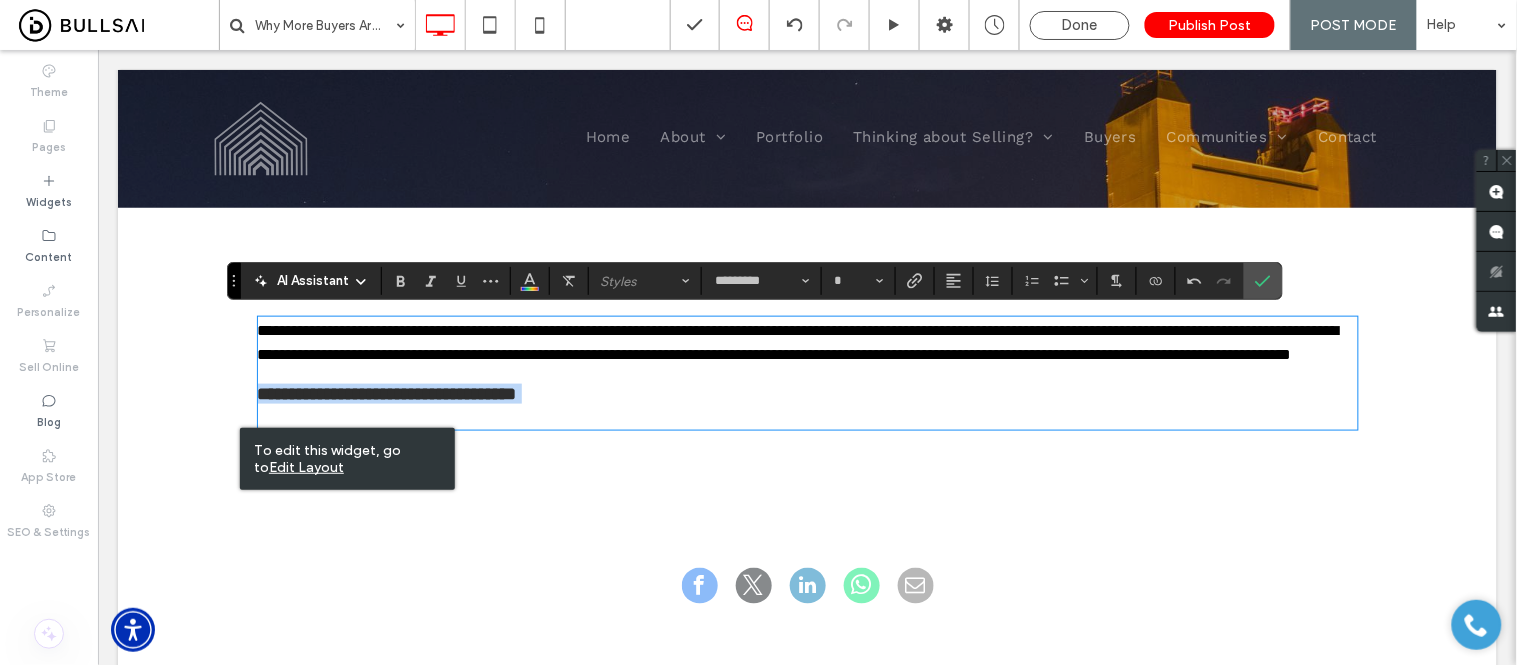 click on "﻿" at bounding box center [807, 415] 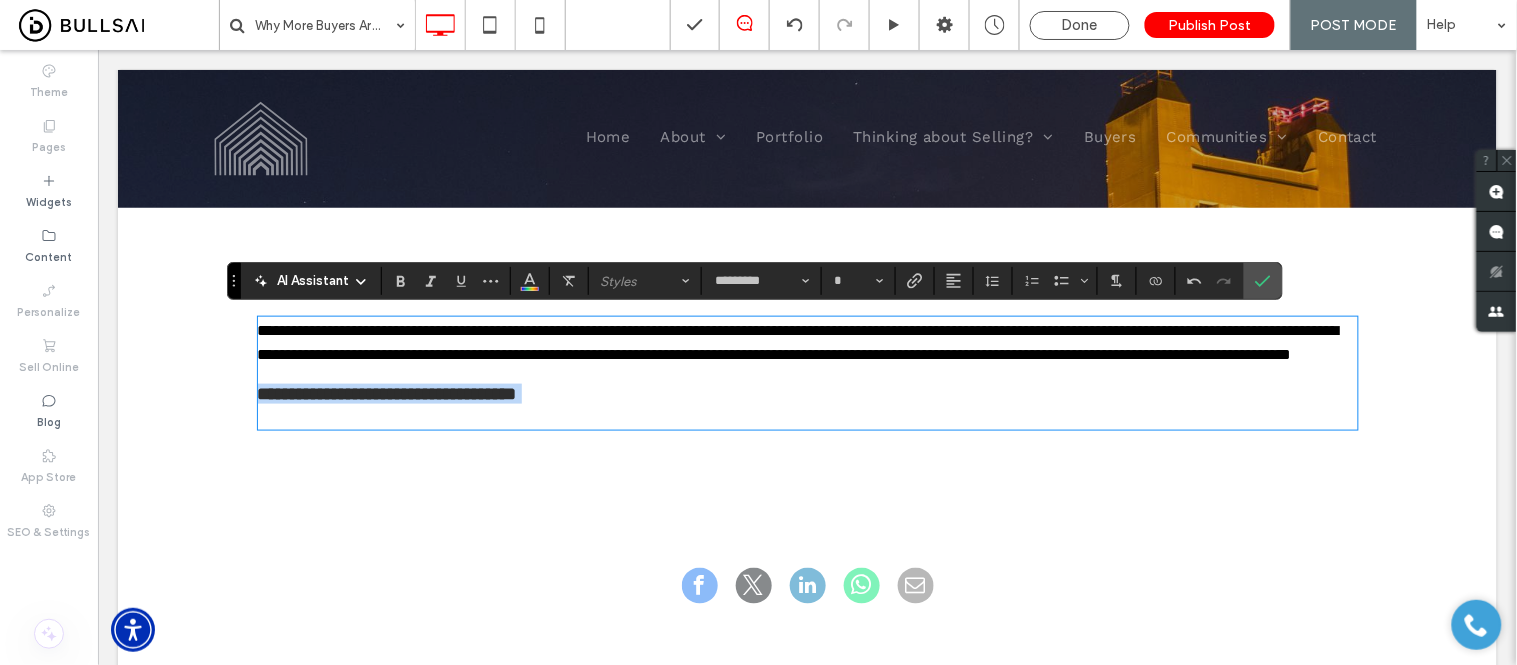 click on "﻿" at bounding box center [807, 415] 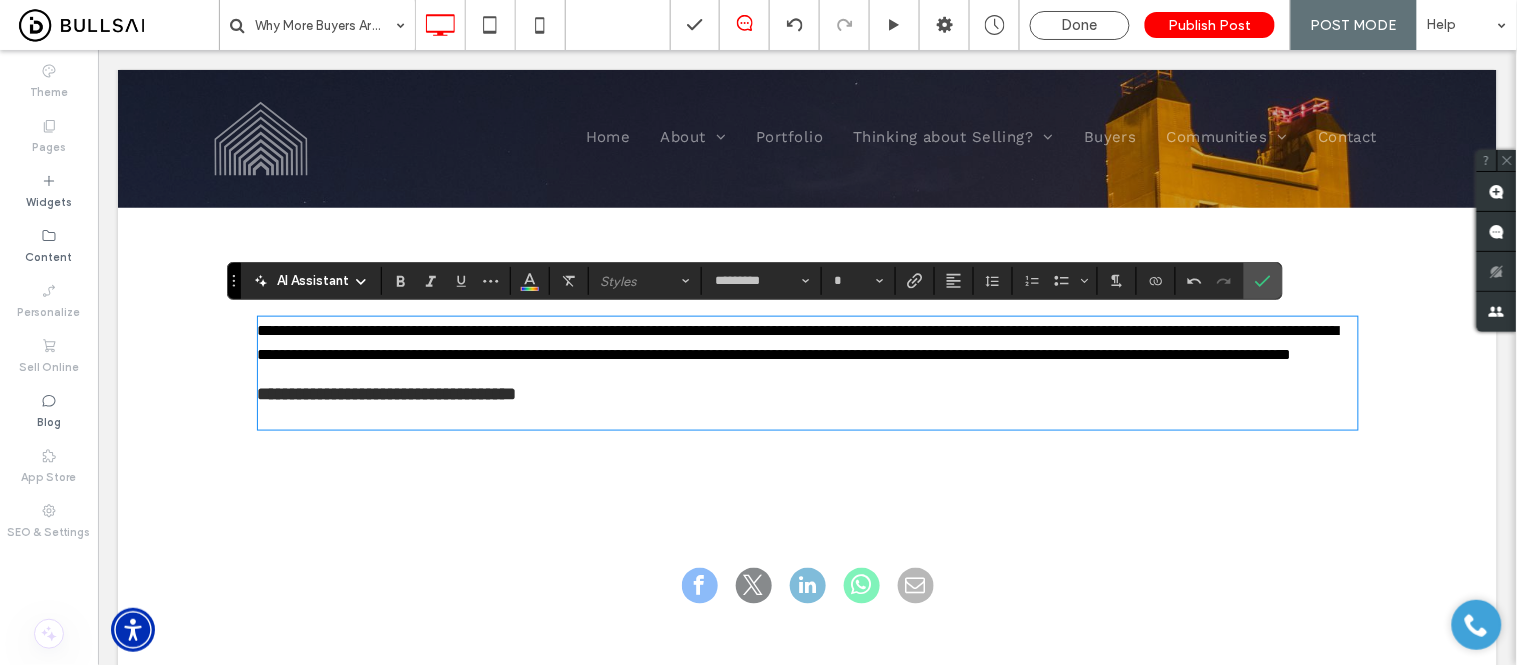 click on "**********" at bounding box center (807, 392) 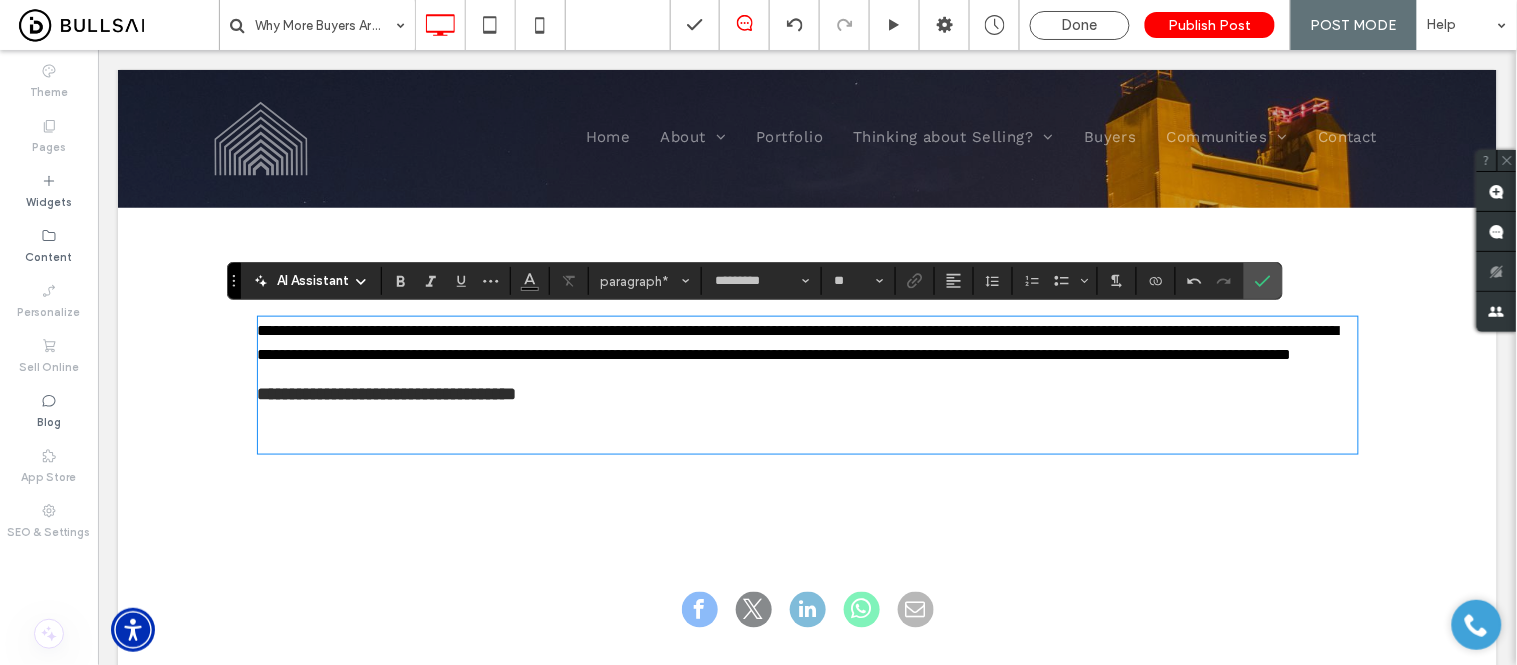 click at bounding box center [807, 415] 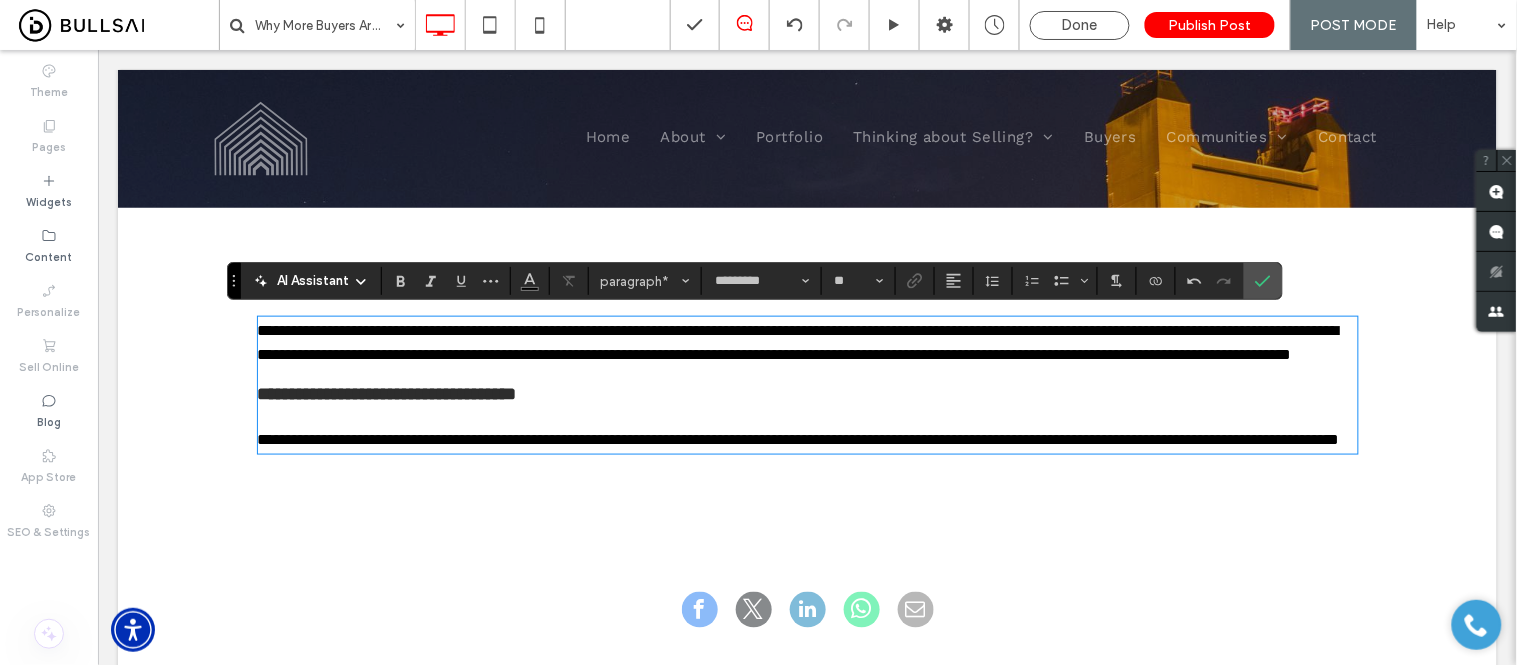 scroll, scrollTop: 0, scrollLeft: 0, axis: both 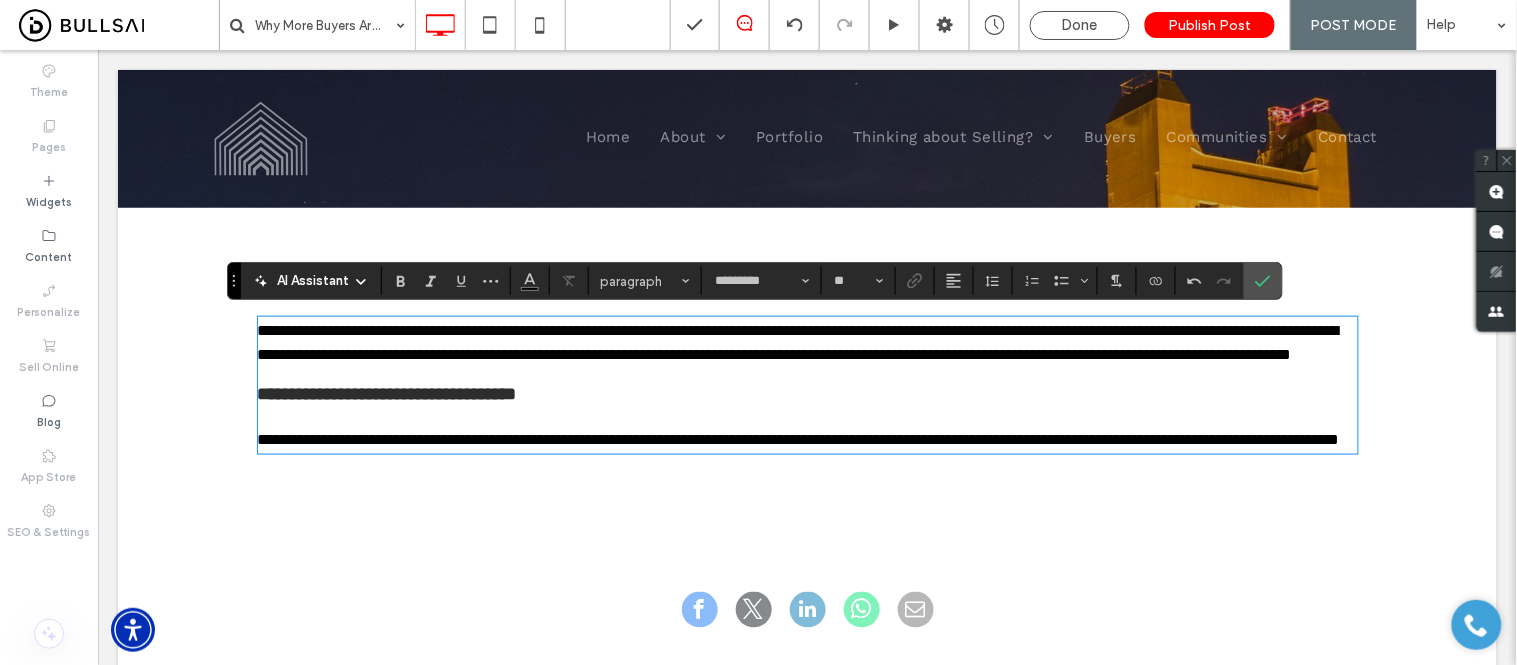click on "**********" at bounding box center (386, 393) 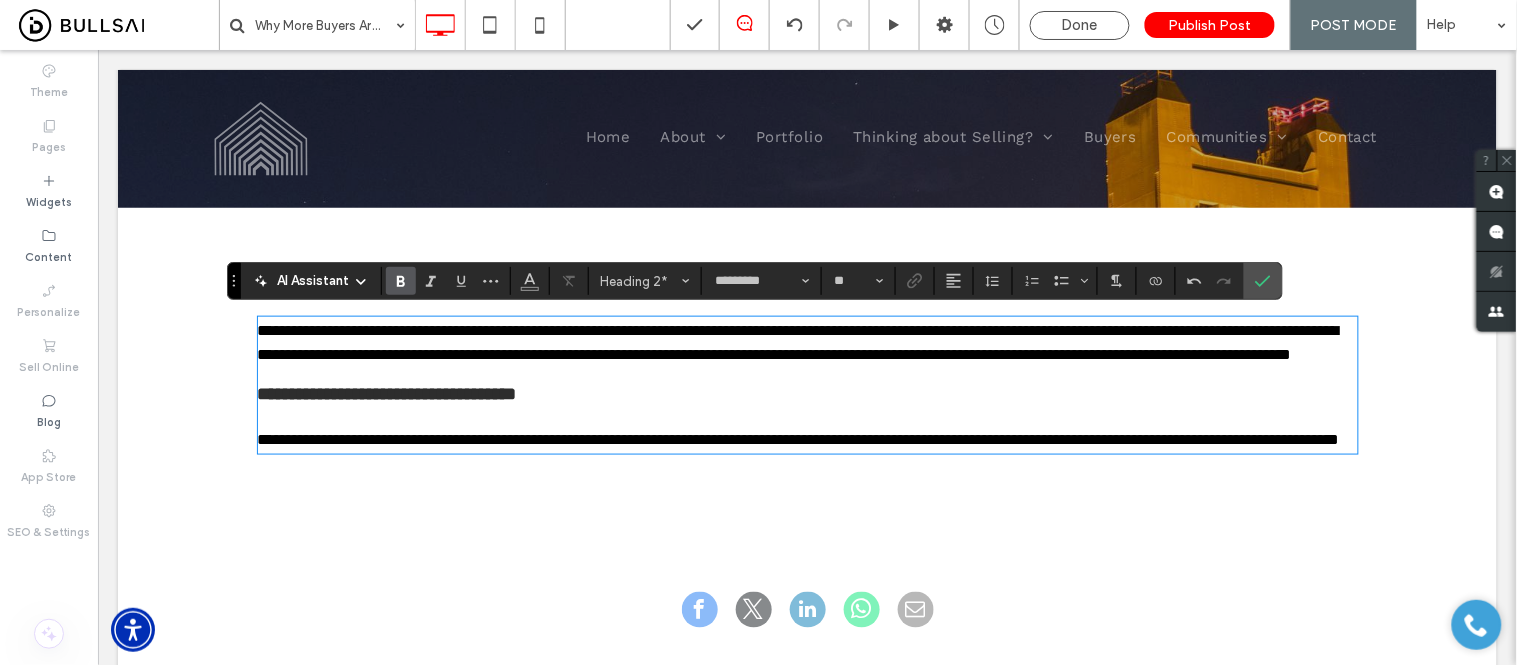 click on "**********" at bounding box center (807, 439) 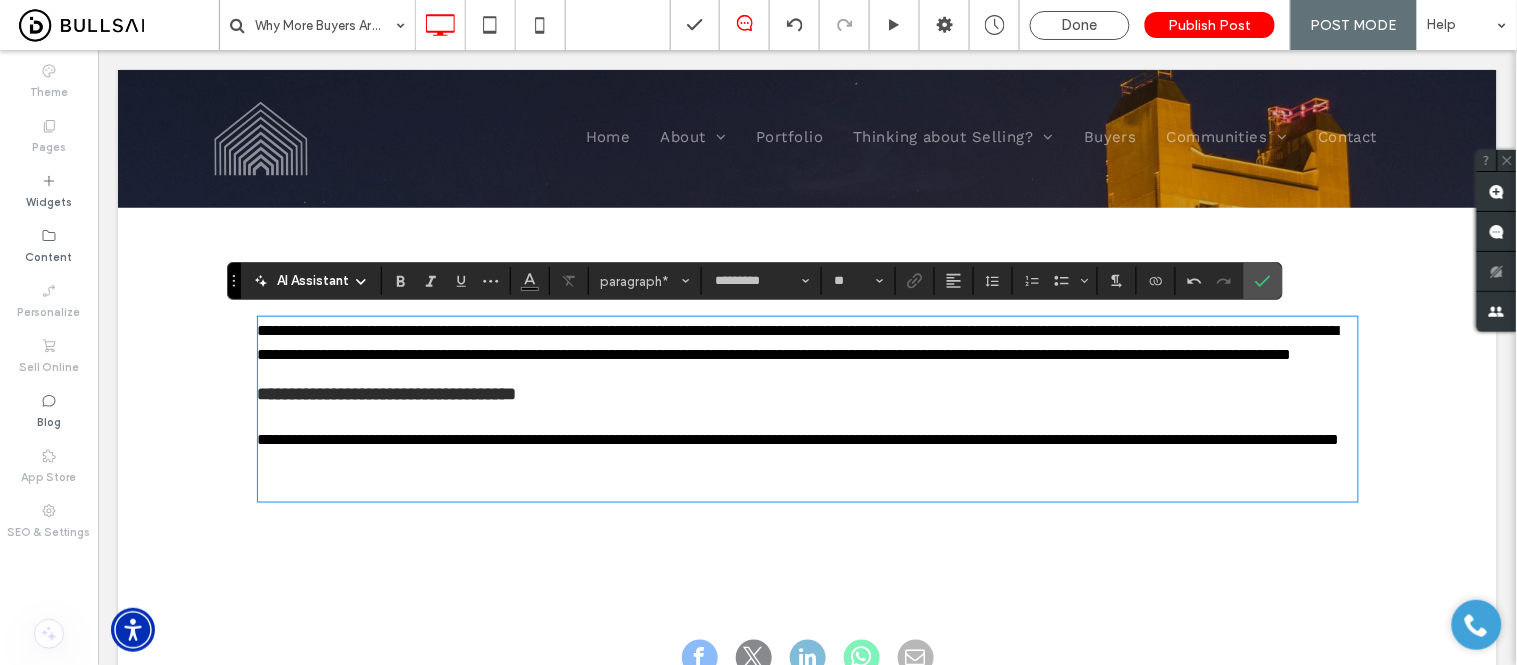 click on "﻿" at bounding box center [807, 487] 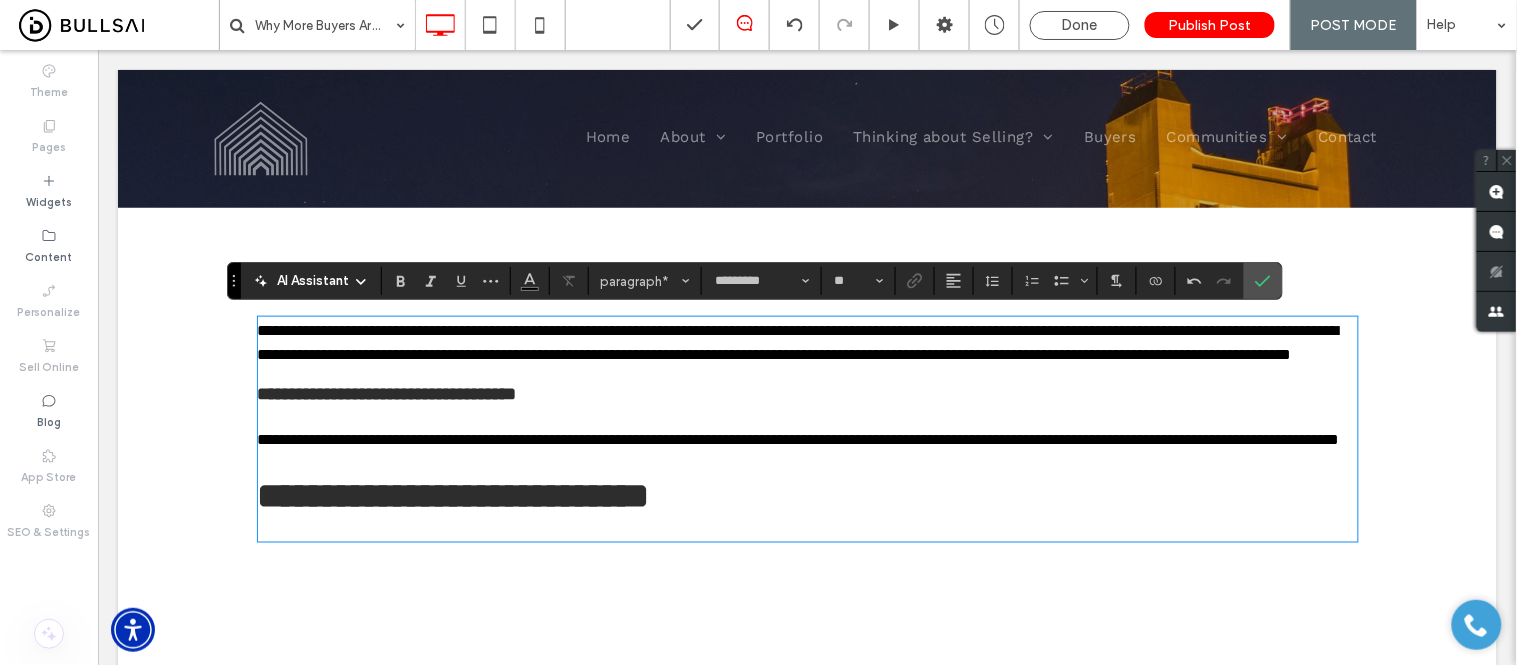scroll, scrollTop: 0, scrollLeft: 0, axis: both 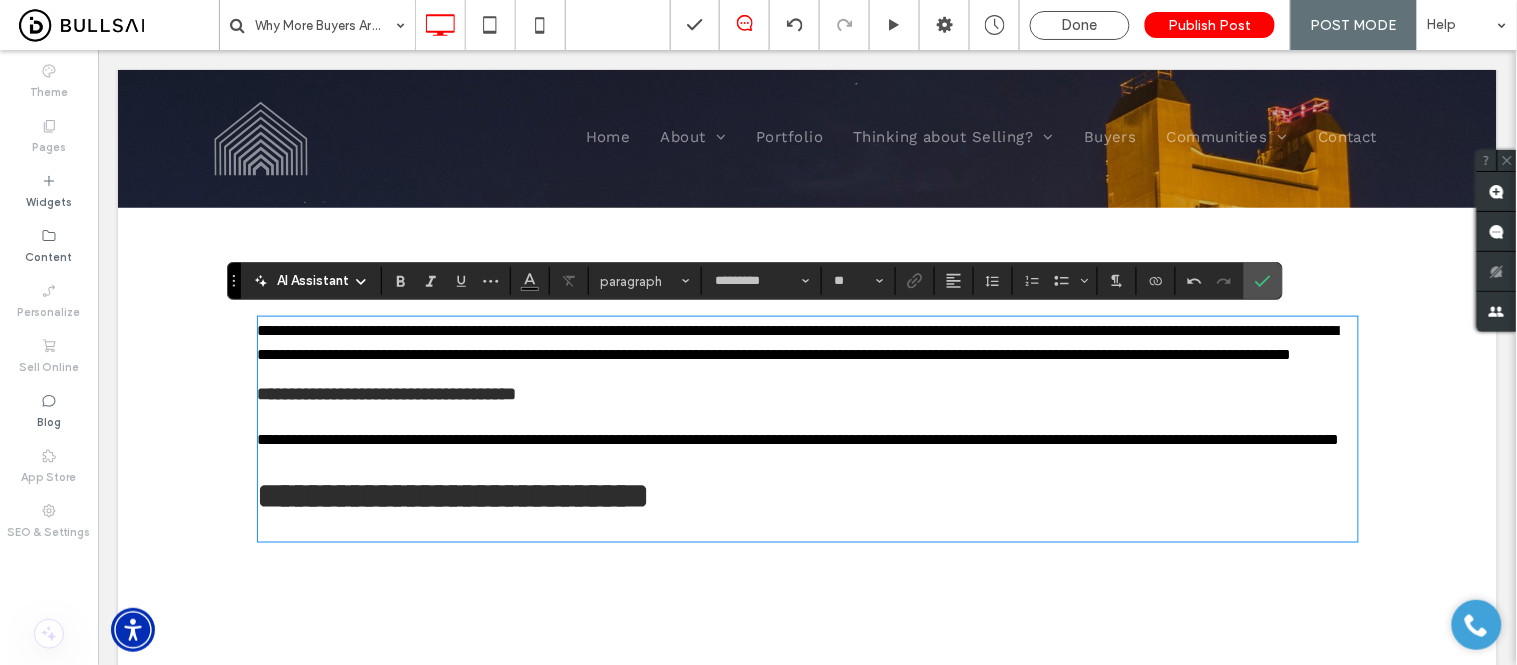 type on "**" 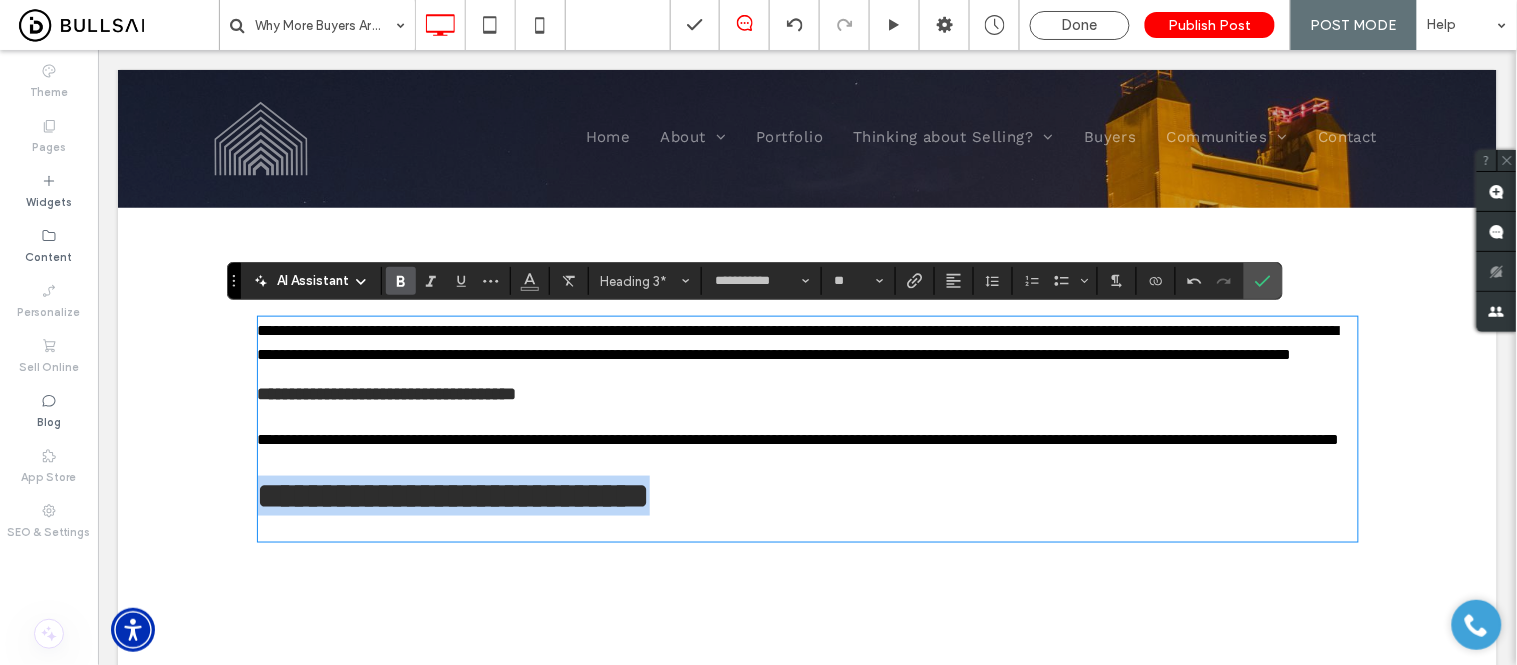 drag, startPoint x: 377, startPoint y: 557, endPoint x: 215, endPoint y: 556, distance: 162.00308 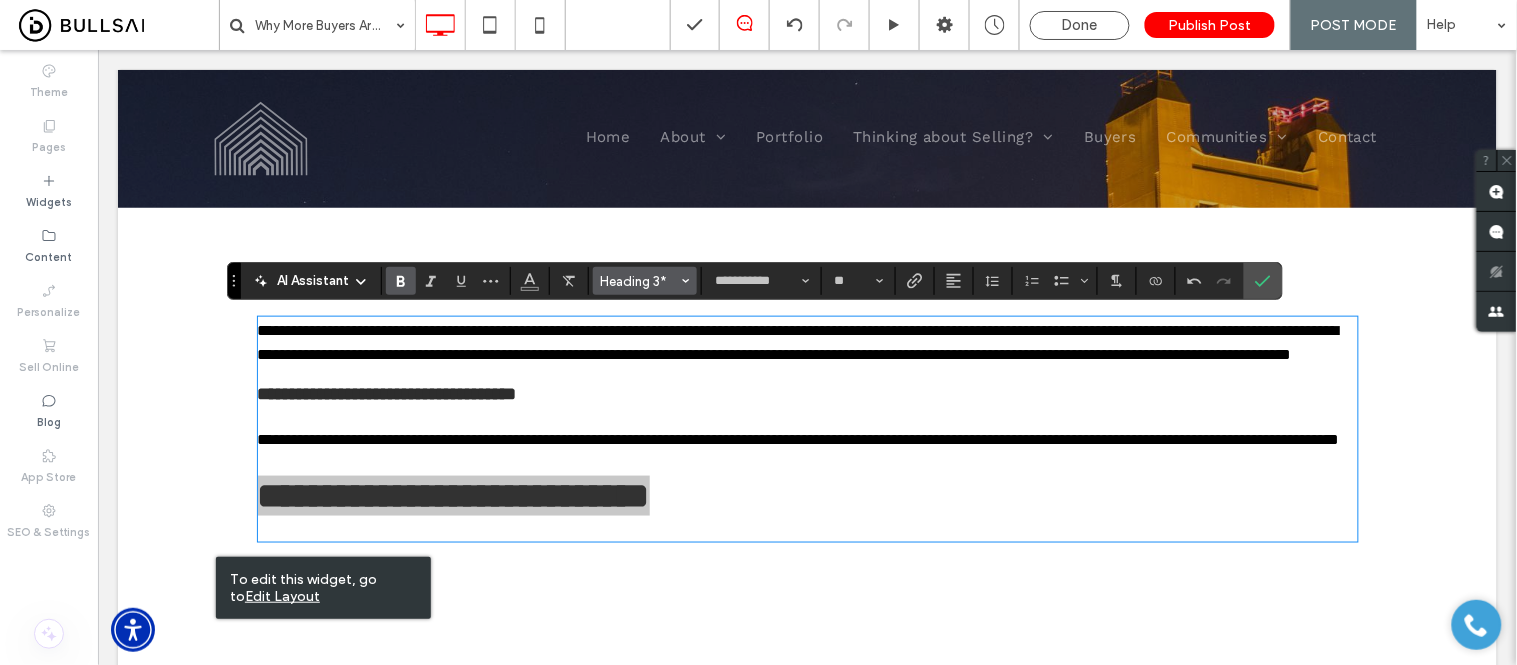 click at bounding box center (686, 281) 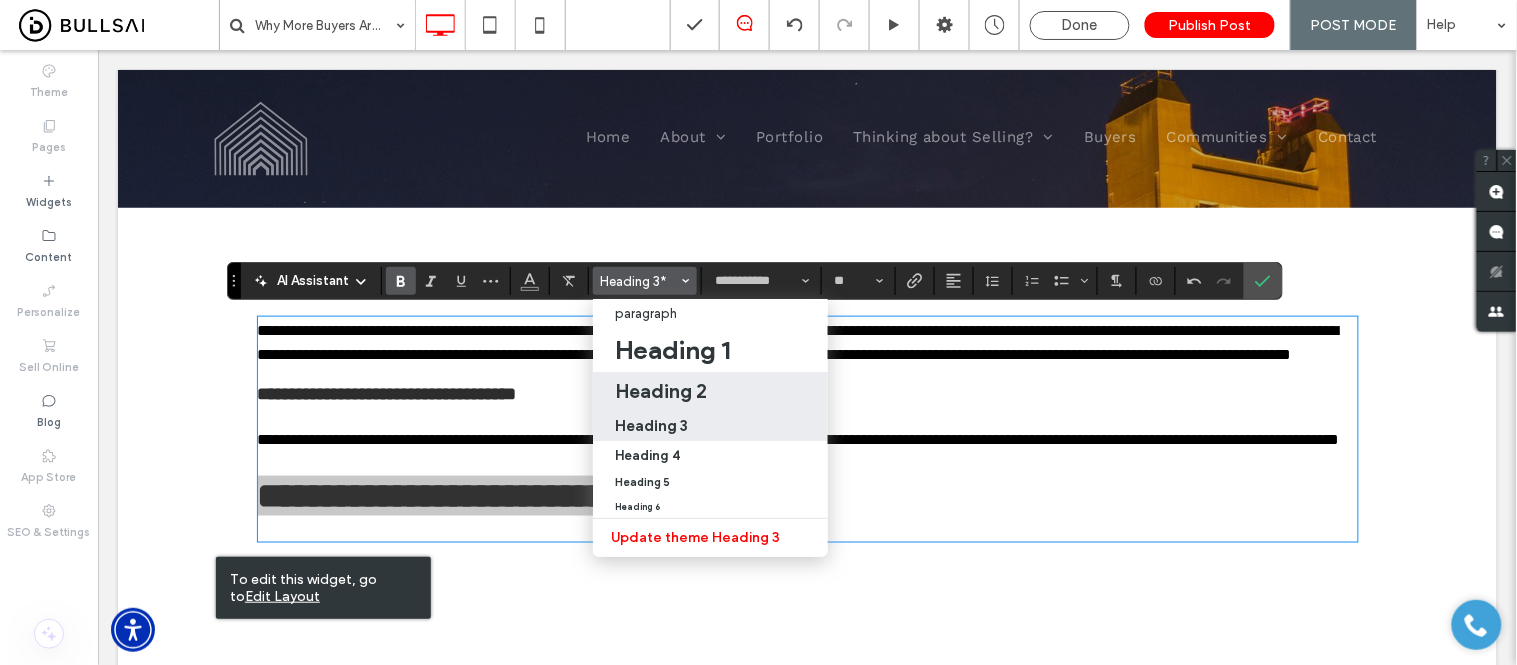 drag, startPoint x: 665, startPoint y: 398, endPoint x: 558, endPoint y: 384, distance: 107.912 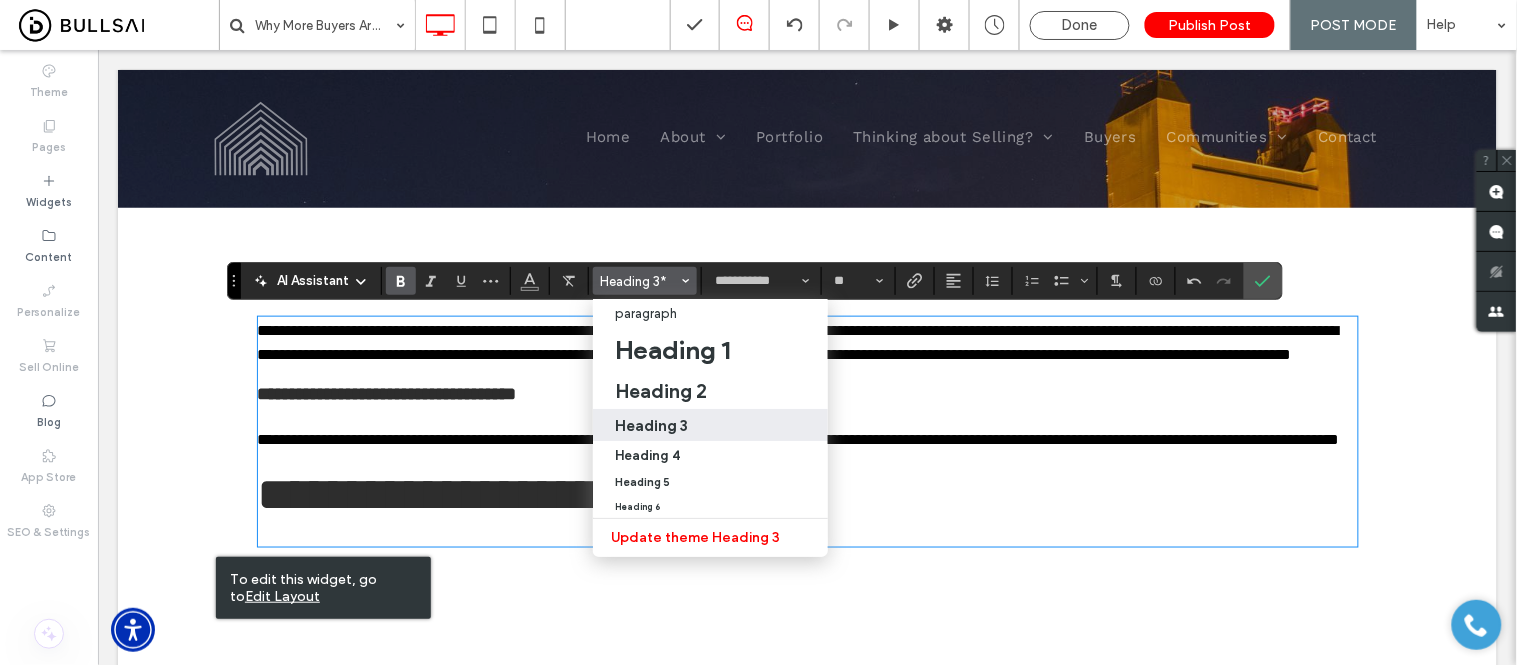 type on "**" 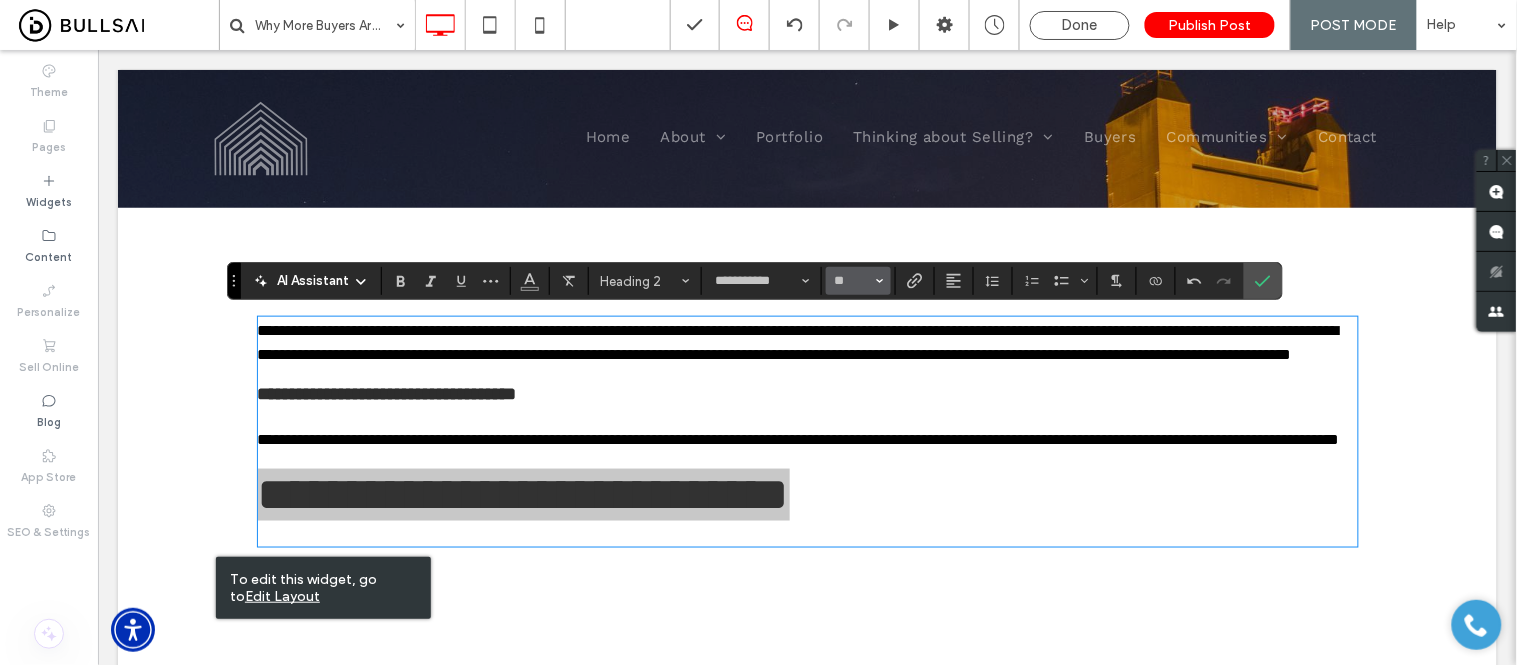 click 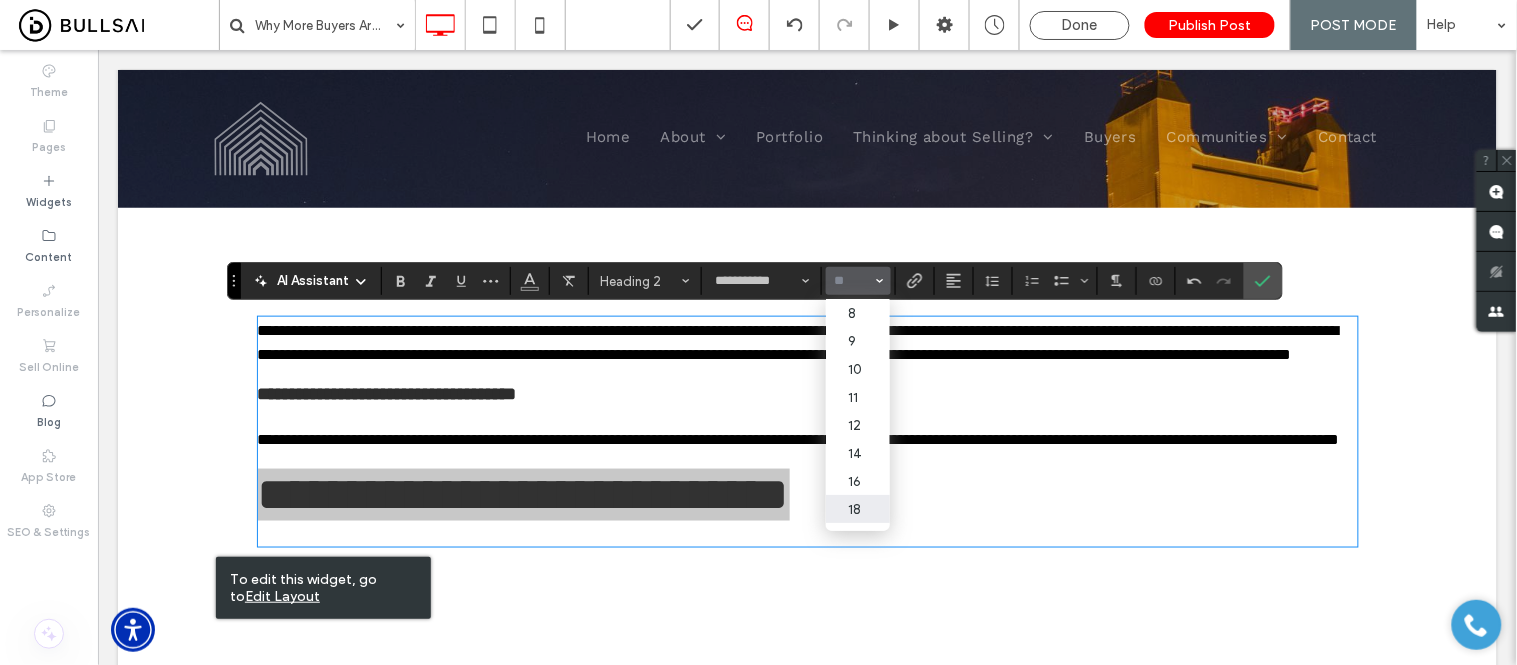 click on "18" at bounding box center (858, 509) 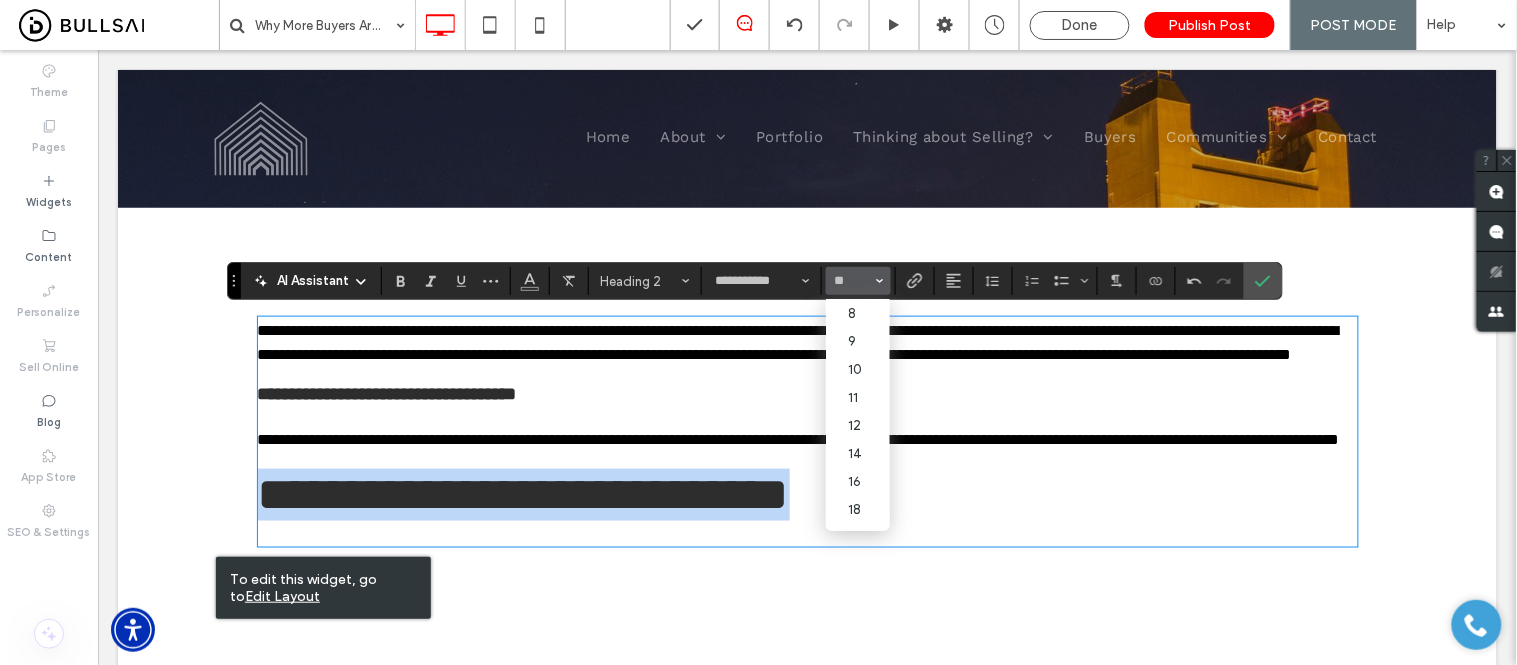 type on "**" 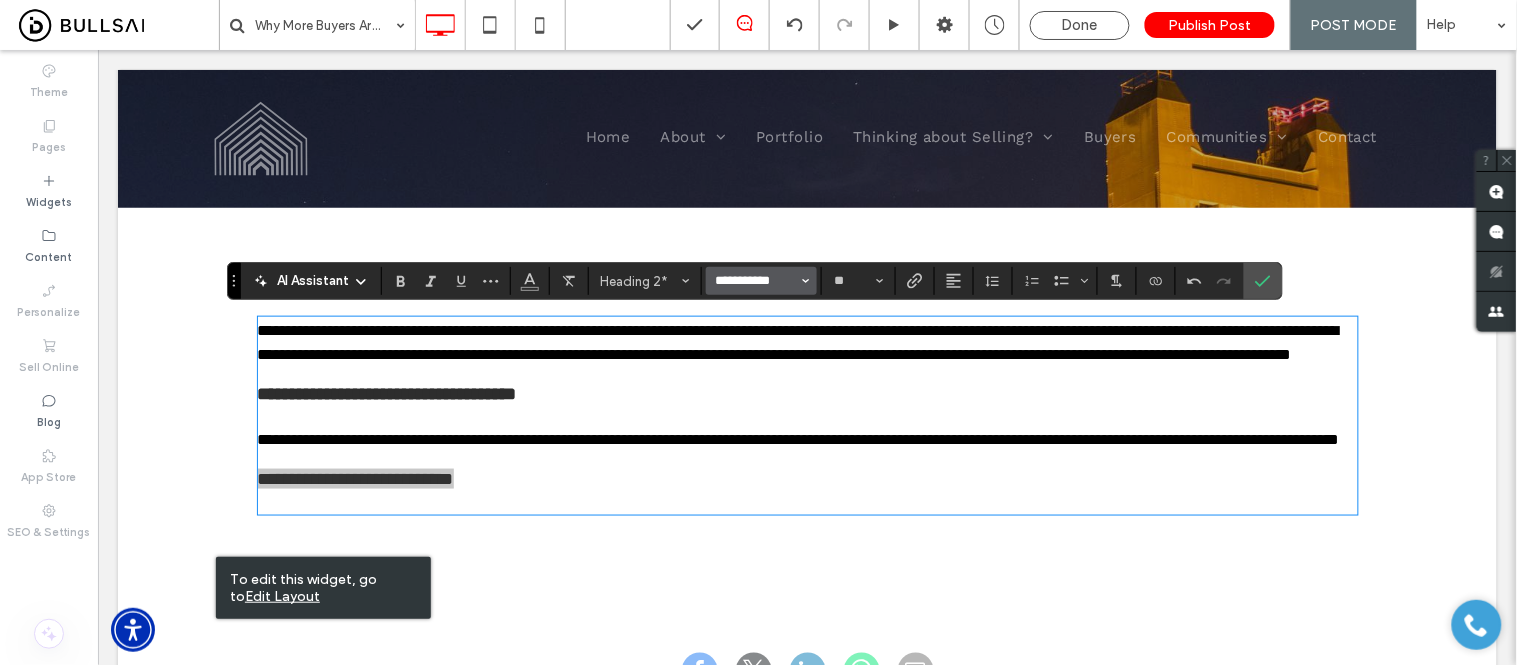 click on "**********" at bounding box center [755, 281] 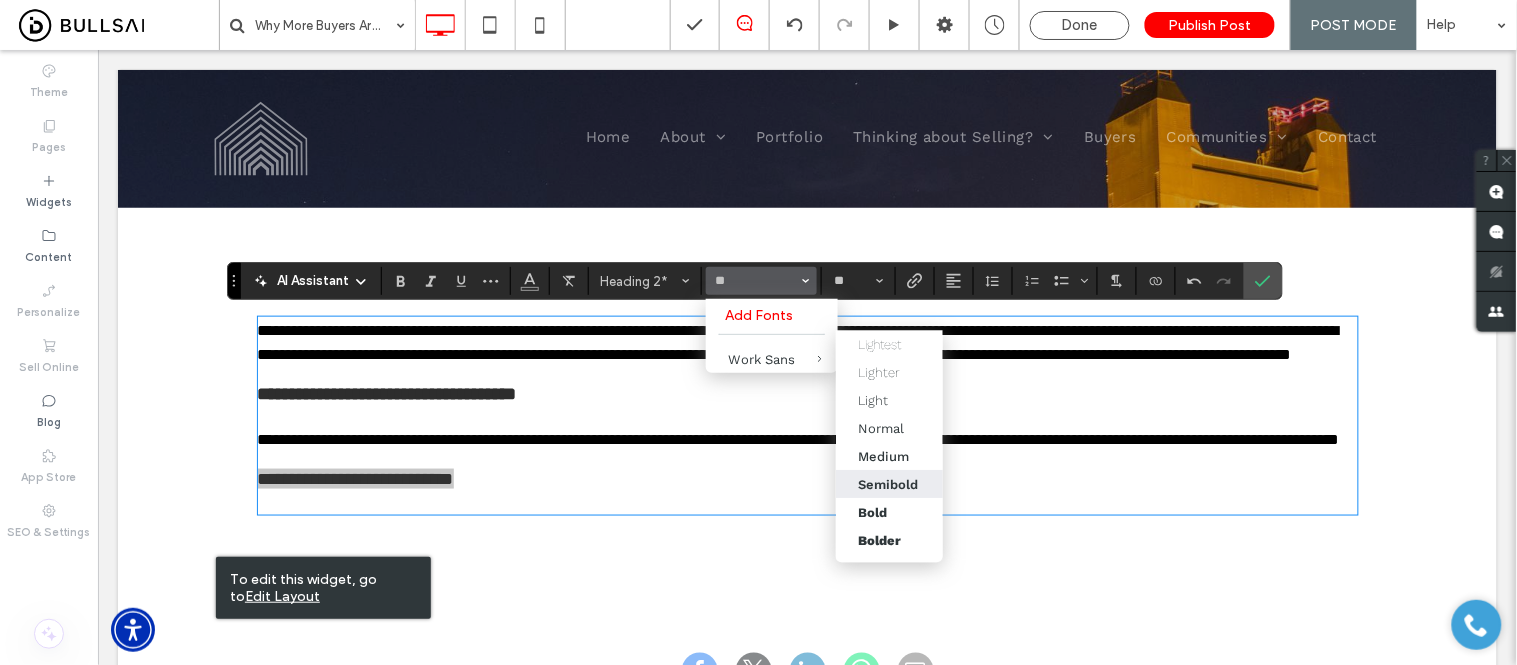 click on "Semibold" at bounding box center (888, 484) 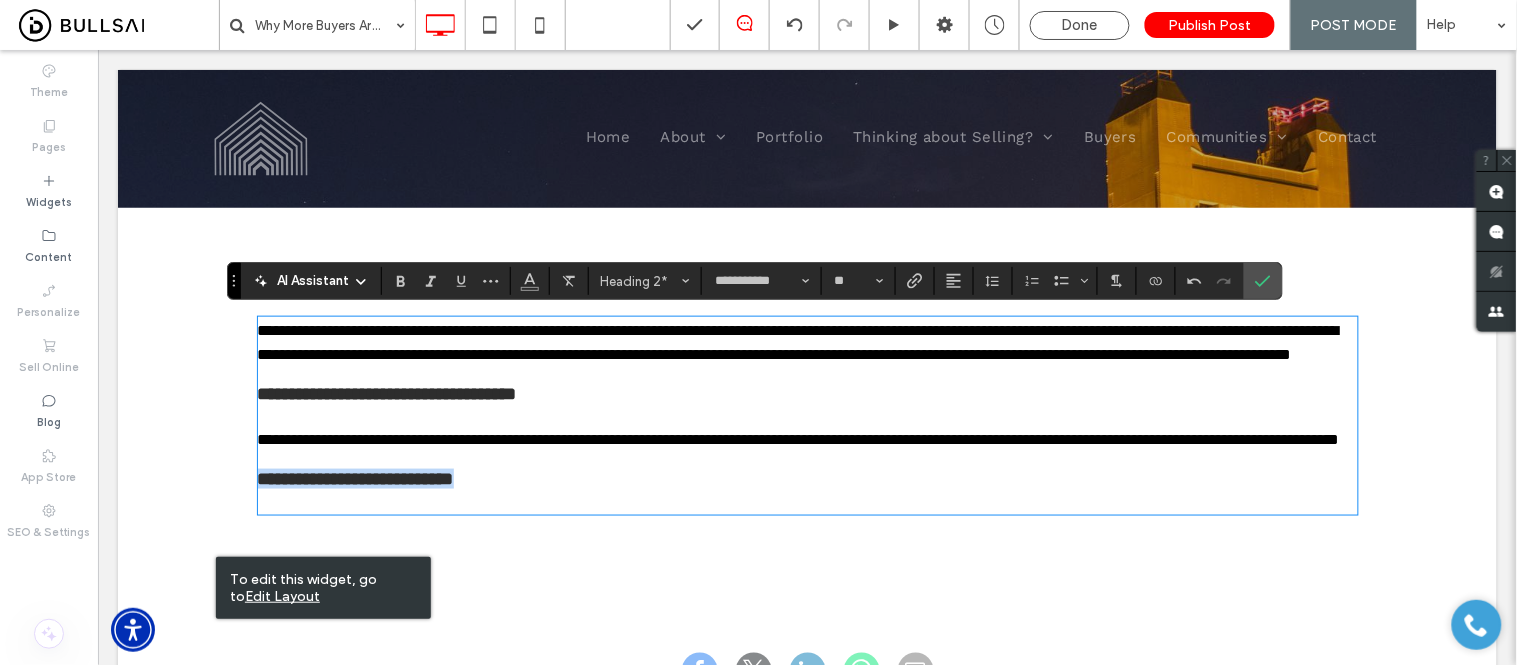 type on "*********" 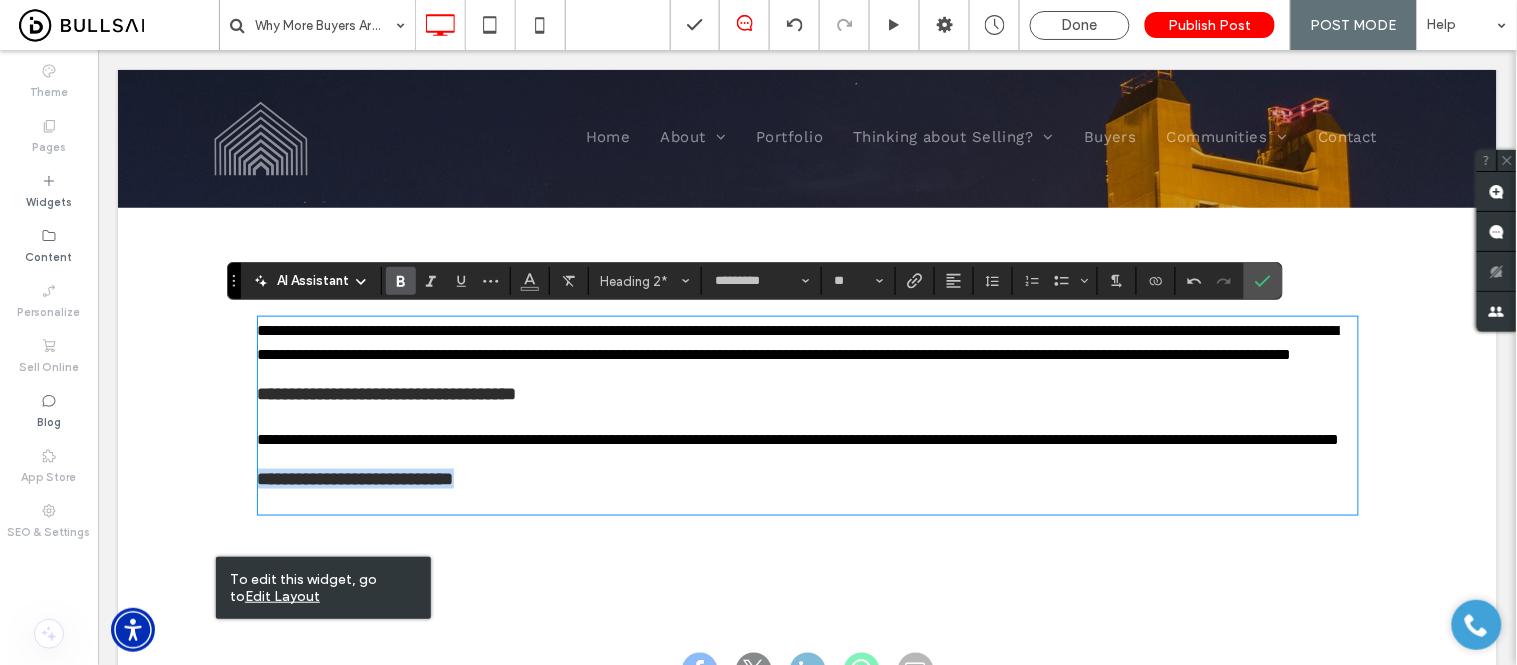 click on "**********" at bounding box center [807, 478] 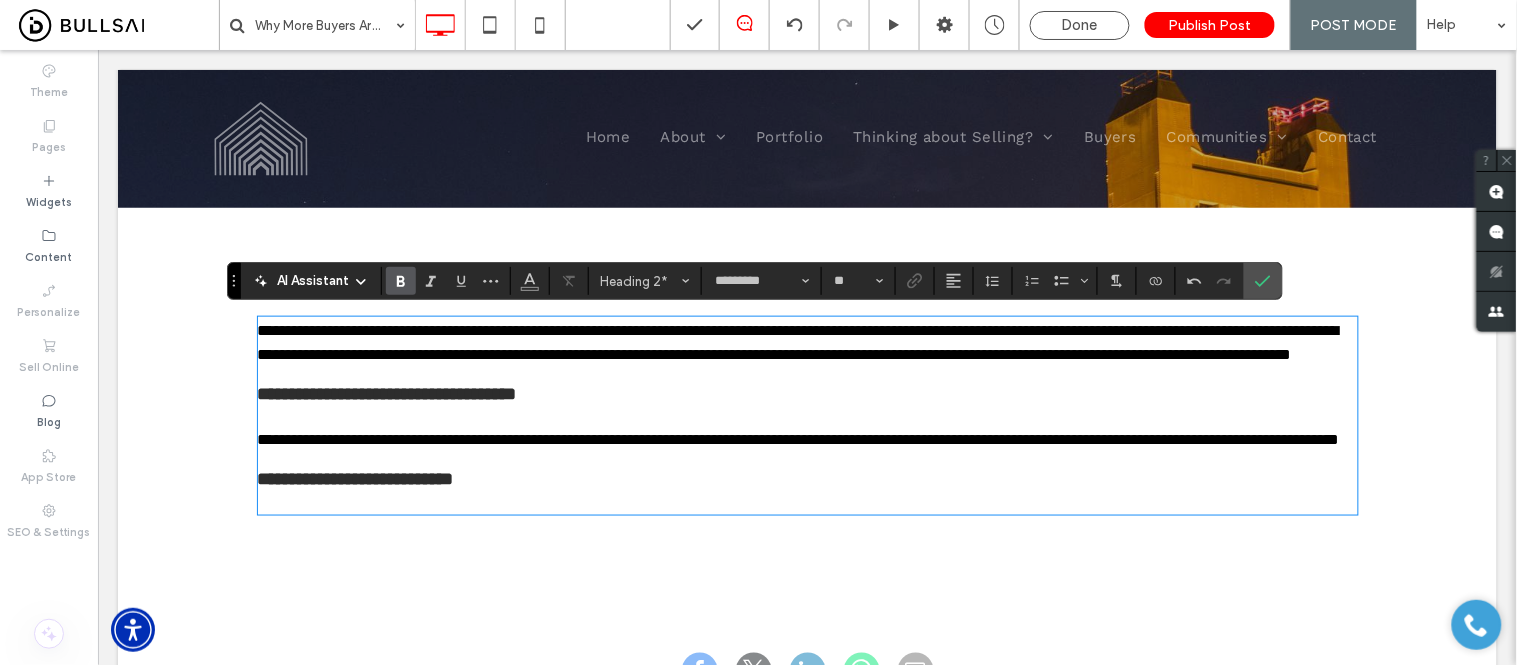 click on "**********" at bounding box center (807, 409) 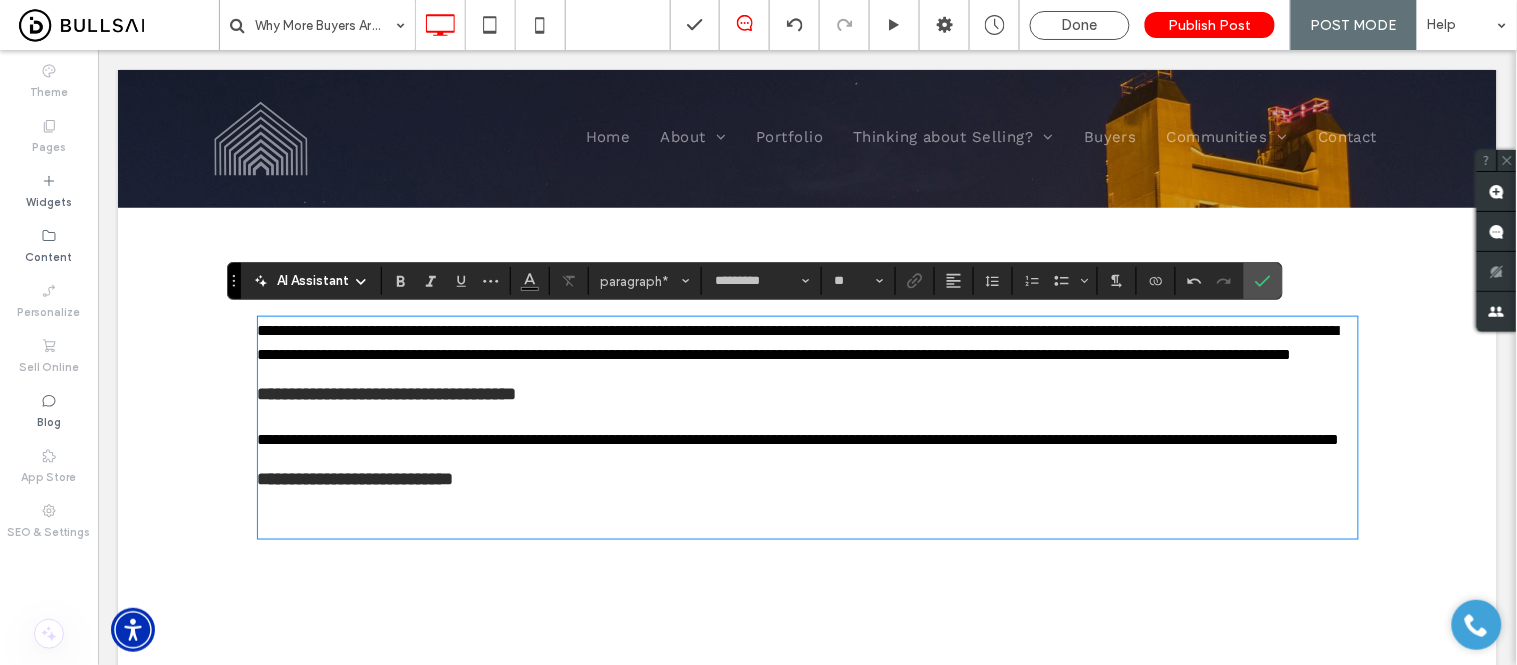click on "﻿" at bounding box center [807, 524] 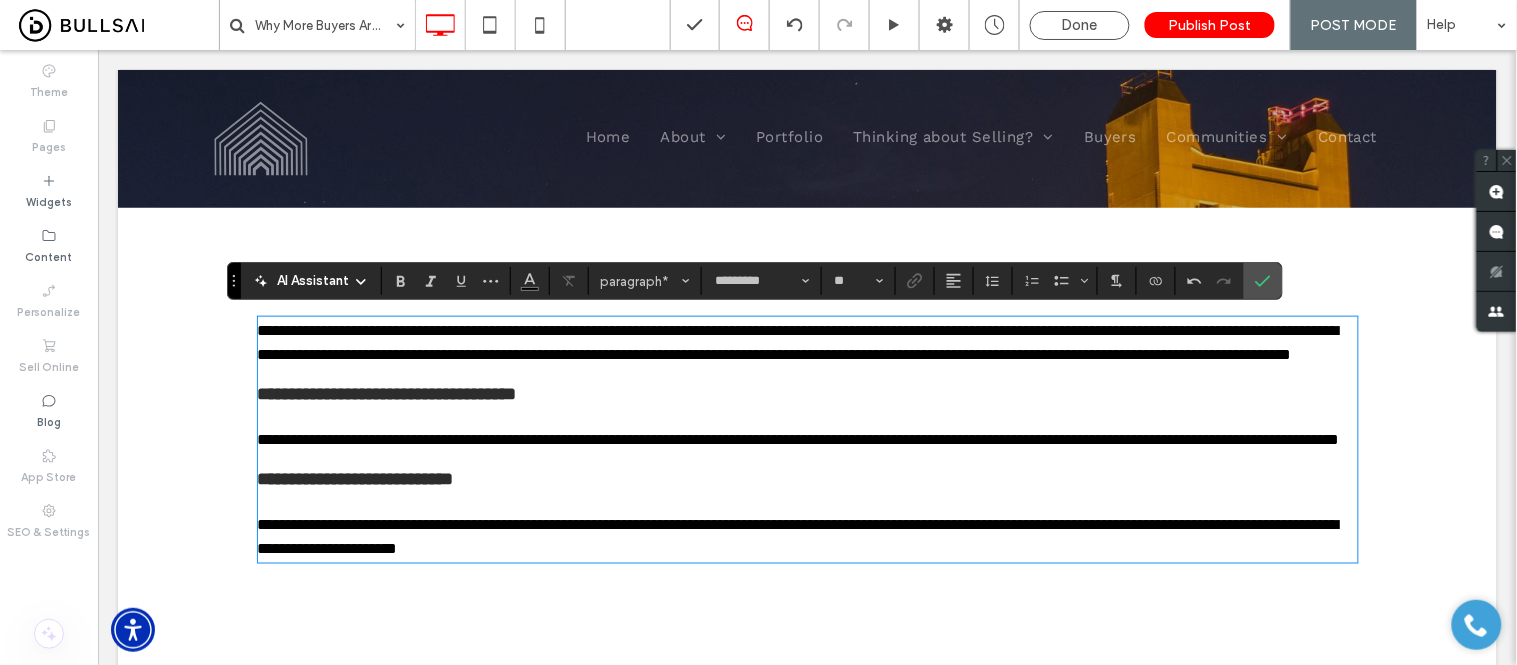 scroll, scrollTop: 0, scrollLeft: 0, axis: both 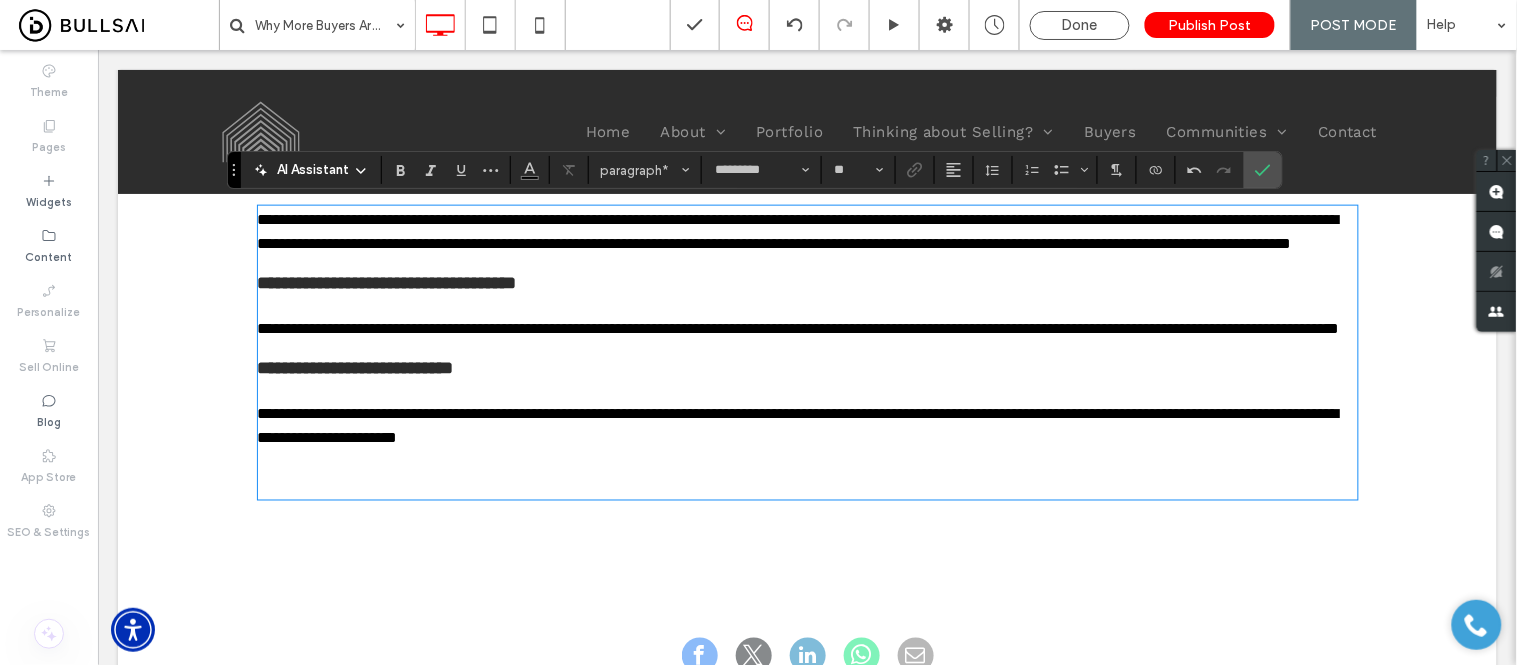 click on "﻿" at bounding box center [807, 485] 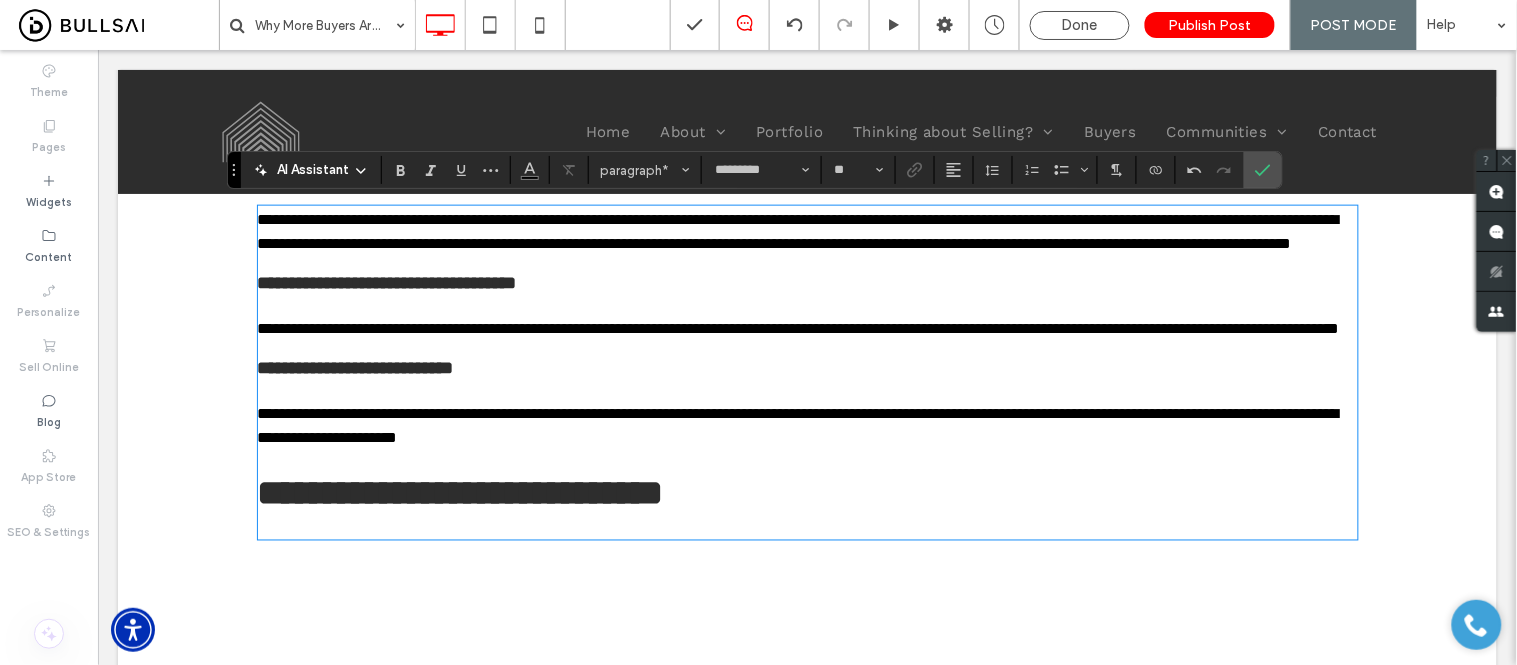 scroll, scrollTop: 0, scrollLeft: 0, axis: both 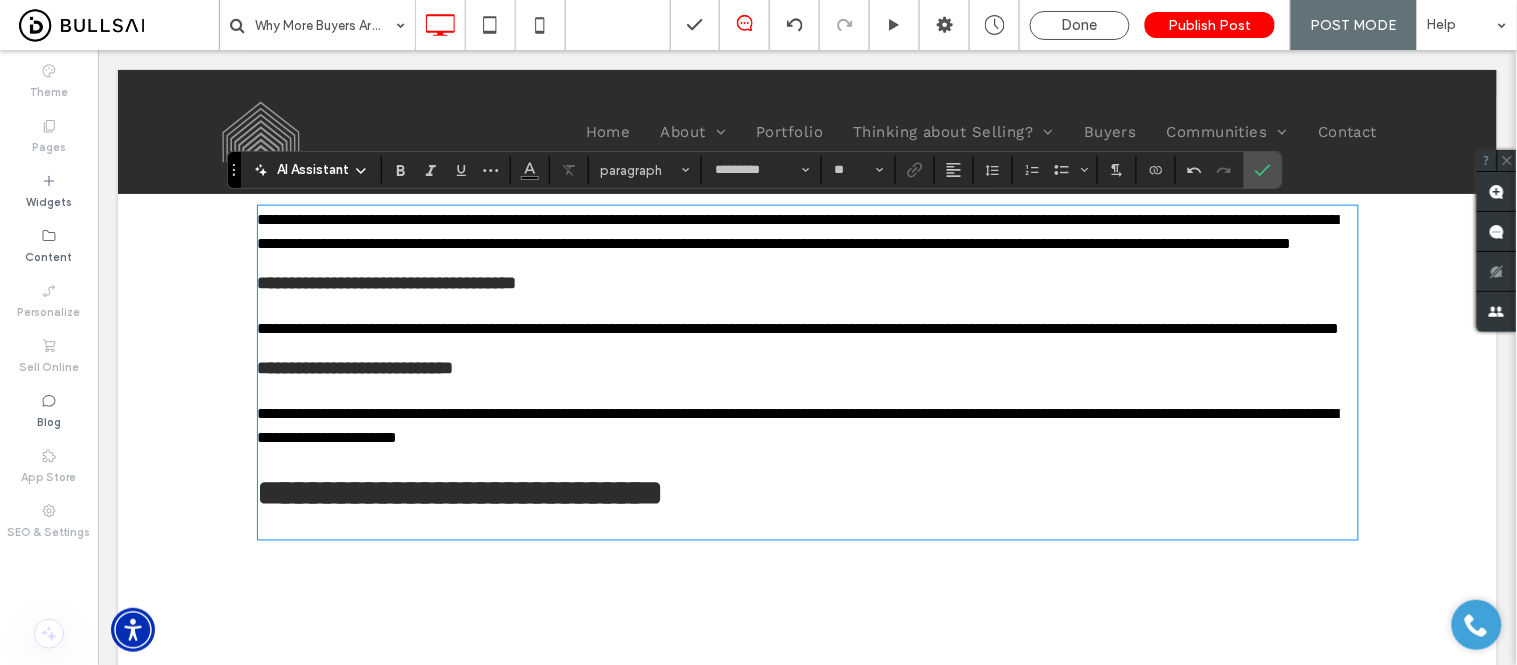 type on "**" 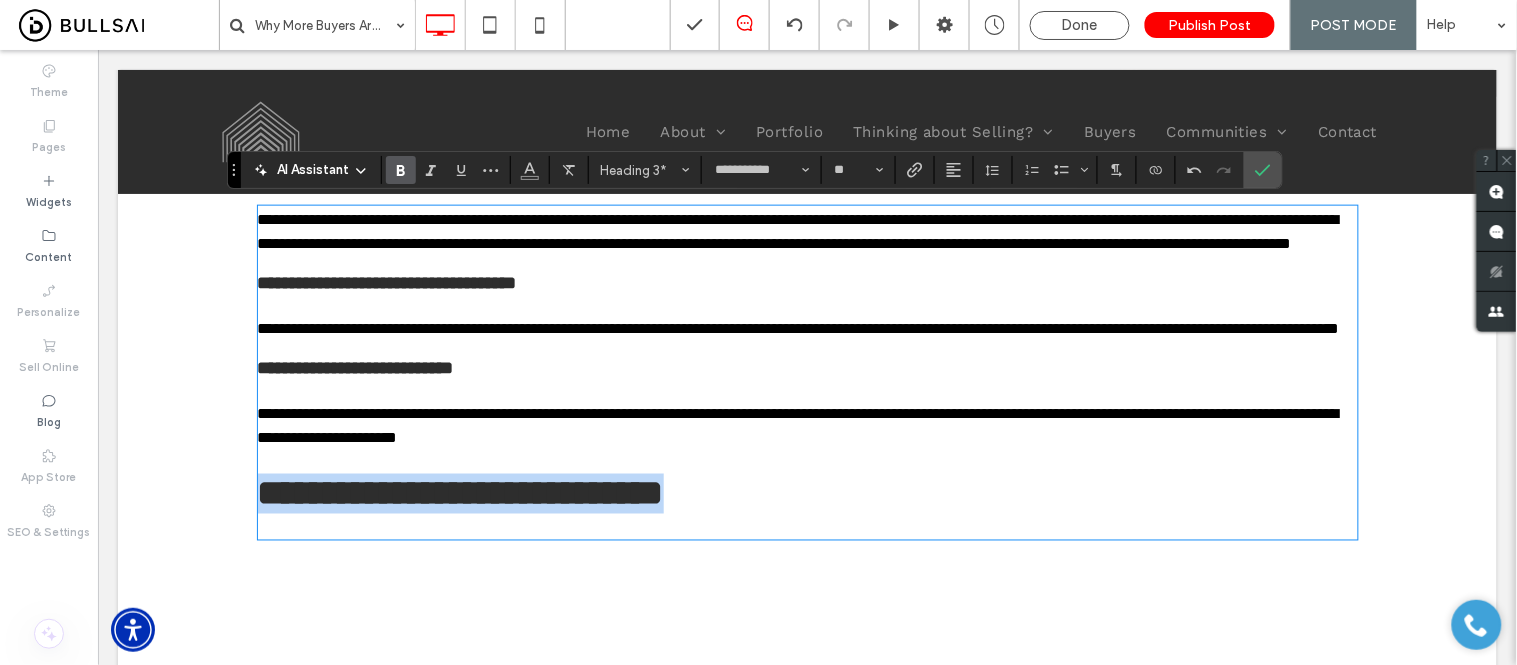 drag, startPoint x: 262, startPoint y: 562, endPoint x: 240, endPoint y: 562, distance: 22 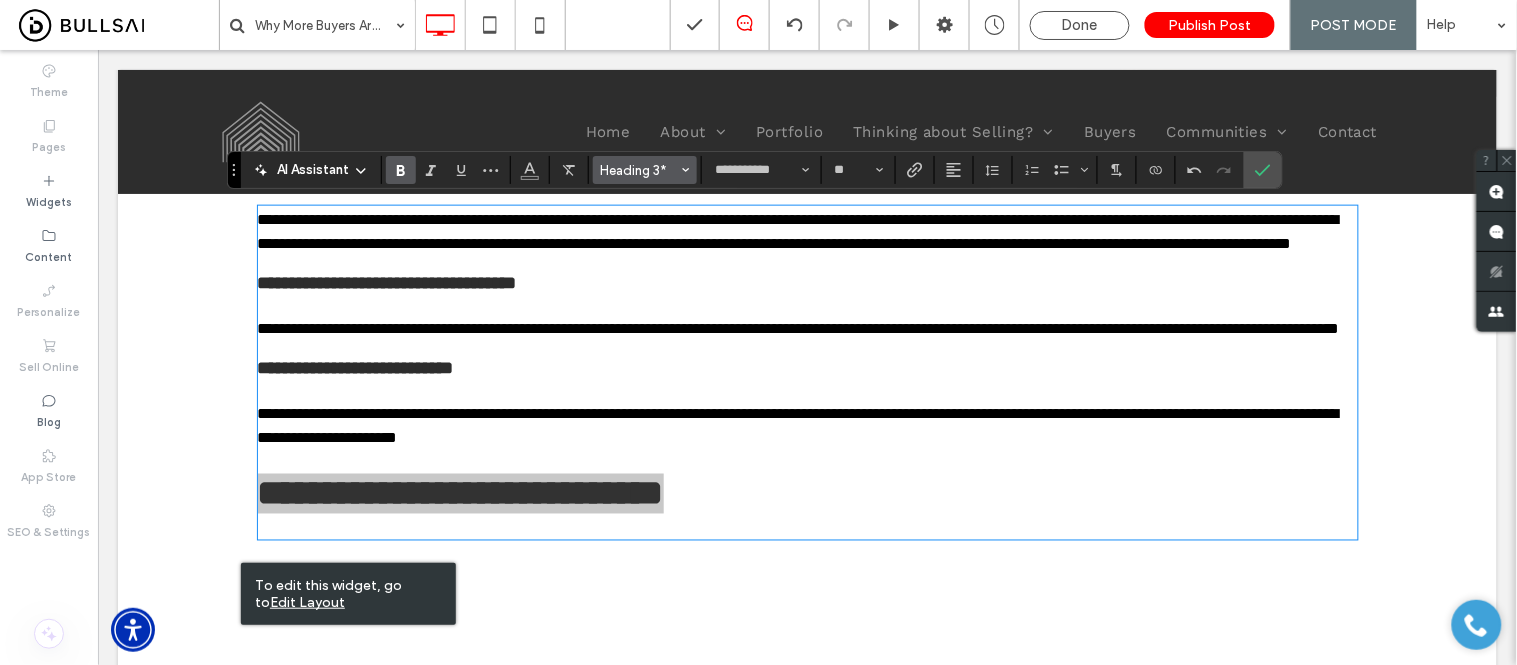 click 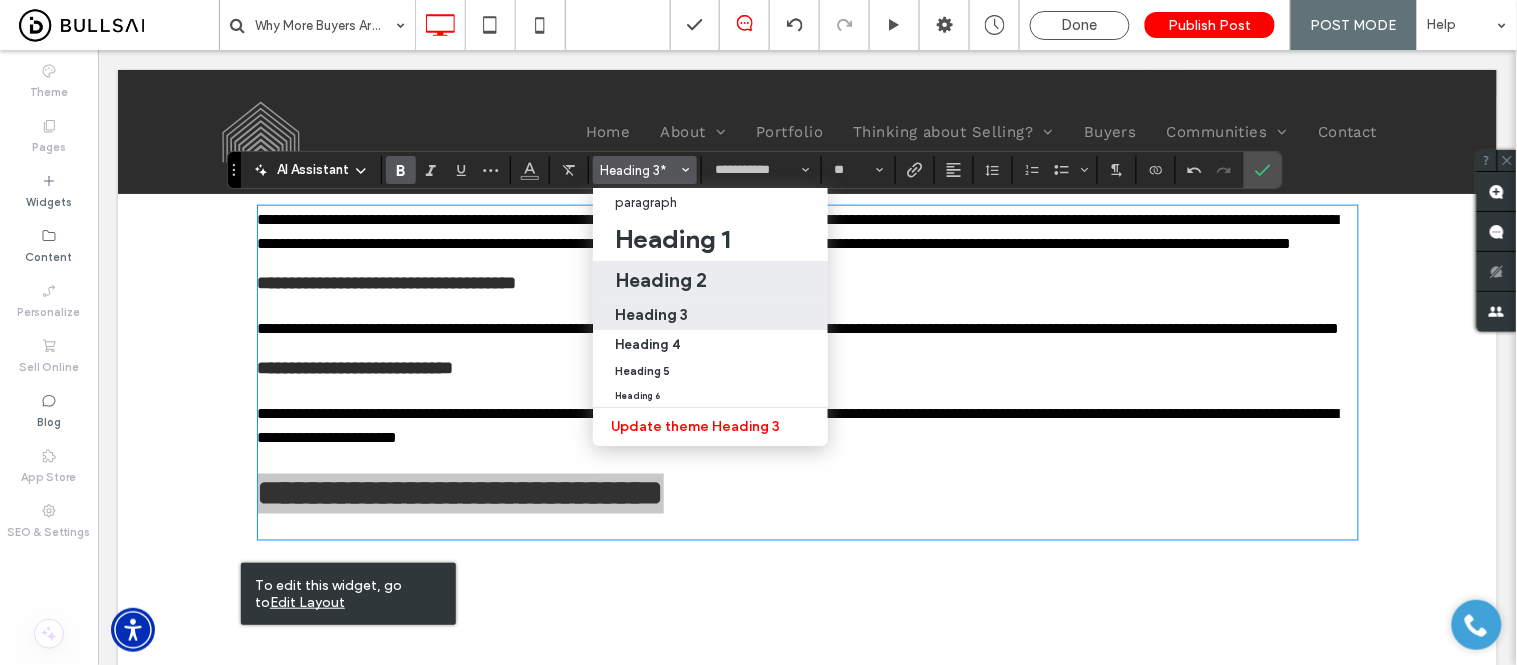 click on "Heading 2" at bounding box center (661, 280) 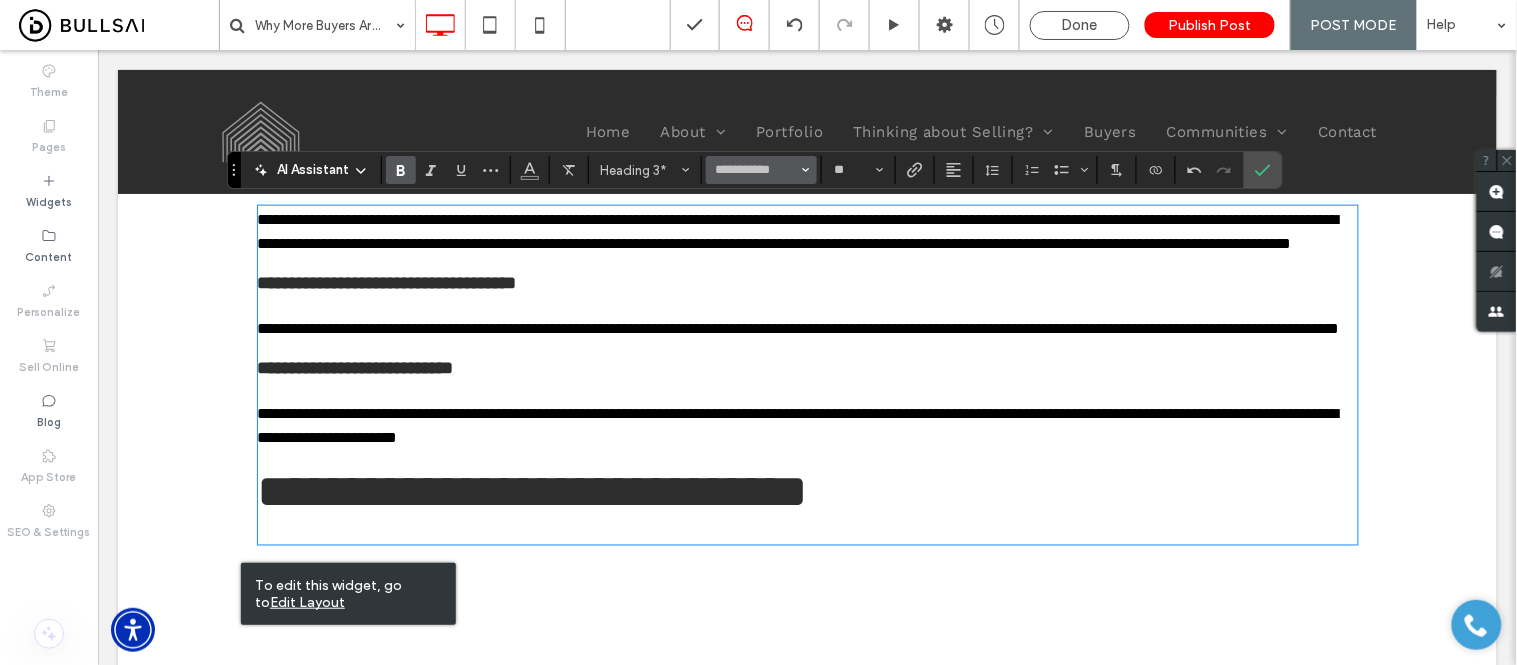 type on "**" 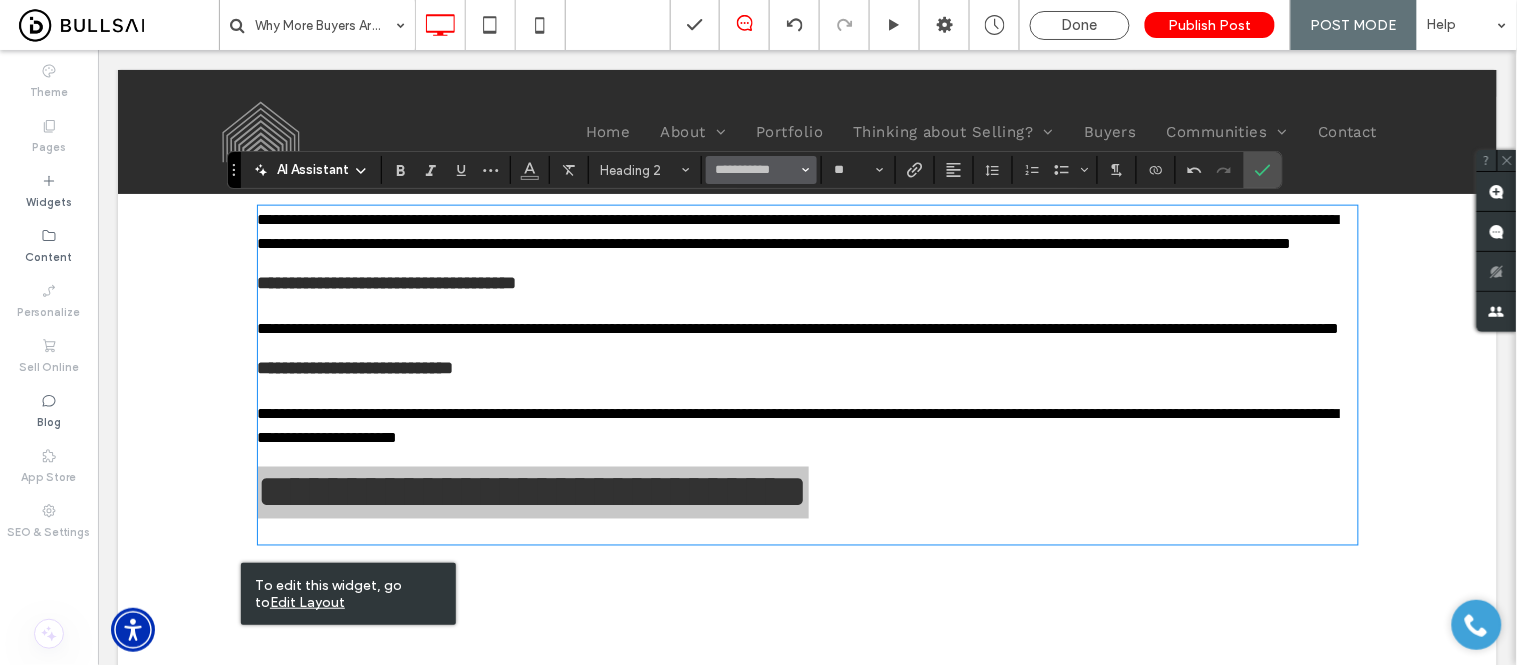 click at bounding box center [806, 170] 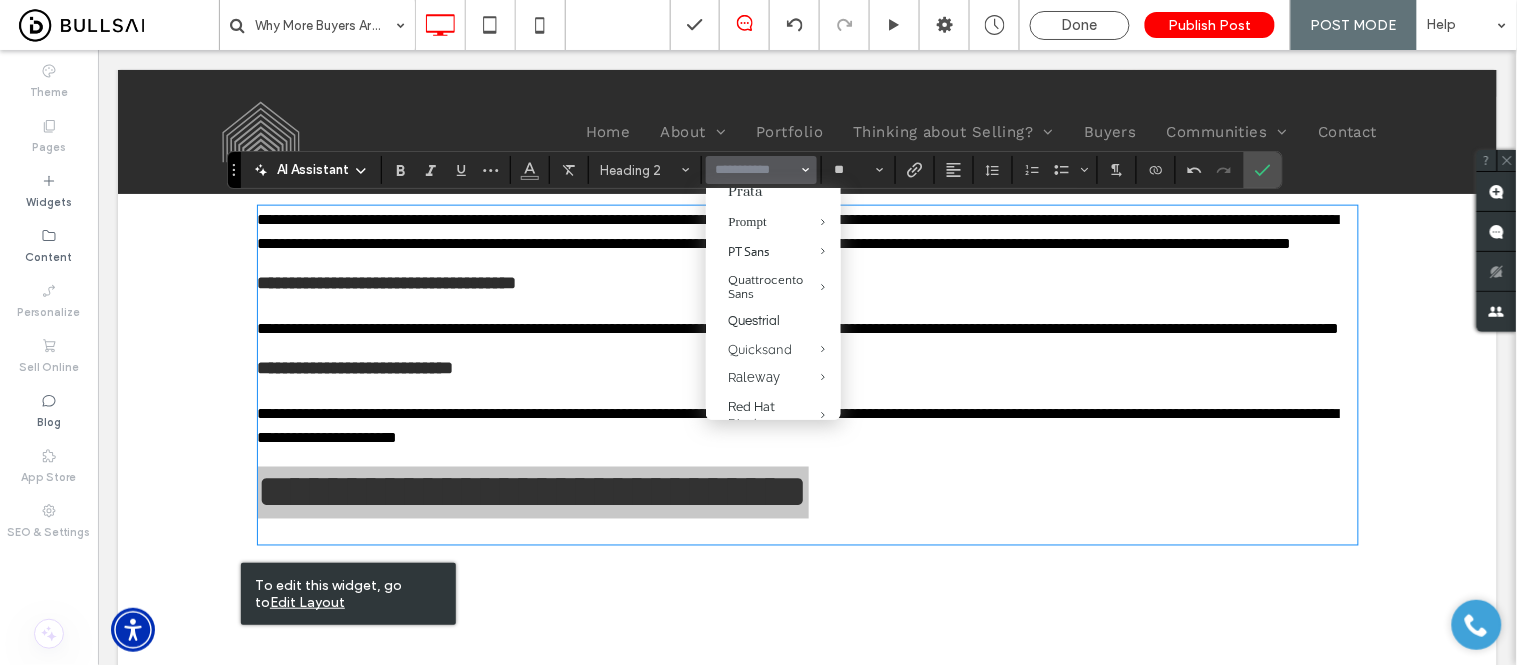 scroll, scrollTop: 2185, scrollLeft: 0, axis: vertical 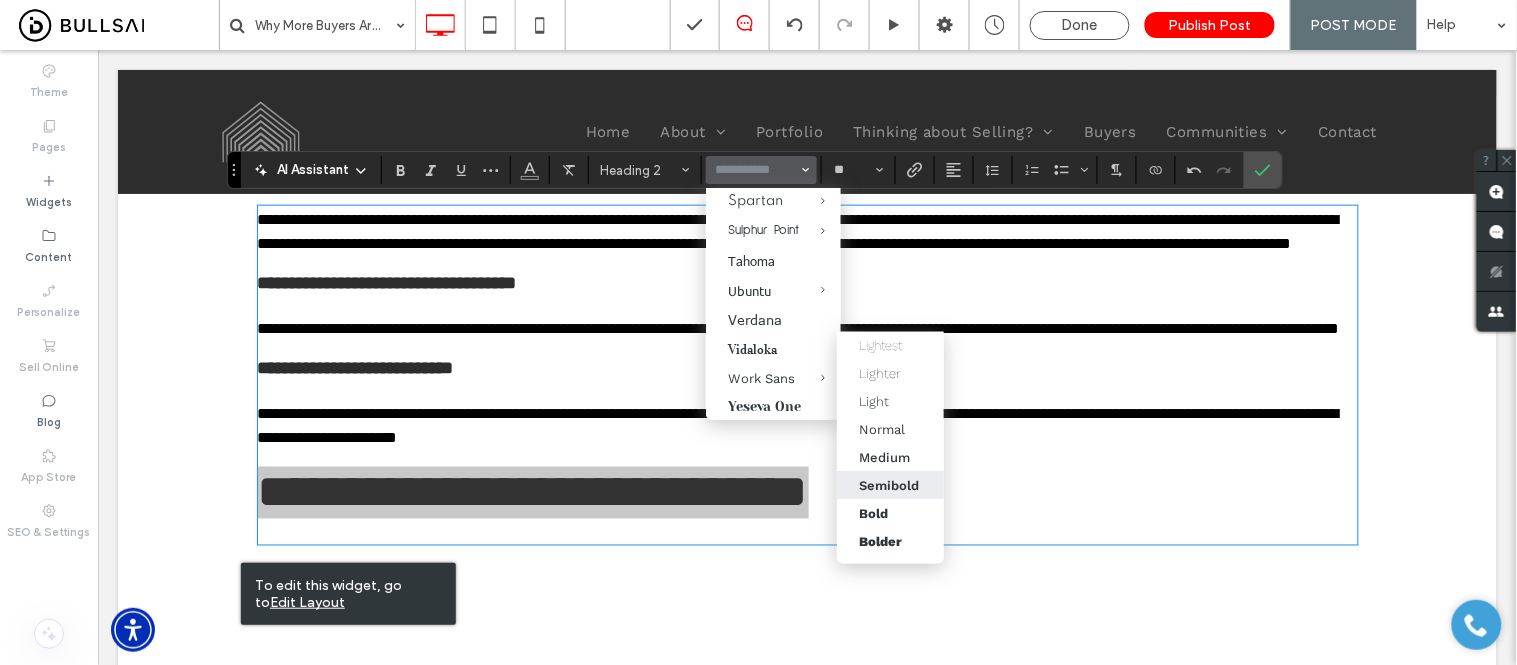 drag, startPoint x: 901, startPoint y: 482, endPoint x: 779, endPoint y: 400, distance: 146.9966 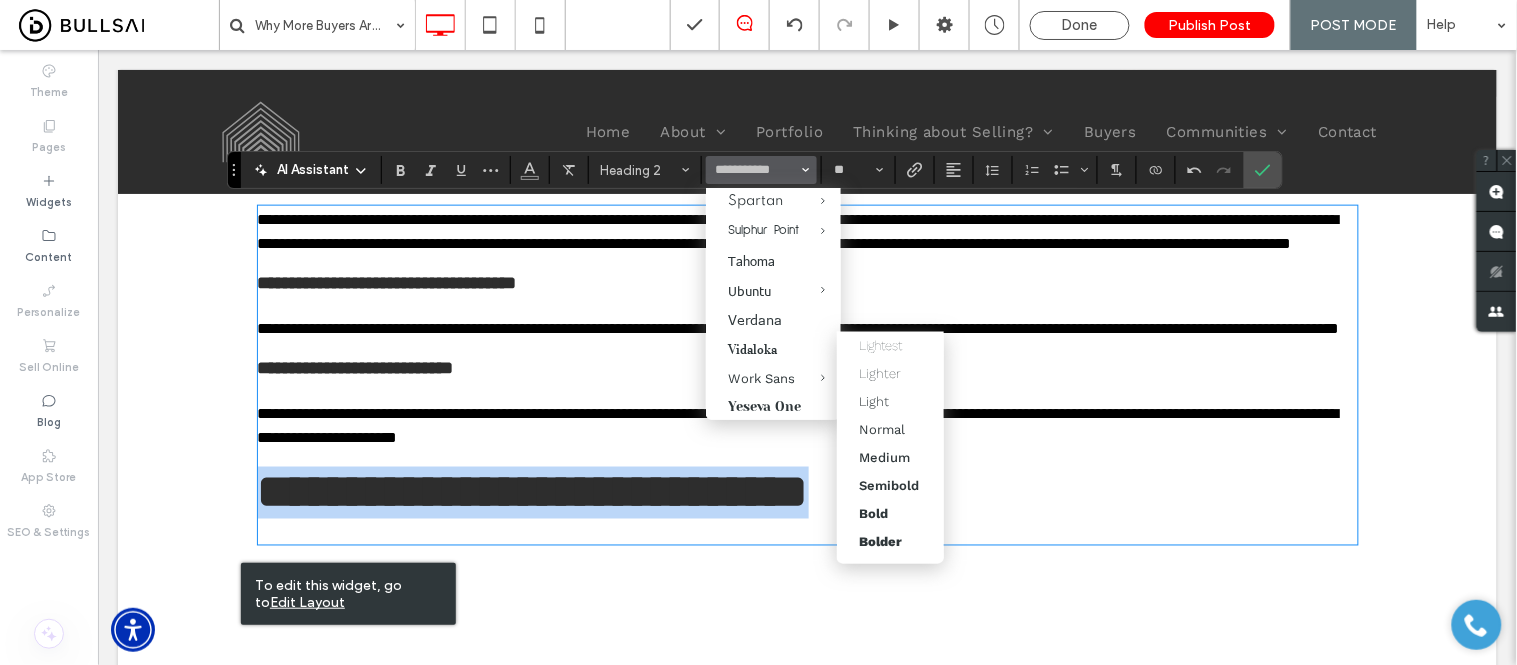 type on "*********" 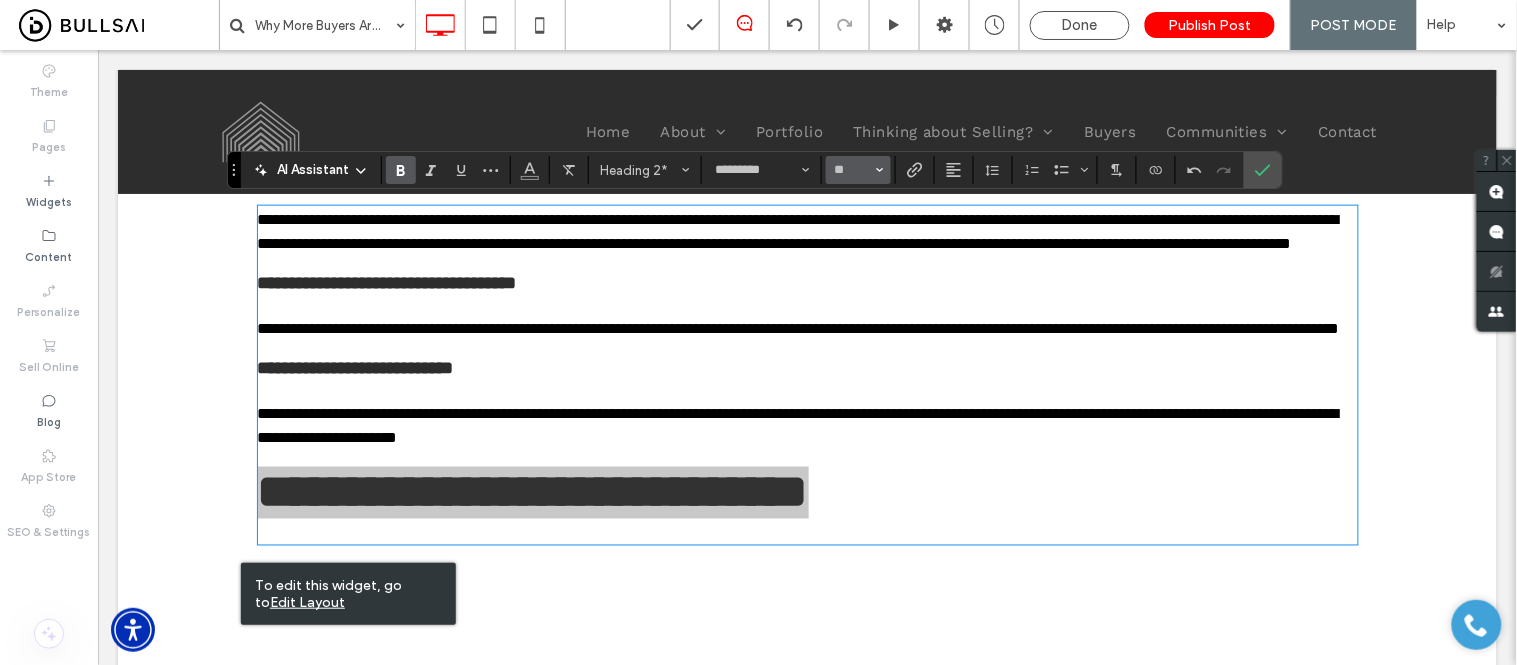 click 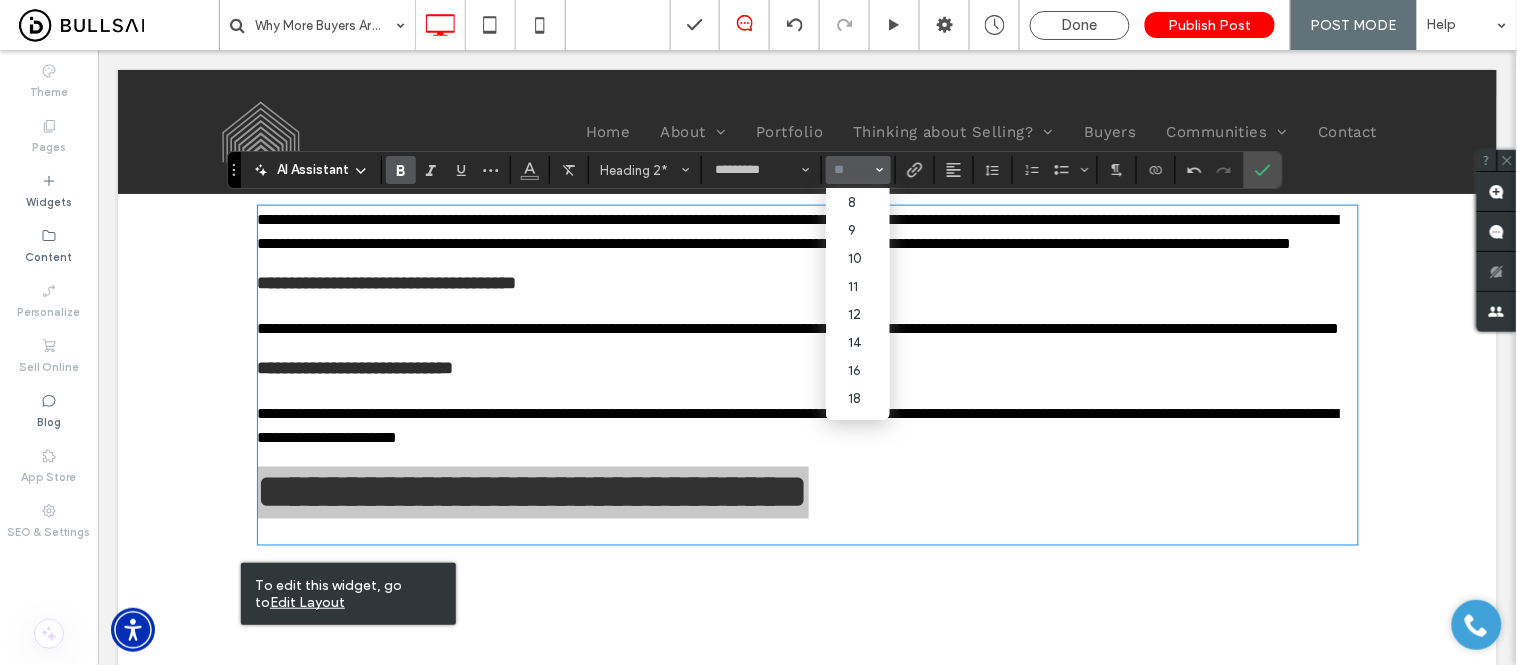 scroll, scrollTop: 111, scrollLeft: 0, axis: vertical 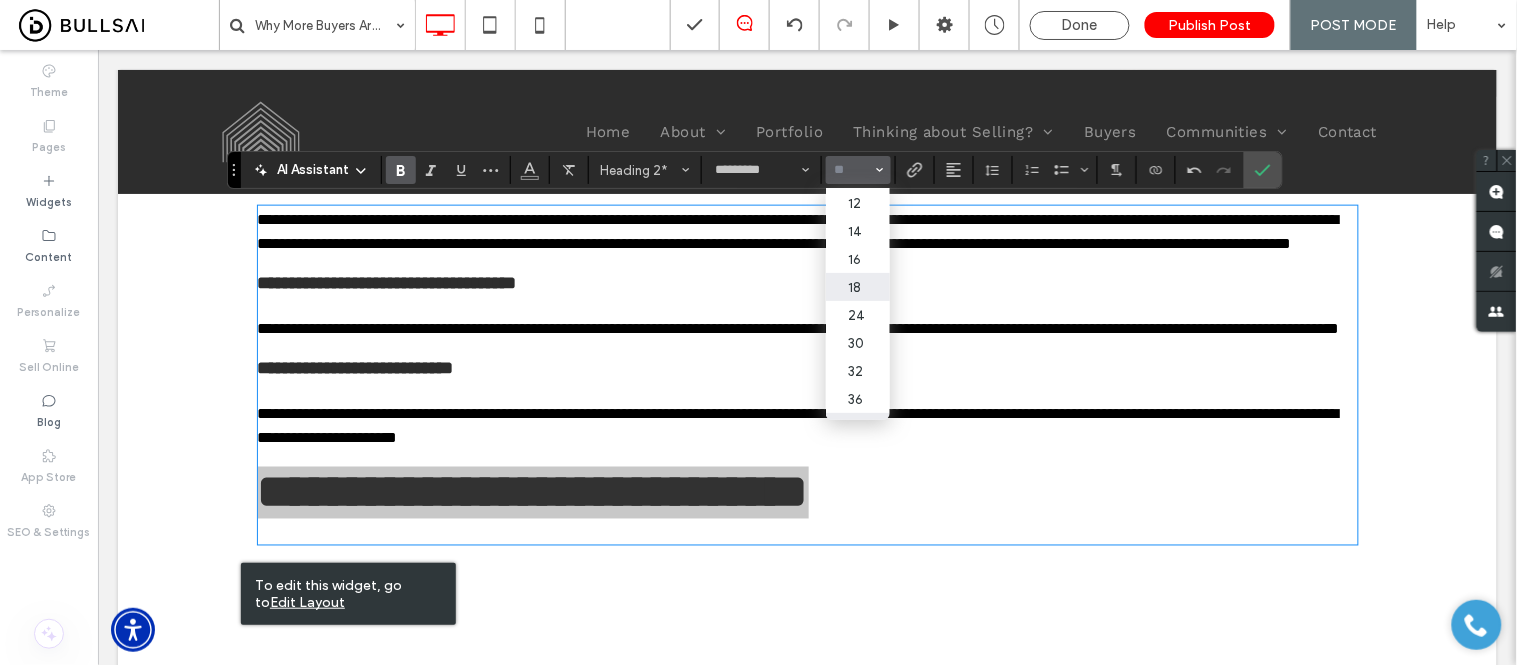 click on "18" at bounding box center (858, 287) 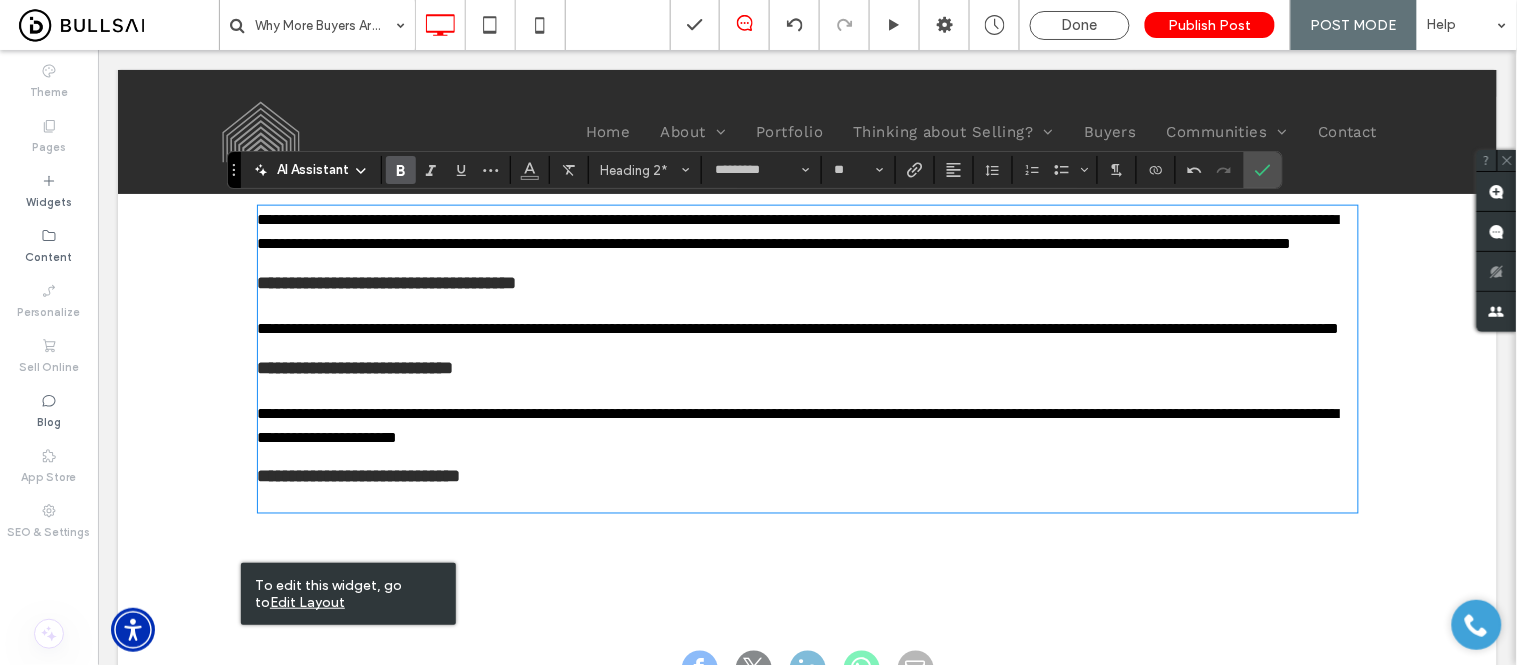 click on "**********" at bounding box center (807, 353) 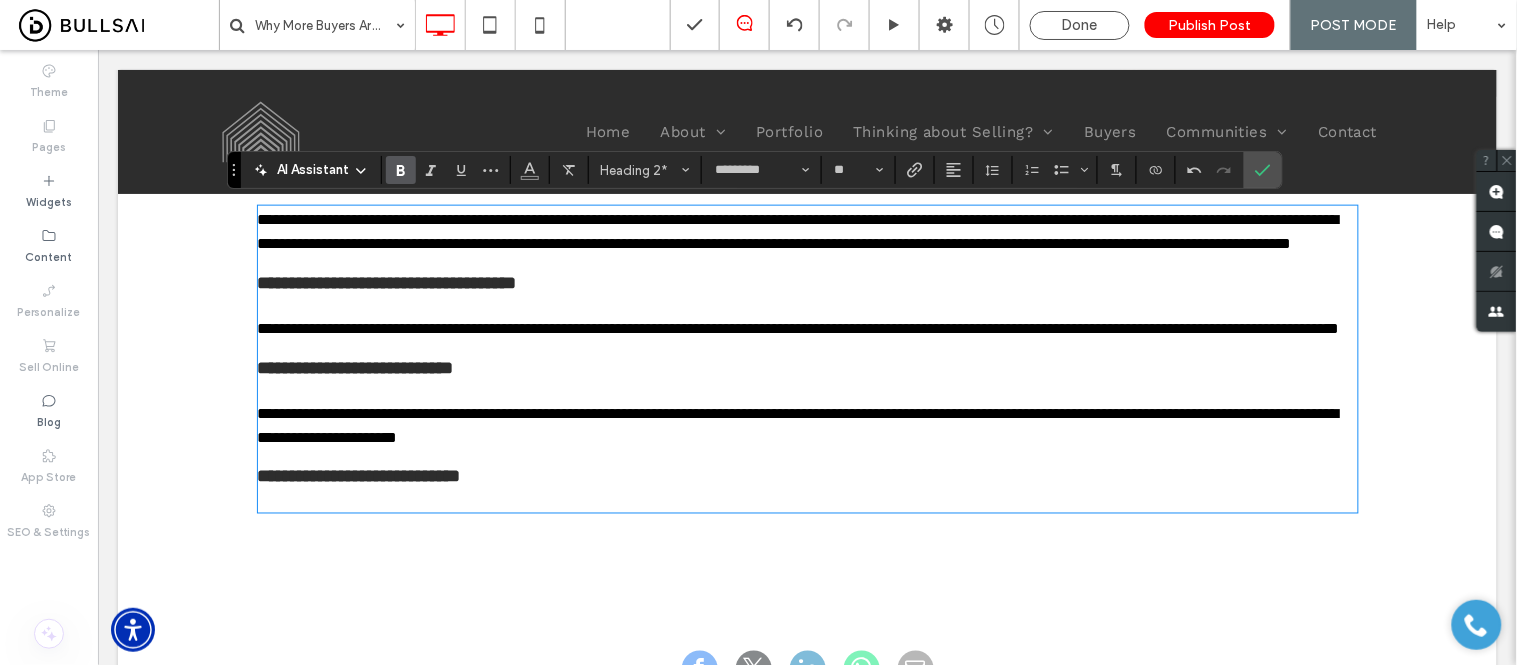 click at bounding box center [807, 498] 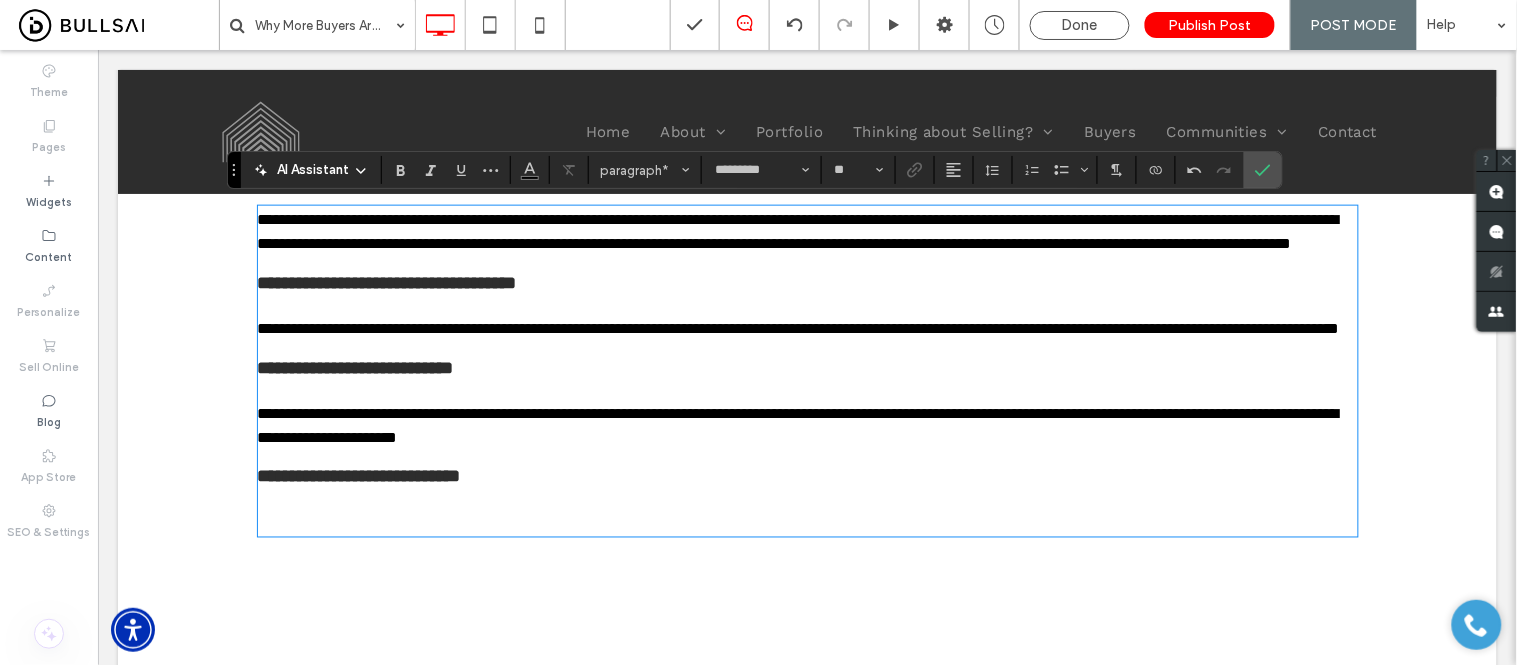 click on "﻿" at bounding box center (807, 522) 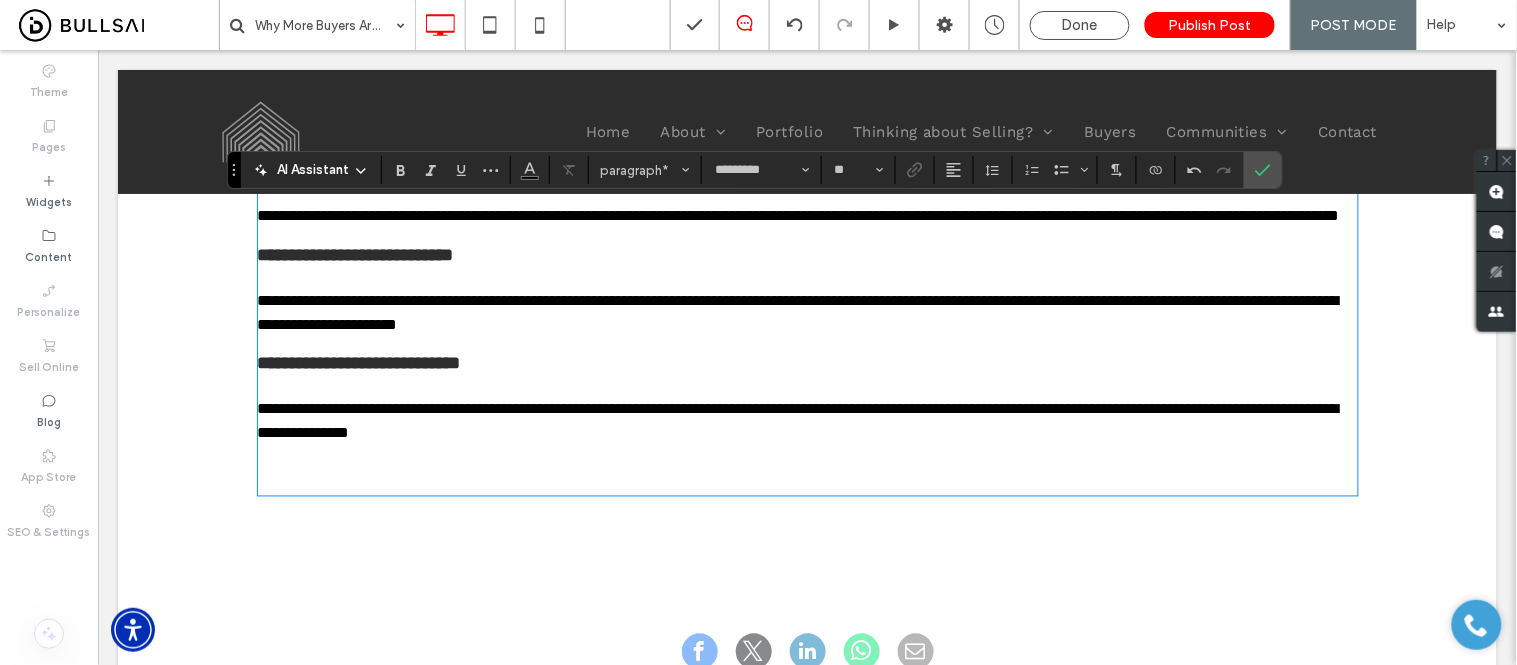scroll, scrollTop: 777, scrollLeft: 0, axis: vertical 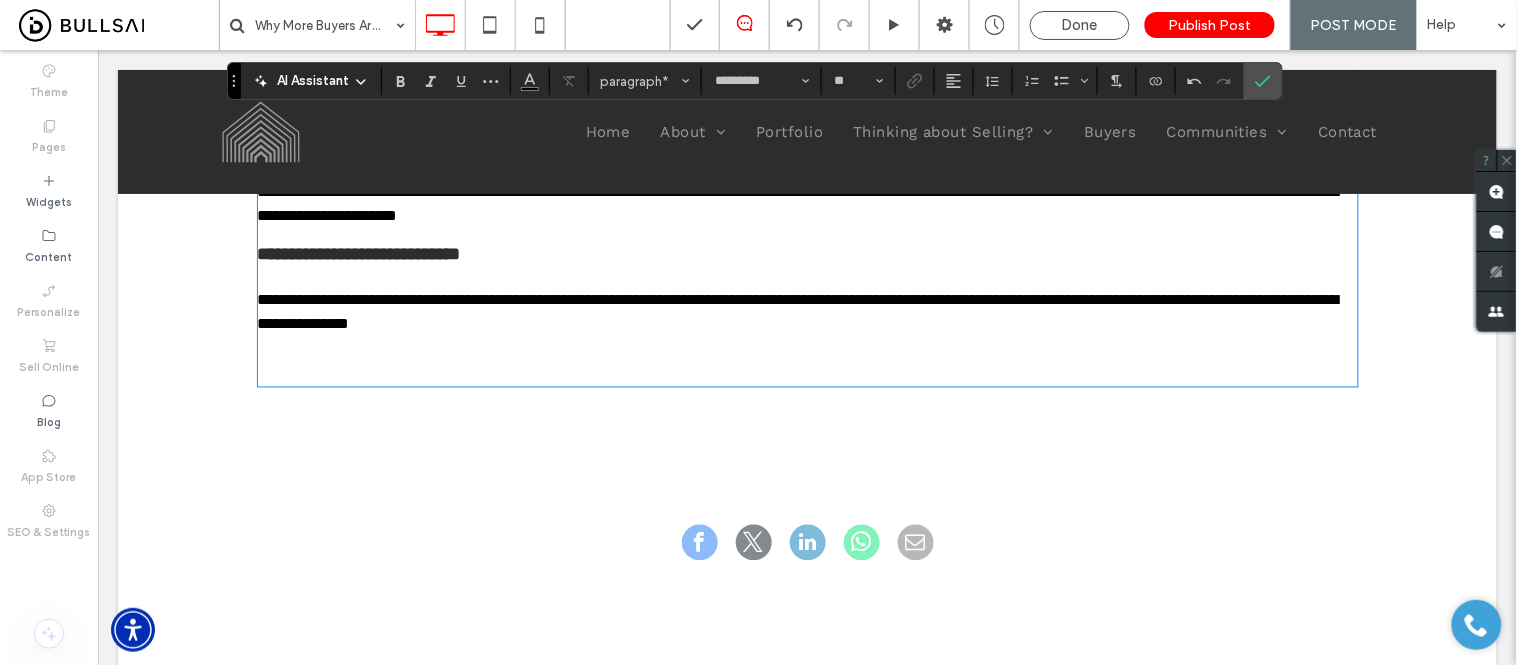 click on "﻿" at bounding box center [807, 372] 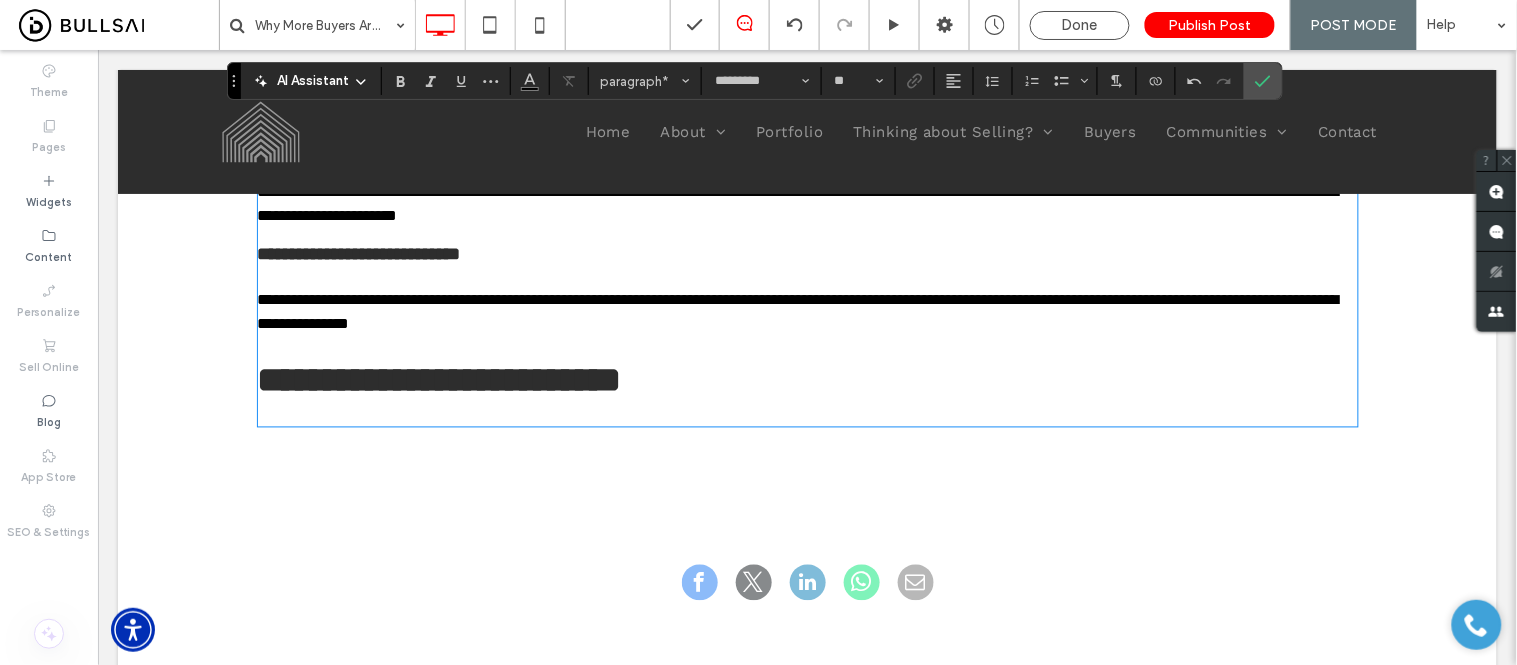 scroll, scrollTop: 898, scrollLeft: 0, axis: vertical 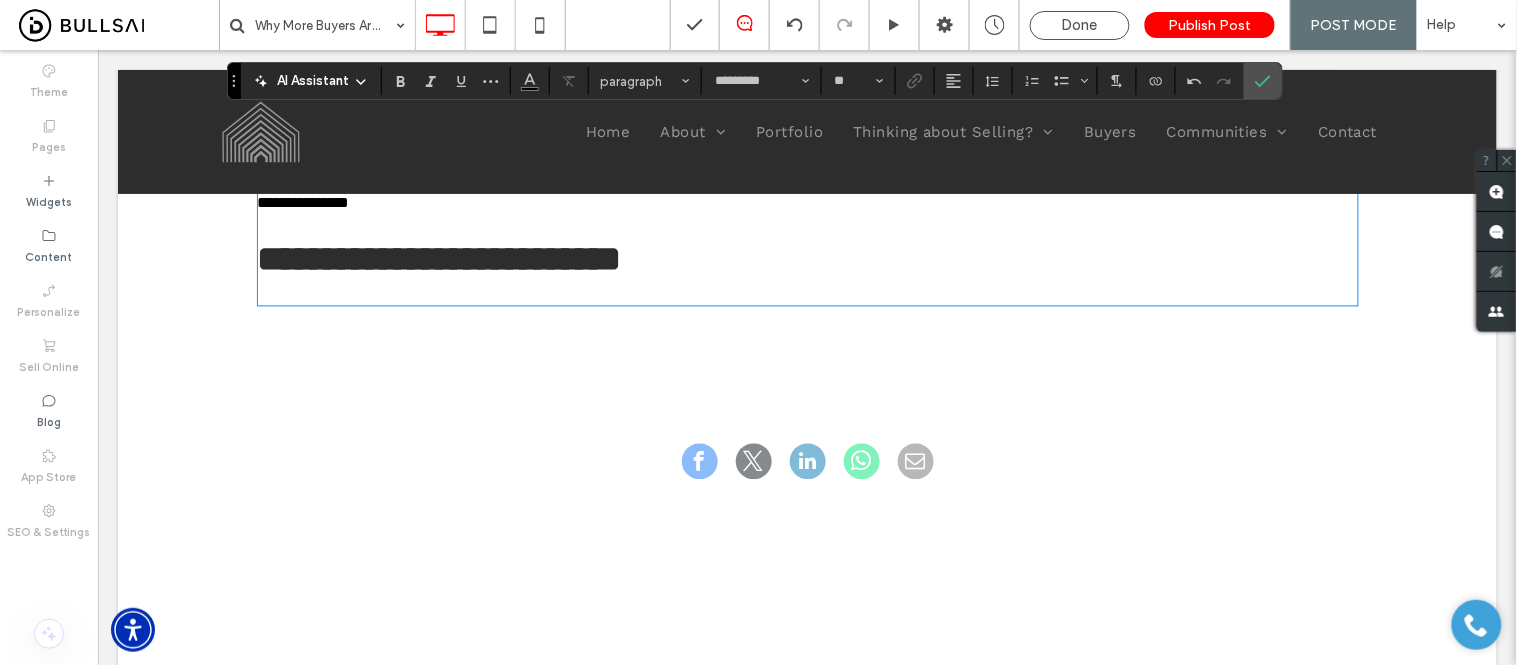 type on "**********" 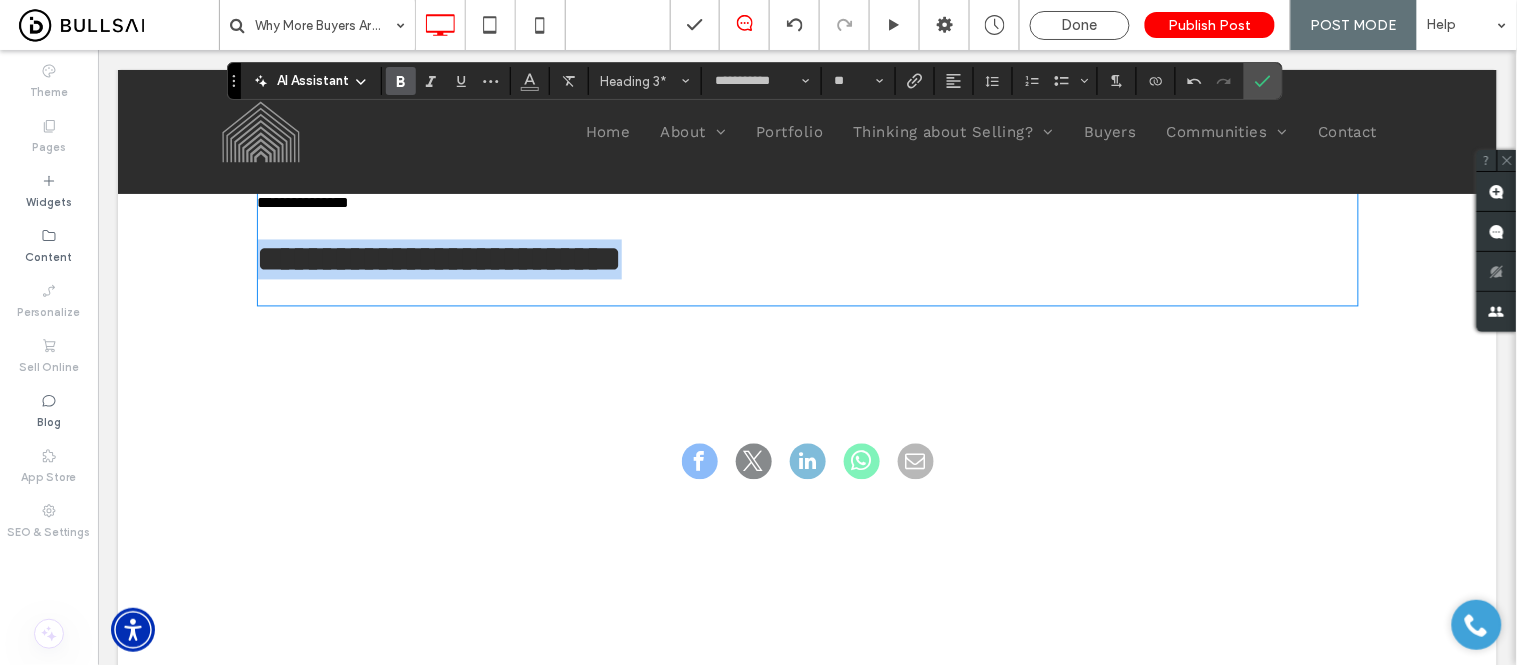 drag, startPoint x: 711, startPoint y: 331, endPoint x: 254, endPoint y: 331, distance: 457 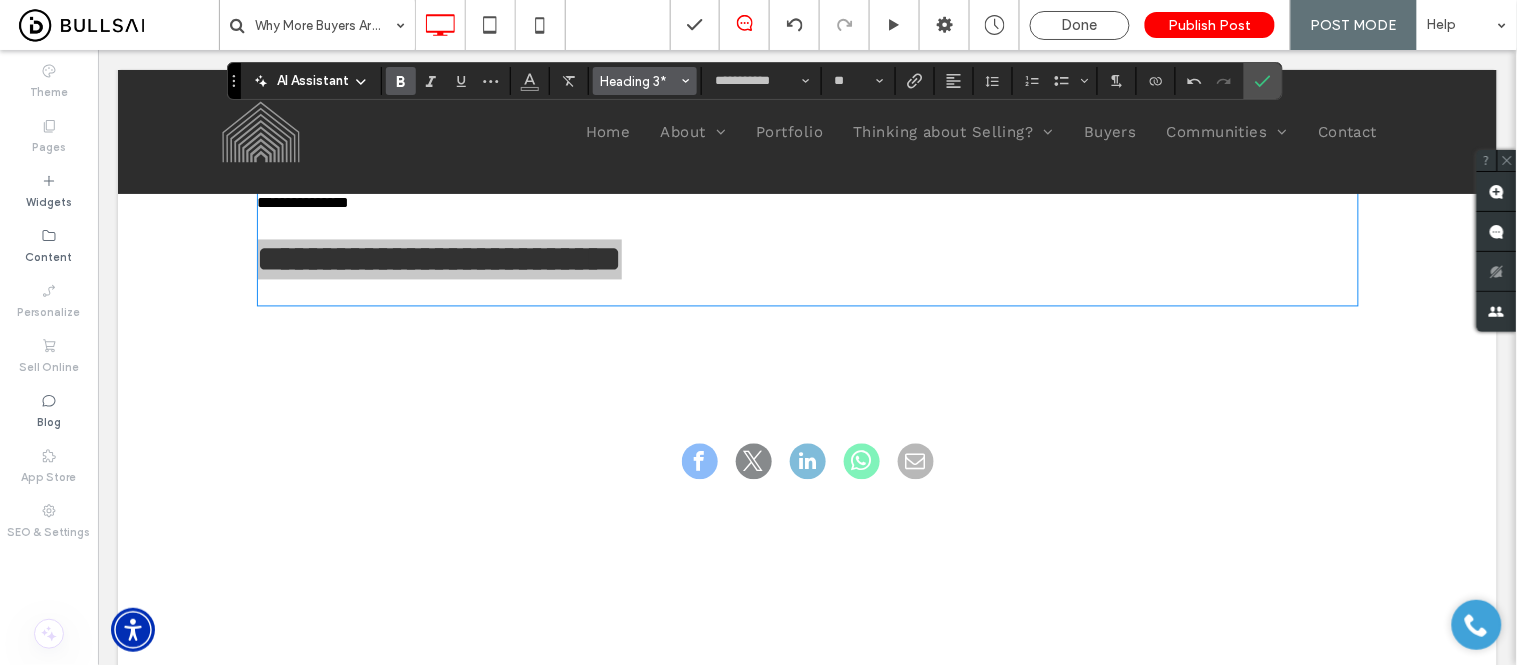 click 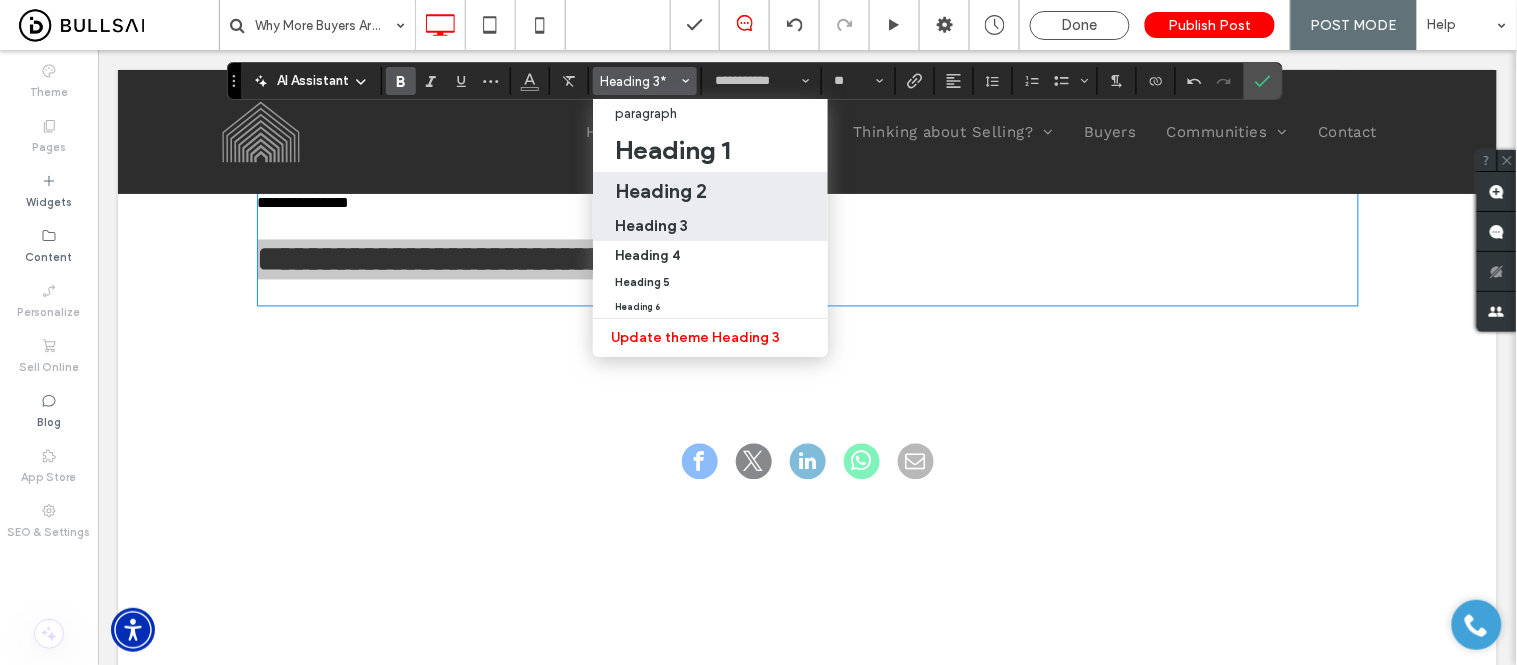 click on "Heading 2" at bounding box center (661, 191) 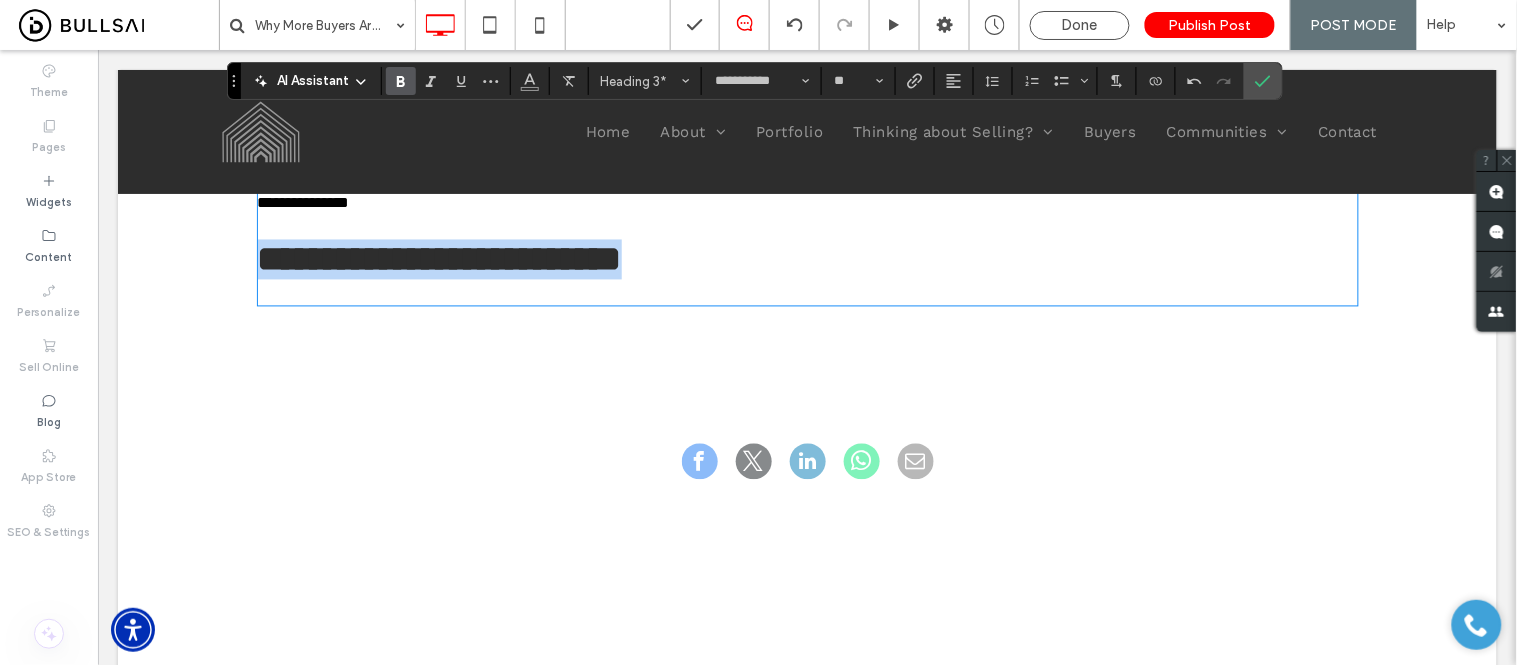 type on "**" 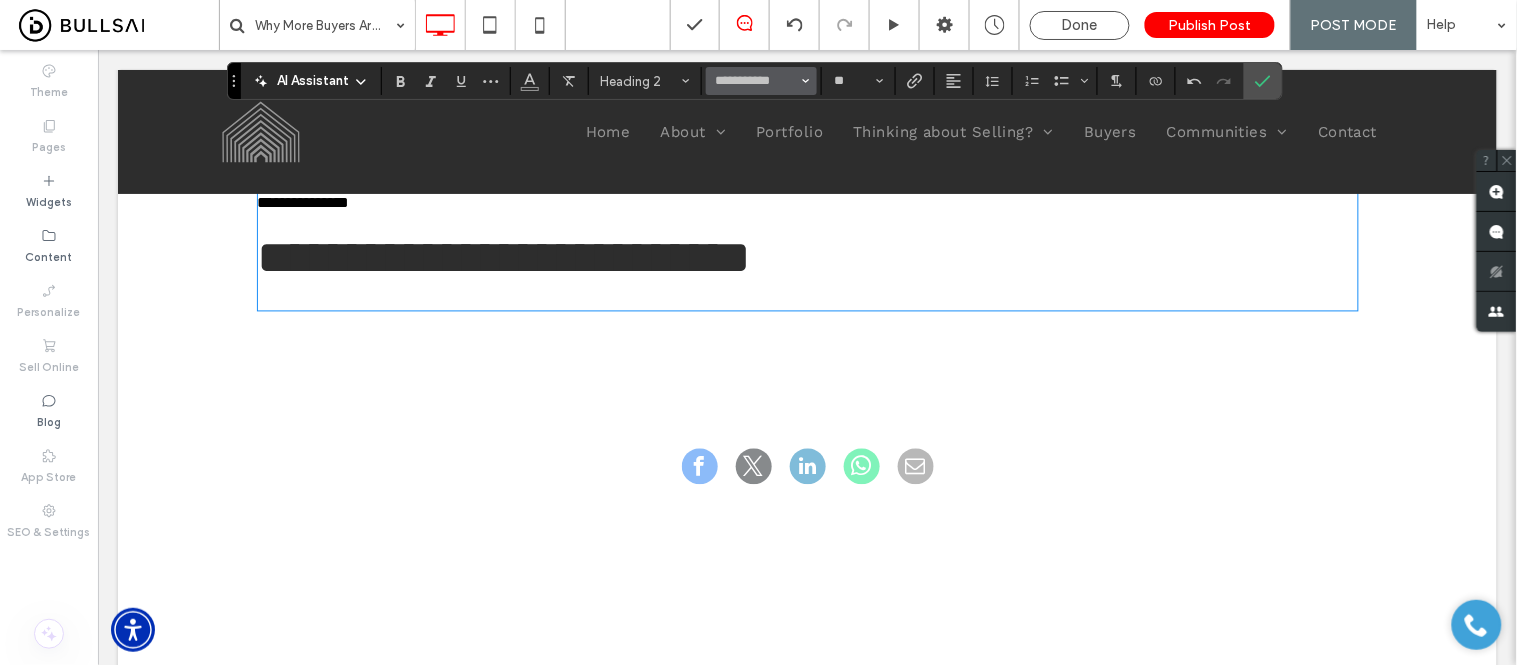 click on "**********" at bounding box center [761, 81] 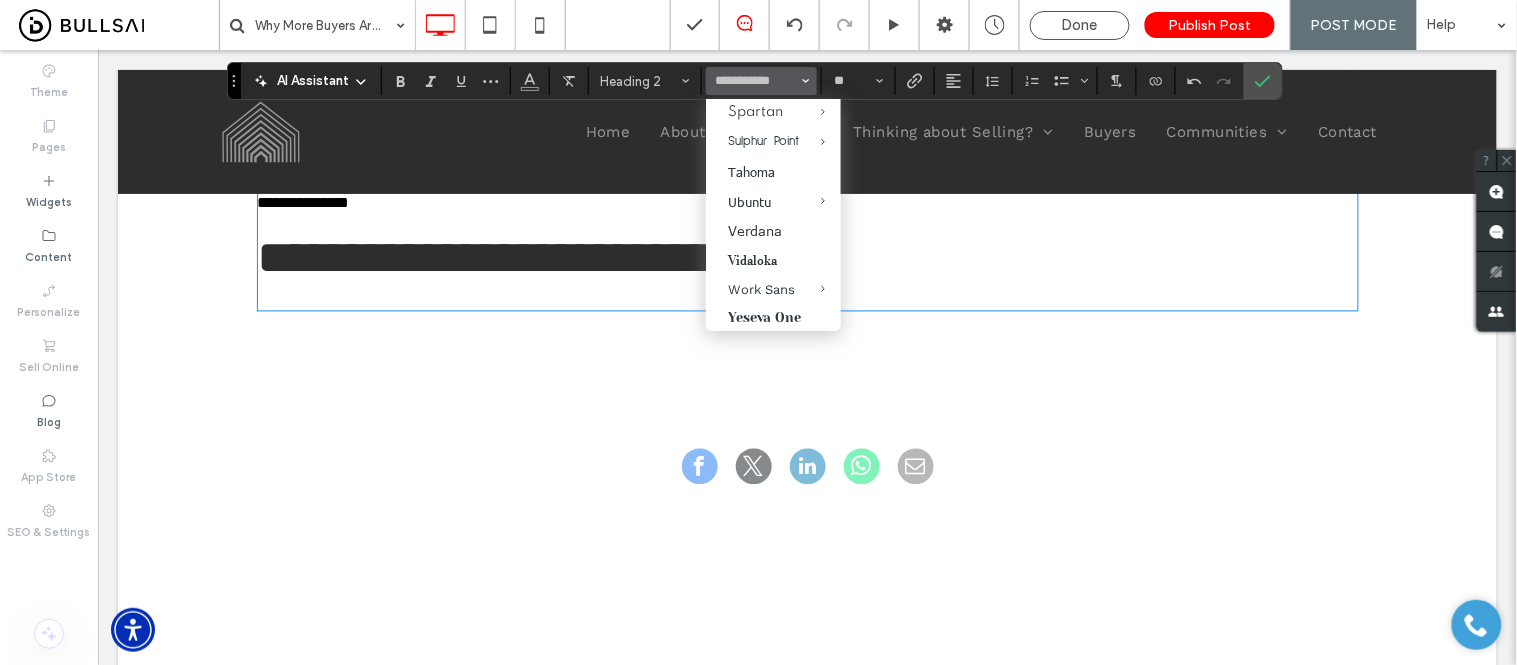 scroll, scrollTop: 2185, scrollLeft: 0, axis: vertical 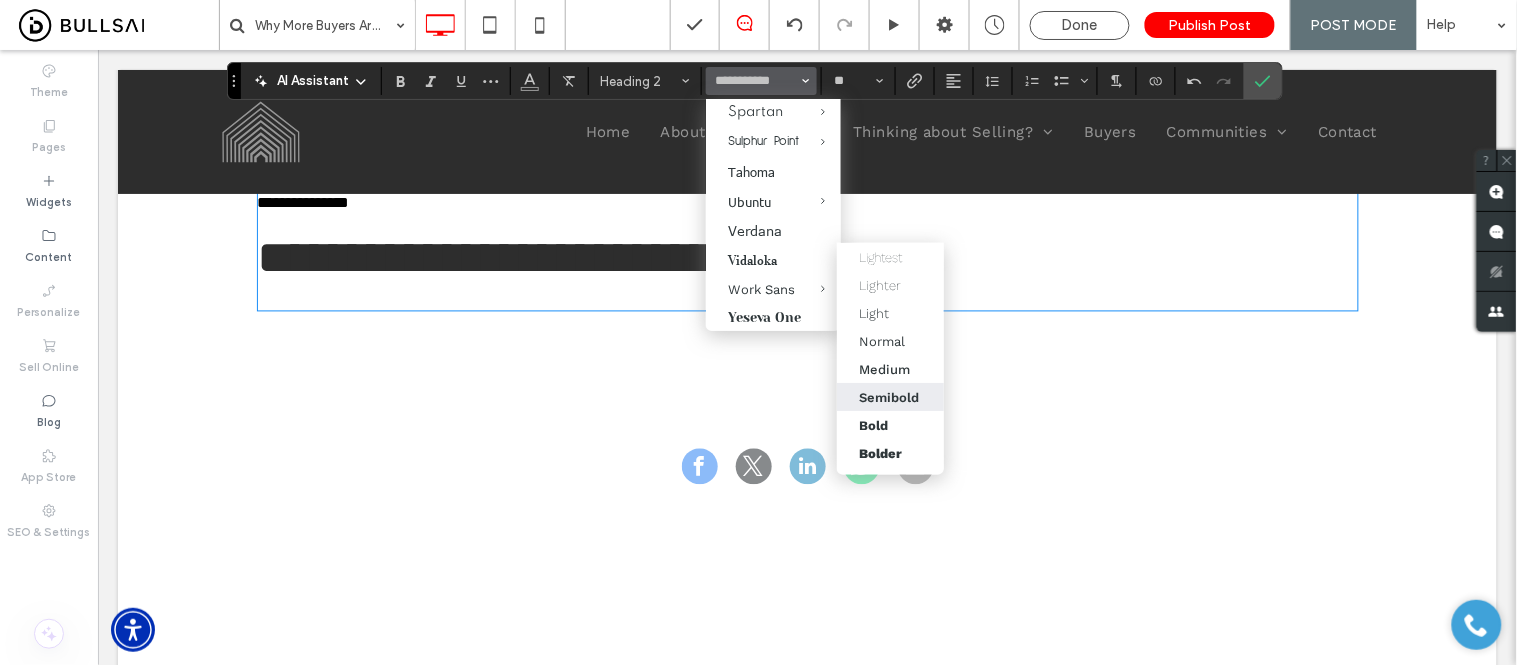 drag, startPoint x: 870, startPoint y: 397, endPoint x: 769, endPoint y: 216, distance: 207.27277 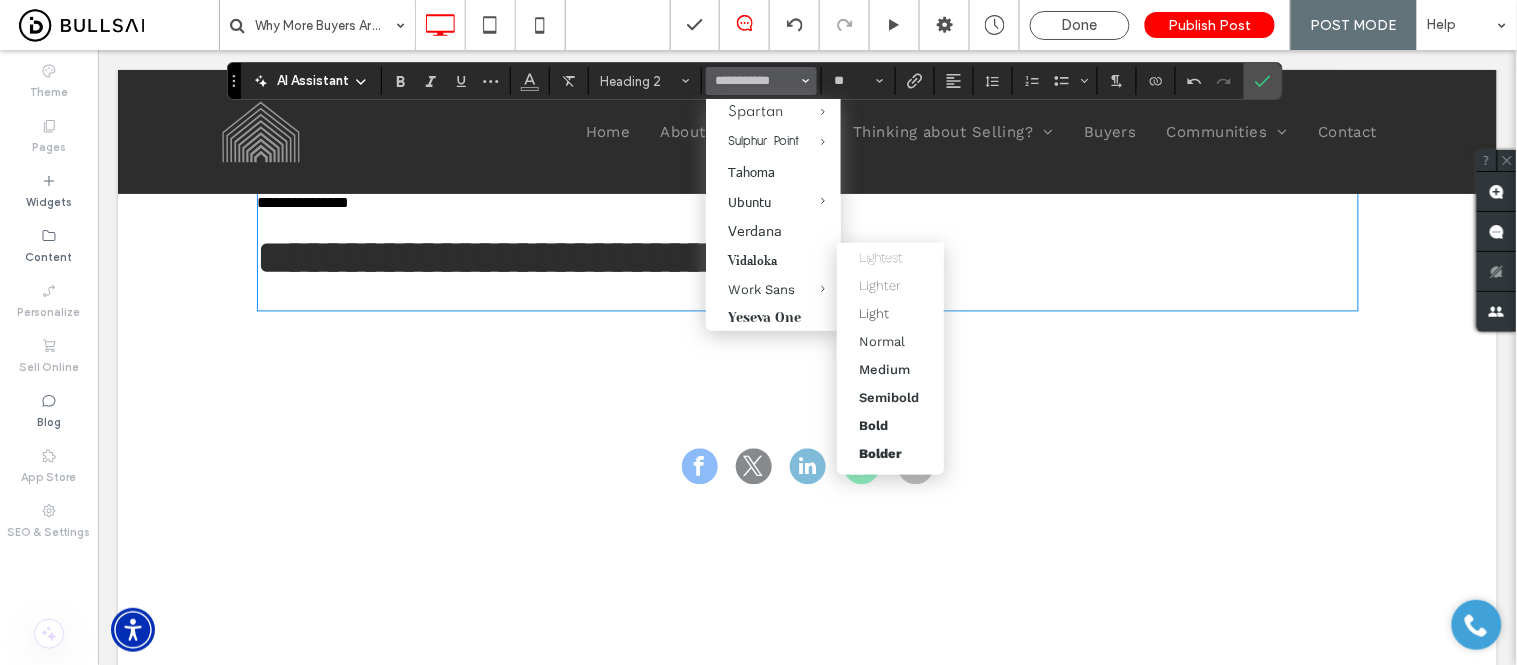 type on "*********" 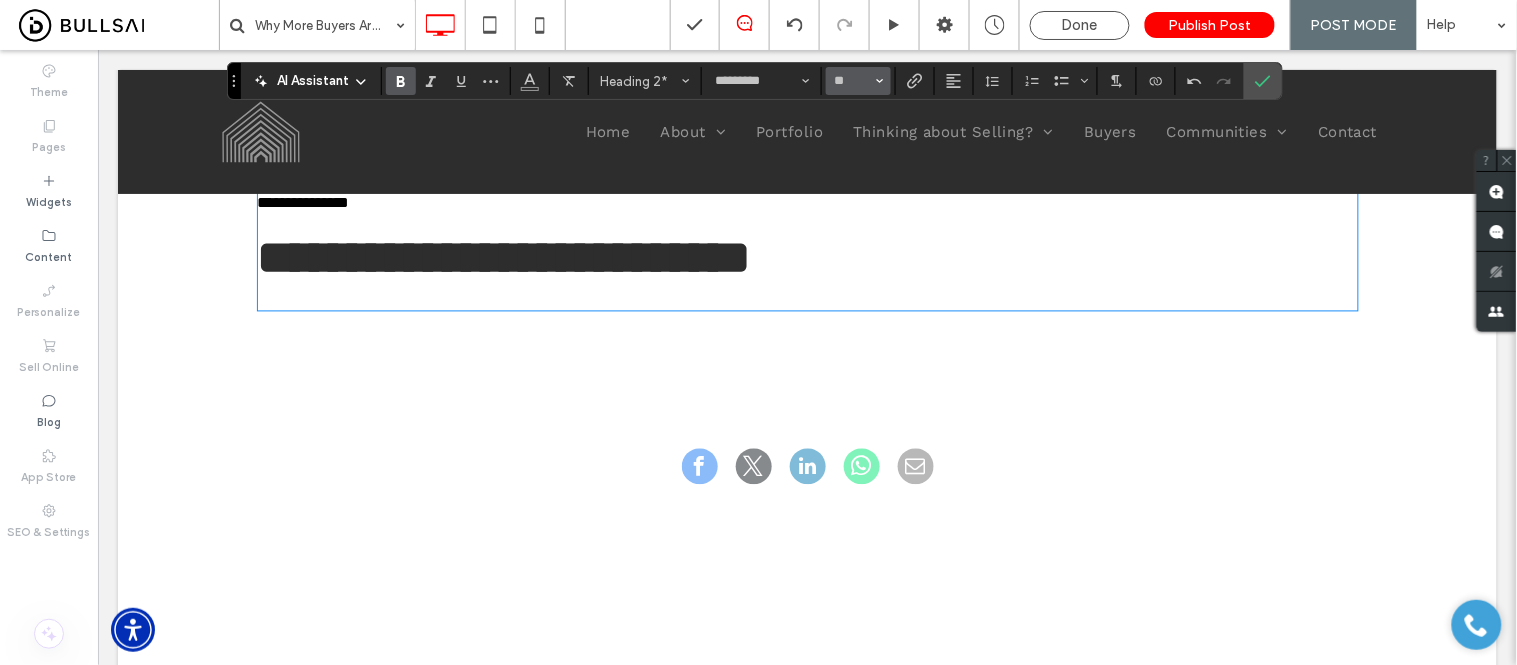 click 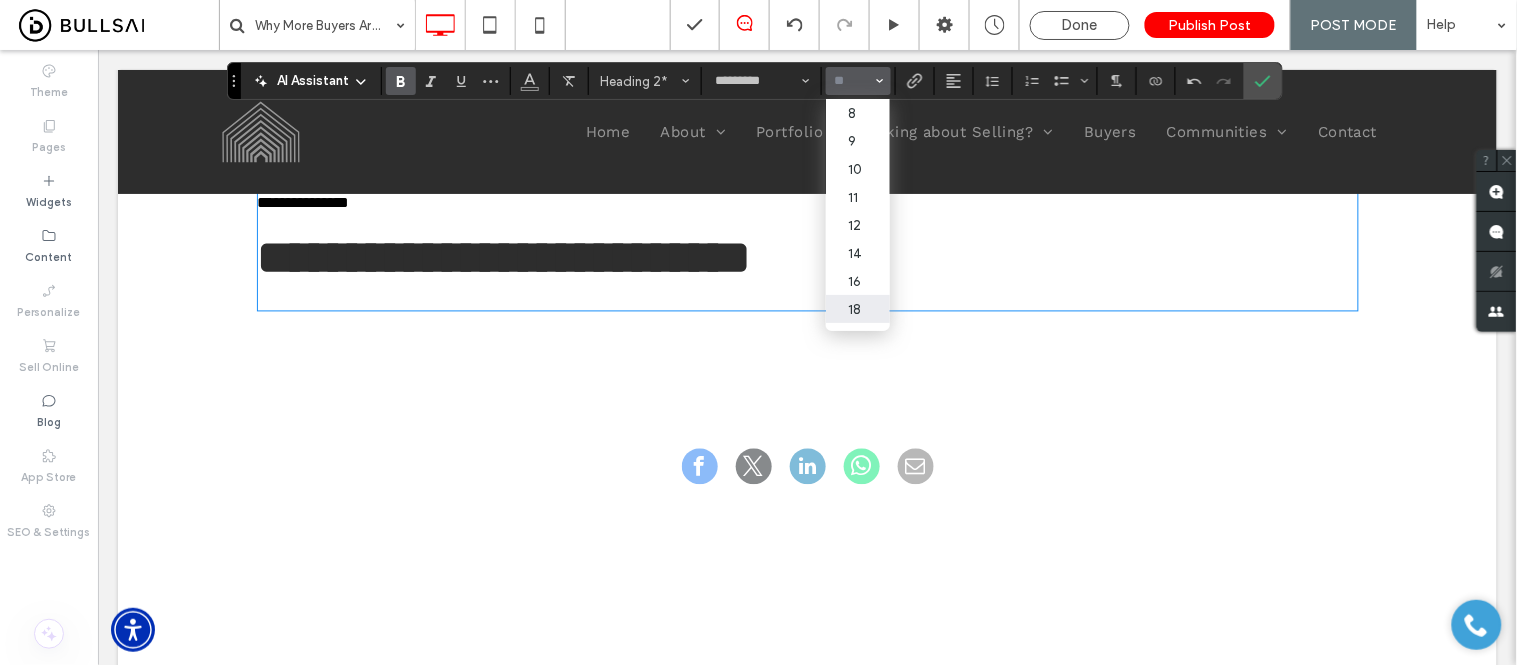 drag, startPoint x: 853, startPoint y: 305, endPoint x: 726, endPoint y: 258, distance: 135.41788 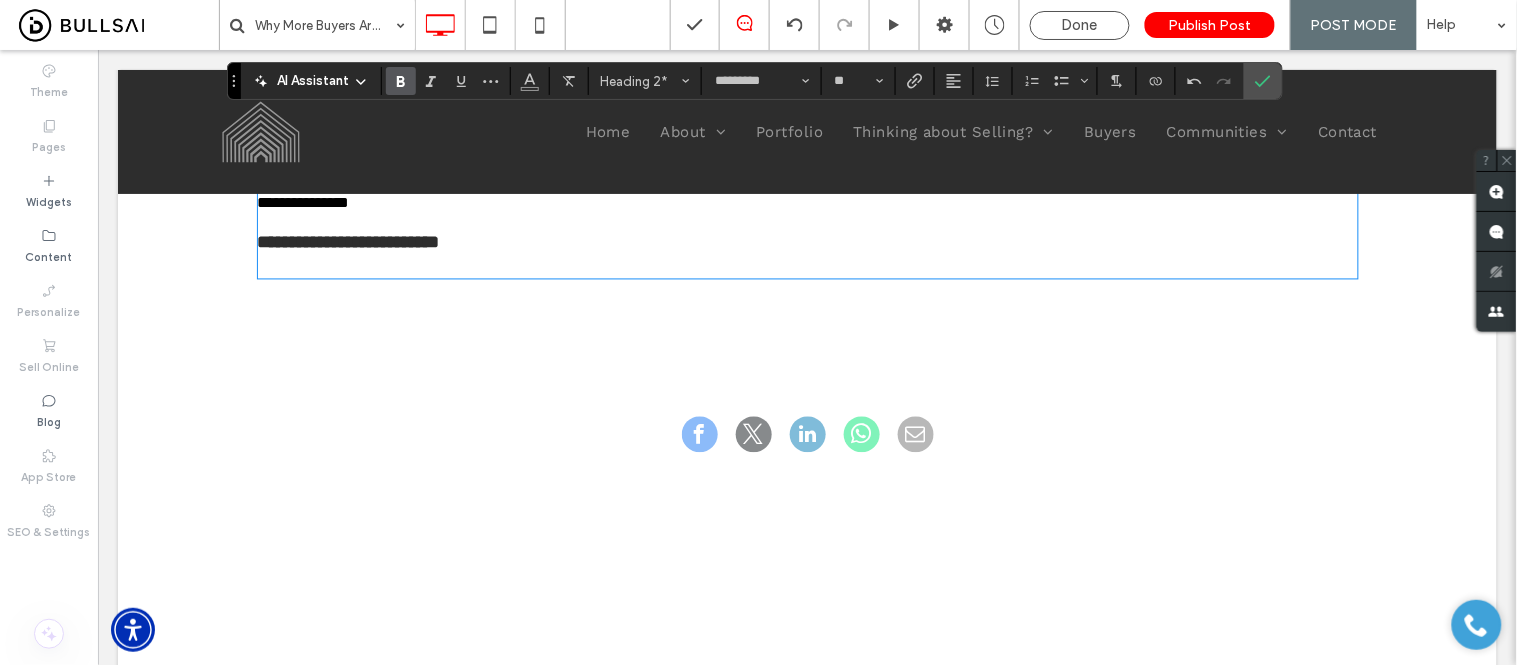 type on "**" 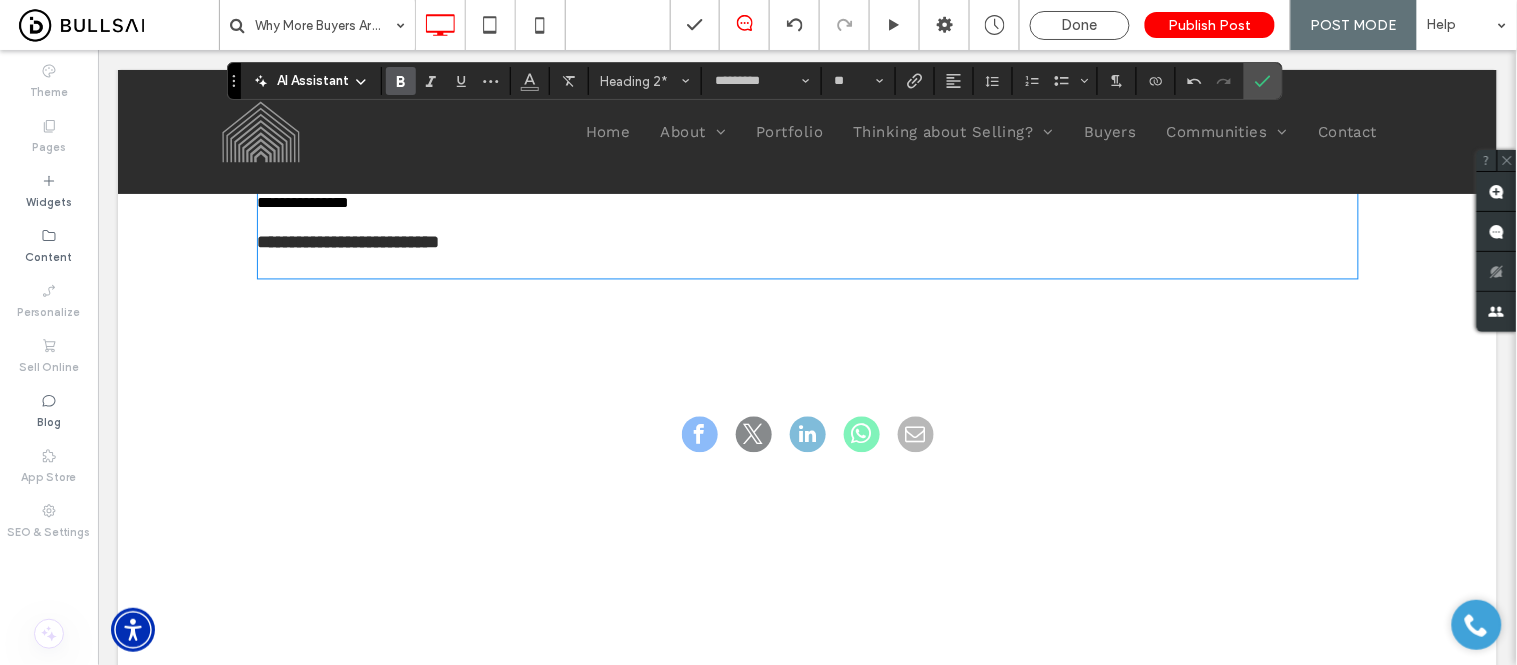 click at bounding box center [807, 264] 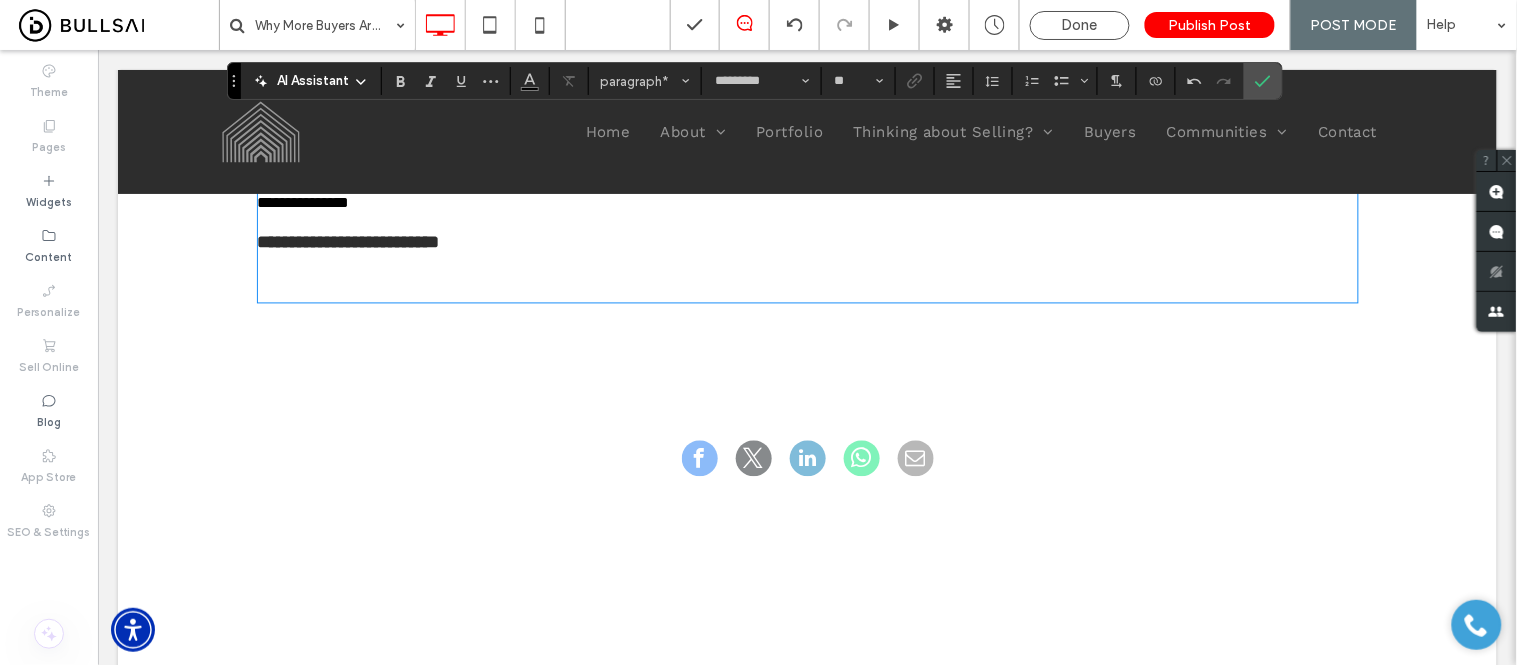 click at bounding box center (807, 264) 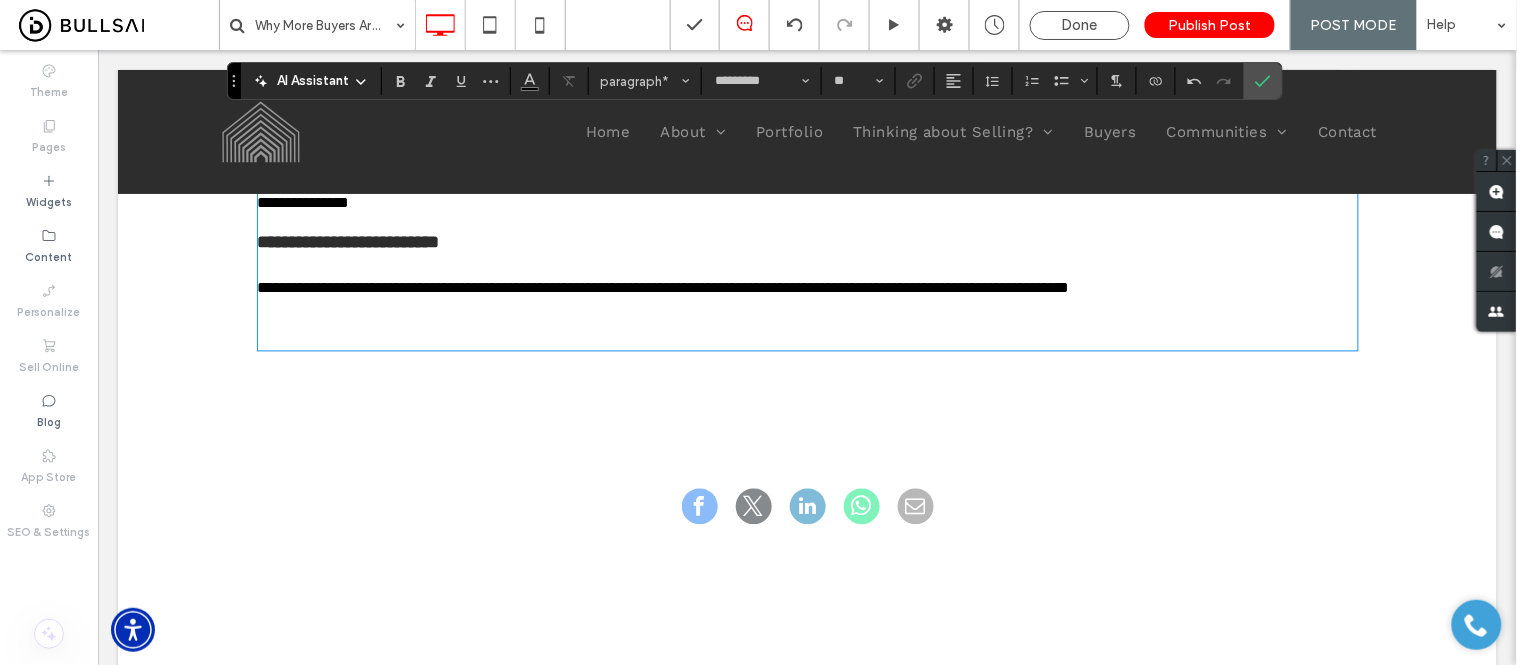 click on "﻿" at bounding box center [807, 336] 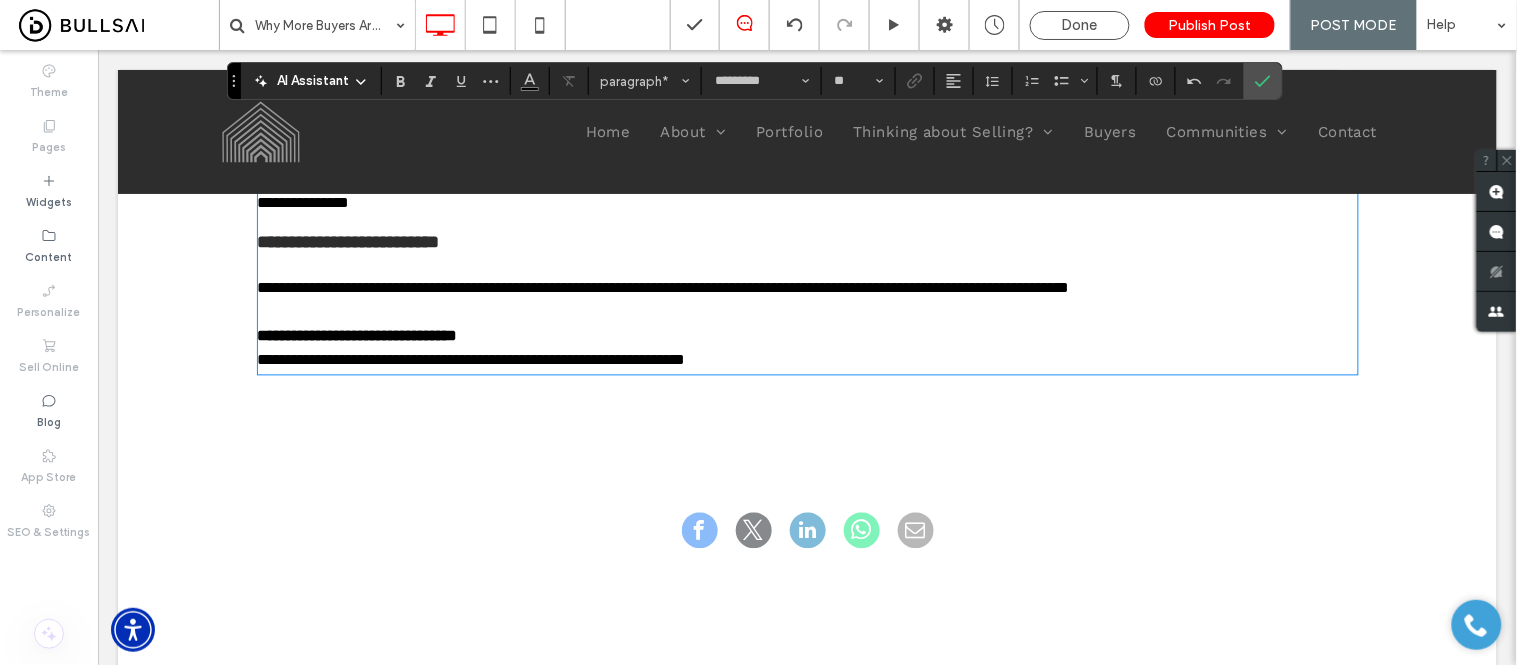 scroll, scrollTop: 964, scrollLeft: 0, axis: vertical 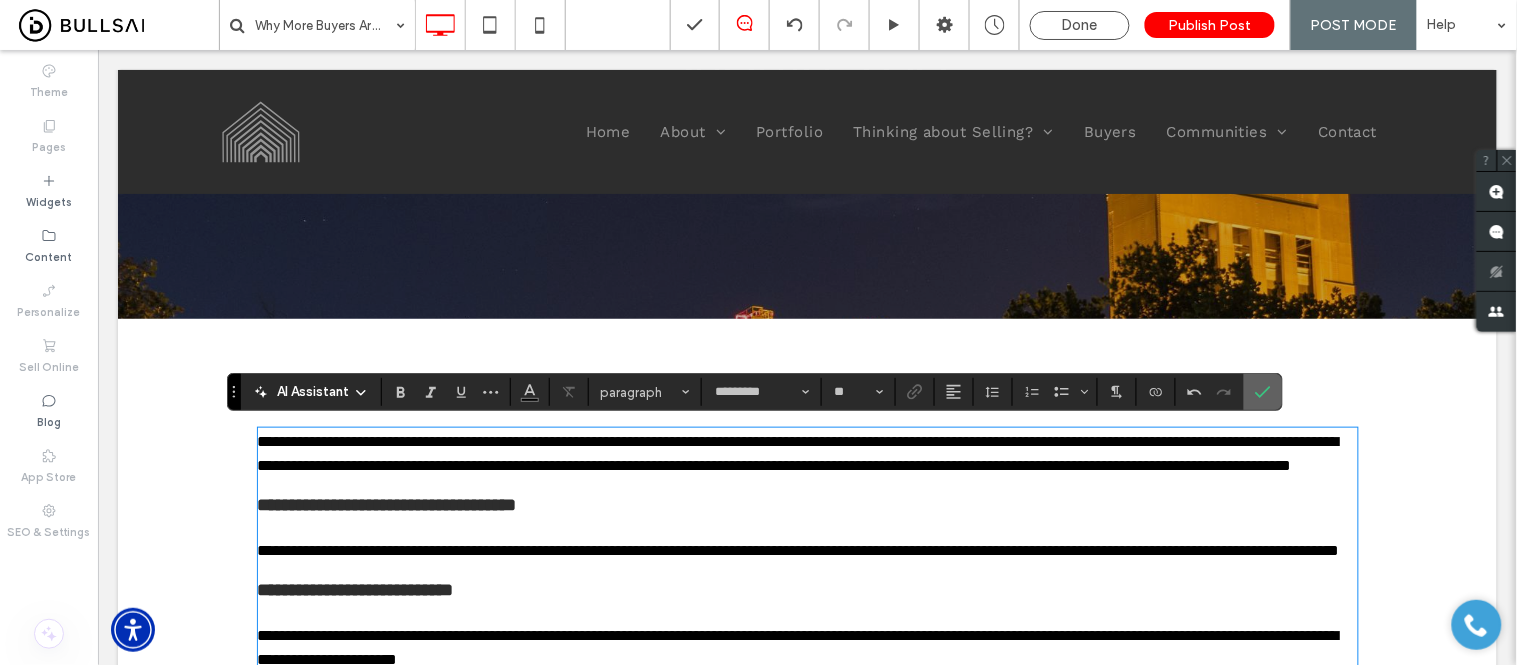click 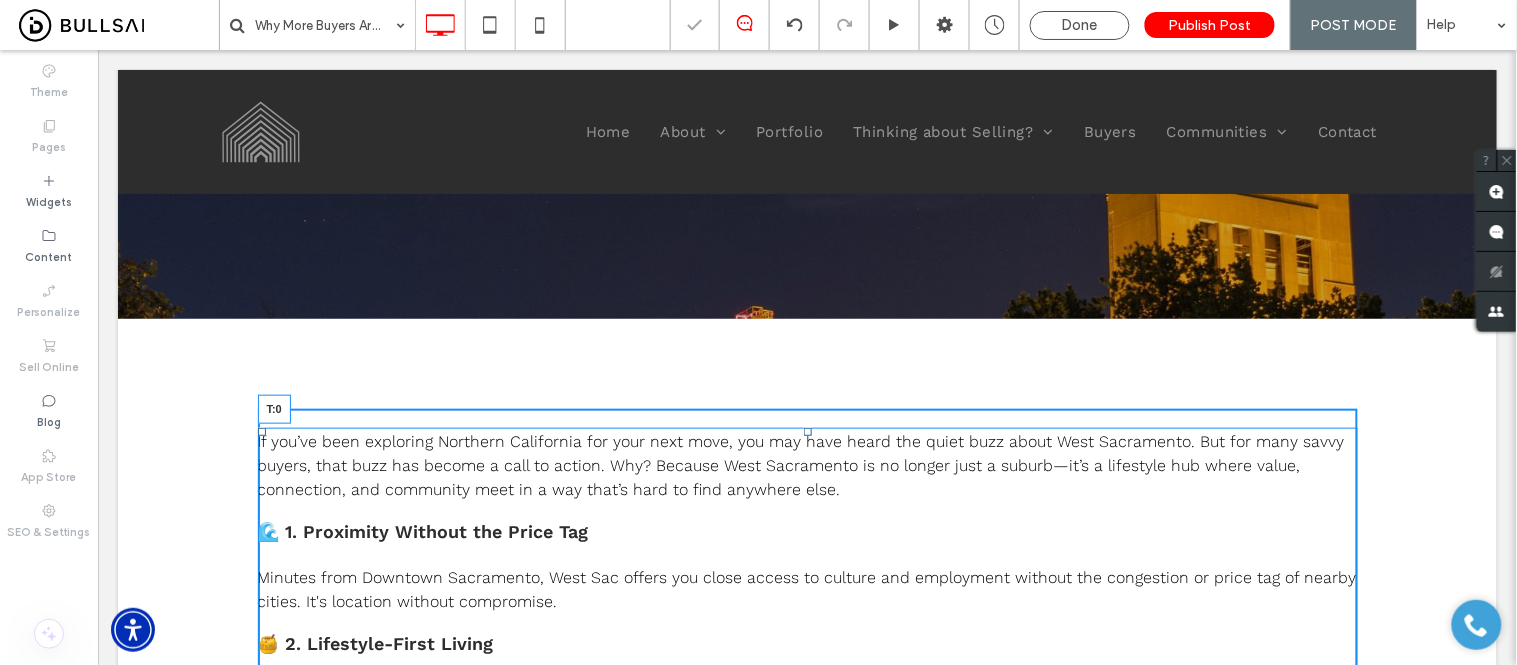 drag, startPoint x: 796, startPoint y: 424, endPoint x: 799, endPoint y: 402, distance: 22.203604 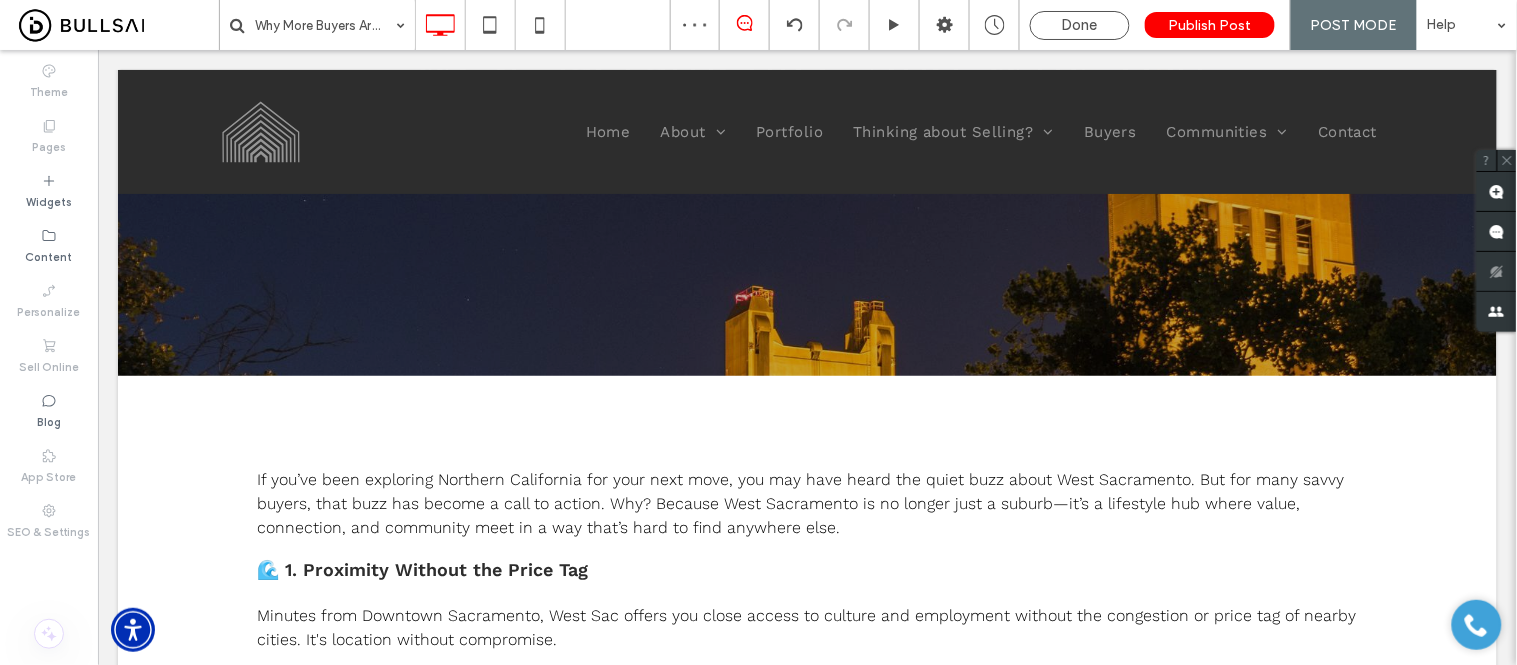 scroll, scrollTop: 111, scrollLeft: 0, axis: vertical 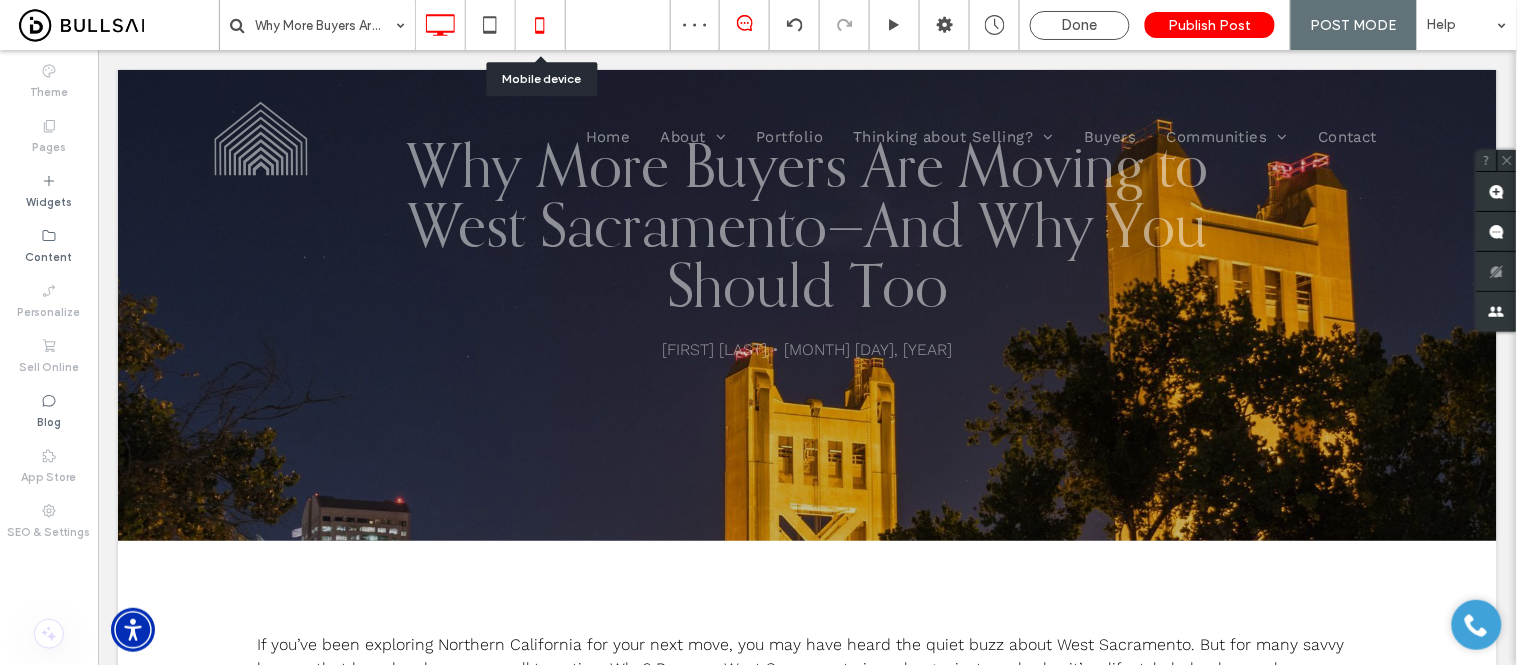 click 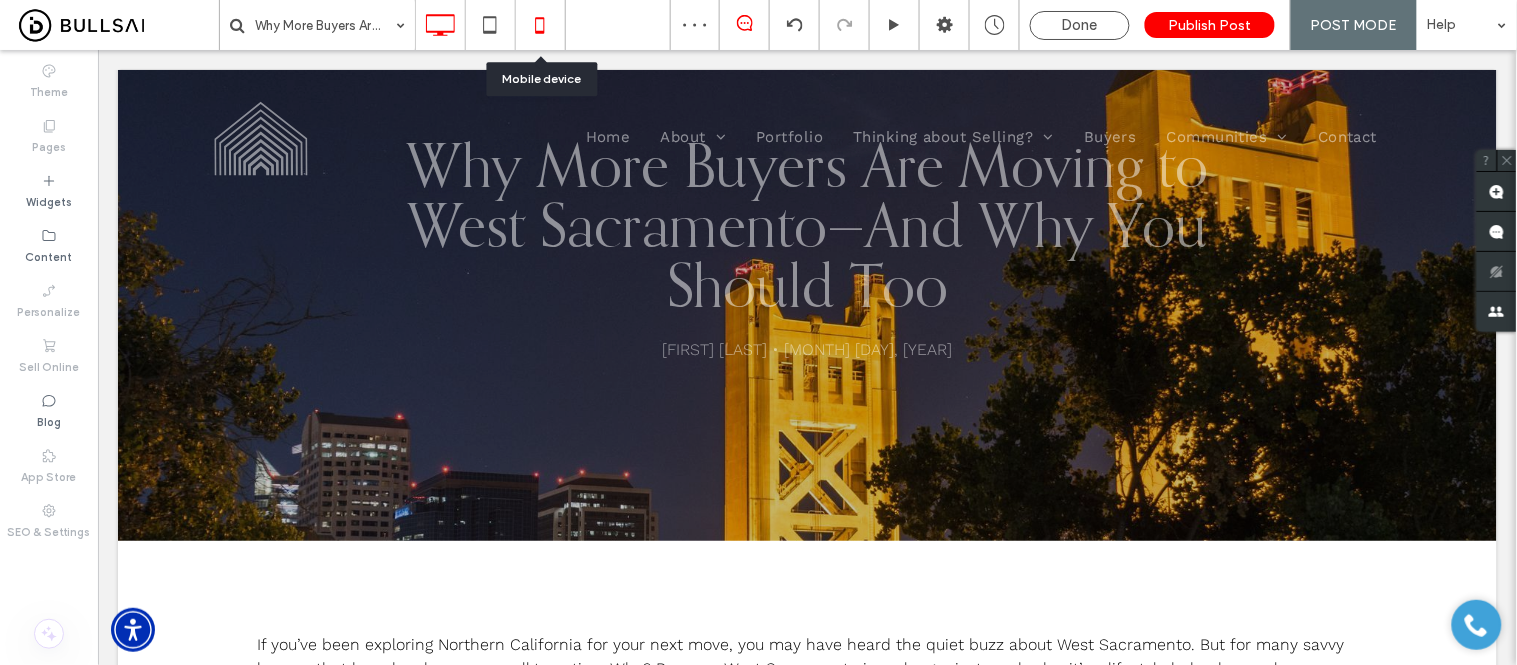 scroll, scrollTop: 0, scrollLeft: 0, axis: both 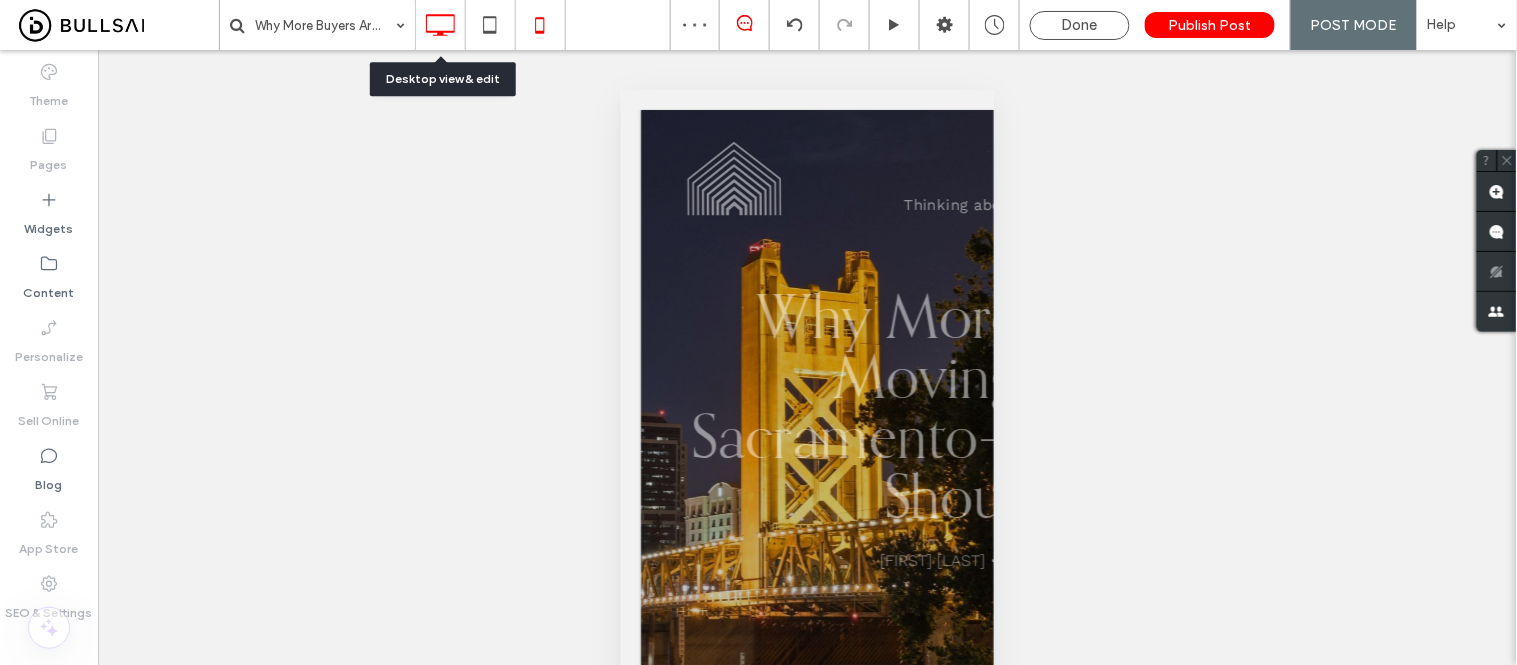 click 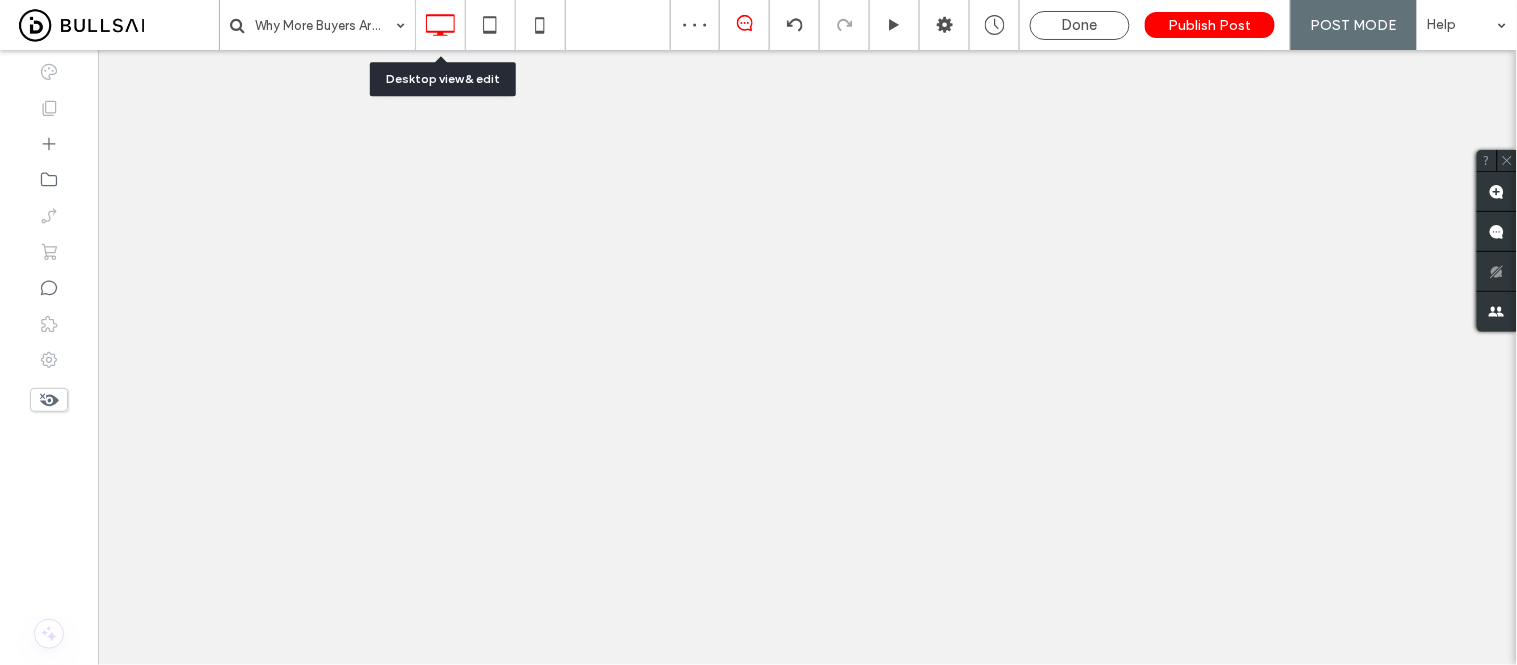 scroll, scrollTop: 0, scrollLeft: 0, axis: both 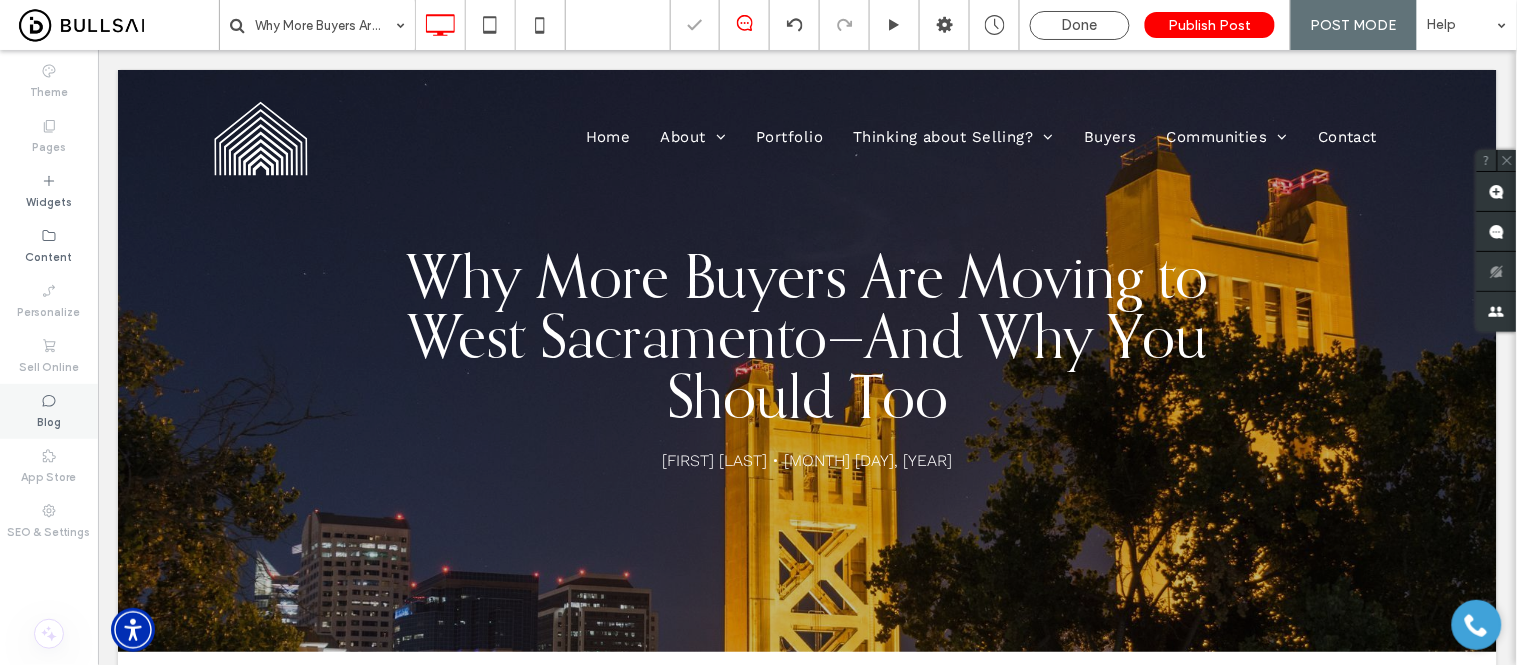 click on "Blog" at bounding box center (49, 420) 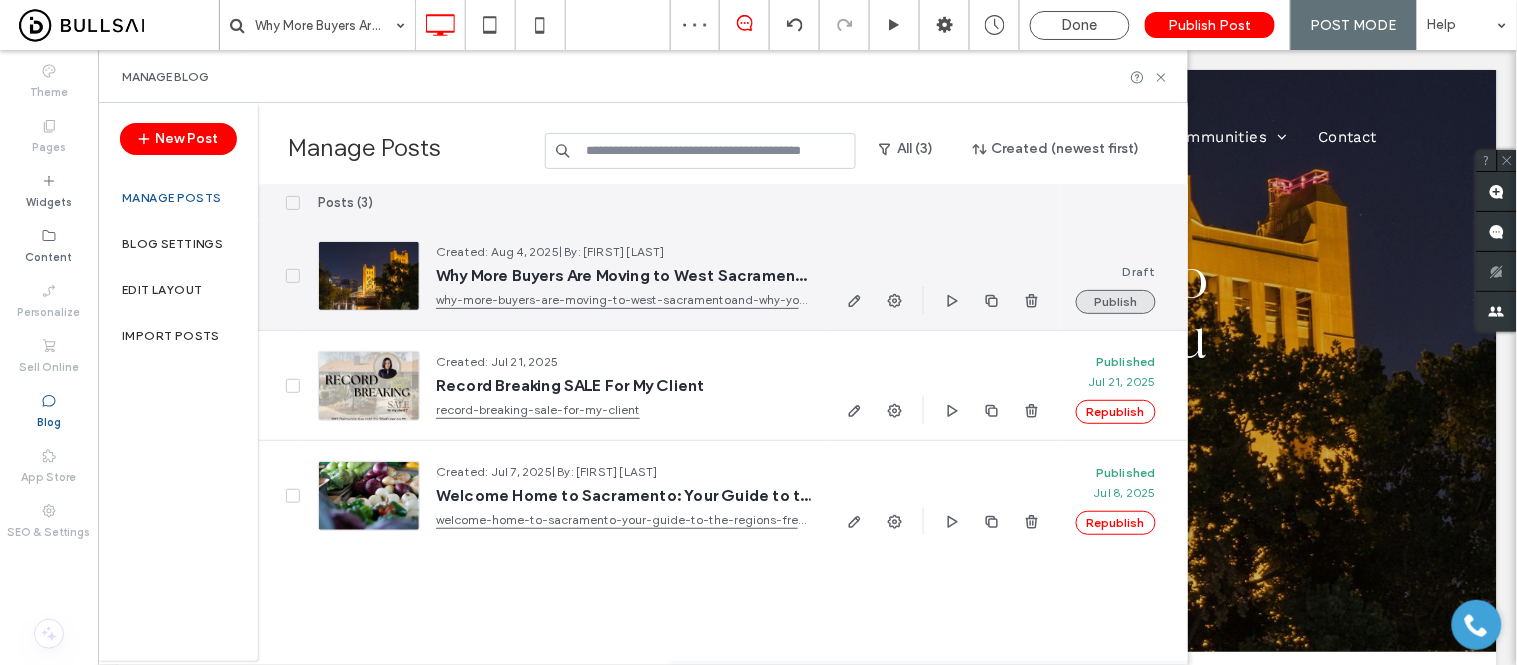 click on "Publish" at bounding box center (1116, 302) 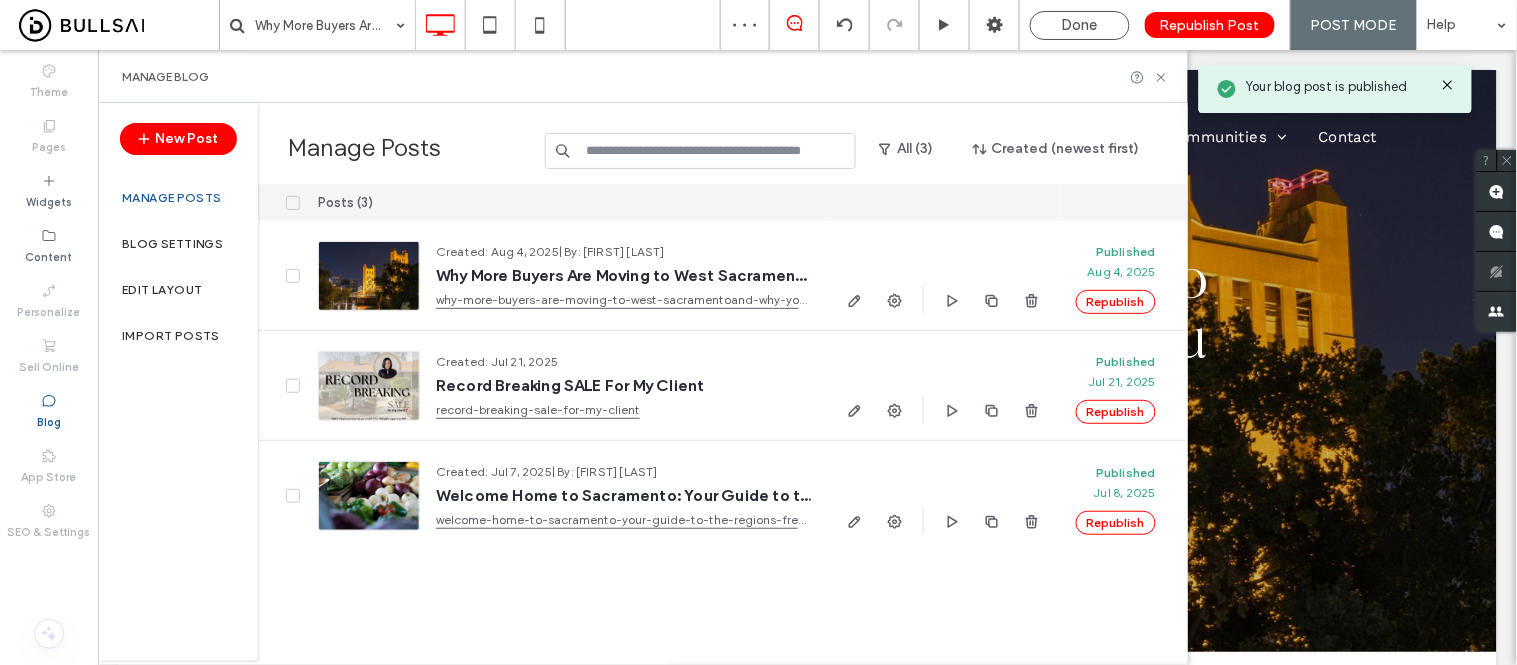 scroll, scrollTop: 0, scrollLeft: 0, axis: both 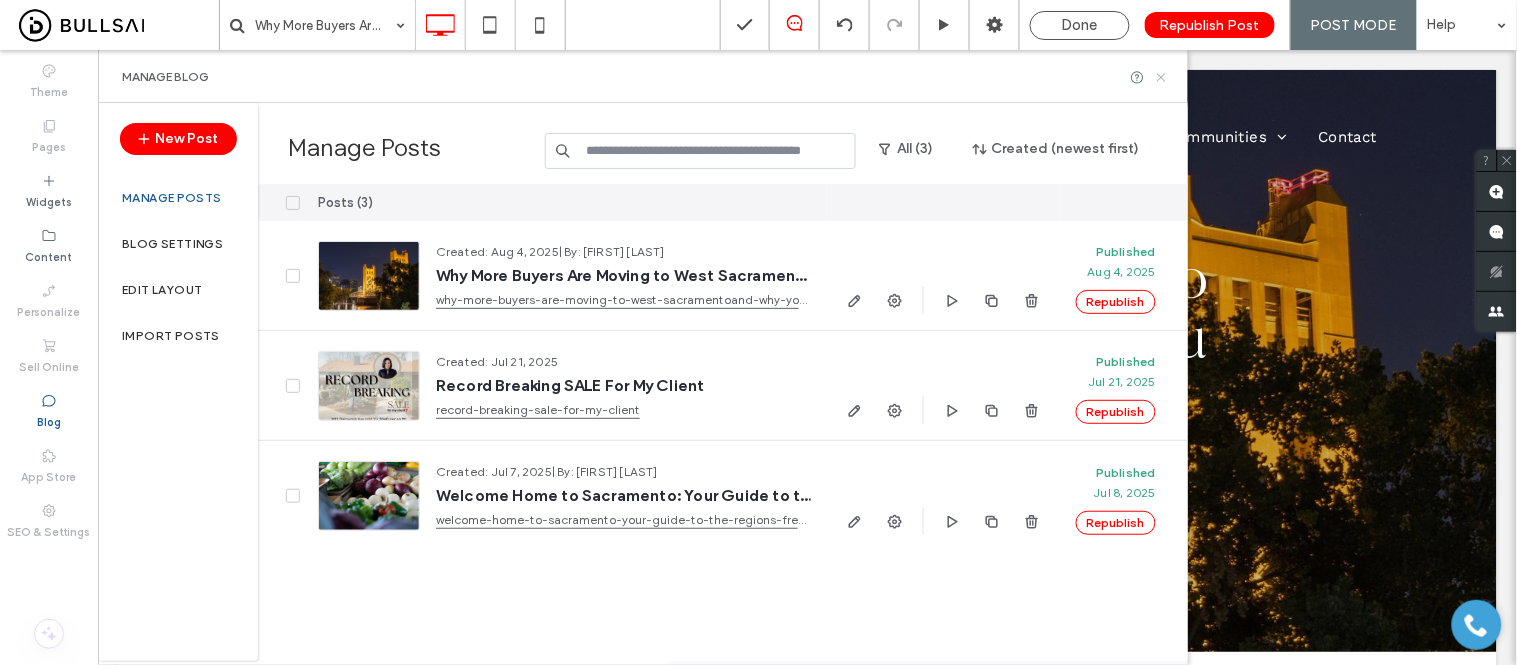 drag, startPoint x: 1165, startPoint y: 73, endPoint x: 979, endPoint y: 22, distance: 192.86523 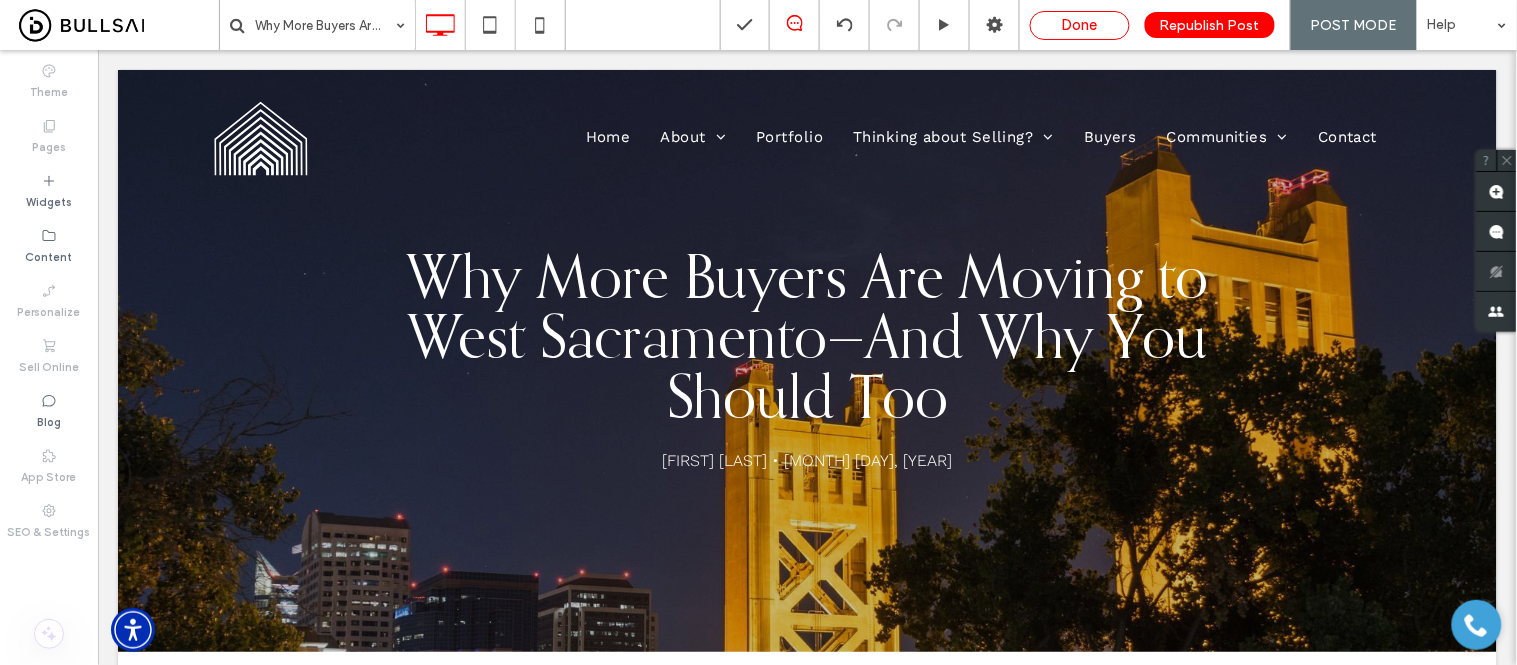 click on "Done" at bounding box center [1080, 25] 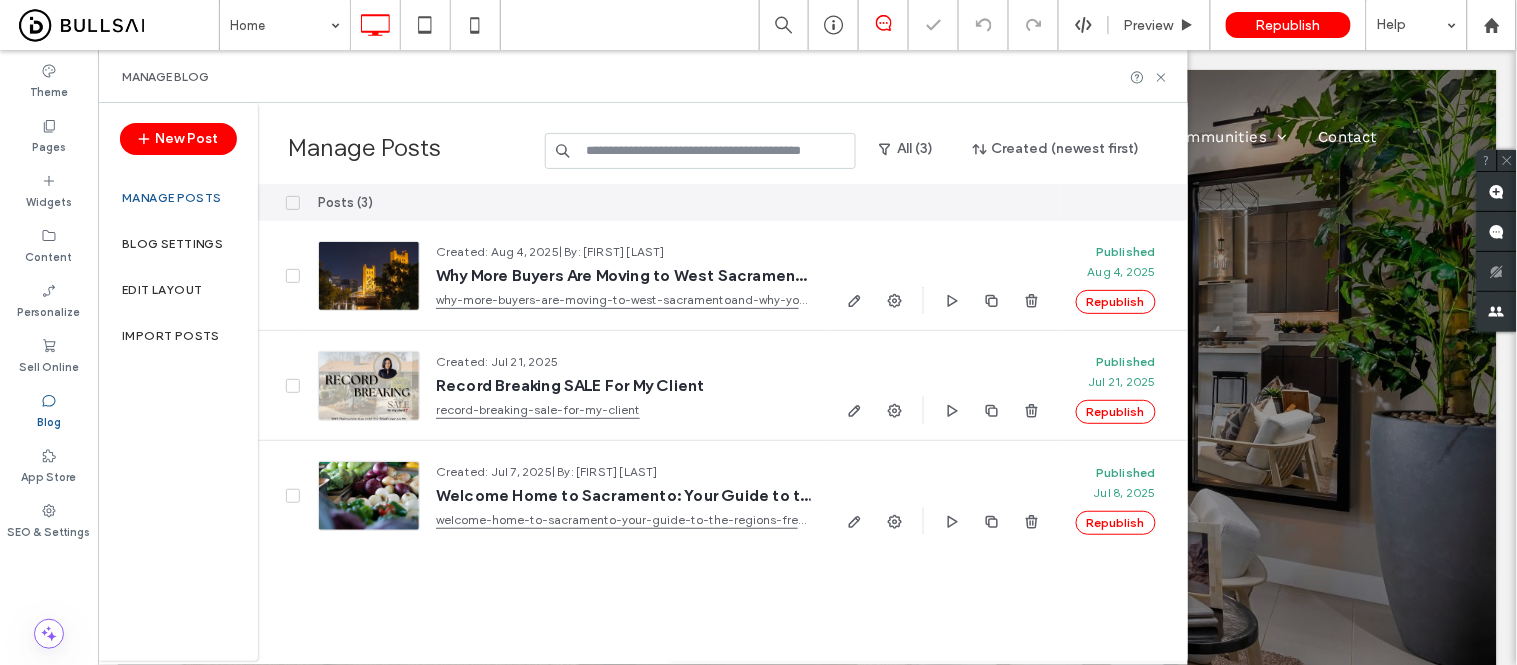 scroll, scrollTop: 0, scrollLeft: 0, axis: both 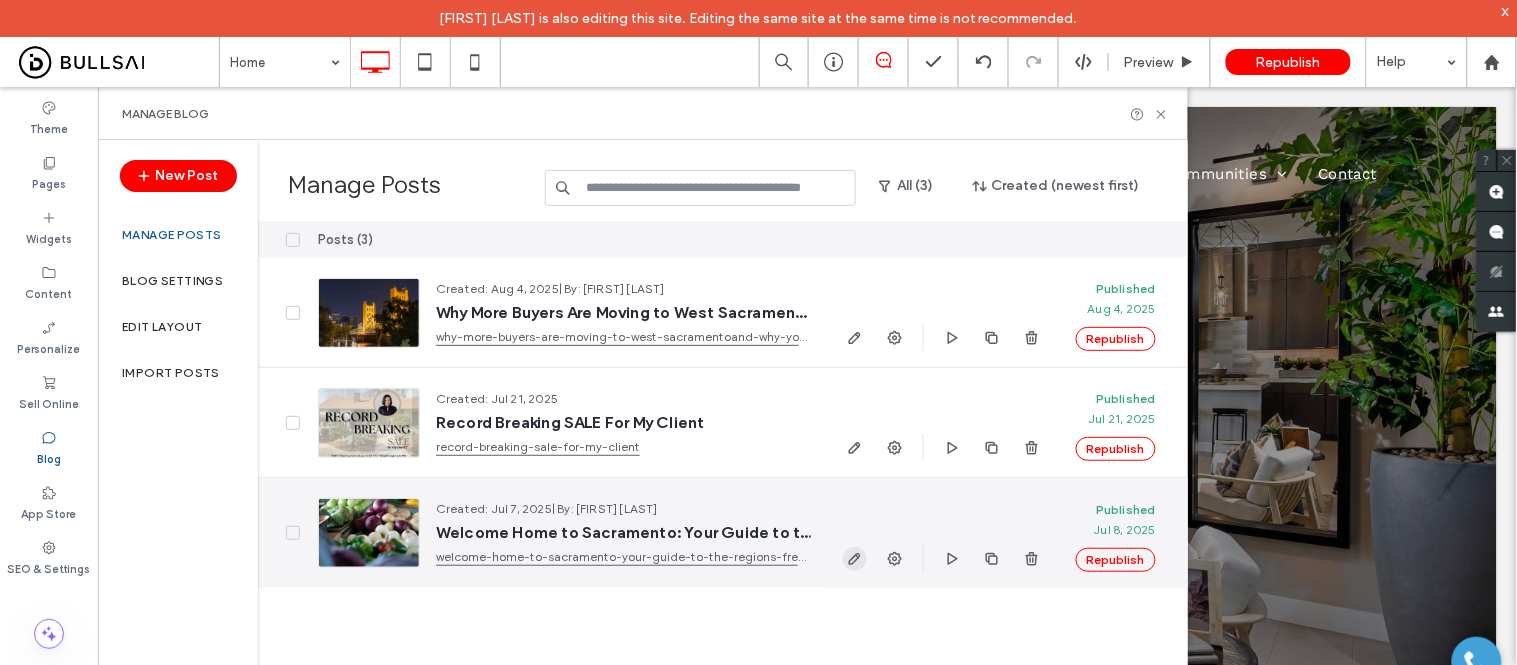 click at bounding box center (855, 559) 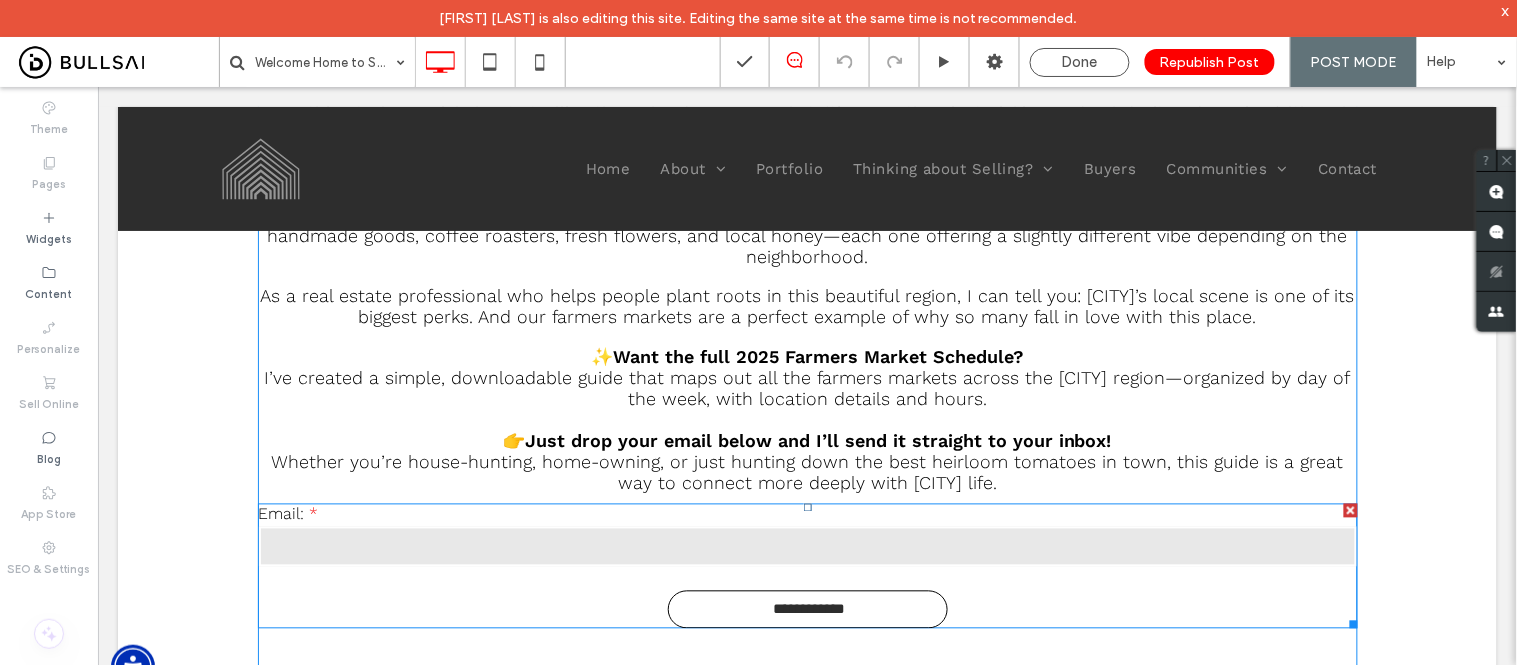 scroll, scrollTop: 777, scrollLeft: 0, axis: vertical 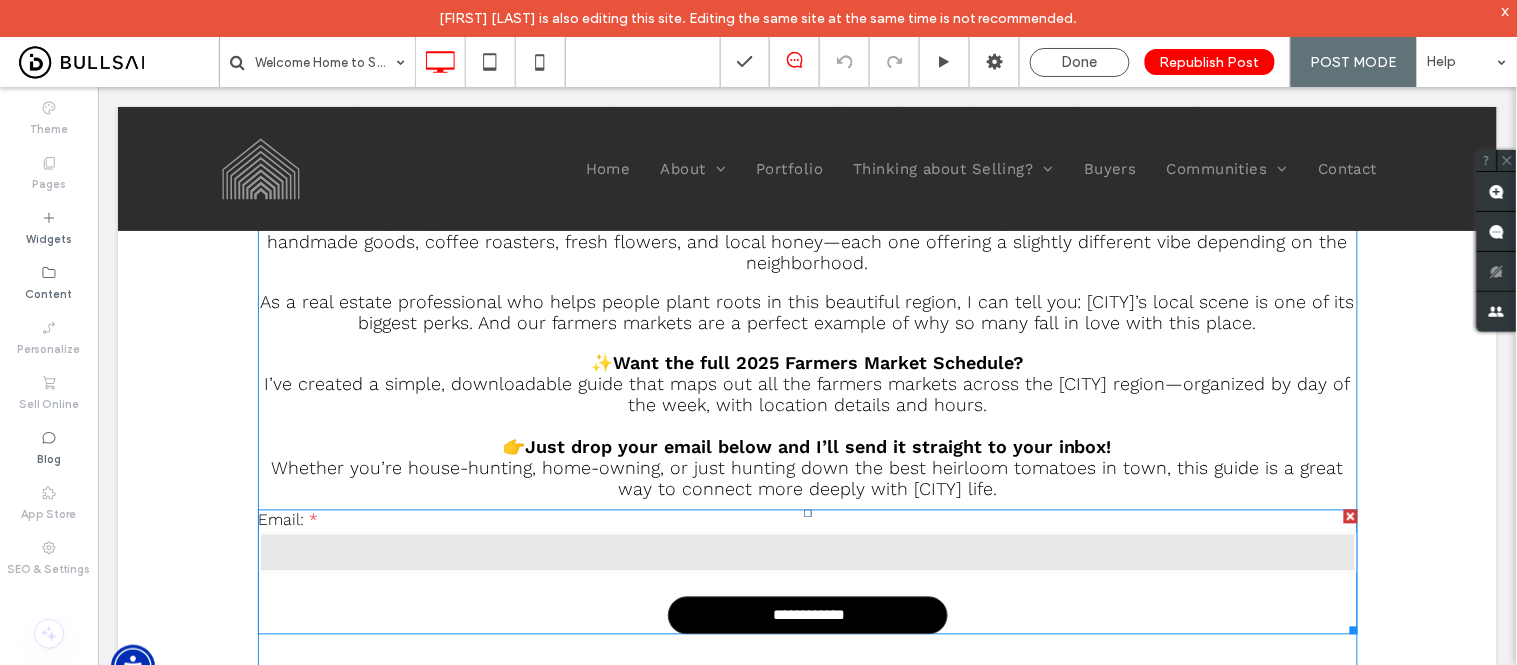 click on "**********" at bounding box center (808, 615) 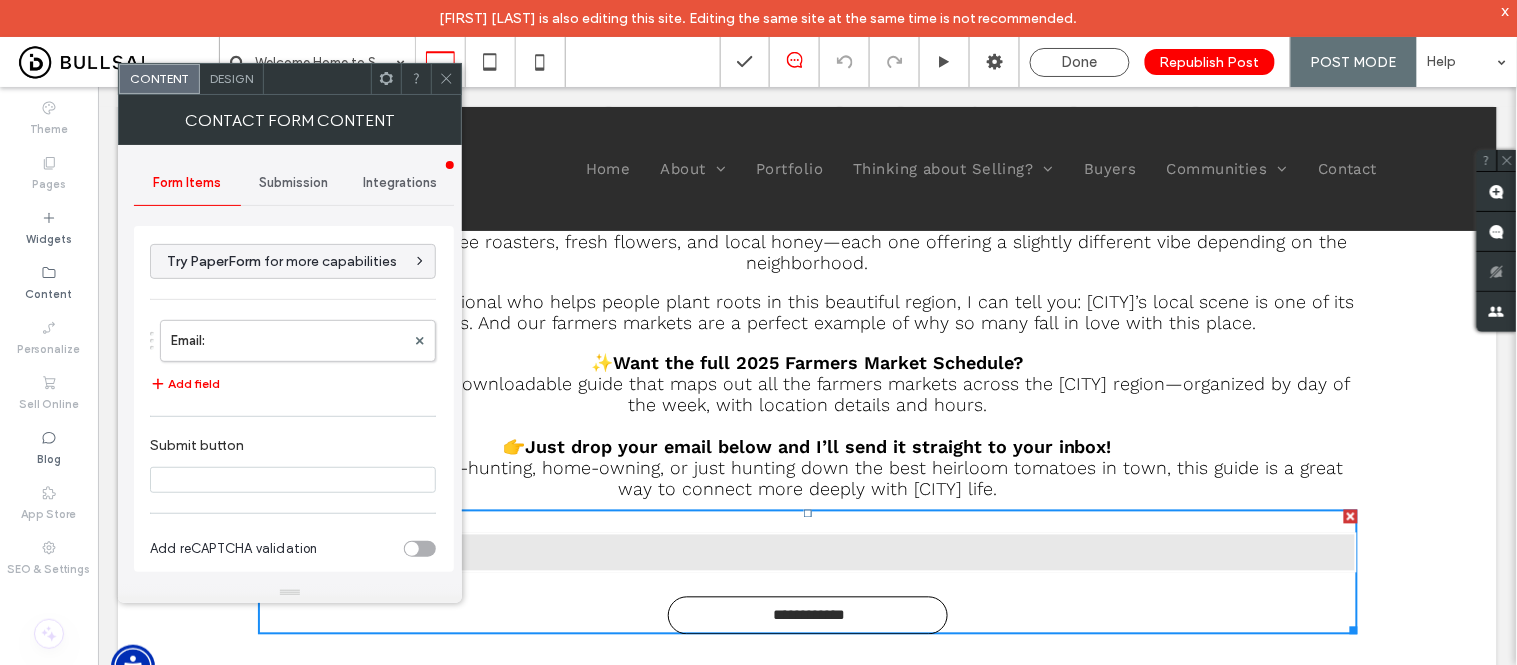 type on "**********" 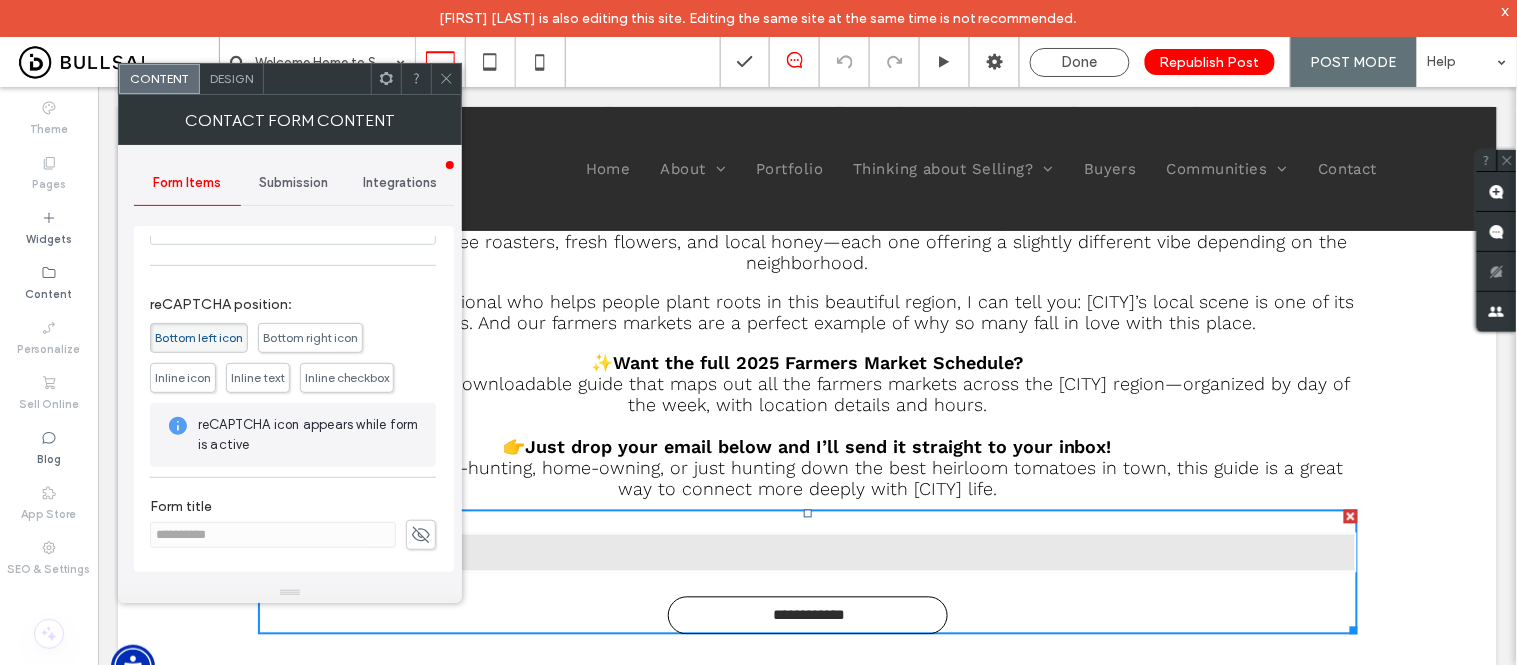 scroll, scrollTop: 137, scrollLeft: 0, axis: vertical 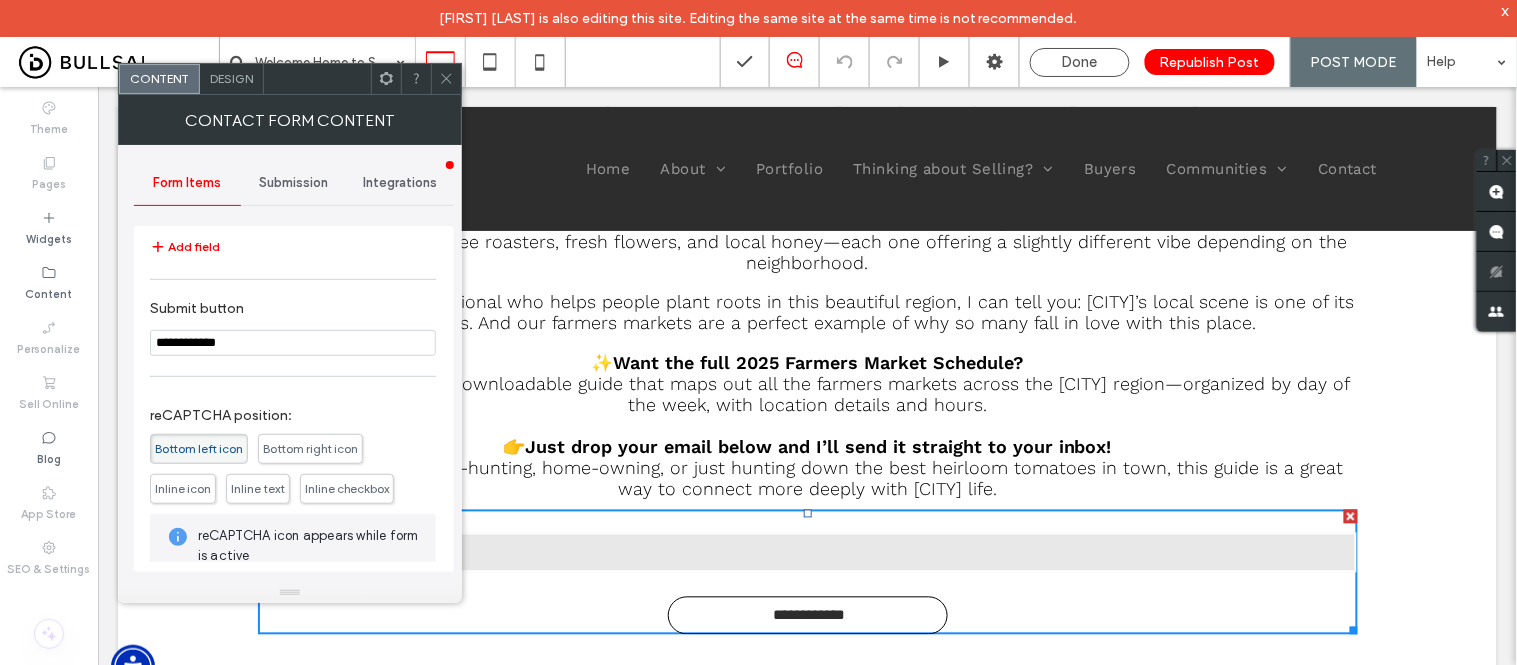 drag, startPoint x: 246, startPoint y: 344, endPoint x: 21, endPoint y: 353, distance: 225.17993 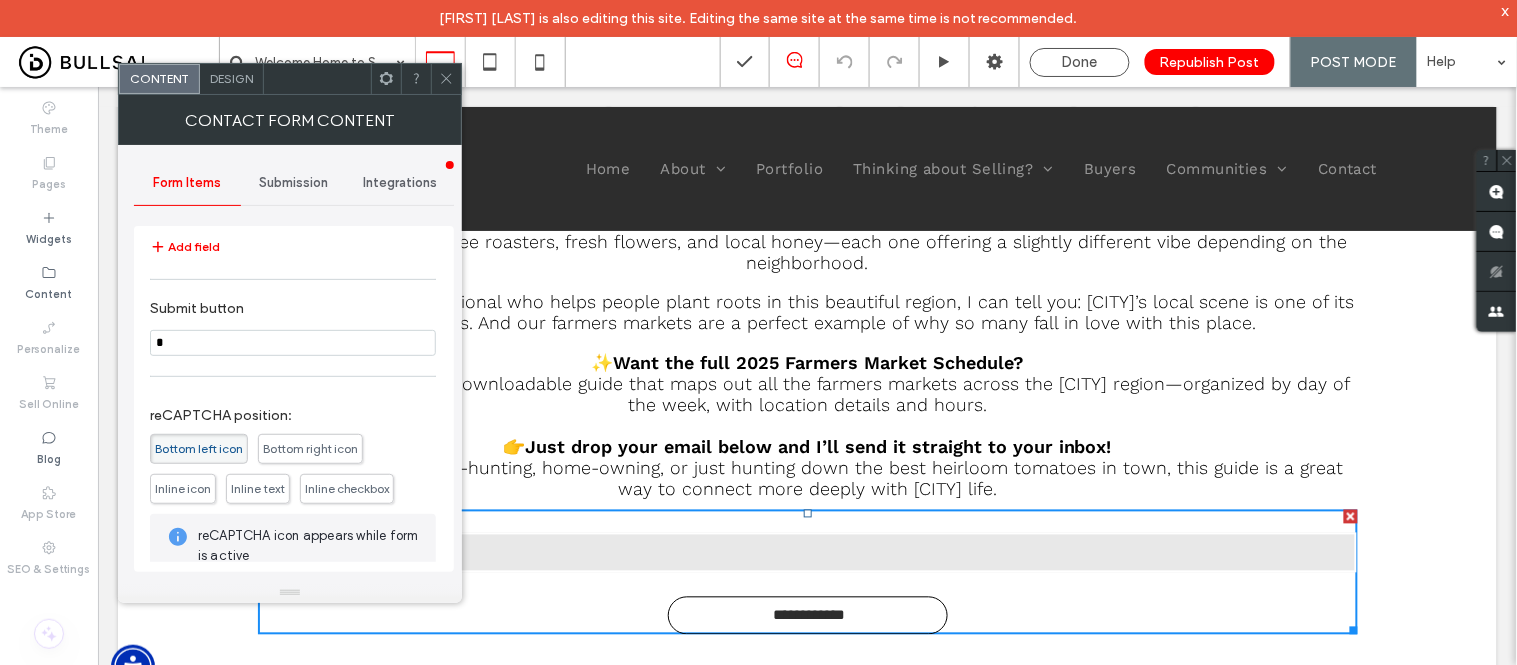 type on "*" 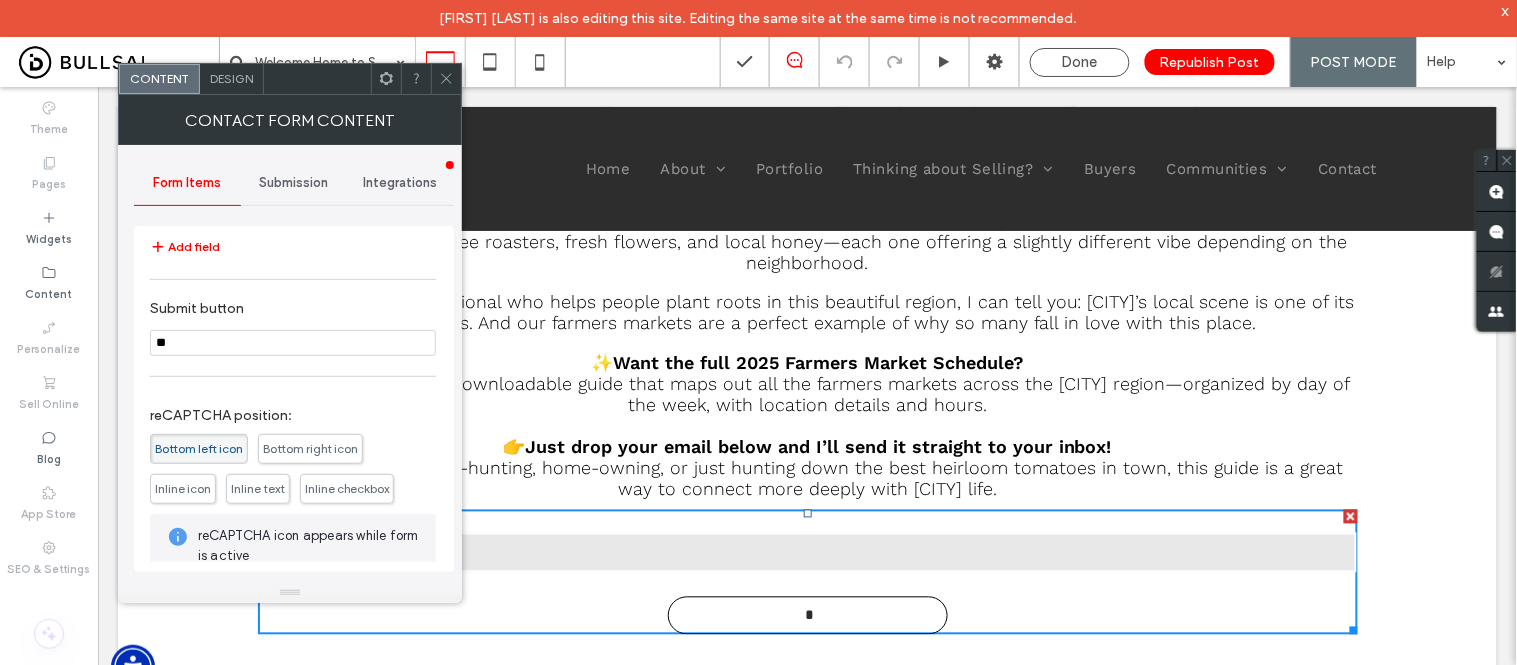 type on "***" 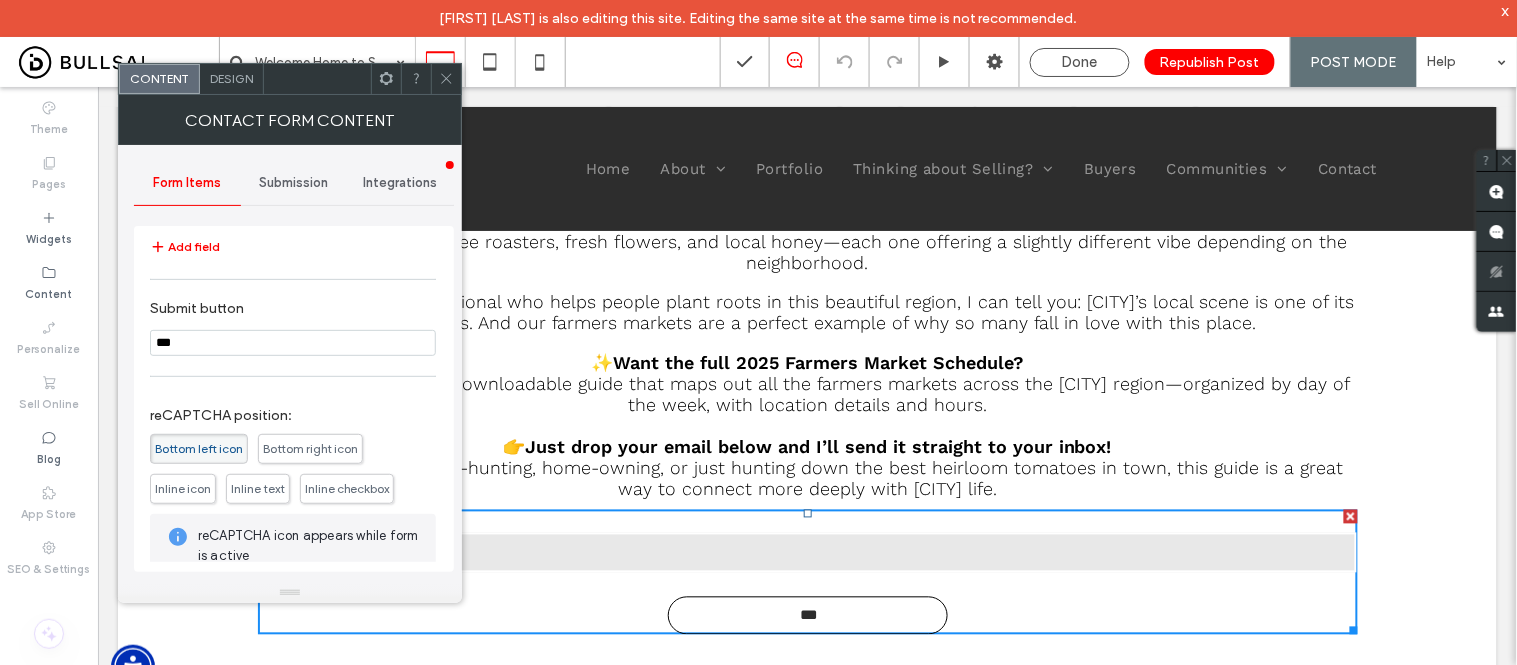 type on "***" 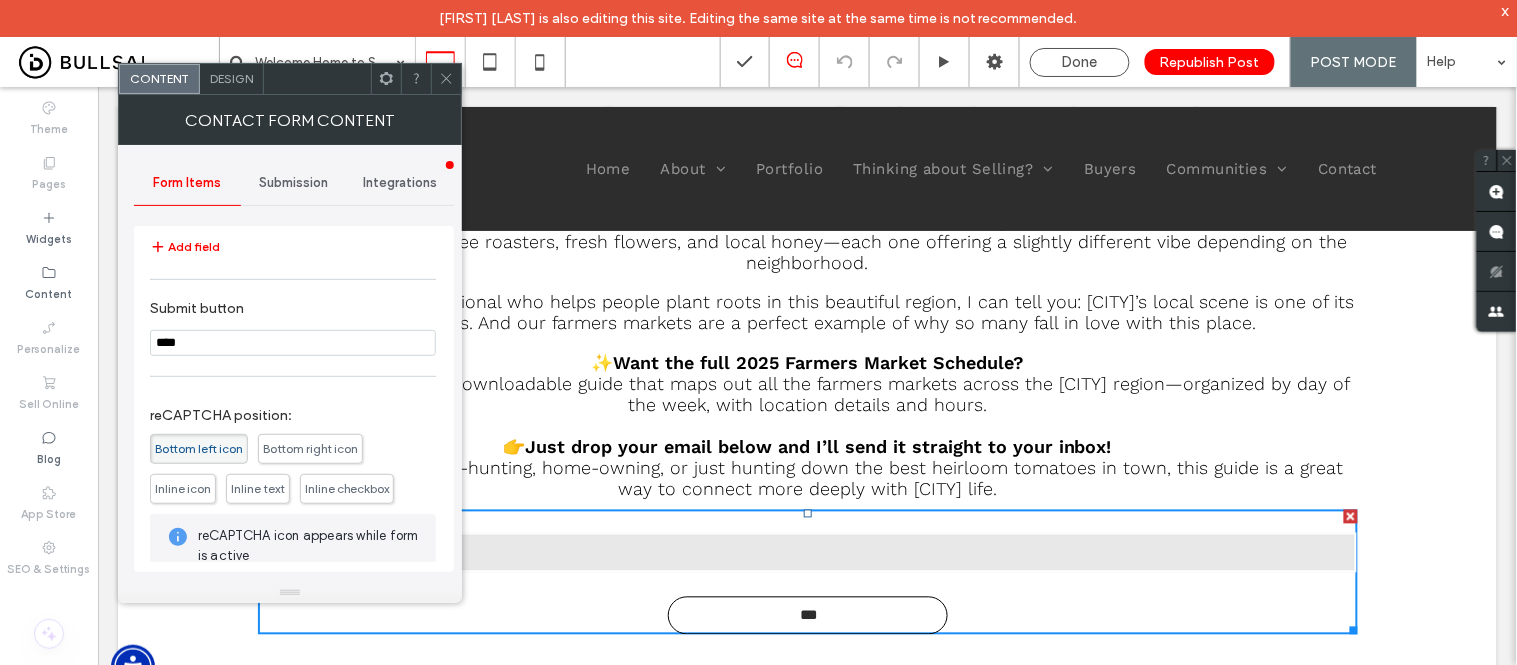 type on "***" 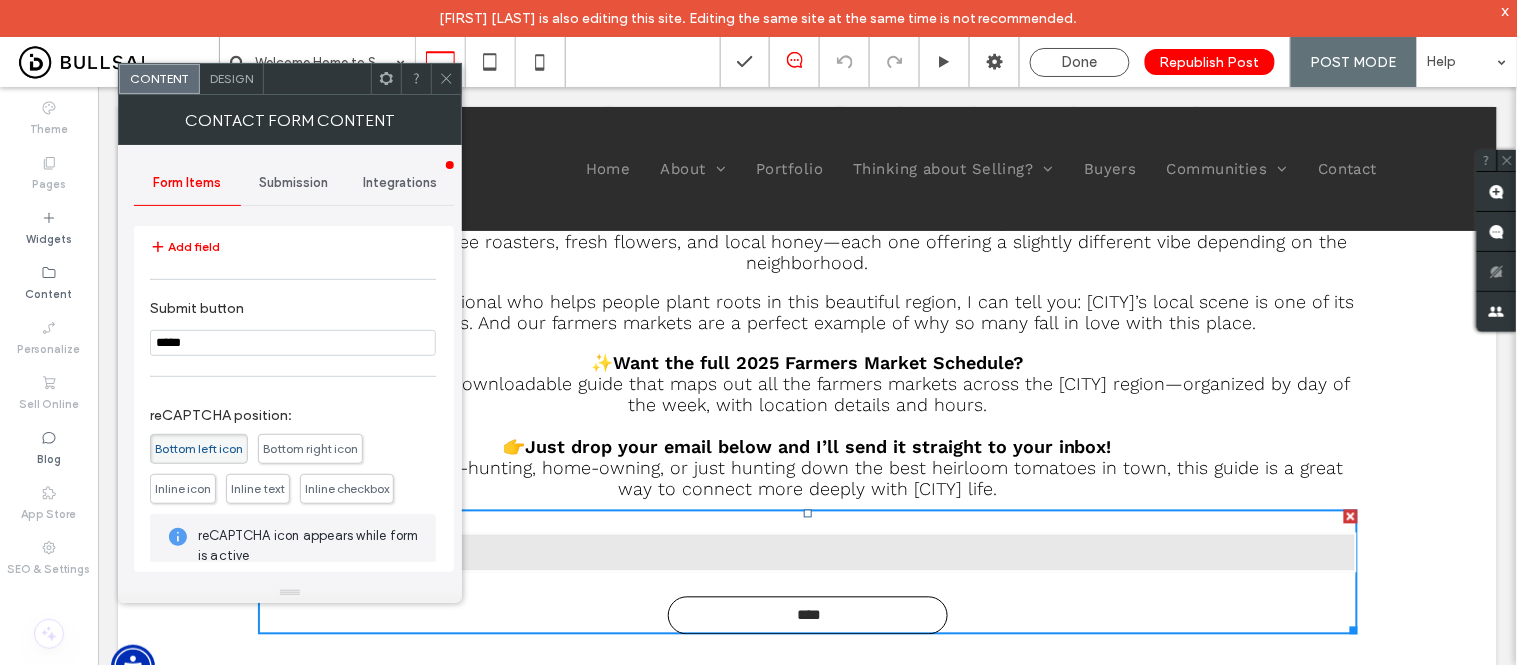 type on "*****" 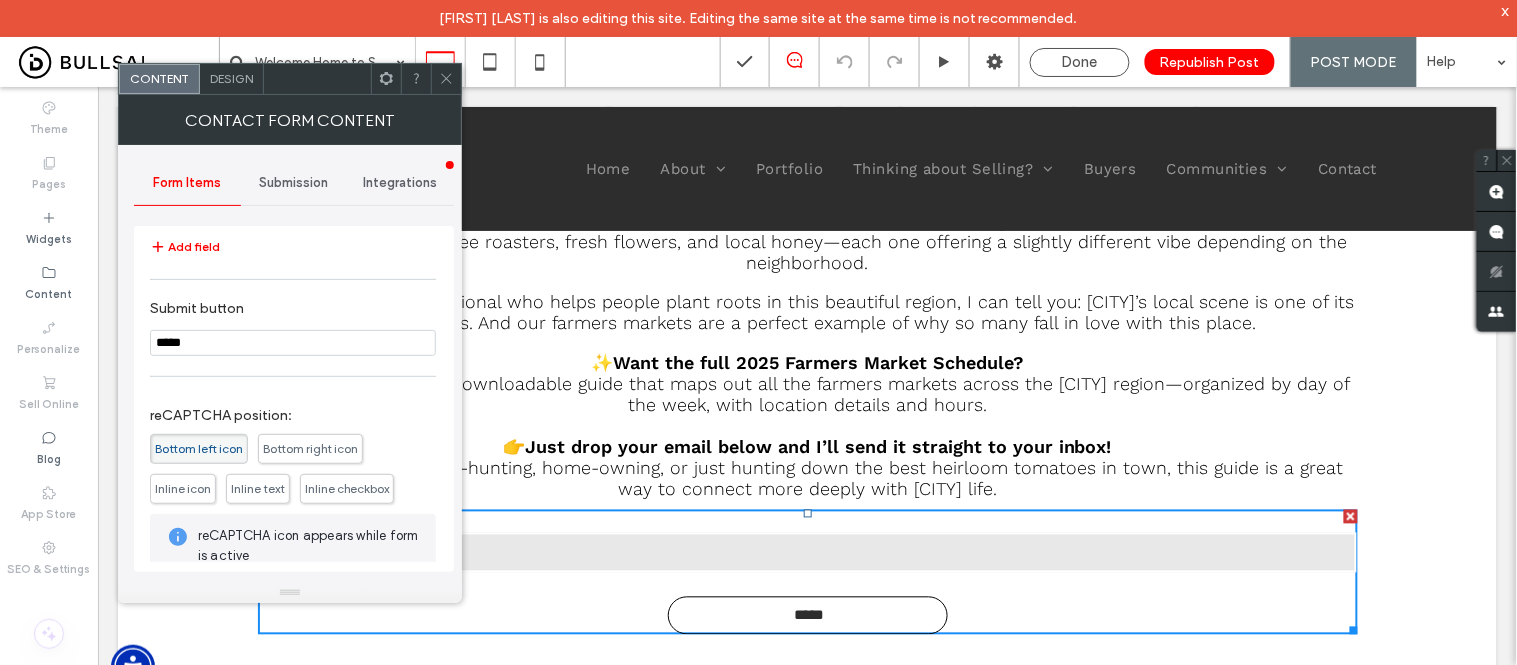 type on "******" 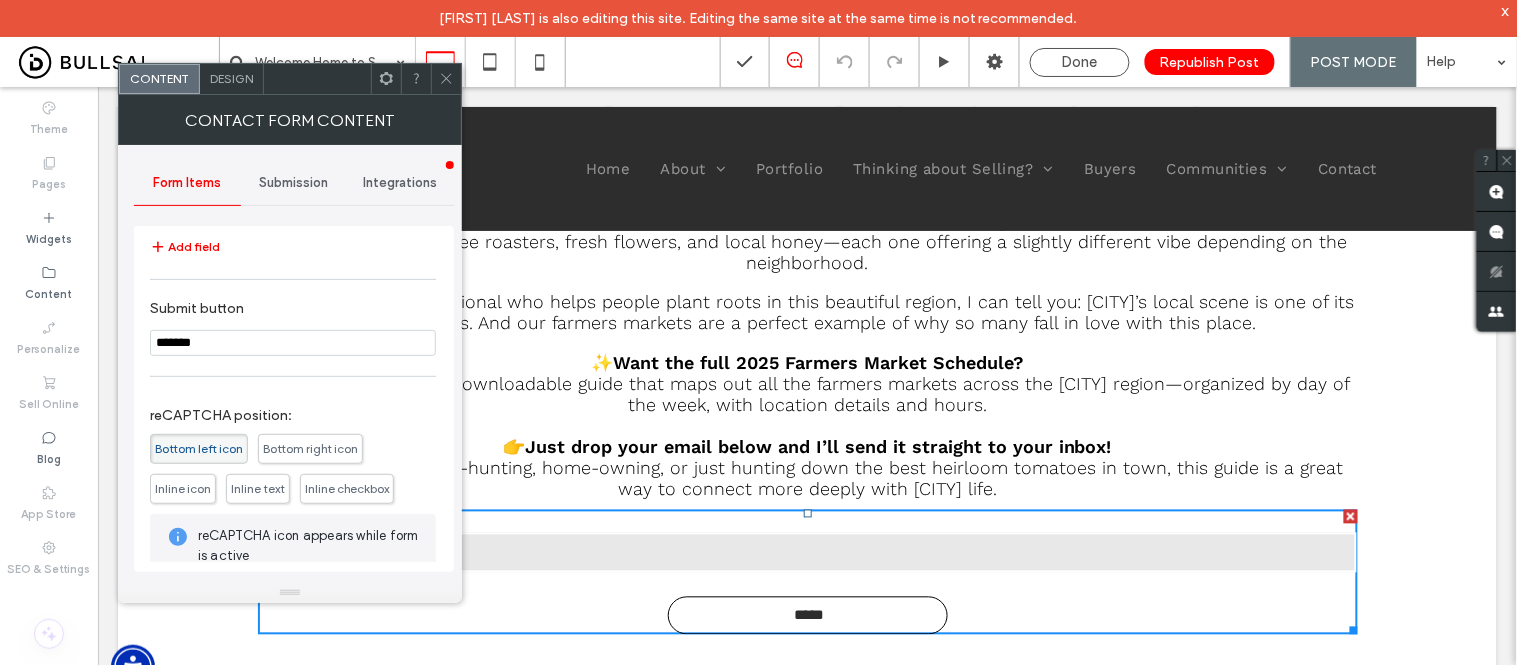 type on "*******" 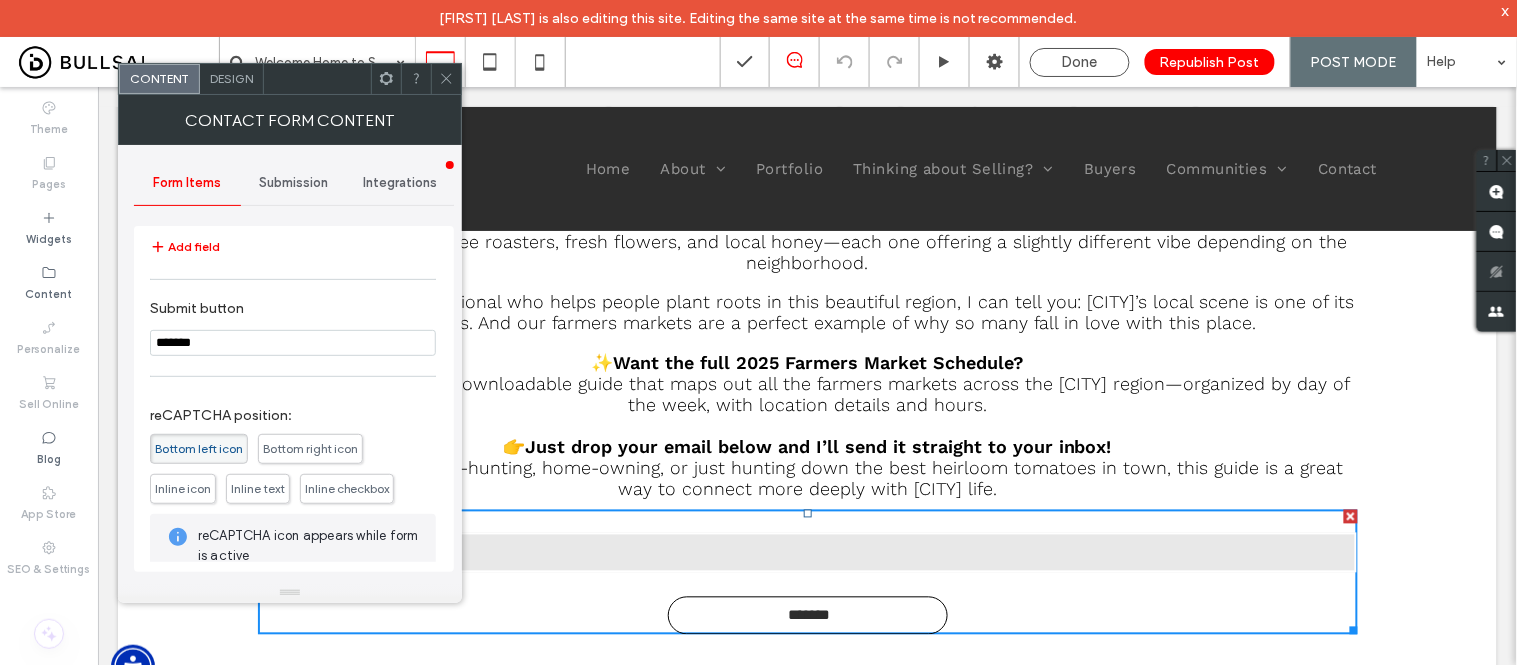 type on "********" 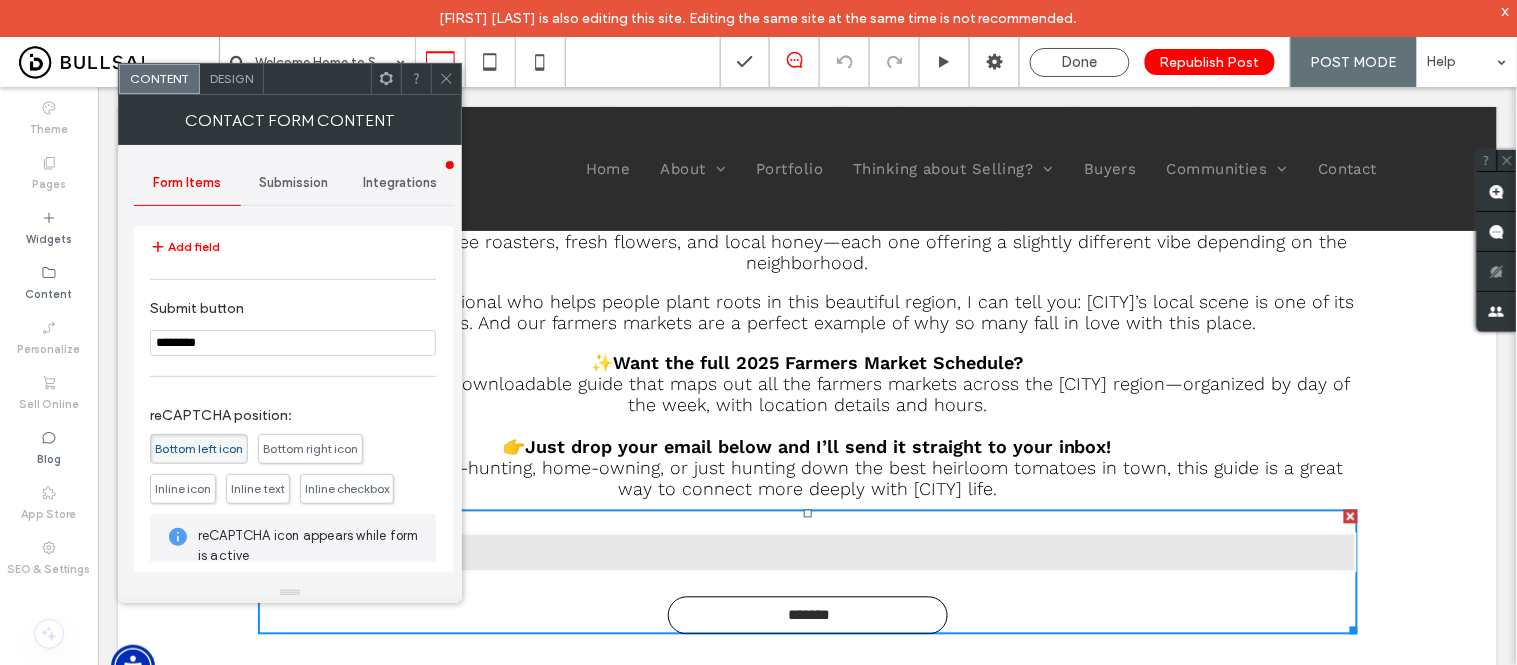 type on "********" 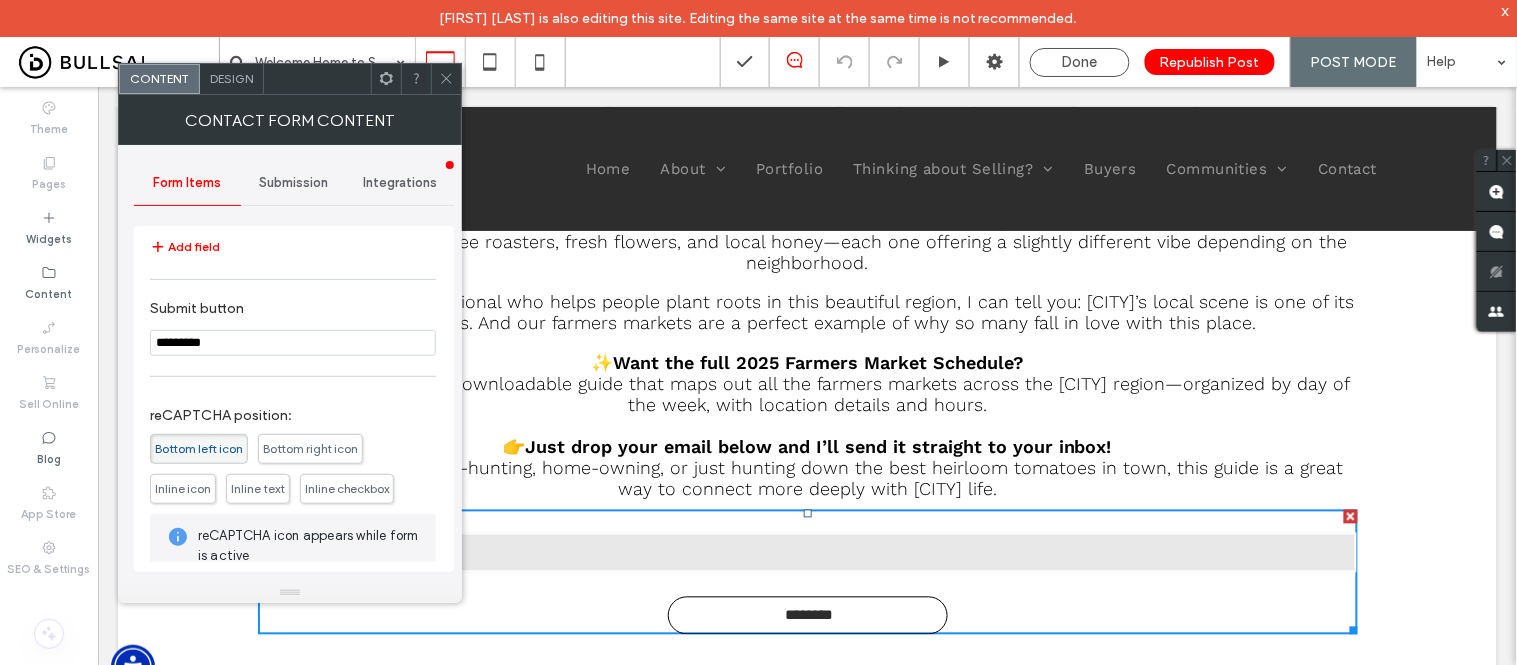 type on "**********" 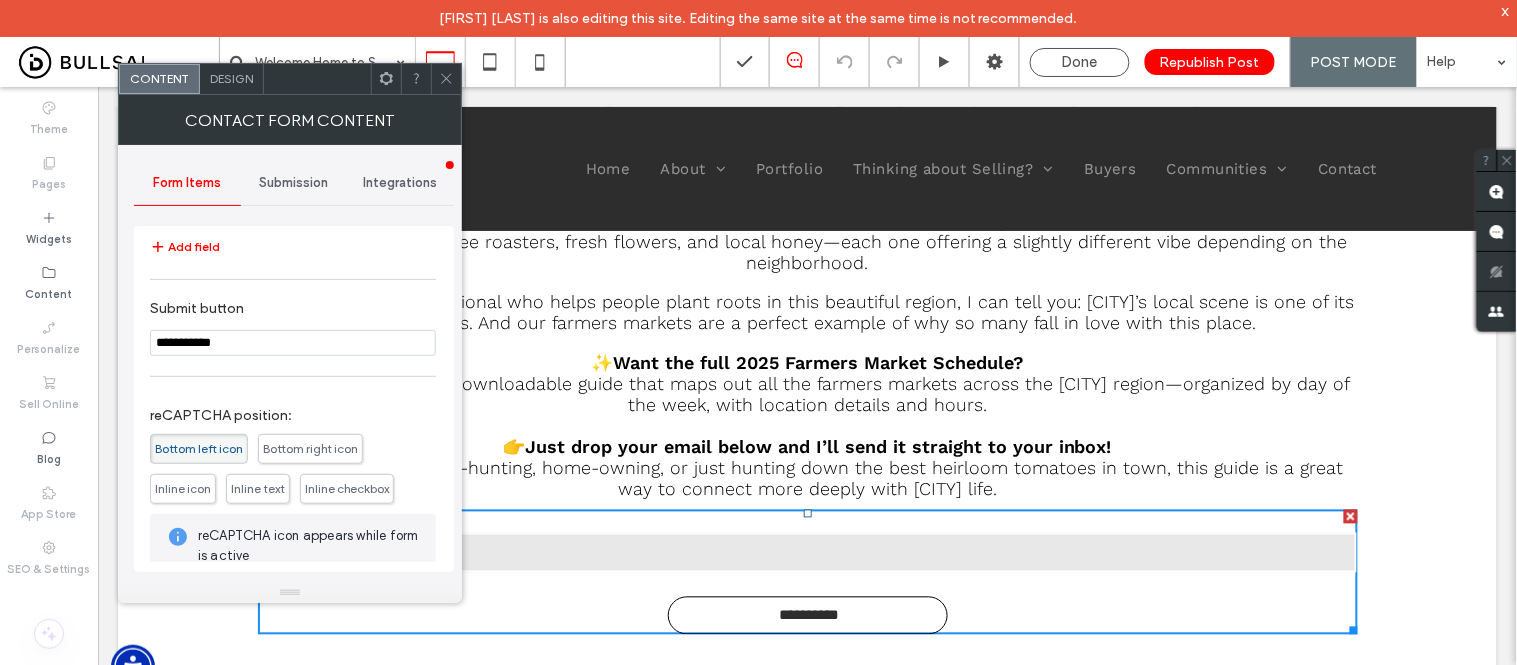 type on "**********" 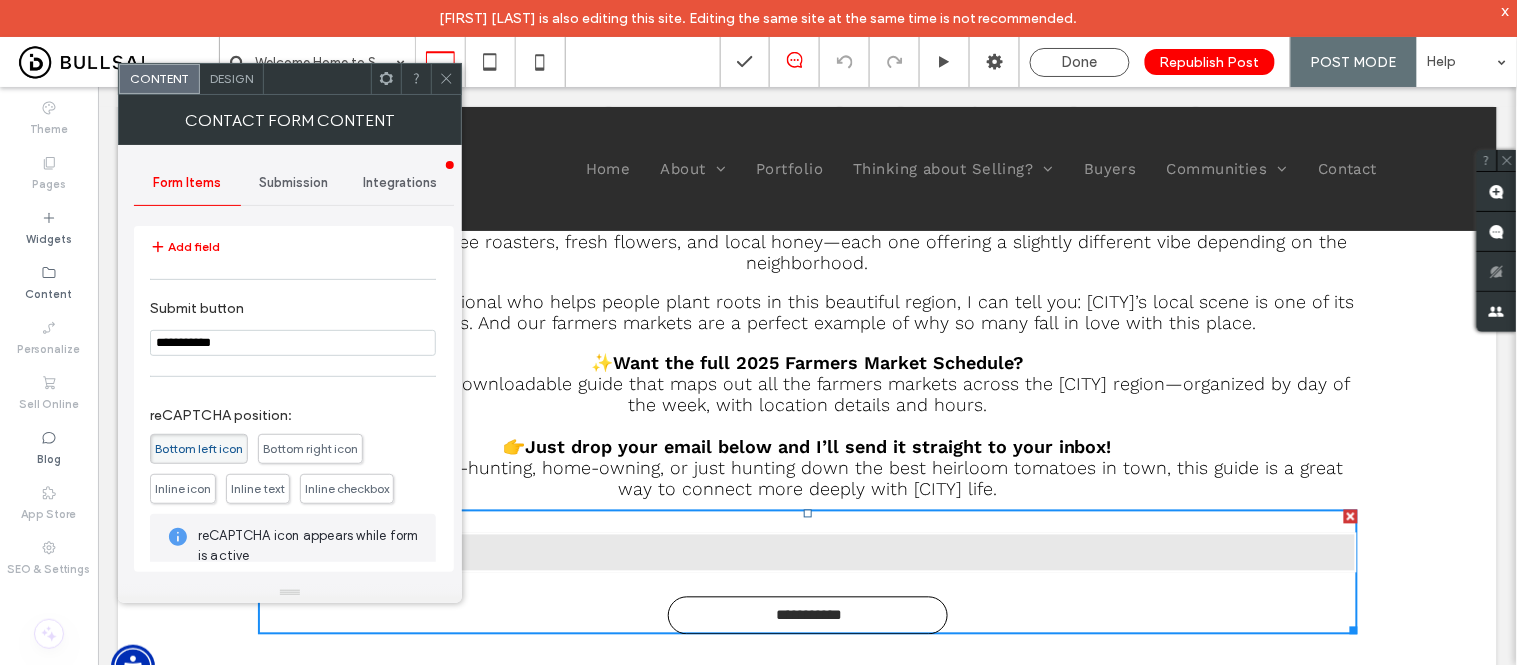 type on "**********" 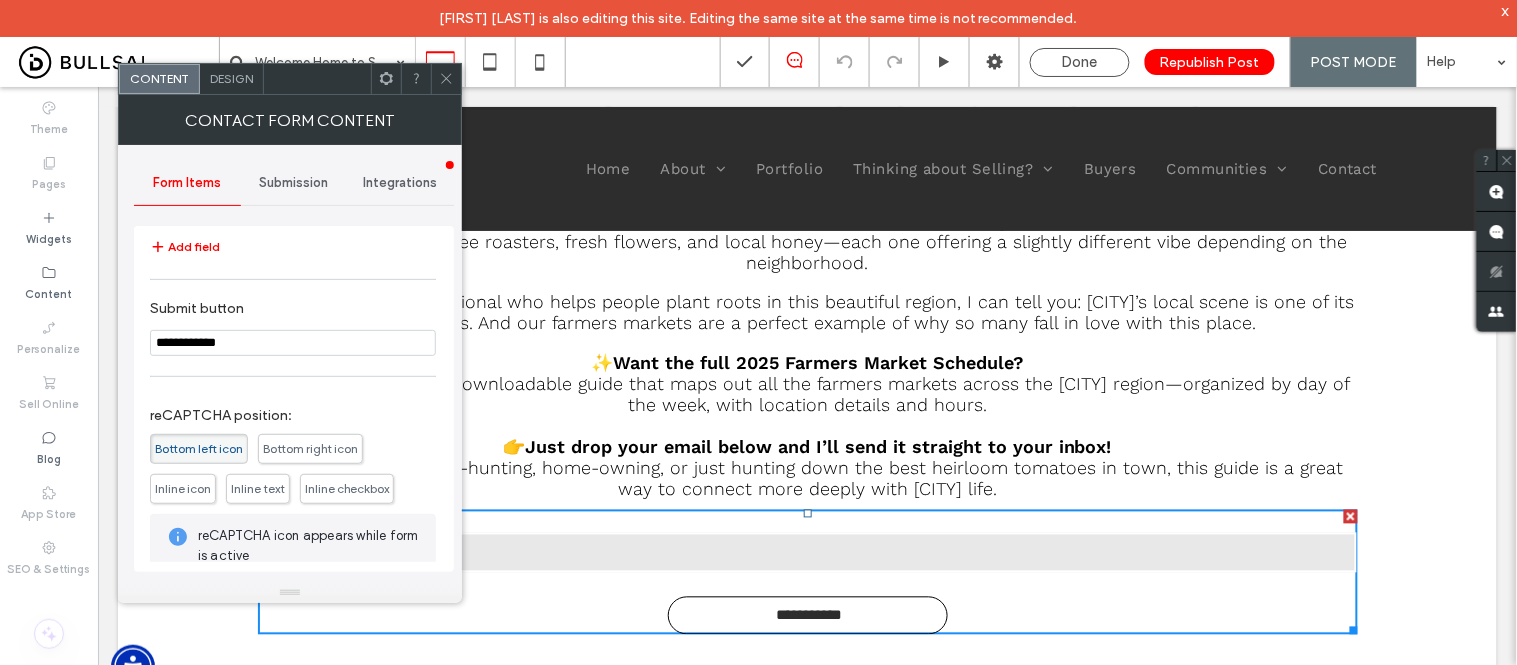 type on "**********" 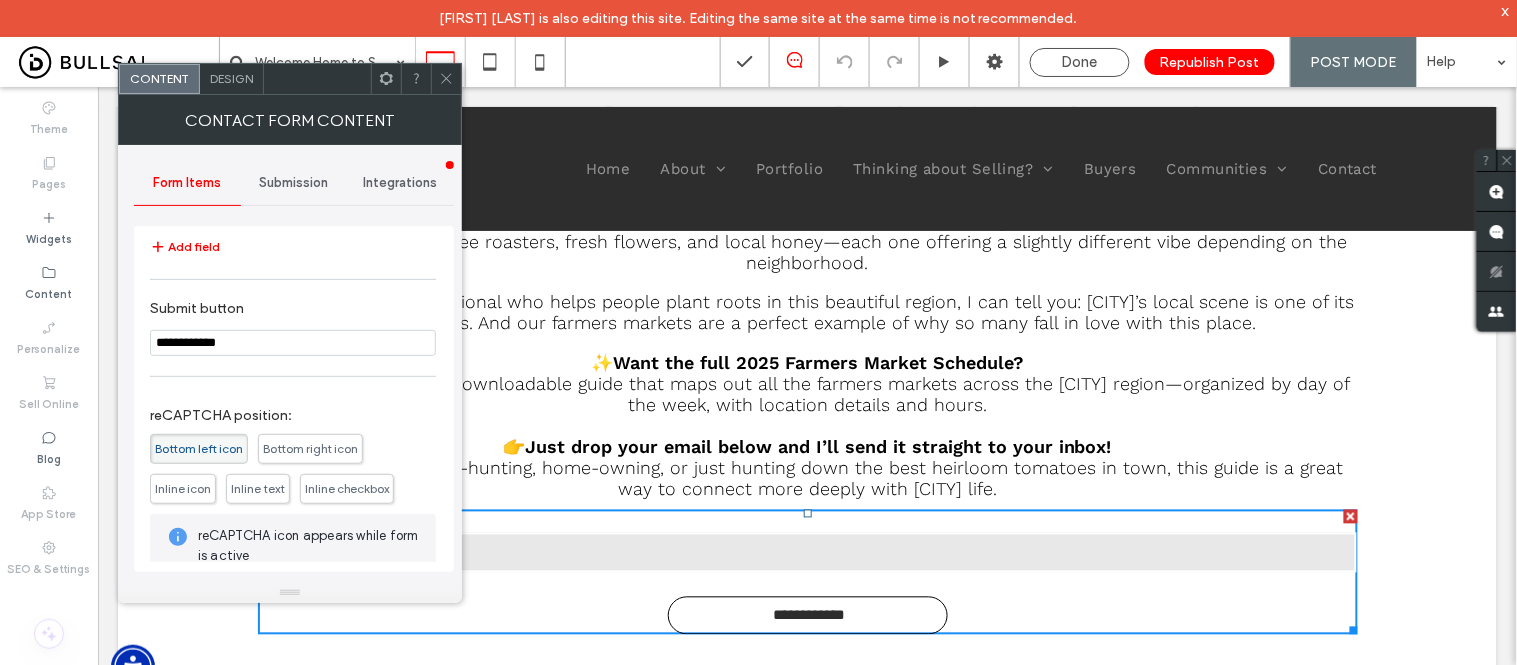 type on "**********" 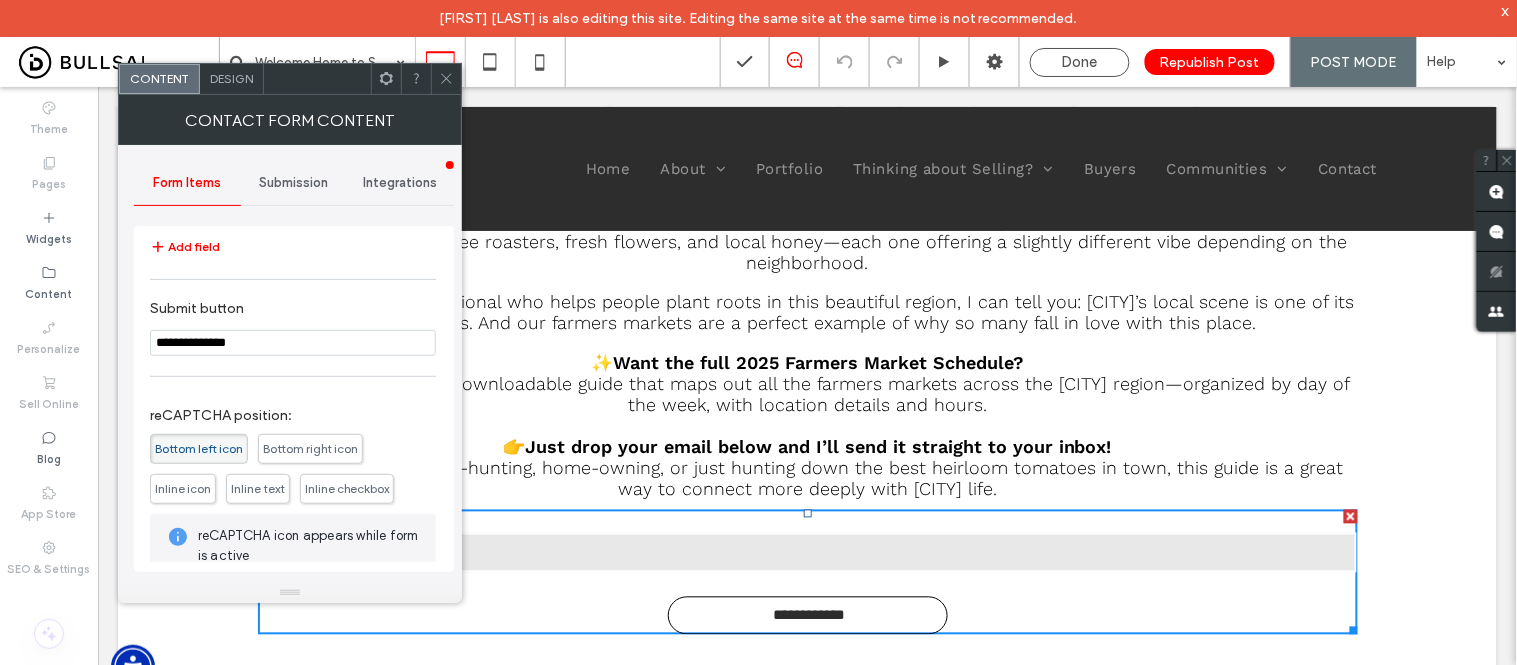 type on "**********" 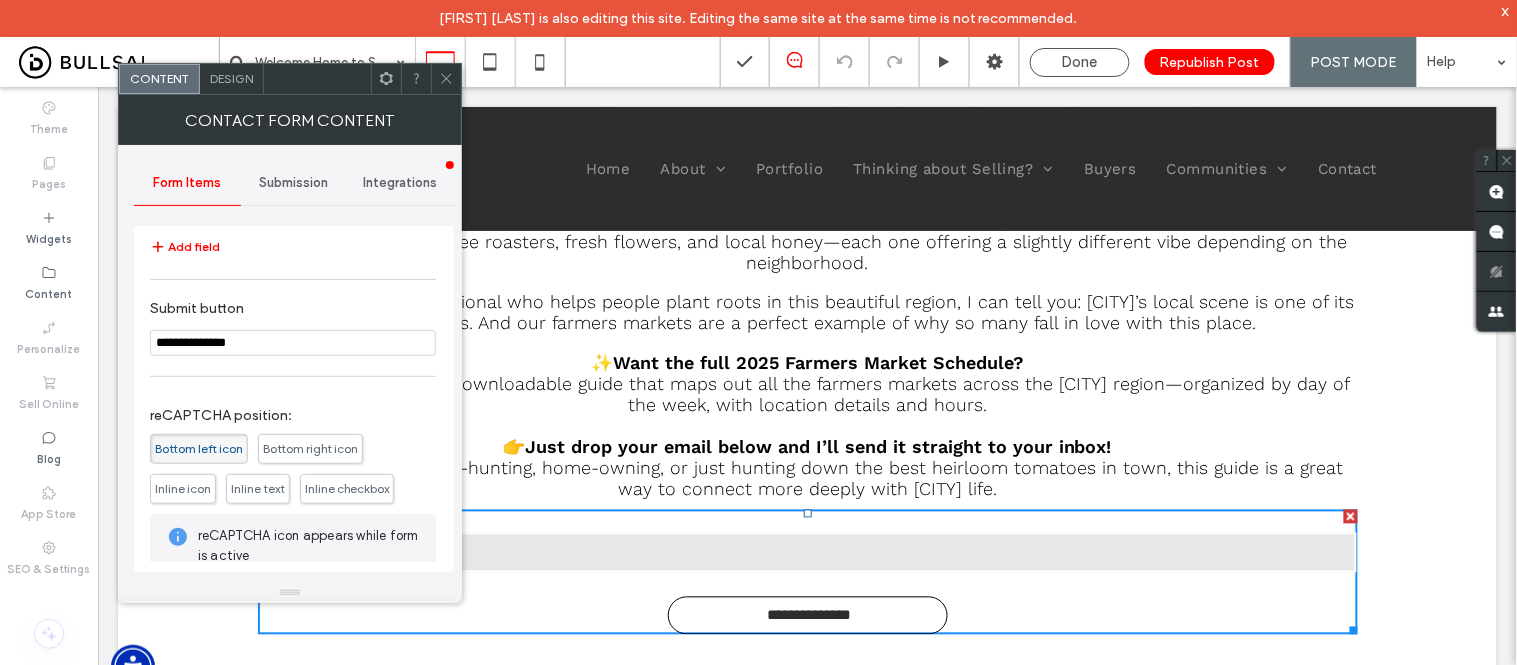 type on "**********" 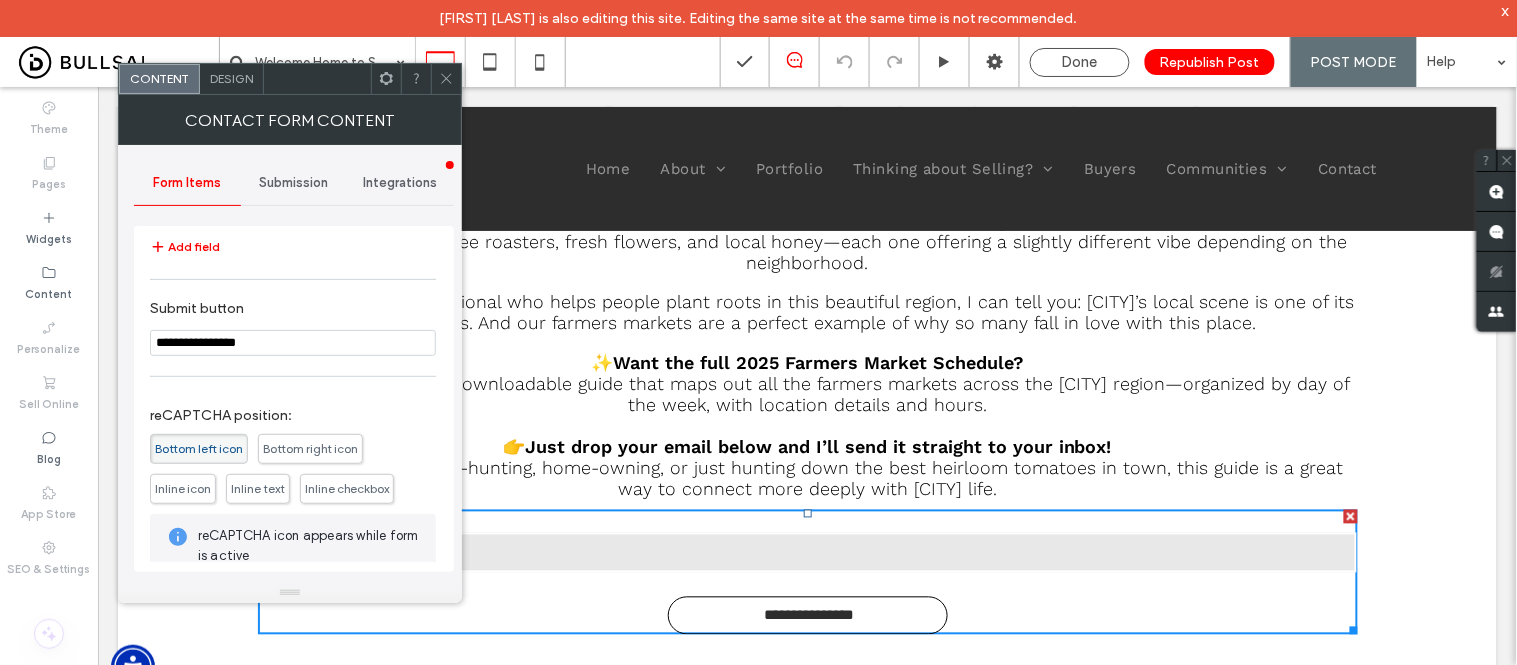 type on "**********" 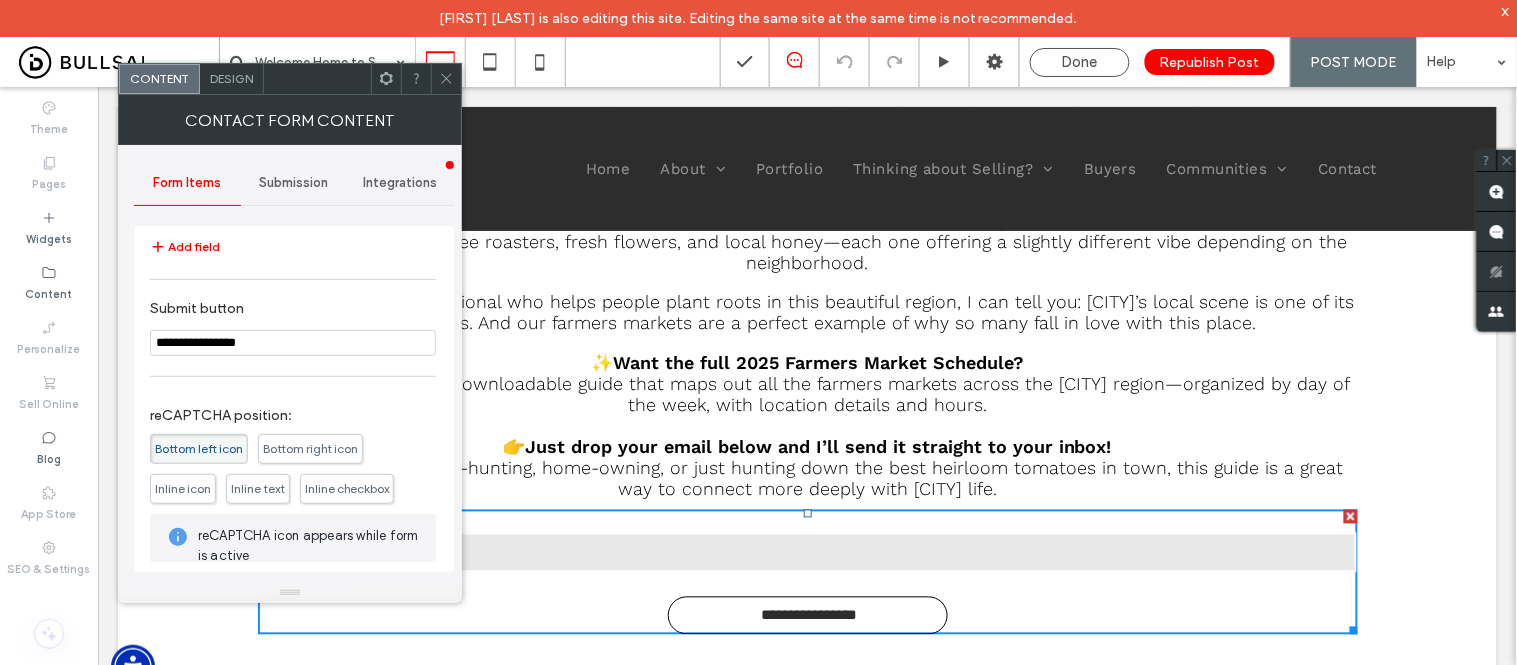 type on "**********" 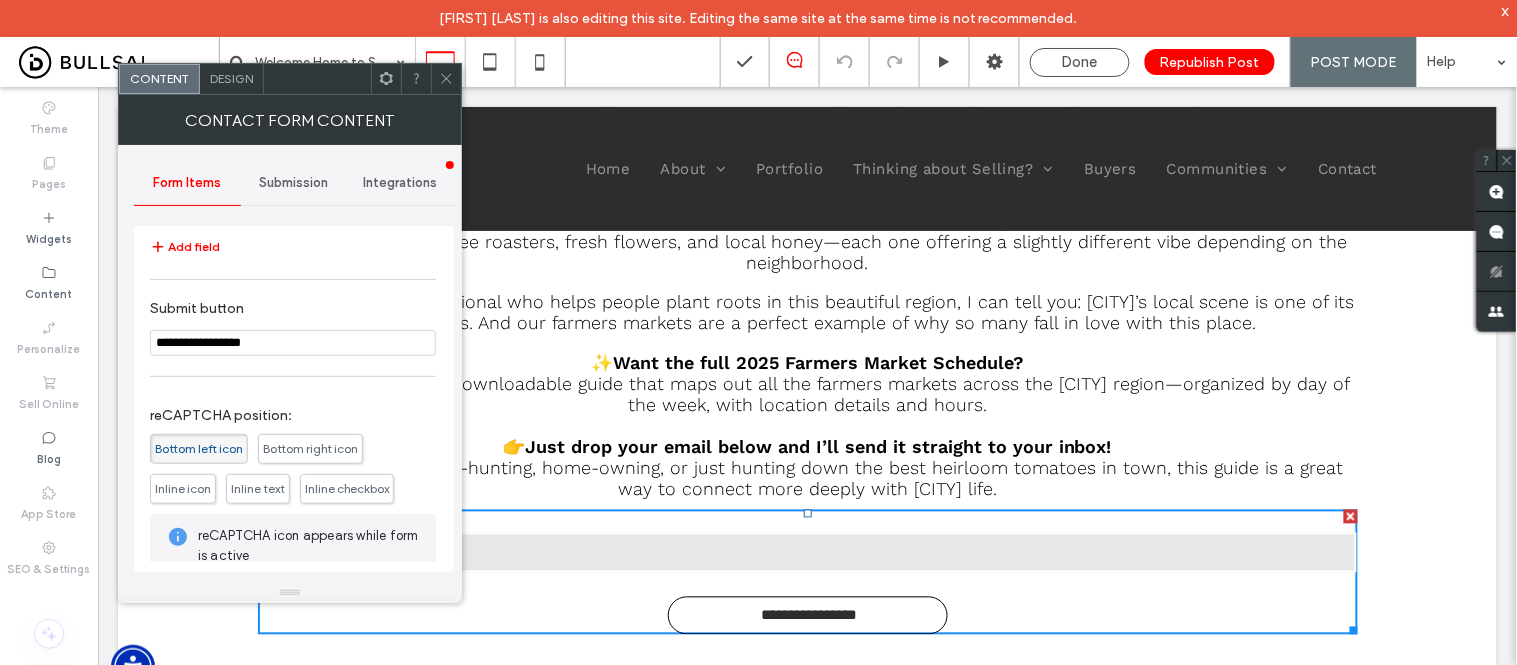 type on "**********" 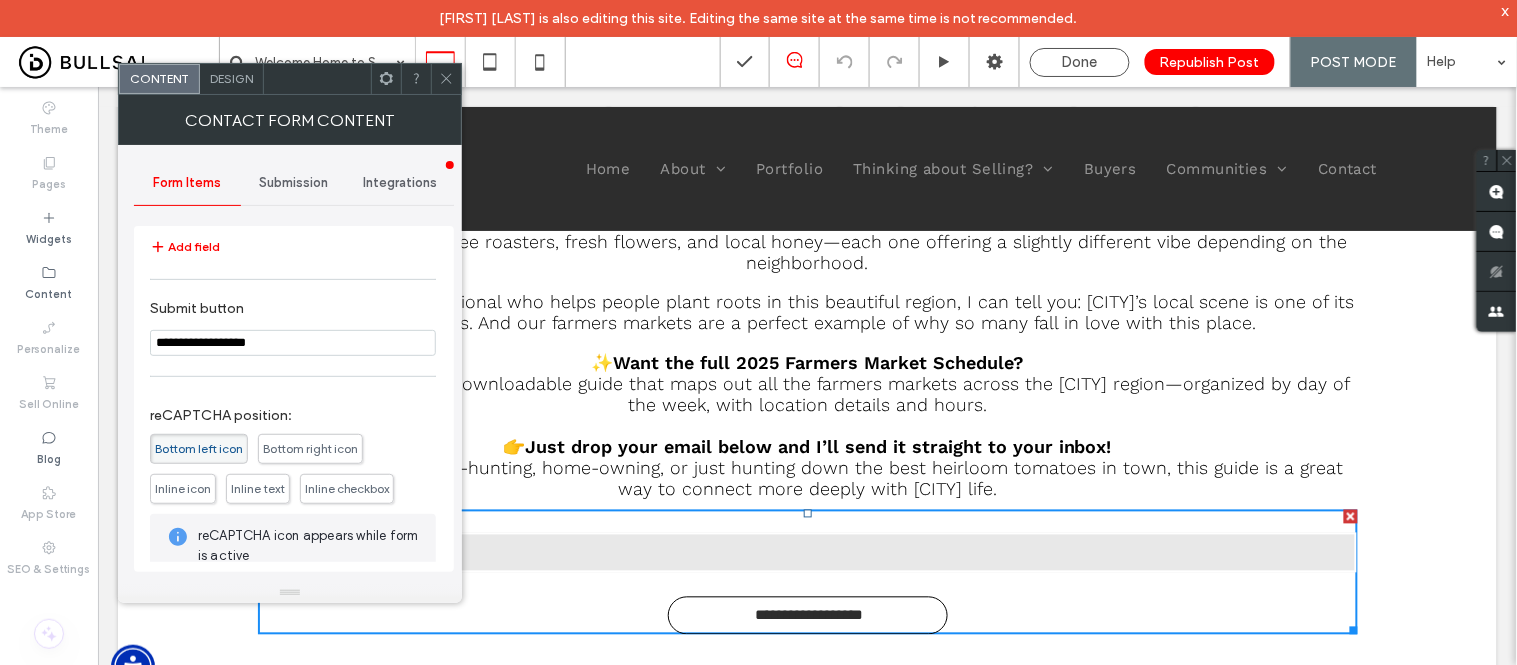 type on "**********" 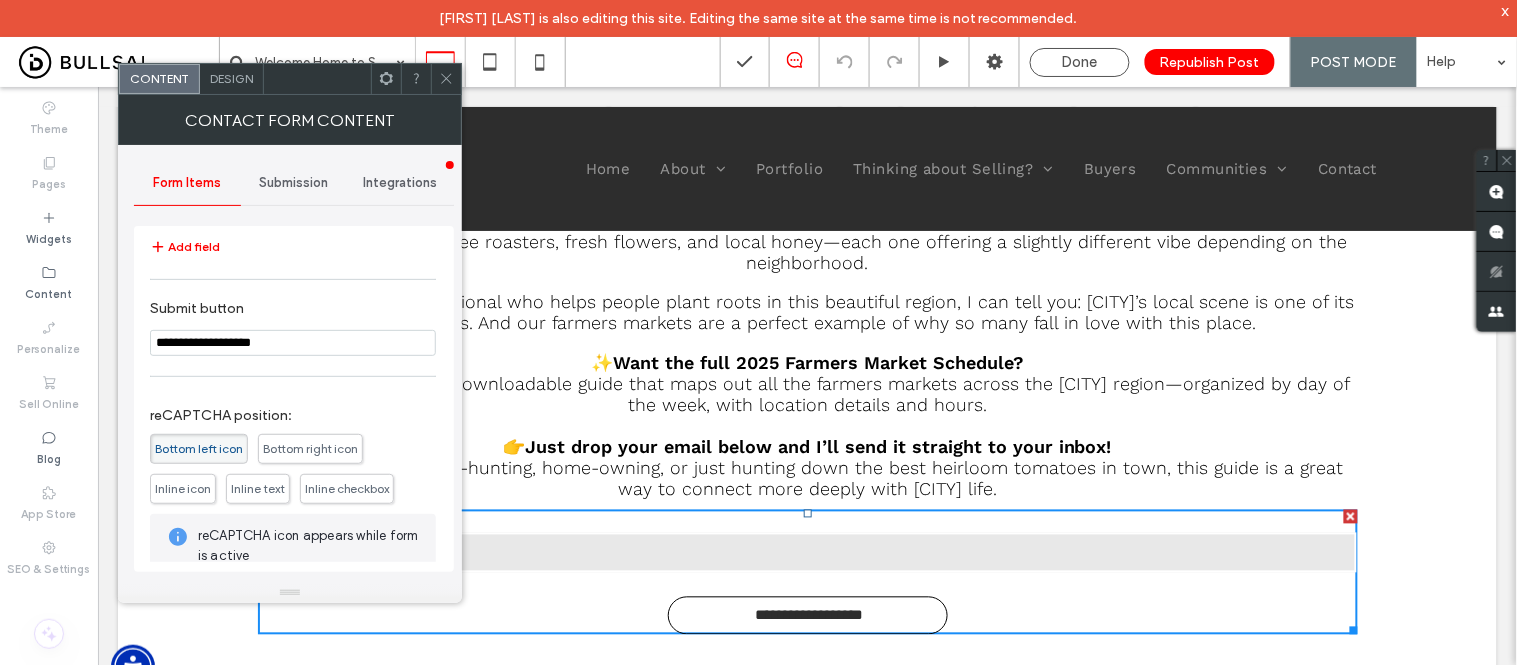 type on "**********" 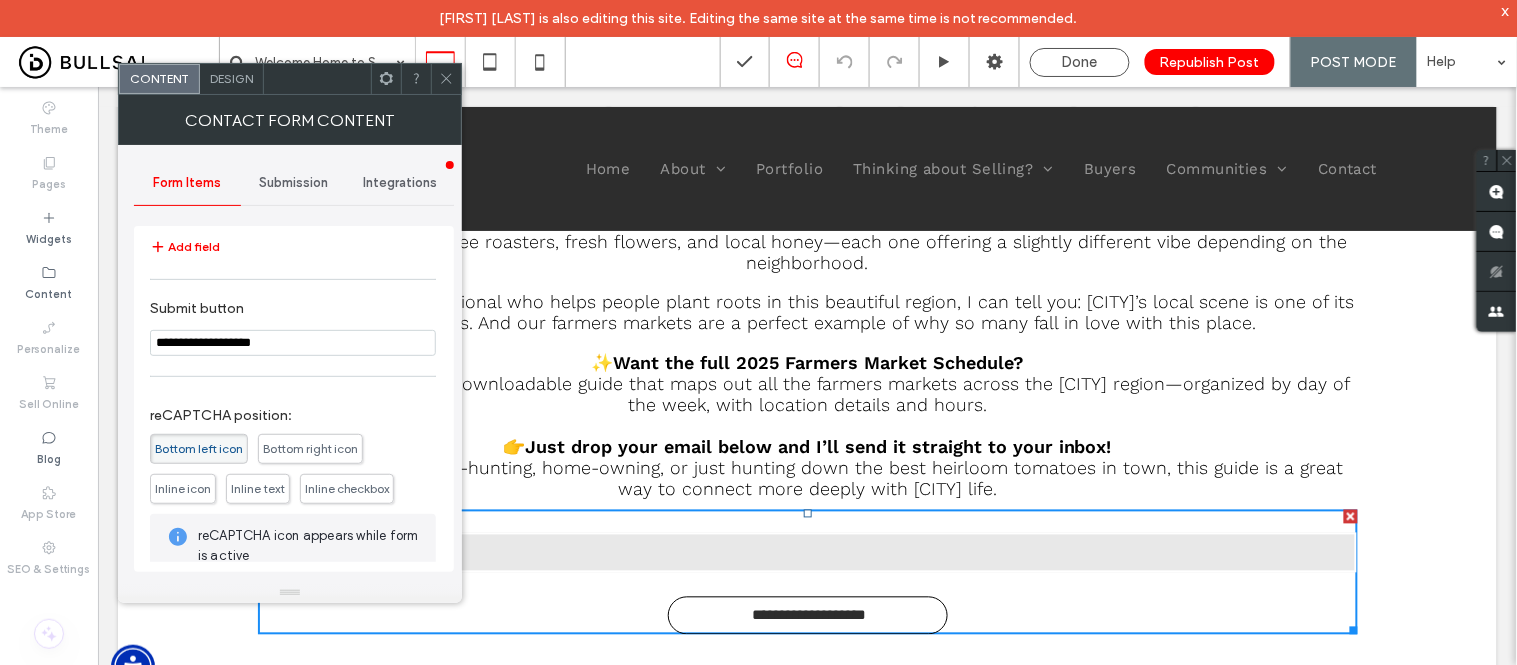 type on "**********" 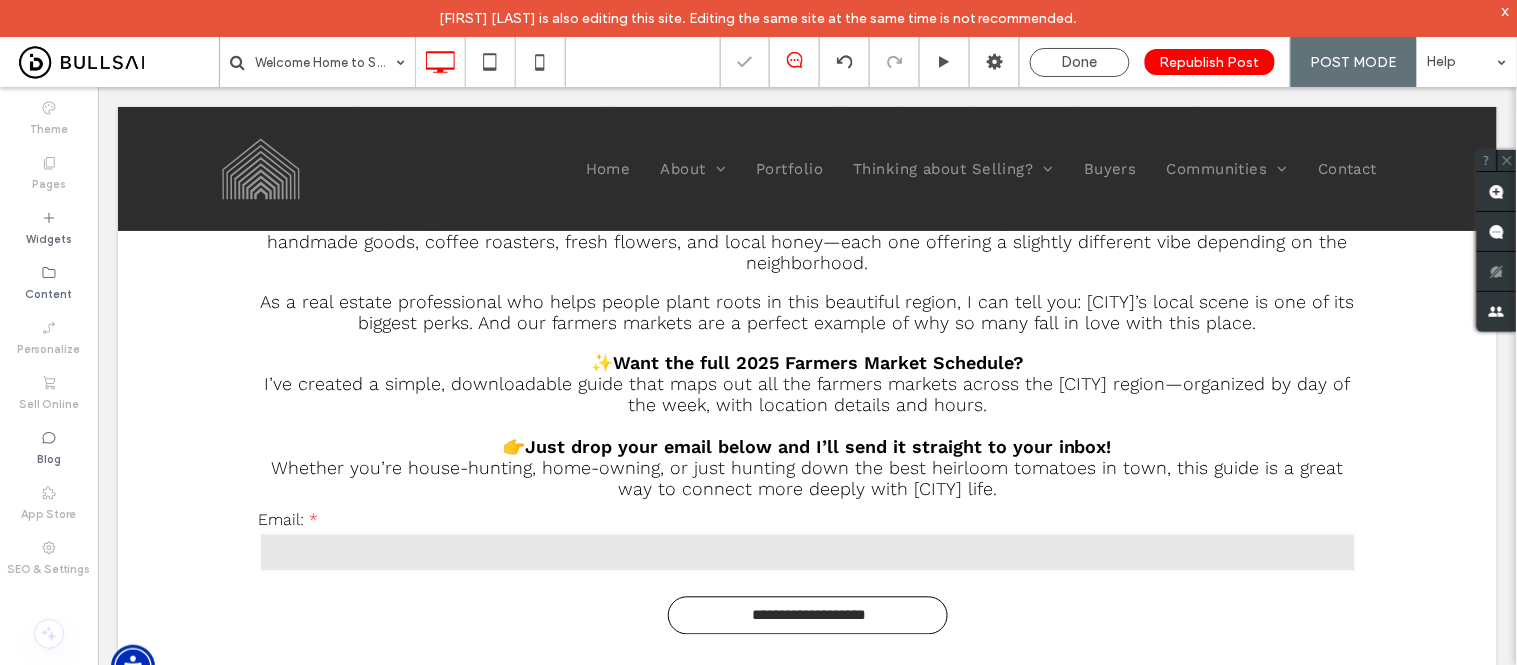 click on "Republish Post" at bounding box center (1210, 62) 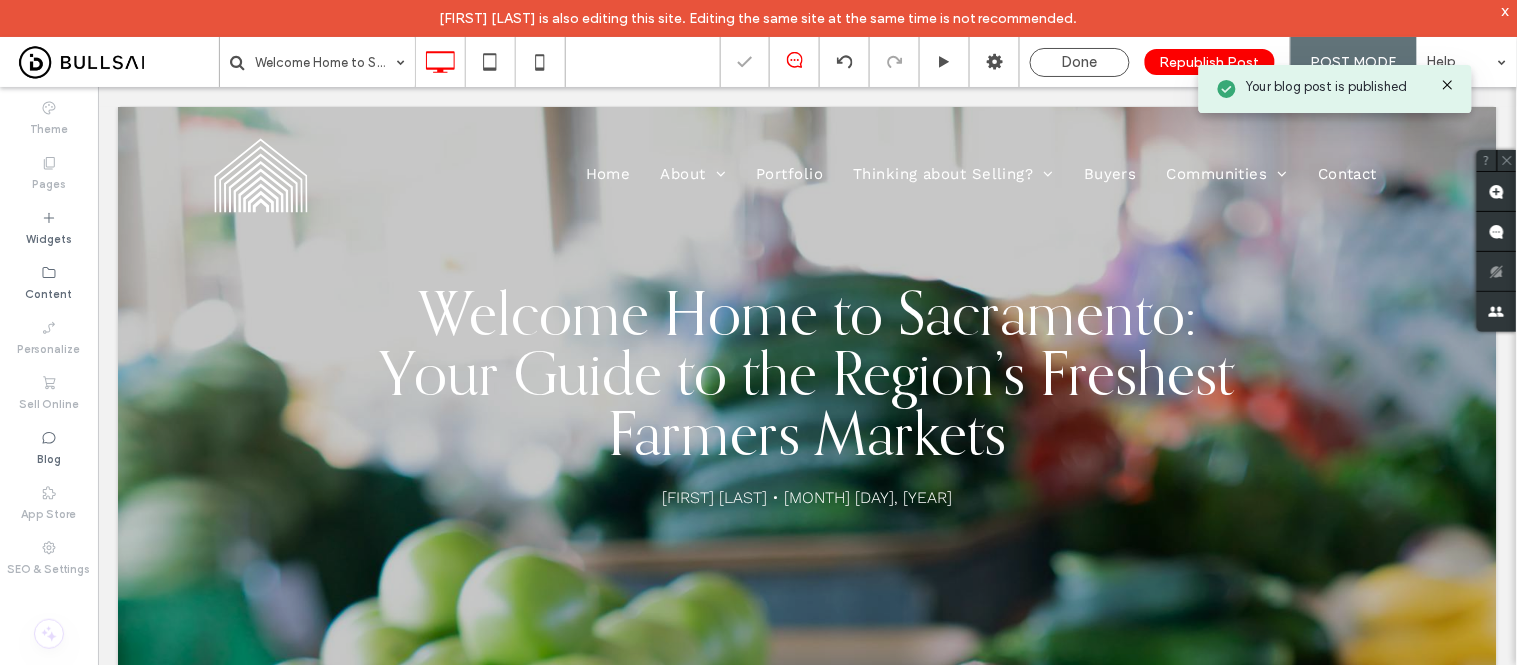 scroll, scrollTop: 0, scrollLeft: 0, axis: both 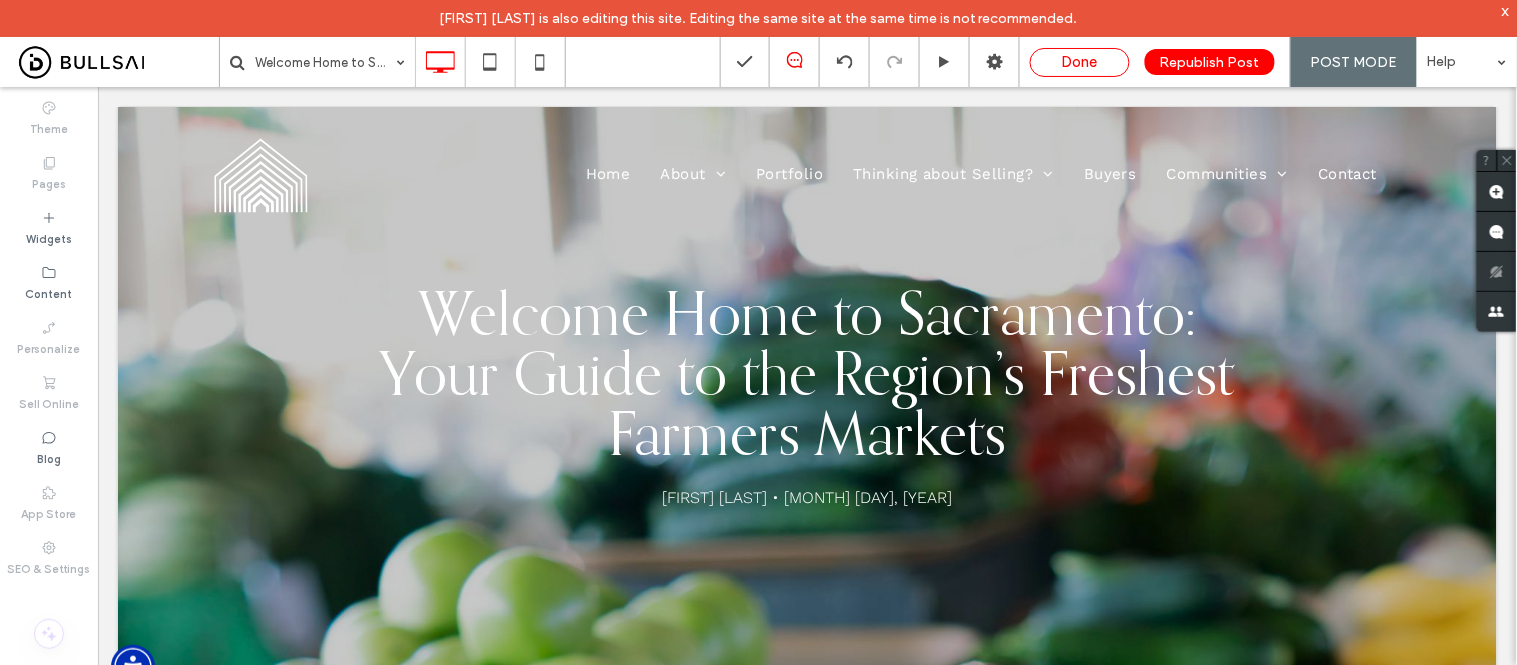 click on "Done" at bounding box center [1080, 62] 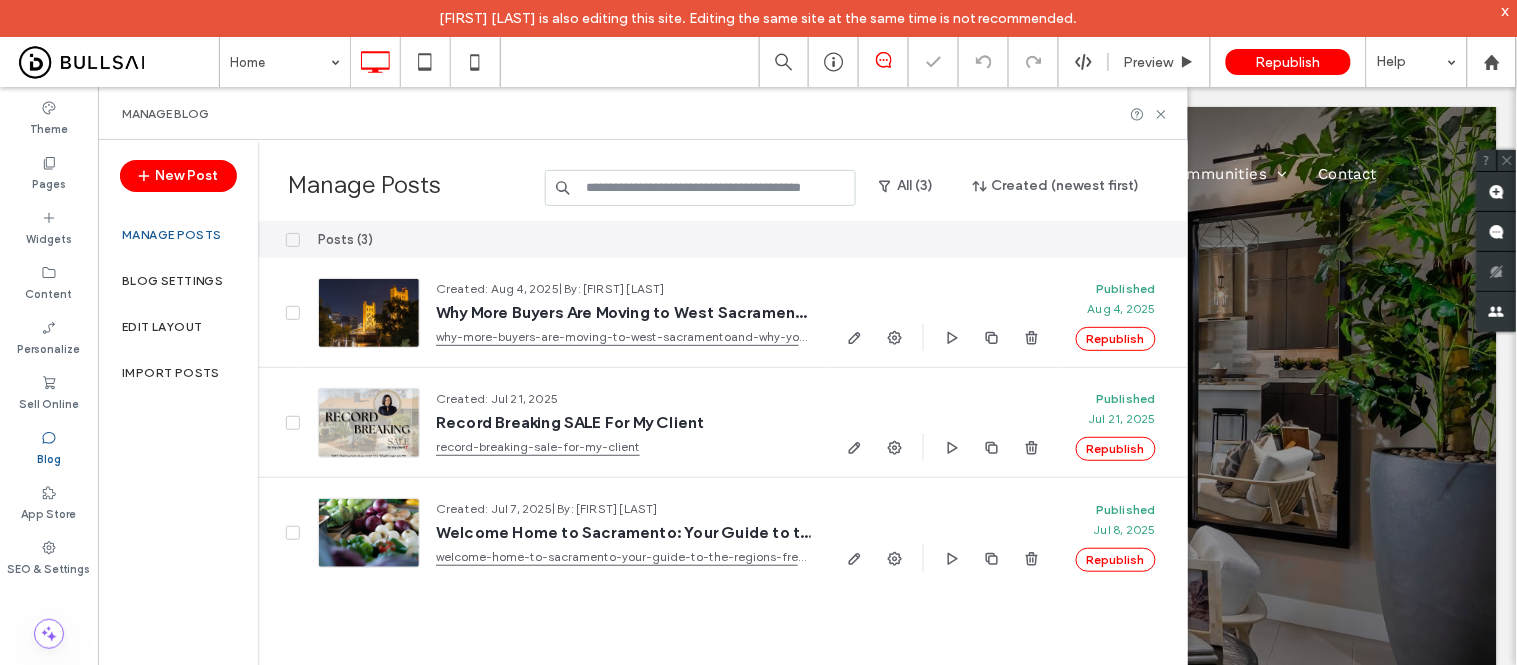 scroll, scrollTop: 0, scrollLeft: 0, axis: both 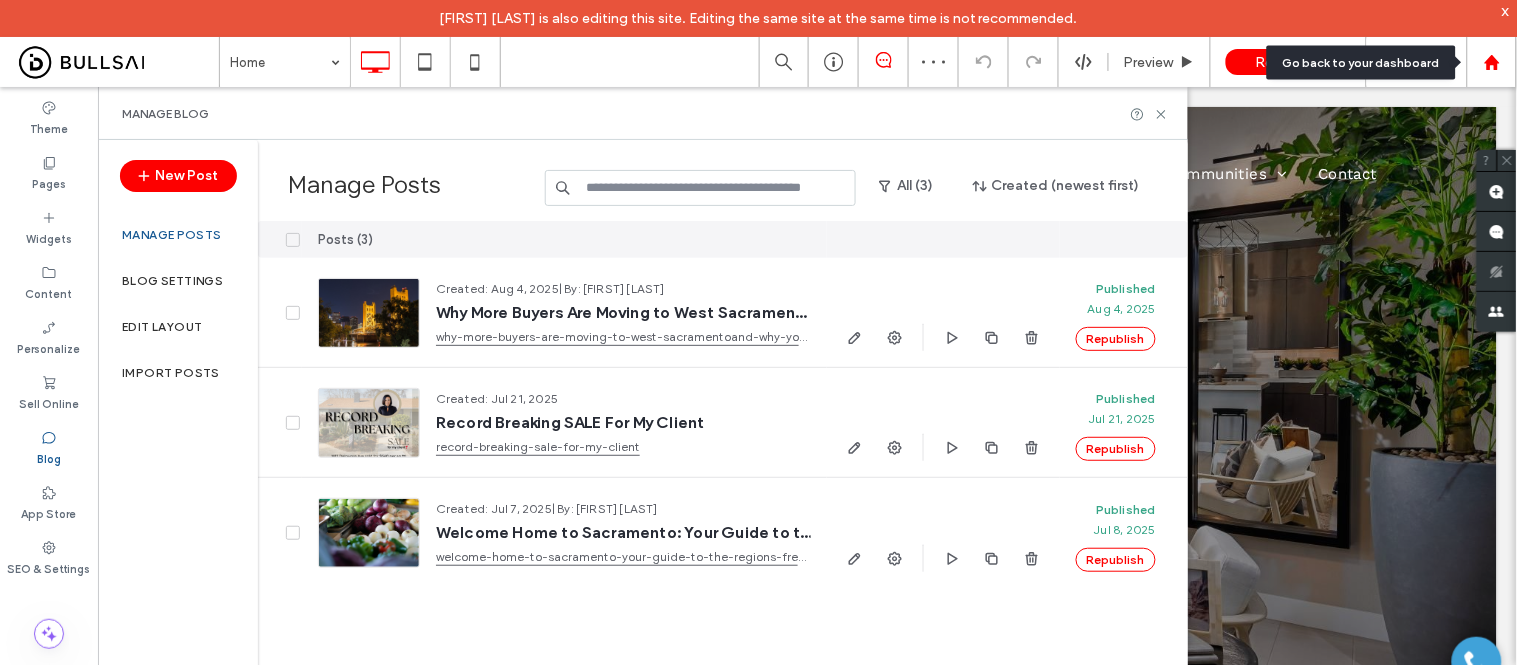 click 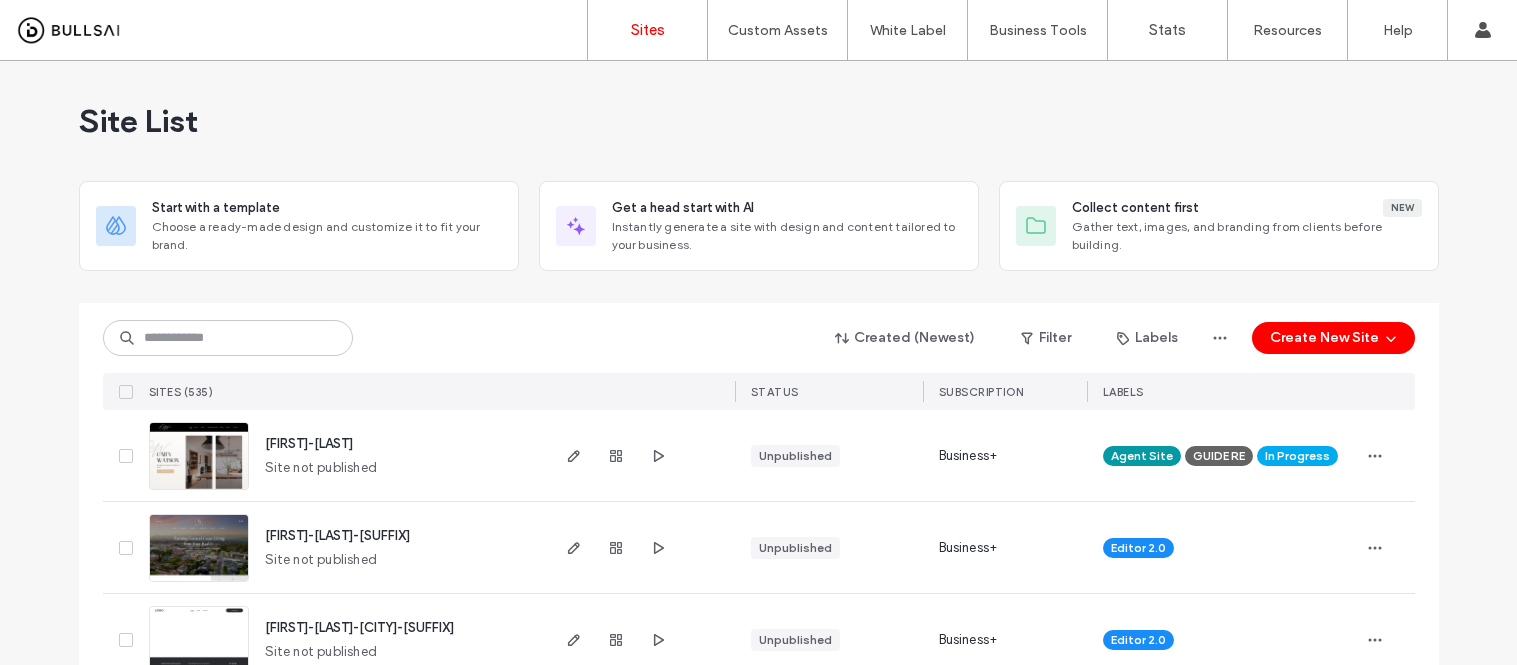 scroll, scrollTop: 0, scrollLeft: 0, axis: both 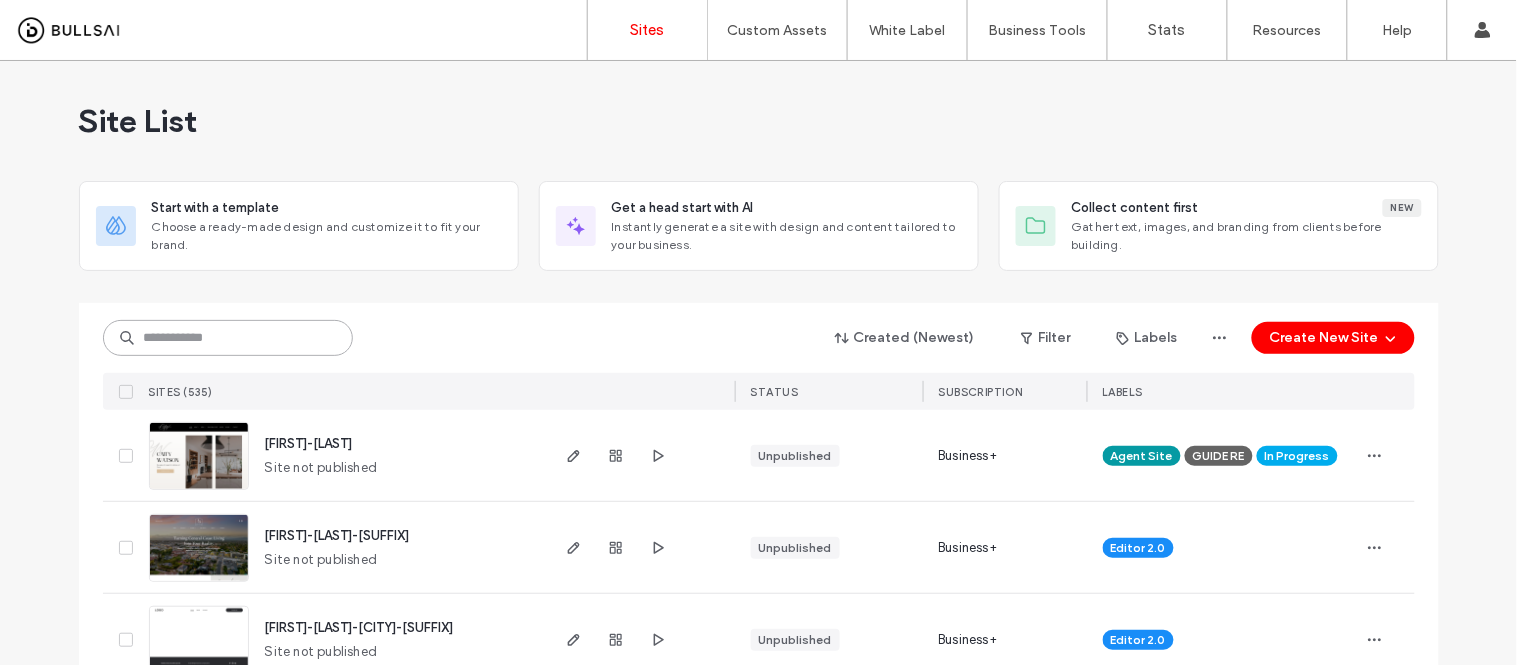 click at bounding box center (228, 338) 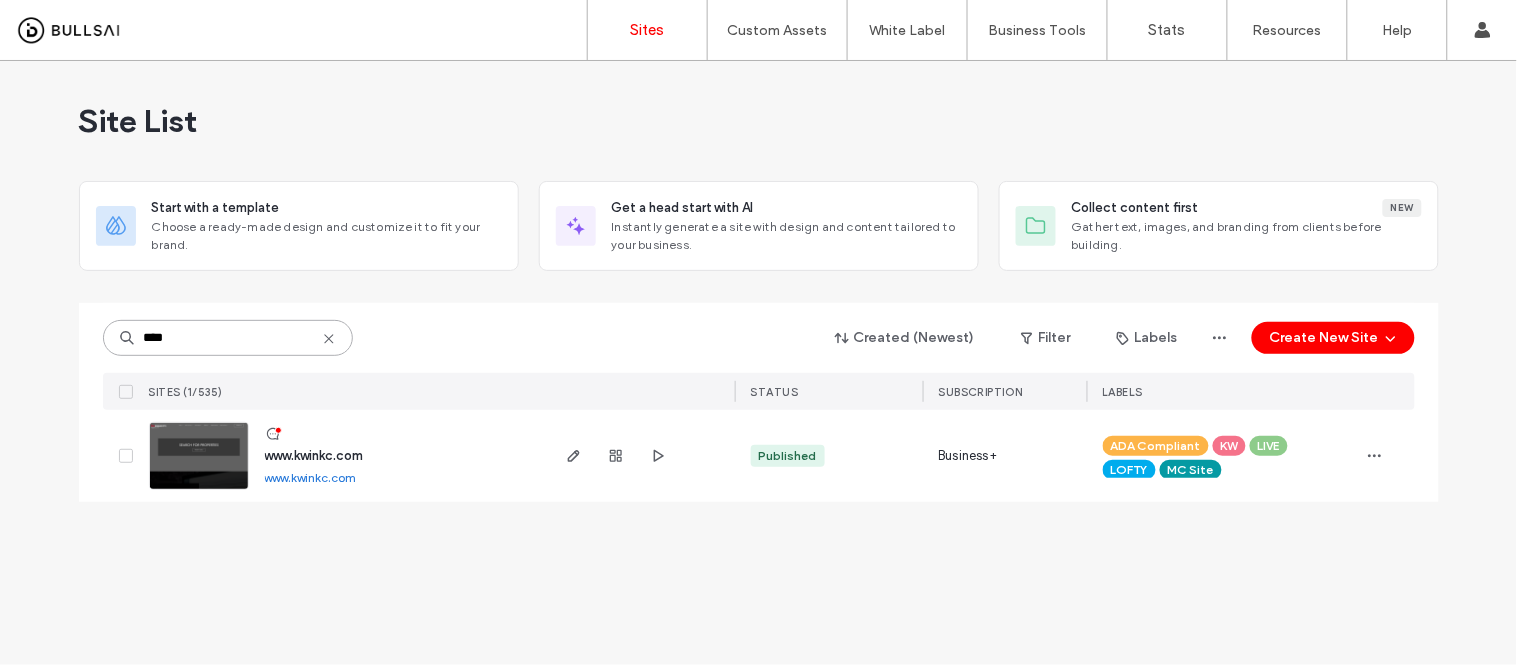 type on "****" 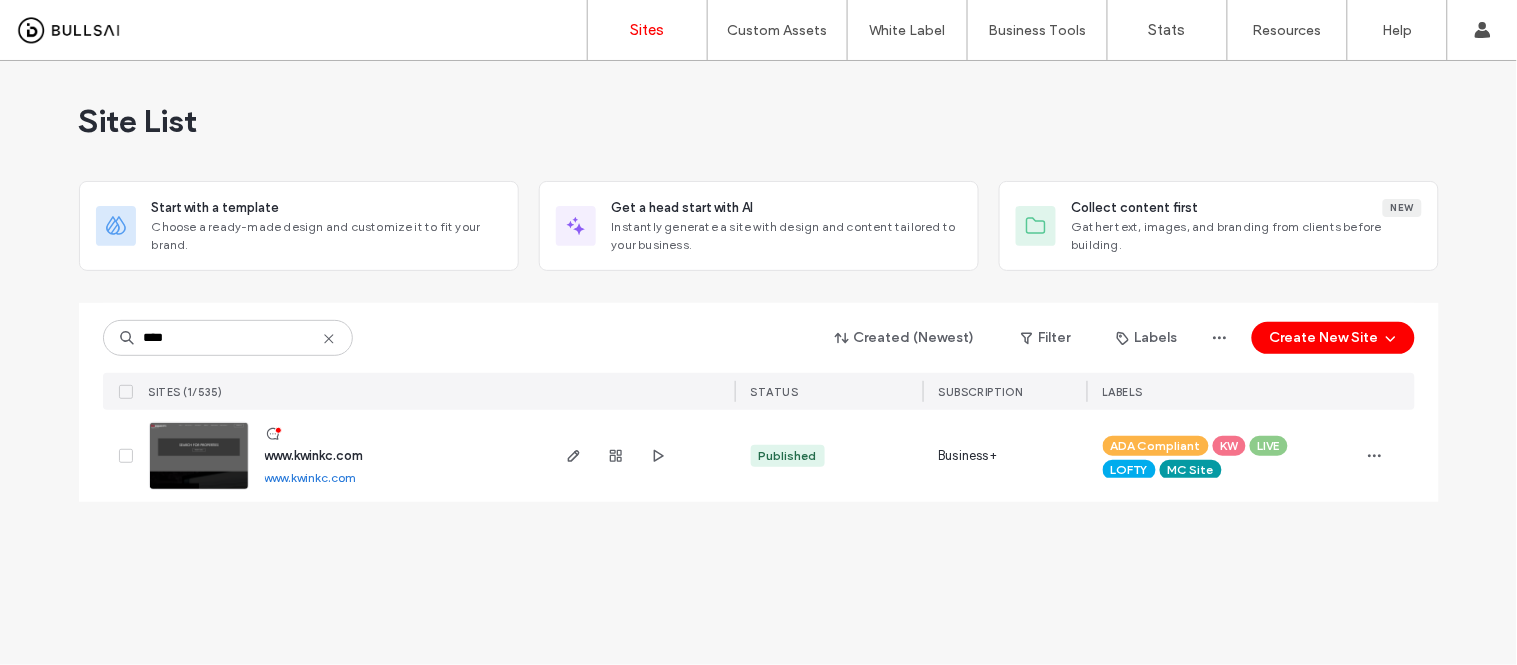 click on "www.kwinkc.com" at bounding box center [311, 477] 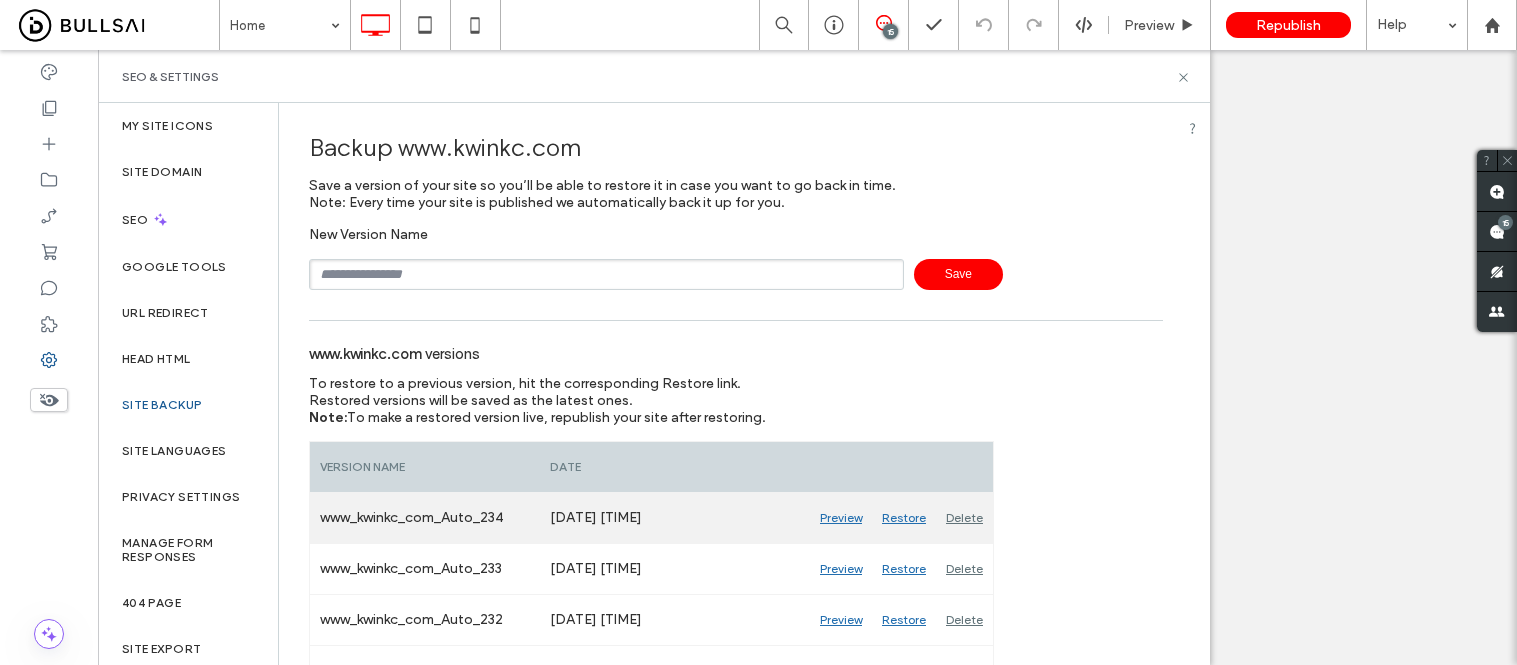 scroll, scrollTop: 0, scrollLeft: 0, axis: both 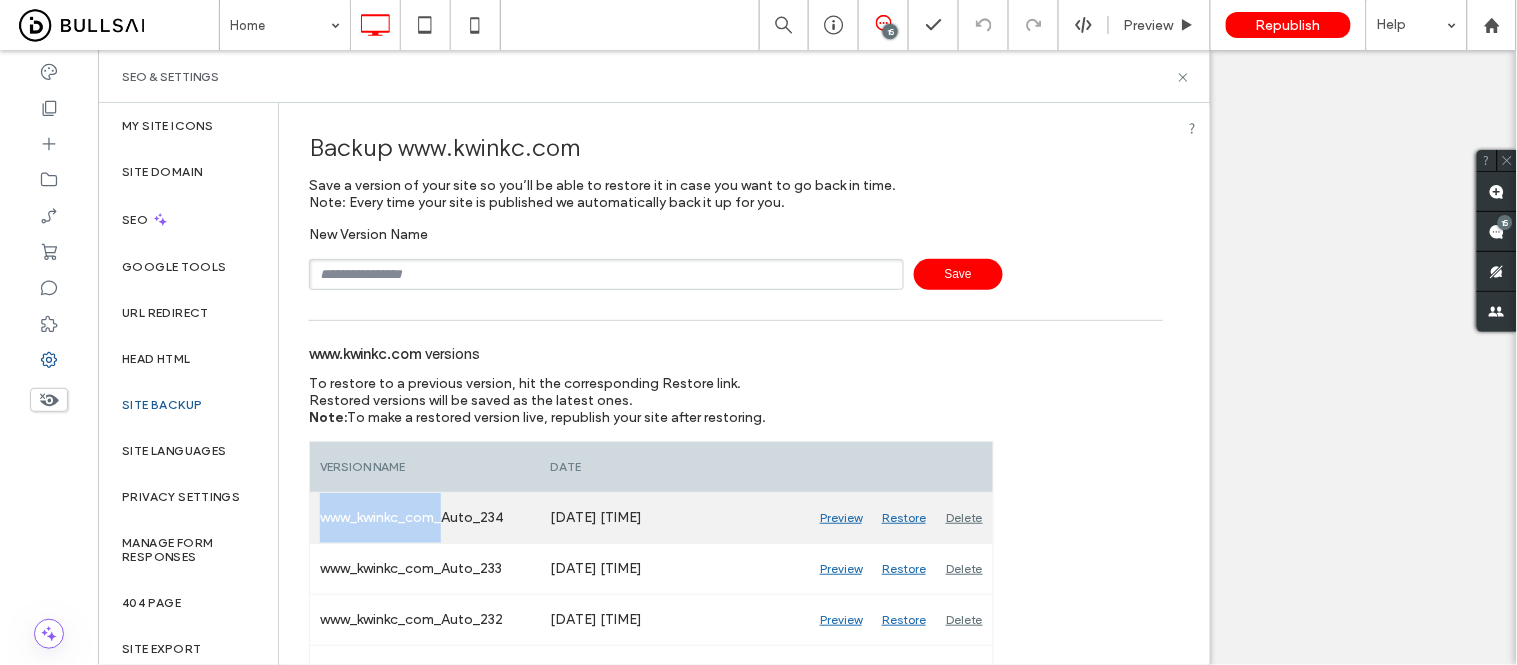 click on "www_kwinkc_com_Auto_234" at bounding box center [425, 518] 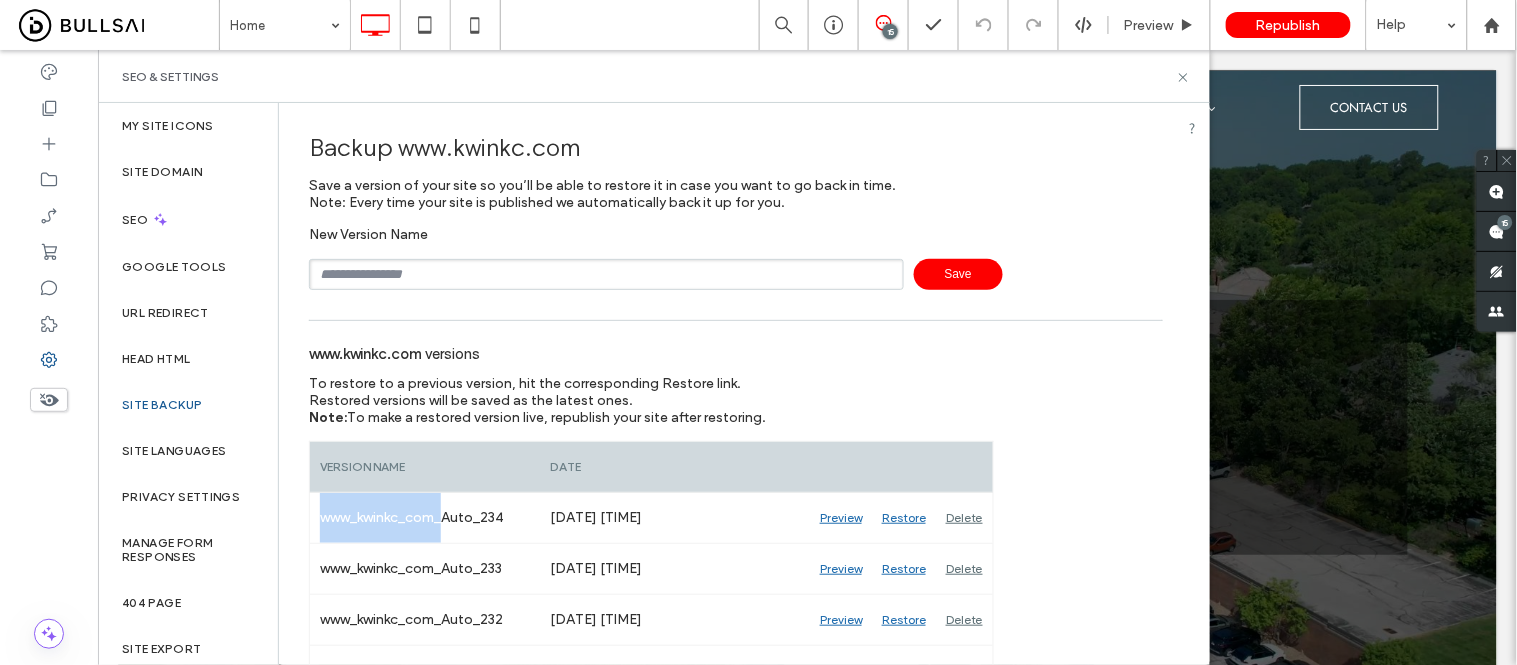 scroll, scrollTop: 0, scrollLeft: 0, axis: both 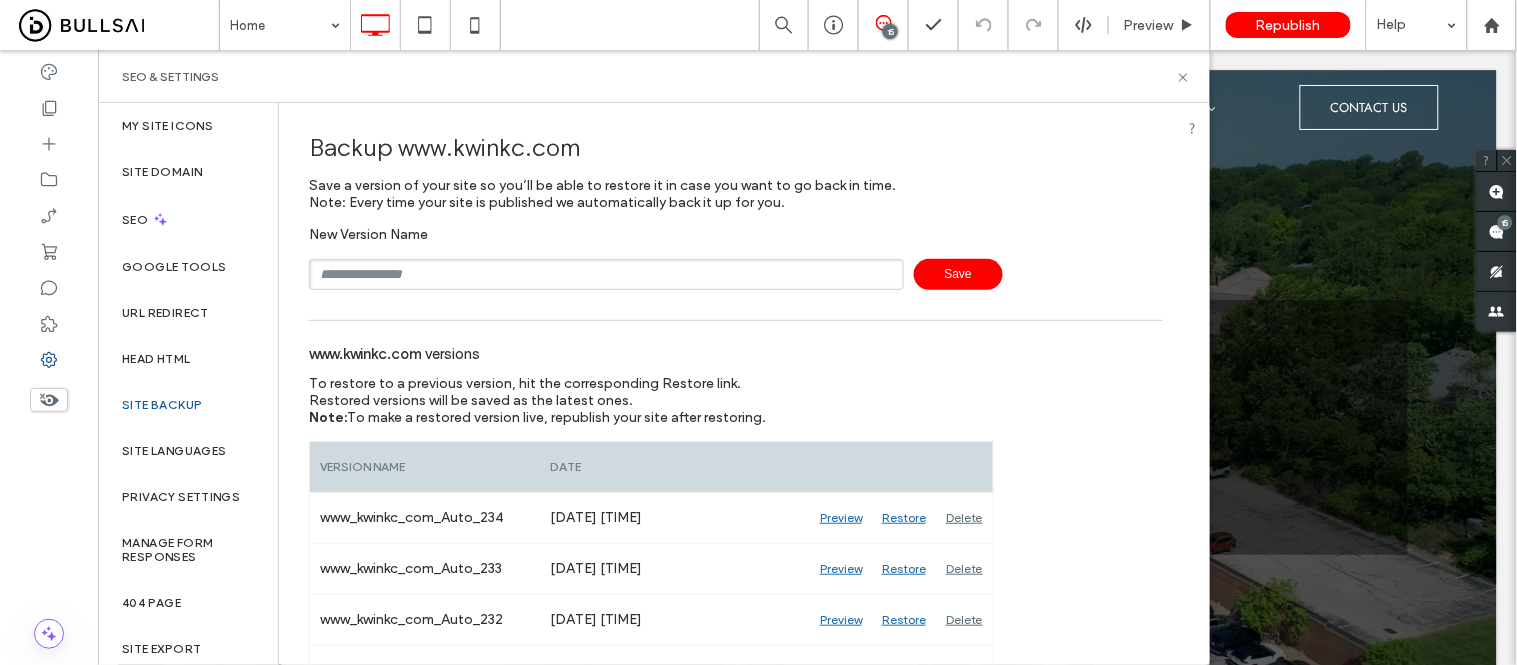 click at bounding box center [606, 274] 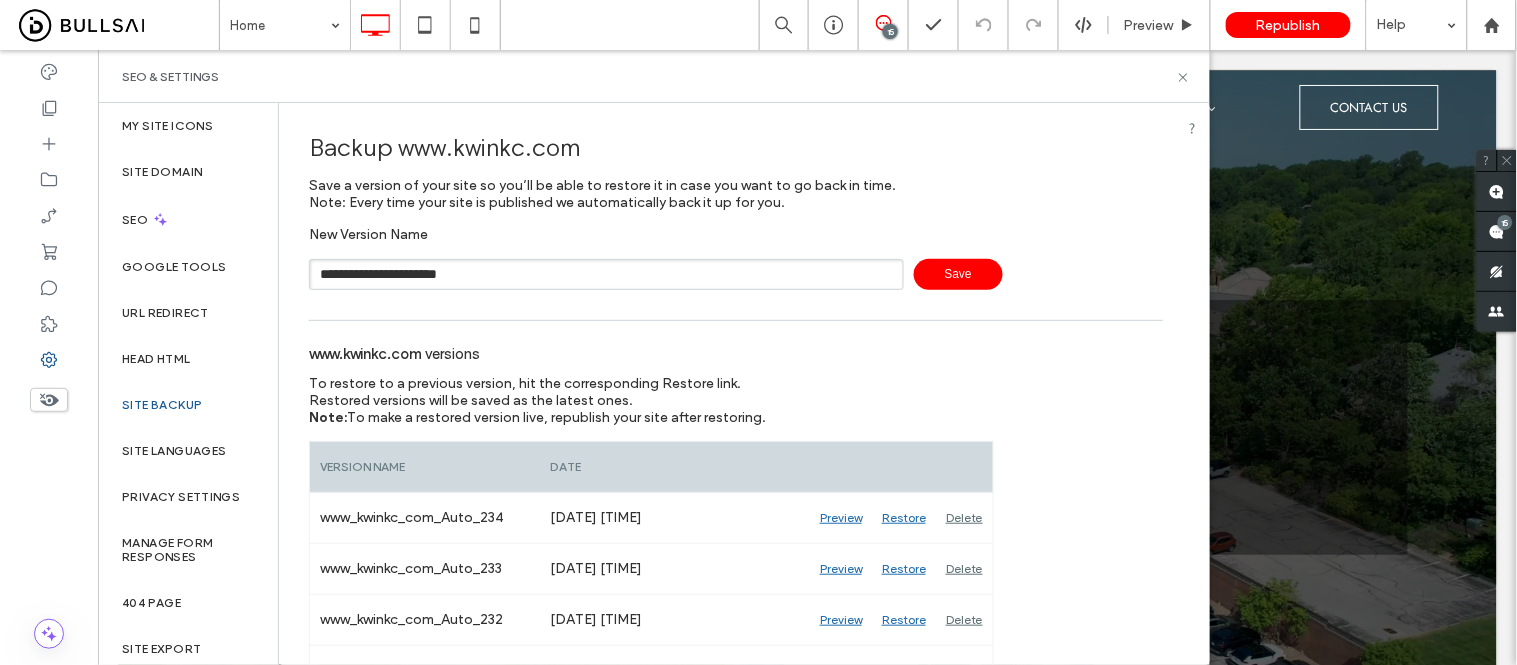 type on "**********" 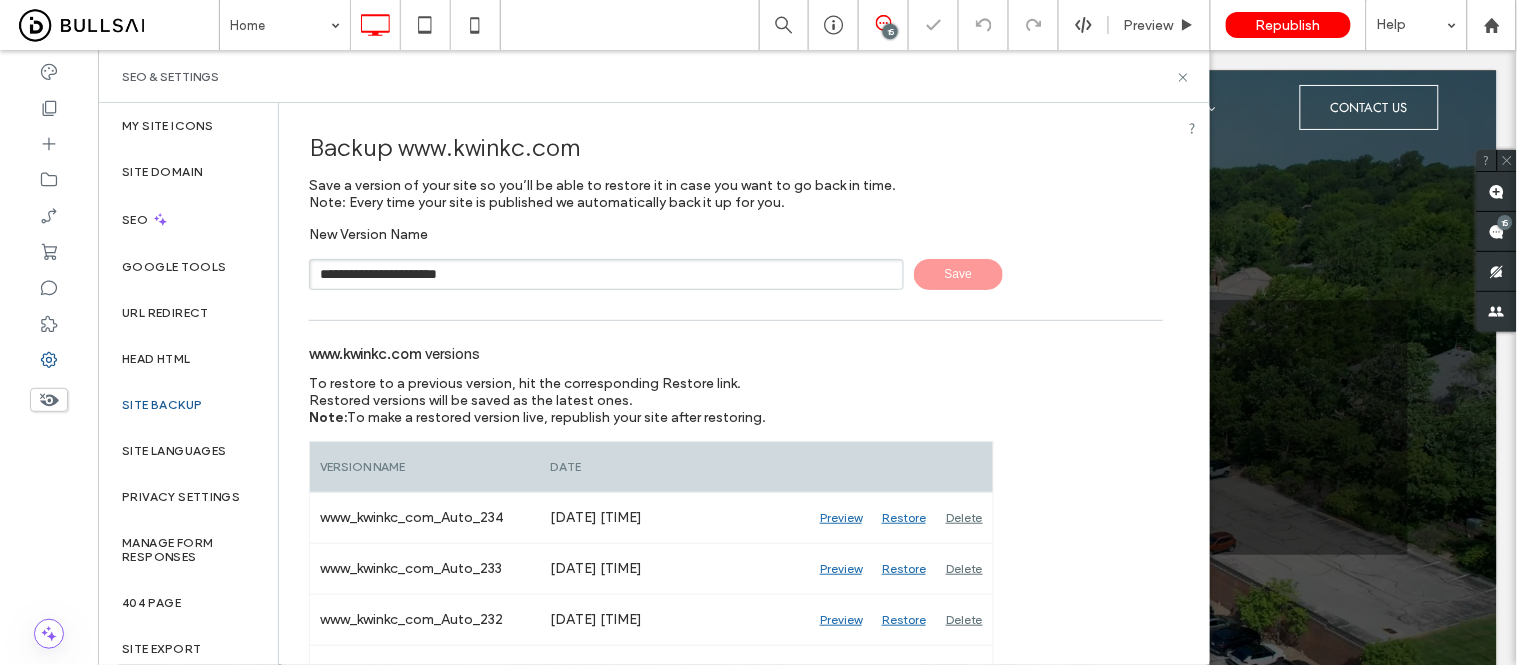 type 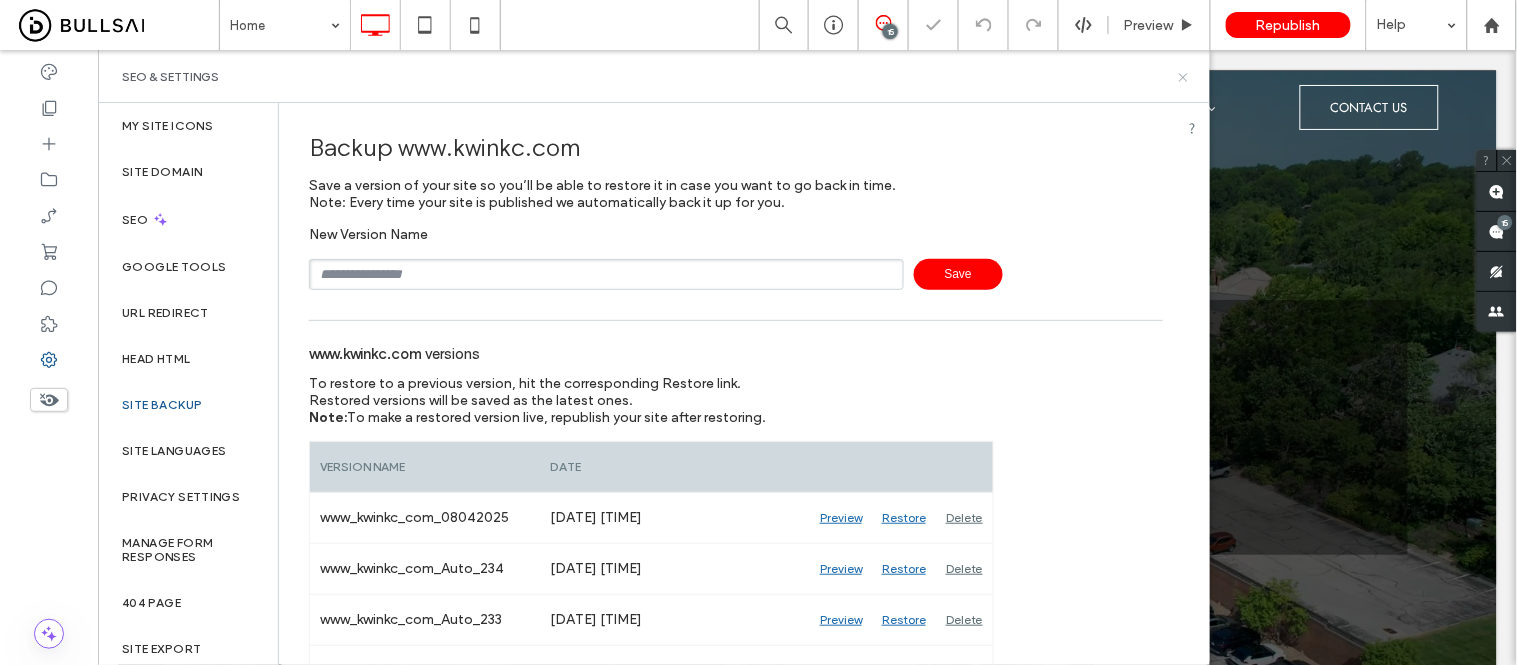 click 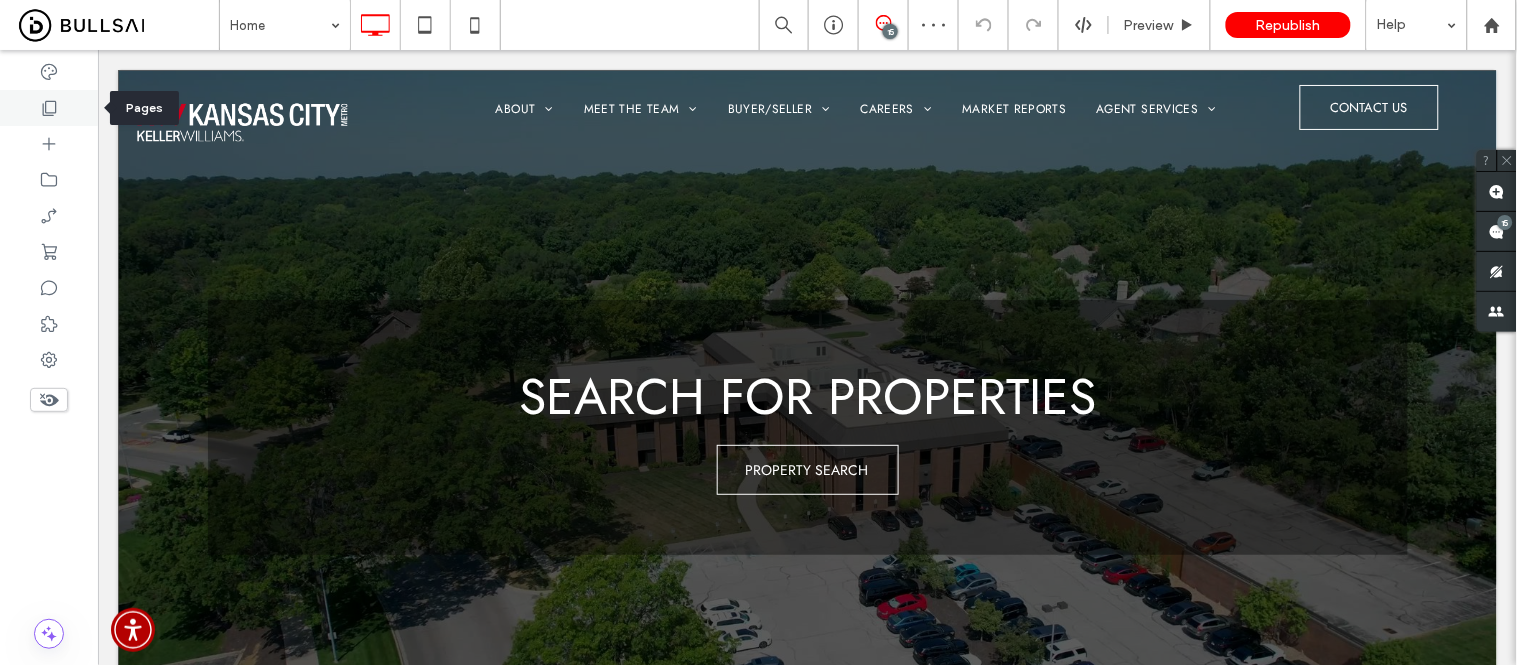 click 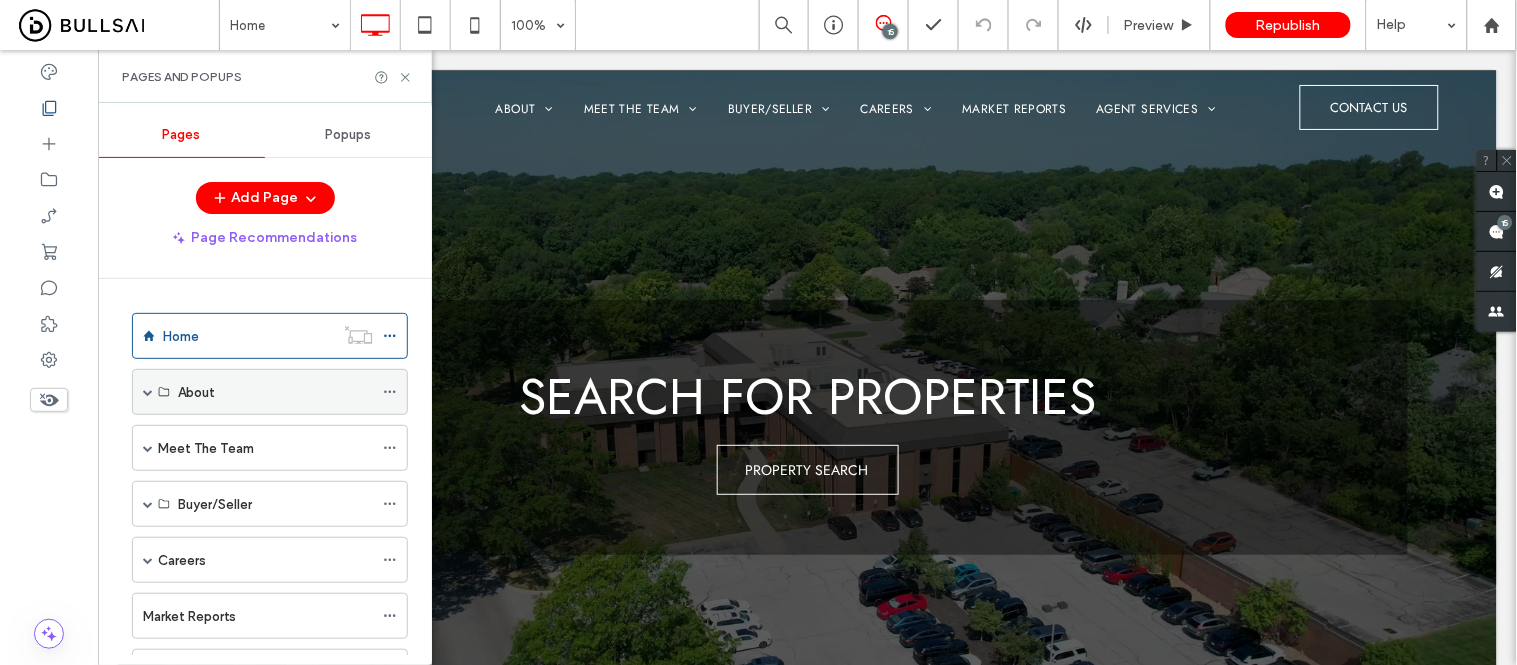 click on "About" at bounding box center [270, 392] 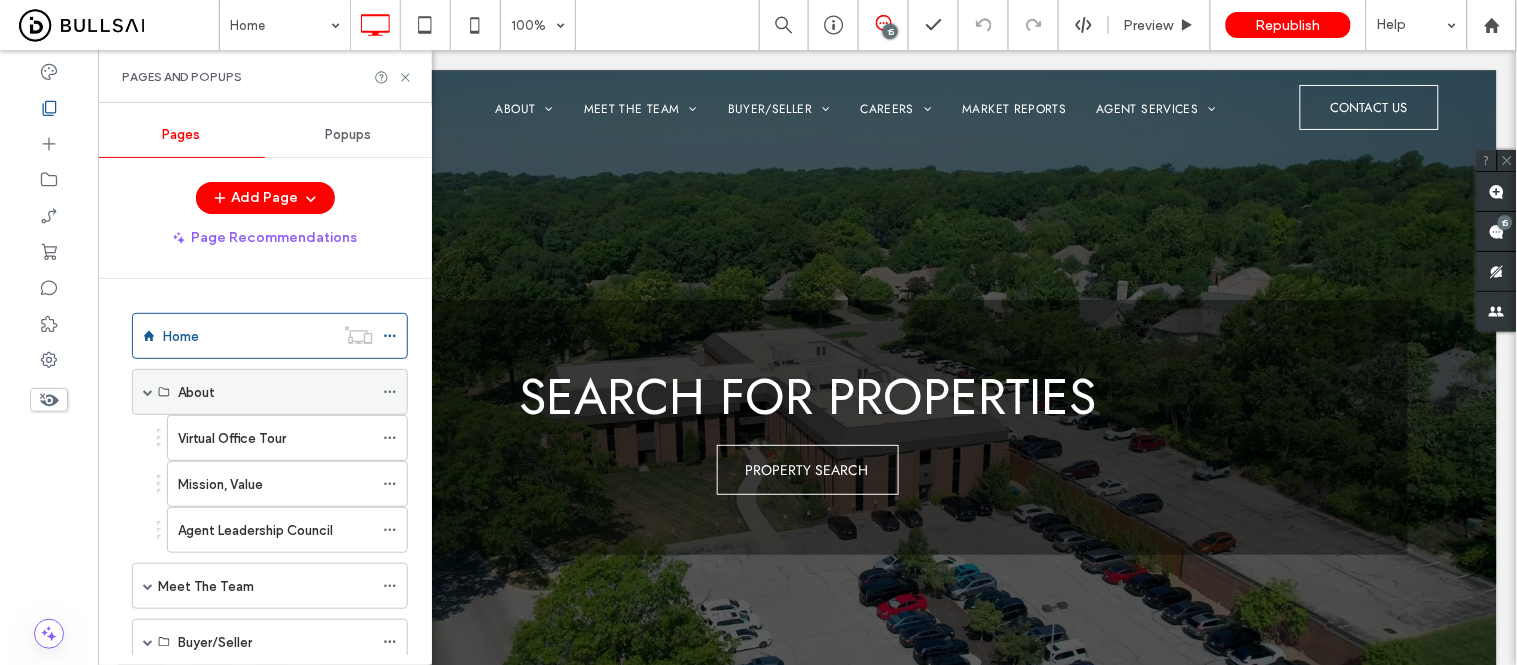 click at bounding box center (148, 392) 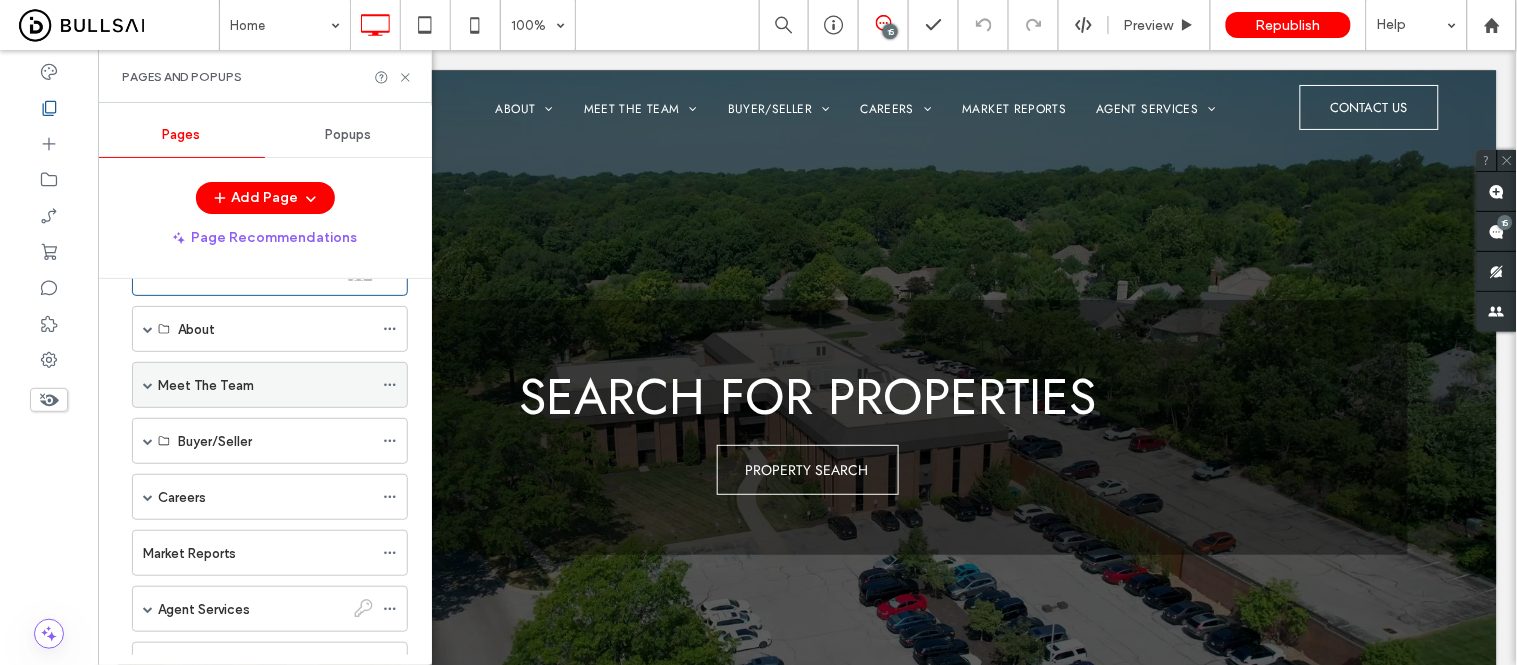 scroll, scrollTop: 222, scrollLeft: 0, axis: vertical 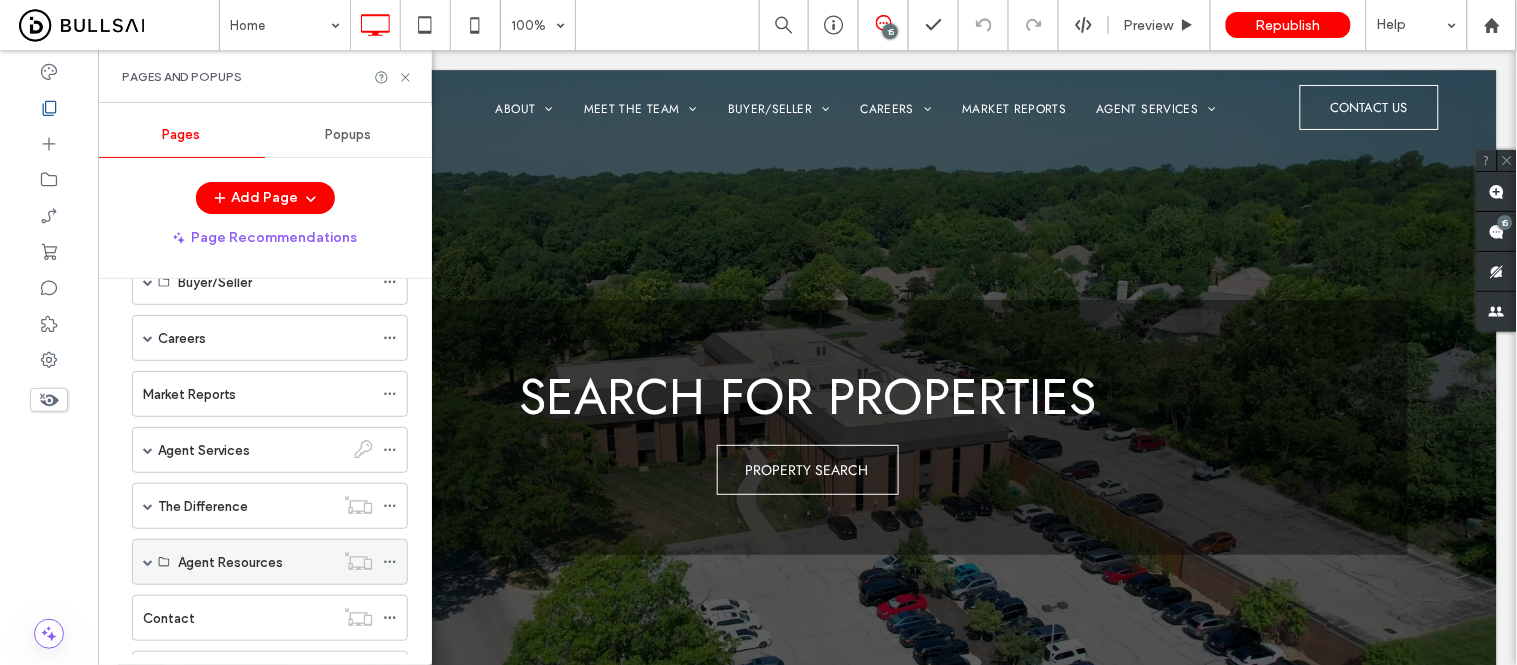 click at bounding box center [148, 562] 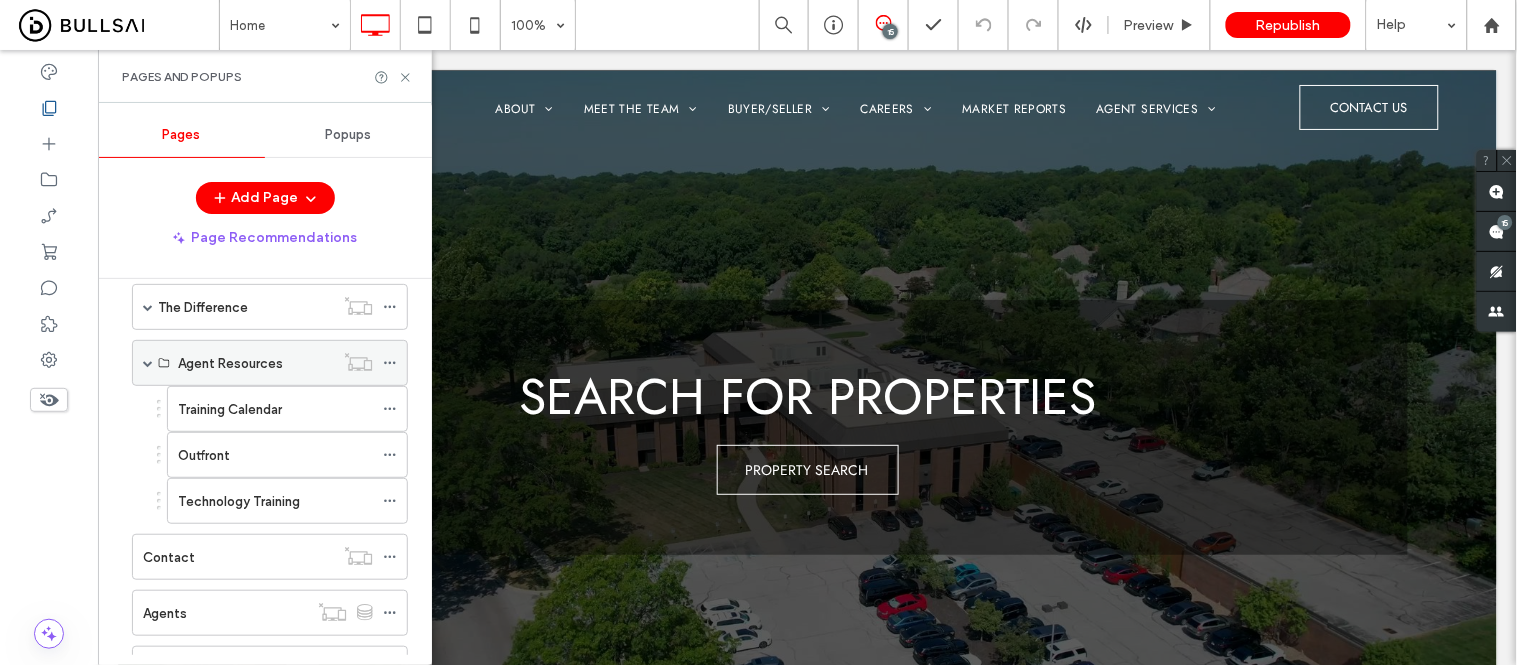 scroll, scrollTop: 444, scrollLeft: 0, axis: vertical 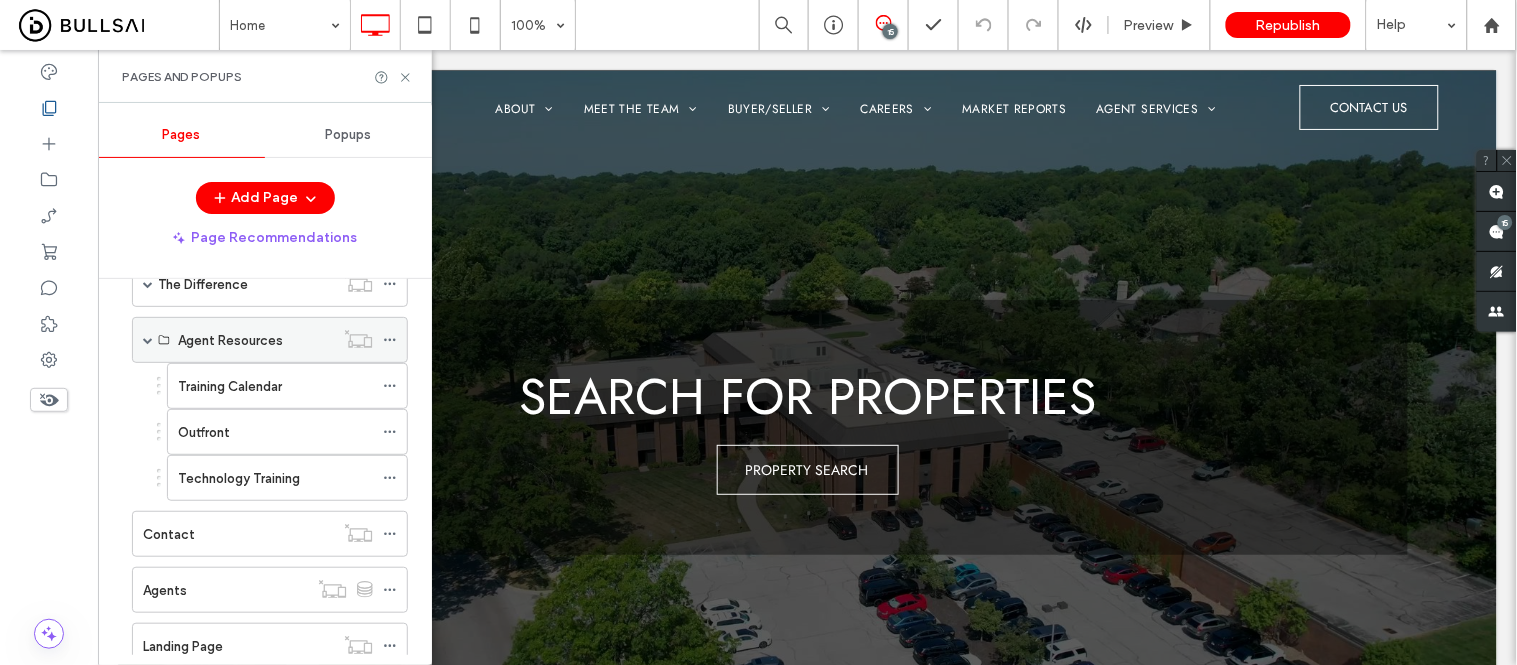 click at bounding box center (148, 340) 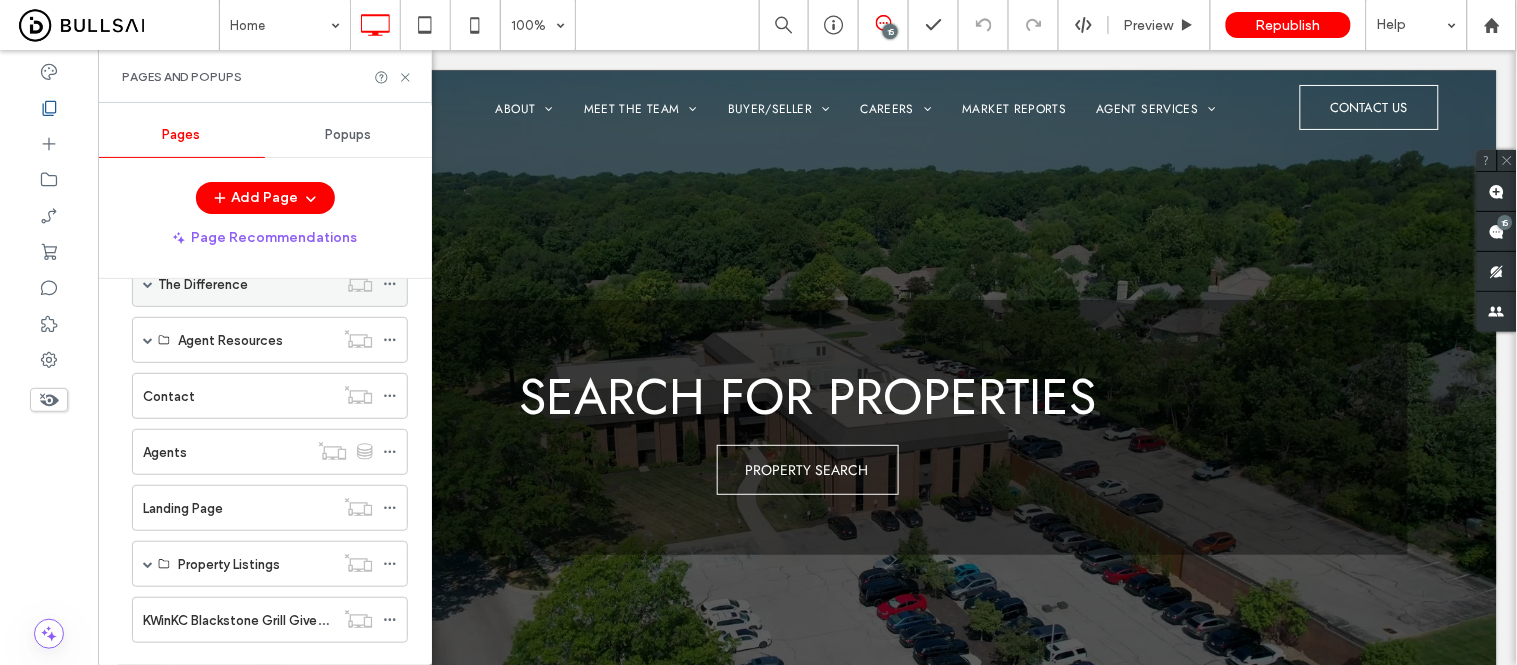 click at bounding box center [148, 284] 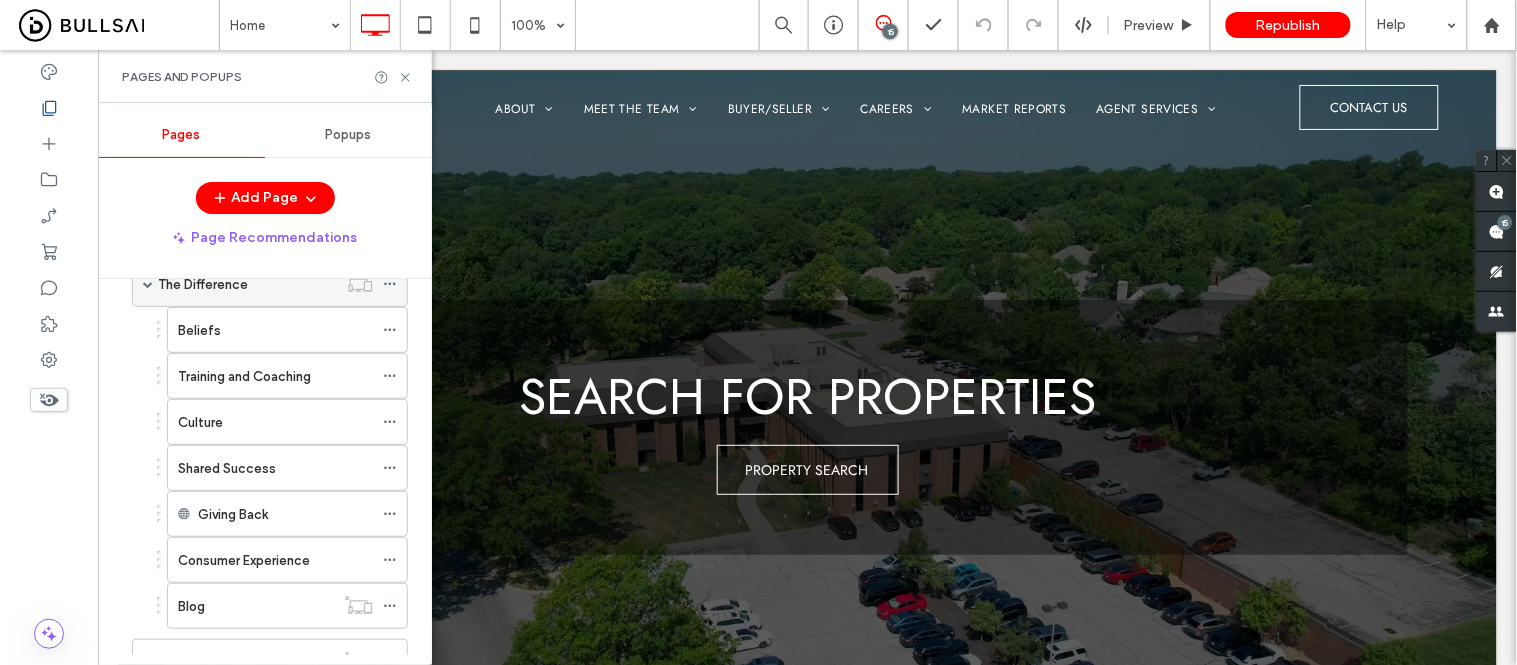 click at bounding box center [148, 284] 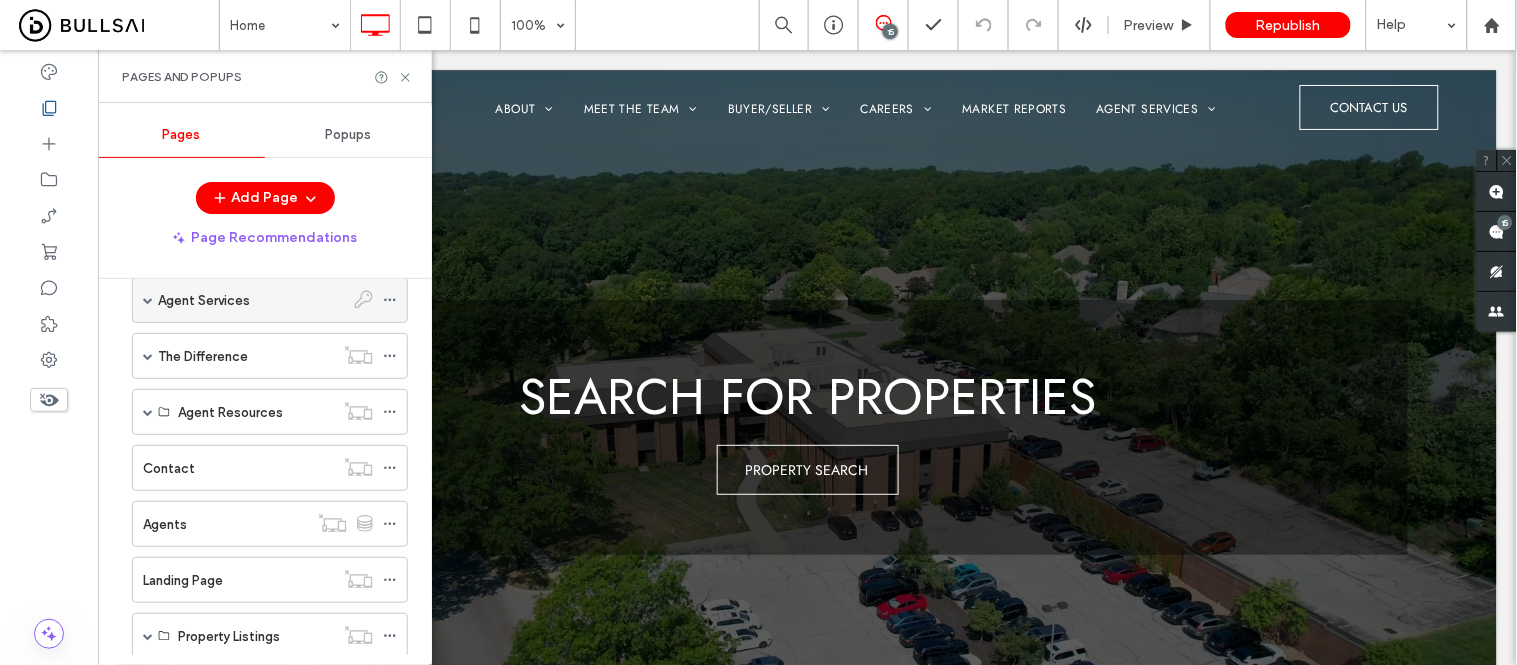 scroll, scrollTop: 333, scrollLeft: 0, axis: vertical 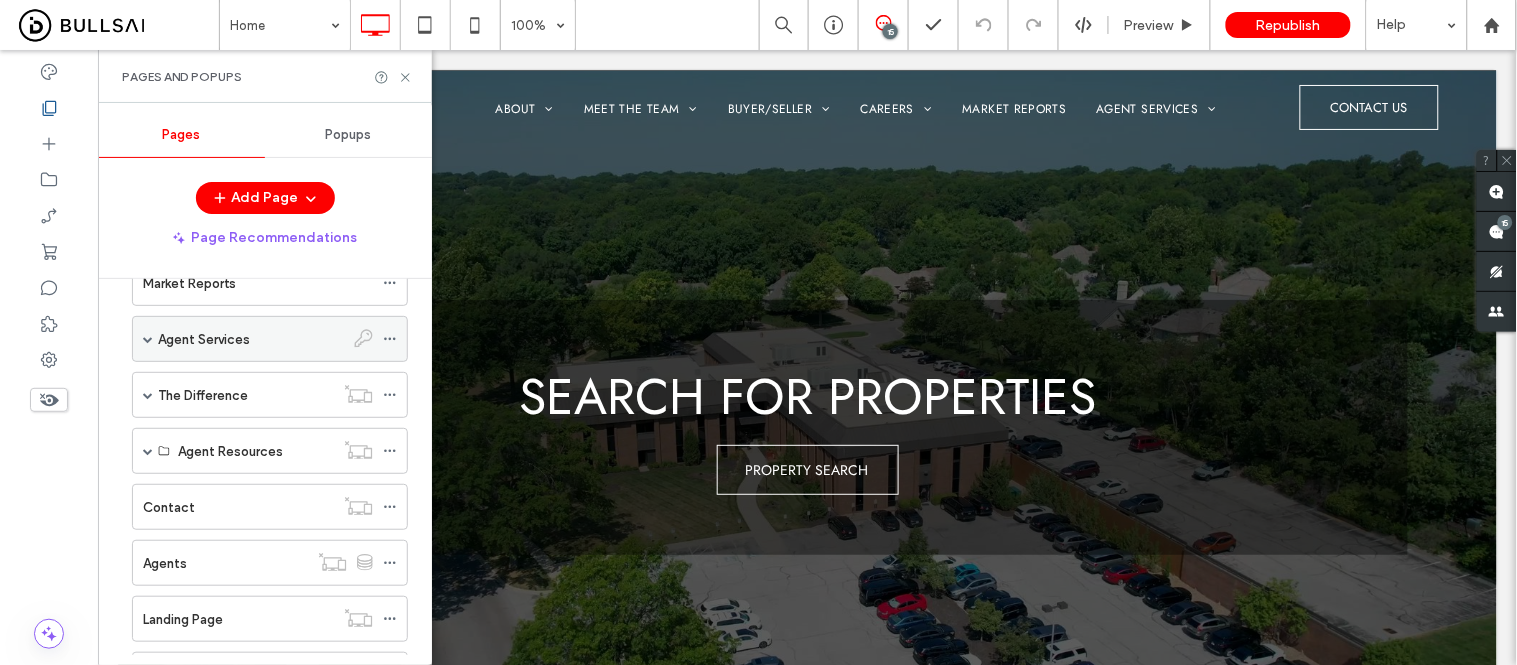 click at bounding box center (148, 339) 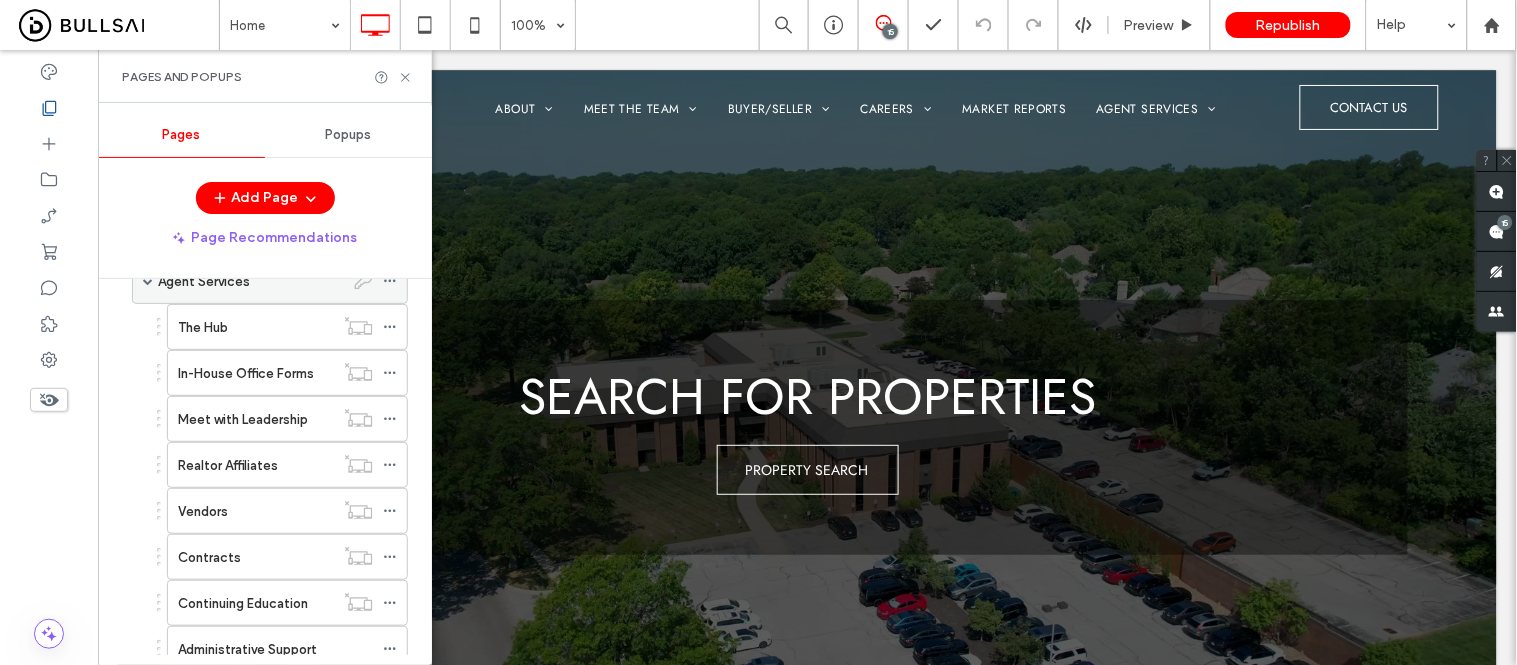 scroll, scrollTop: 444, scrollLeft: 0, axis: vertical 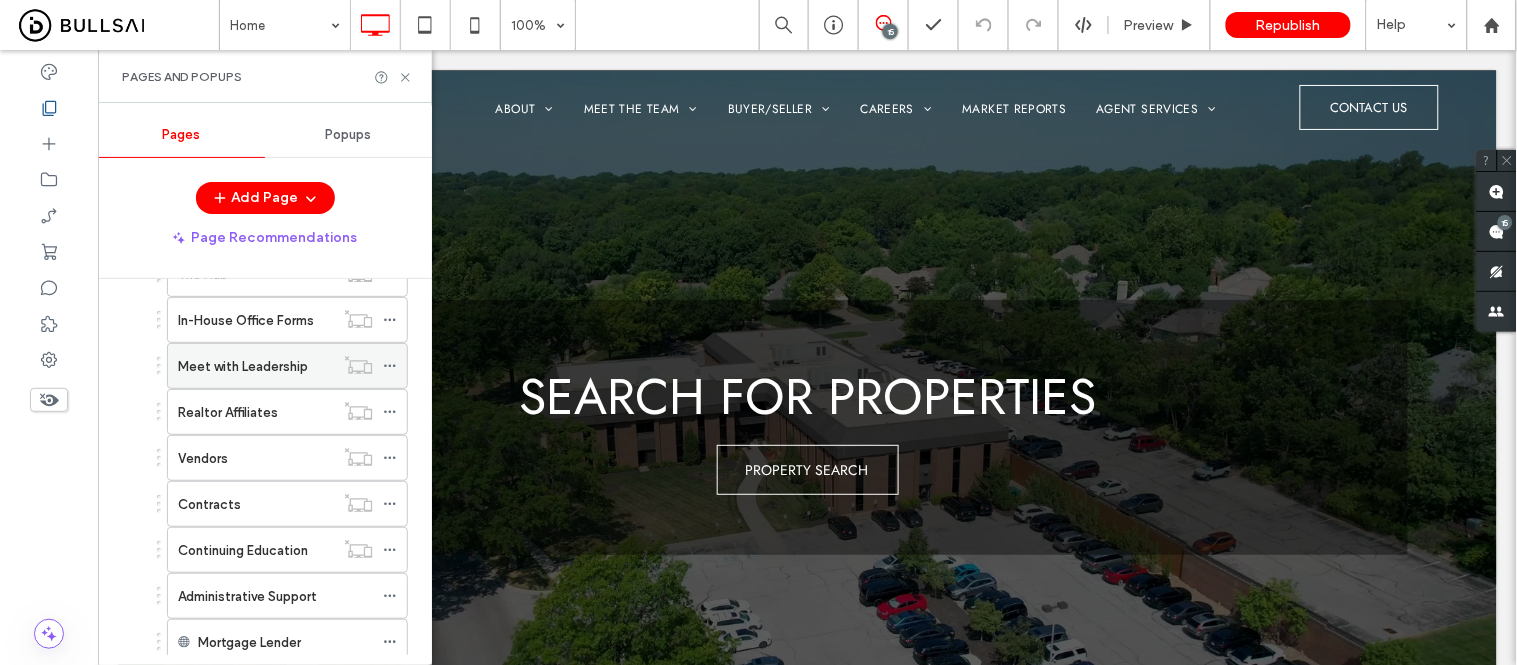 click on "Meet with Leadership" at bounding box center [243, 366] 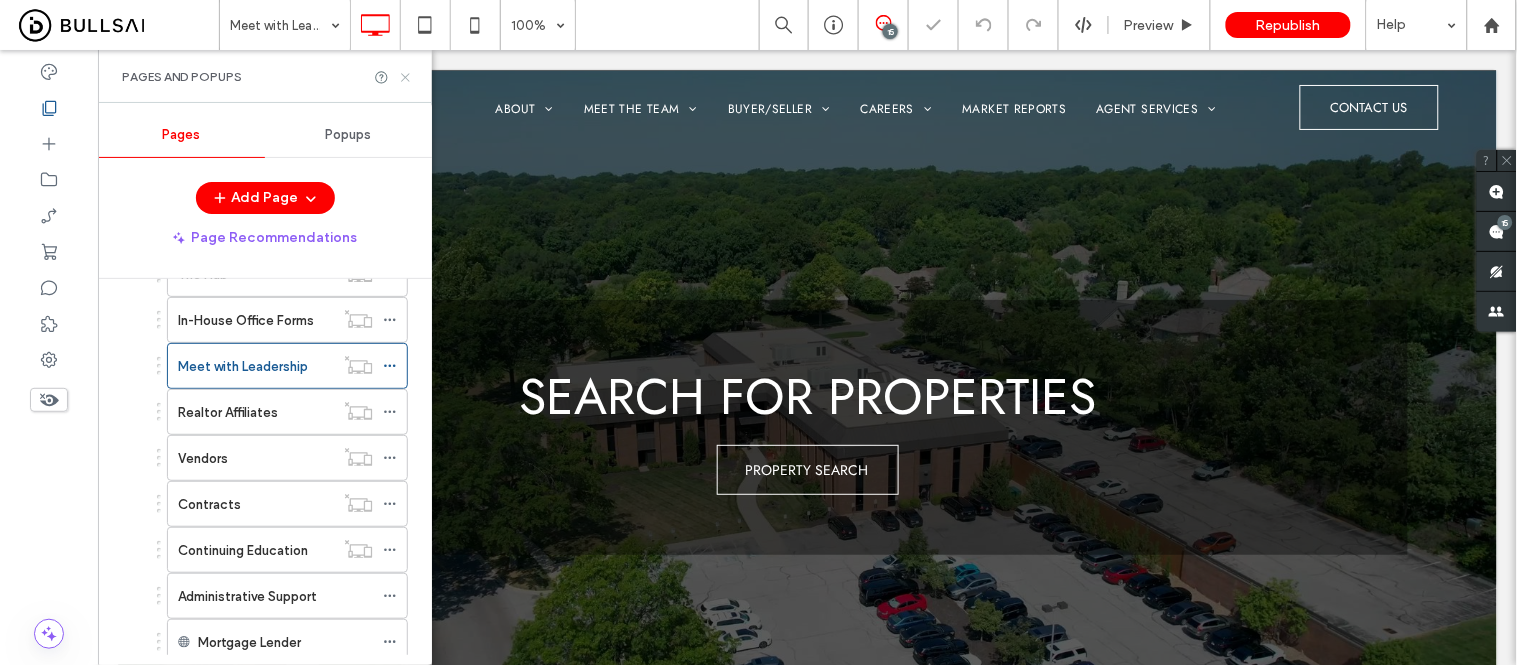 click 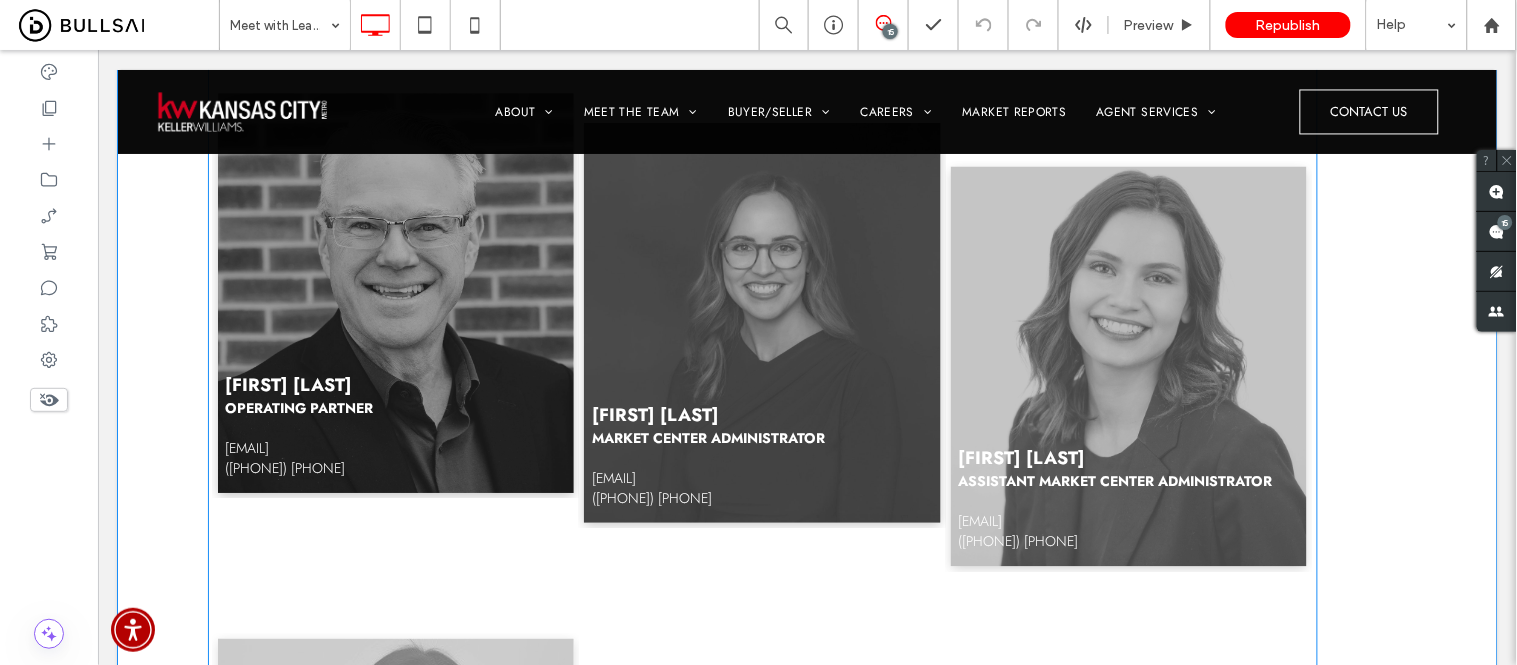scroll, scrollTop: 0, scrollLeft: 0, axis: both 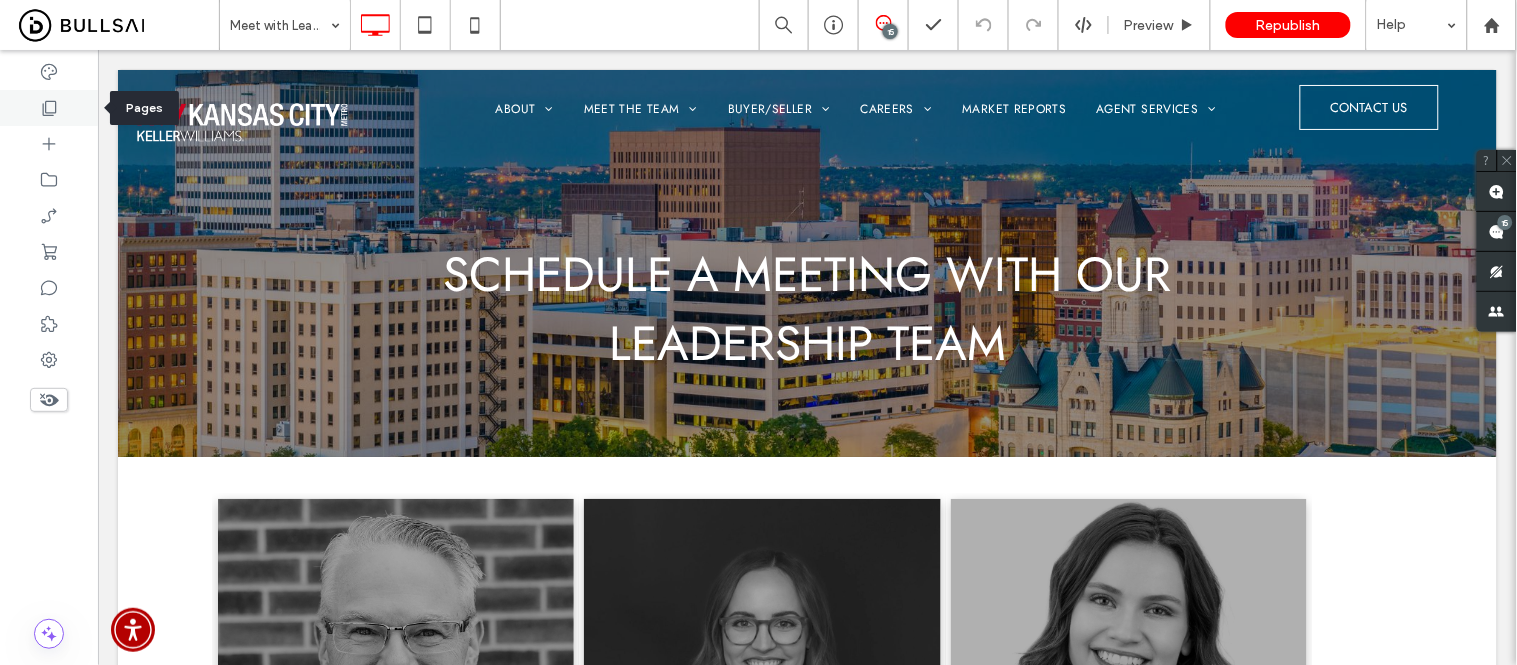 click 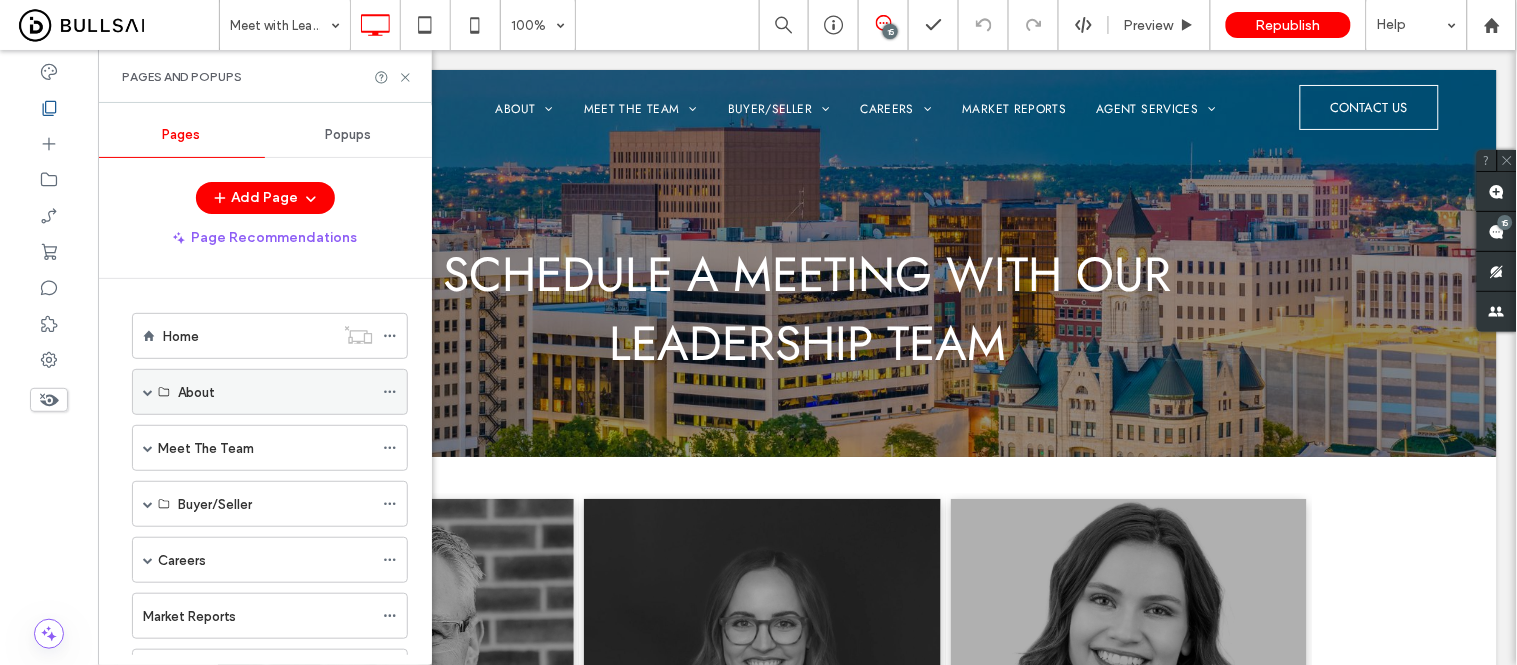 click at bounding box center [148, 392] 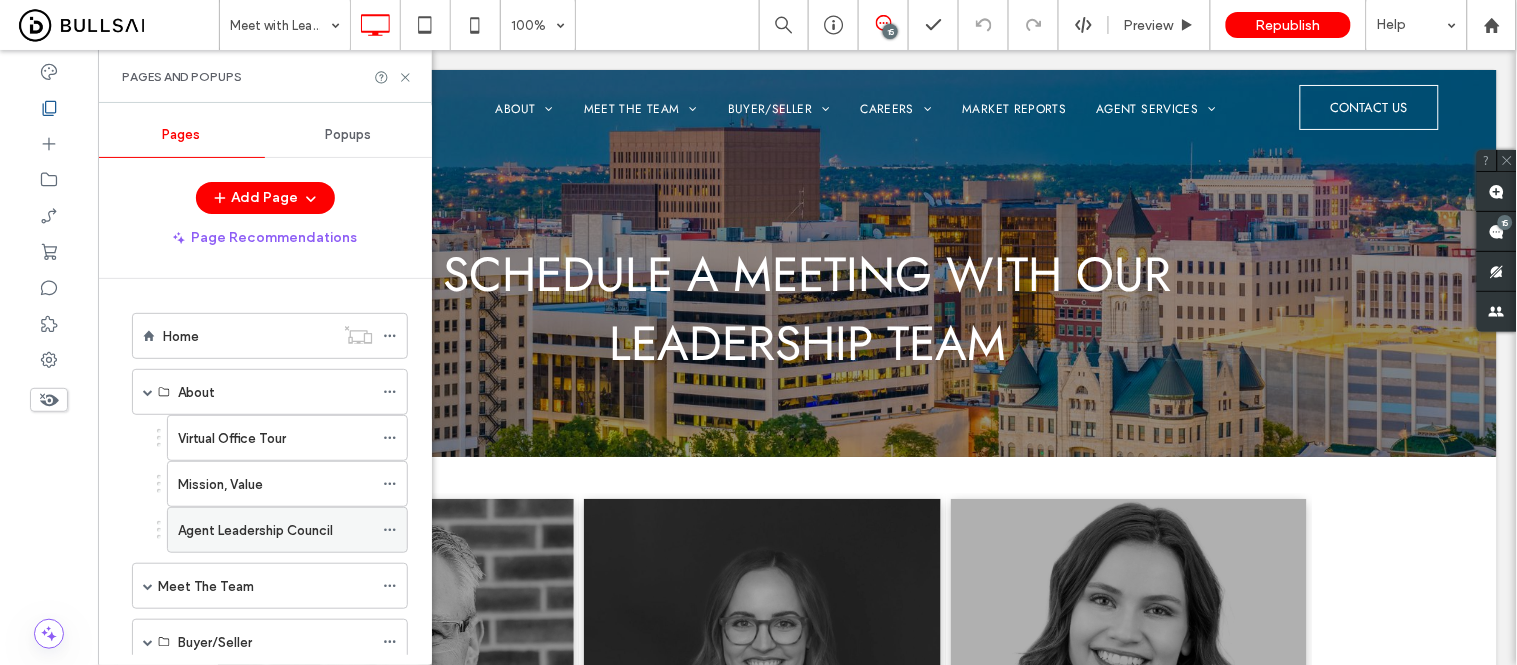 click on "Agent Leadership Council" at bounding box center [255, 530] 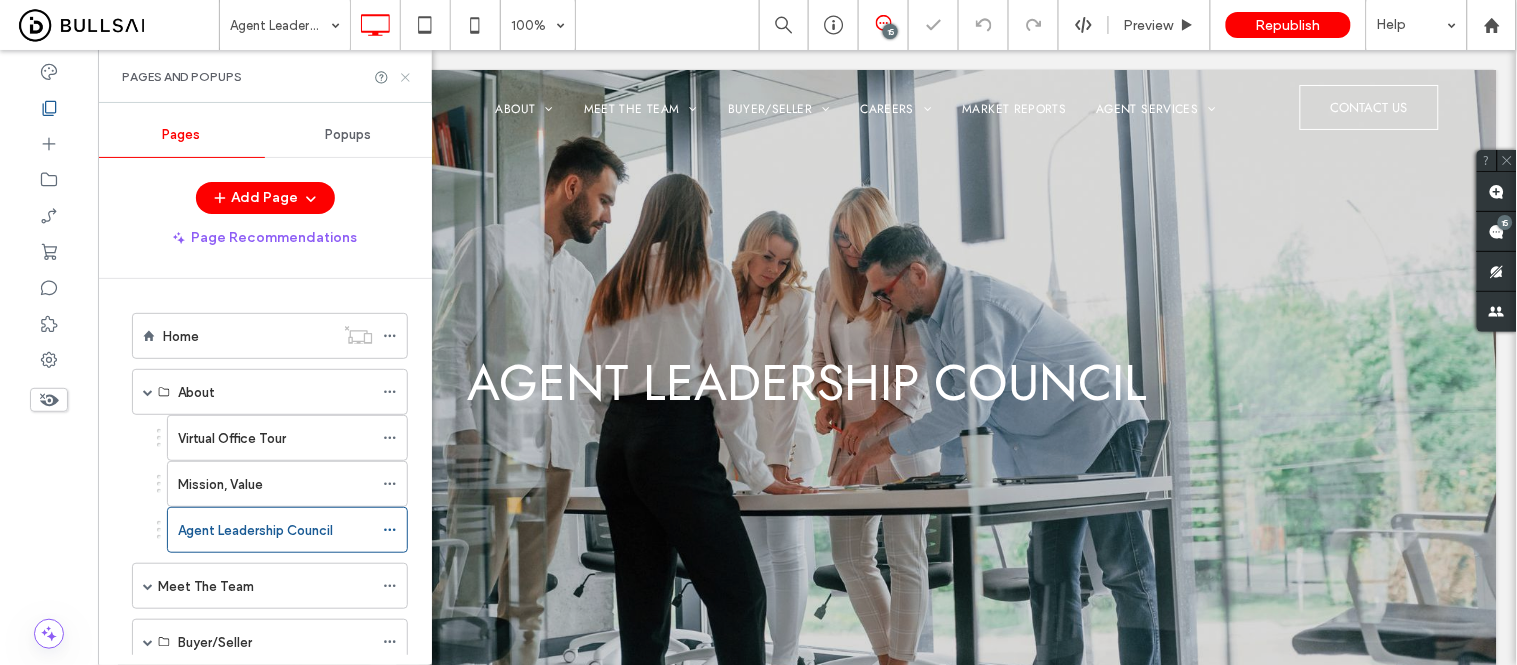 scroll, scrollTop: 0, scrollLeft: 0, axis: both 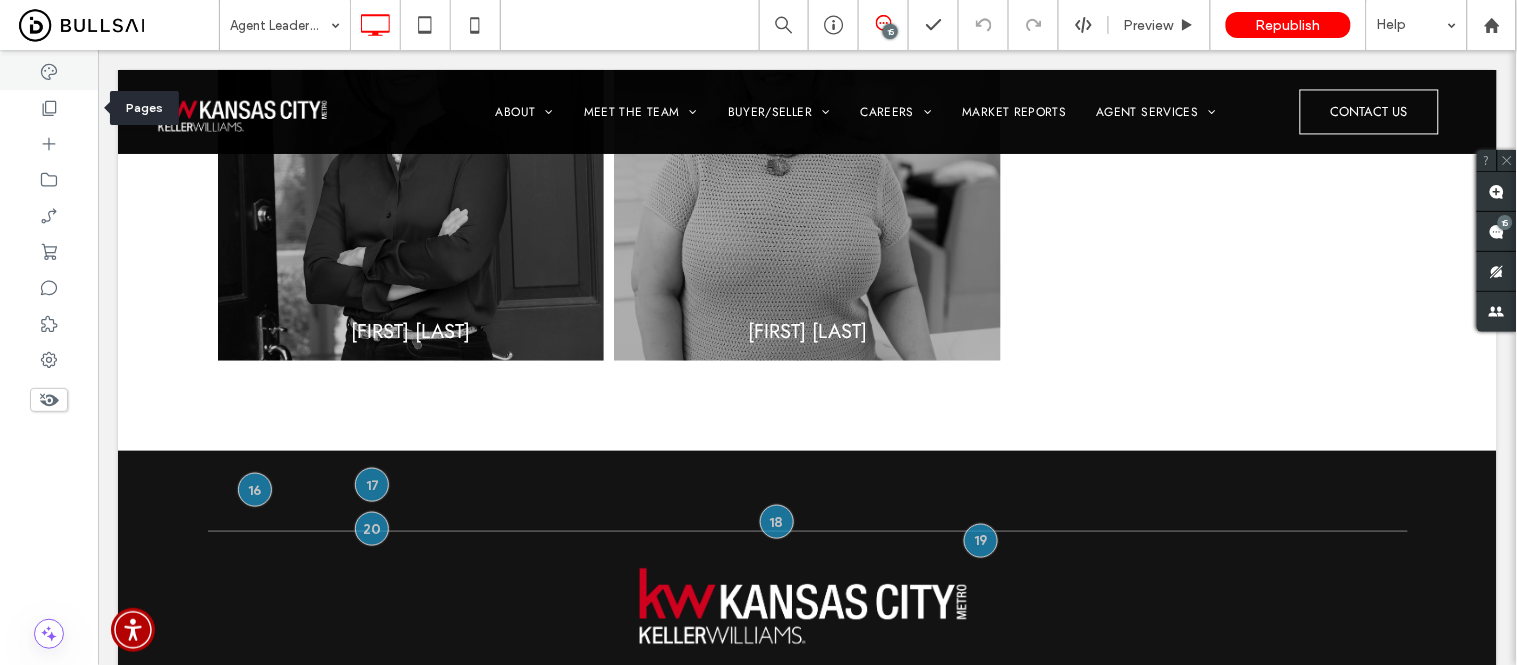 click at bounding box center (49, 72) 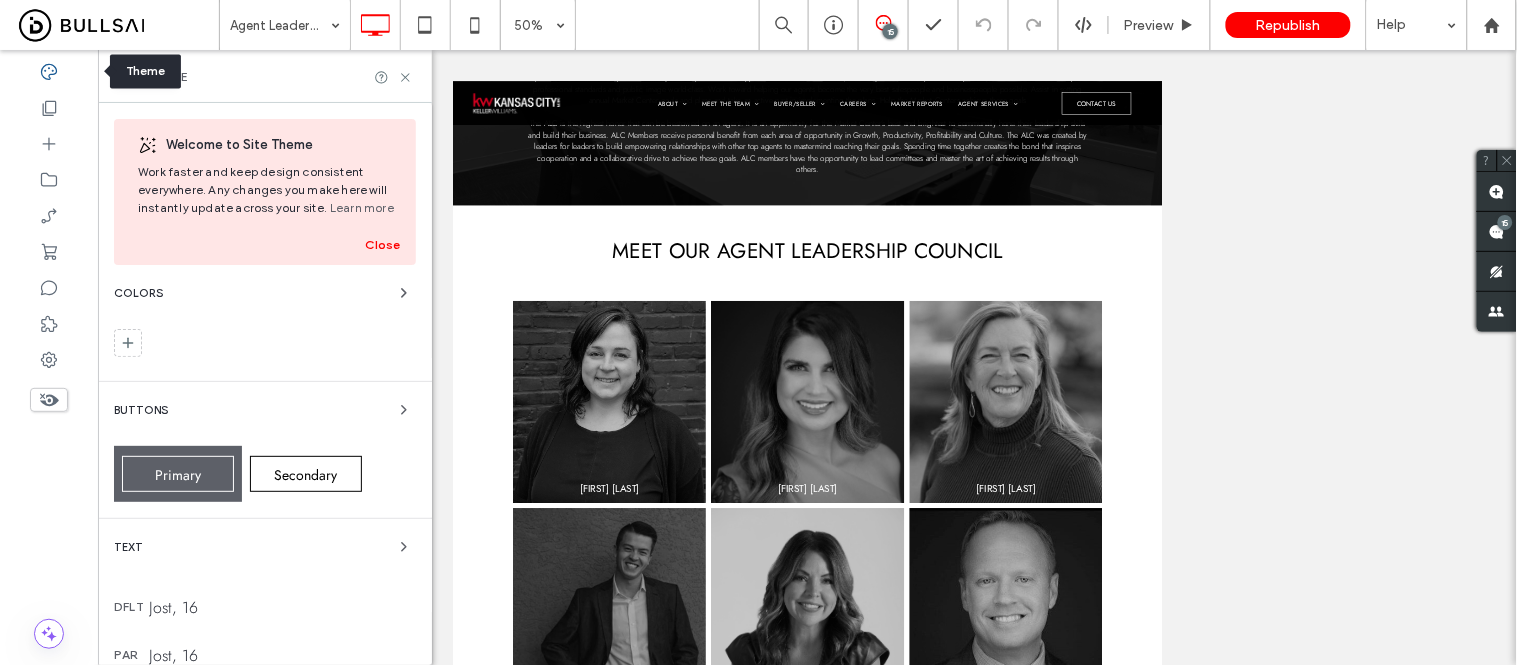 scroll, scrollTop: 825, scrollLeft: 0, axis: vertical 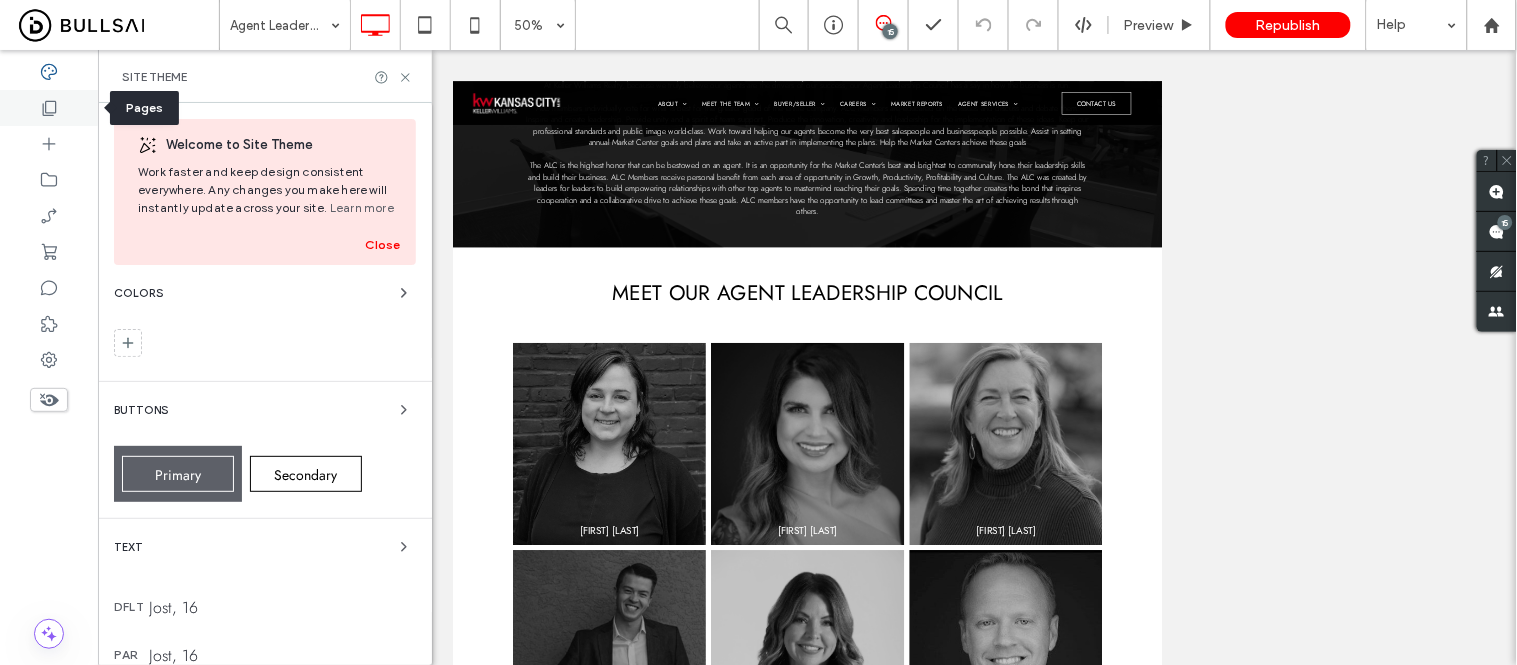click 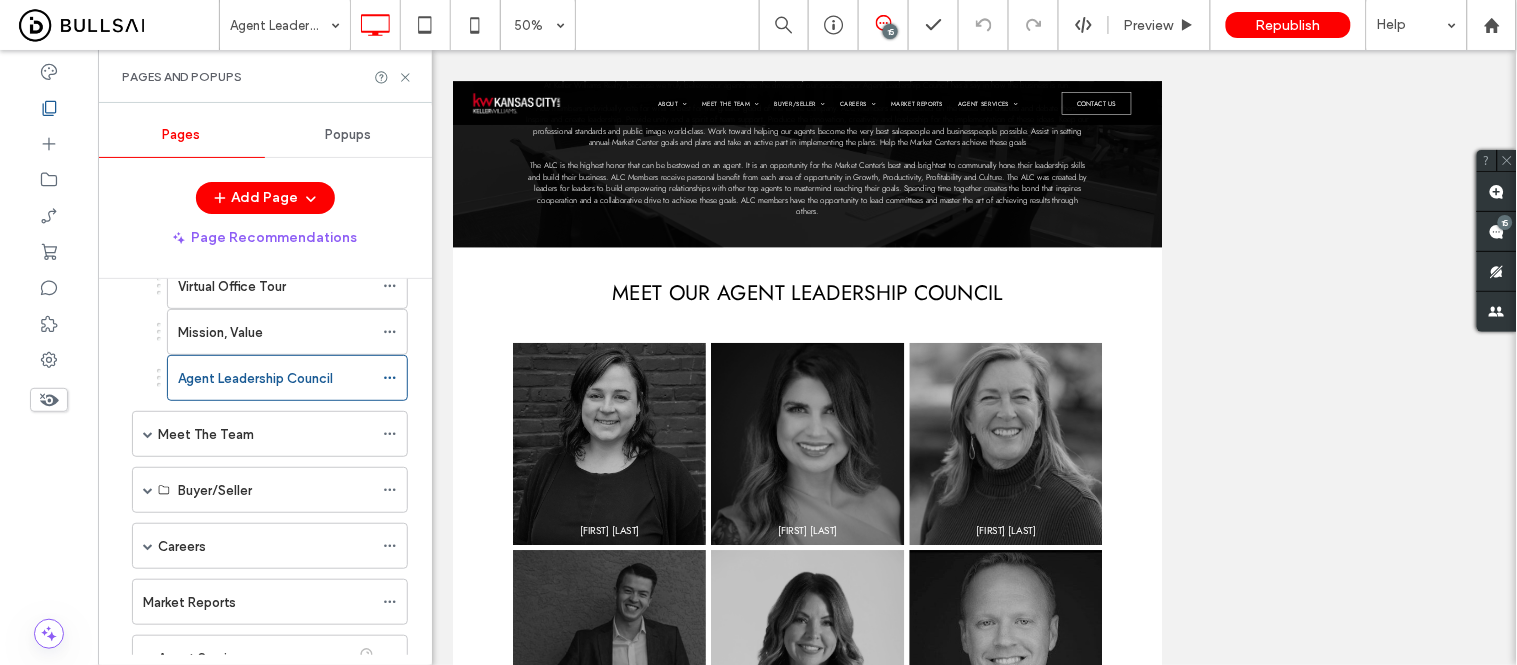 scroll, scrollTop: 222, scrollLeft: 0, axis: vertical 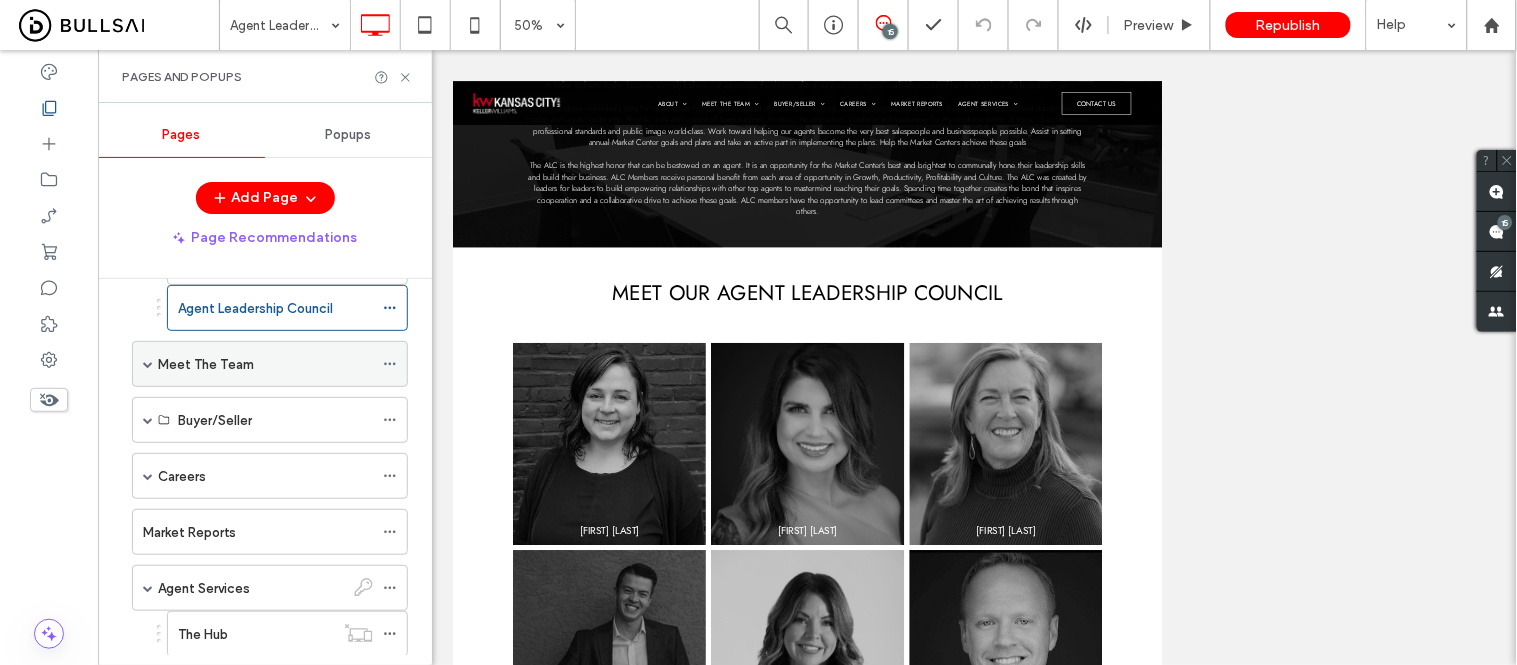 click at bounding box center [148, 364] 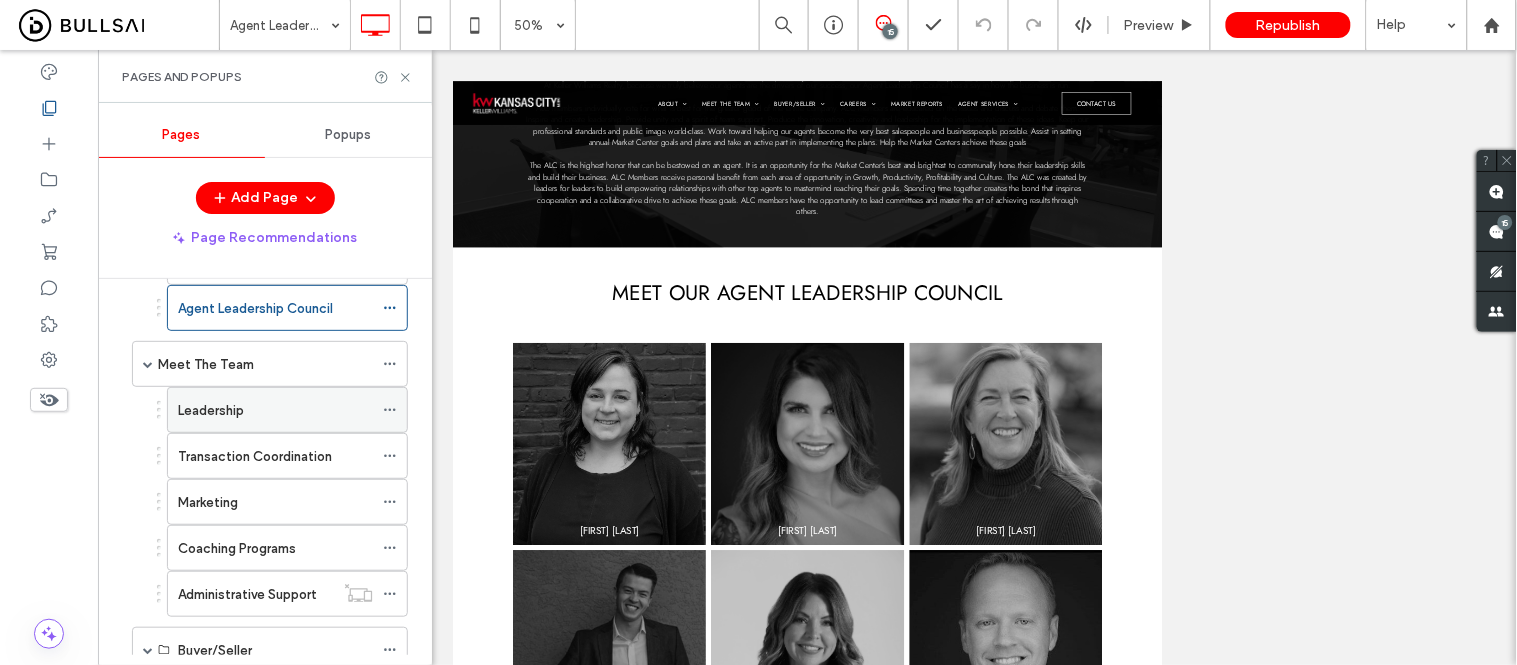 click on "Leadership" at bounding box center (275, 410) 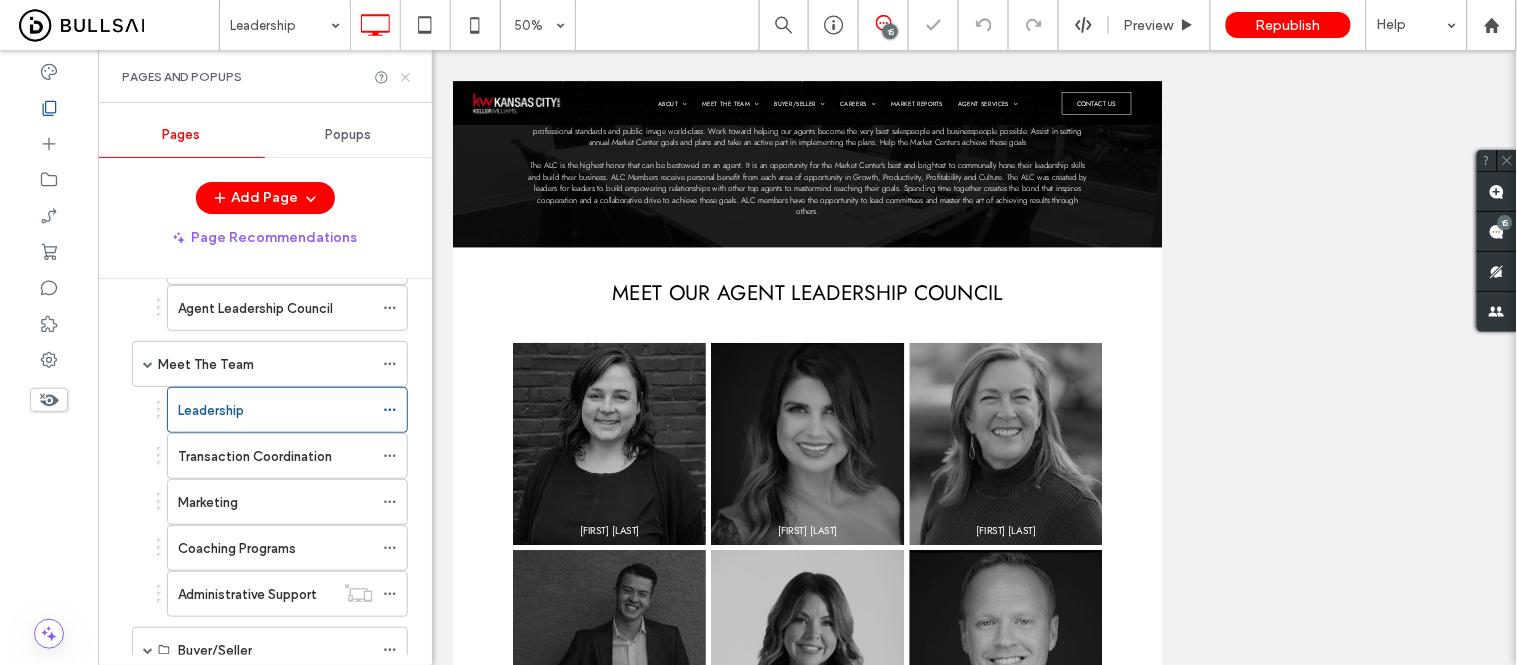 click 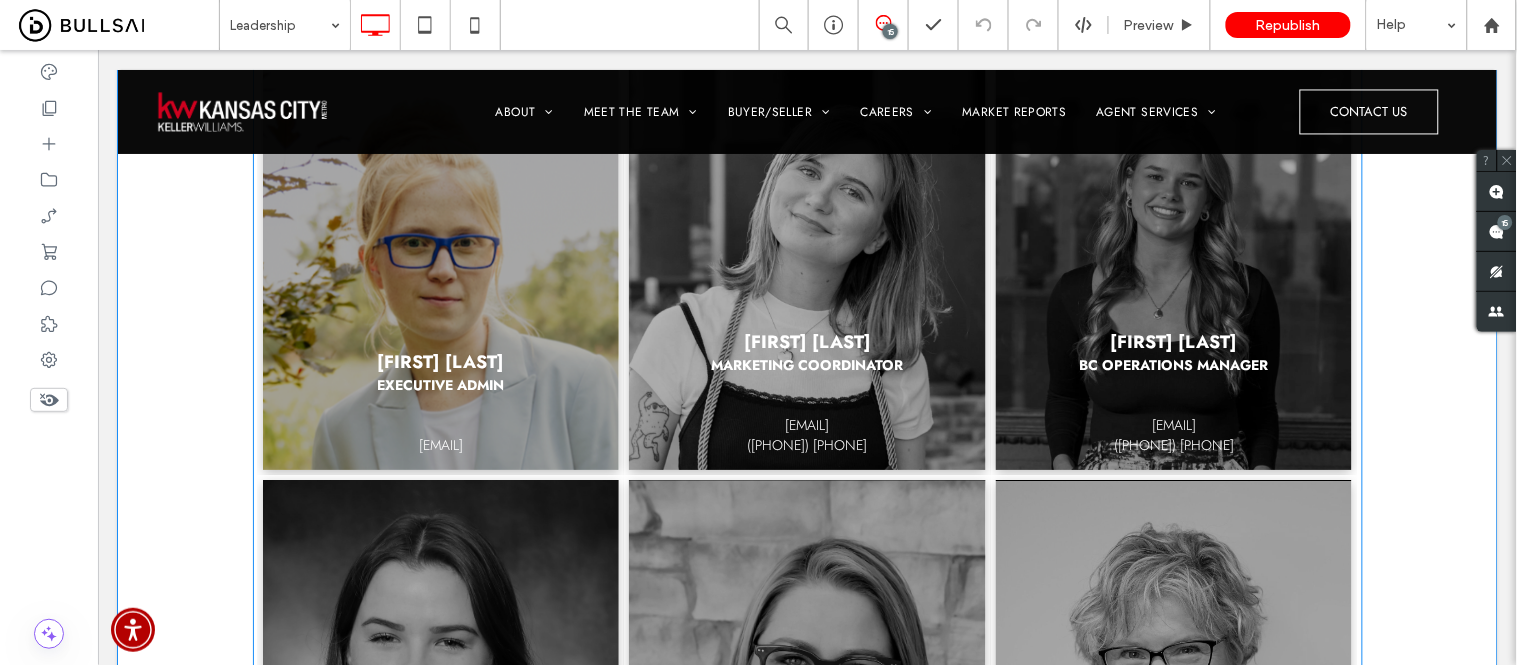 scroll, scrollTop: 1666, scrollLeft: 0, axis: vertical 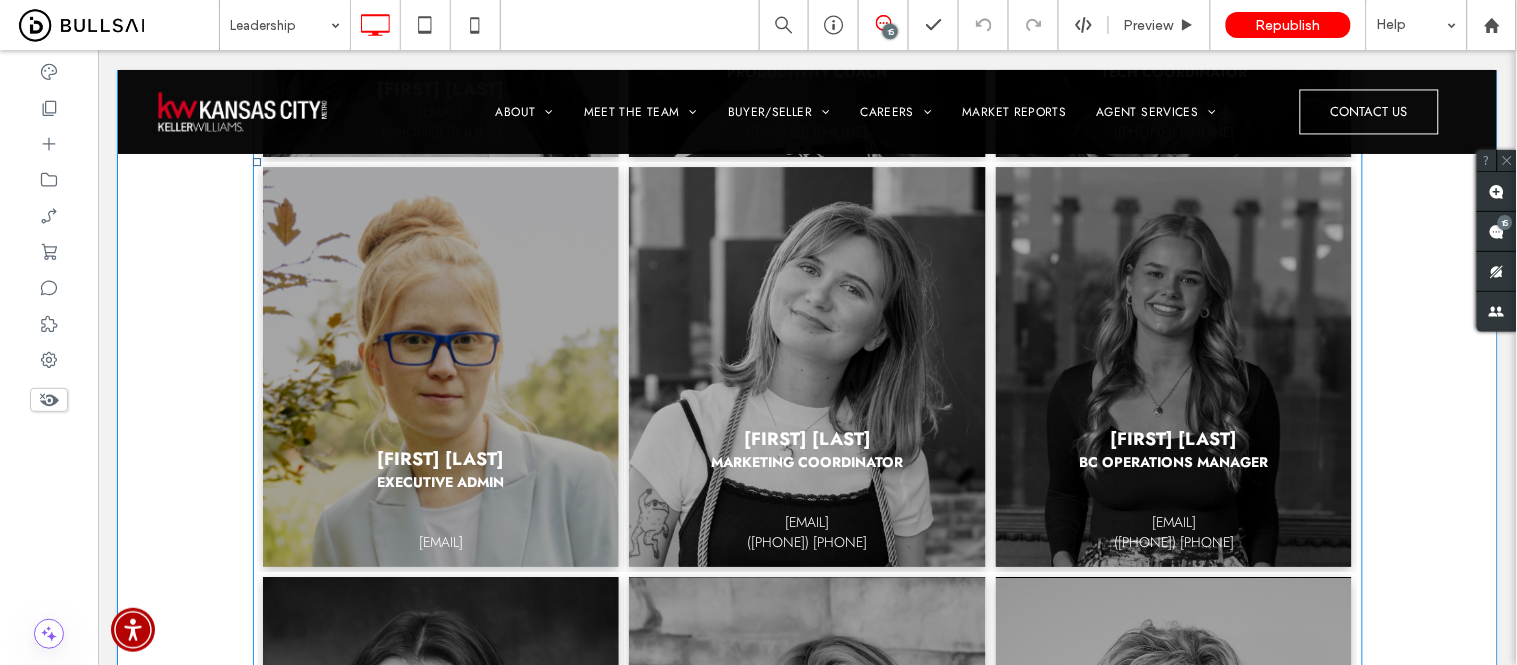 click at bounding box center (440, 366) 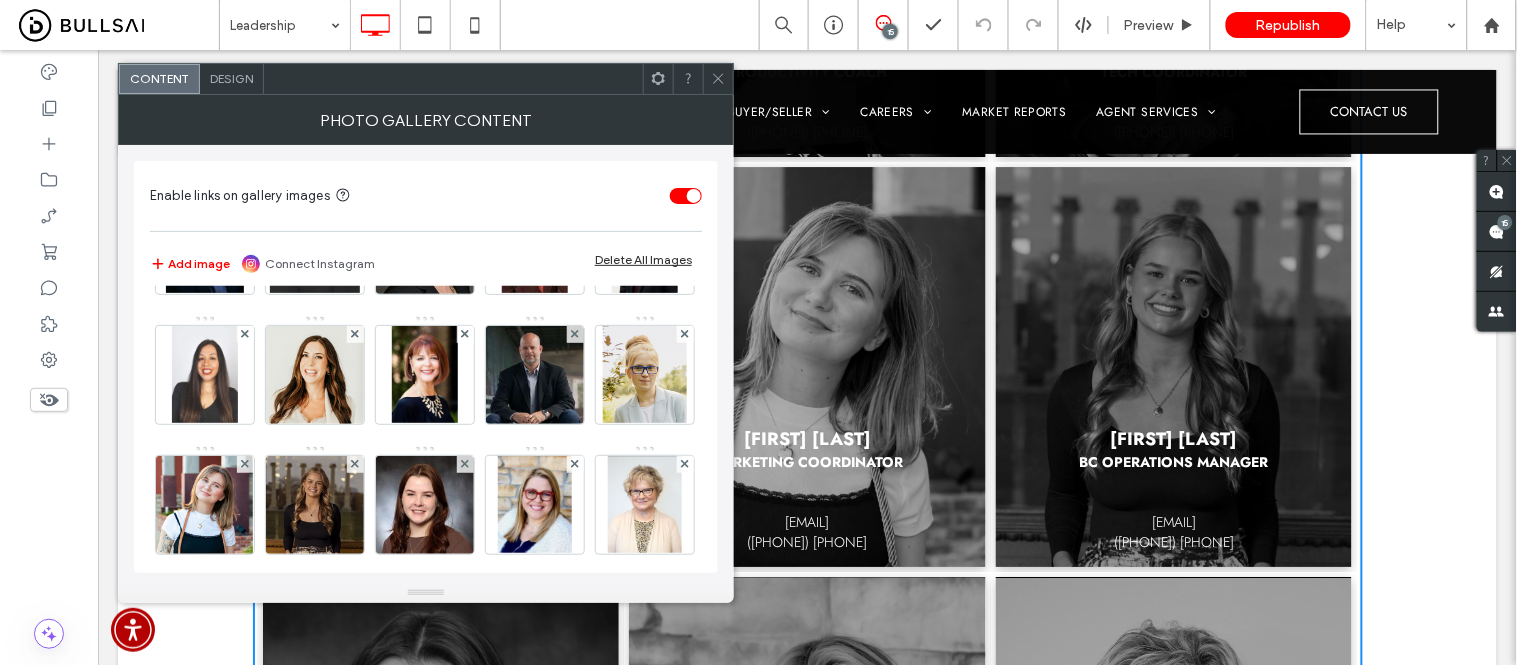 scroll, scrollTop: 222, scrollLeft: 0, axis: vertical 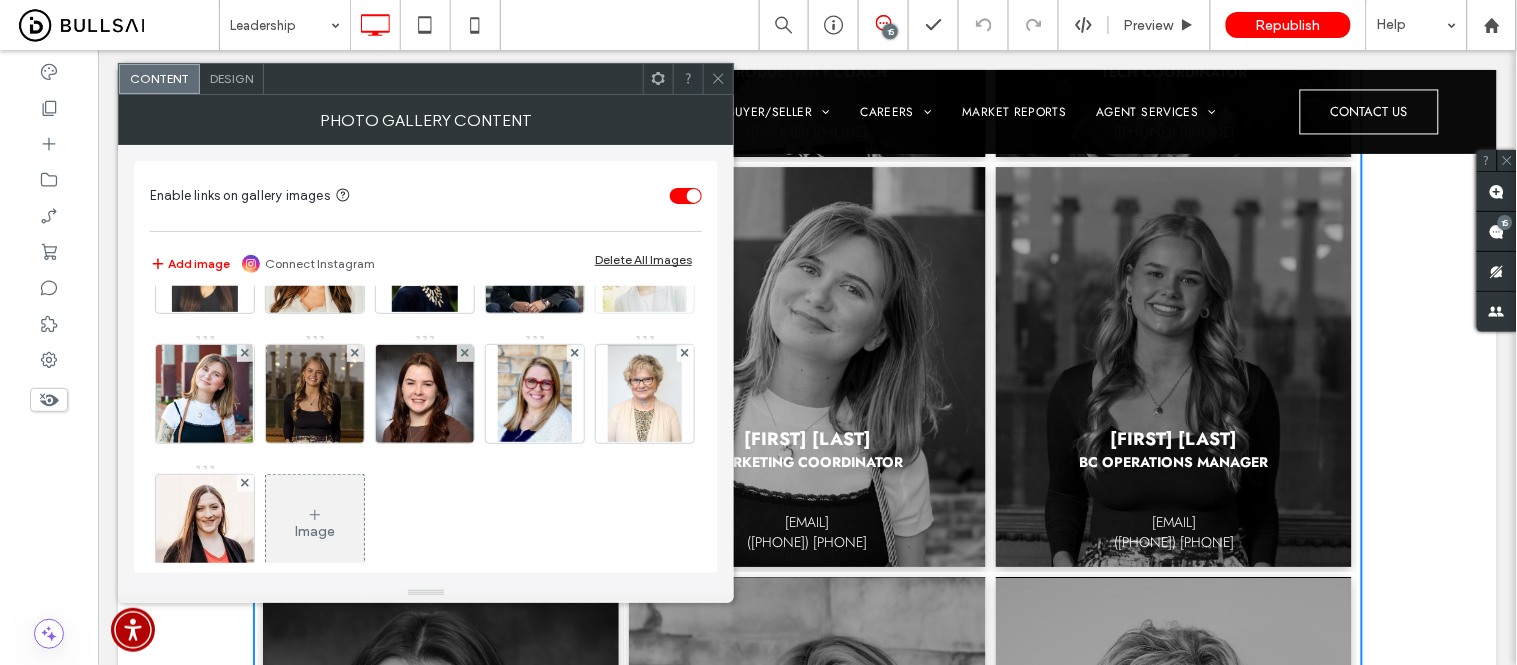 click at bounding box center [644, 264] 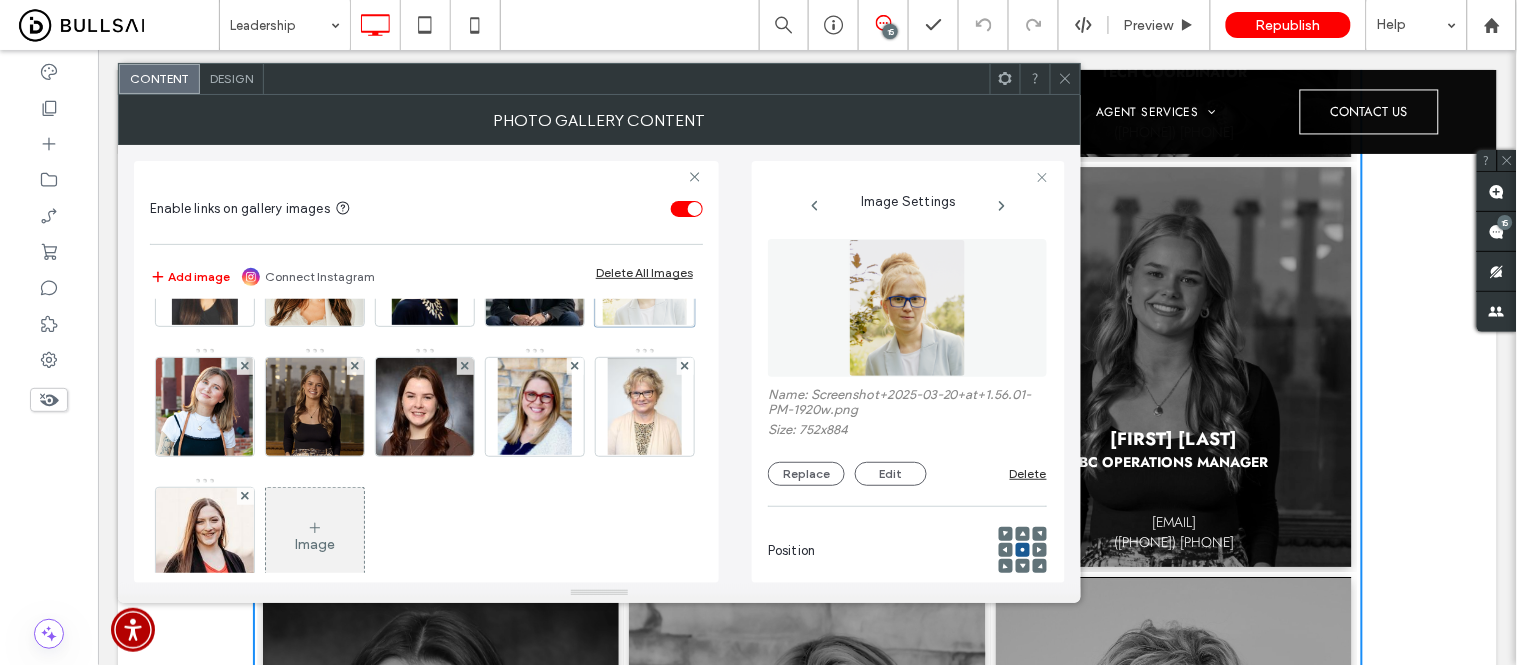 scroll, scrollTop: 0, scrollLeft: 68, axis: horizontal 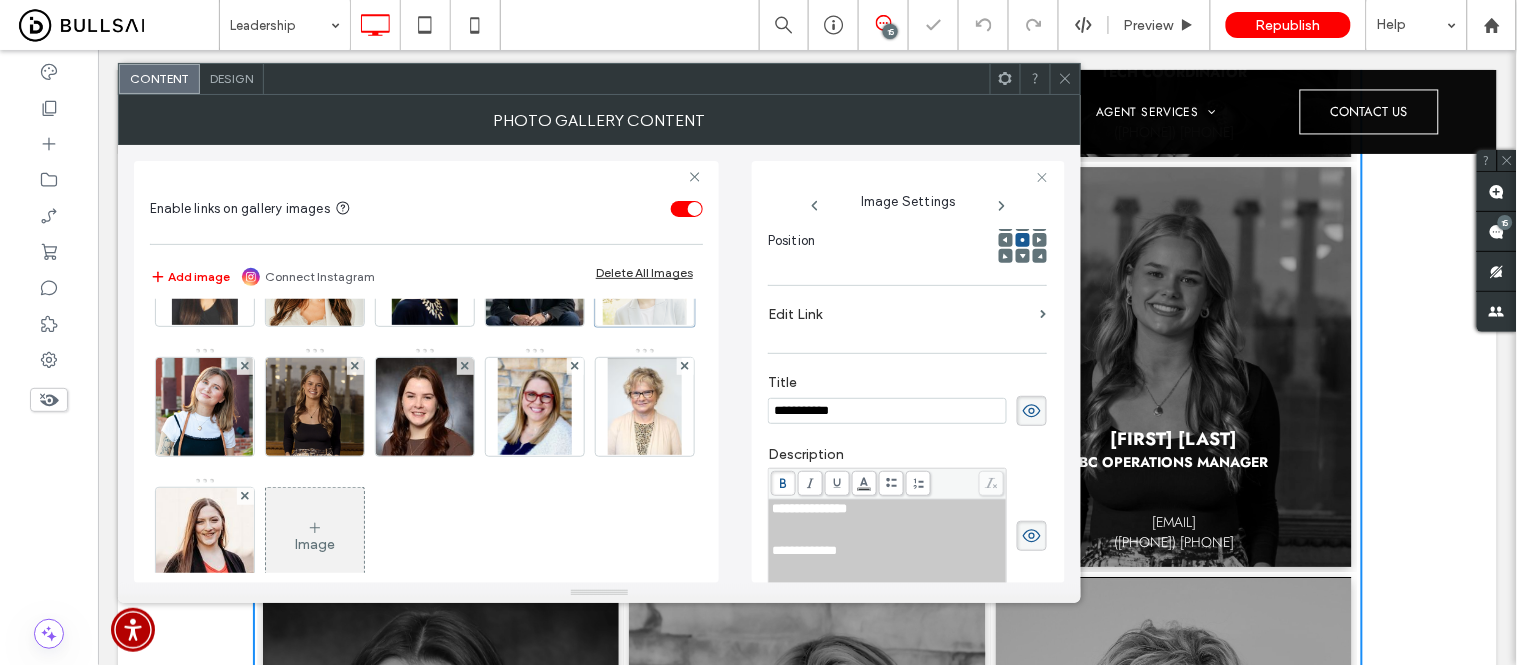click 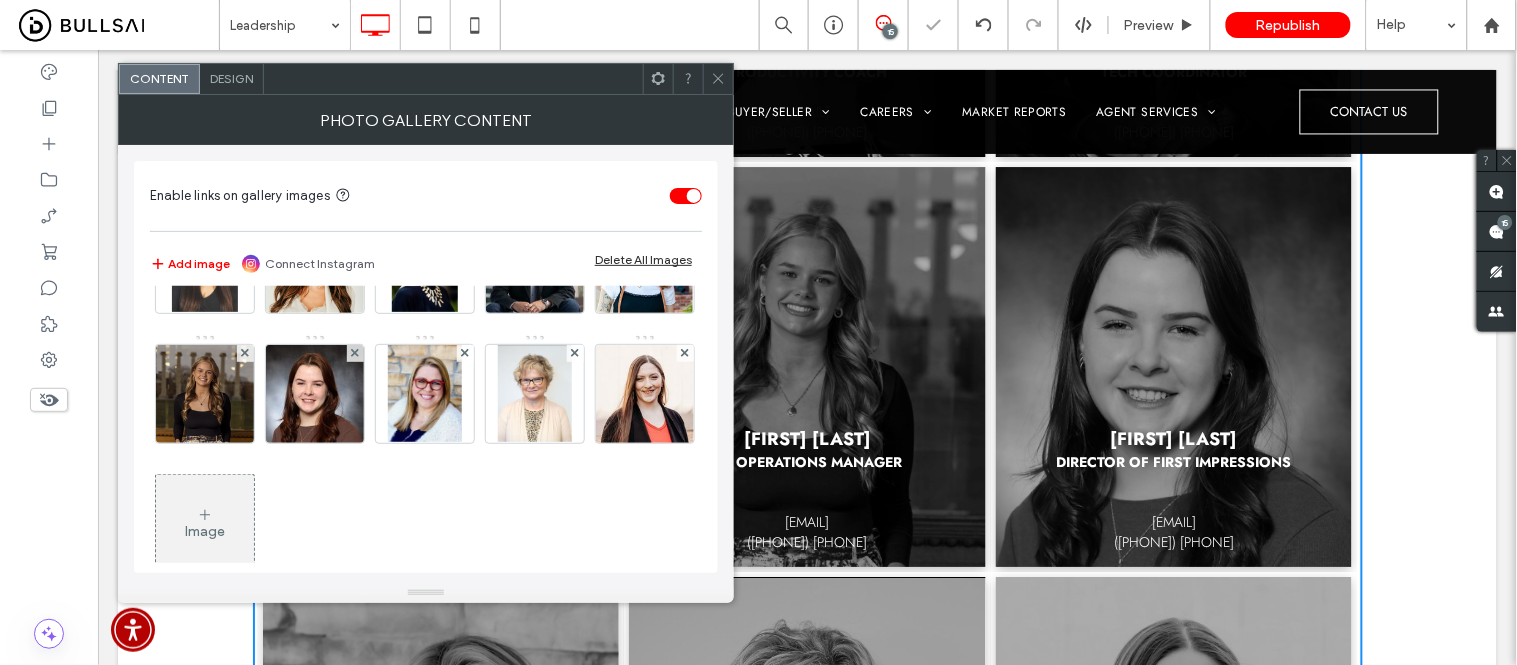 scroll, scrollTop: 1462, scrollLeft: 0, axis: vertical 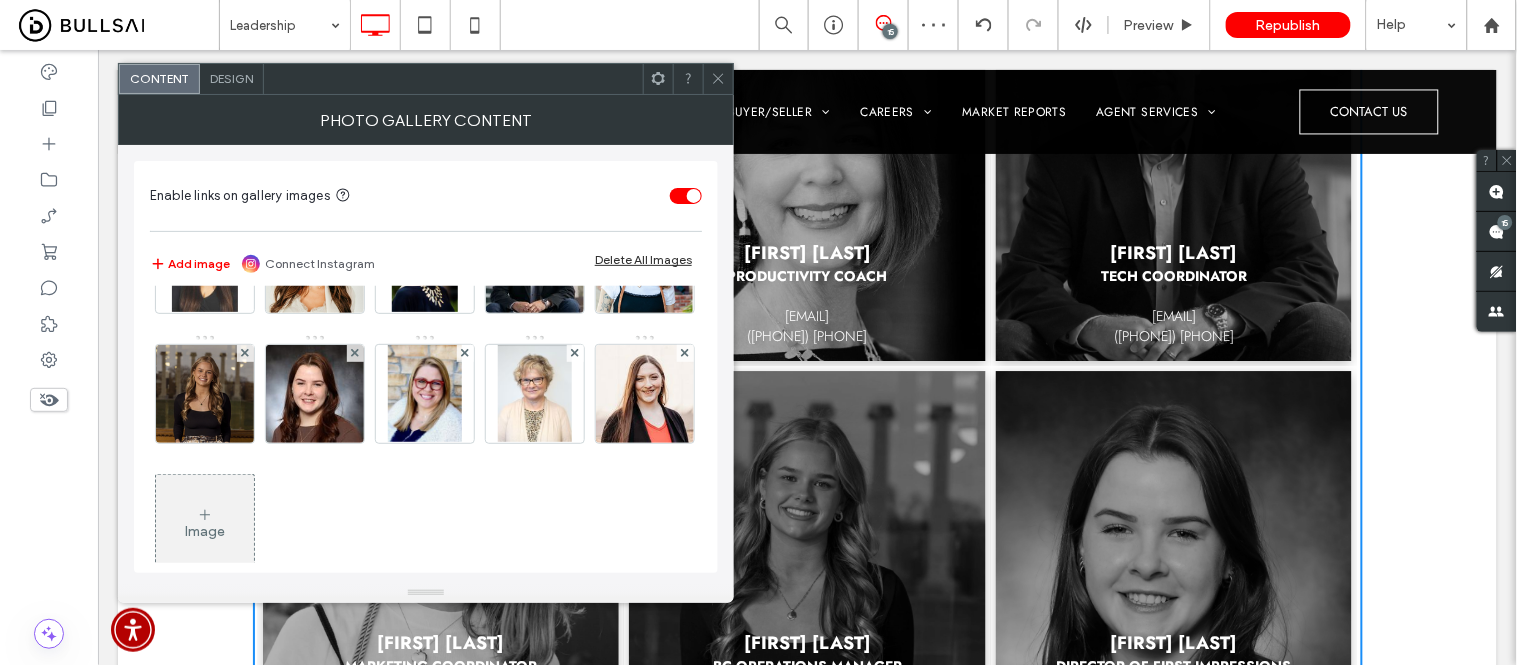 click 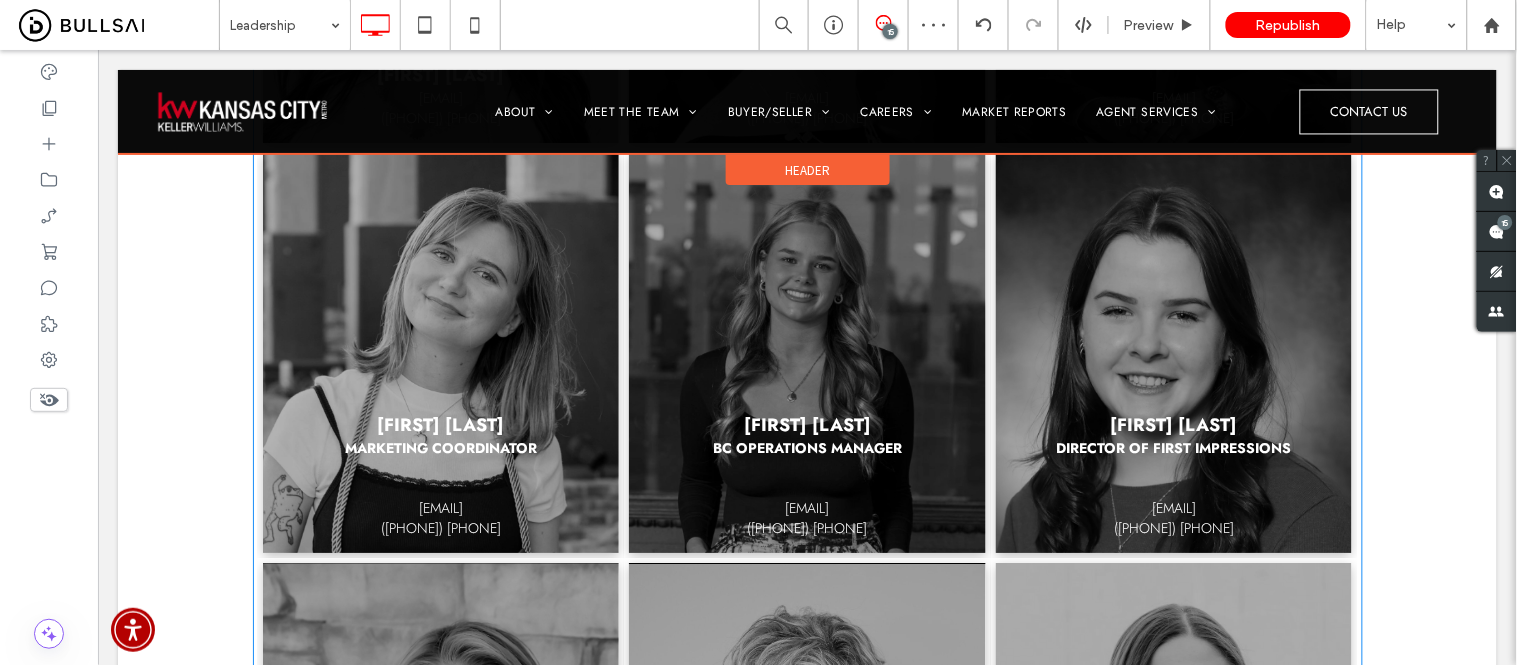 scroll, scrollTop: 1573, scrollLeft: 0, axis: vertical 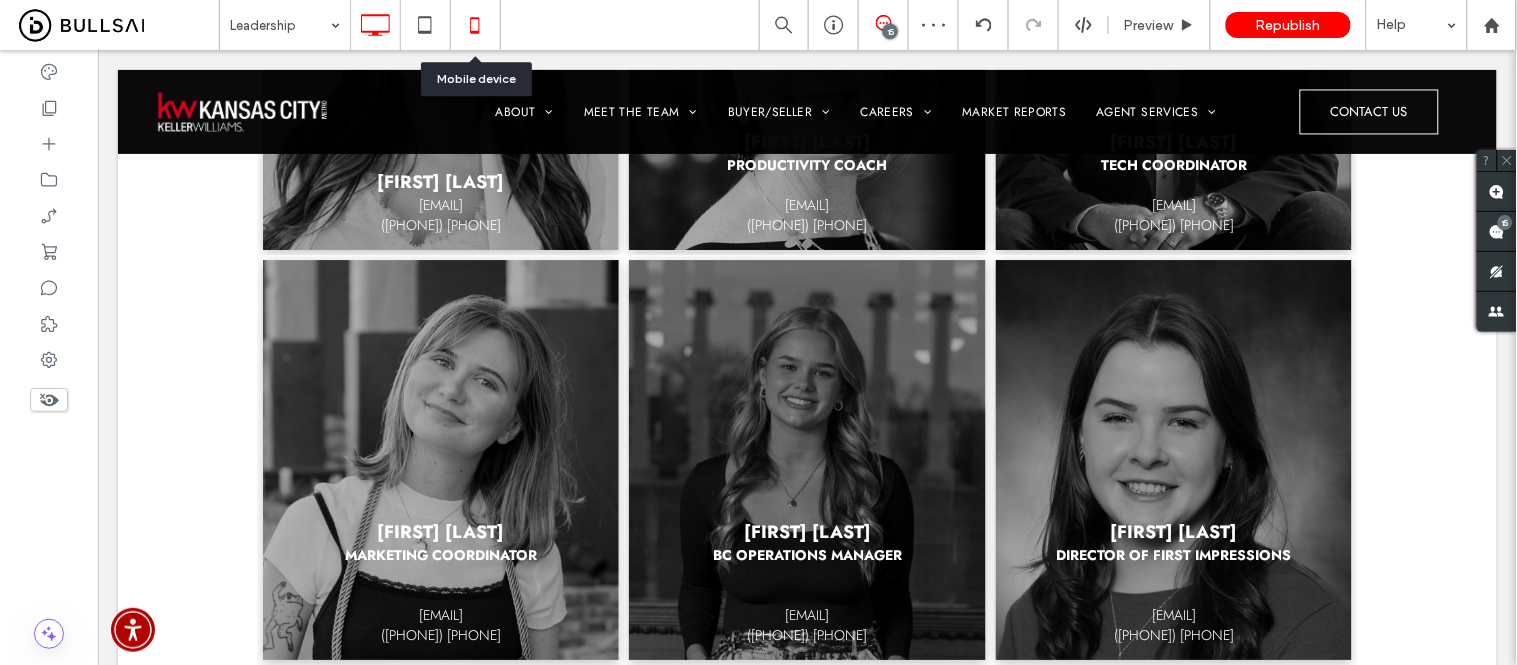 click 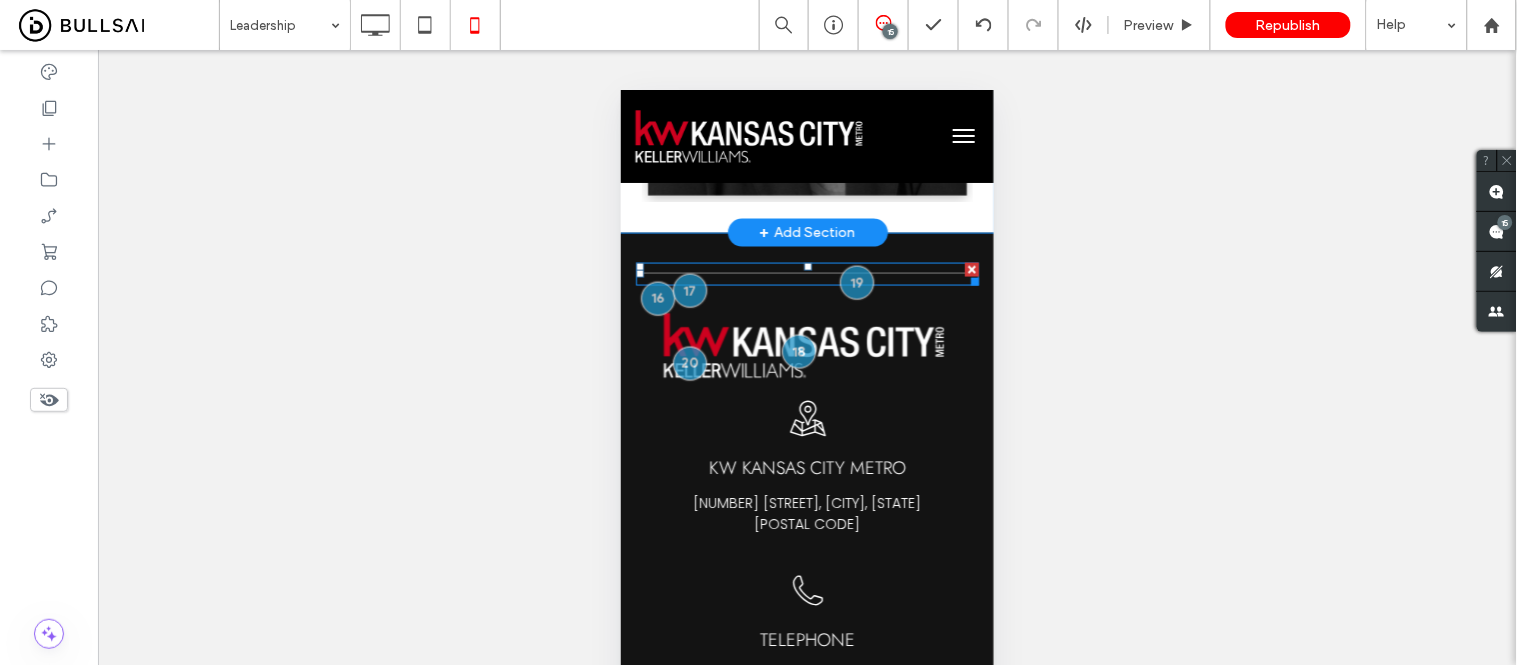 scroll, scrollTop: 6222, scrollLeft: 0, axis: vertical 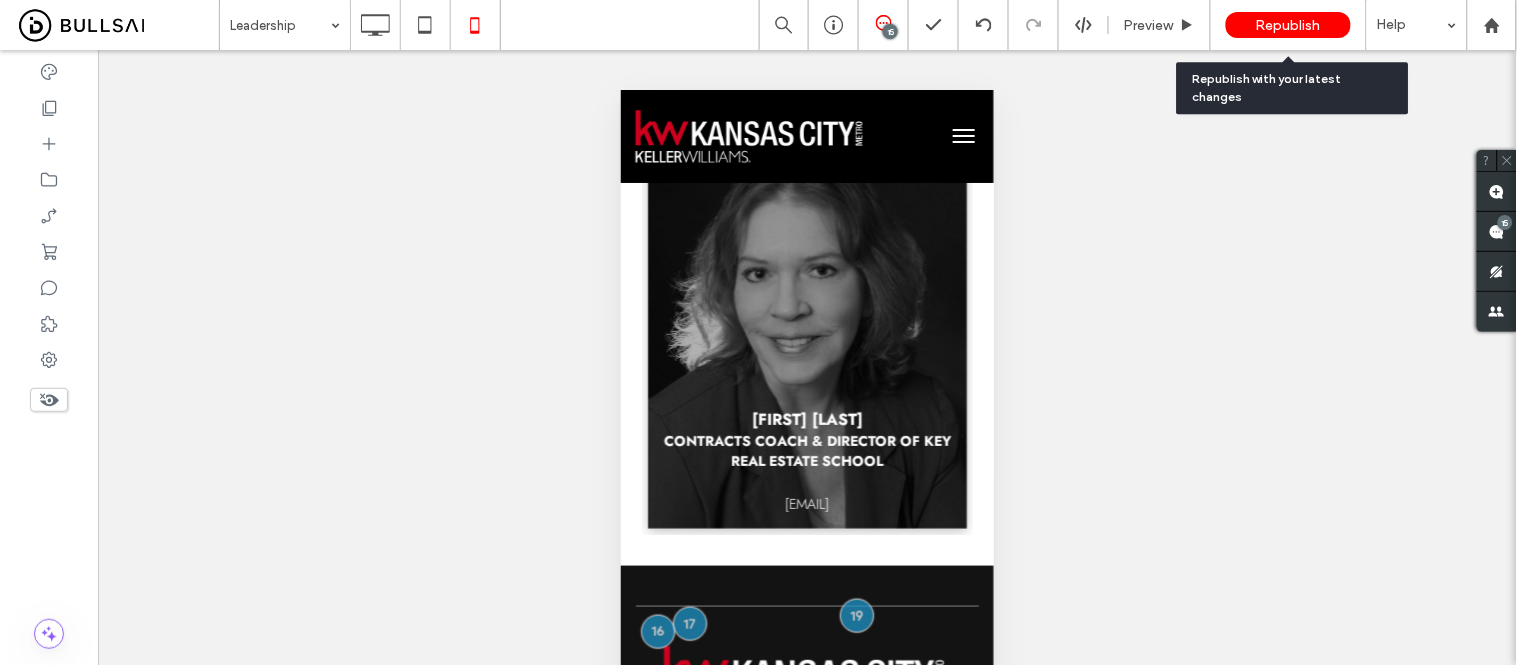 click on "Republish" at bounding box center [1288, 25] 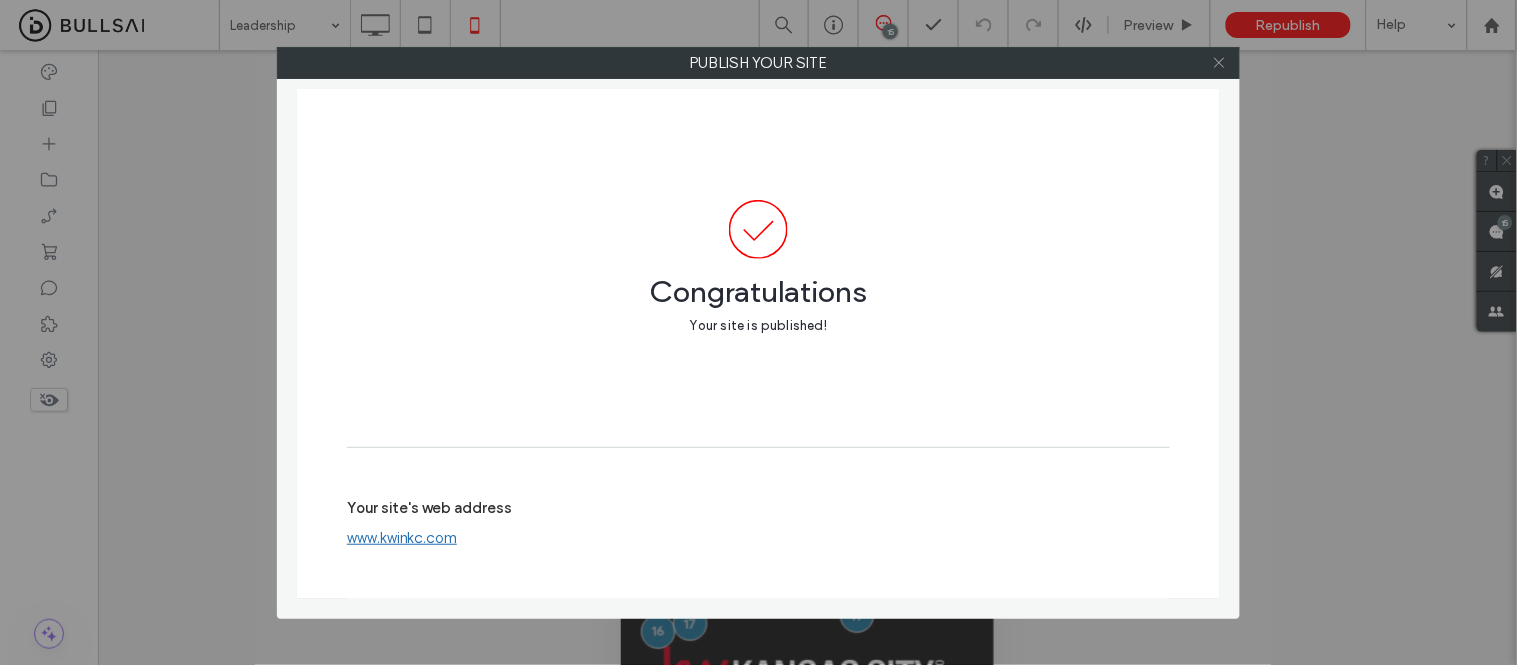 click 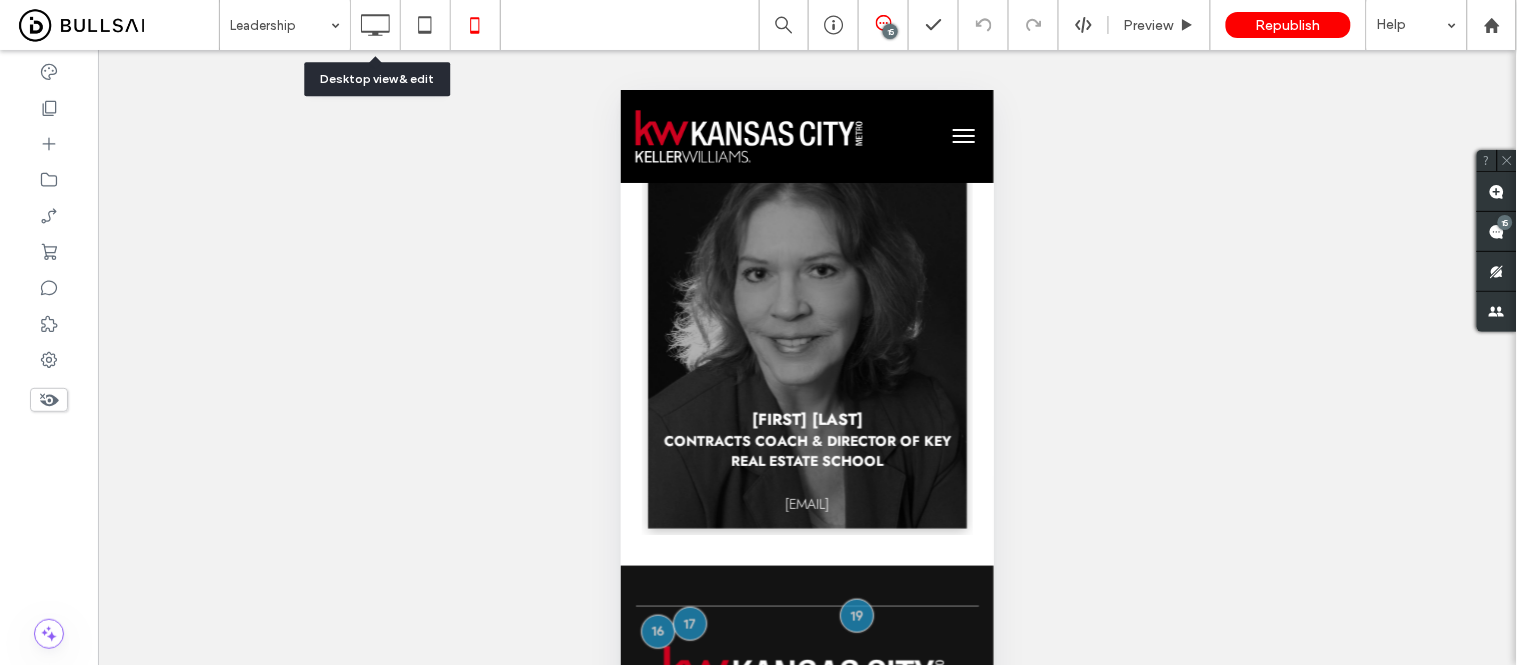 click 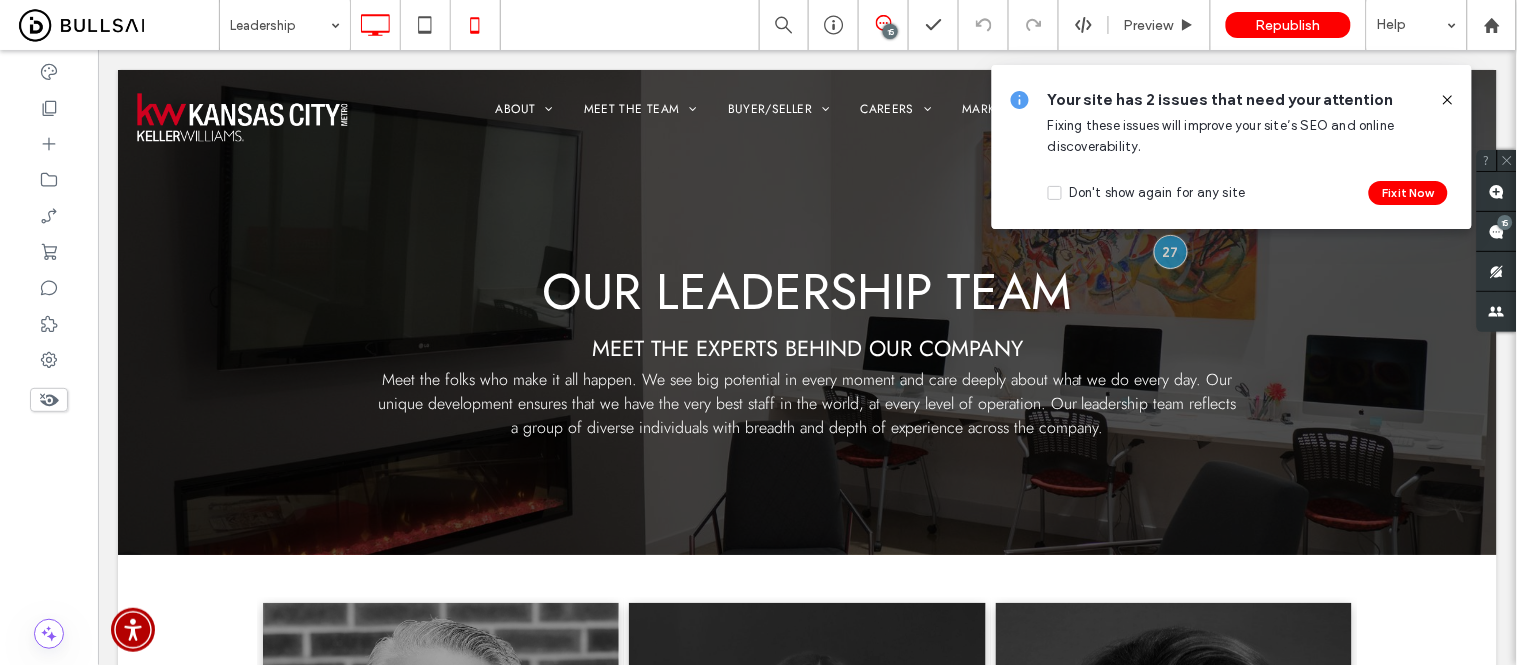scroll, scrollTop: 0, scrollLeft: 0, axis: both 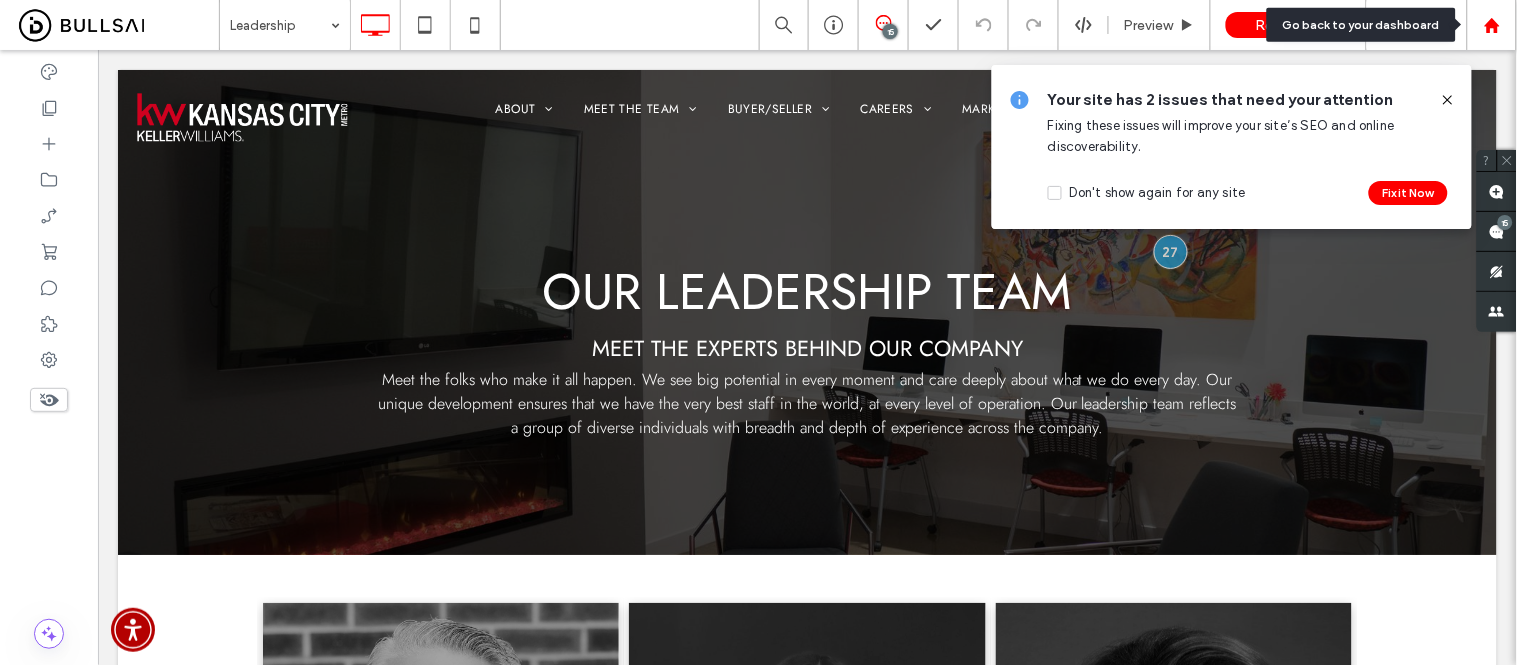 click at bounding box center [1492, 25] 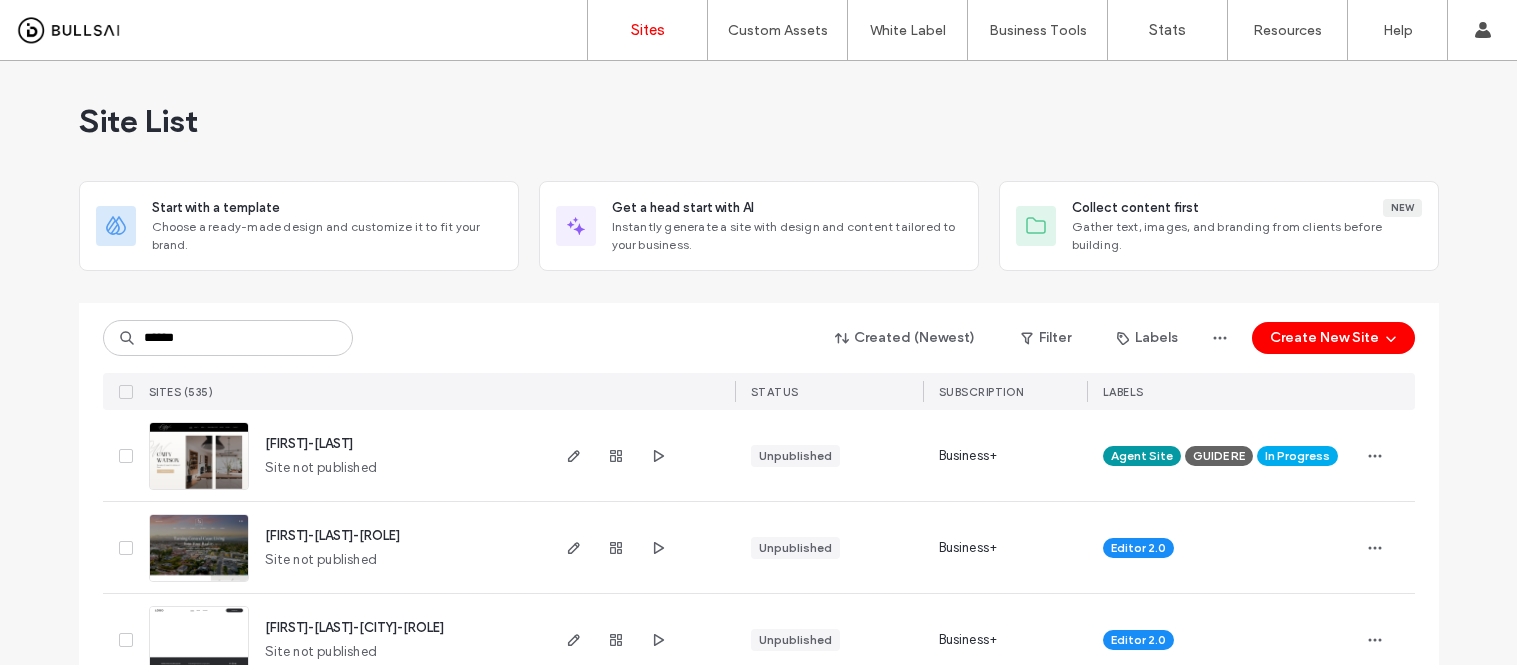 scroll, scrollTop: 0, scrollLeft: 0, axis: both 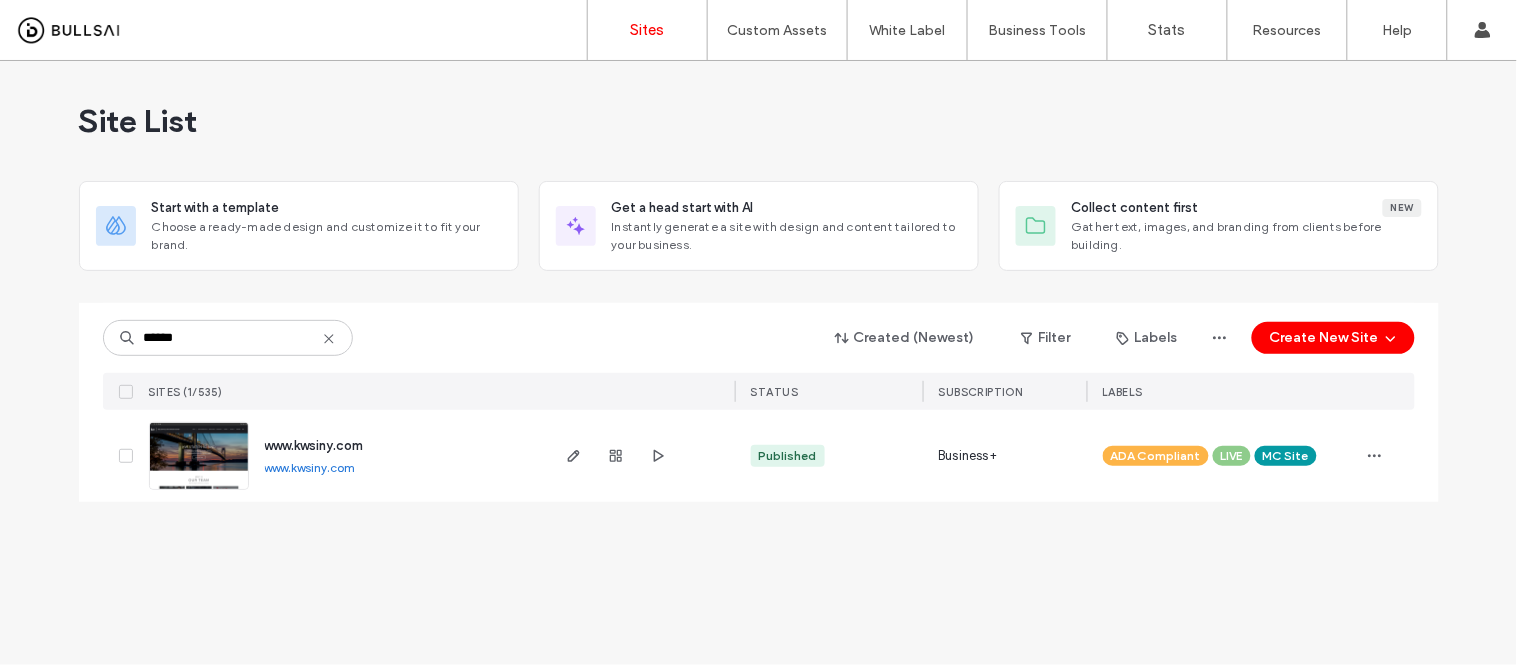 type on "******" 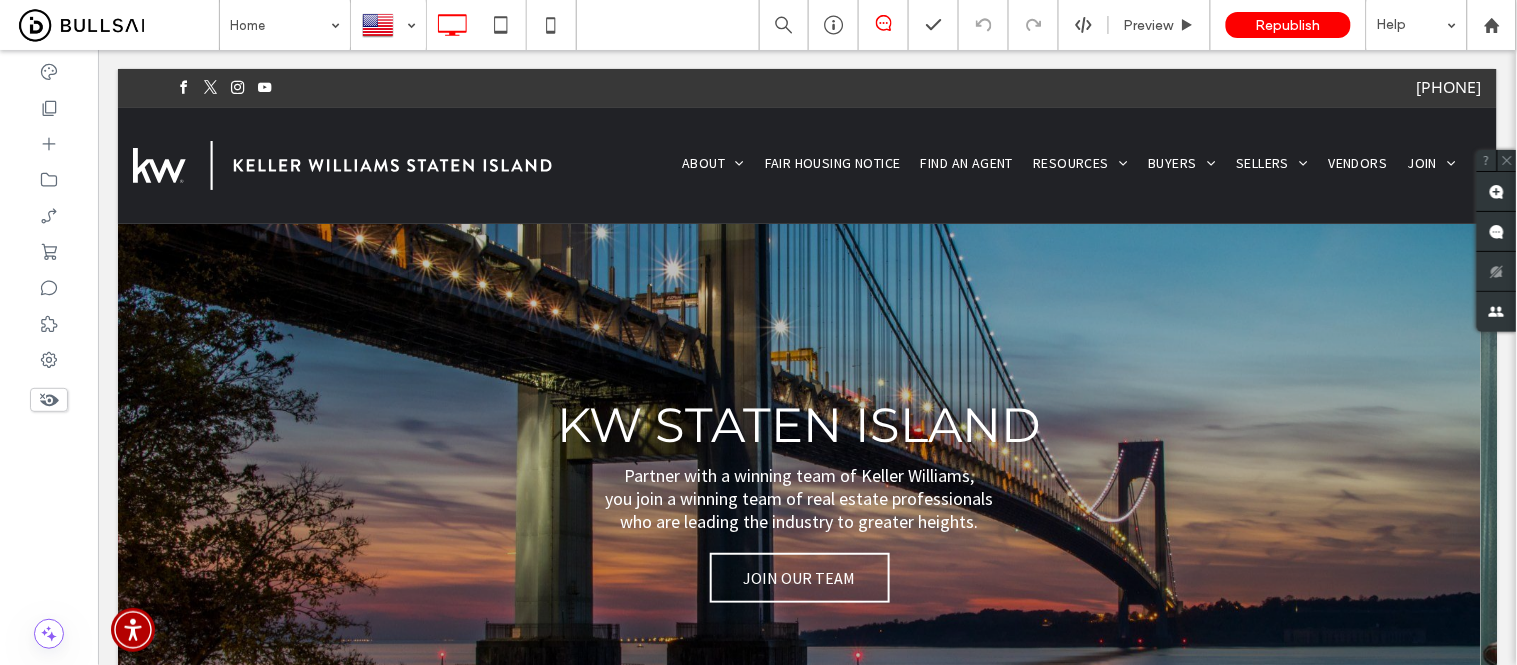 scroll, scrollTop: 0, scrollLeft: 0, axis: both 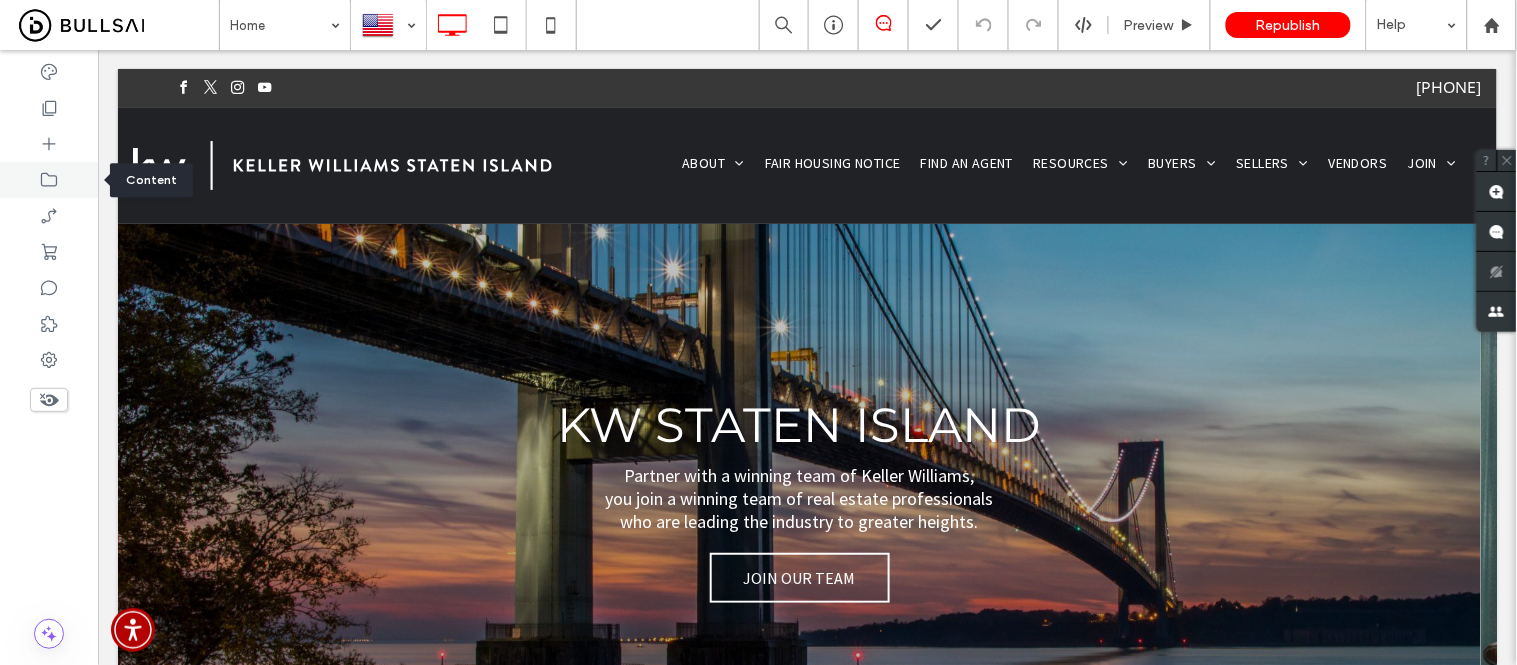 click 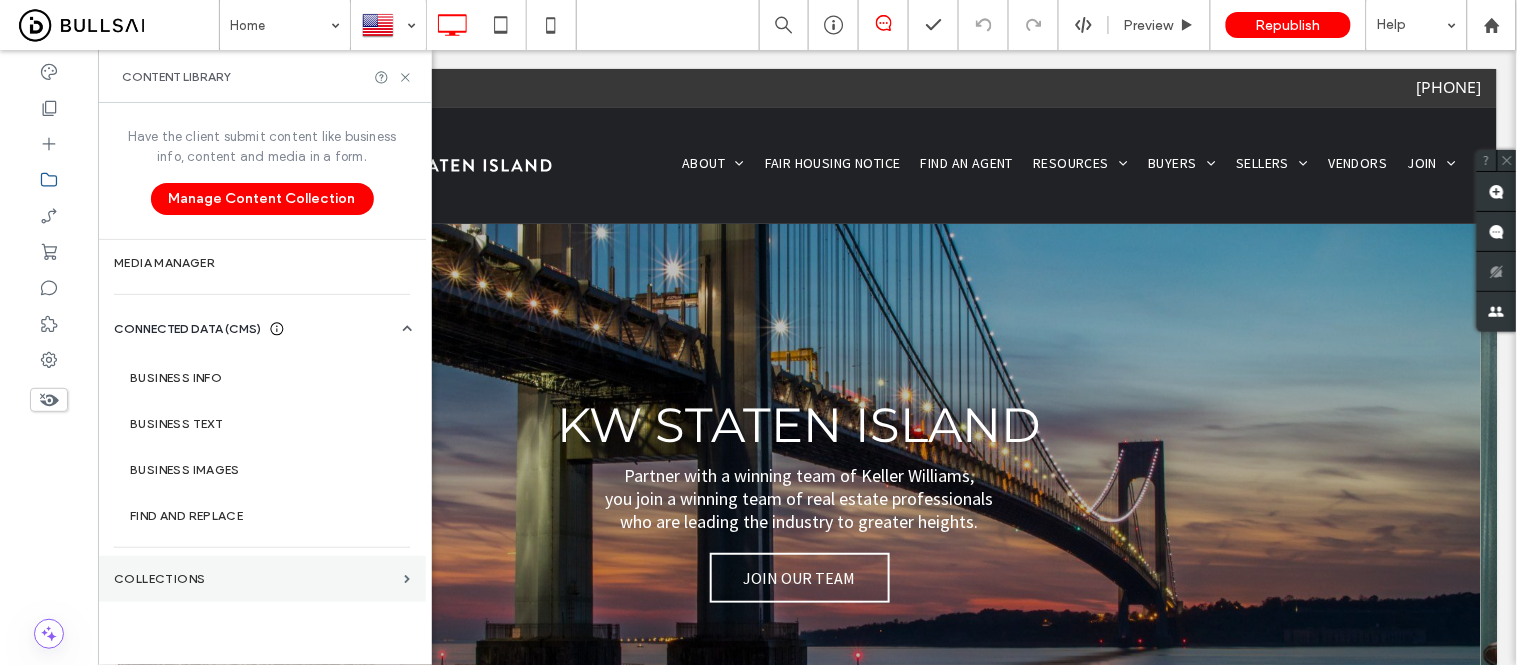 click on "Collections" at bounding box center (262, 579) 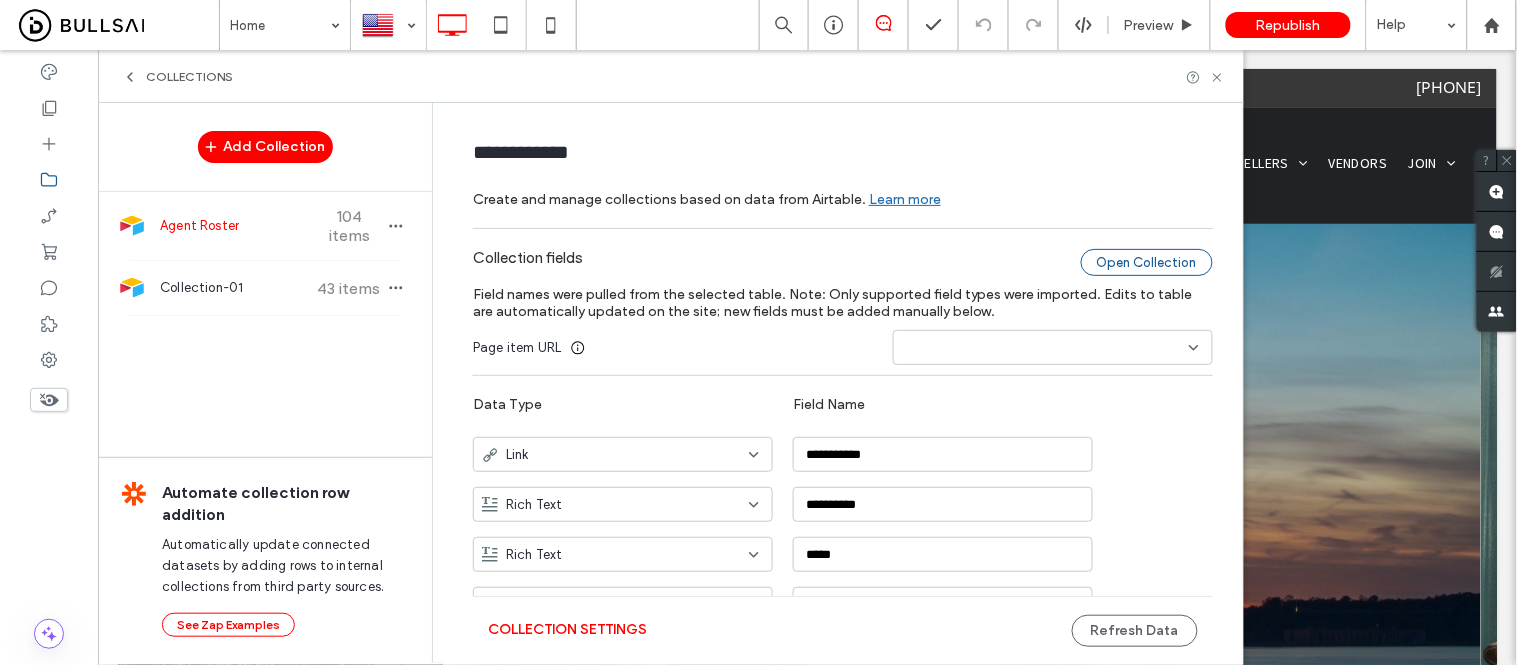 click on "Open Collection" at bounding box center [1147, 262] 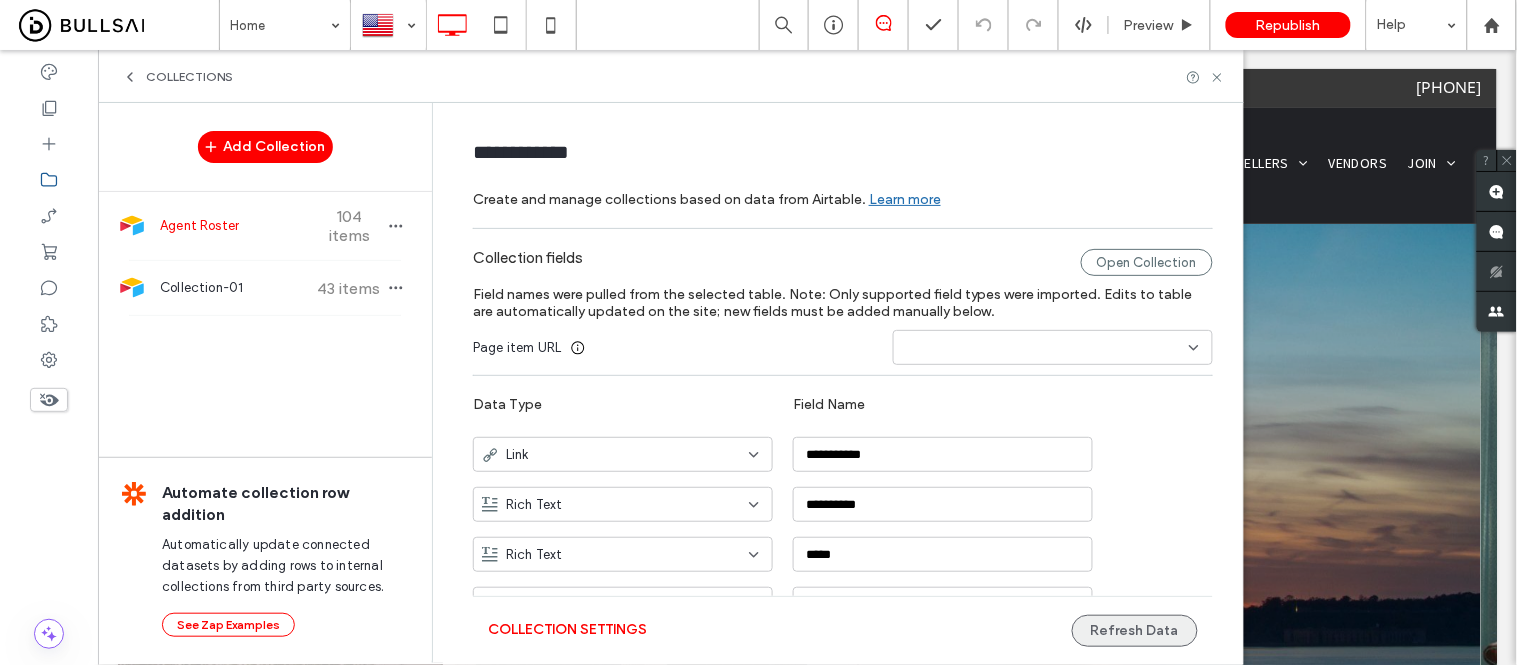 click on "Refresh Data" at bounding box center [1135, 631] 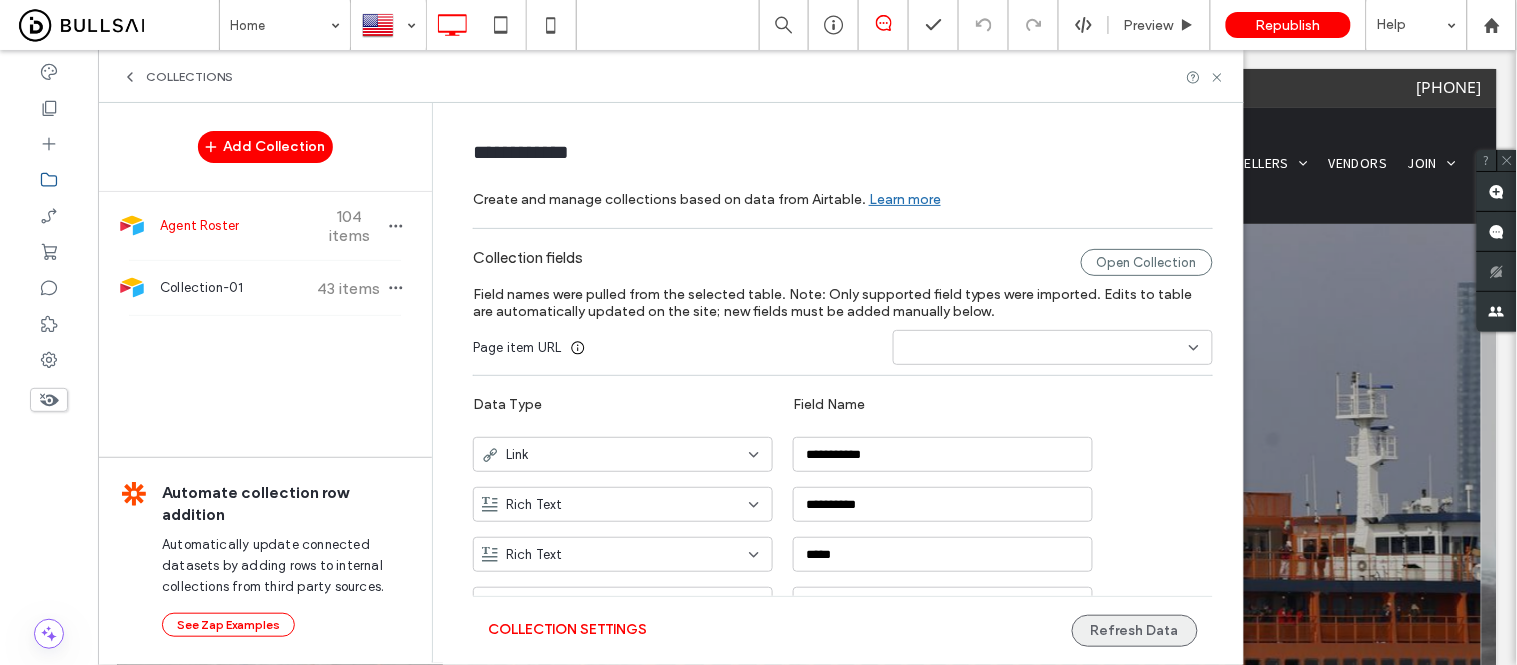 click on "Refresh Data" at bounding box center (1135, 631) 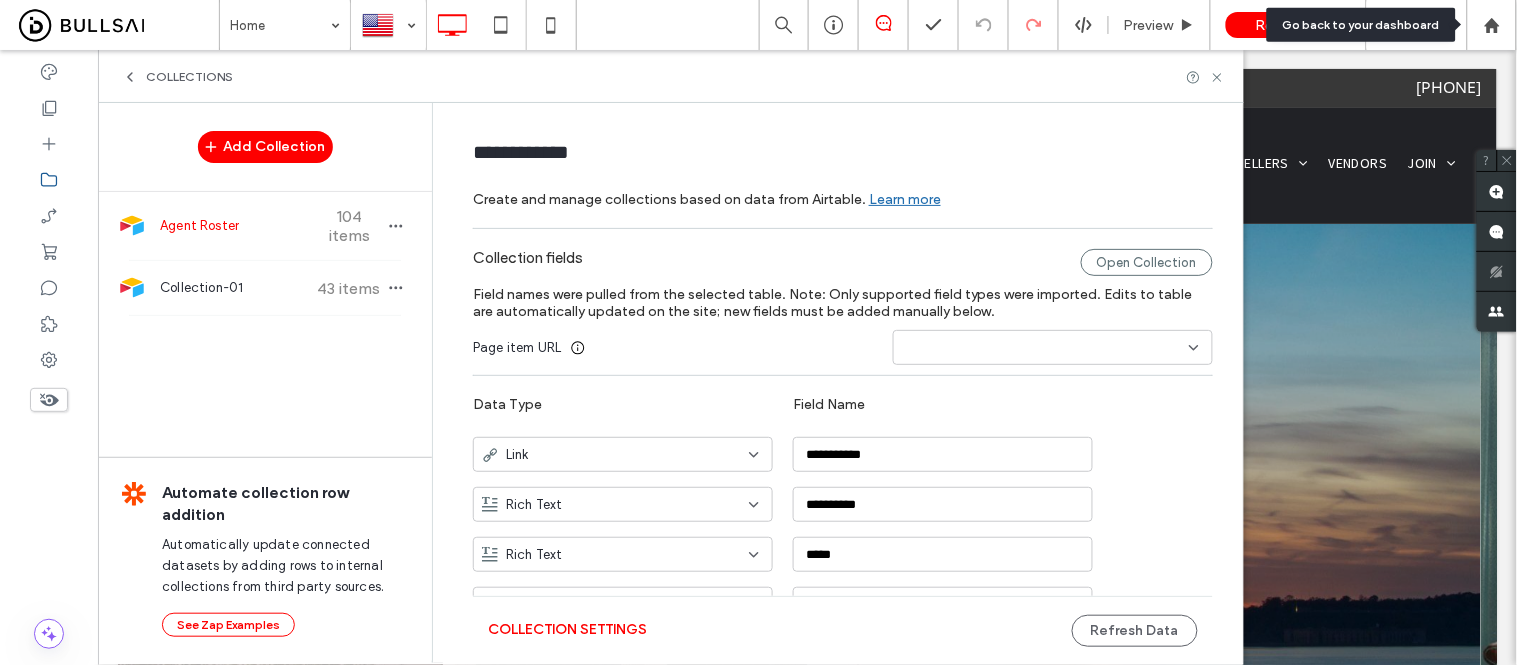 drag, startPoint x: 1494, startPoint y: 27, endPoint x: 1043, endPoint y: 30, distance: 451.00998 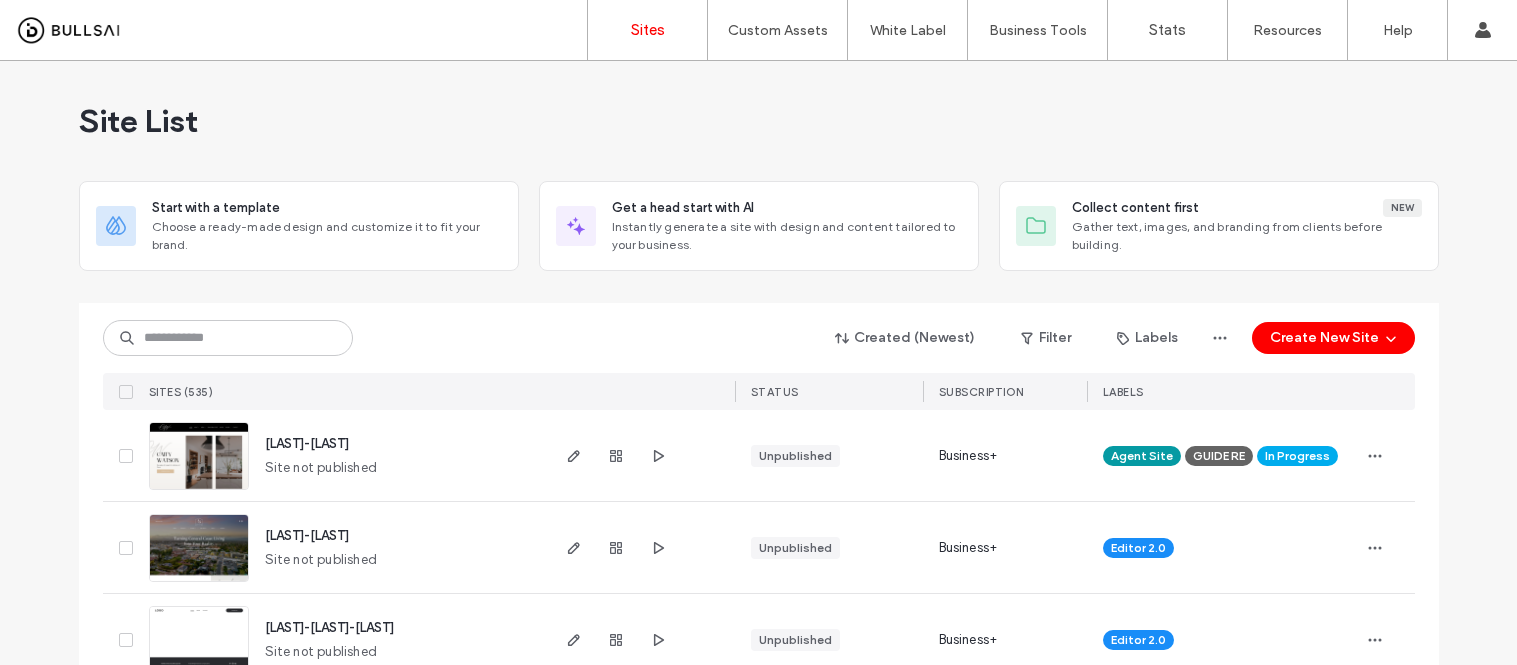 scroll, scrollTop: 0, scrollLeft: 0, axis: both 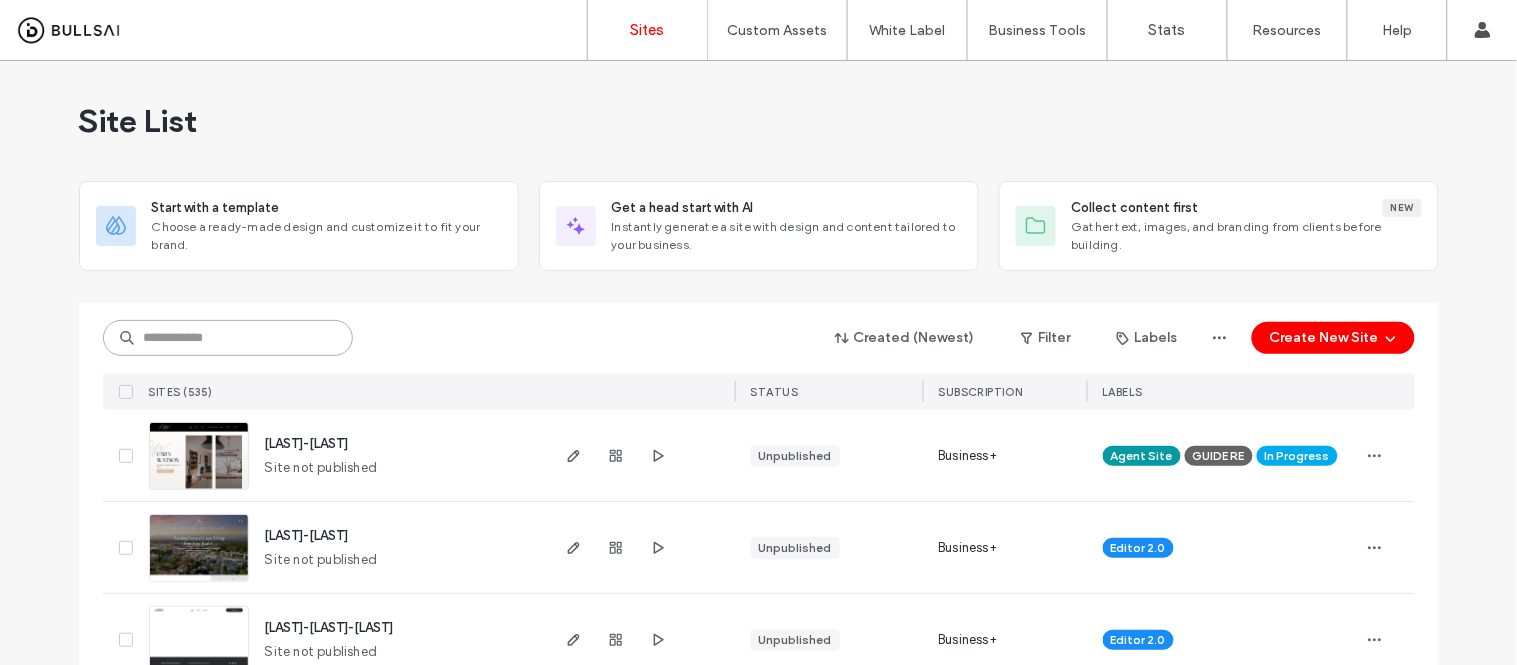 click at bounding box center (228, 338) 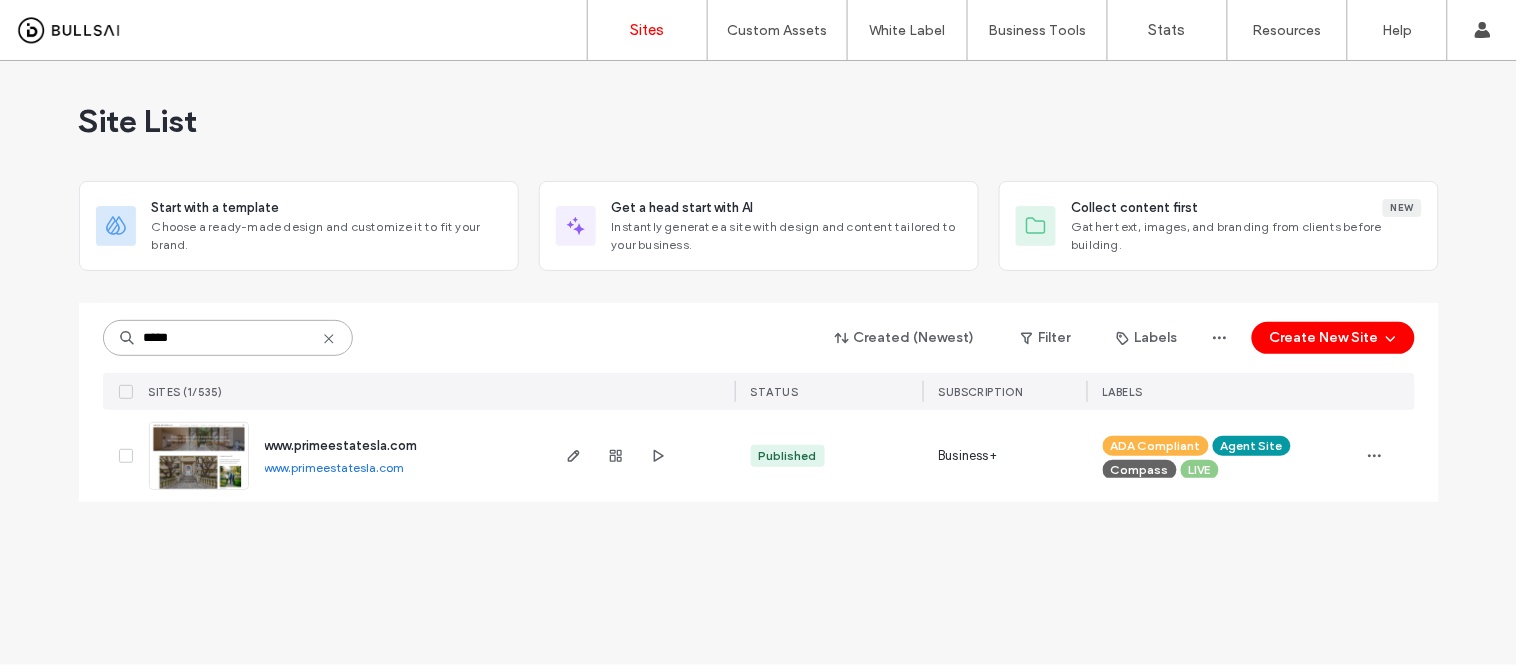 type on "*****" 